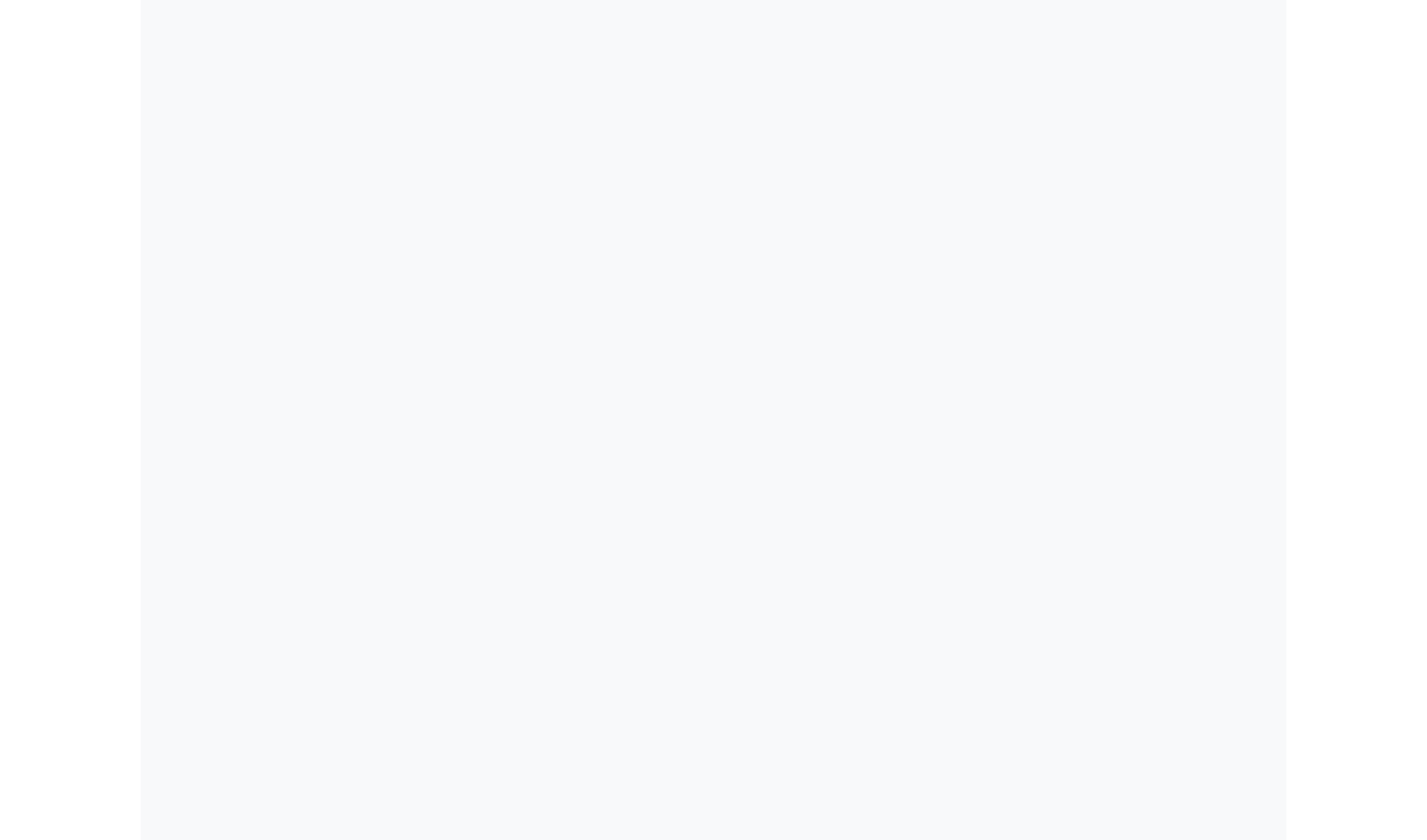 scroll, scrollTop: 0, scrollLeft: 0, axis: both 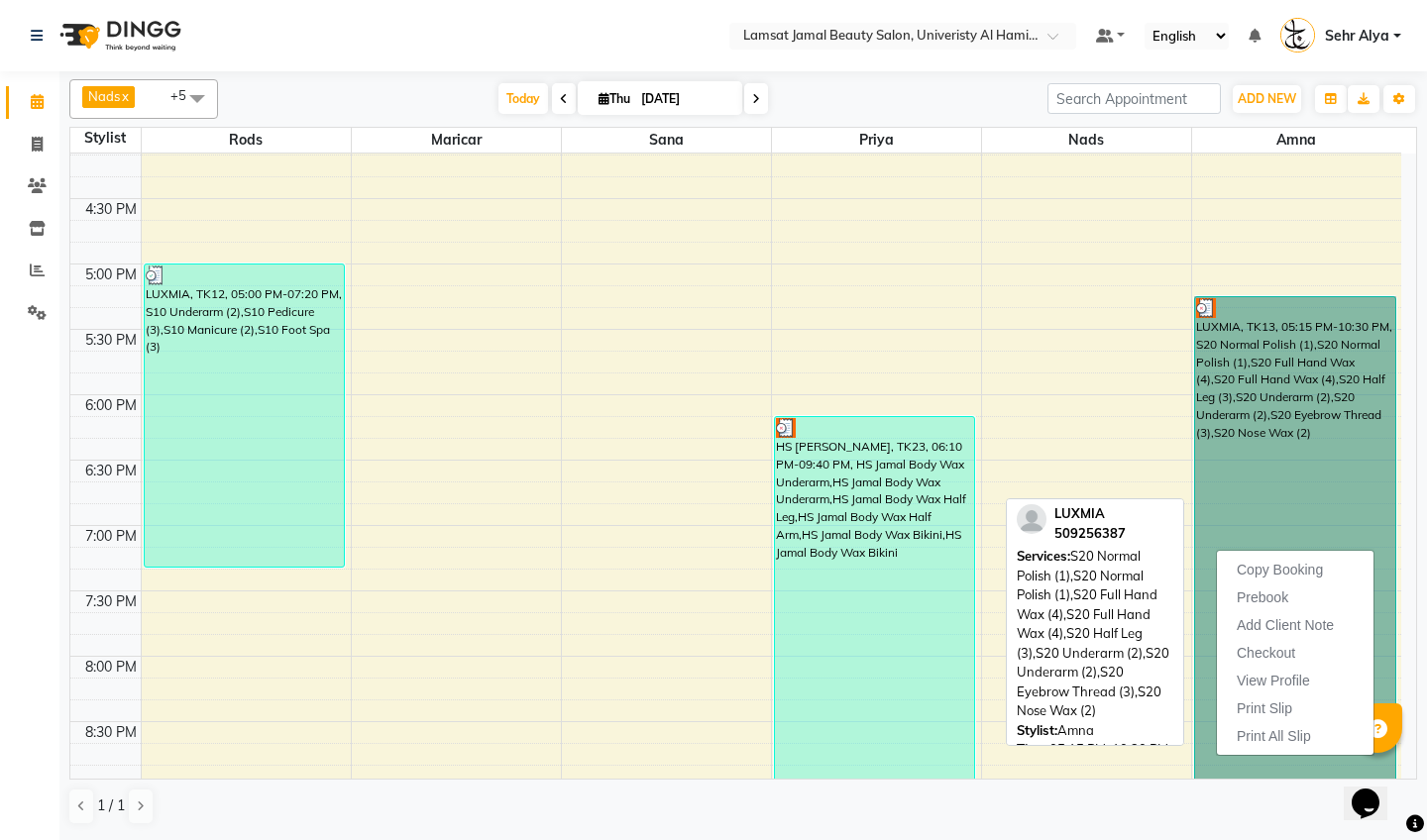 drag, startPoint x: 1374, startPoint y: 548, endPoint x: 1345, endPoint y: 545, distance: 29.154759 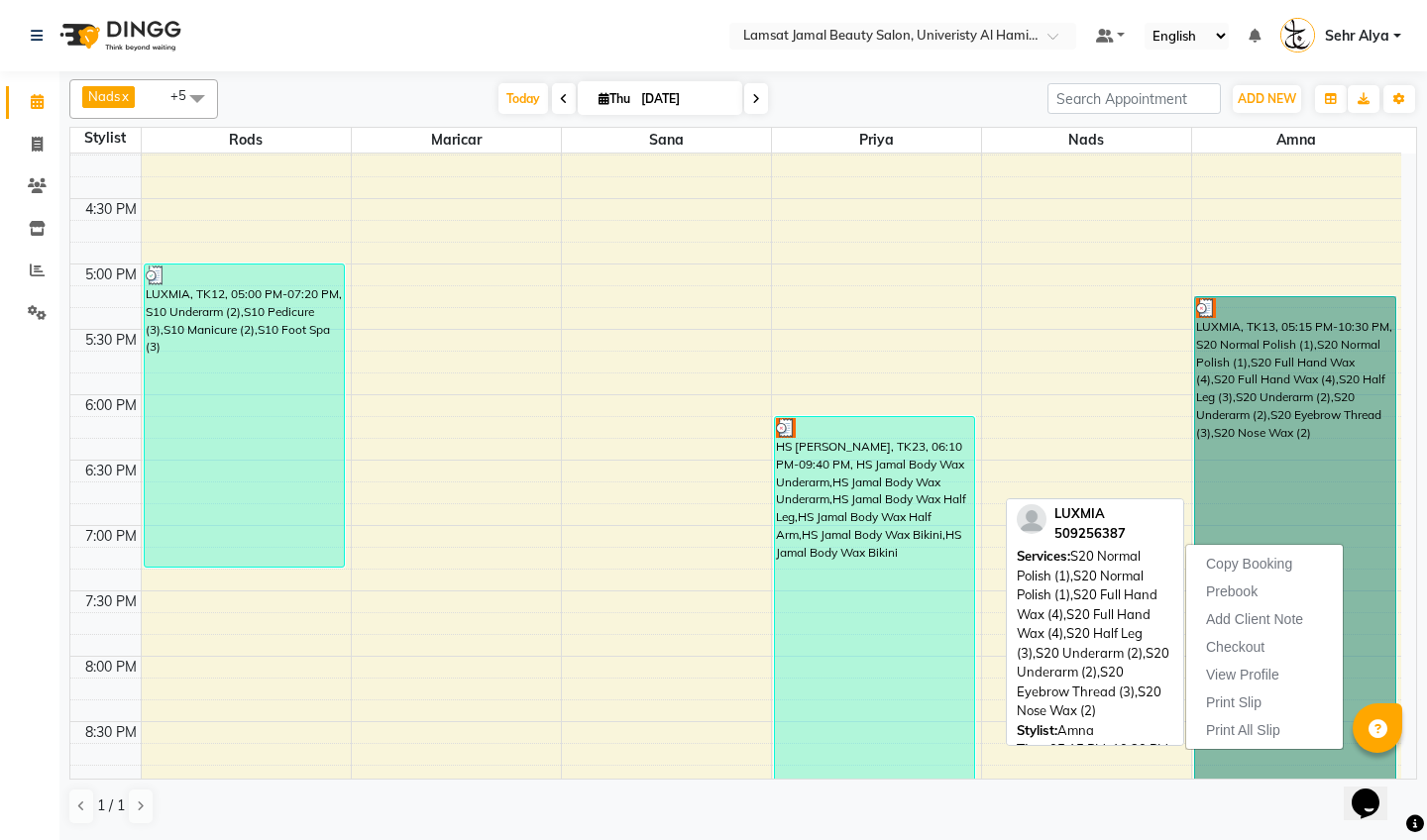 scroll, scrollTop: 1335, scrollLeft: 0, axis: vertical 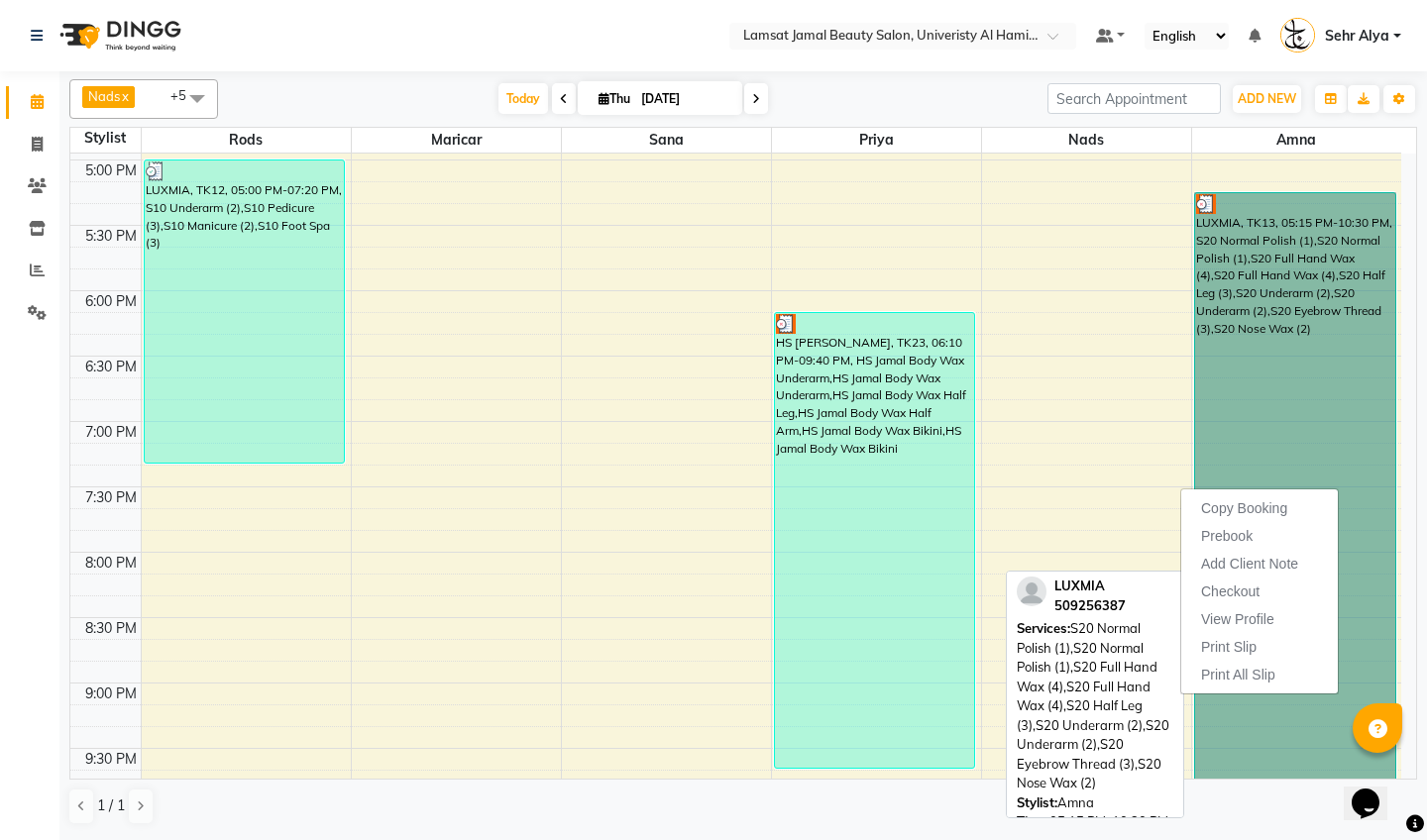 click on "LUXMIA, TK13, 05:15 PM-10:30 PM, S20 Normal Polish (1),S20 Normal Polish (1),S20 Full Hand Wax (4),S20 Full Hand Wax (4),S20 Half Leg (3),S20 Underarm (2),S20 Underarm (2),S20 Eyebrow Thread (3),S20 Nose Wax (2)" at bounding box center (1295, 535) 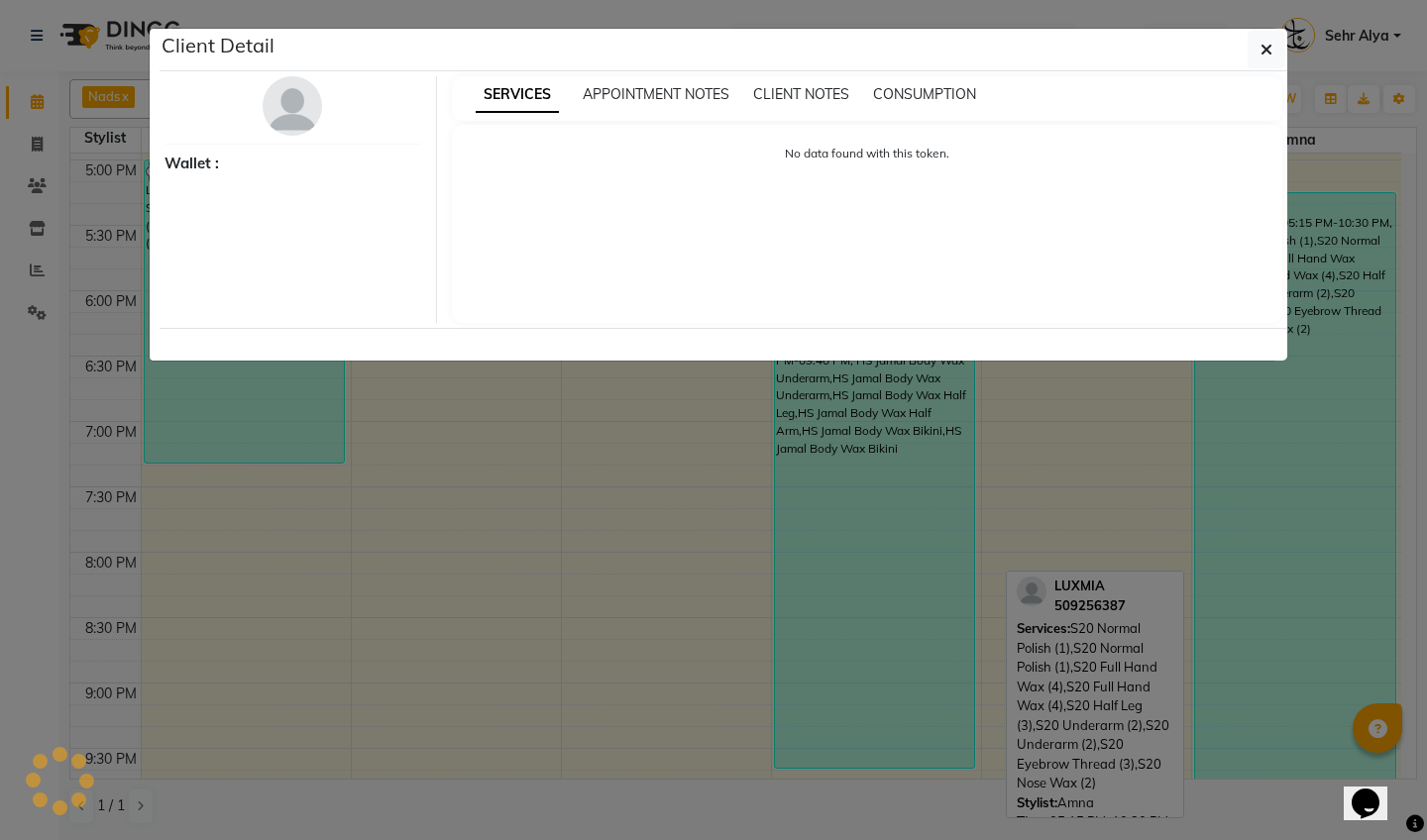 select on "3" 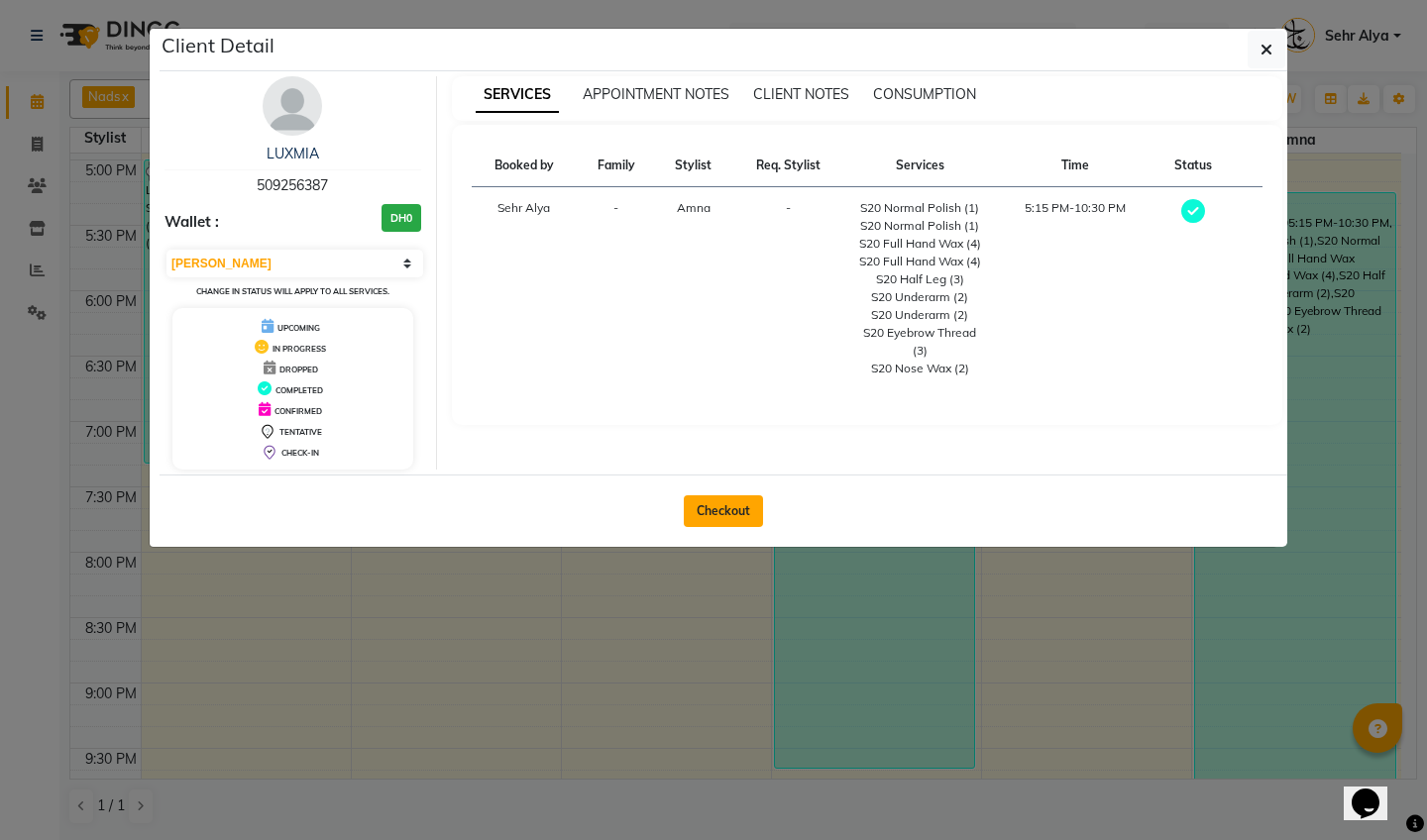 click on "Checkout" 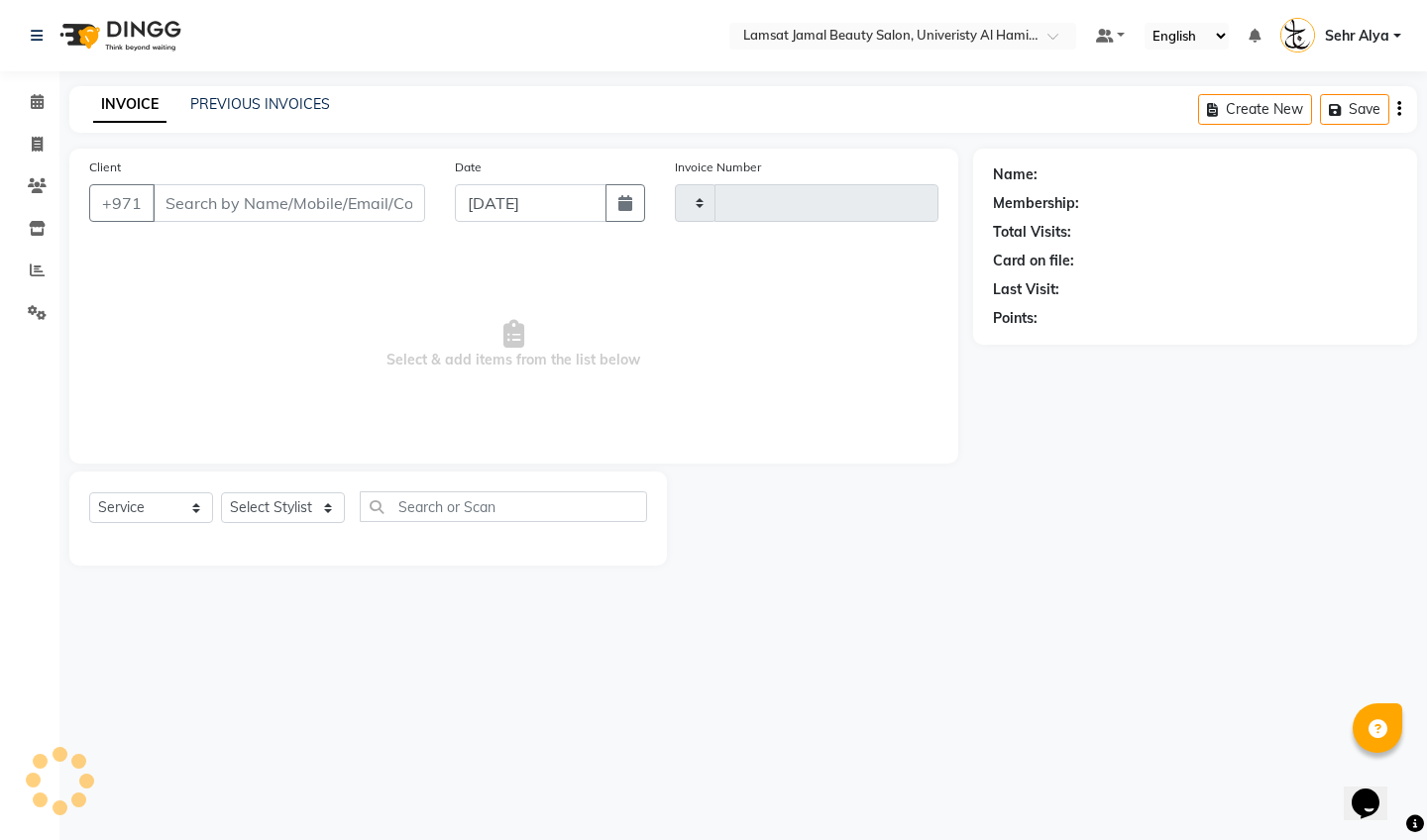 type on "1626" 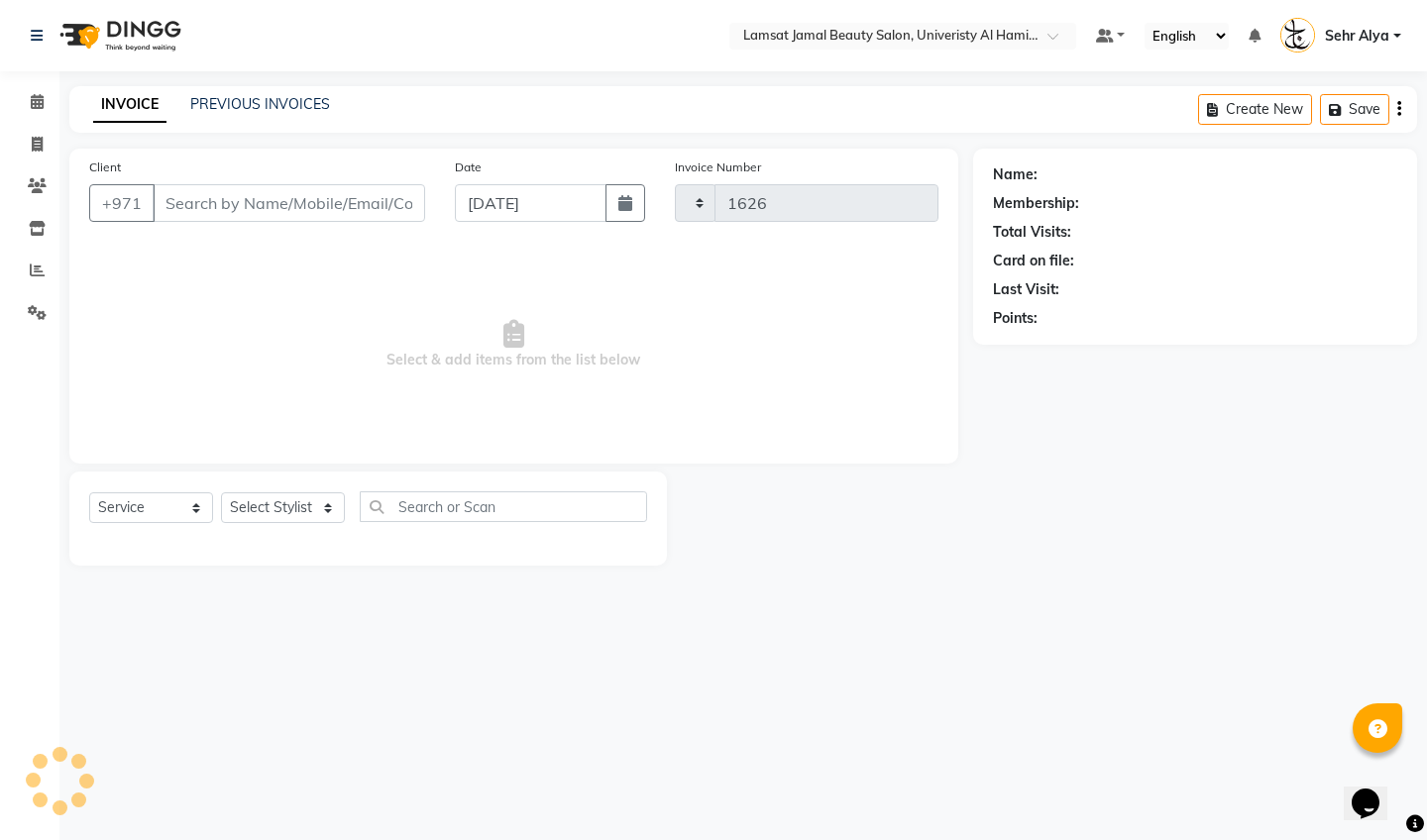 select on "8294" 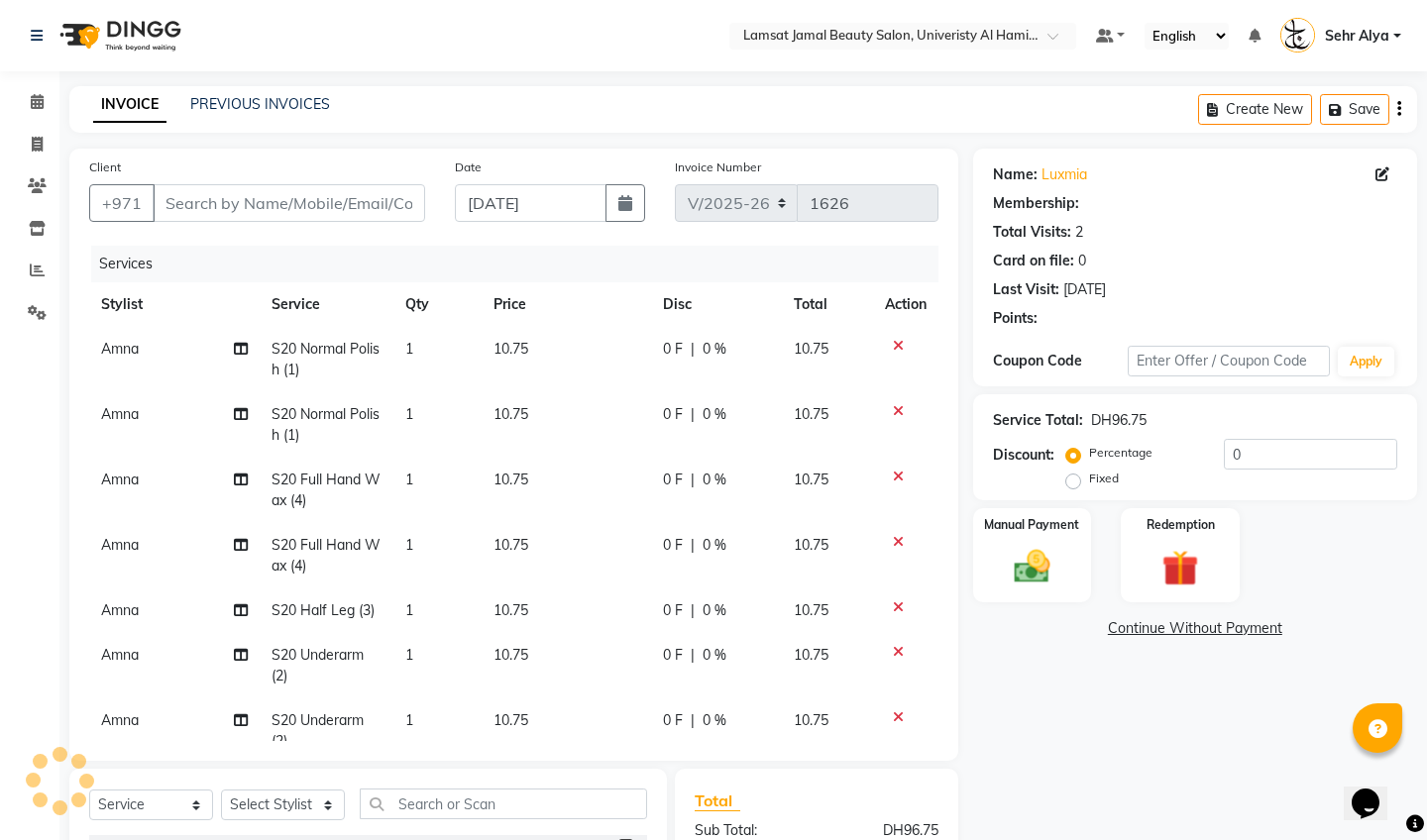 type on "50*****87" 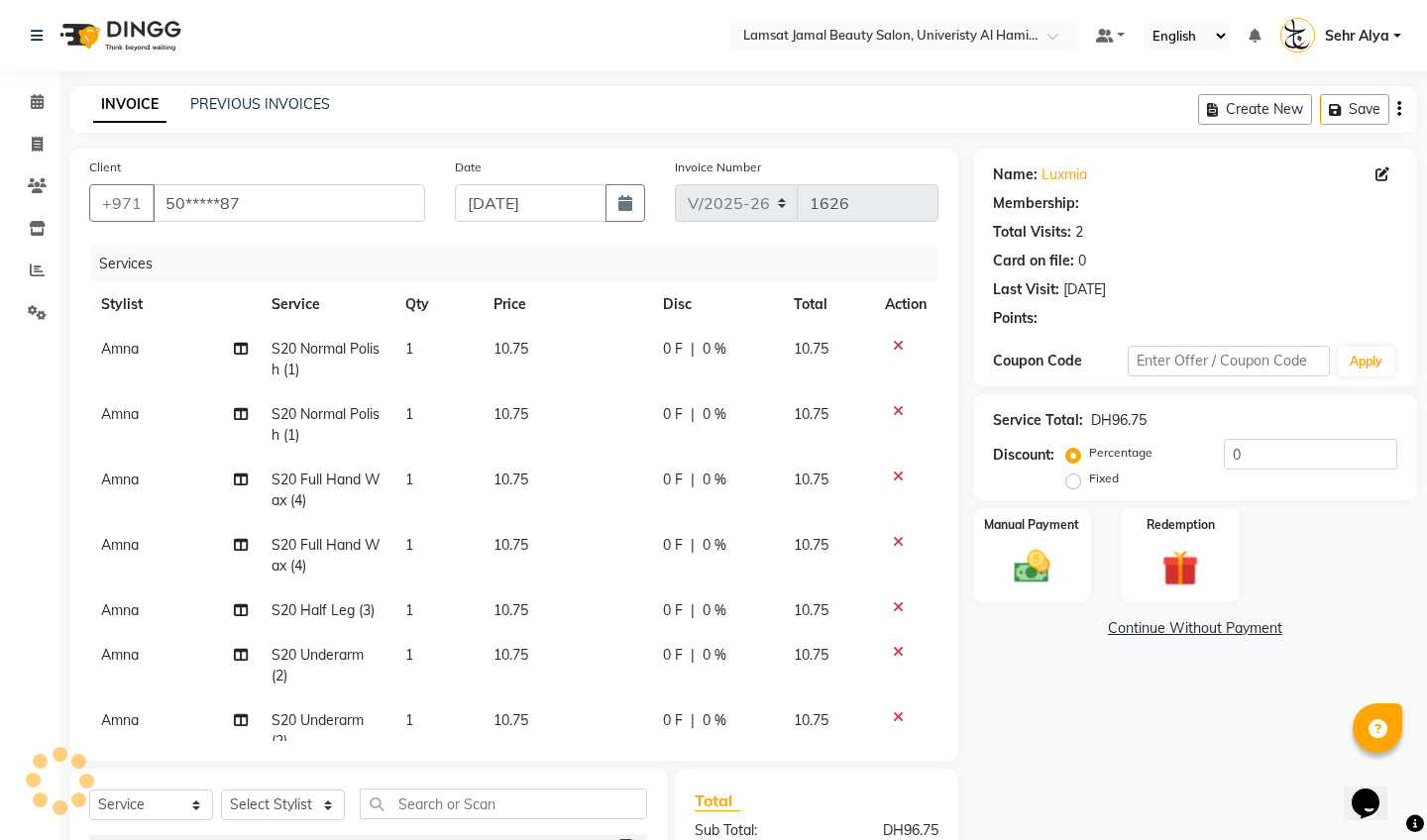select on "79916" 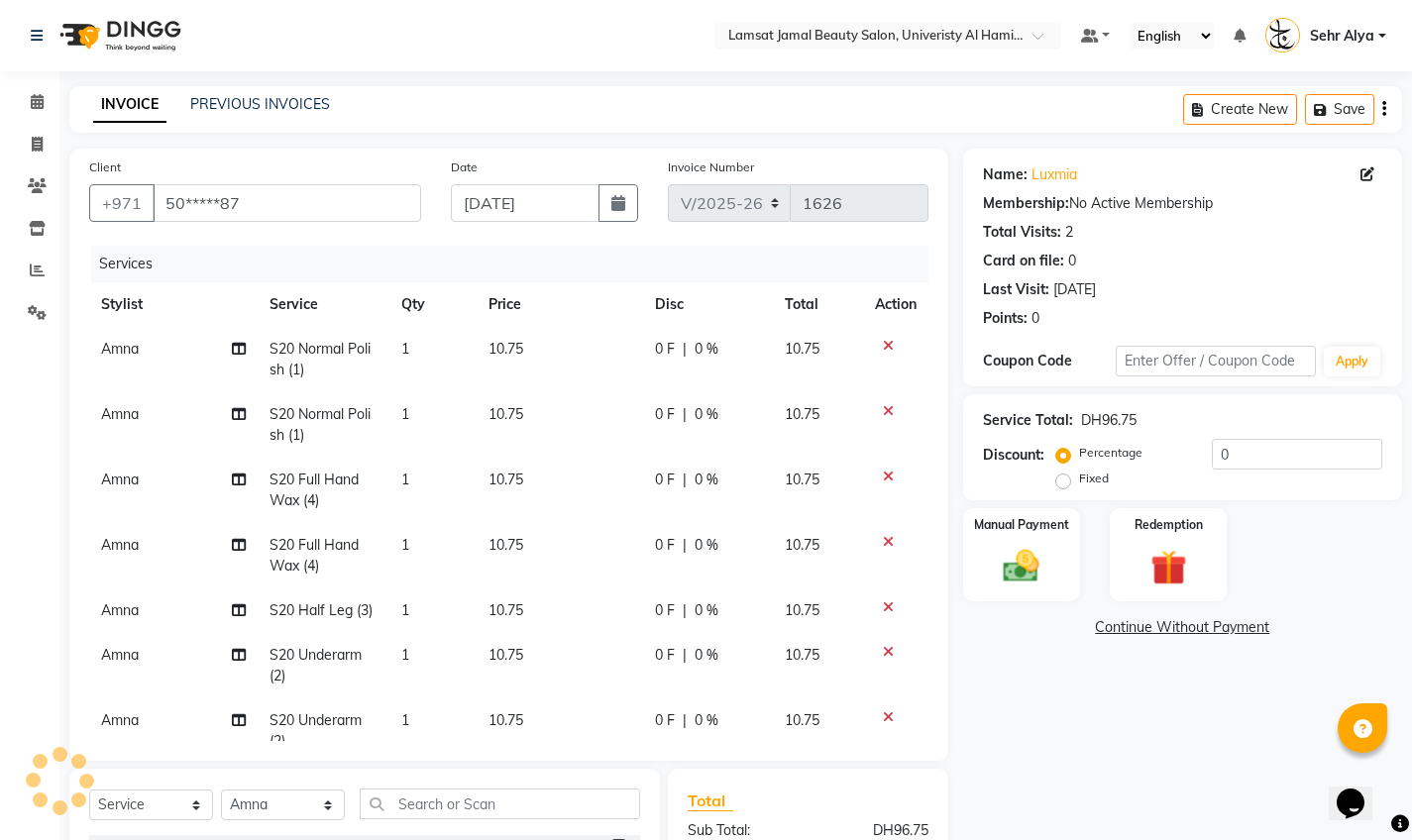 click on "Amna" 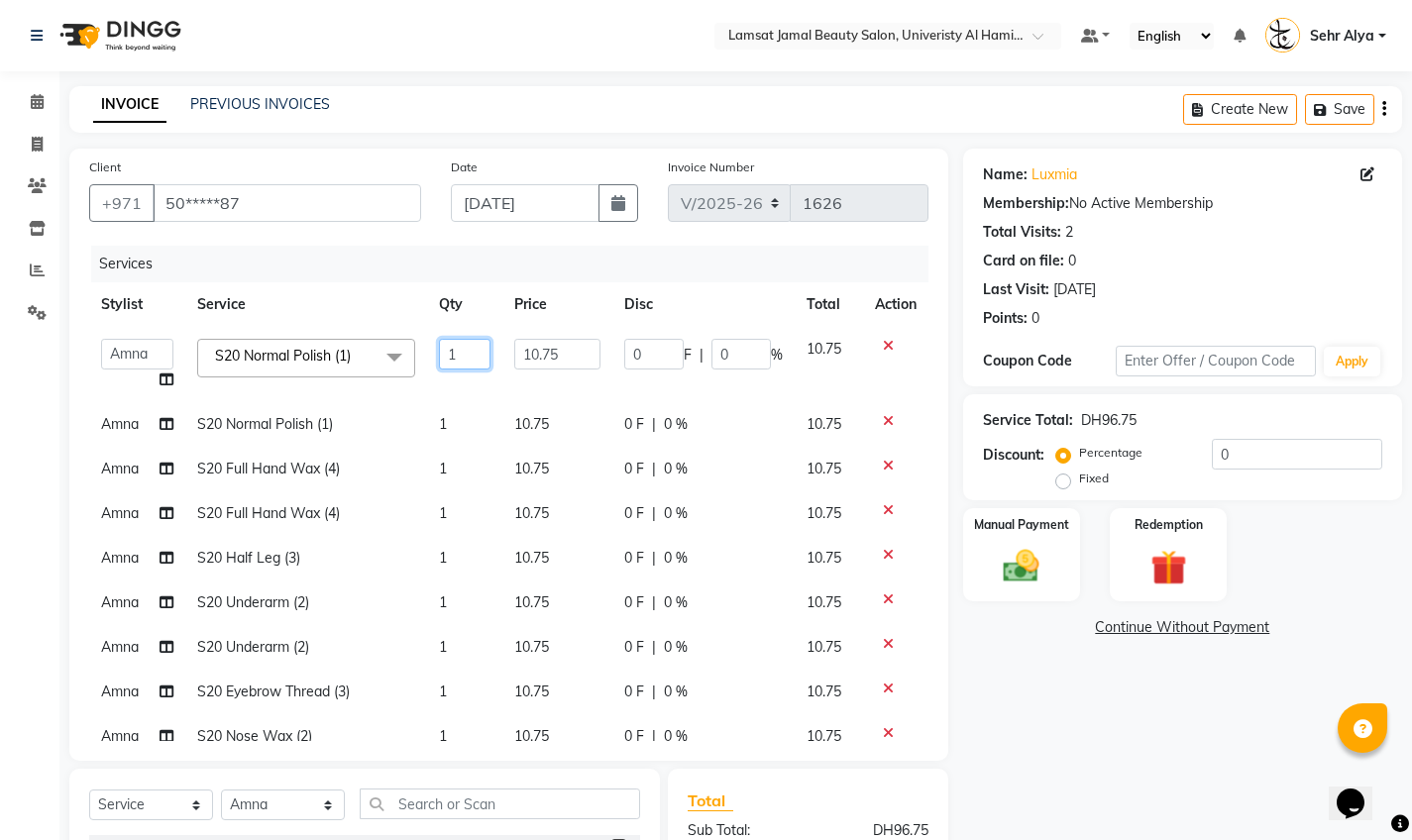 click on "1" 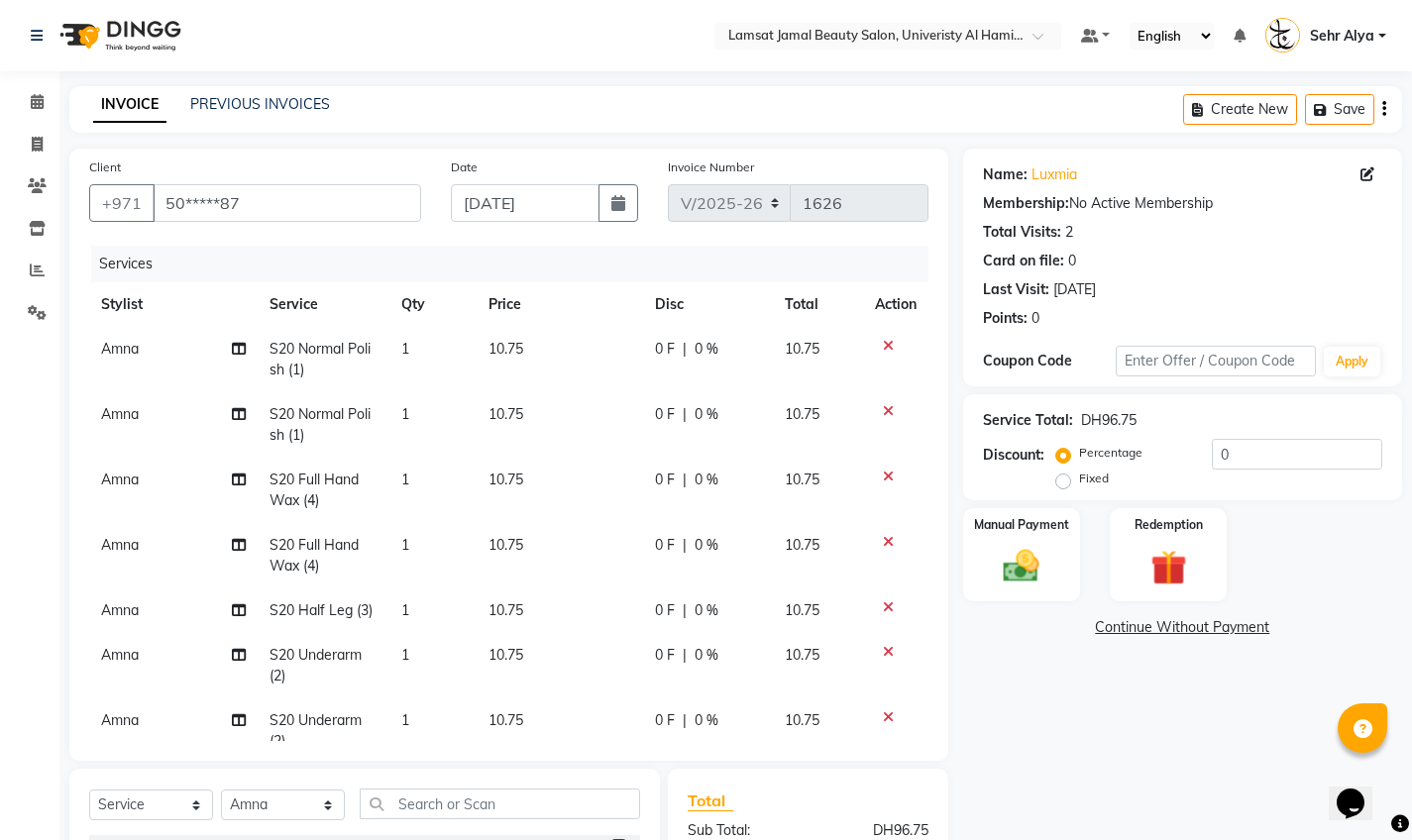 click on "Amna" 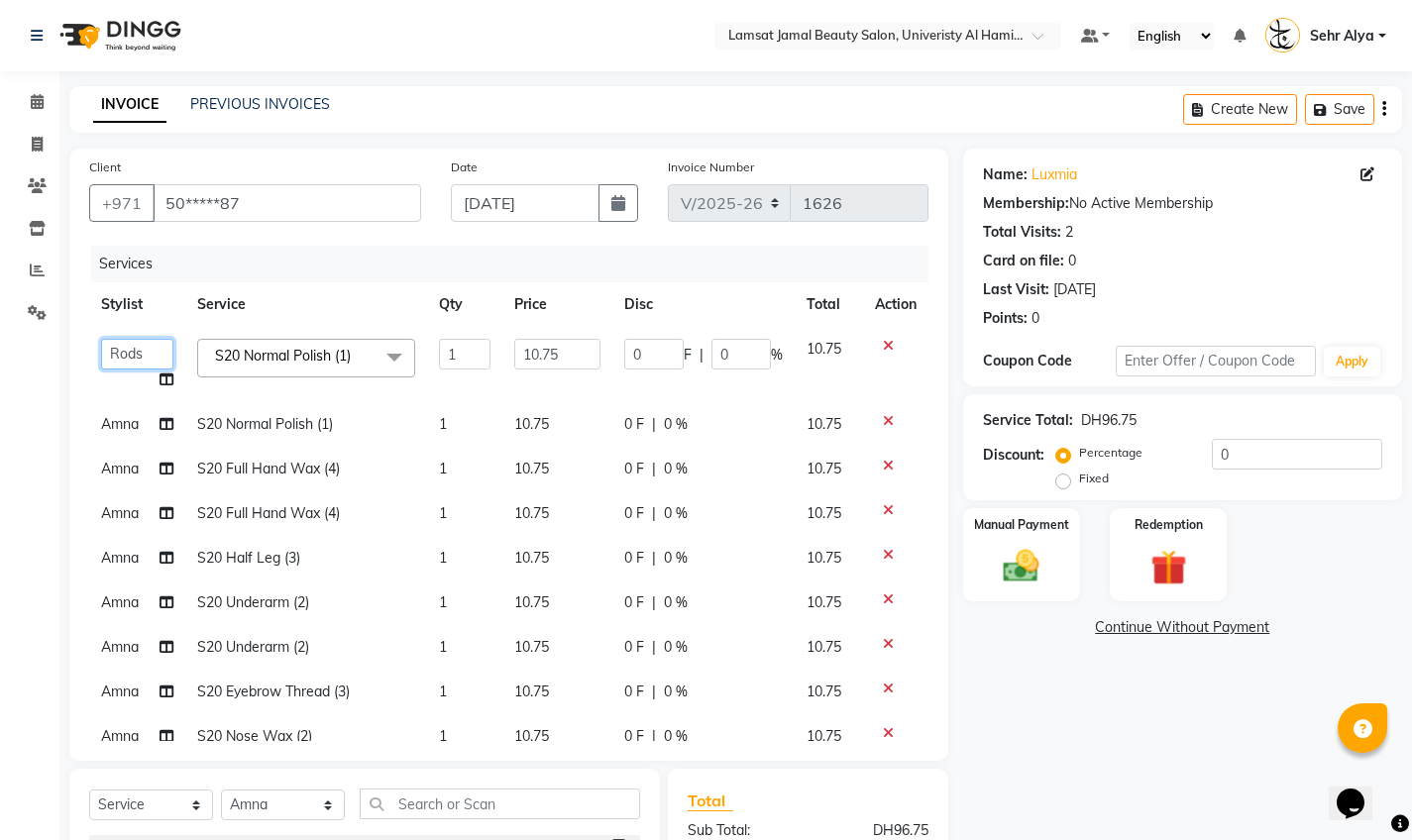 select on "79910" 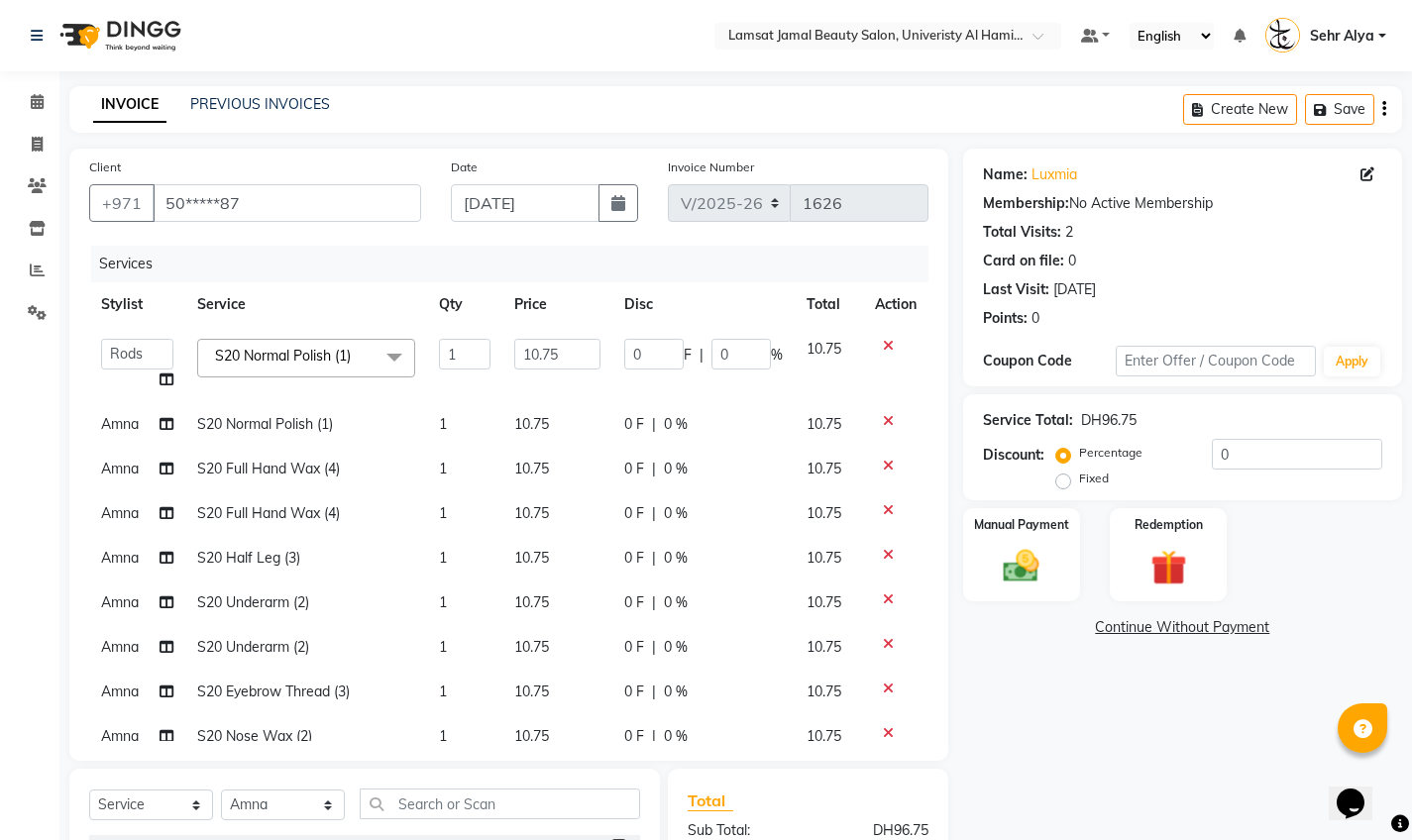 click 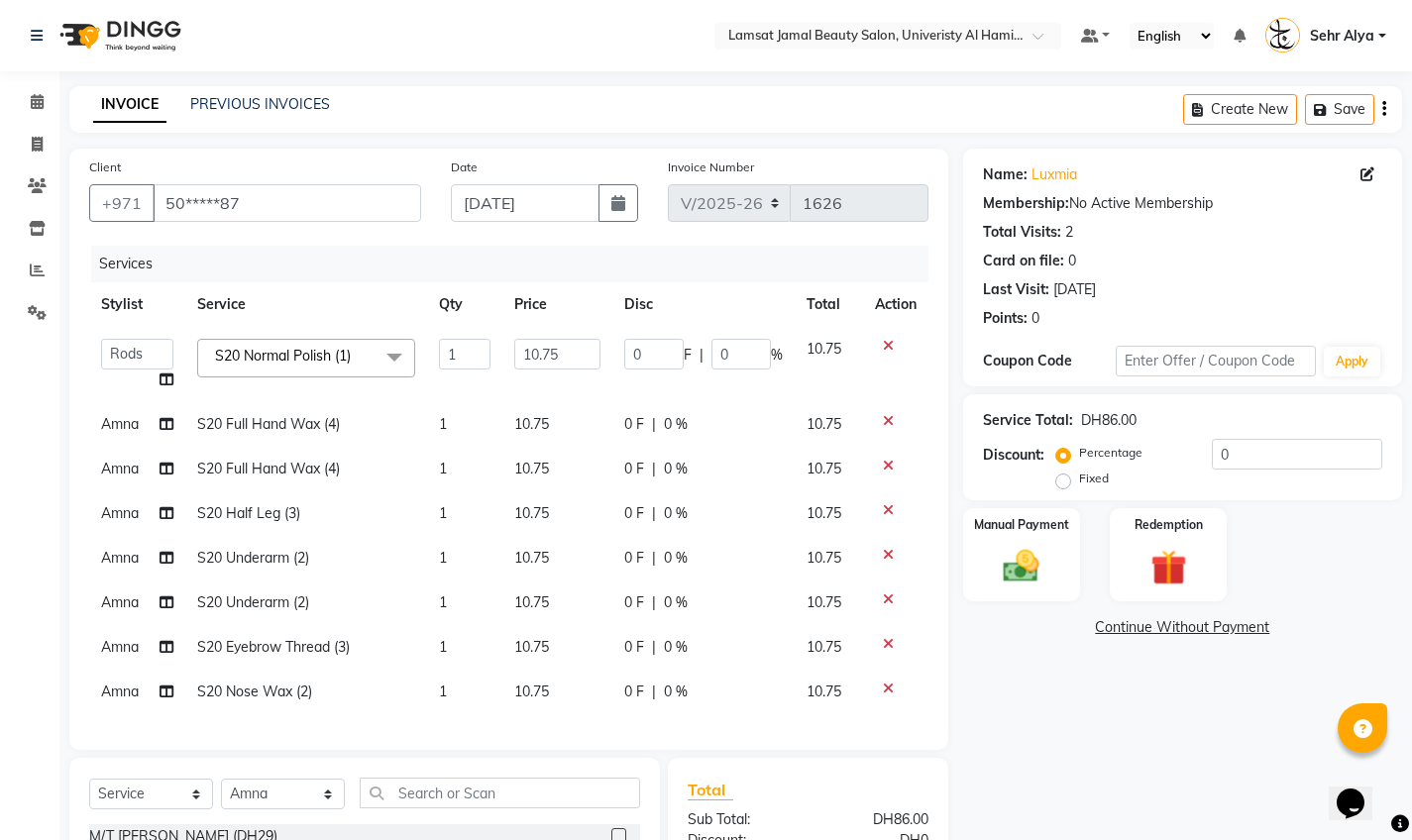 click on "1" 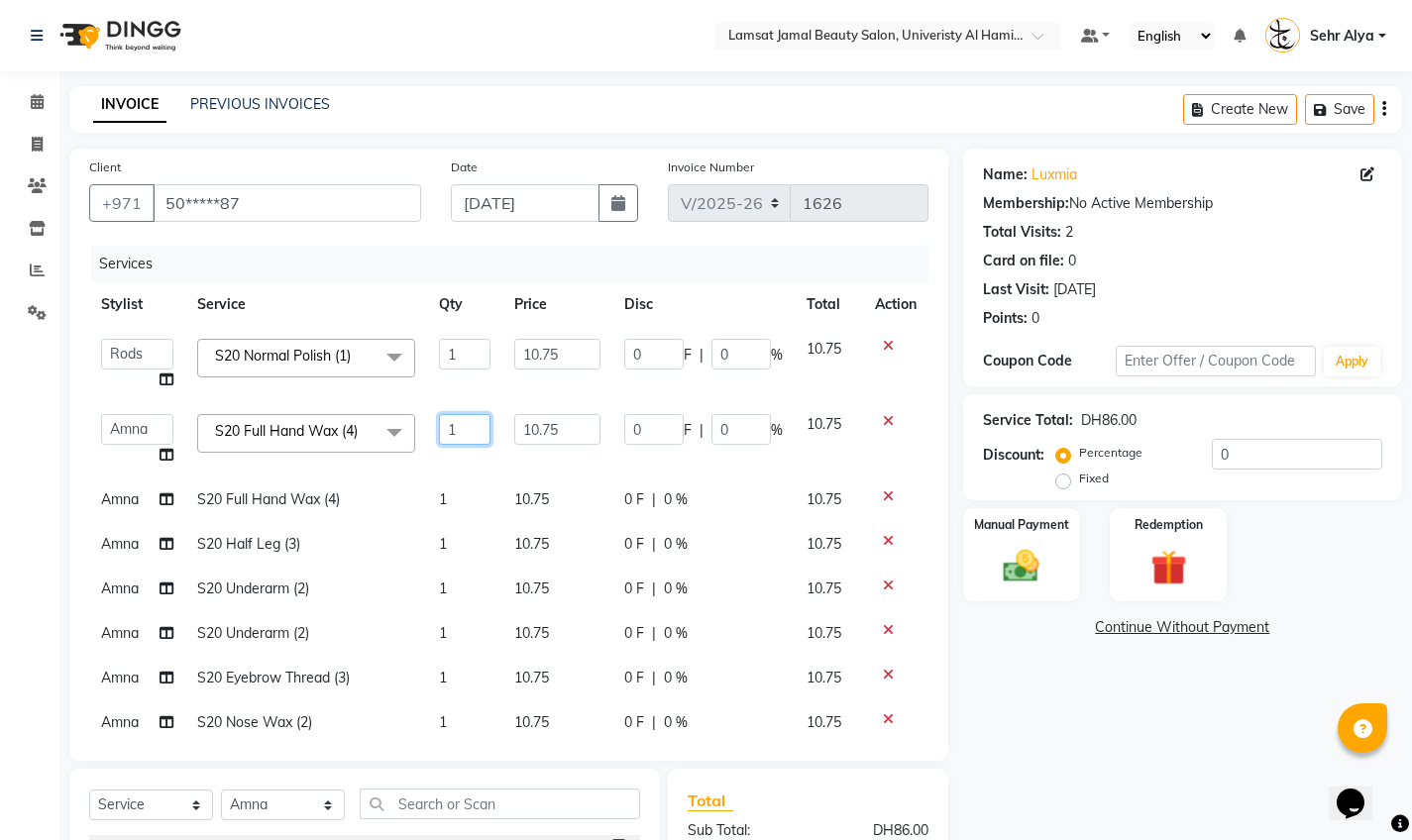 click on "1" 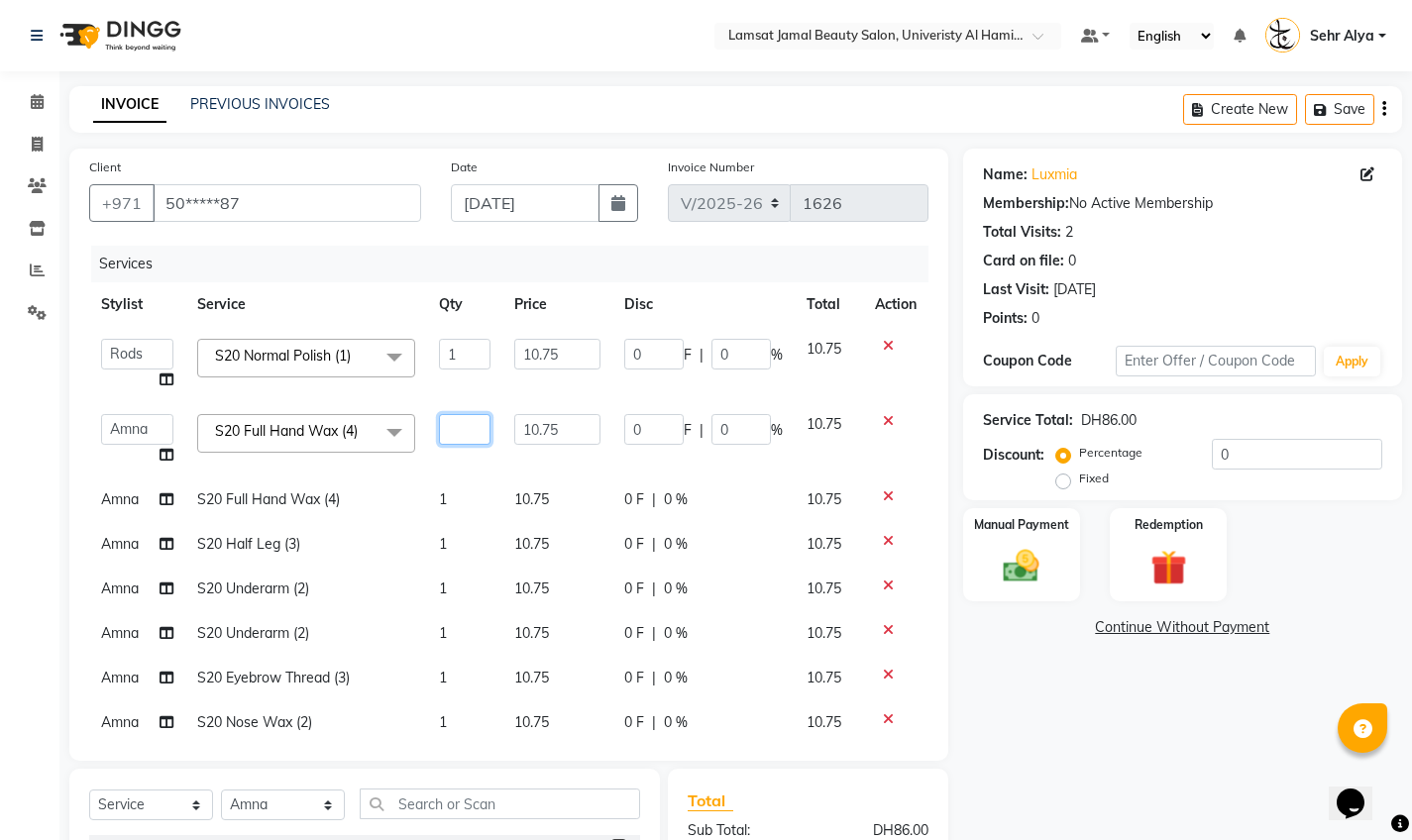 type on "4" 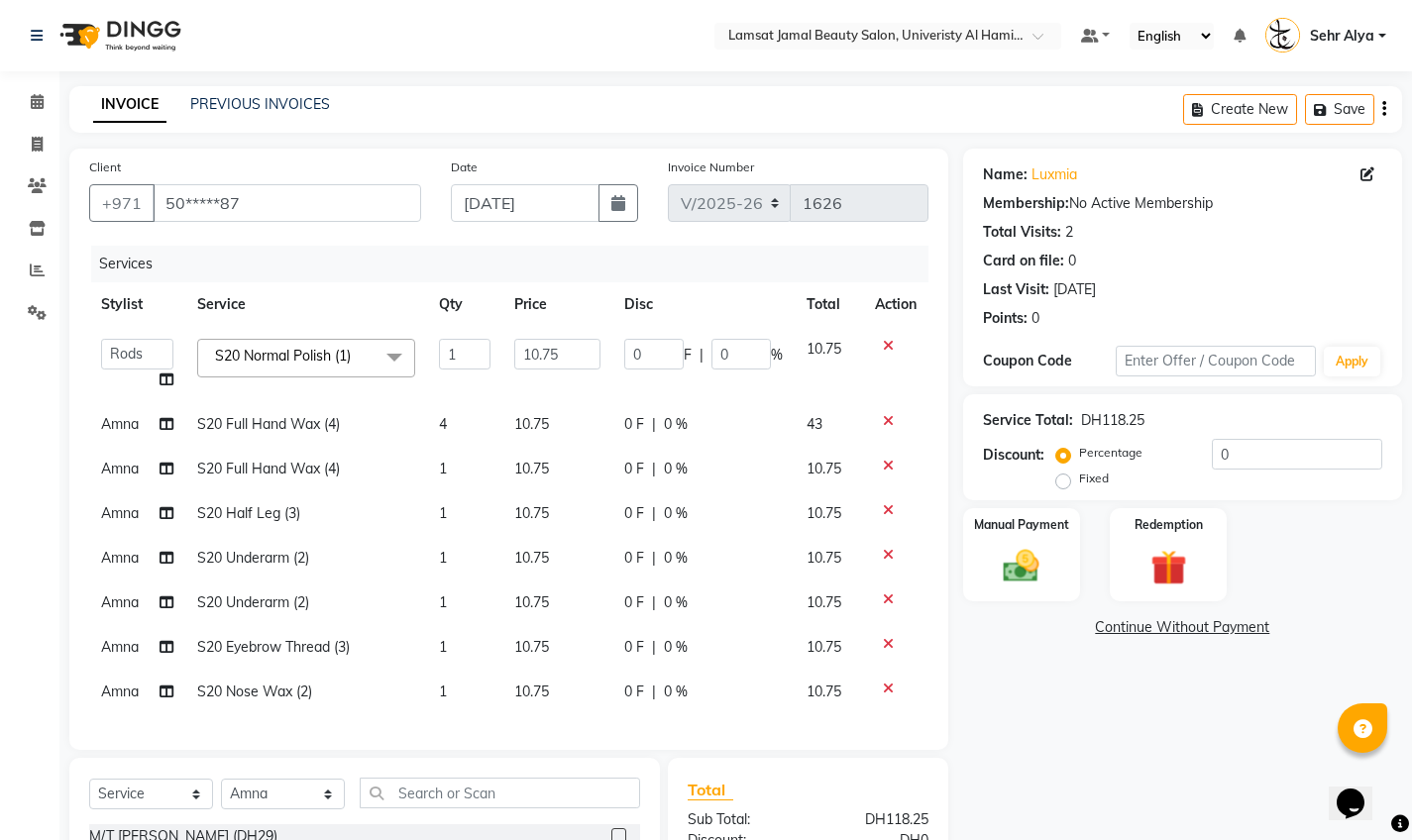 click on "Amna" 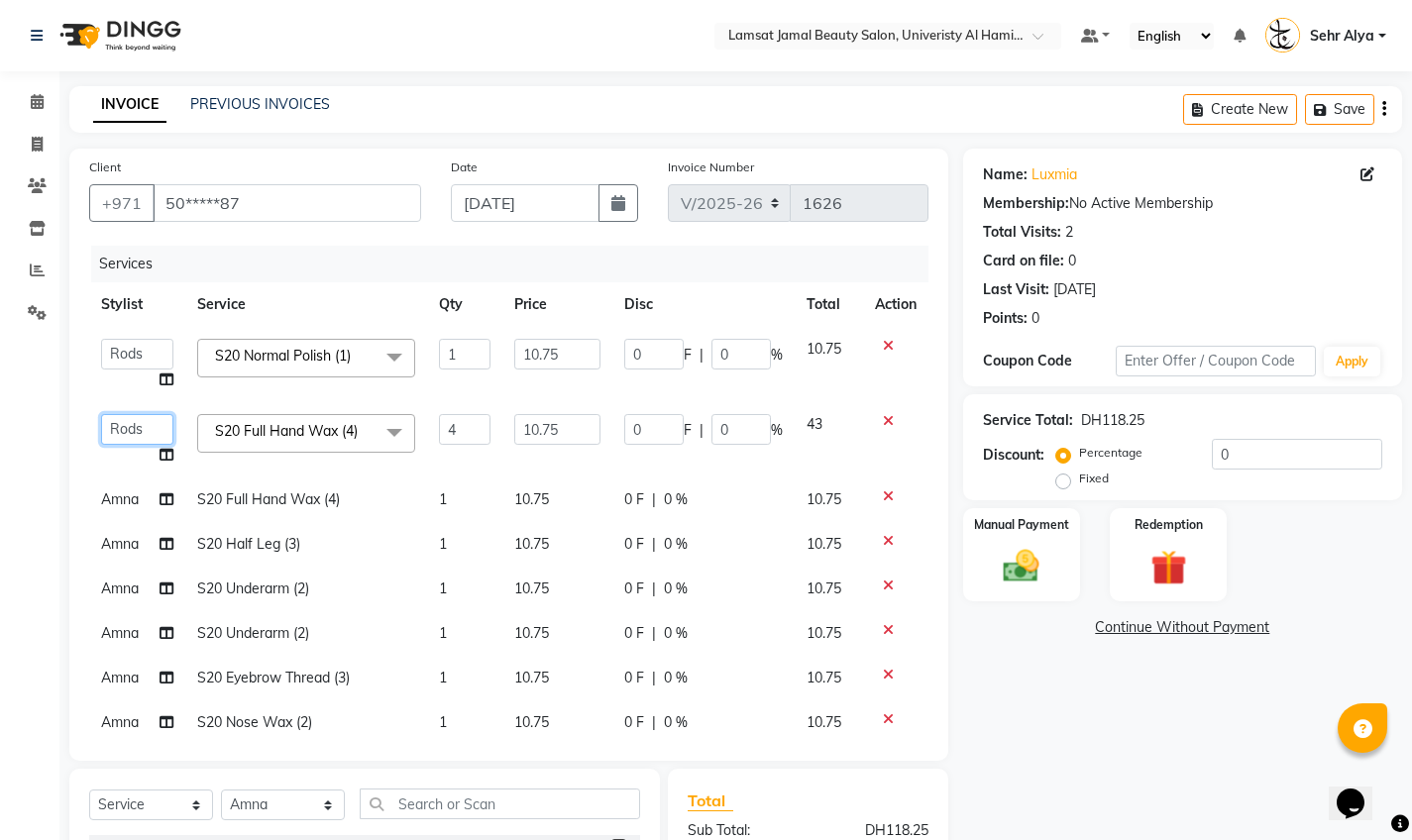 select on "79910" 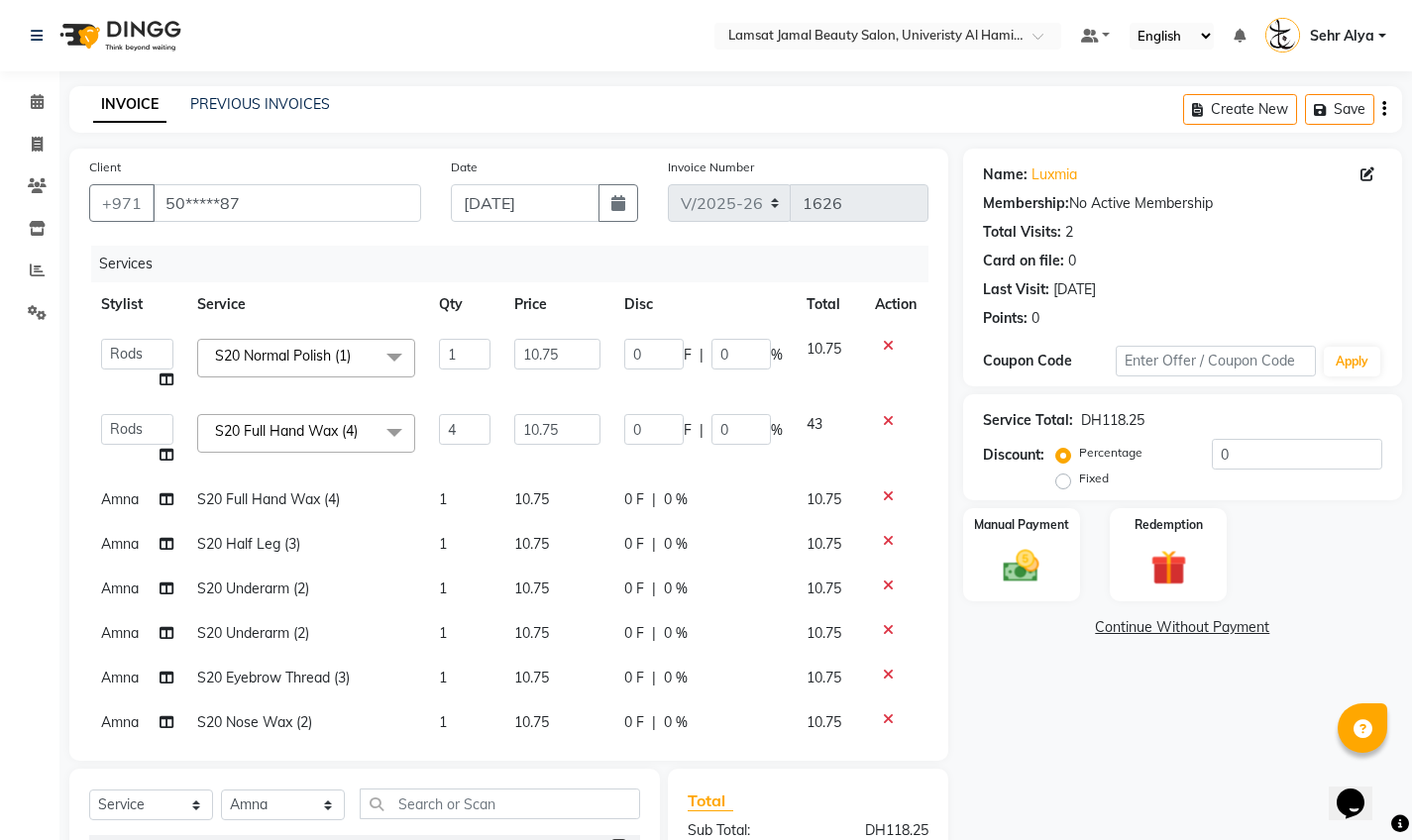 click on "1" 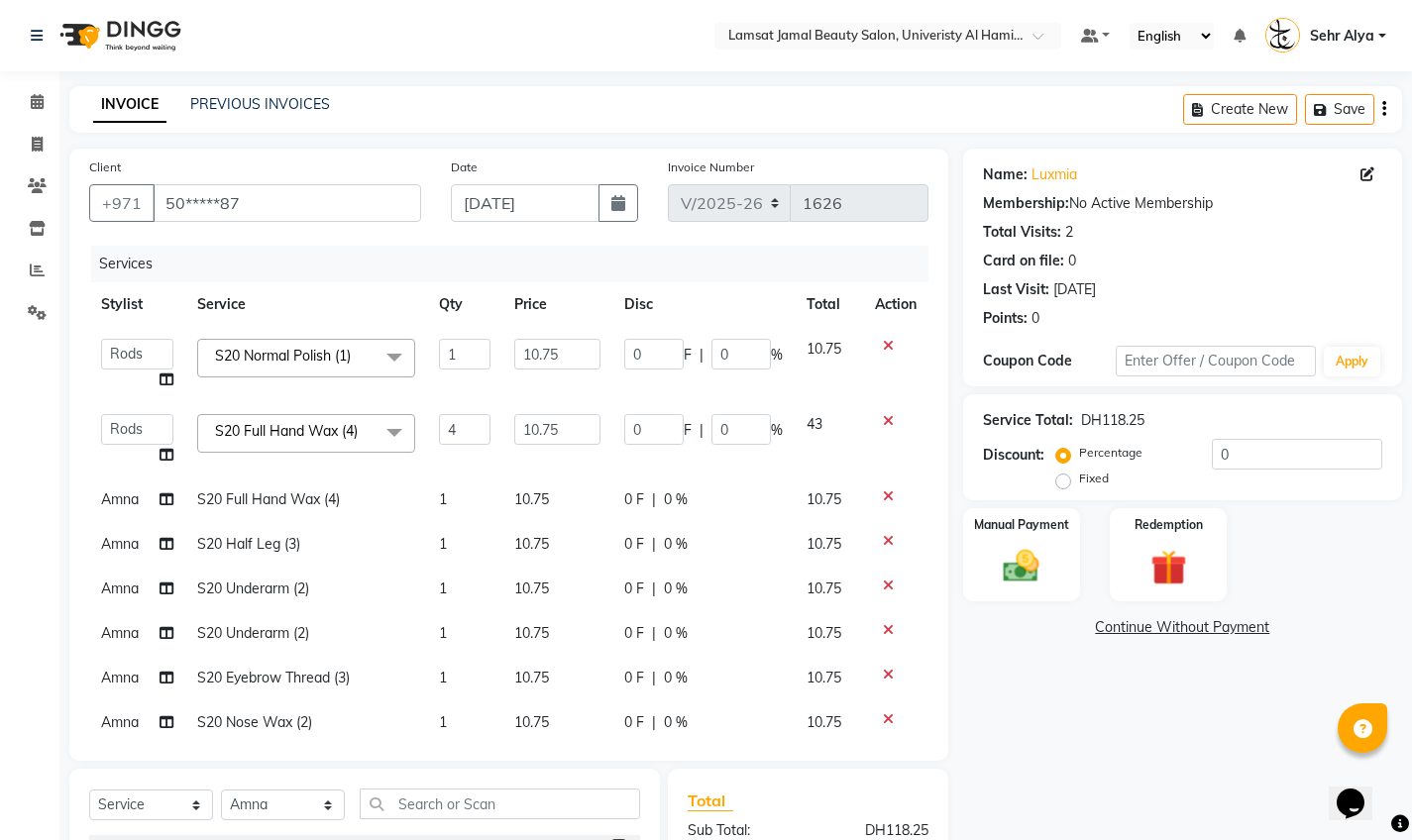 select on "79916" 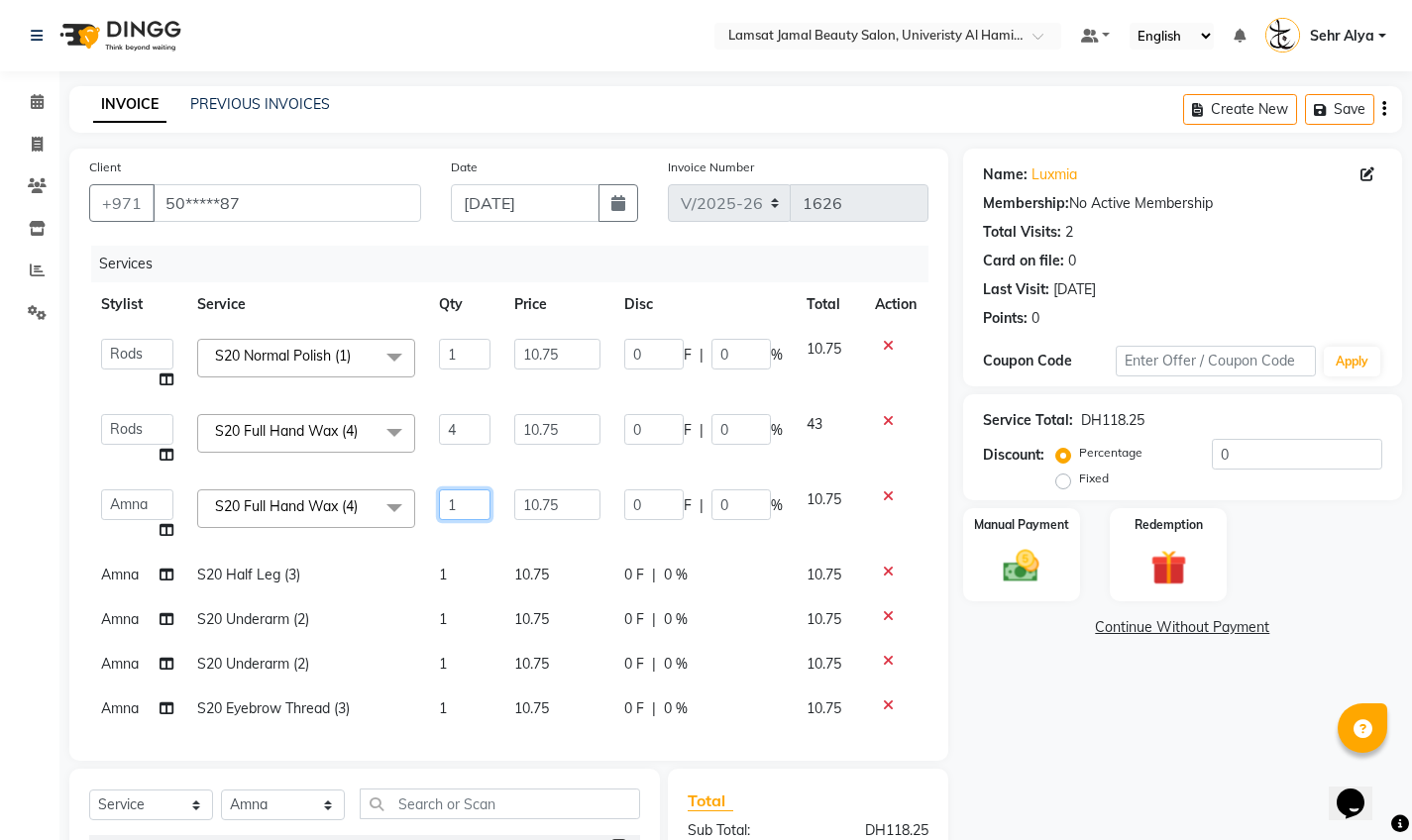 click on "1" 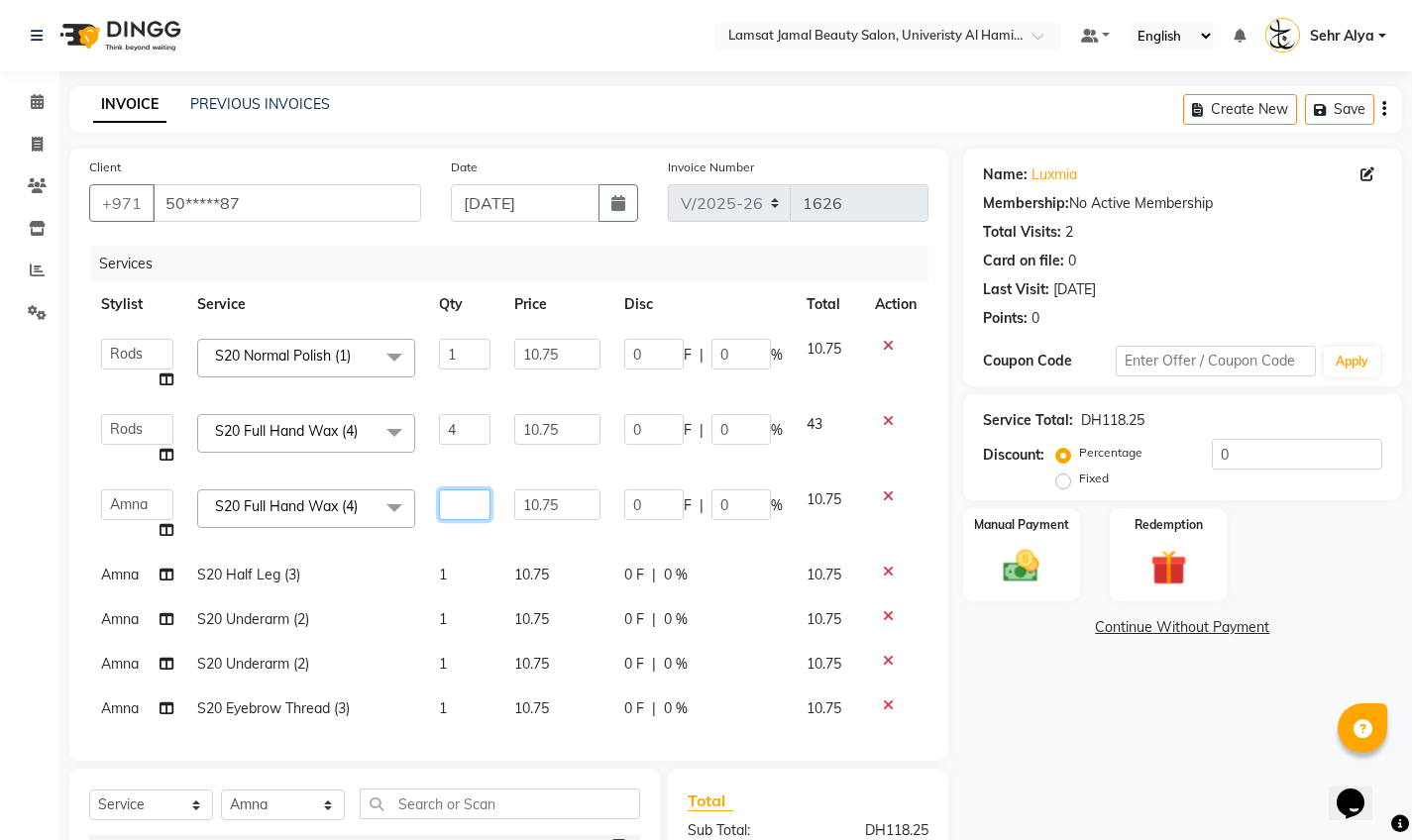 type on "4" 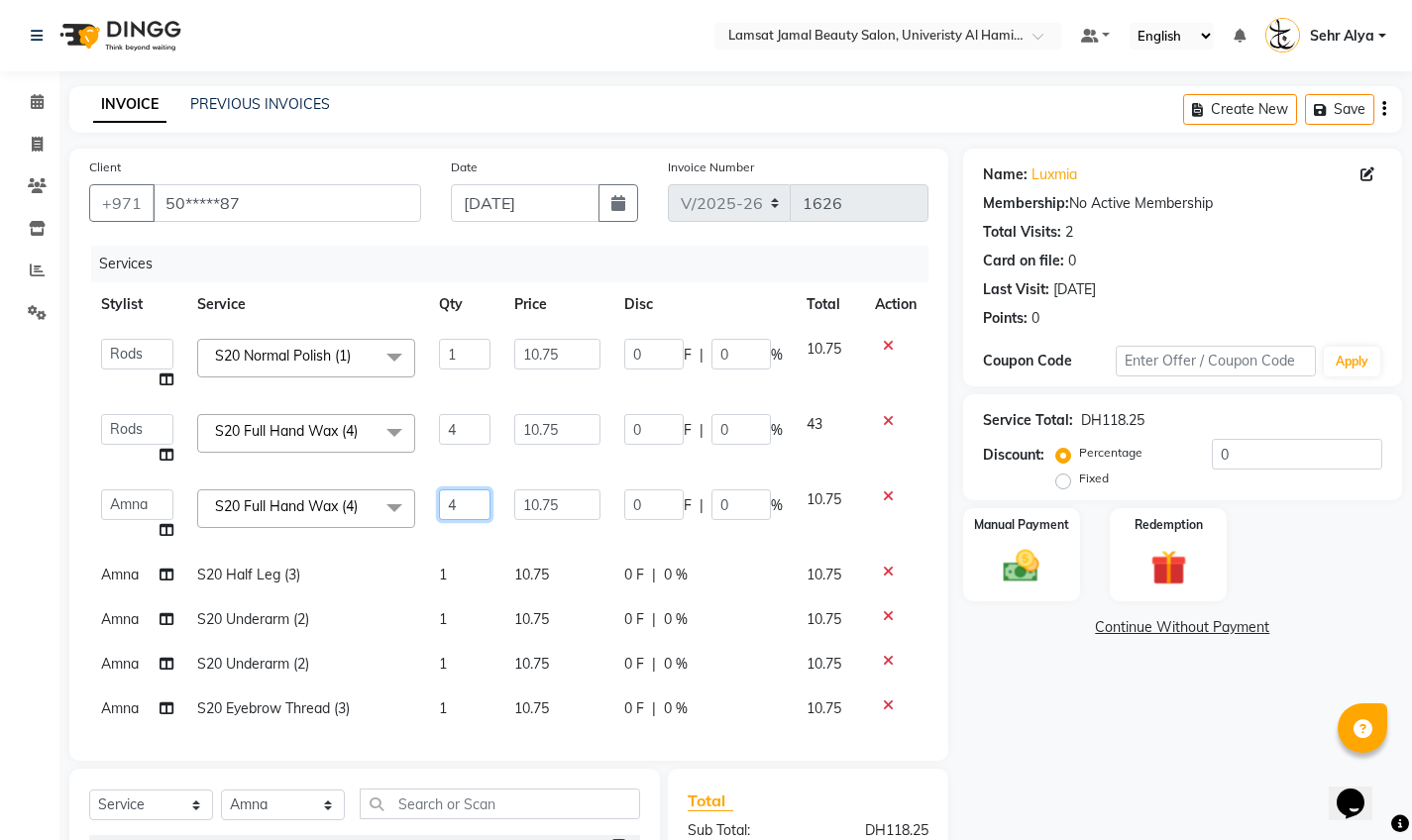 scroll, scrollTop: 14, scrollLeft: 0, axis: vertical 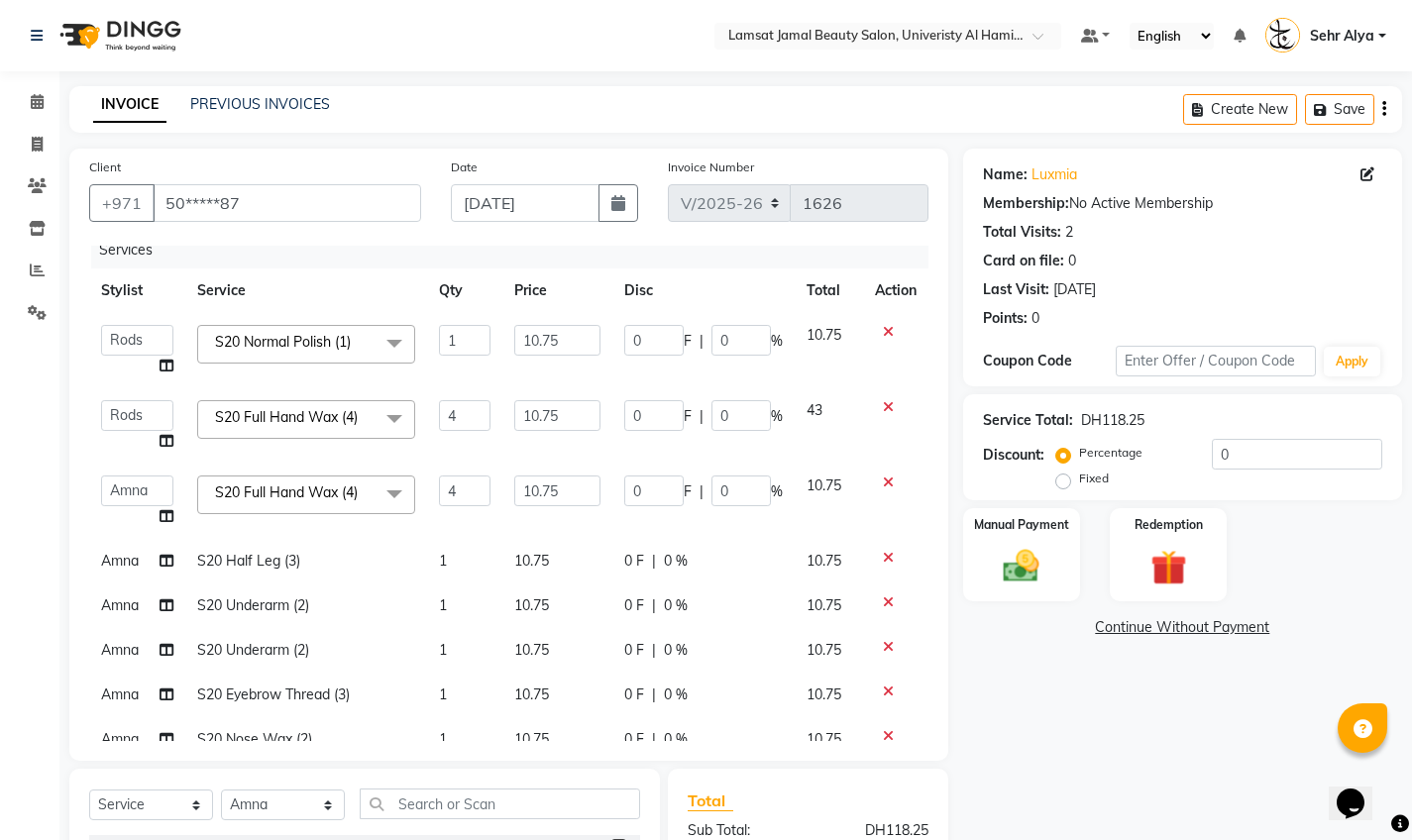 click on "S20 Half Leg (3)" 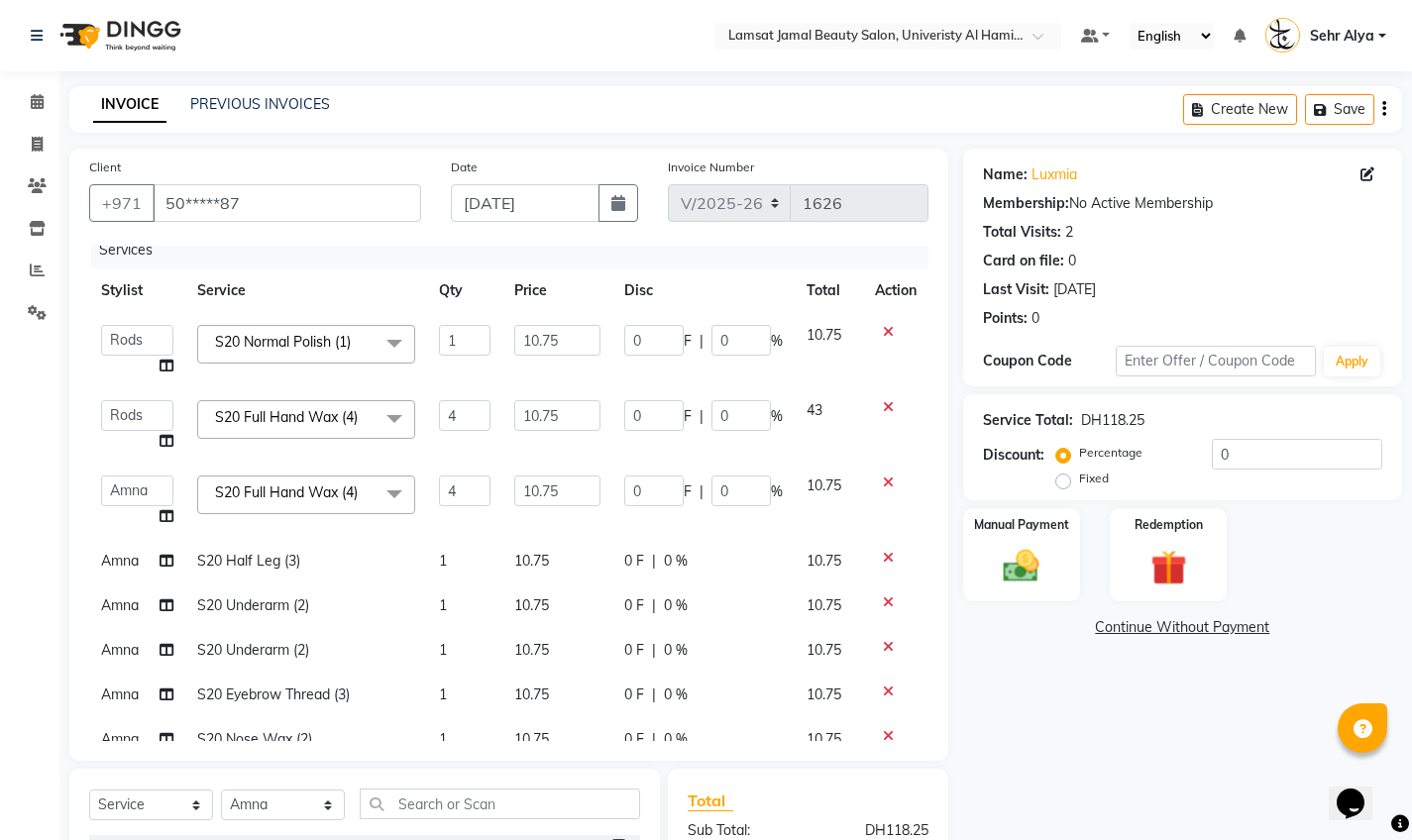 select on "79916" 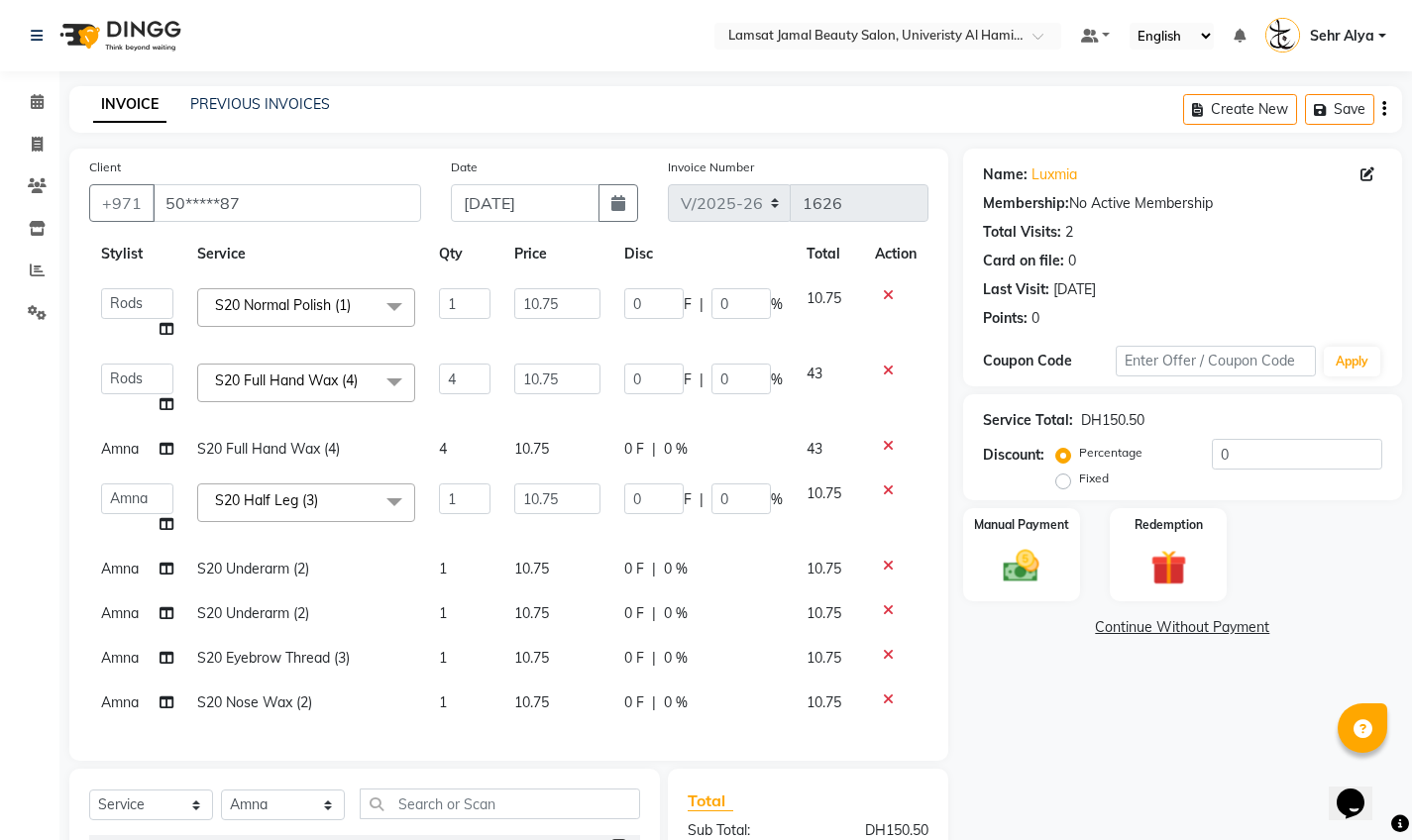 scroll, scrollTop: 64, scrollLeft: 0, axis: vertical 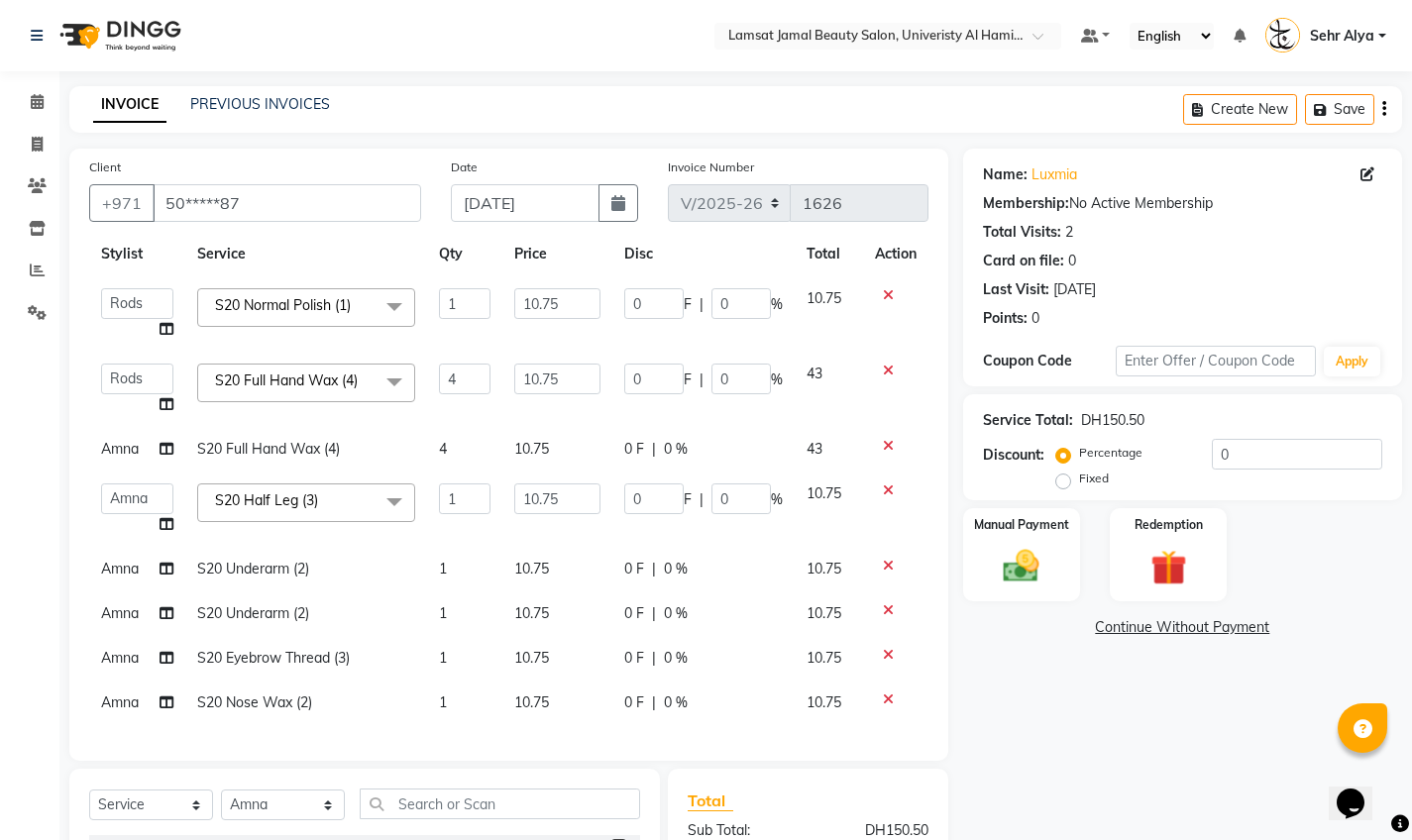 select on "79916" 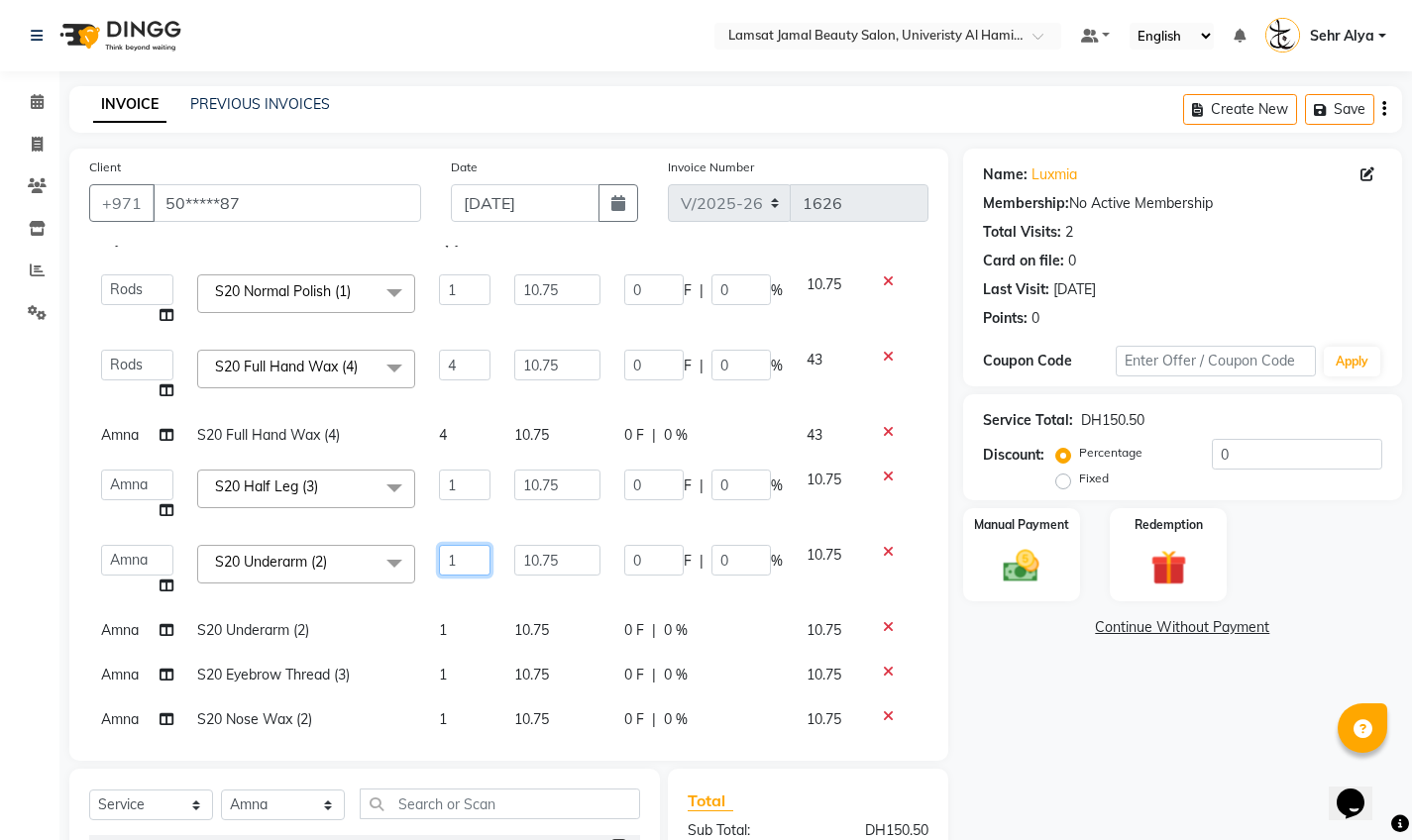 click on "1" 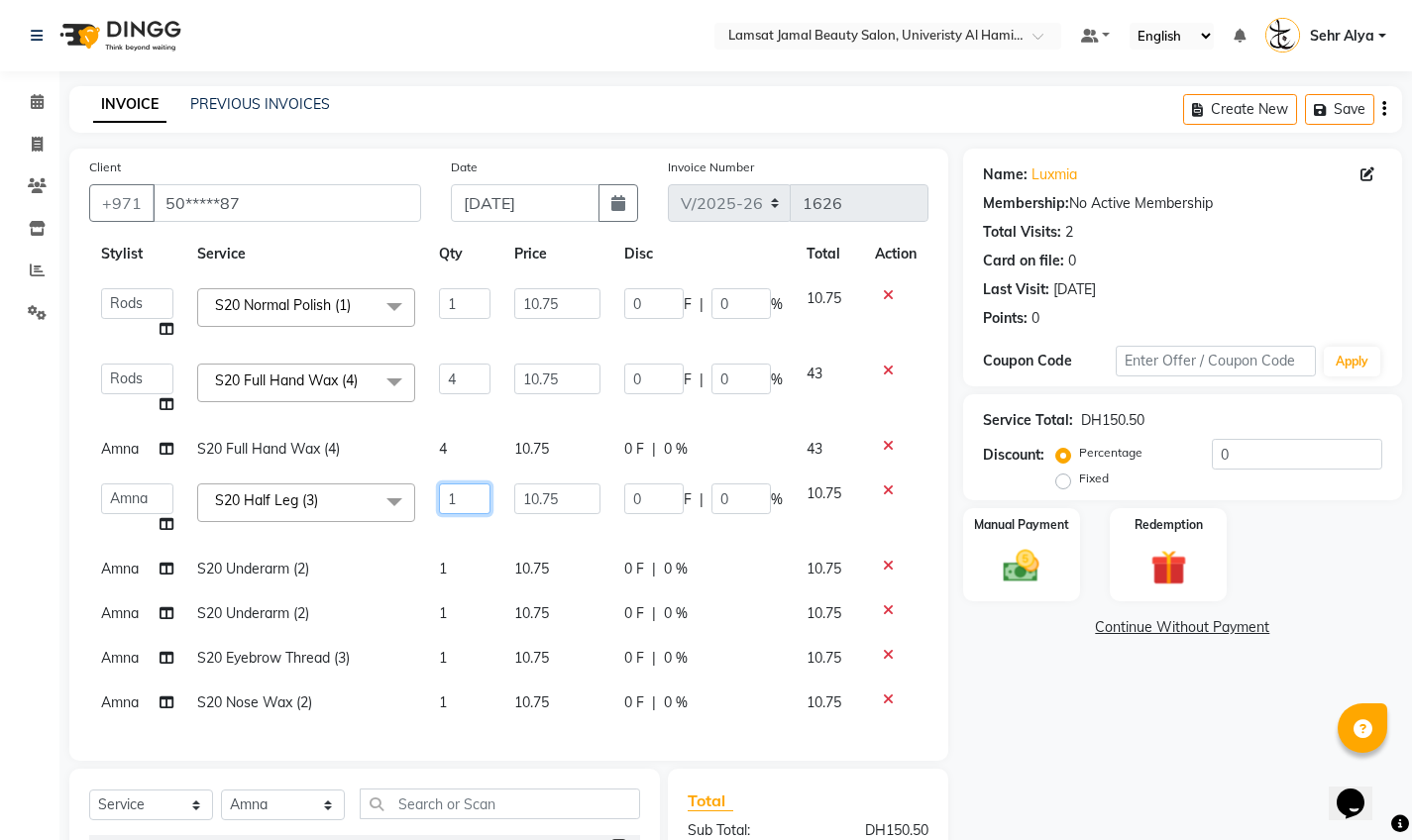 click on "1" 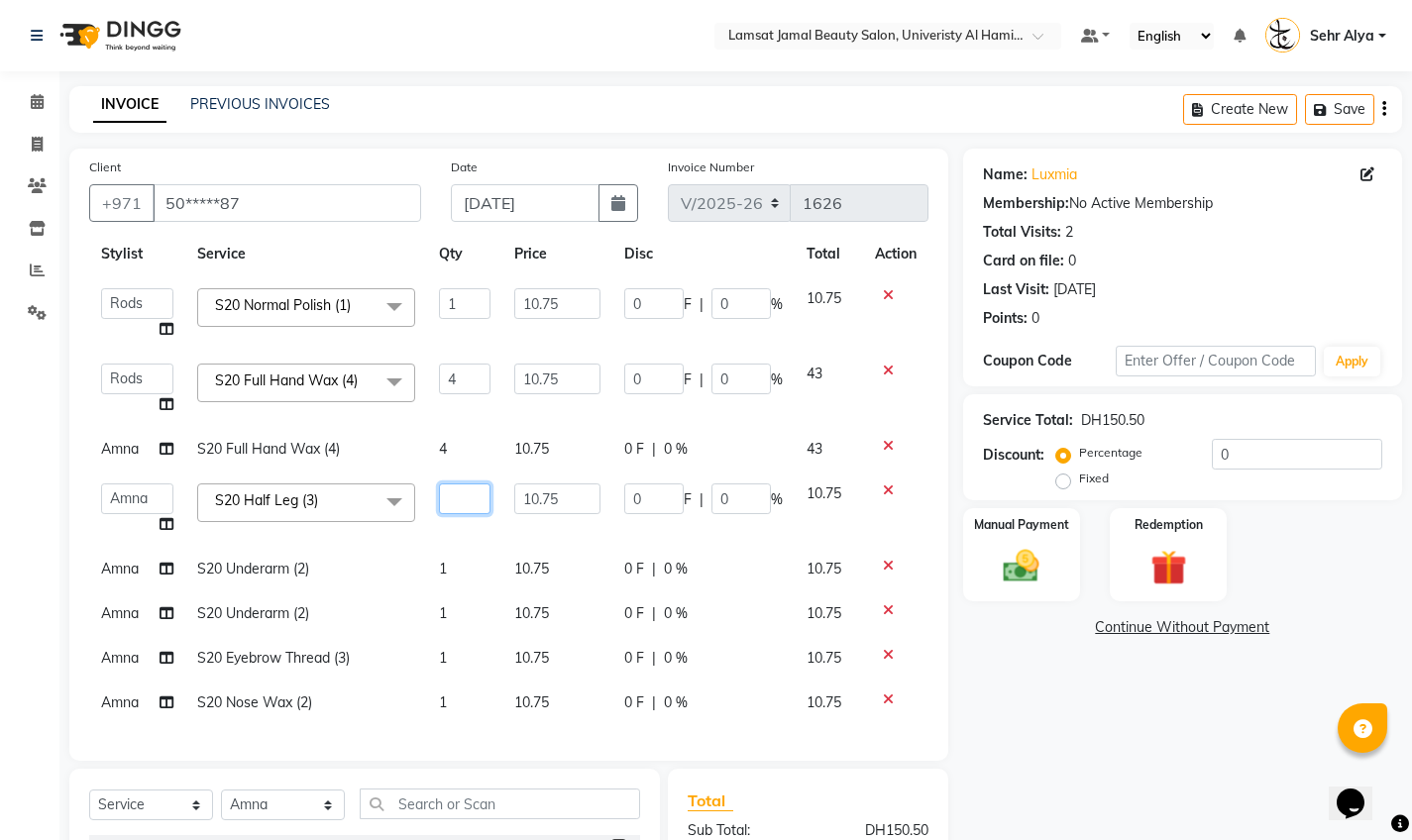 type on "2" 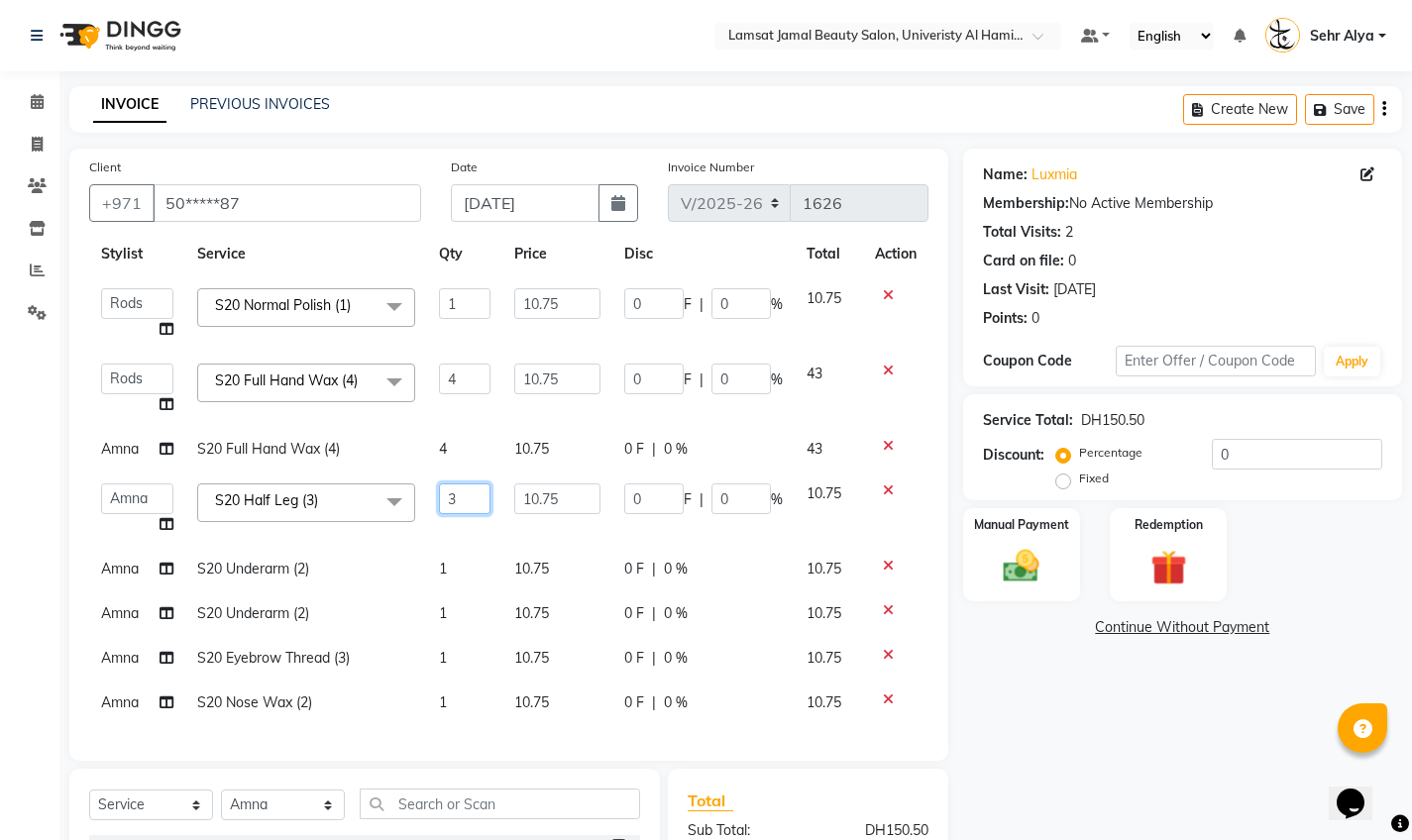scroll, scrollTop: 68, scrollLeft: 0, axis: vertical 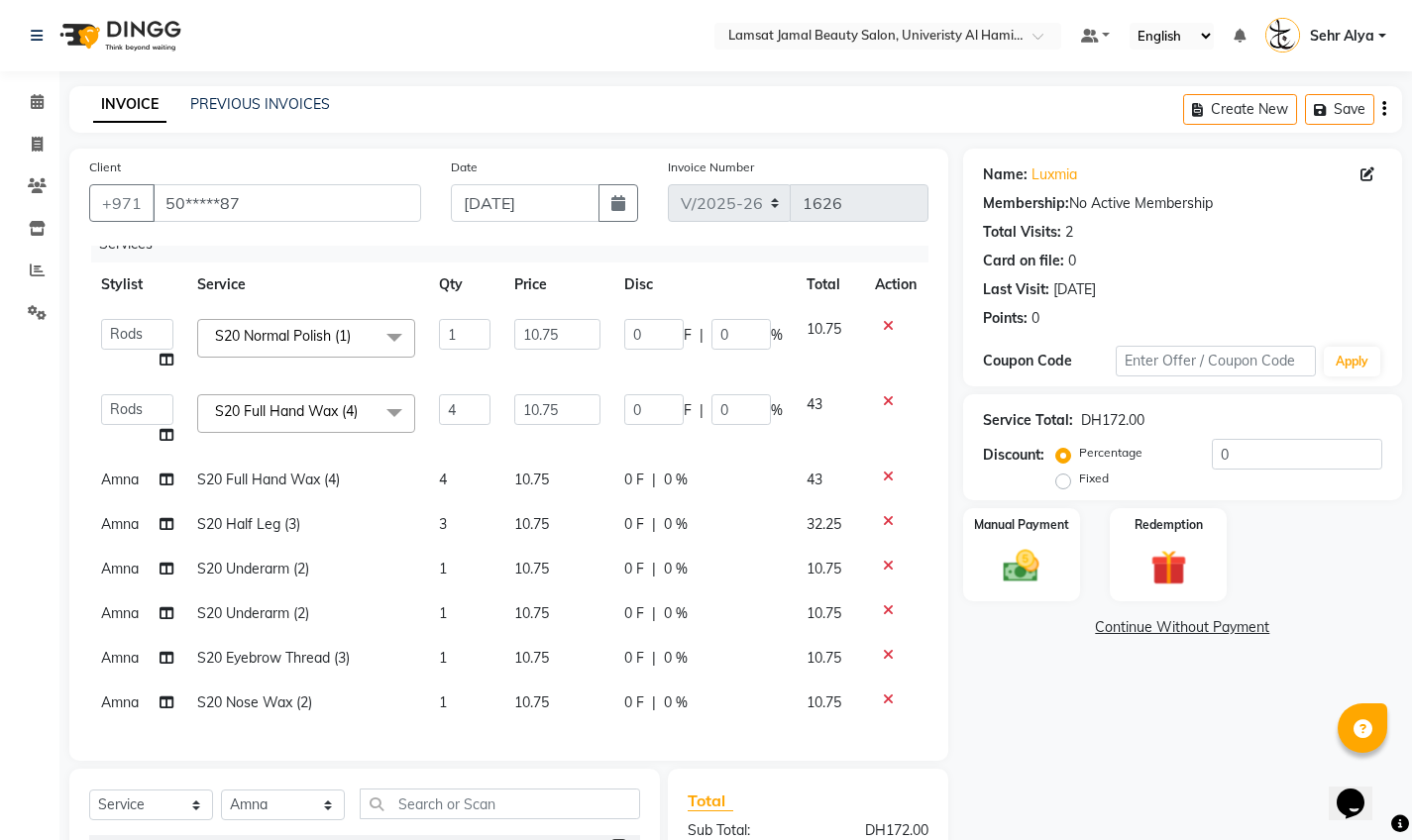 click on "1" 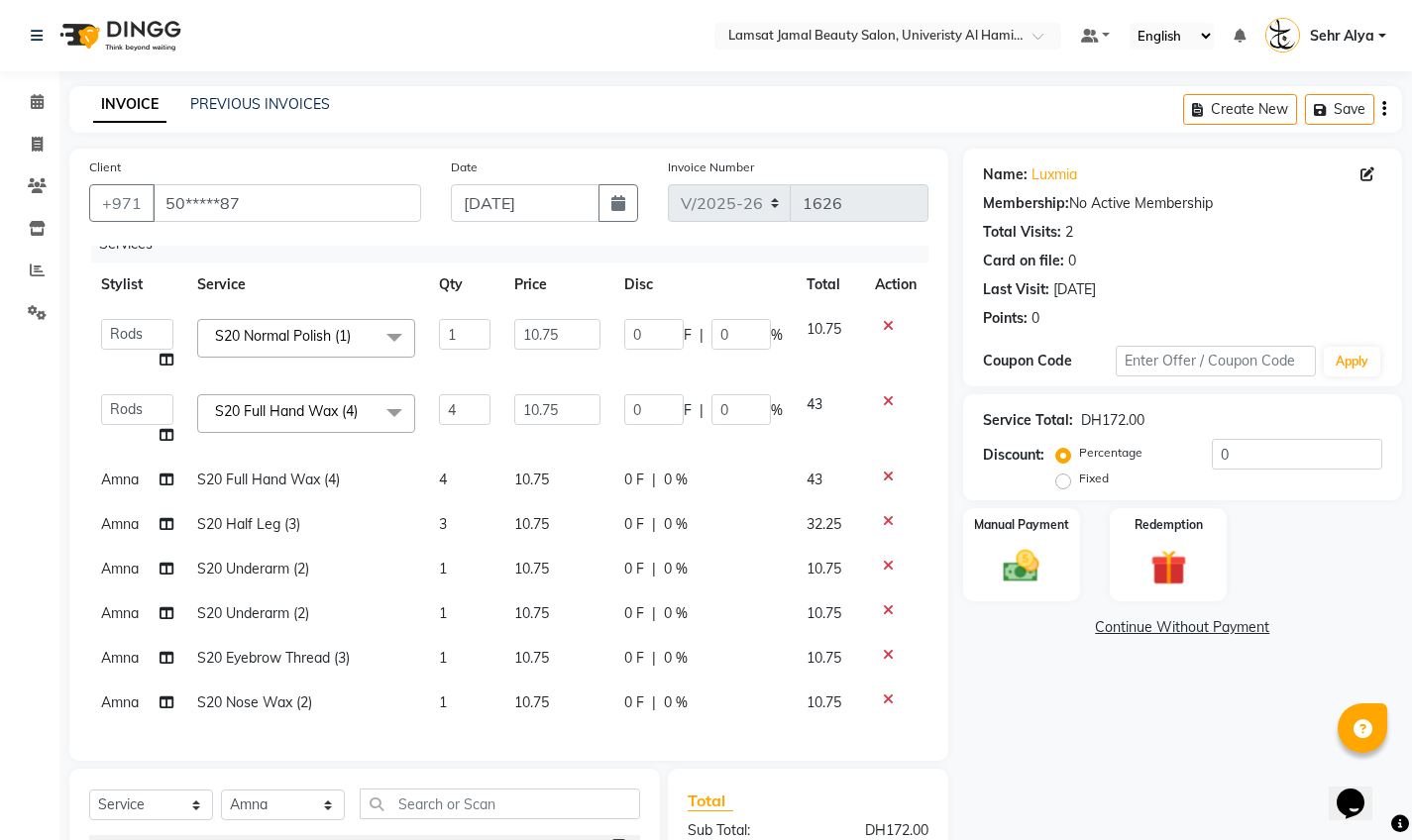 select on "79916" 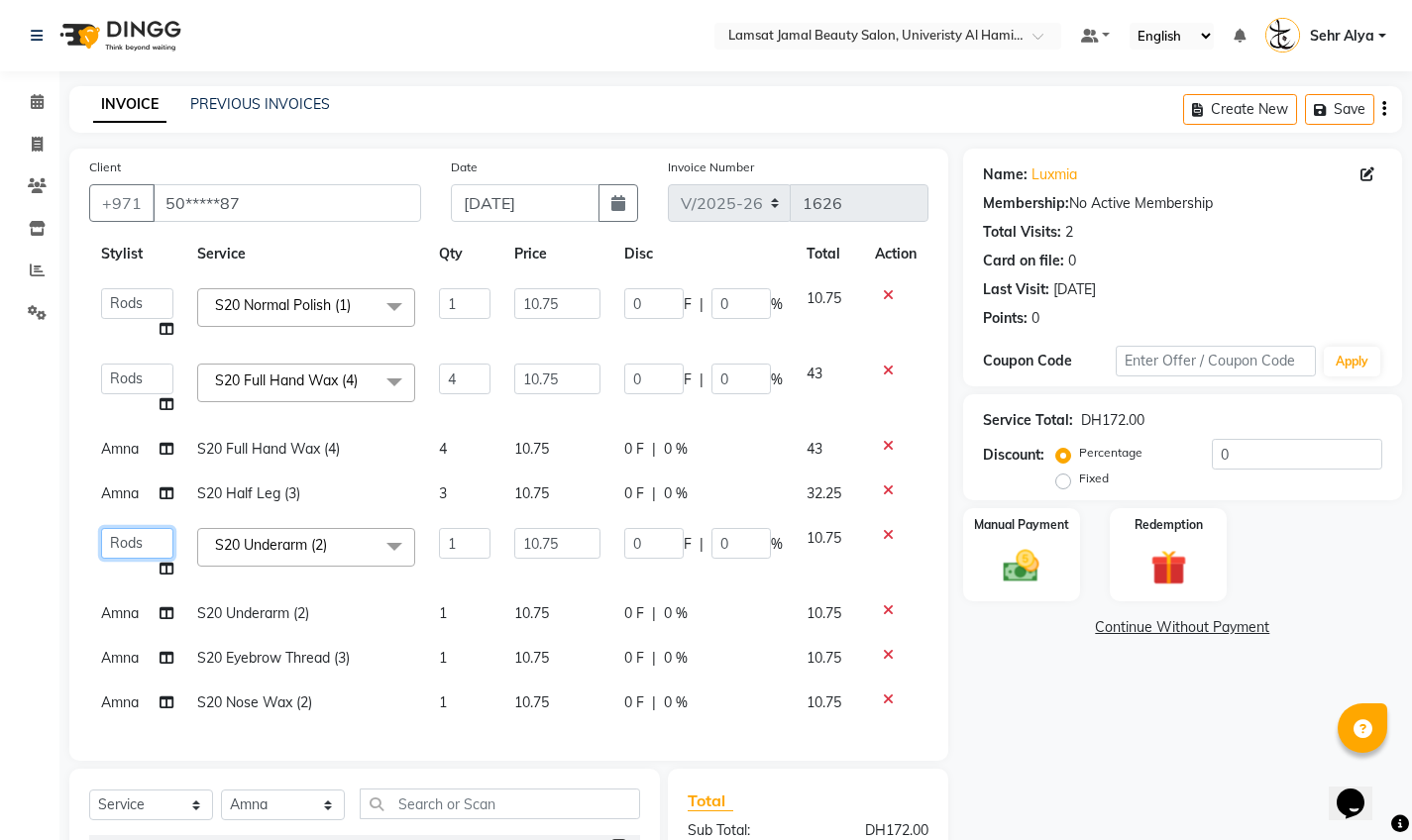 select on "79910" 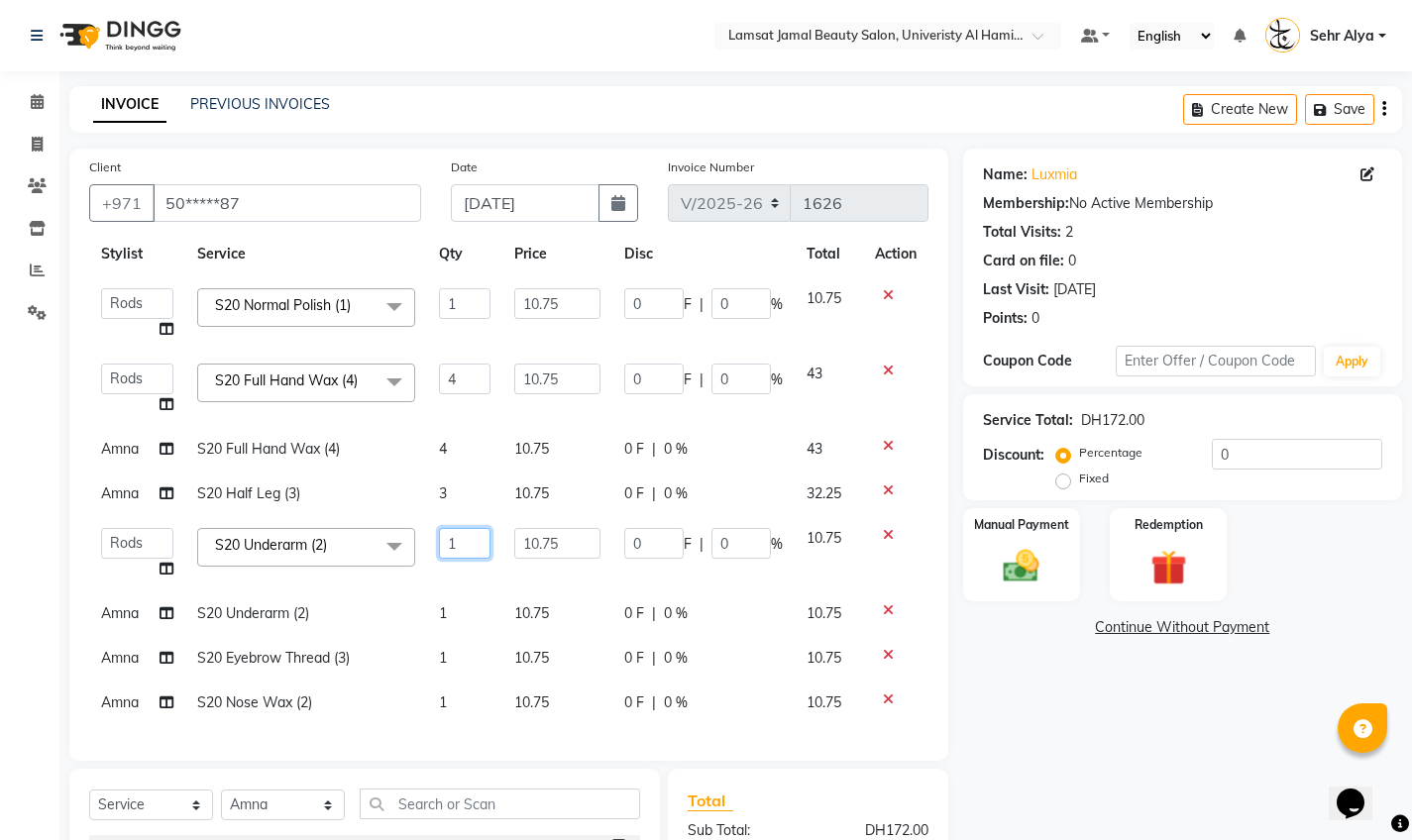 click on "1" 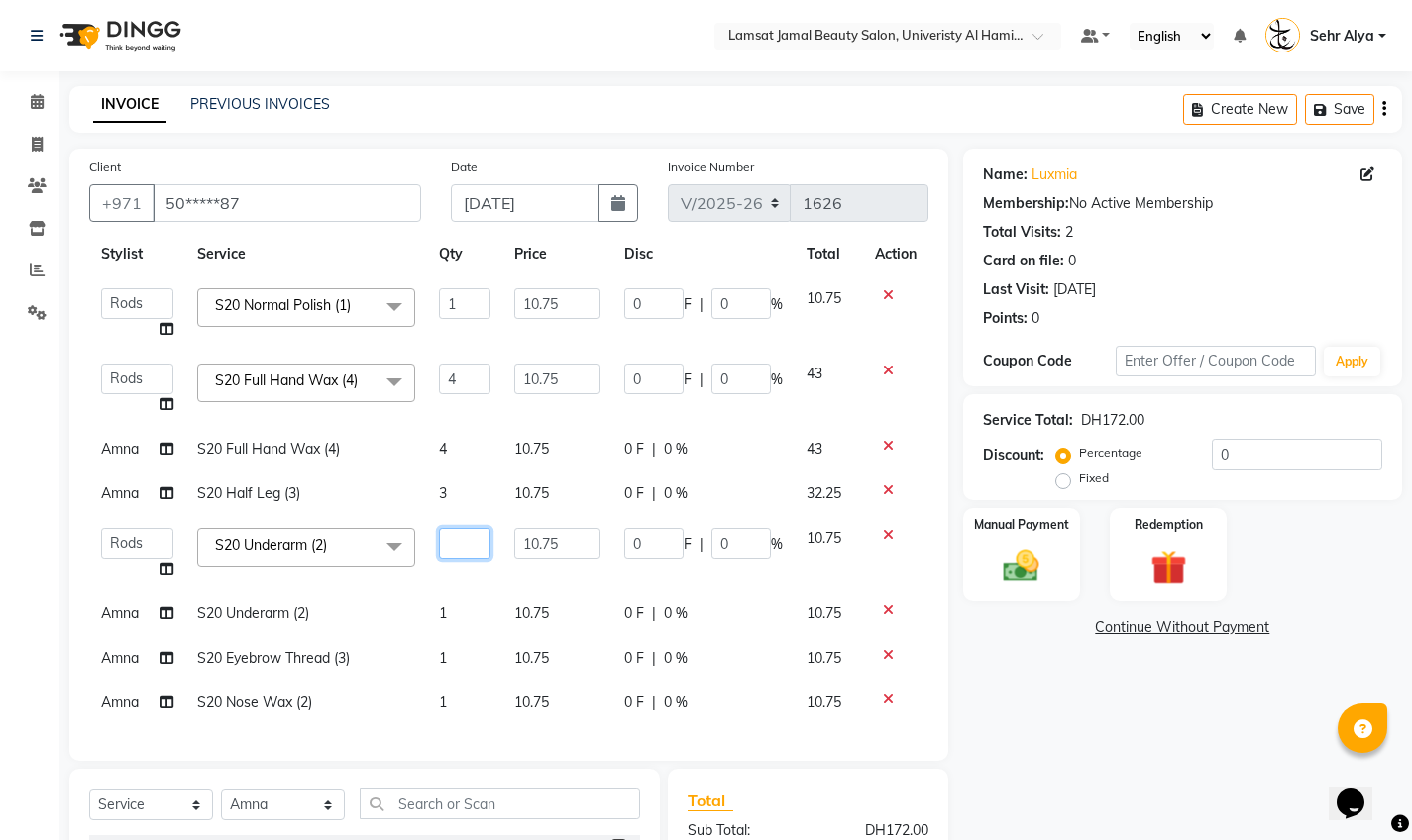 type on "2" 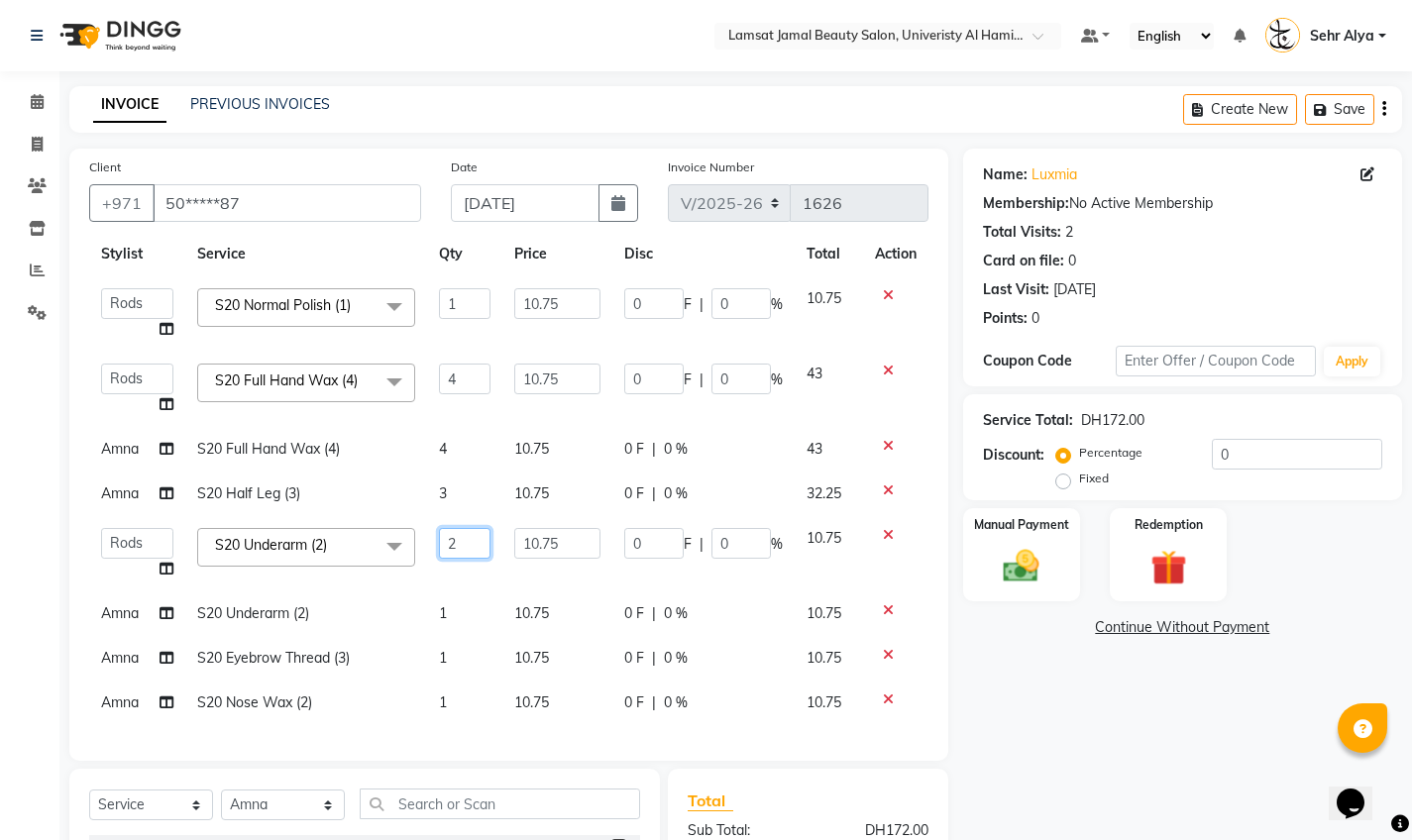 scroll, scrollTop: 72, scrollLeft: 0, axis: vertical 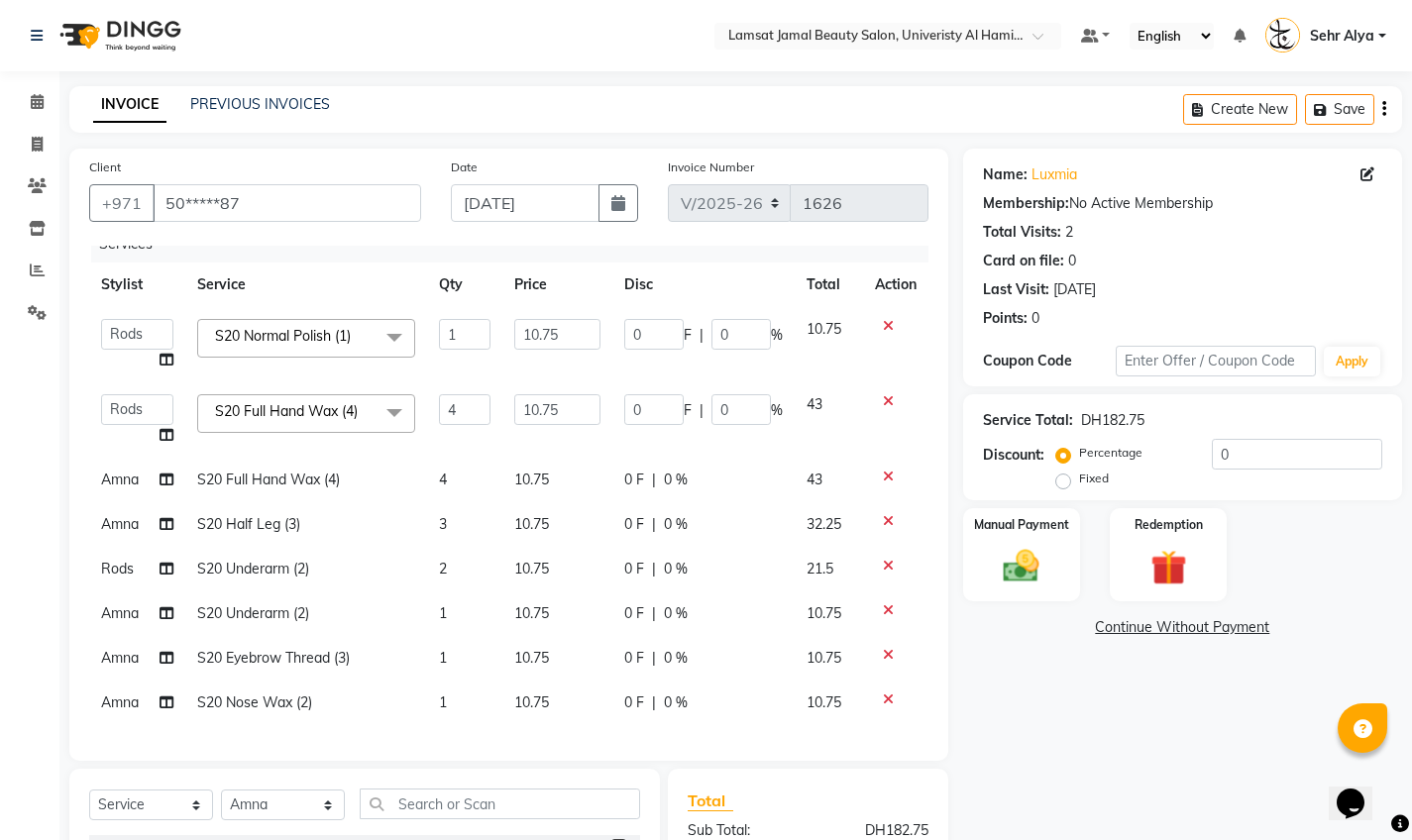 click on "1" 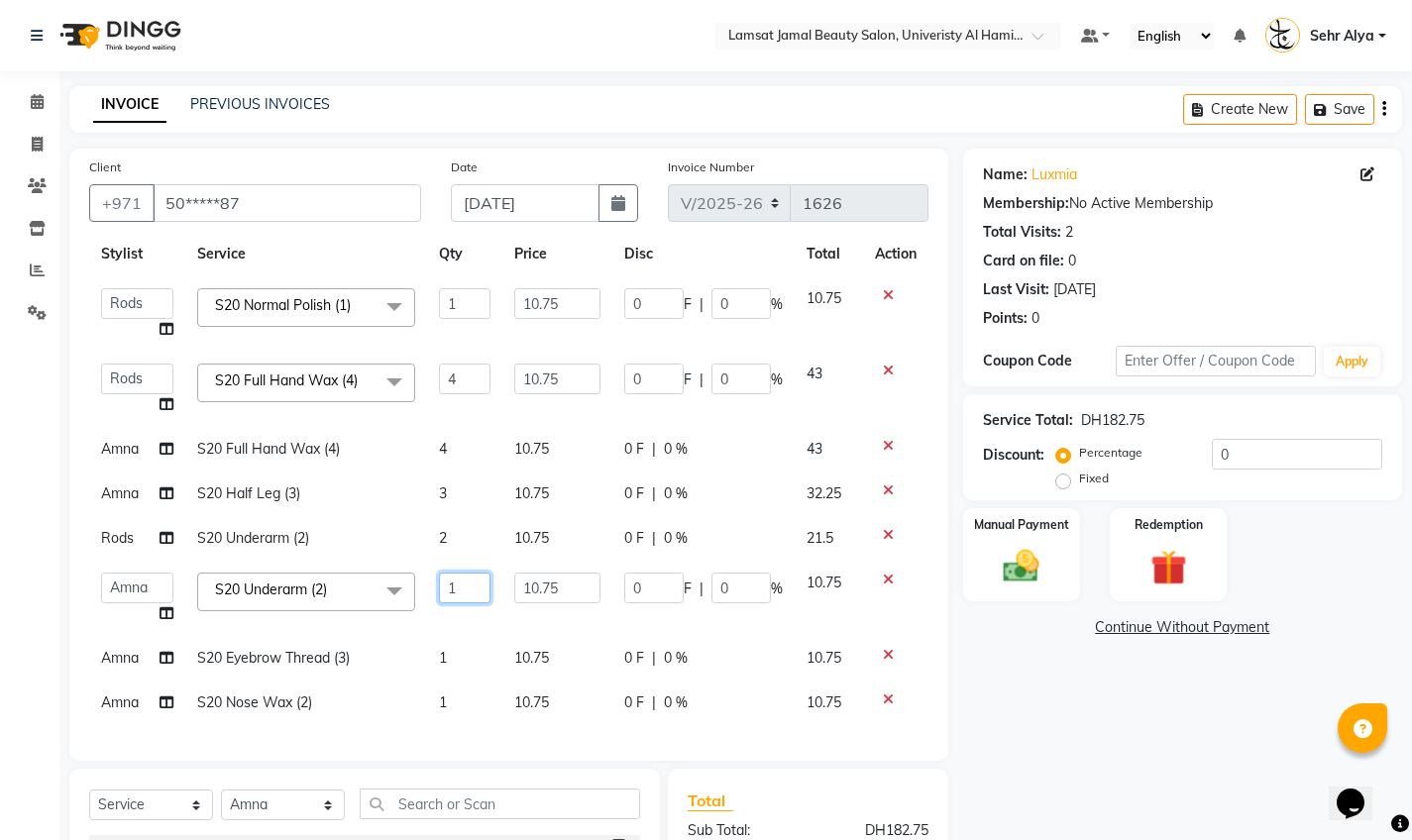 click on "1" 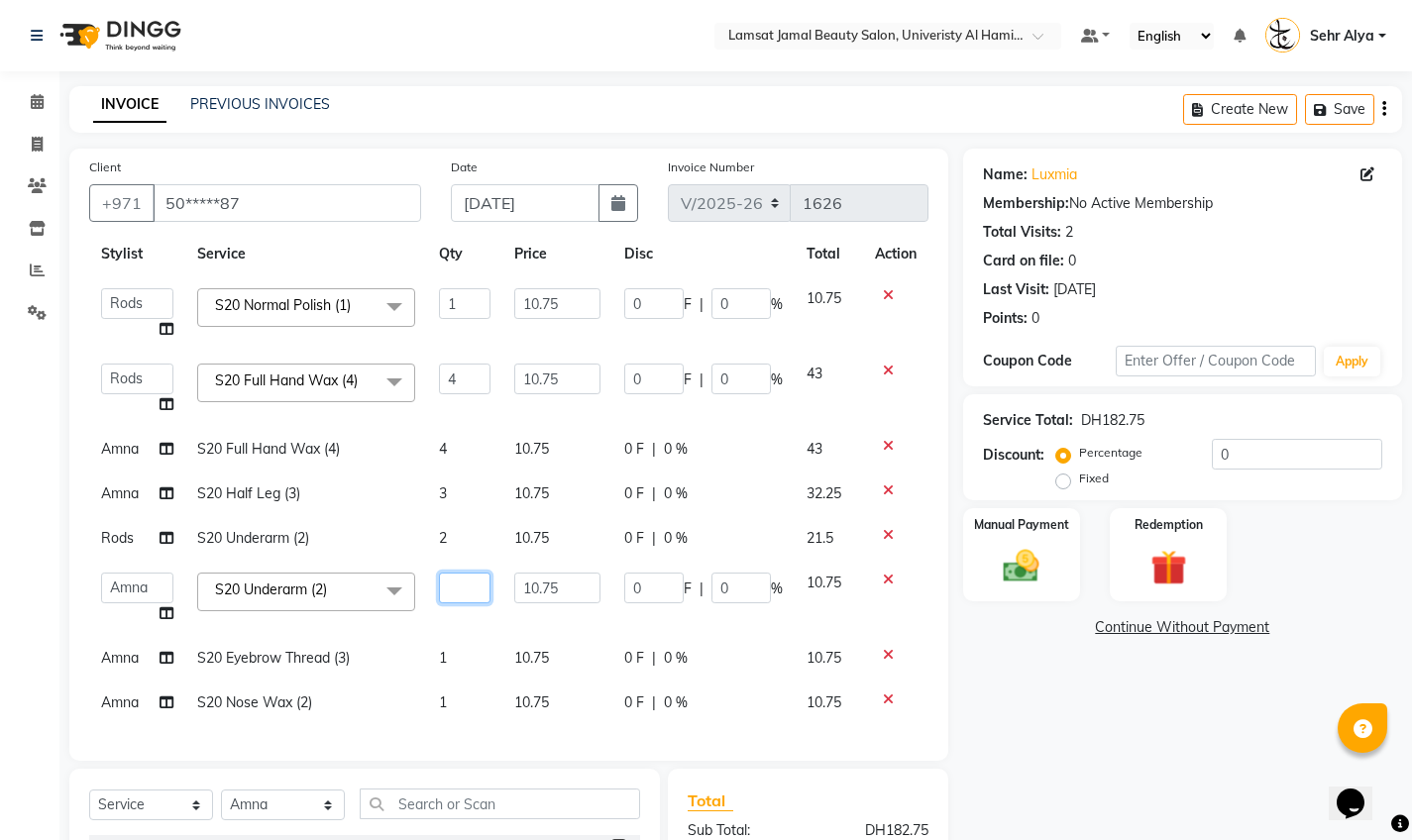 type on "2" 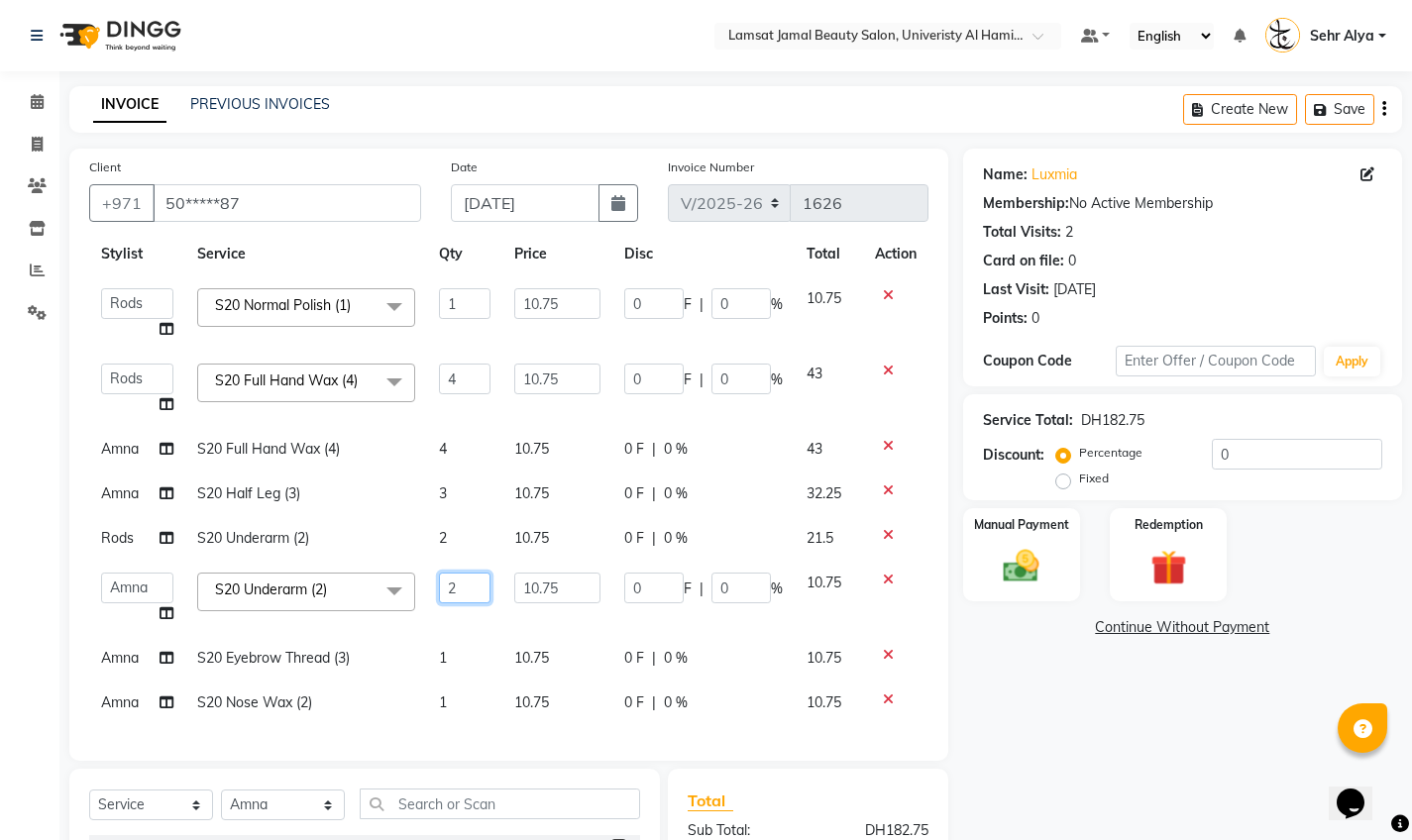 scroll, scrollTop: 127, scrollLeft: 0, axis: vertical 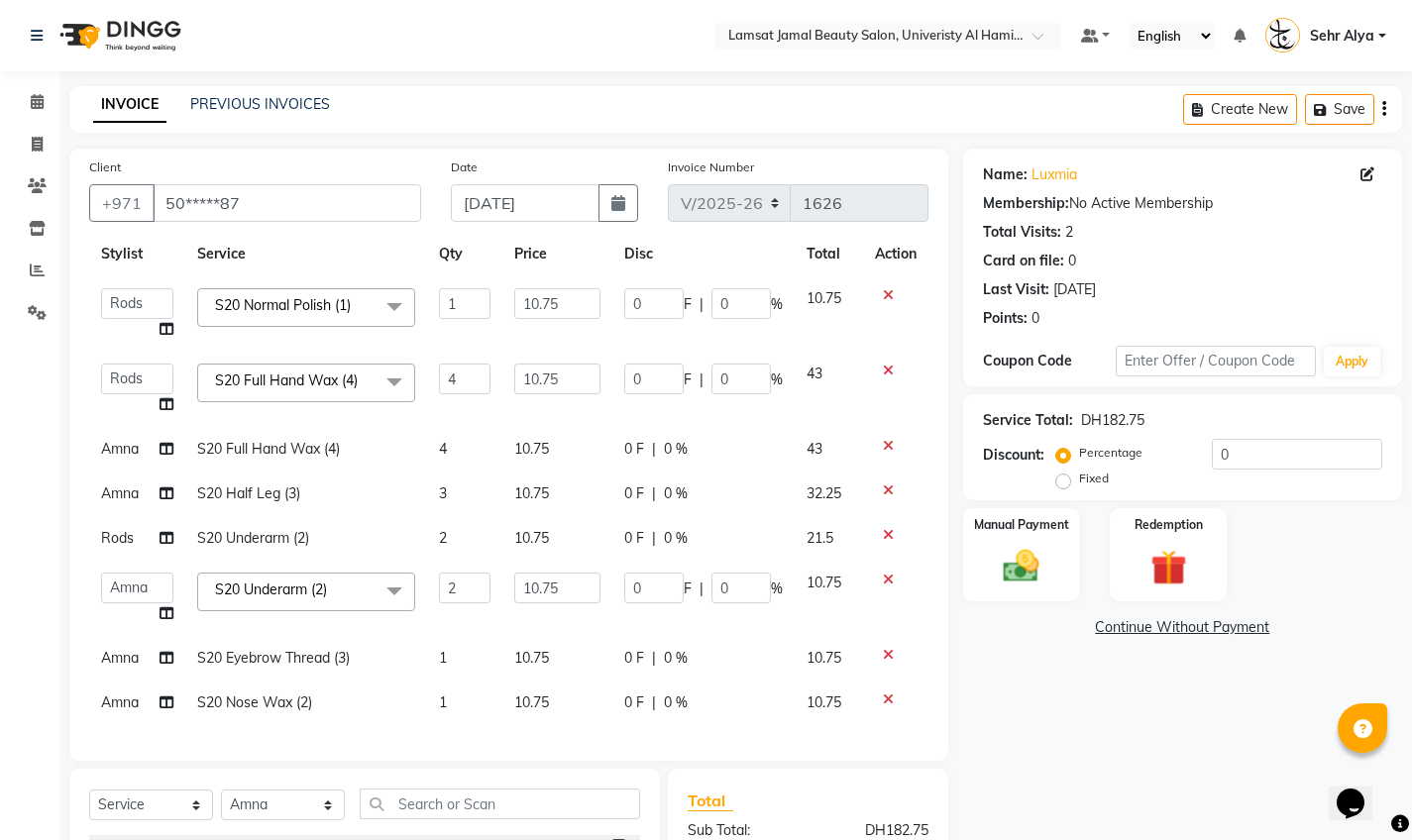 click on "1" 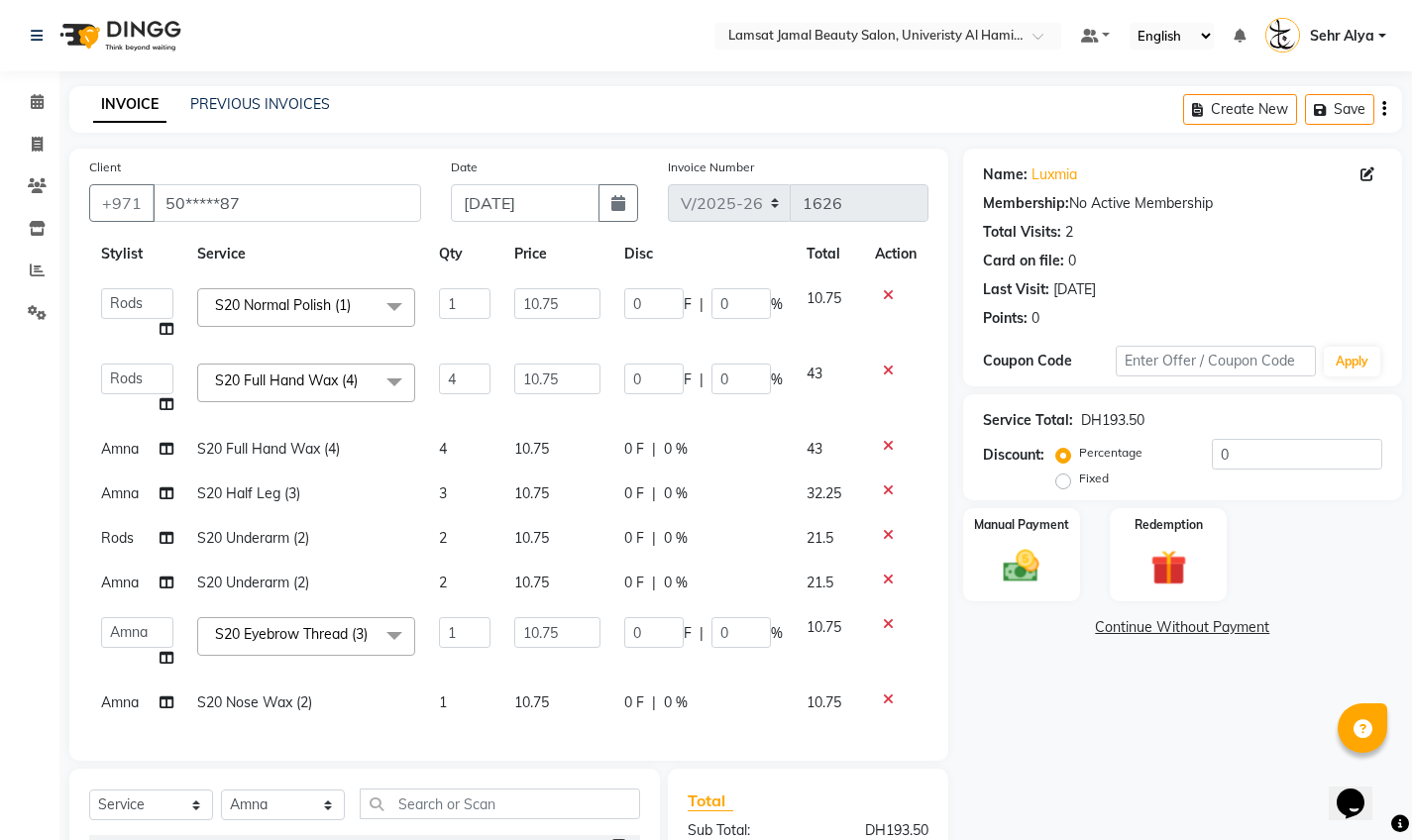 scroll, scrollTop: 118, scrollLeft: 0, axis: vertical 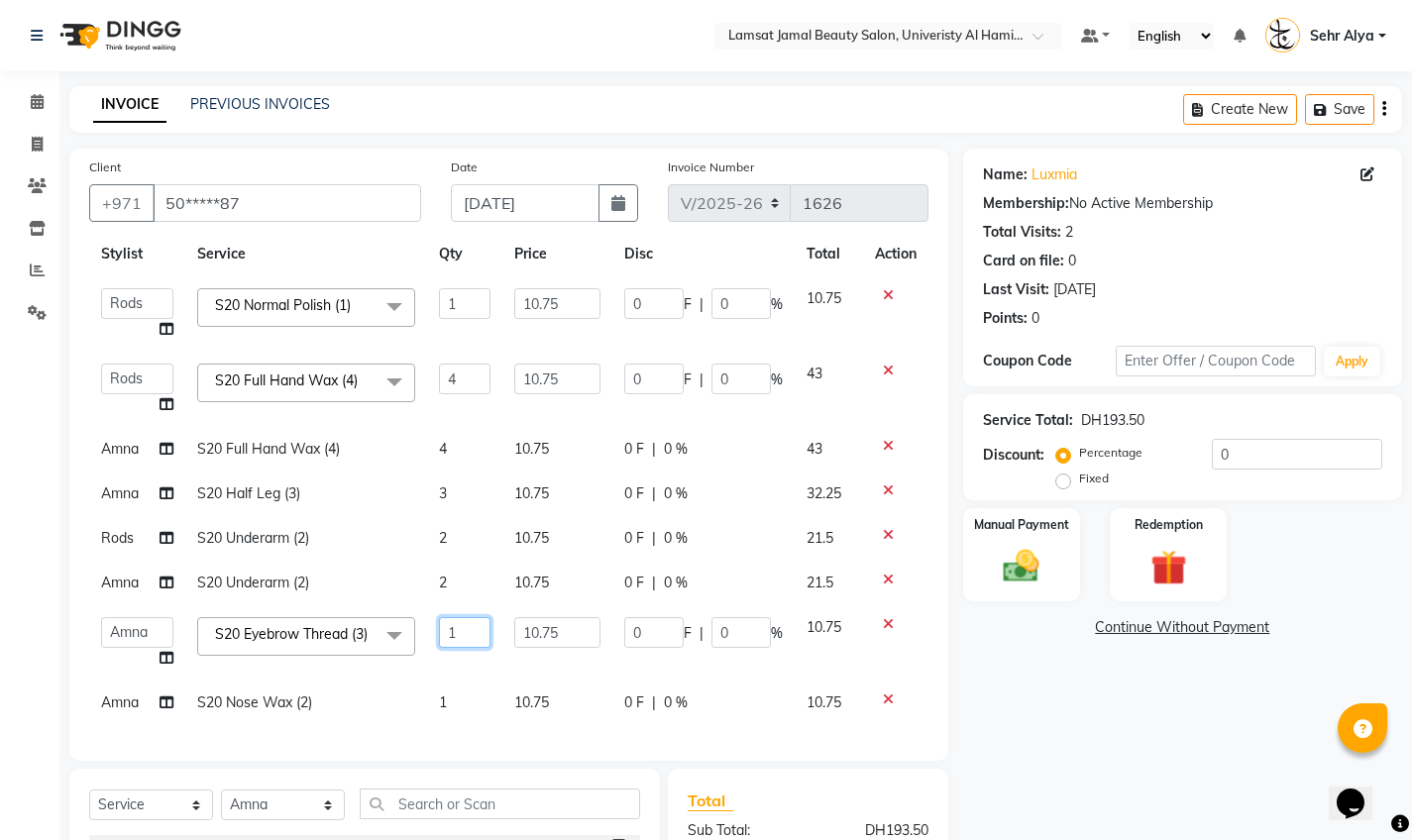 click on "1" 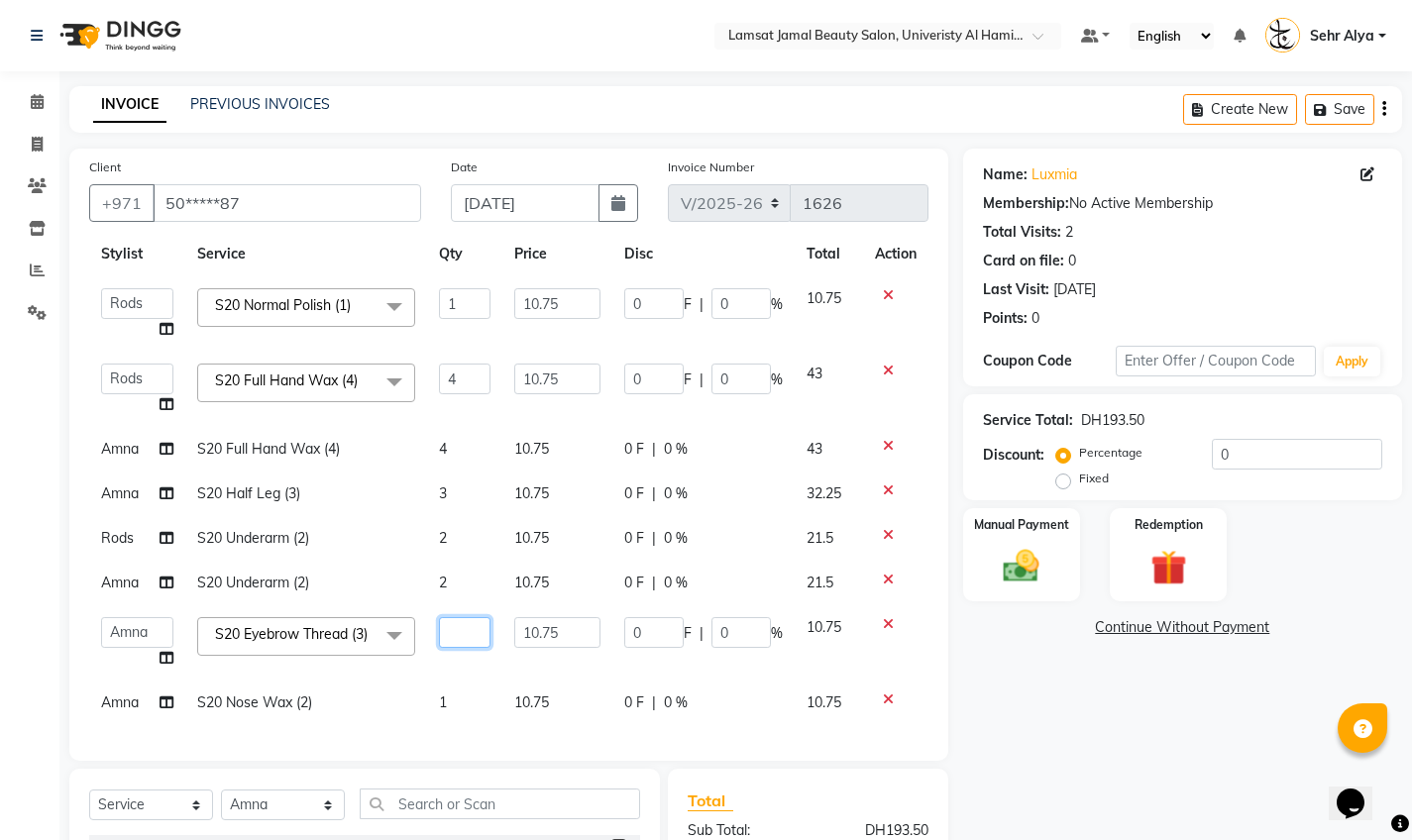 type on "3" 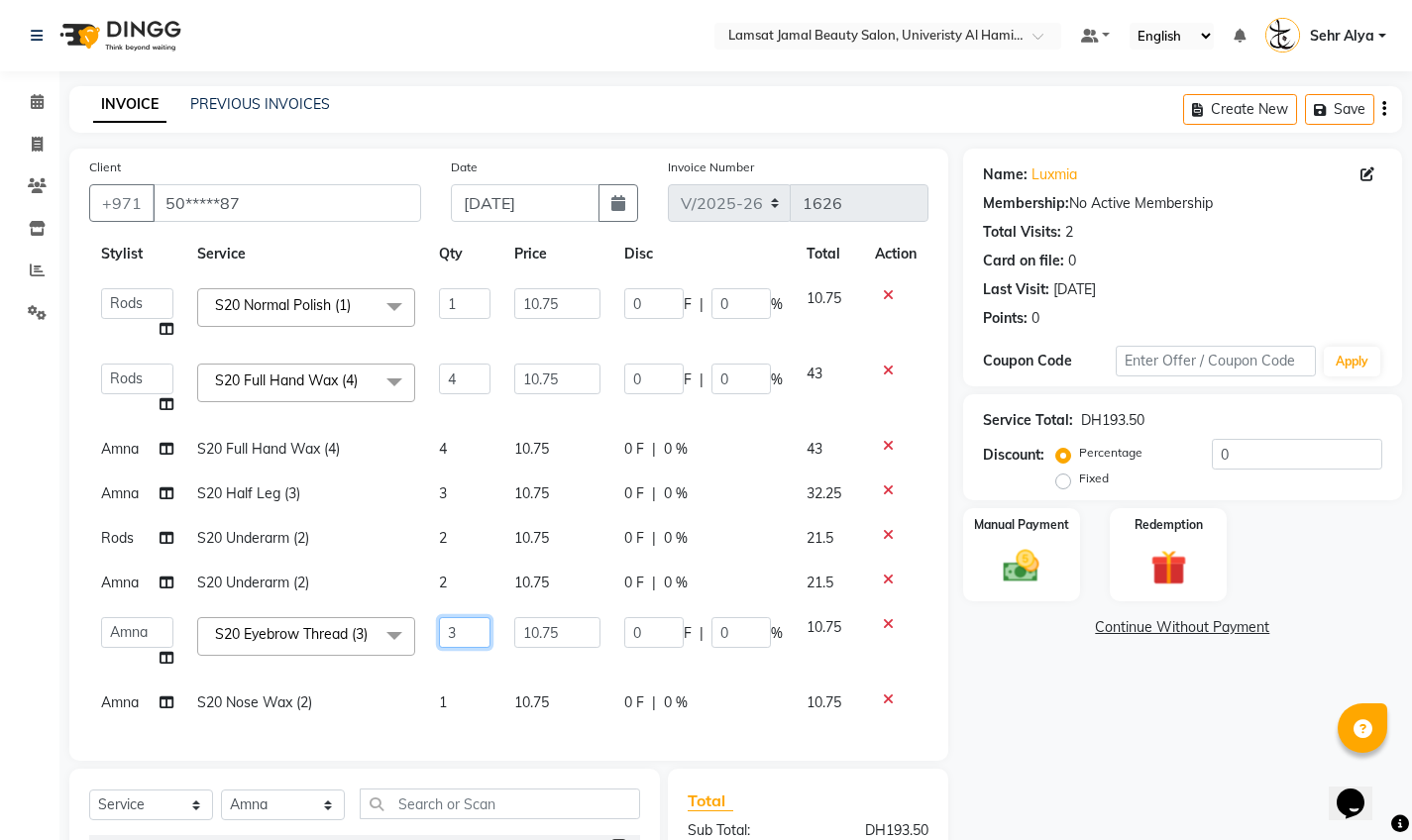 scroll, scrollTop: 157, scrollLeft: 0, axis: vertical 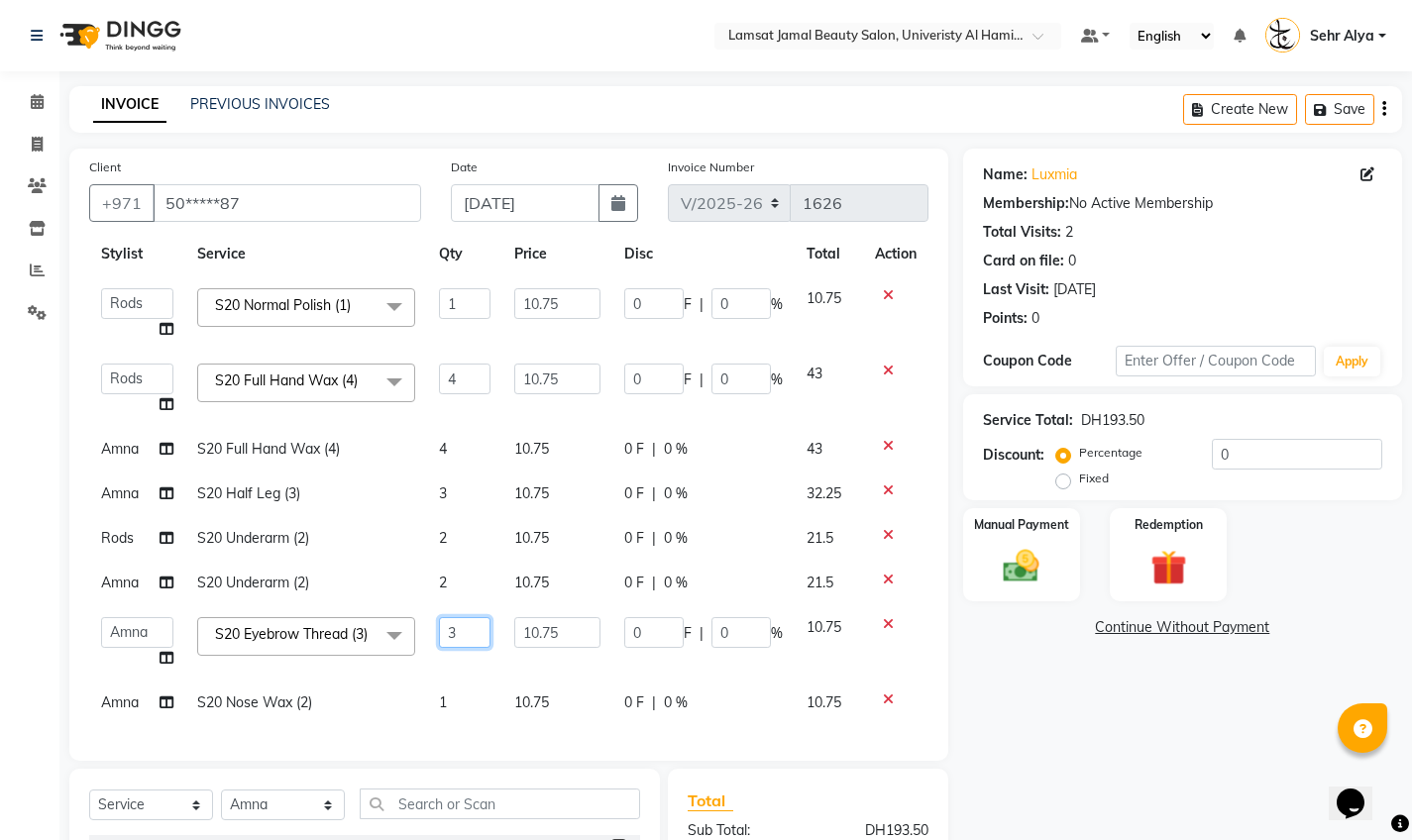 click on "1" 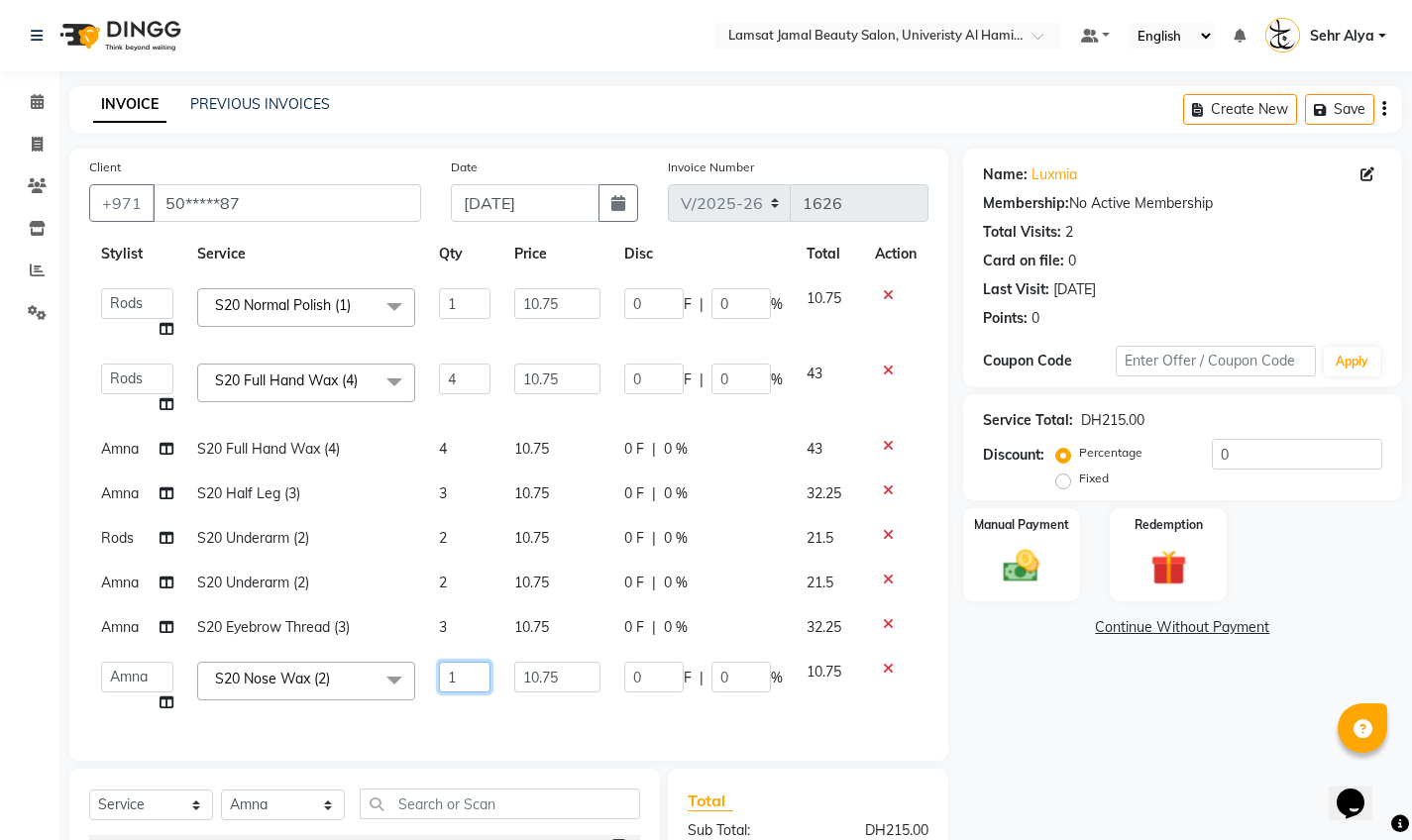 click on "1" 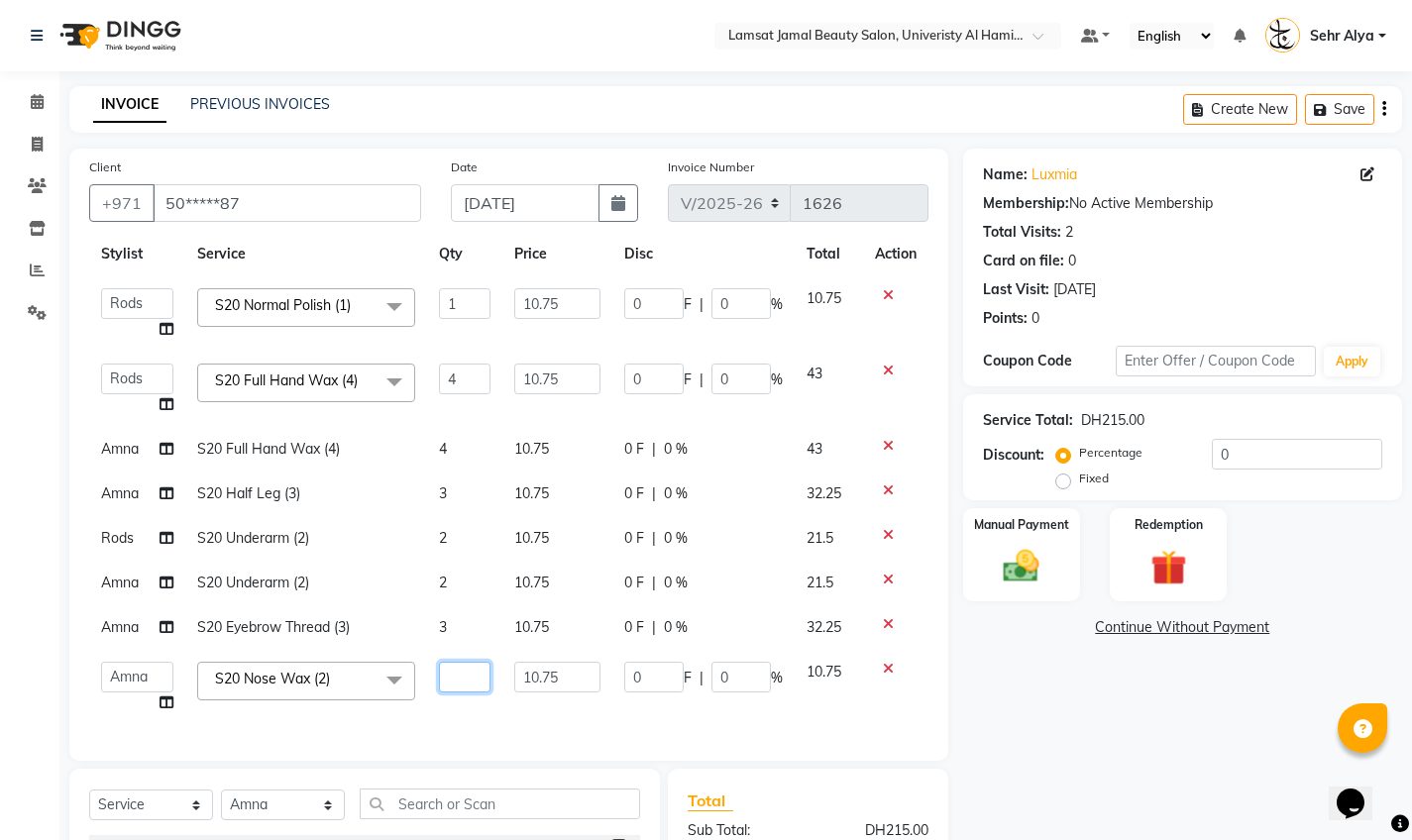 type on "2" 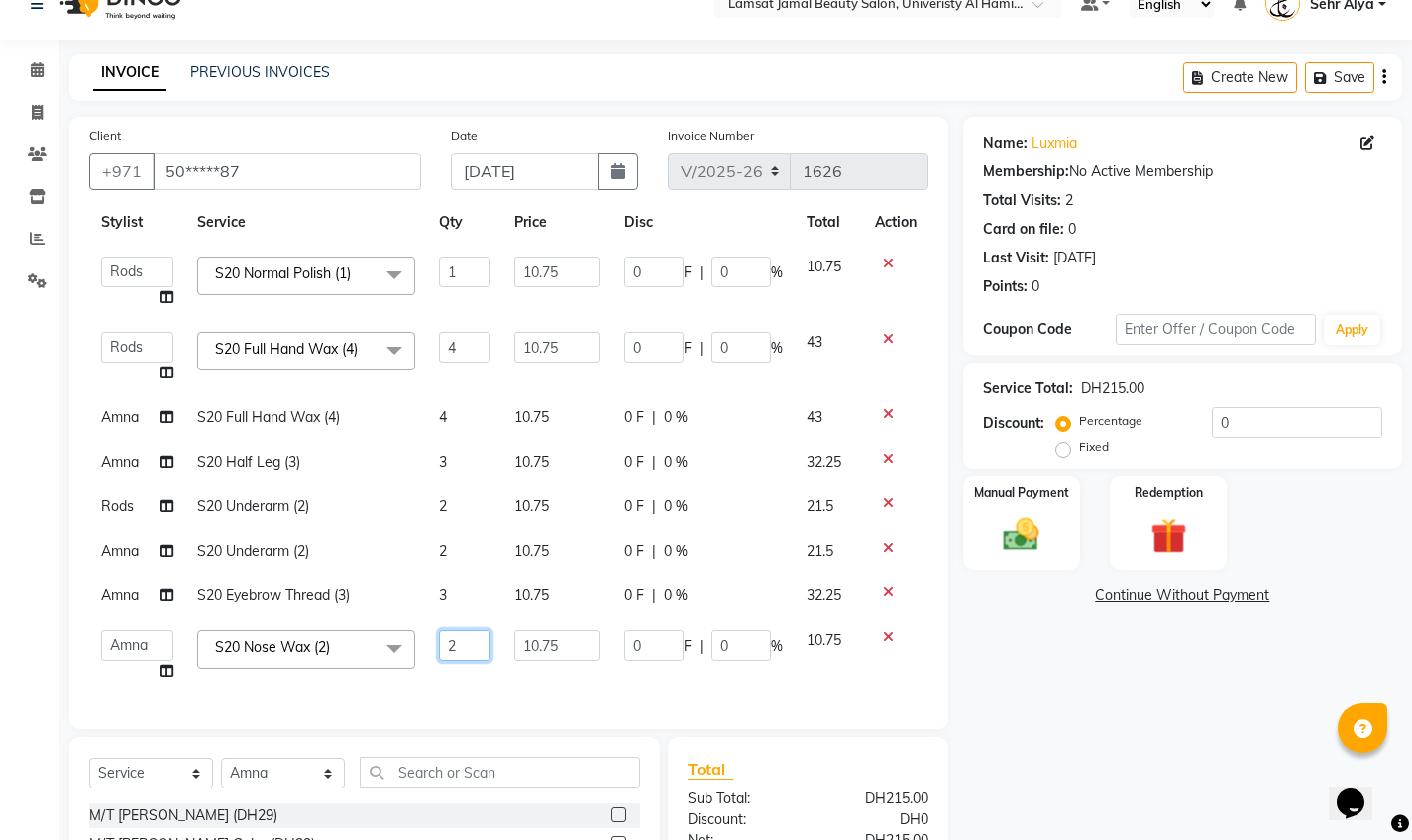 scroll, scrollTop: 36, scrollLeft: 0, axis: vertical 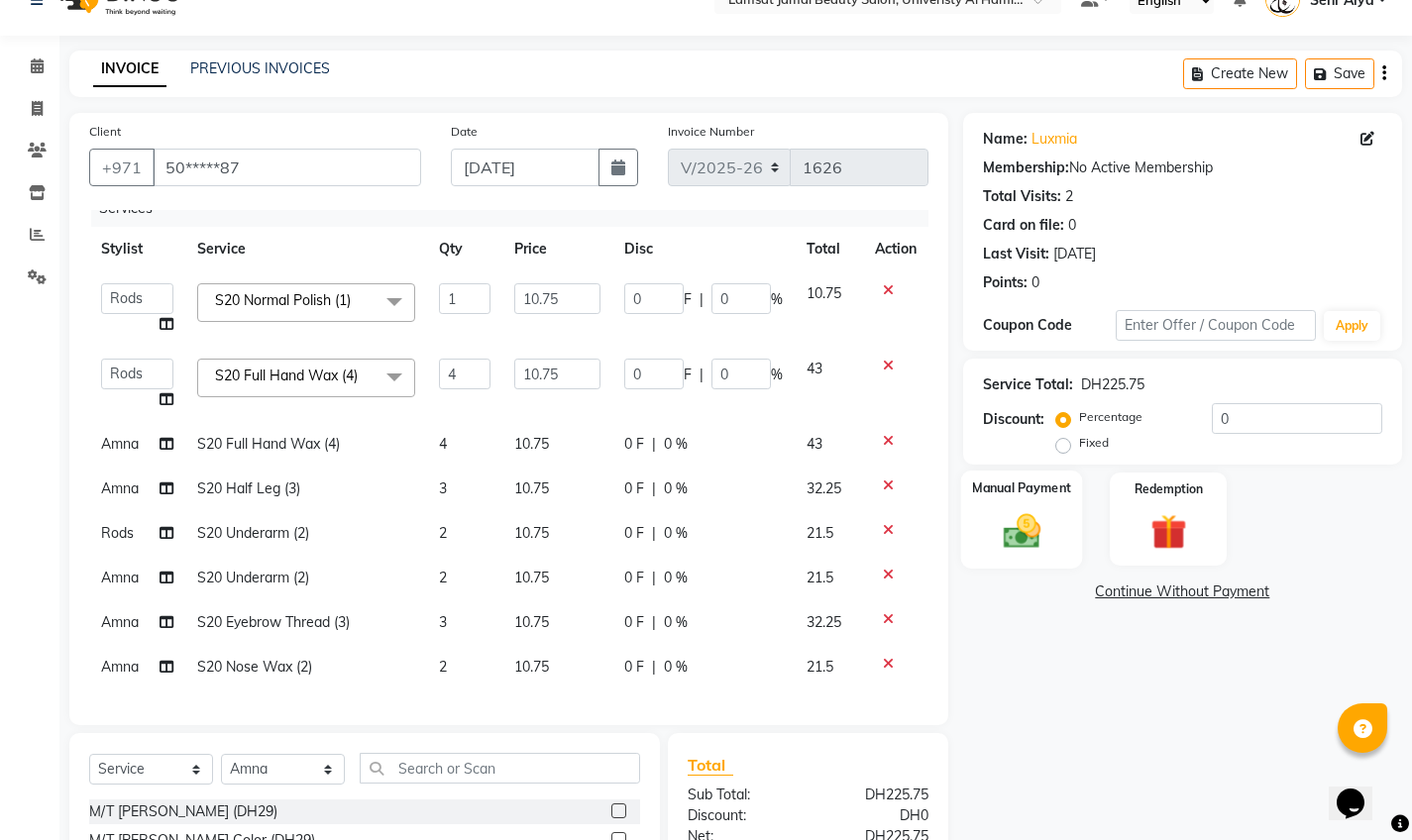 click on "Manual Payment" 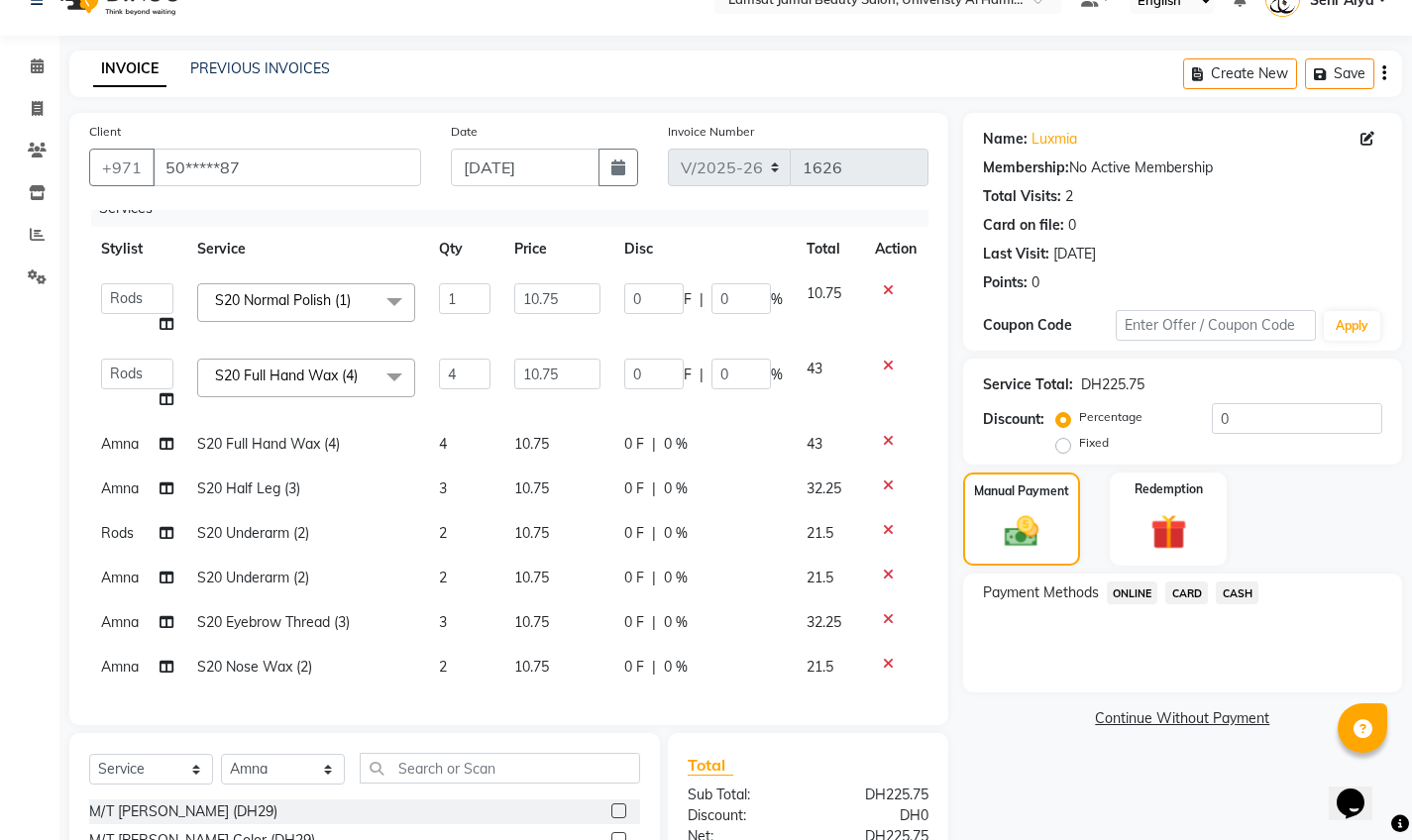 scroll, scrollTop: 87, scrollLeft: 0, axis: vertical 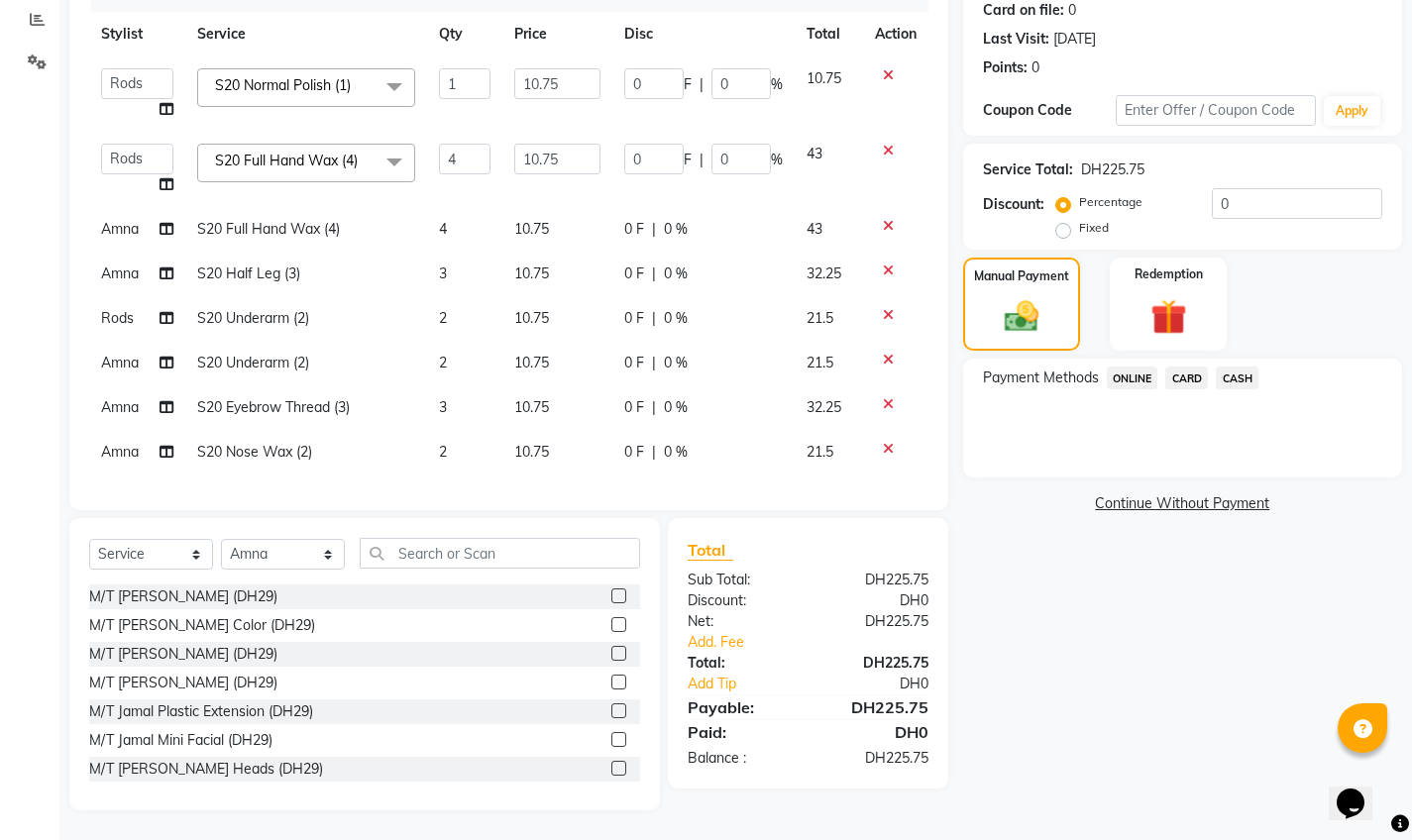 click 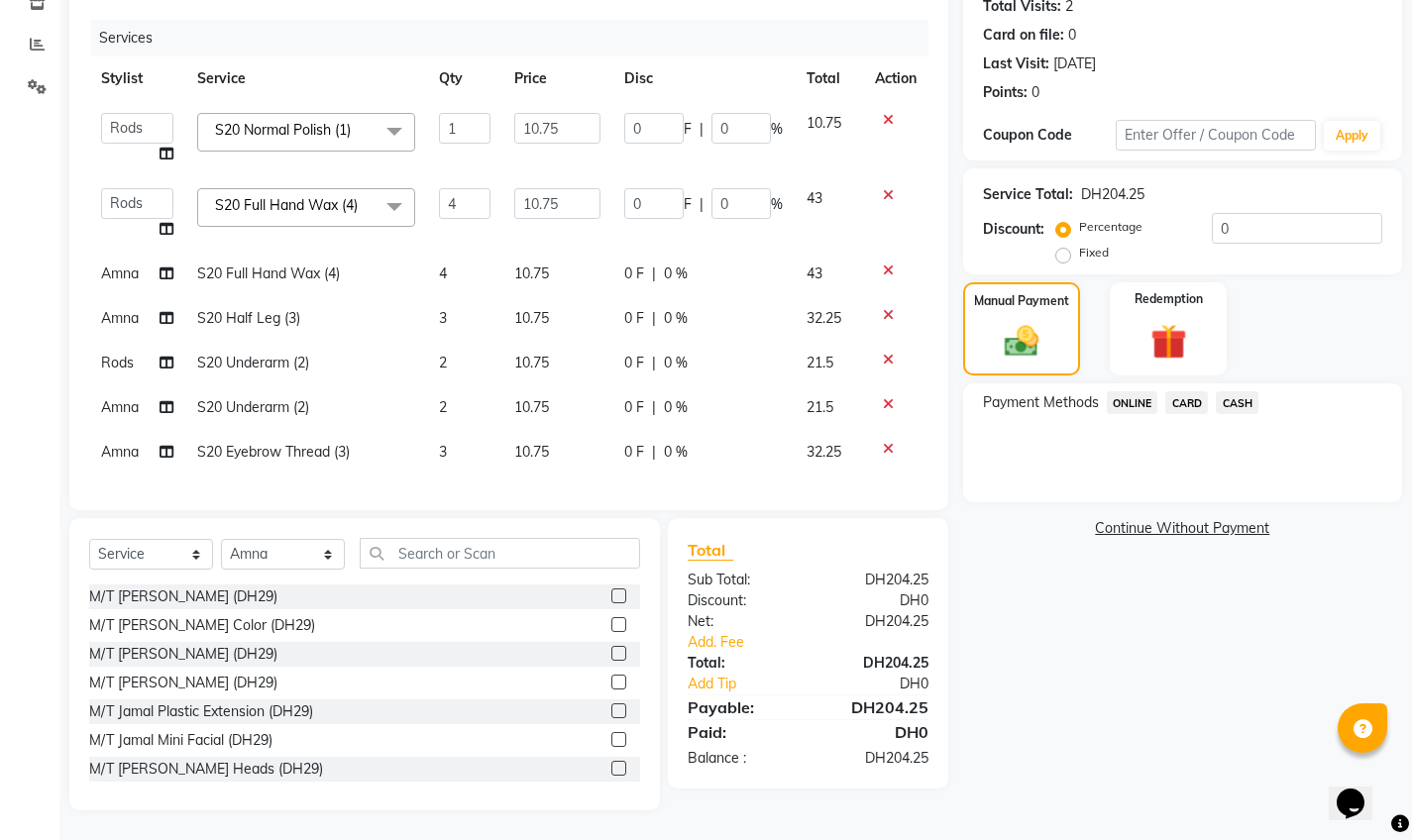 scroll, scrollTop: 0, scrollLeft: 0, axis: both 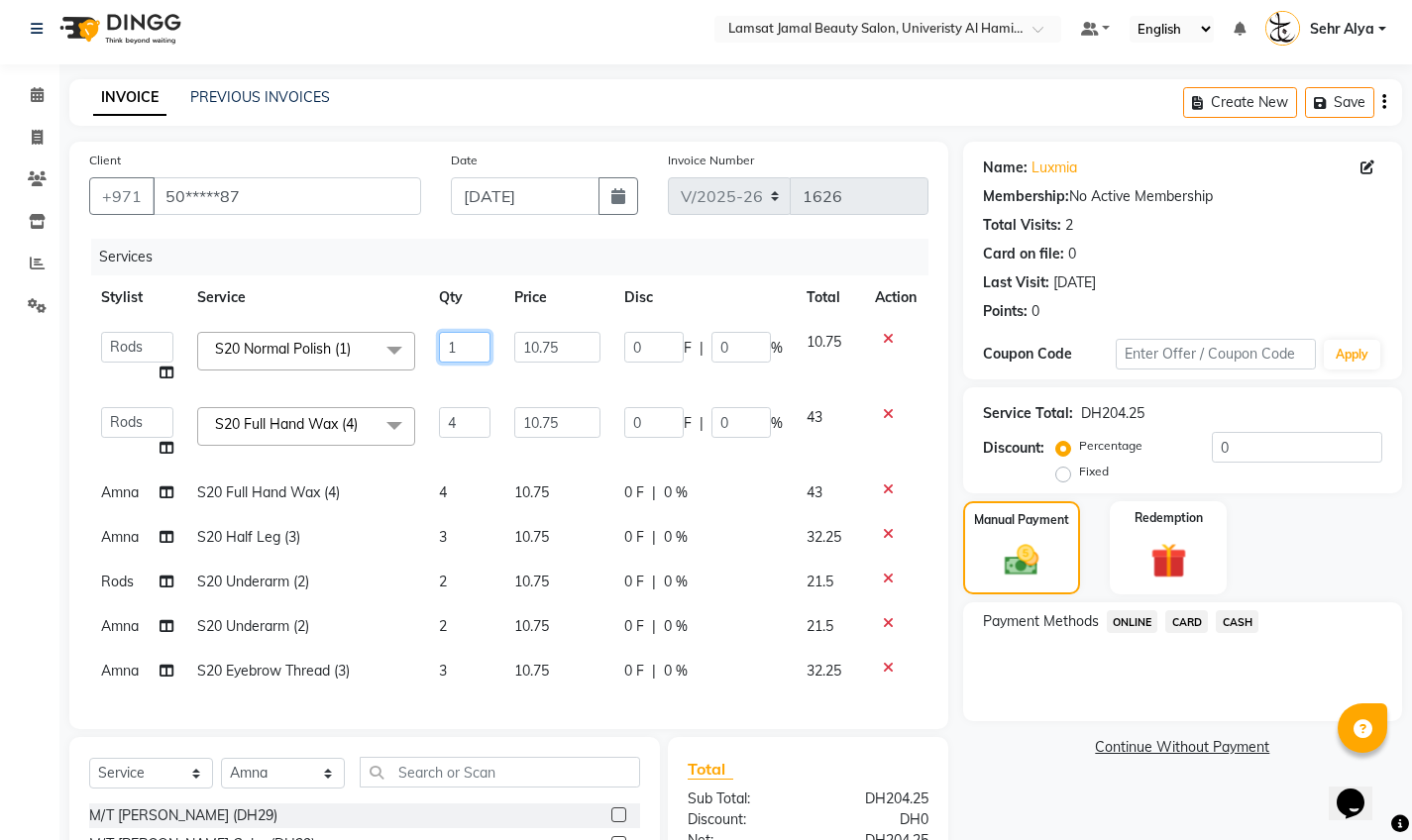 click on "1" 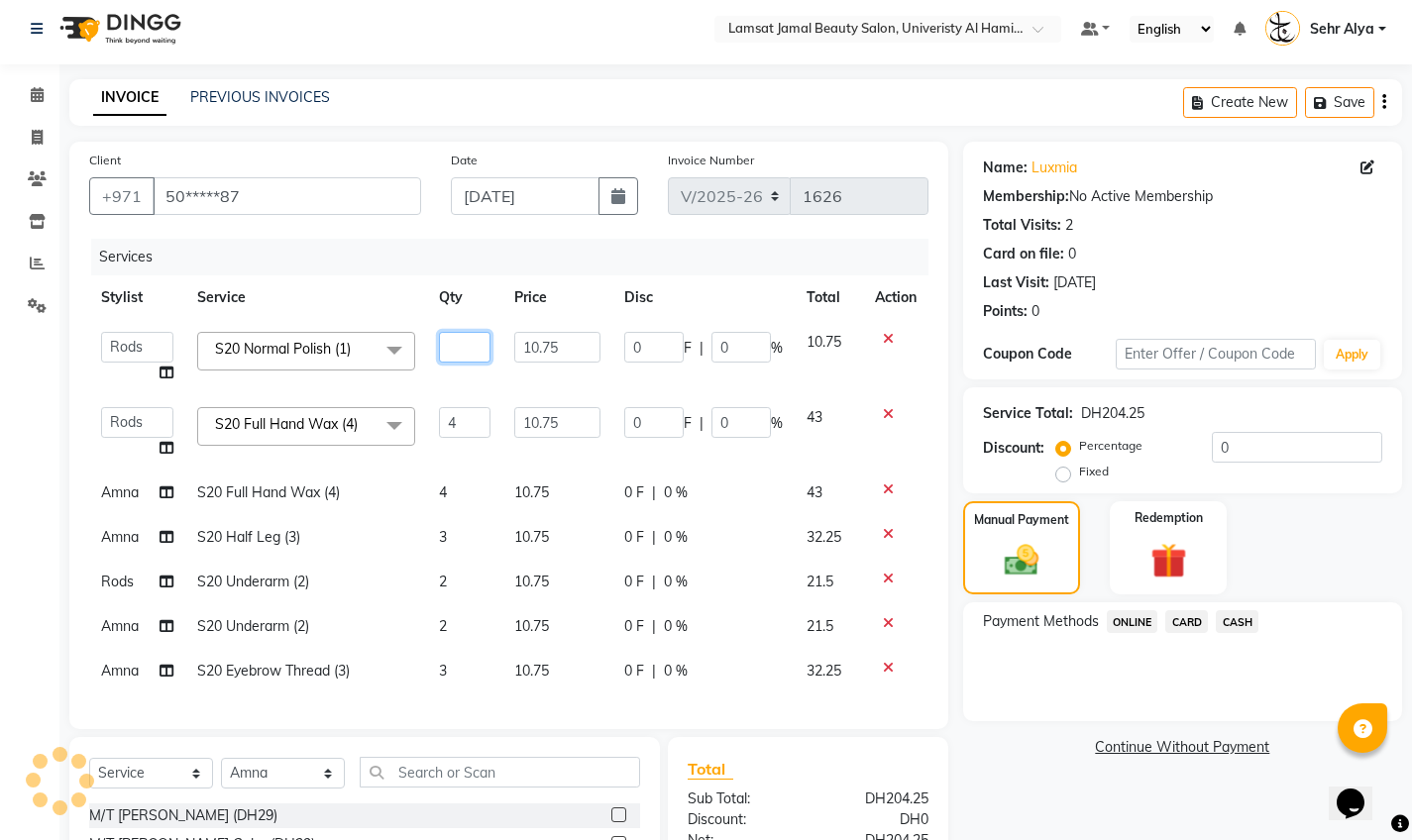 type on "2" 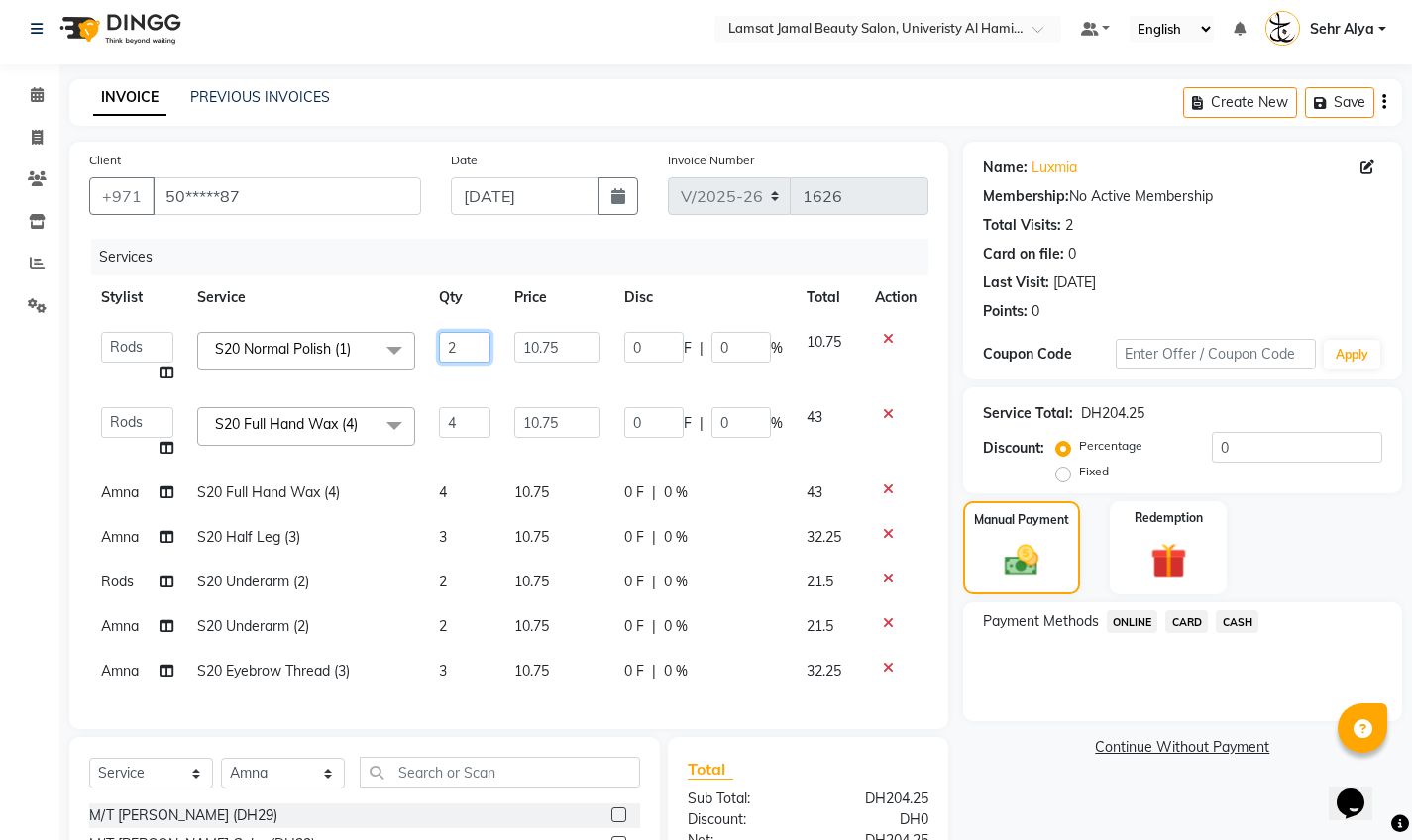scroll, scrollTop: 94, scrollLeft: 0, axis: vertical 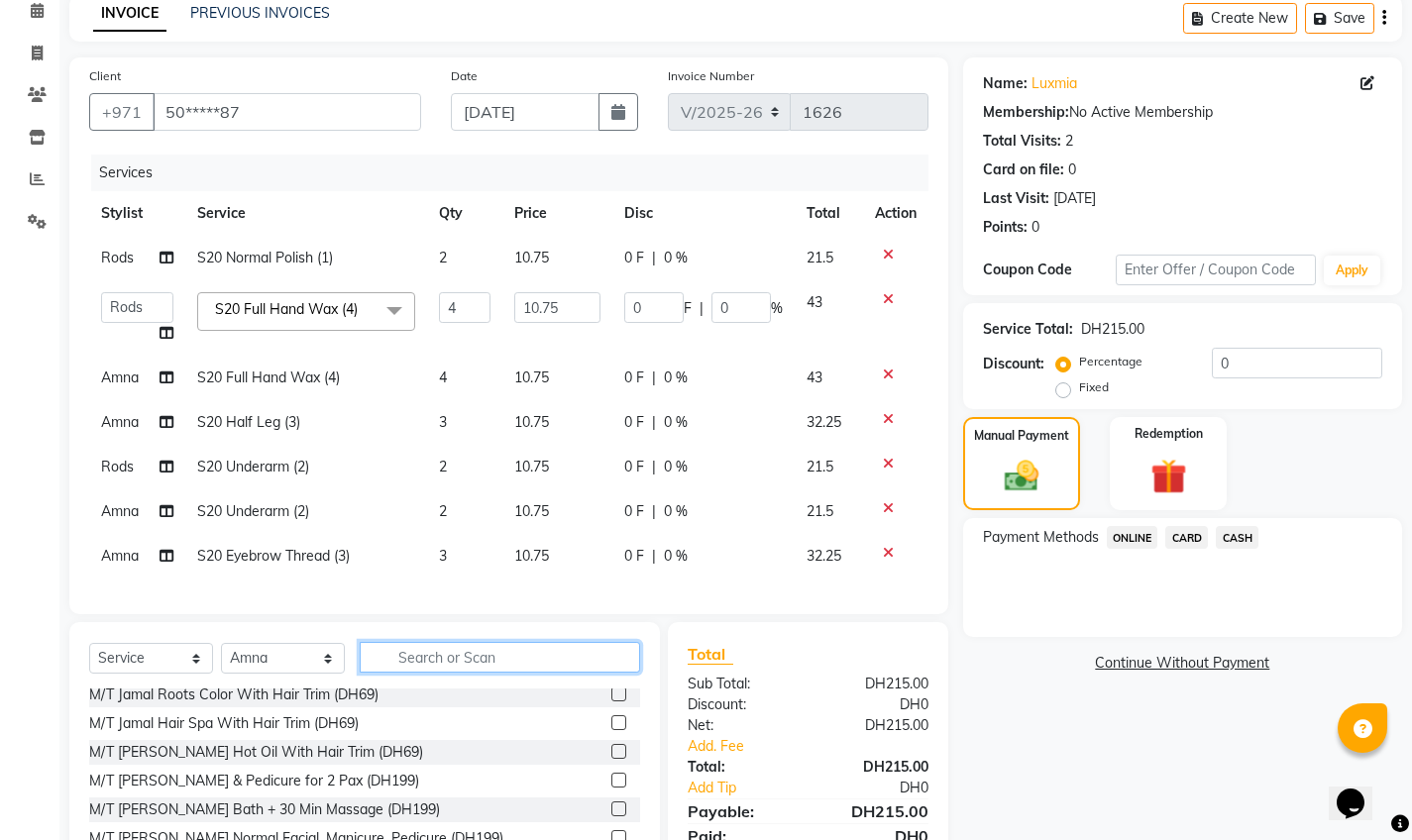 click 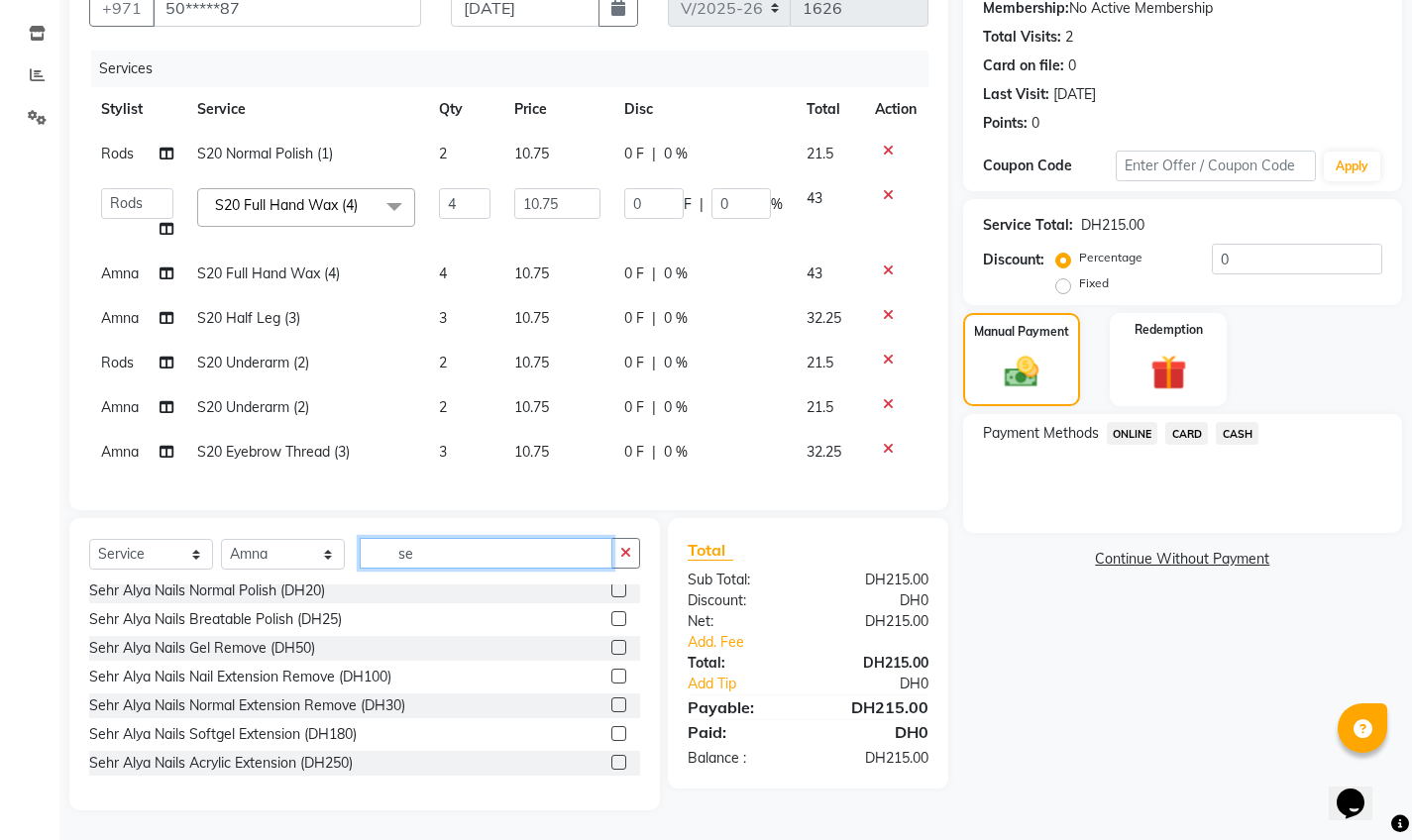 scroll, scrollTop: 251, scrollLeft: 0, axis: vertical 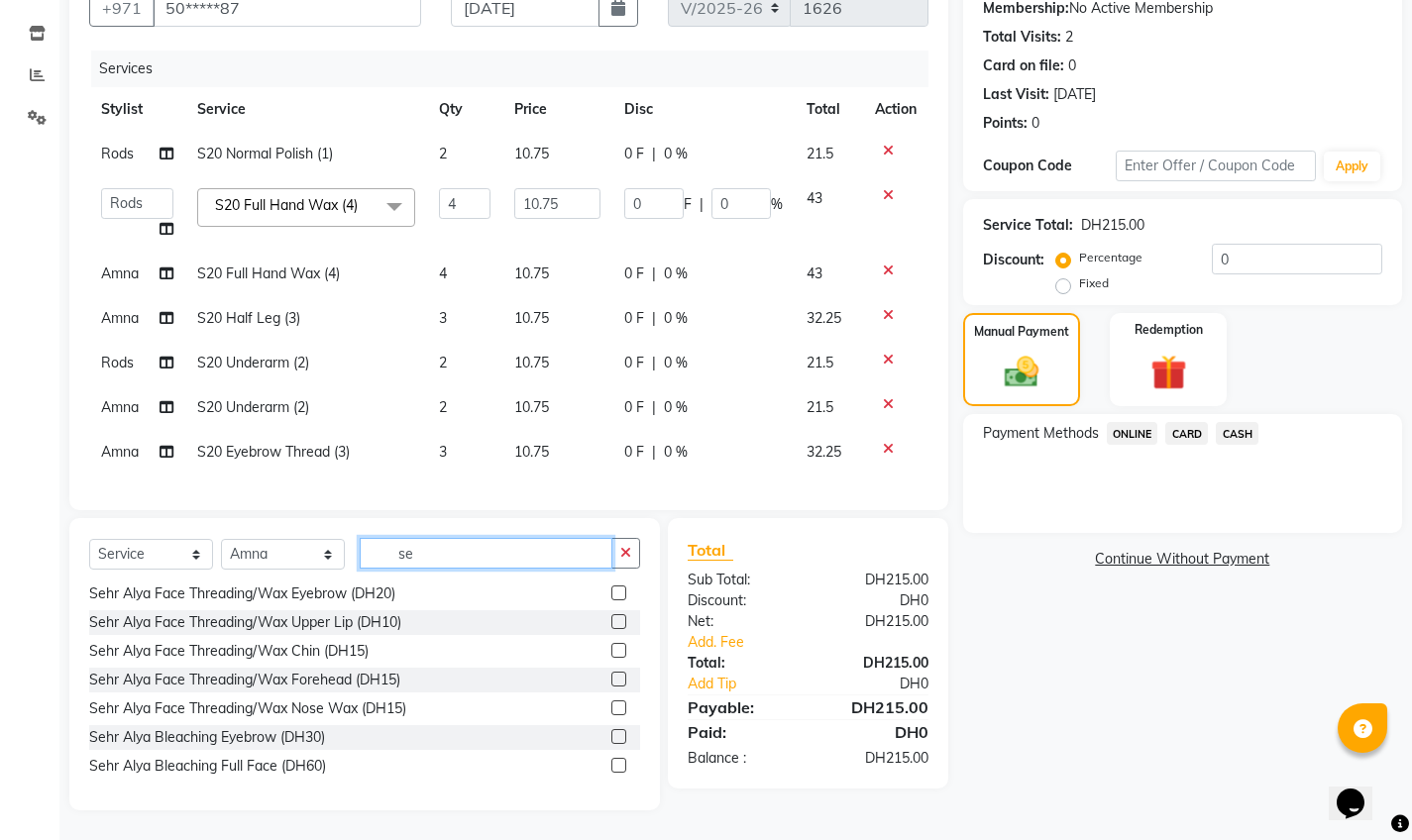 click on "se" 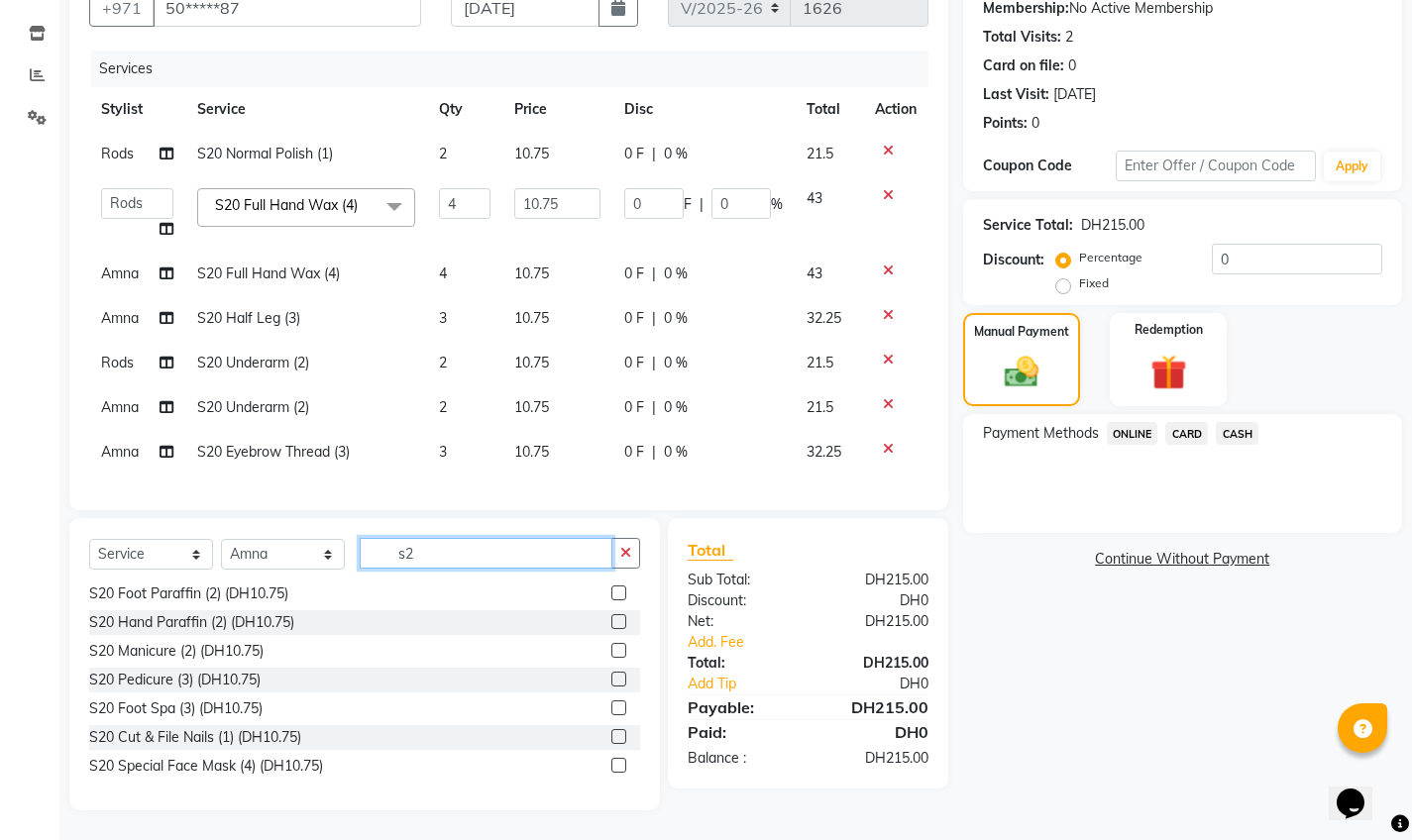 scroll, scrollTop: 836, scrollLeft: 0, axis: vertical 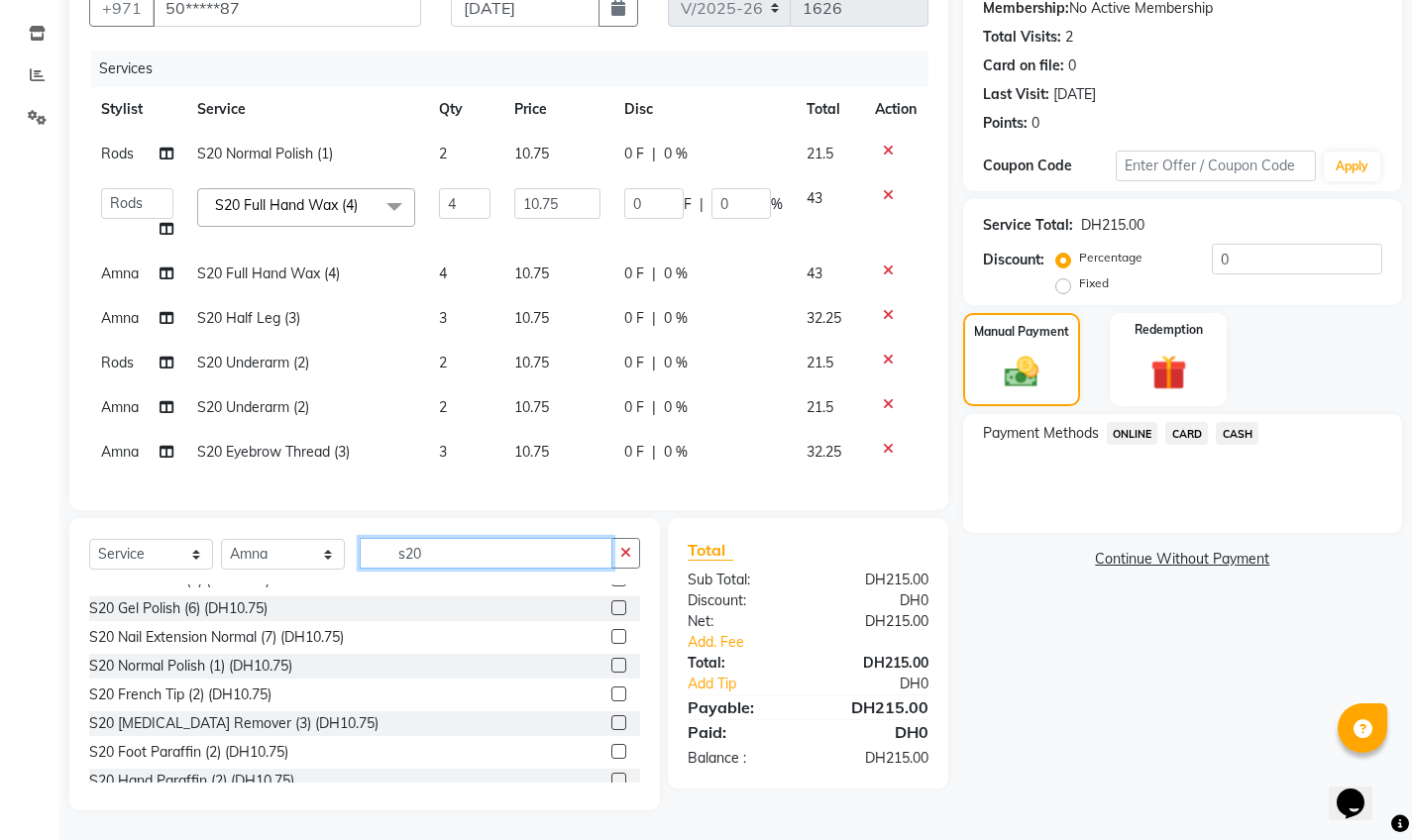 type on "s20" 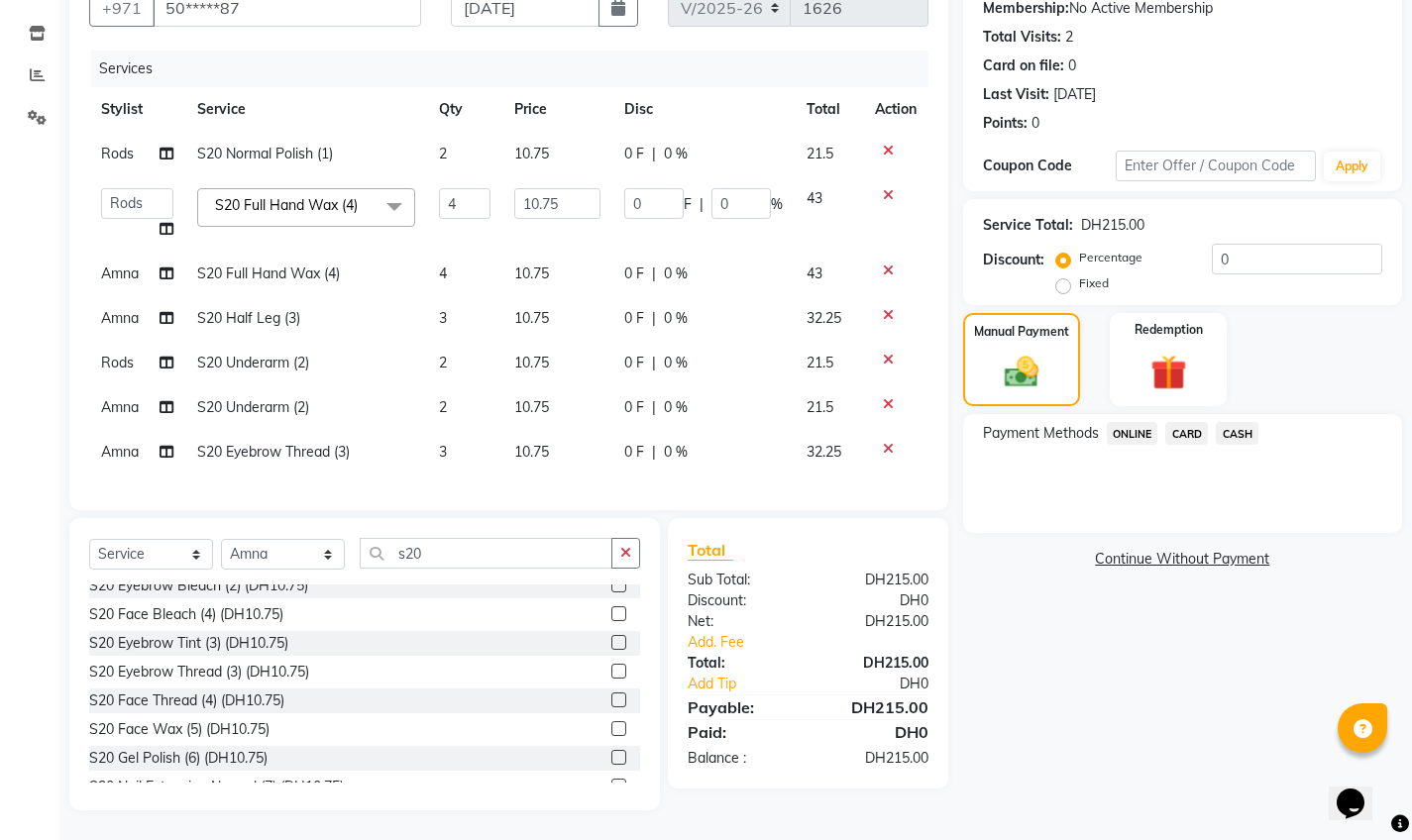 scroll, scrollTop: 519, scrollLeft: 0, axis: vertical 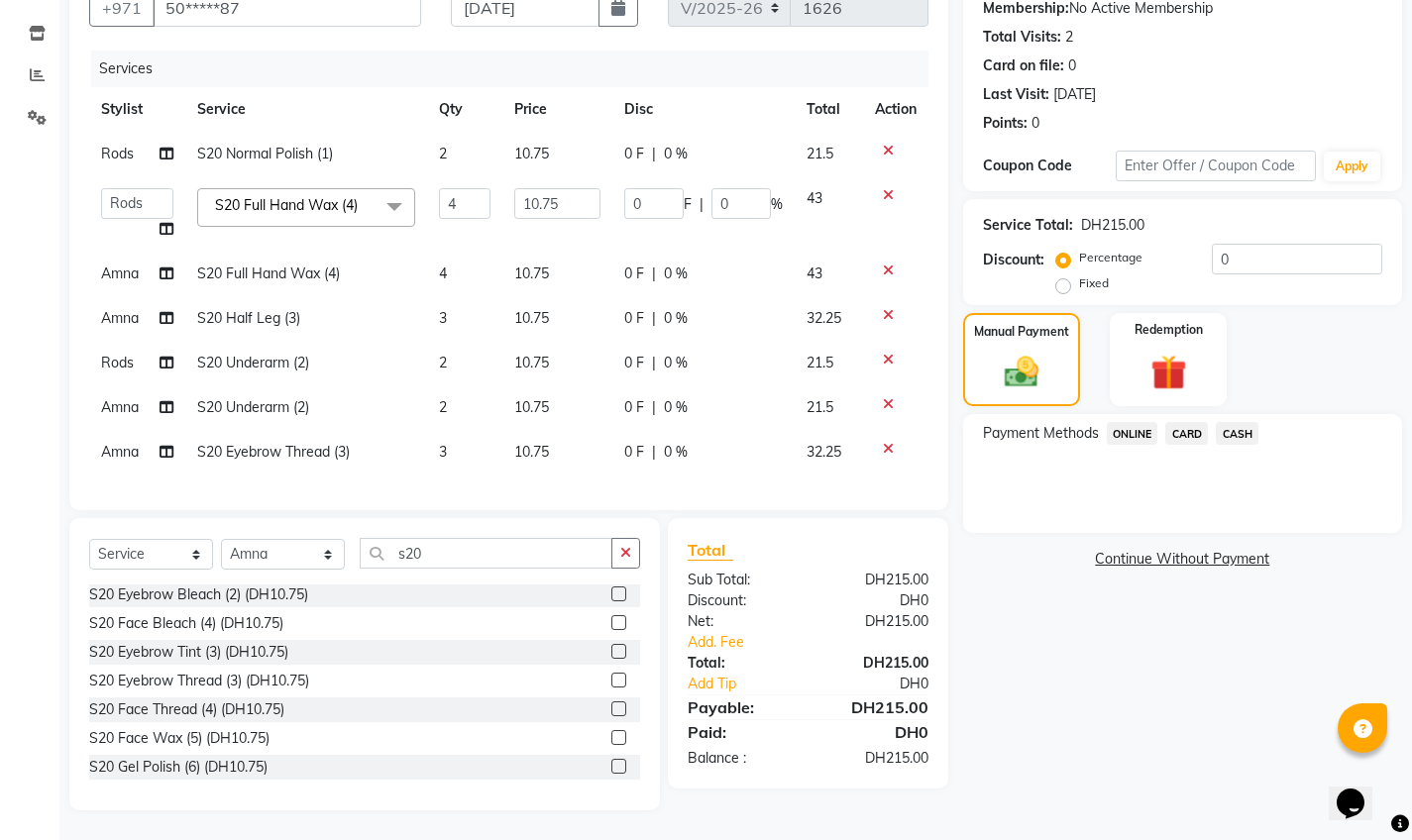 click on "S20 Hair Oil (5) (DH10.75)  S20 Mini Facia (5) (DH10.75)  S20 Face Mask (2) (DH10.75)  S20 Hair Wash (3) (DH10.75)  S20 Hair Trim (3) (DH10.75)  S20 10min. Massage (4) (DH10.75)  S20 Bikini (5) (DH10.75)  S20 Hand Scrub (1) (DH10.75)  S20 Nose Wax (2) (DH10.75)  S20  Back Wax (4) (DH10.75)  S20 Front Wax (4) (DH10.75)  S20 Full Leg Wax (4) (DH10.75)  S20 Full Hand Wax (4) (DH10.75)  S20 Underarm (2) (DH10.75)  S20 Half Leg (3) (DH10.75)  S20 Half Hand (2) (DH10.75)  S20 Chin (1) (DH10.75)  S20 Upperlip (1) (DH10.75)  S20 Eyebrow Bleach (2) (DH10.75)  S20 Face Bleach (4) (DH10.75)  S20 Eyebrow Tint (3) (DH10.75)  S20 Eyebrow Thread (3) (DH10.75)  S20 Face Thread (4) (DH10.75)  S20 Face Wax (5) (DH10.75)  S20 Gel Polish (6) (DH10.75)  S20 Nail Extension Normal (7) (DH10.75)  S20 Normal Polish (1) (DH10.75)  S20 French Tip (2) (DH10.75)  S20 [MEDICAL_DATA] Remover (3) (DH10.75)  S20 Foot Paraffin (2) (DH10.75)  S20 Hand Paraffin (2) (DH10.75)  S20 Manicure (2) (DH10.75)  S20 Pedicure (3) (DH10.75)" 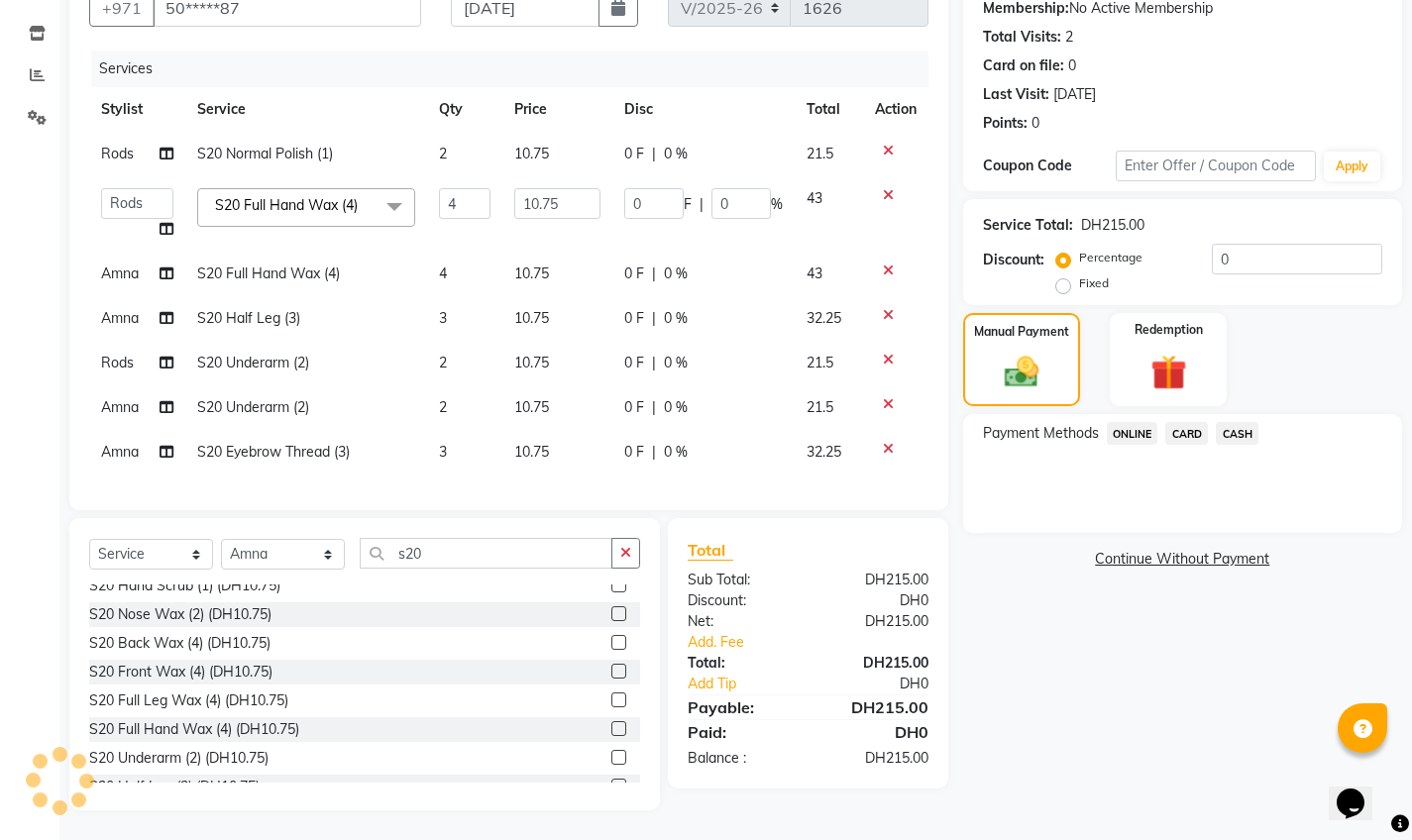 scroll, scrollTop: 202, scrollLeft: 0, axis: vertical 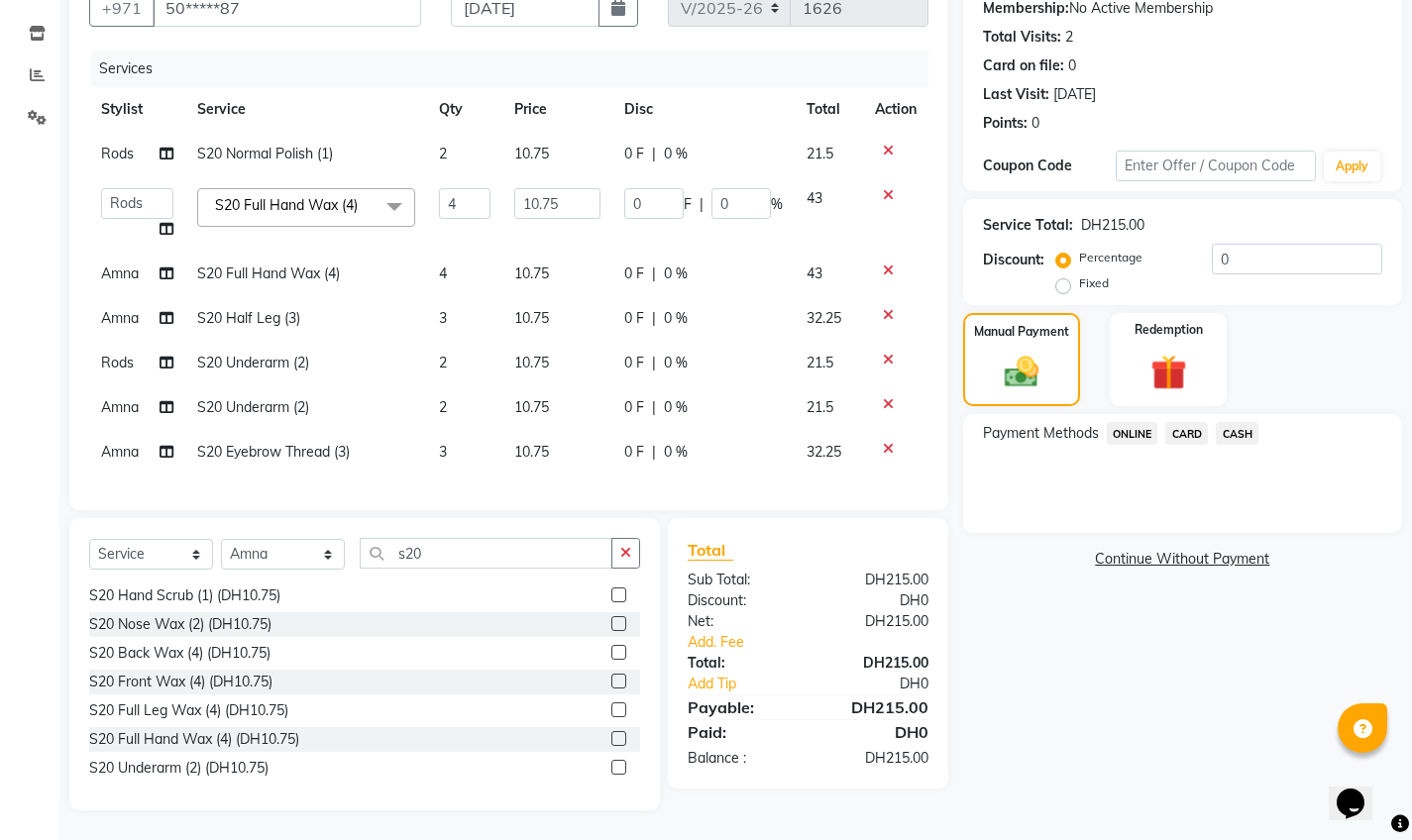 click on "S20 Nose Wax (2) (DH10.75)" 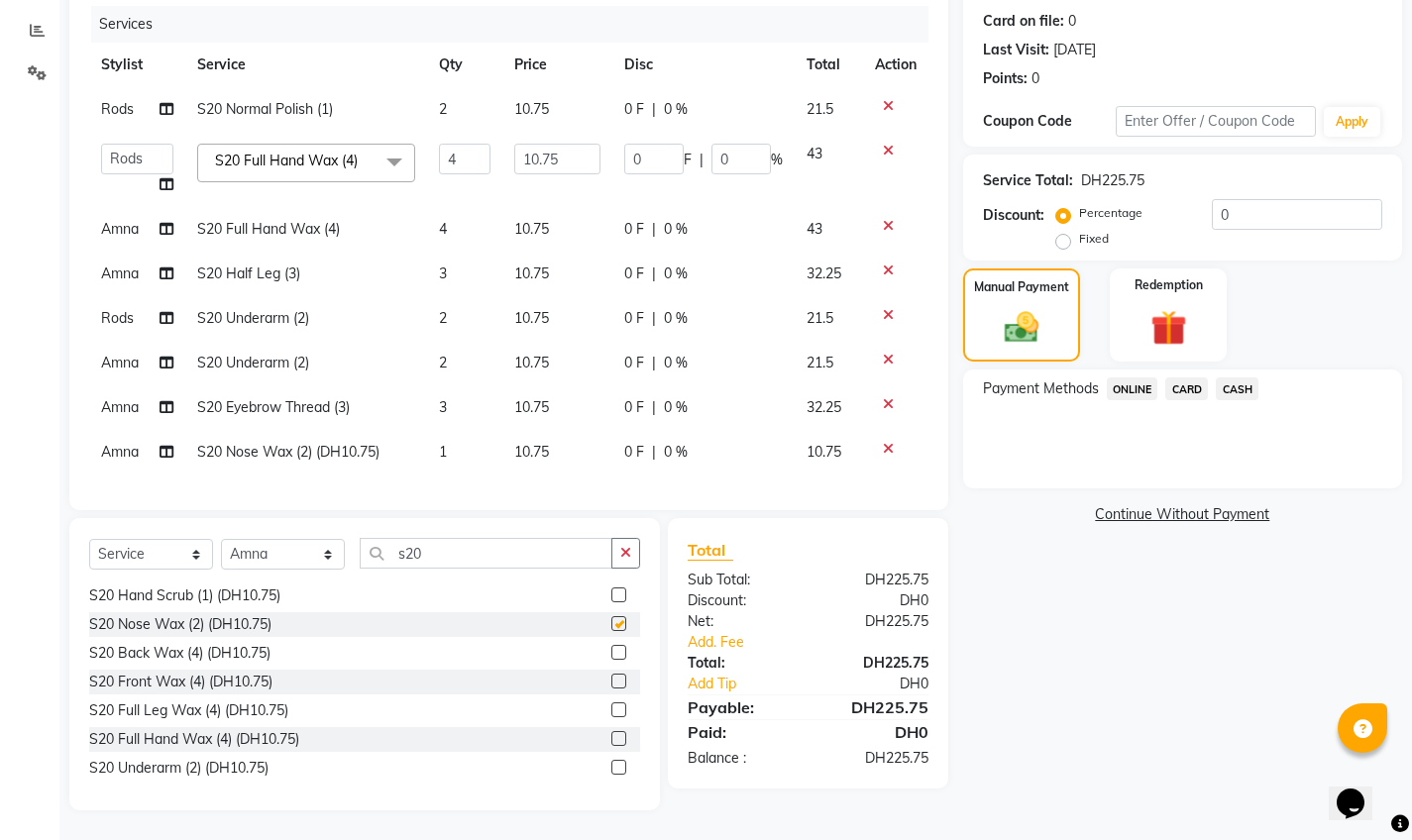 checkbox on "false" 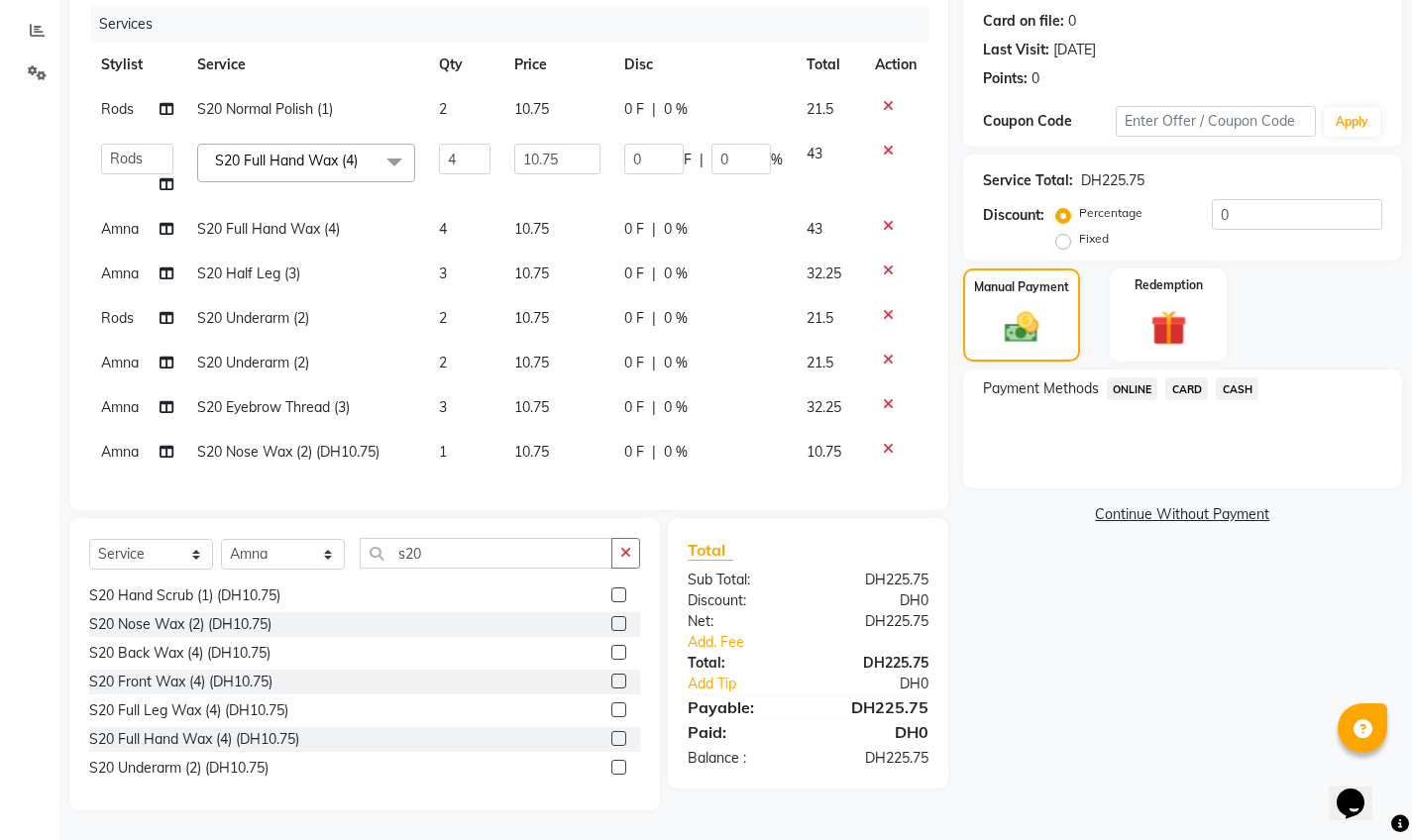 scroll, scrollTop: 129, scrollLeft: 0, axis: vertical 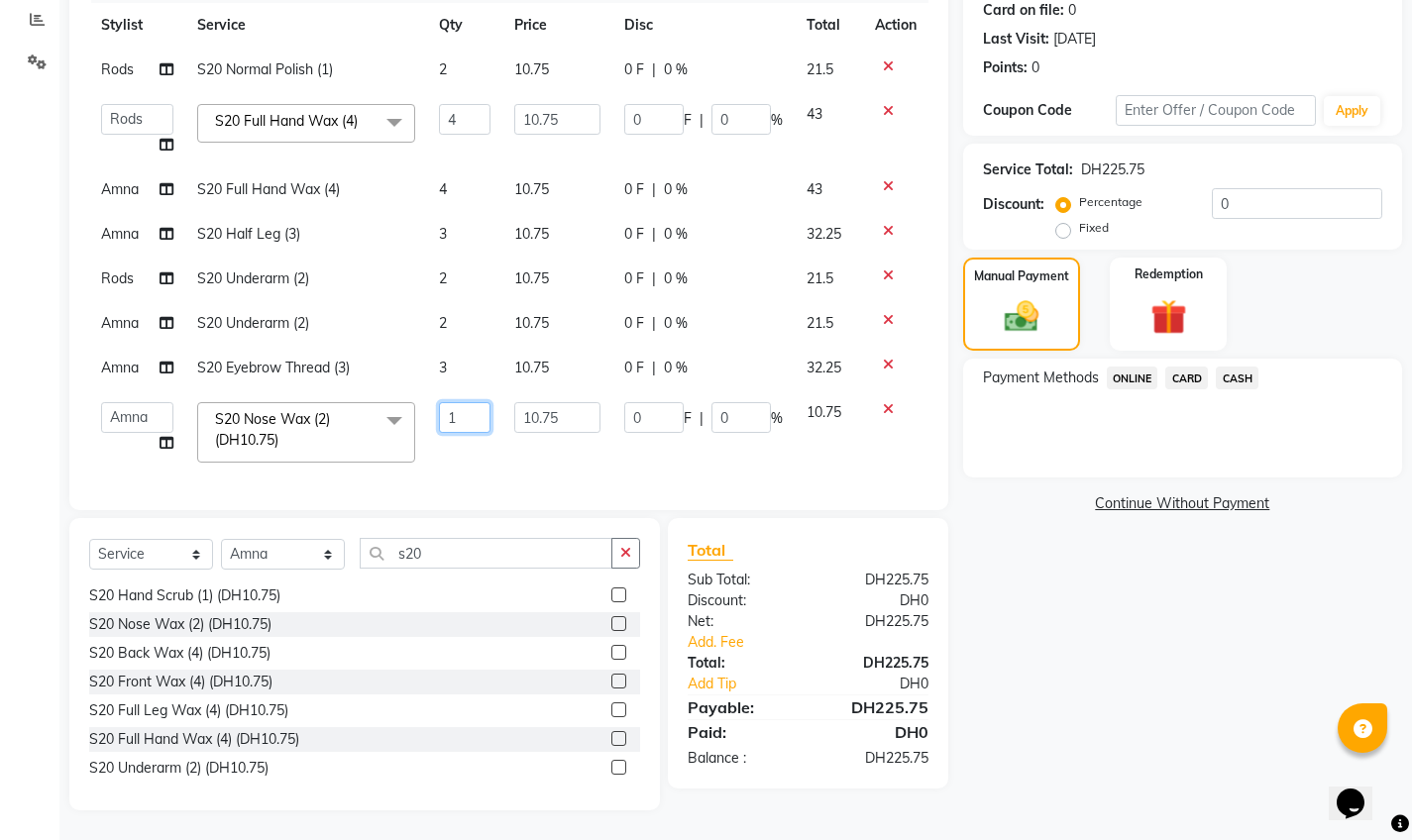 click on "1" 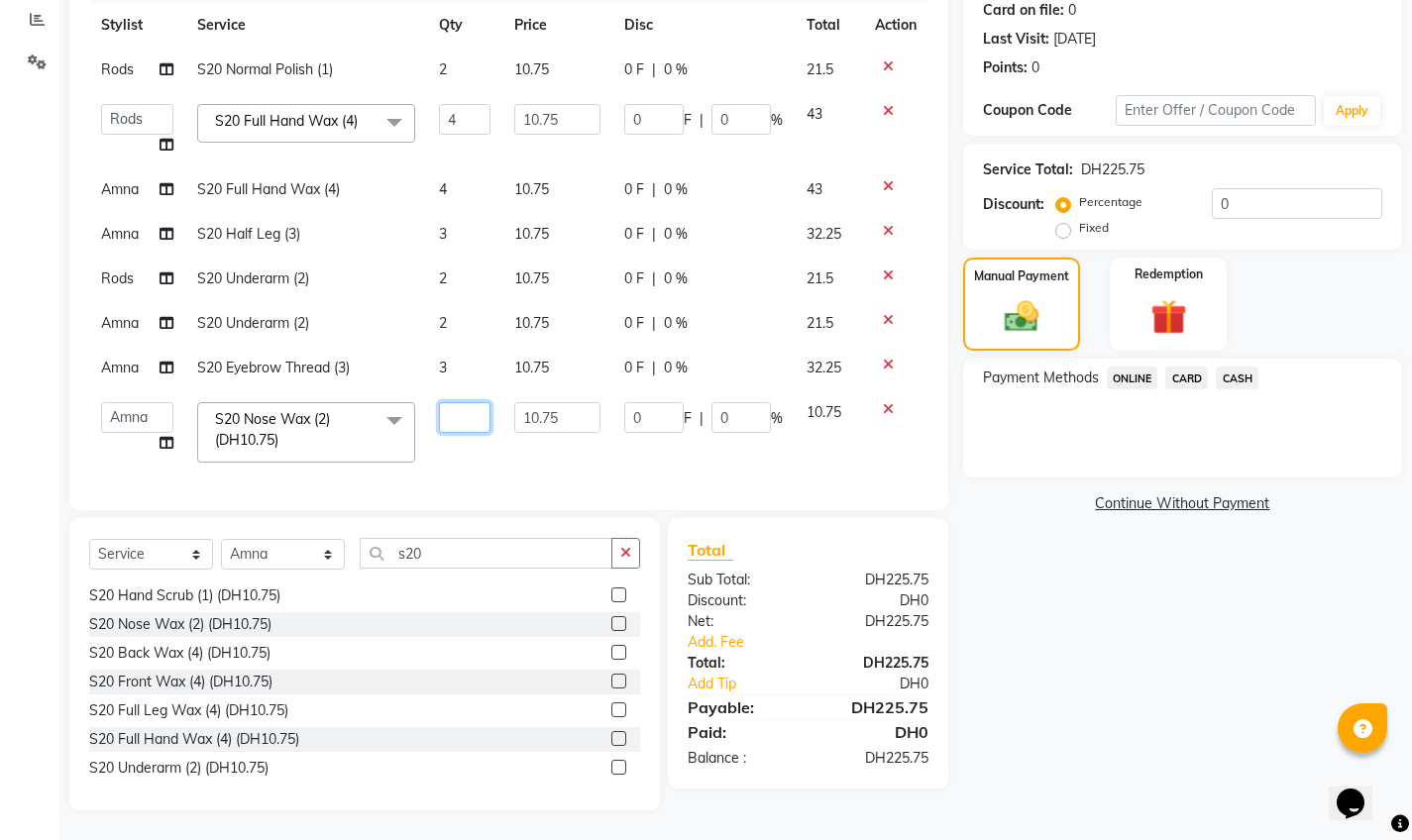 type on "2" 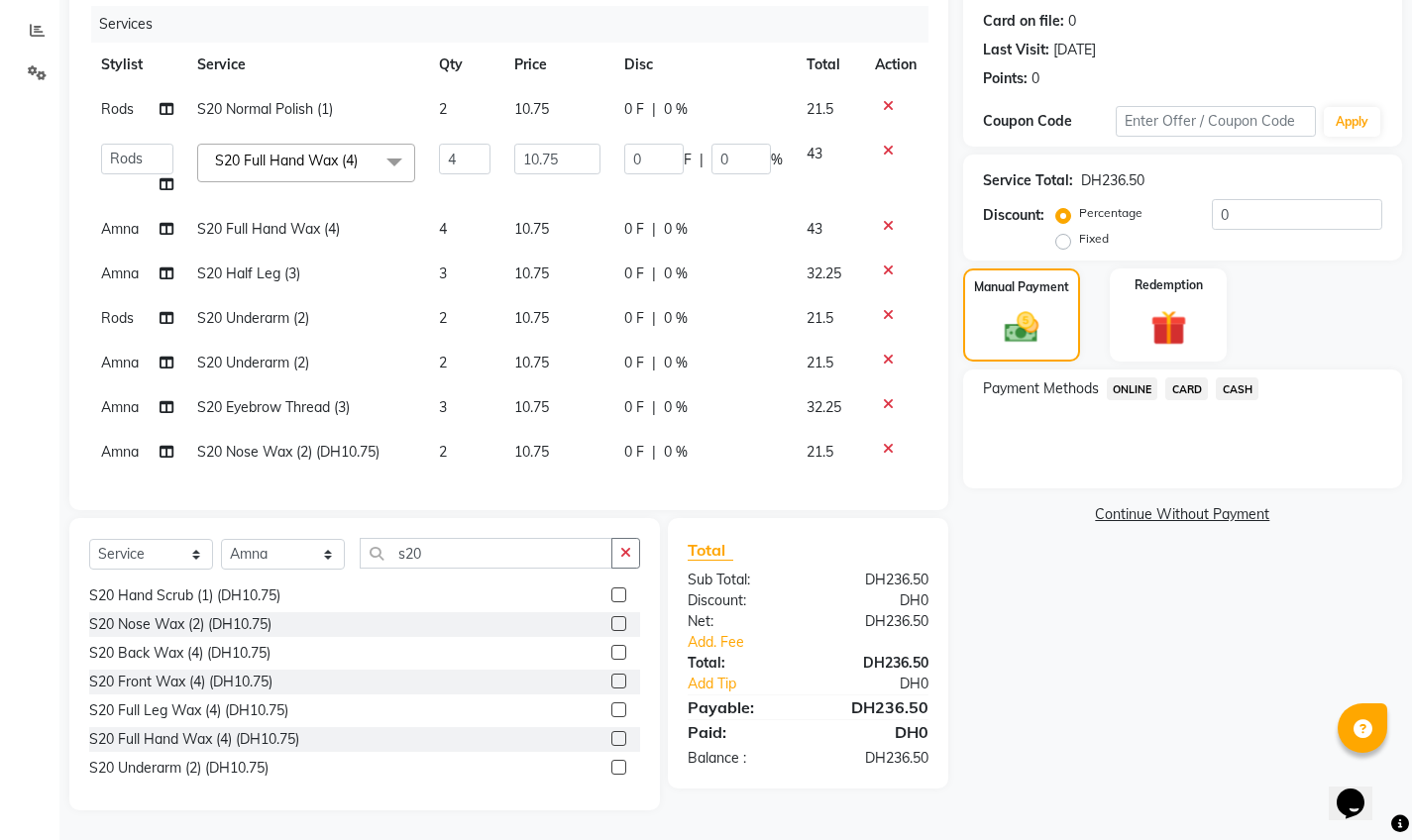 scroll, scrollTop: 0, scrollLeft: 0, axis: both 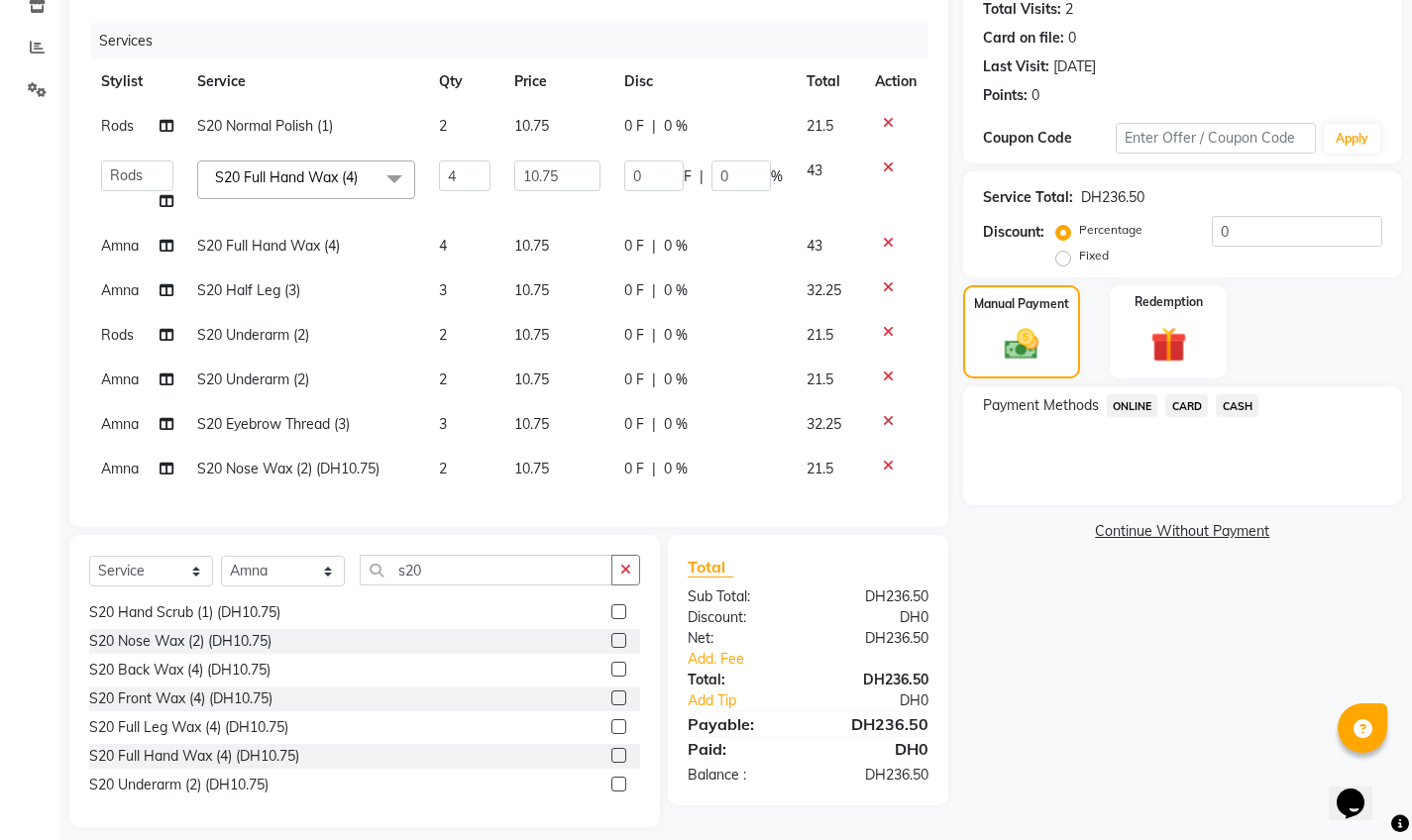 click on "S20 Normal Polish (1)" 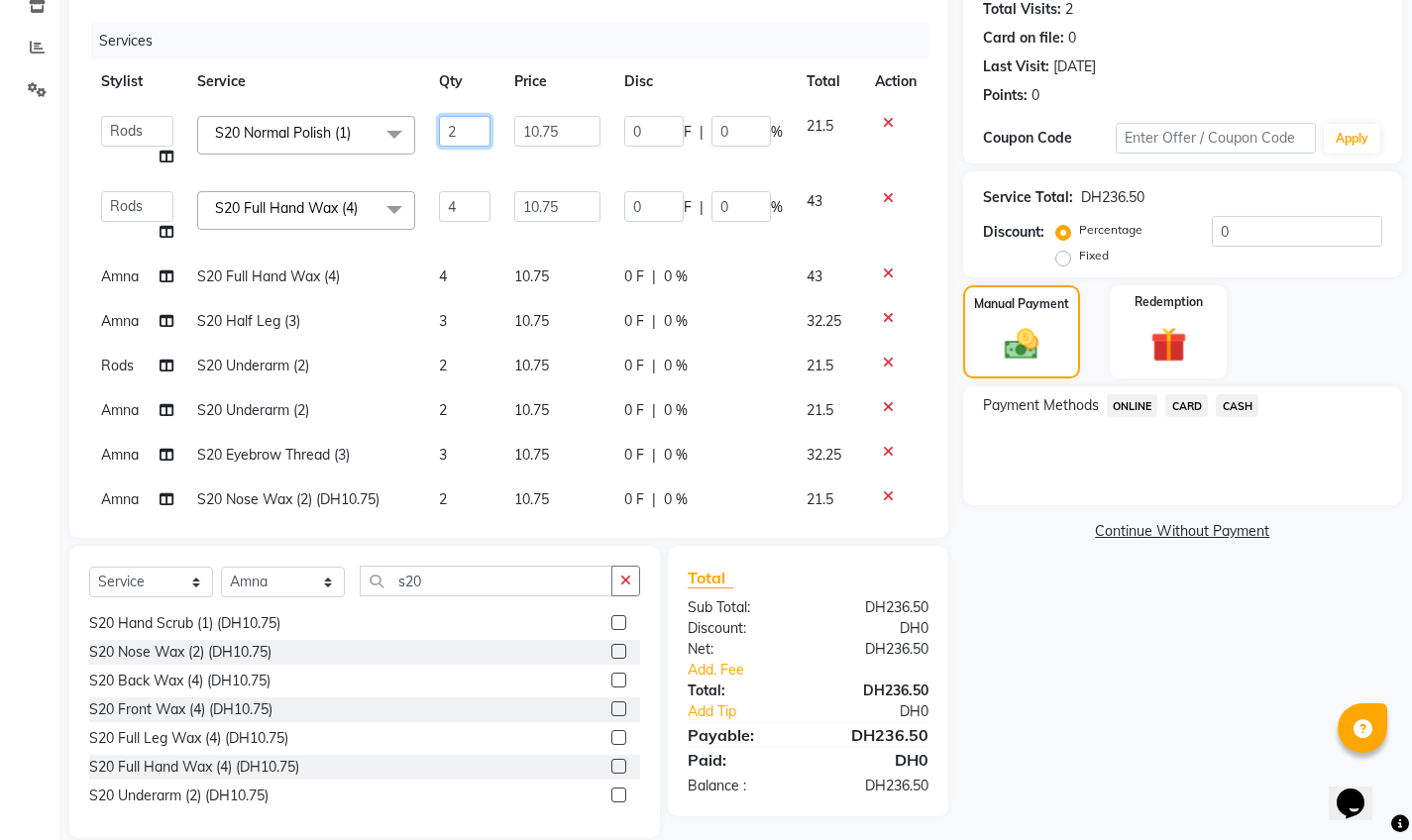 click on "2" 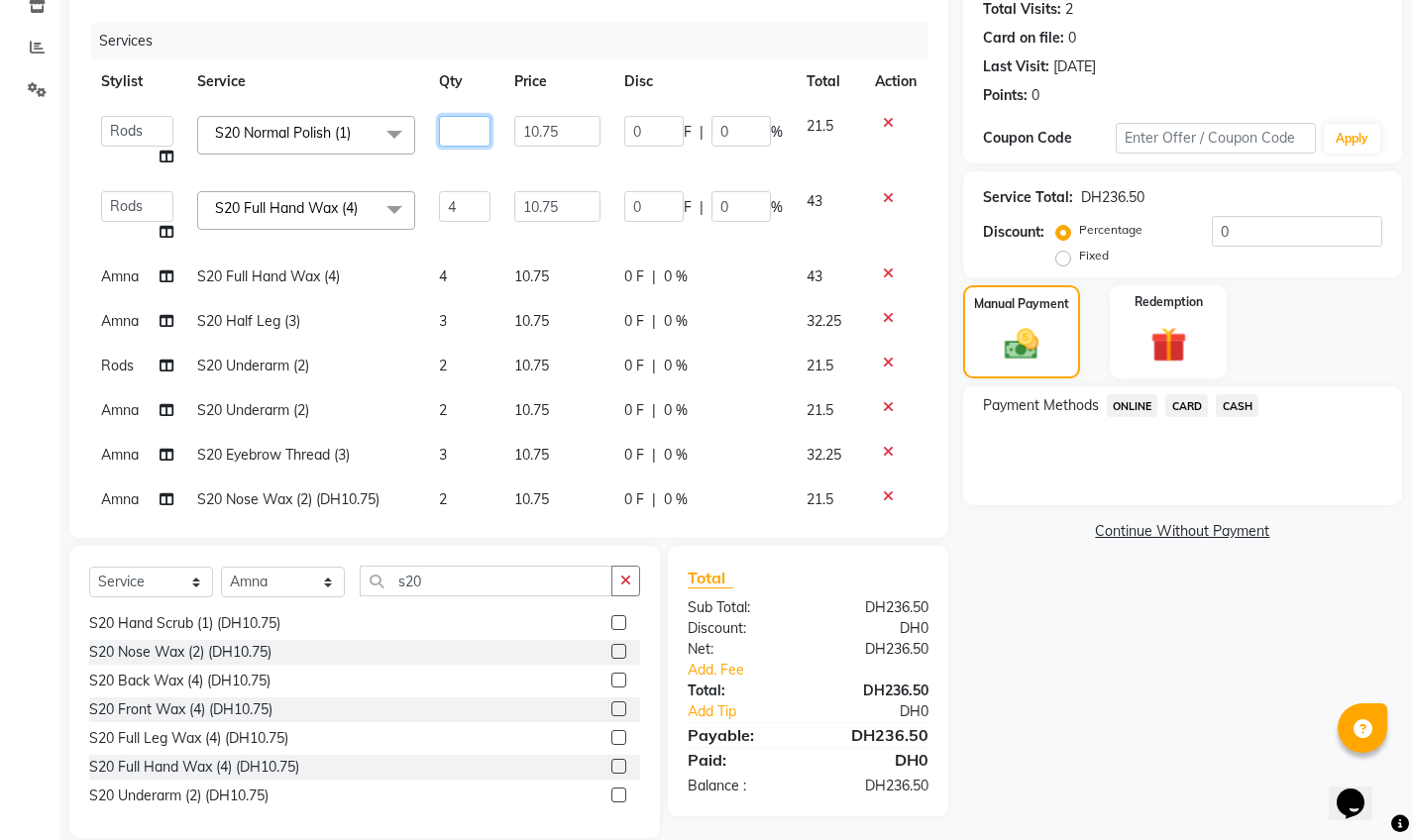 type on "1" 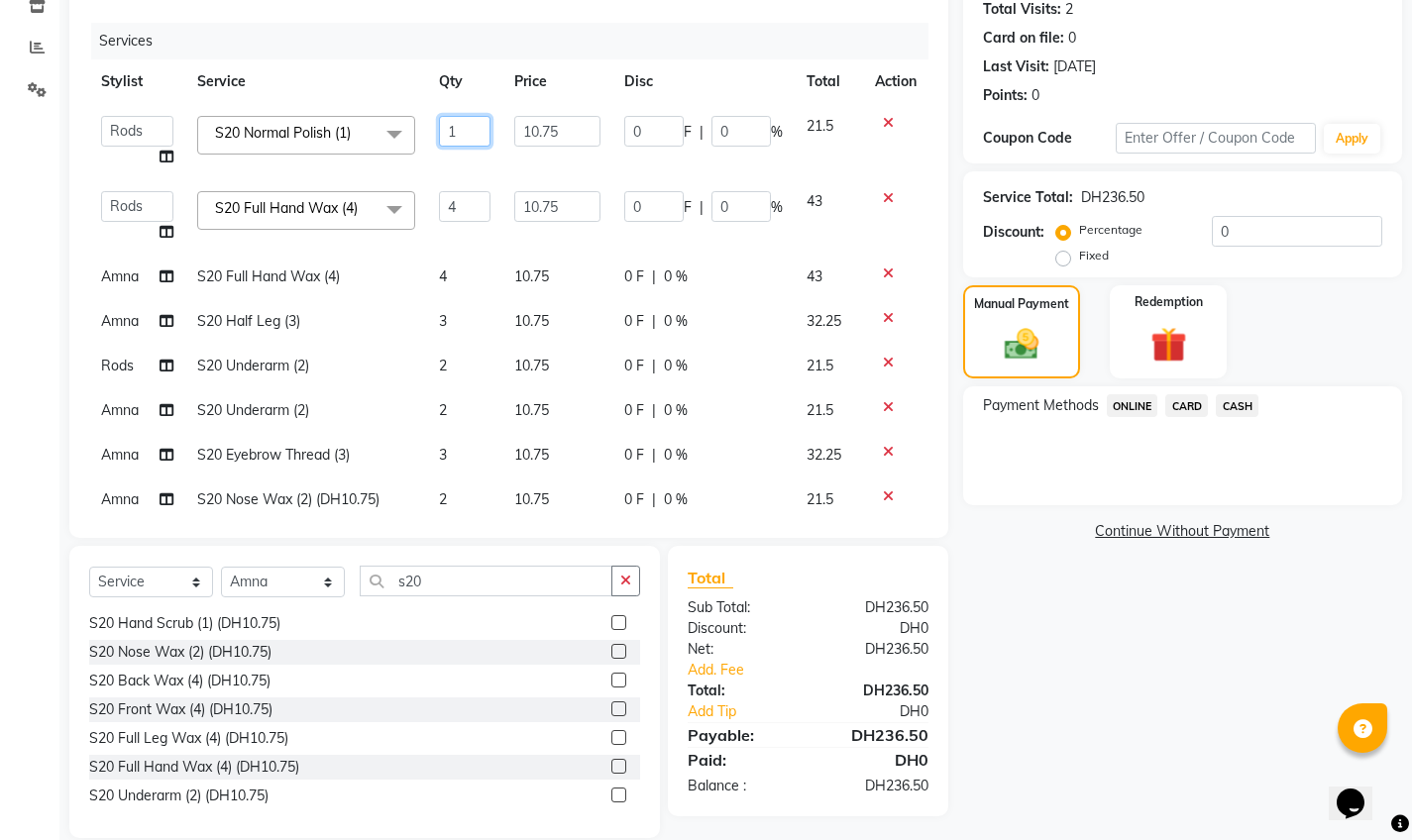 scroll, scrollTop: 4, scrollLeft: 0, axis: vertical 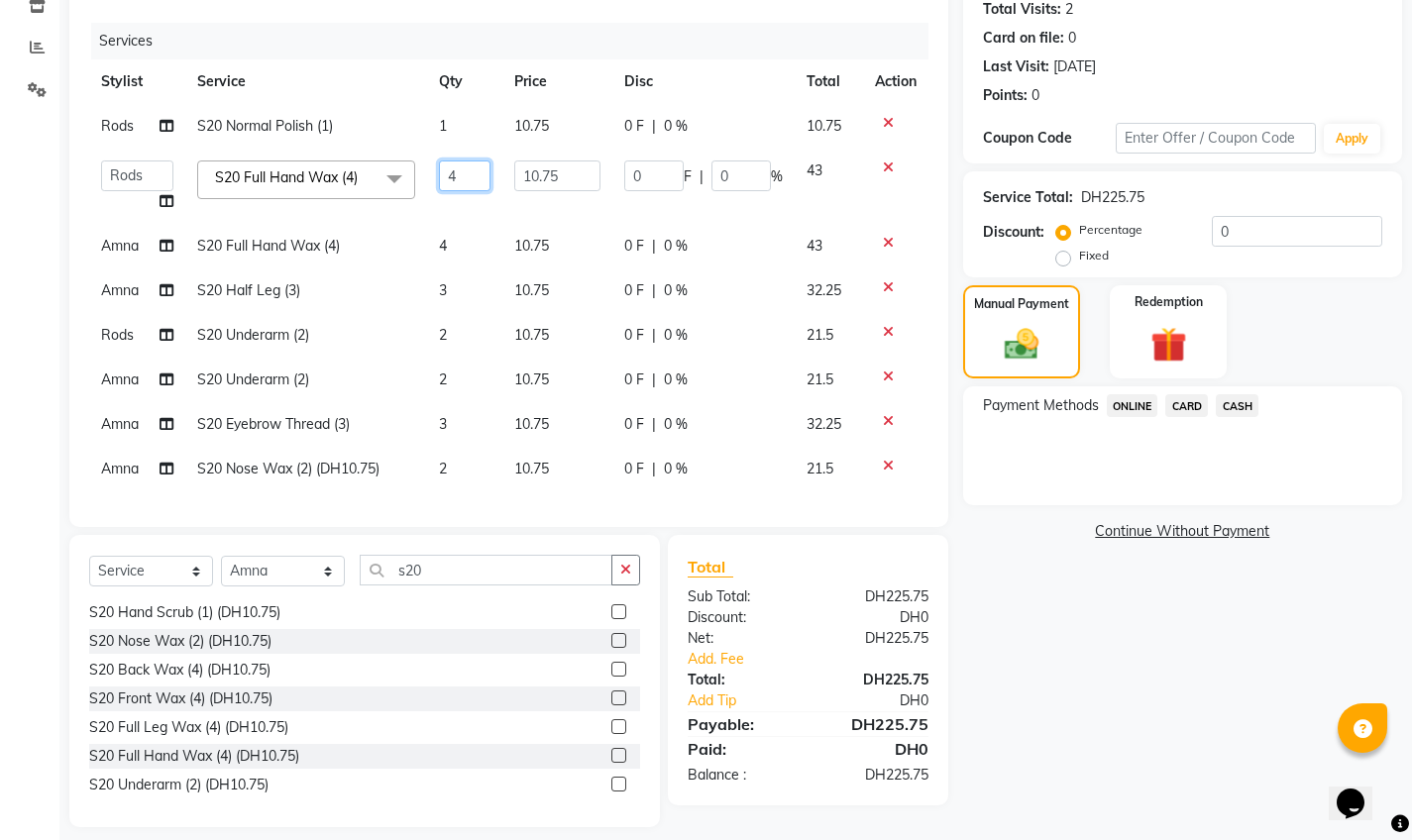 click on "4" 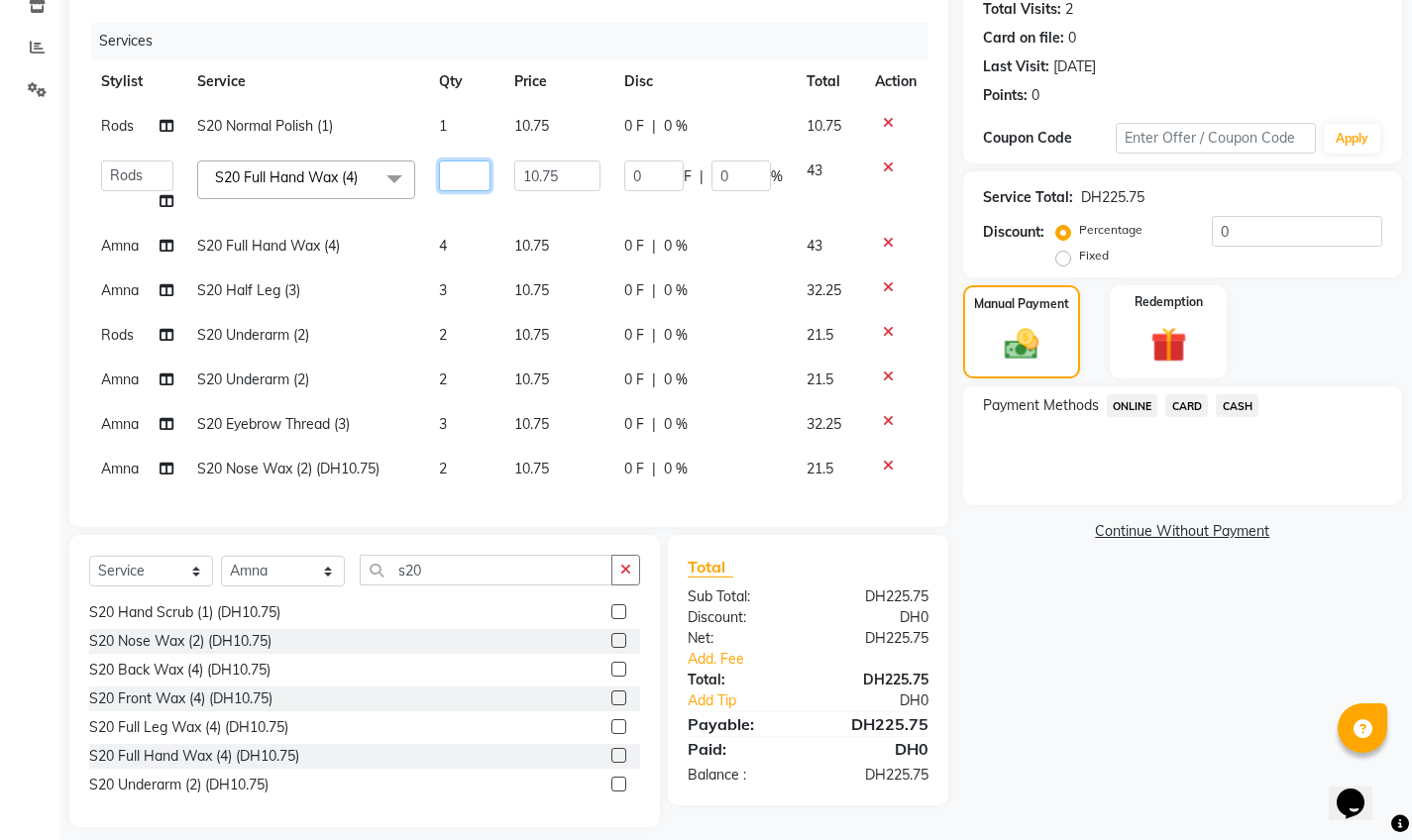 type on "3" 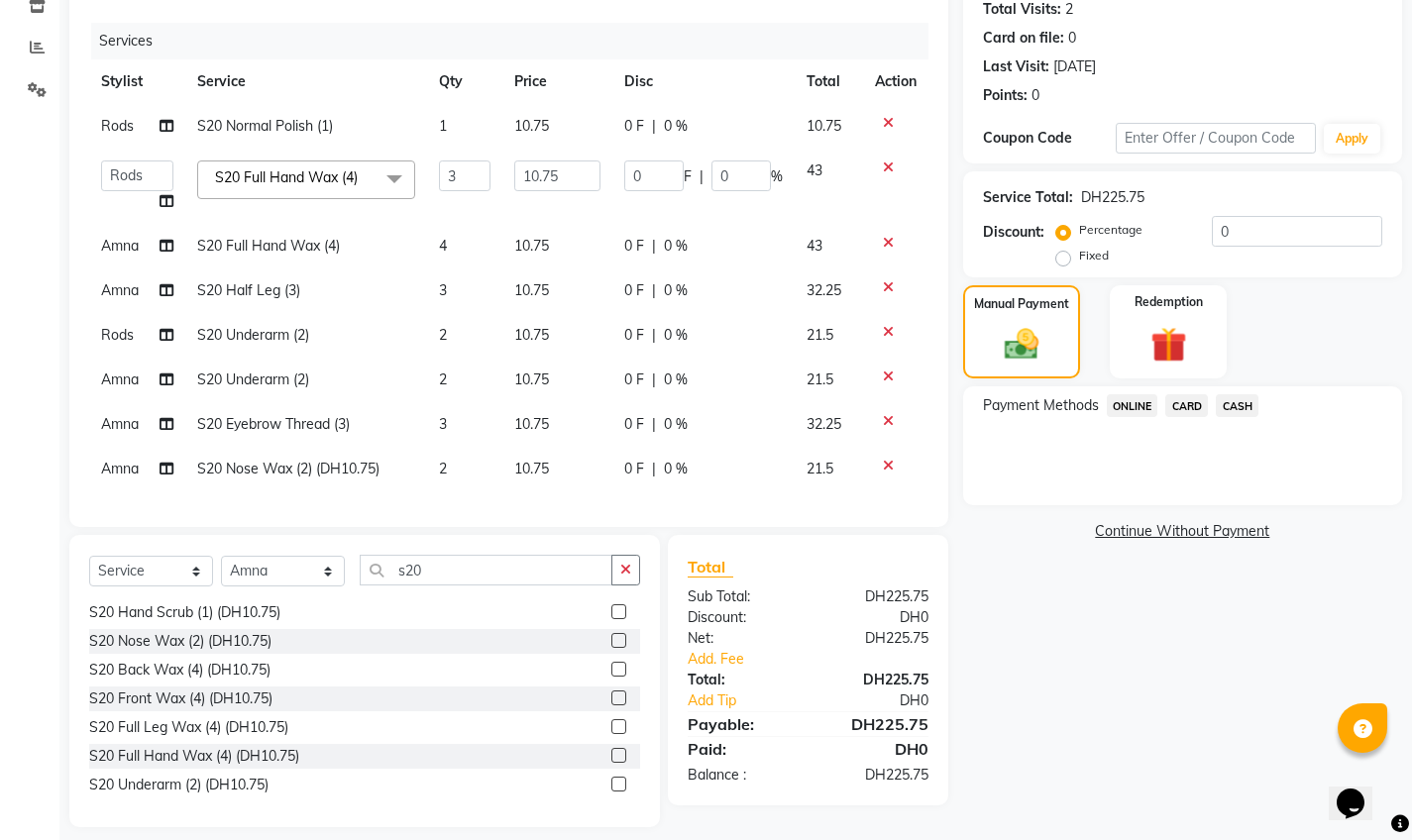 click on "CARD" 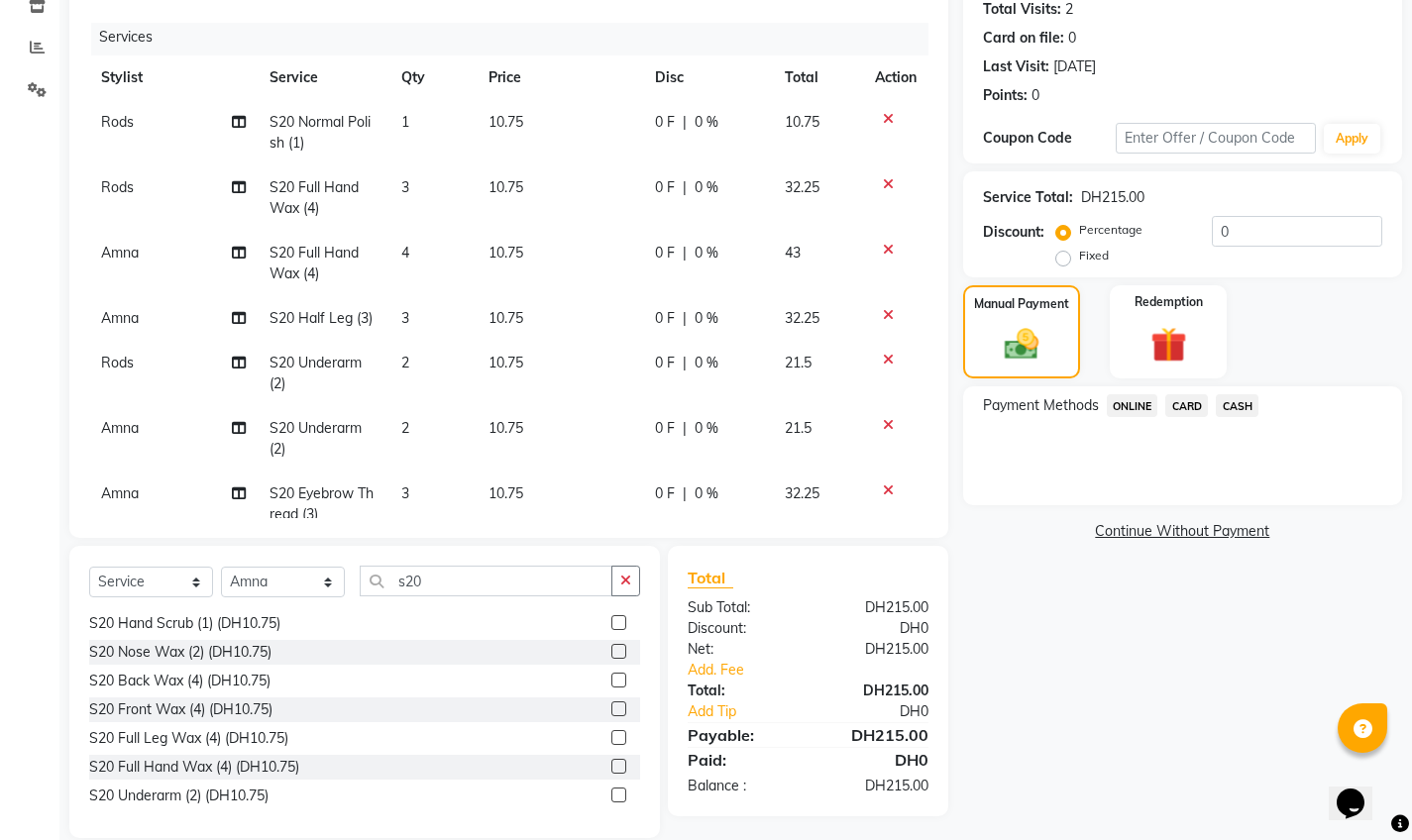 scroll, scrollTop: 251, scrollLeft: 0, axis: vertical 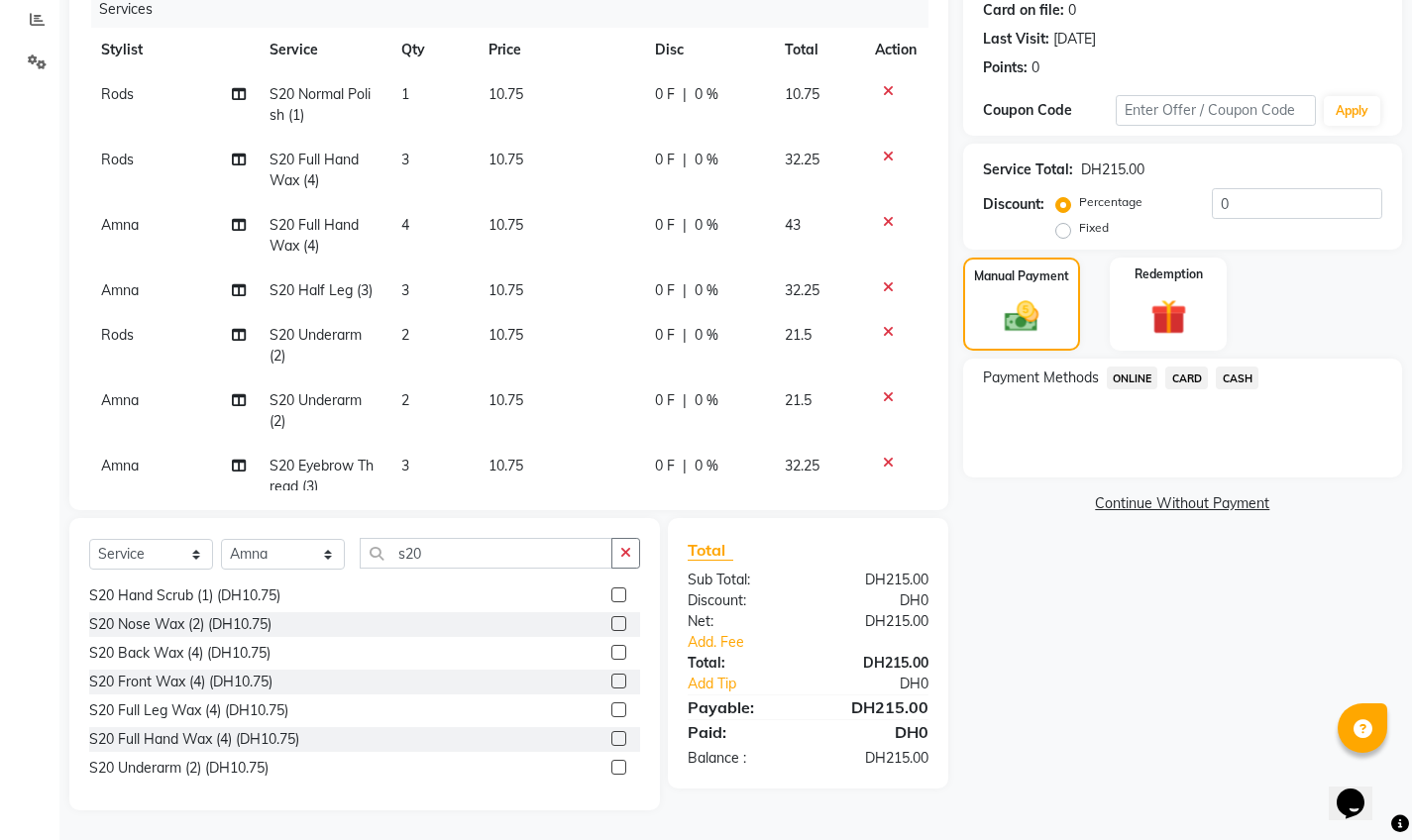 click on "CARD" 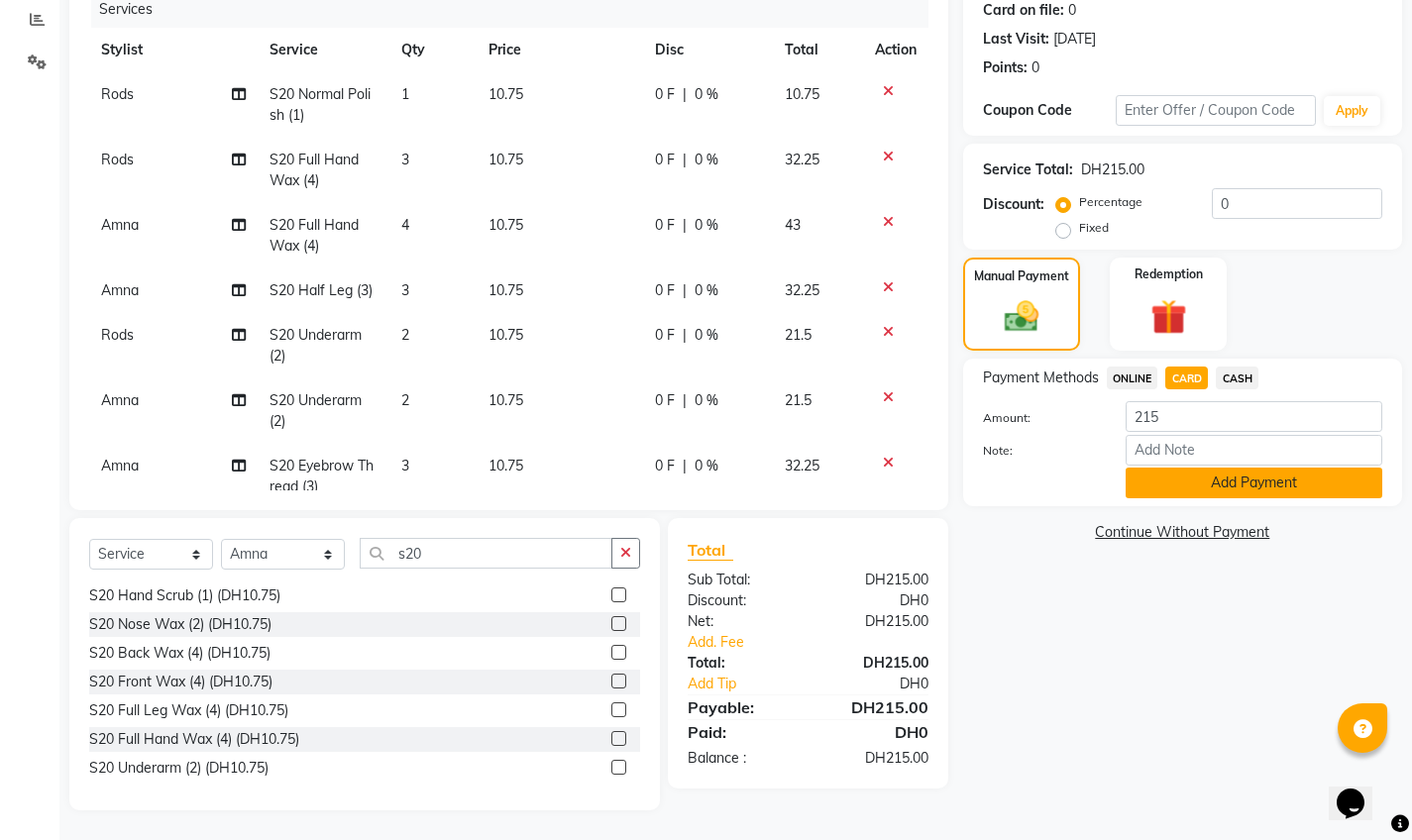 click on "Add Payment" 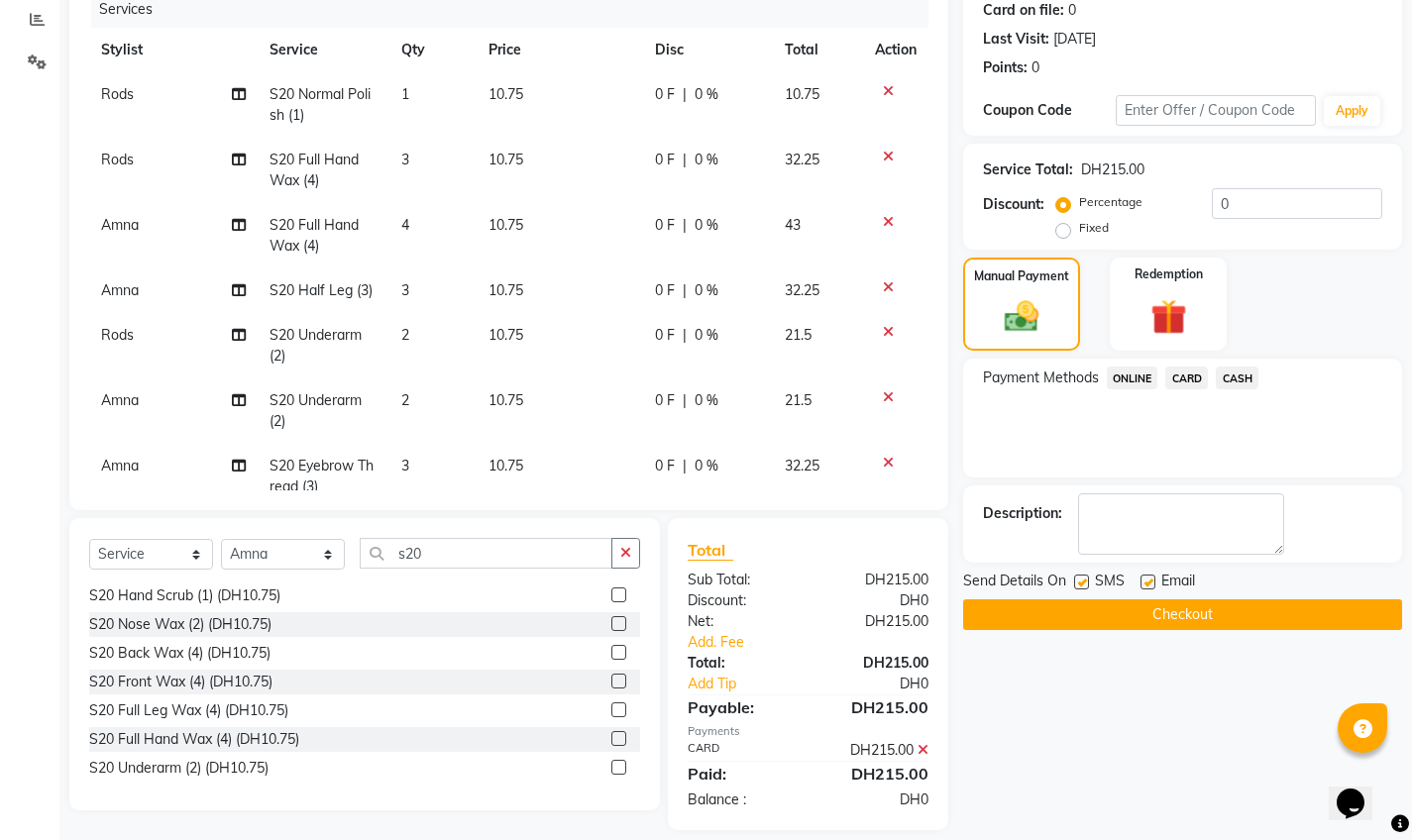 scroll, scrollTop: 269, scrollLeft: 0, axis: vertical 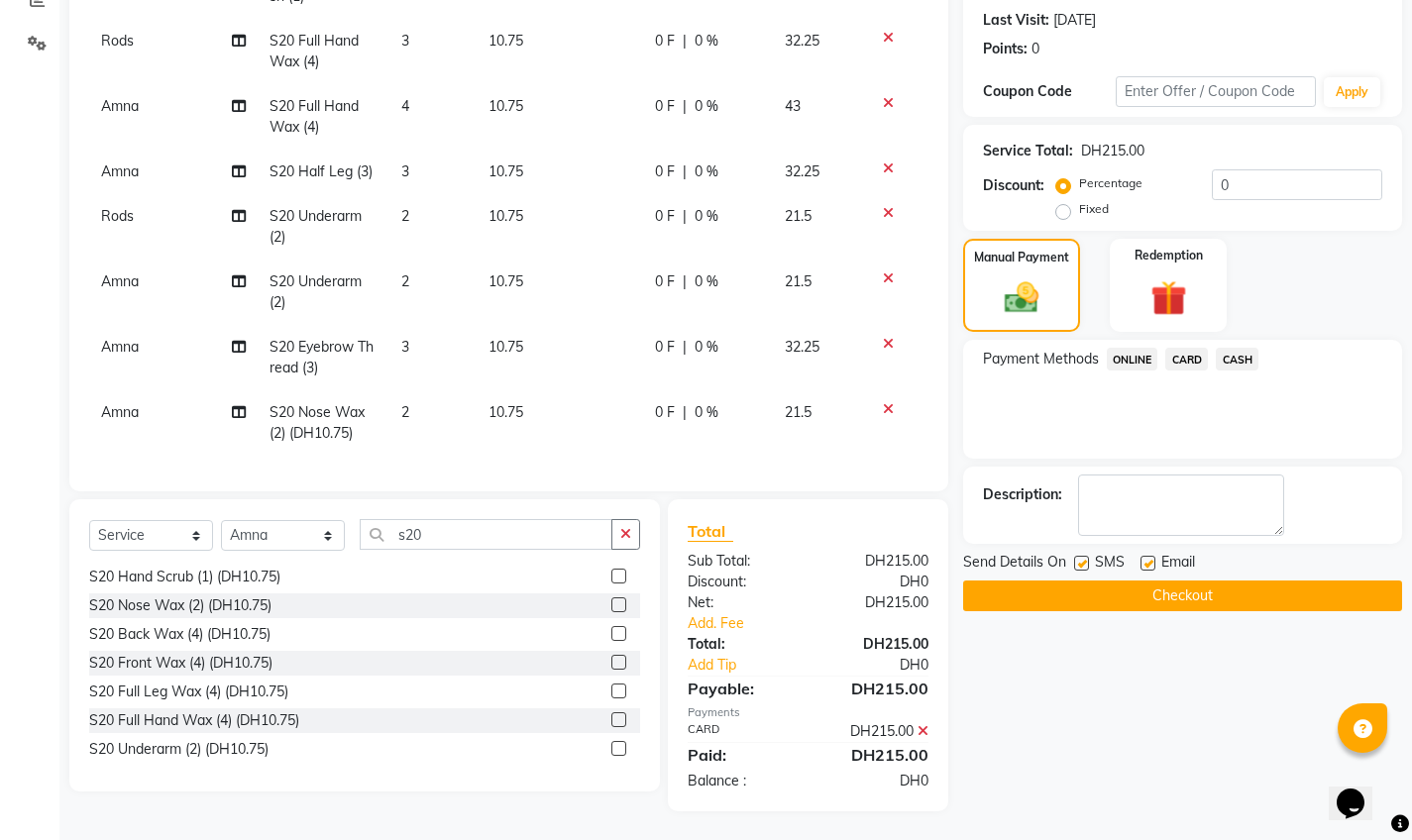 click on "3" 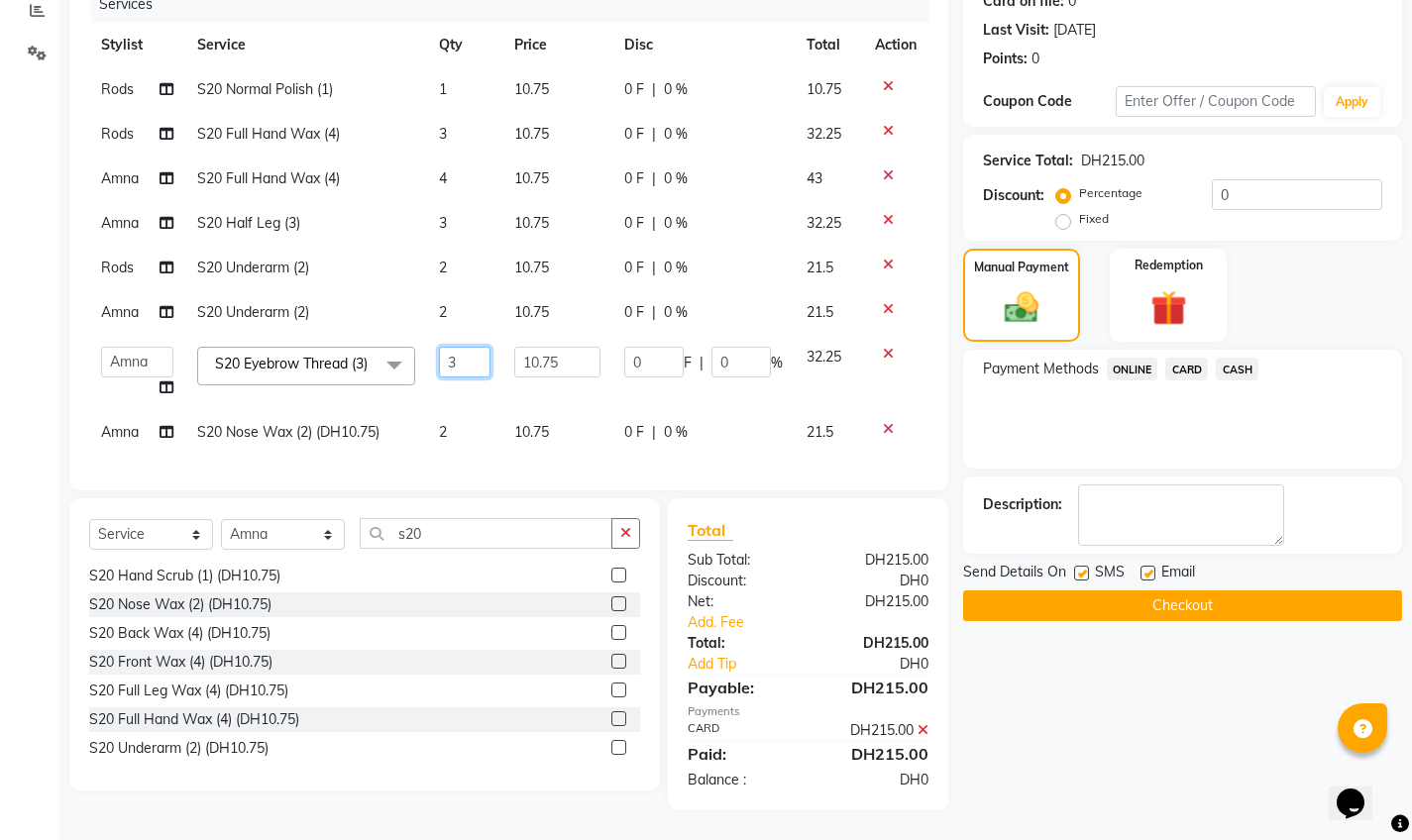 click on "3" 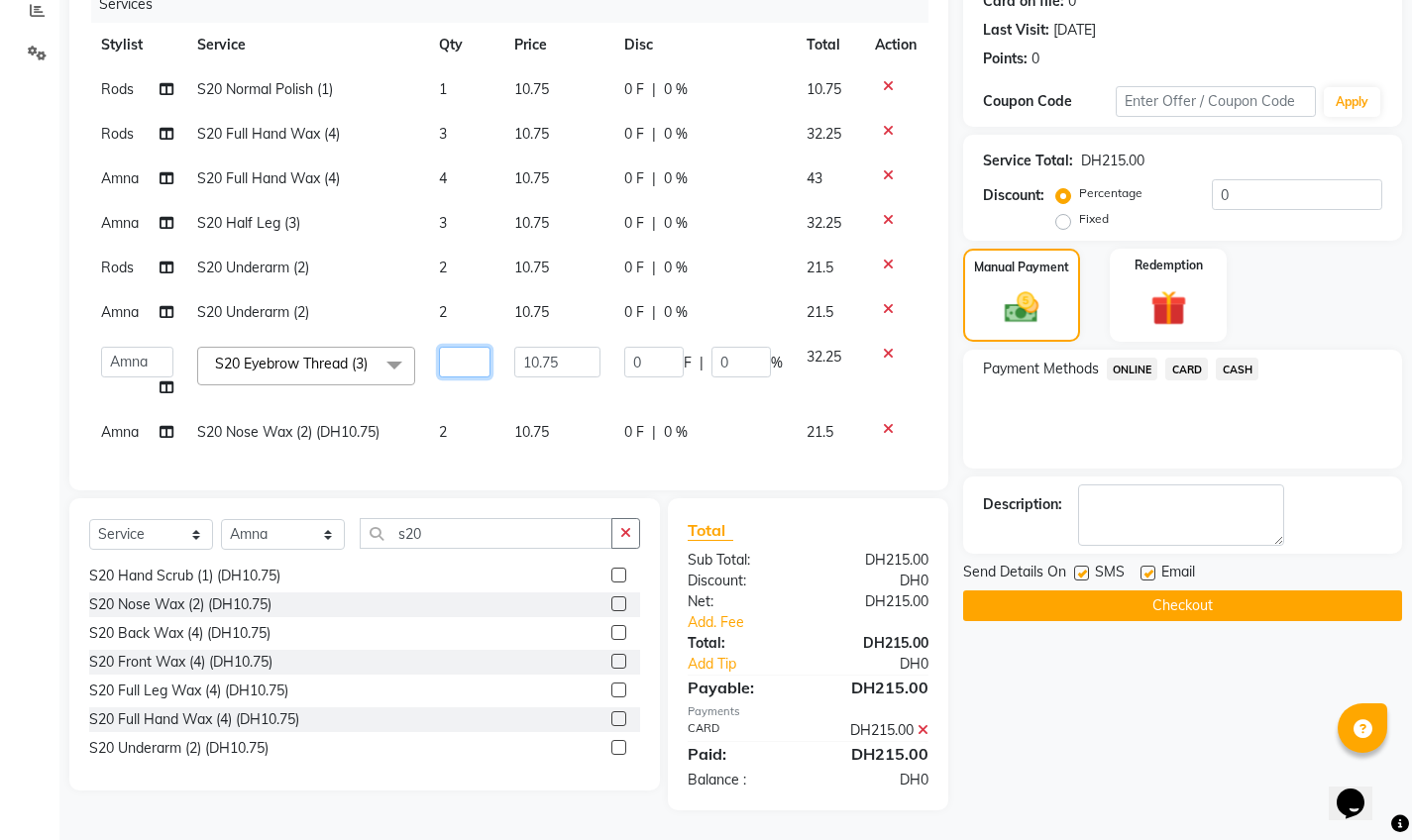 type on "2" 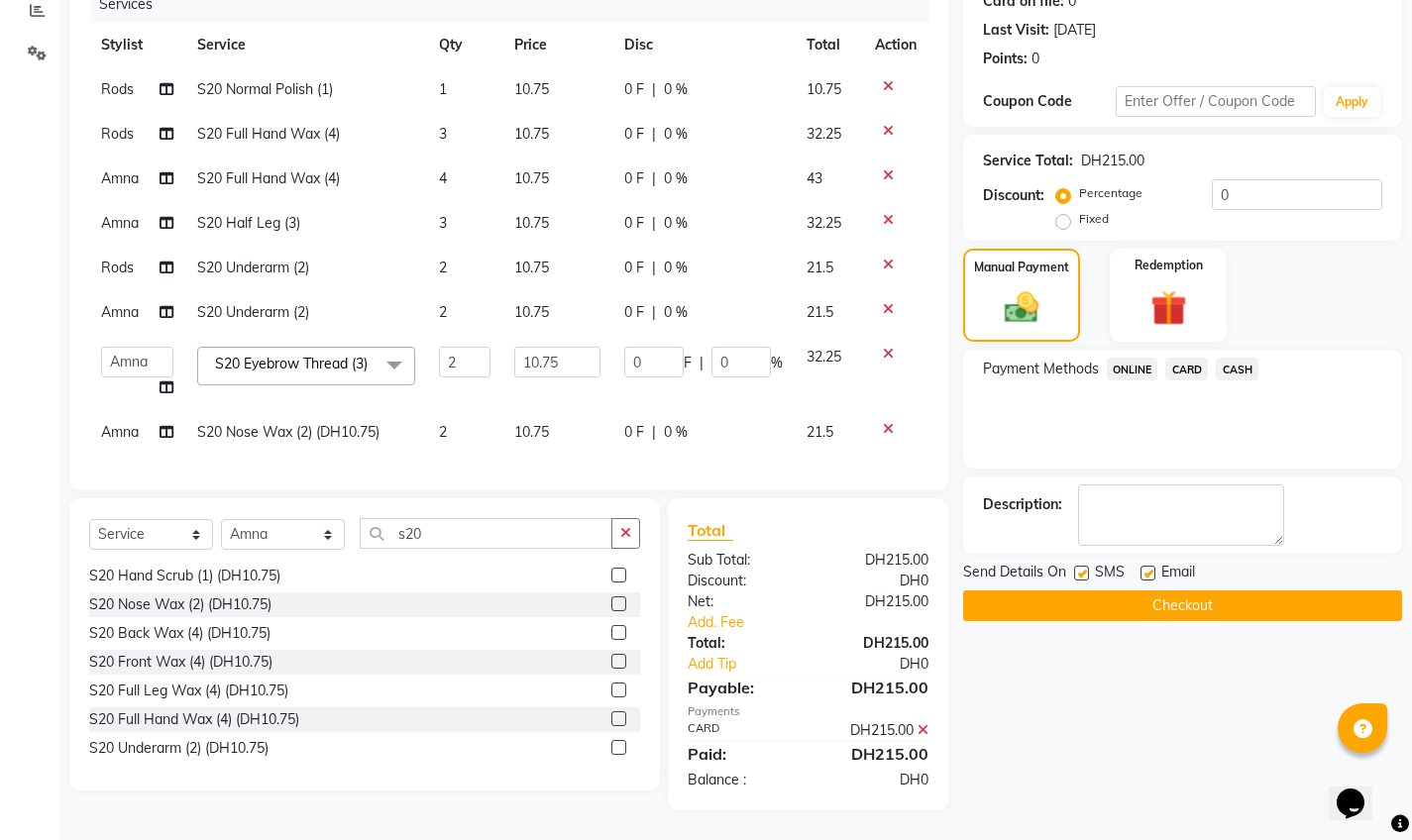 click on "3" 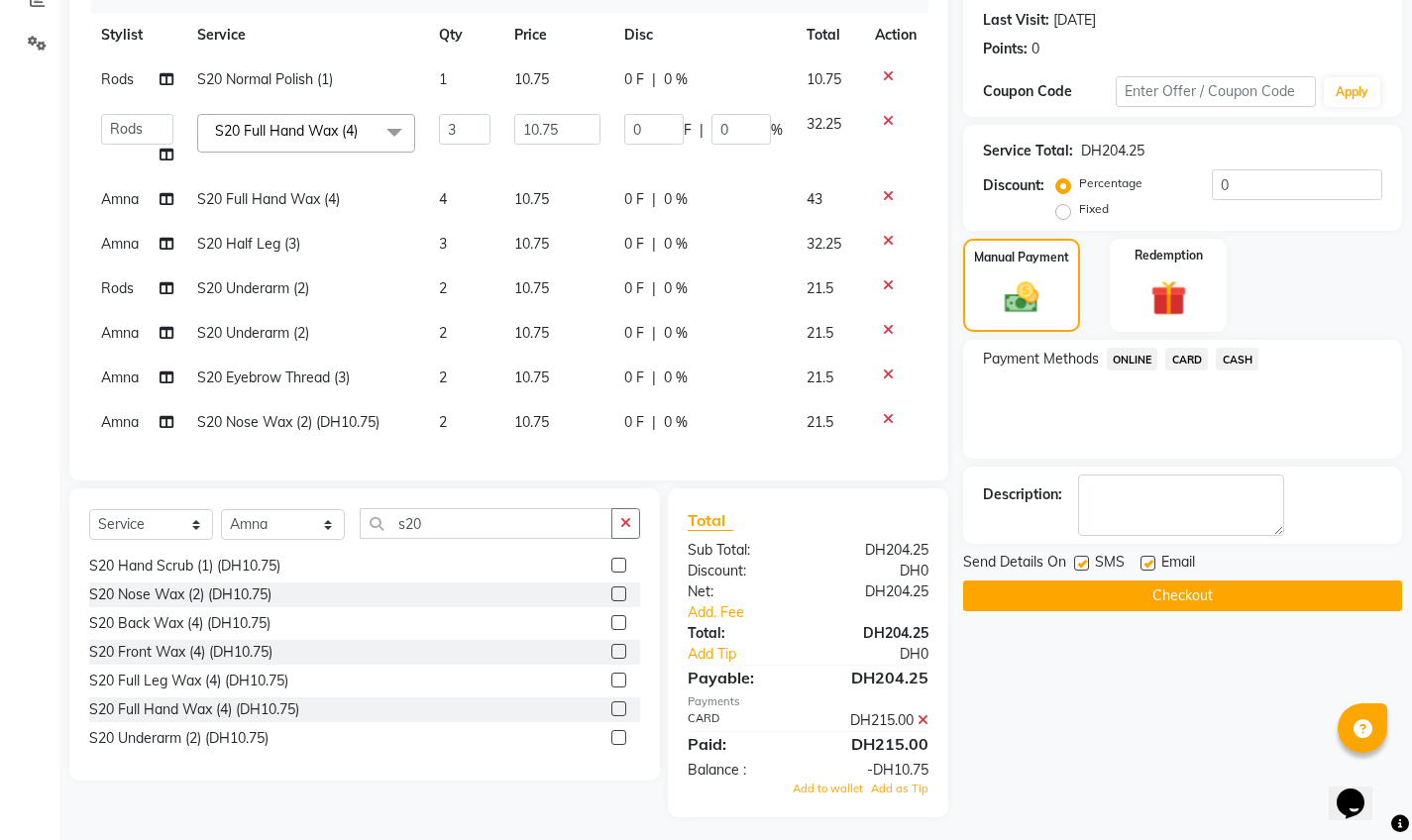 click on "4" 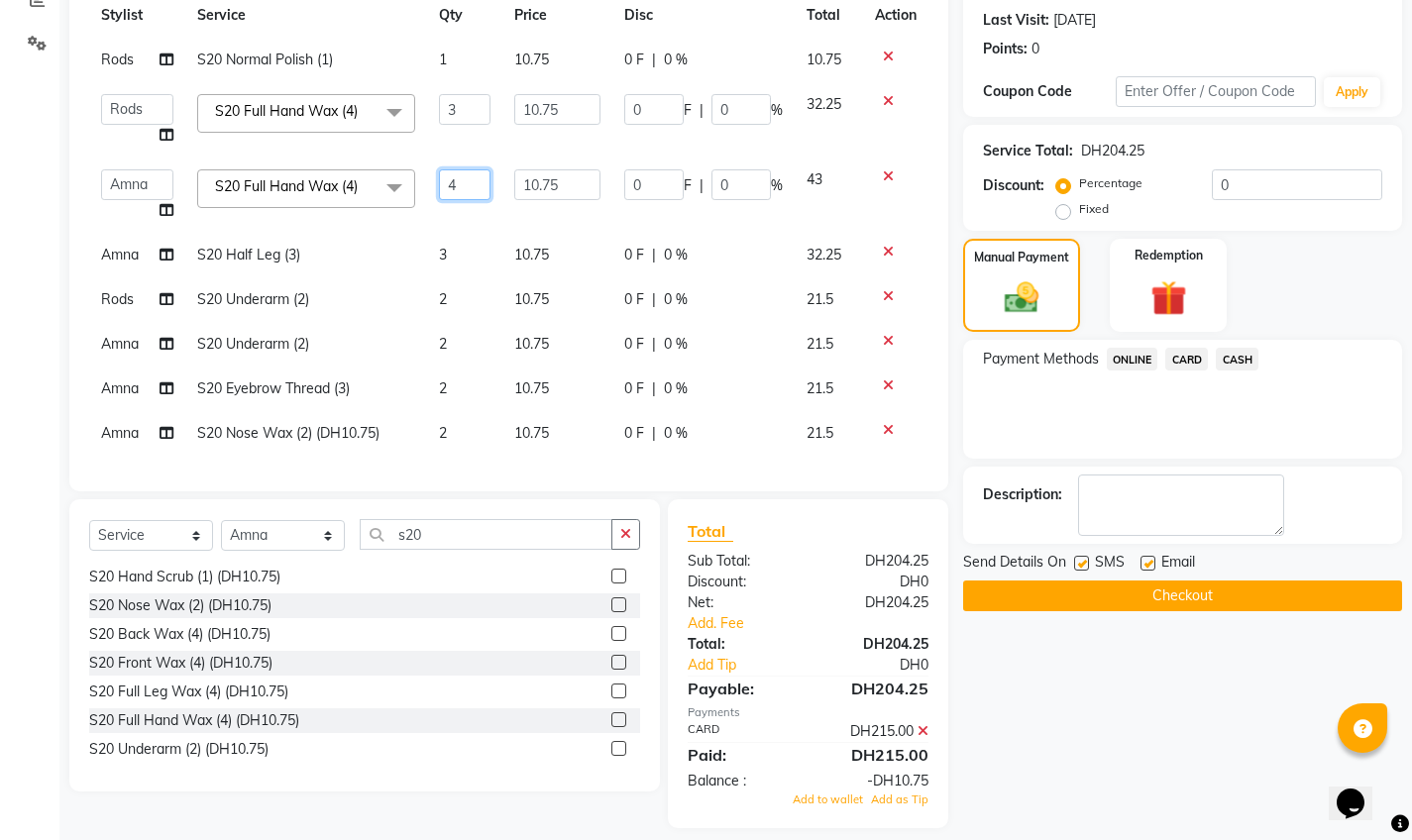 drag, startPoint x: 442, startPoint y: 78, endPoint x: 455, endPoint y: 85, distance: 14.764823 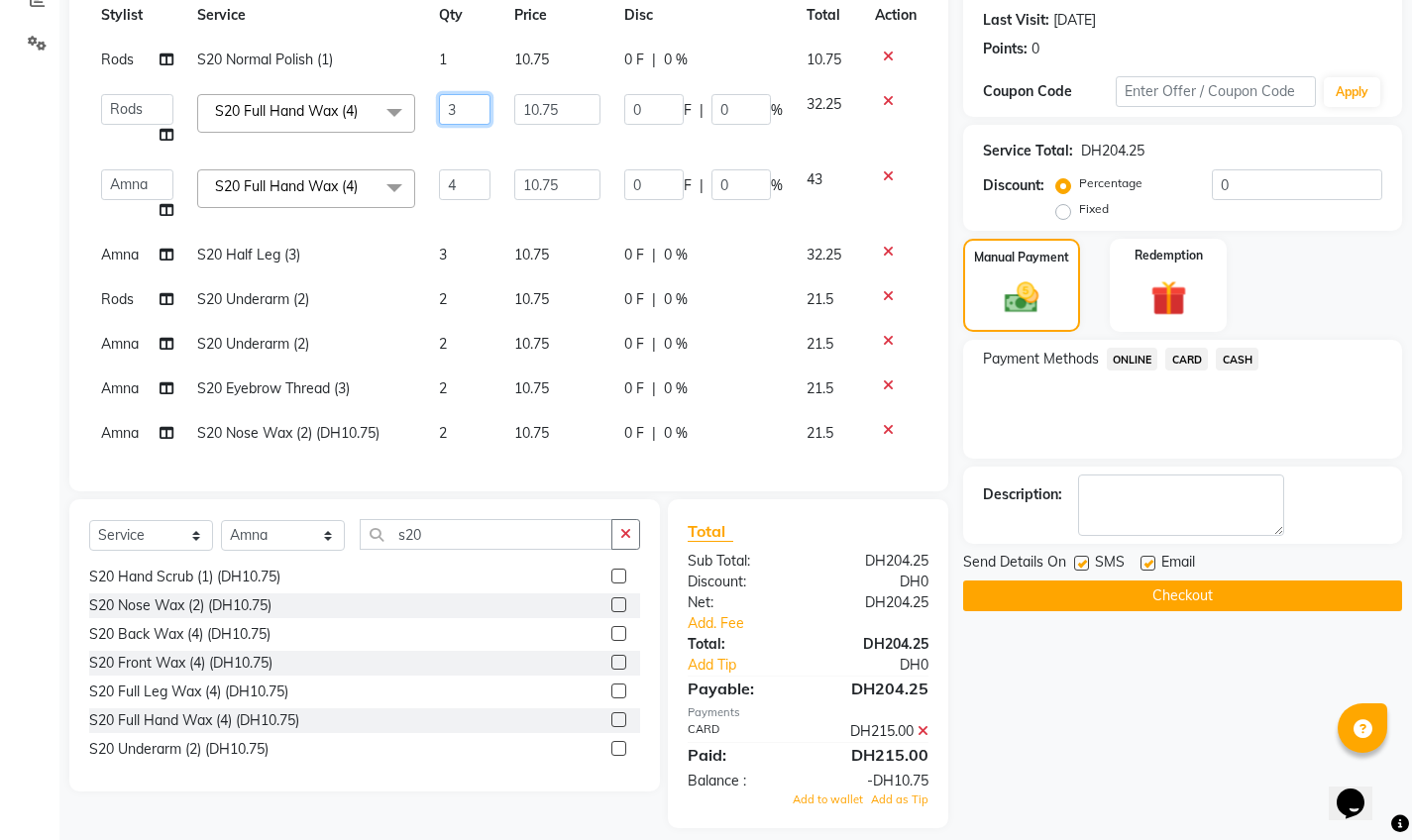 click on "3" 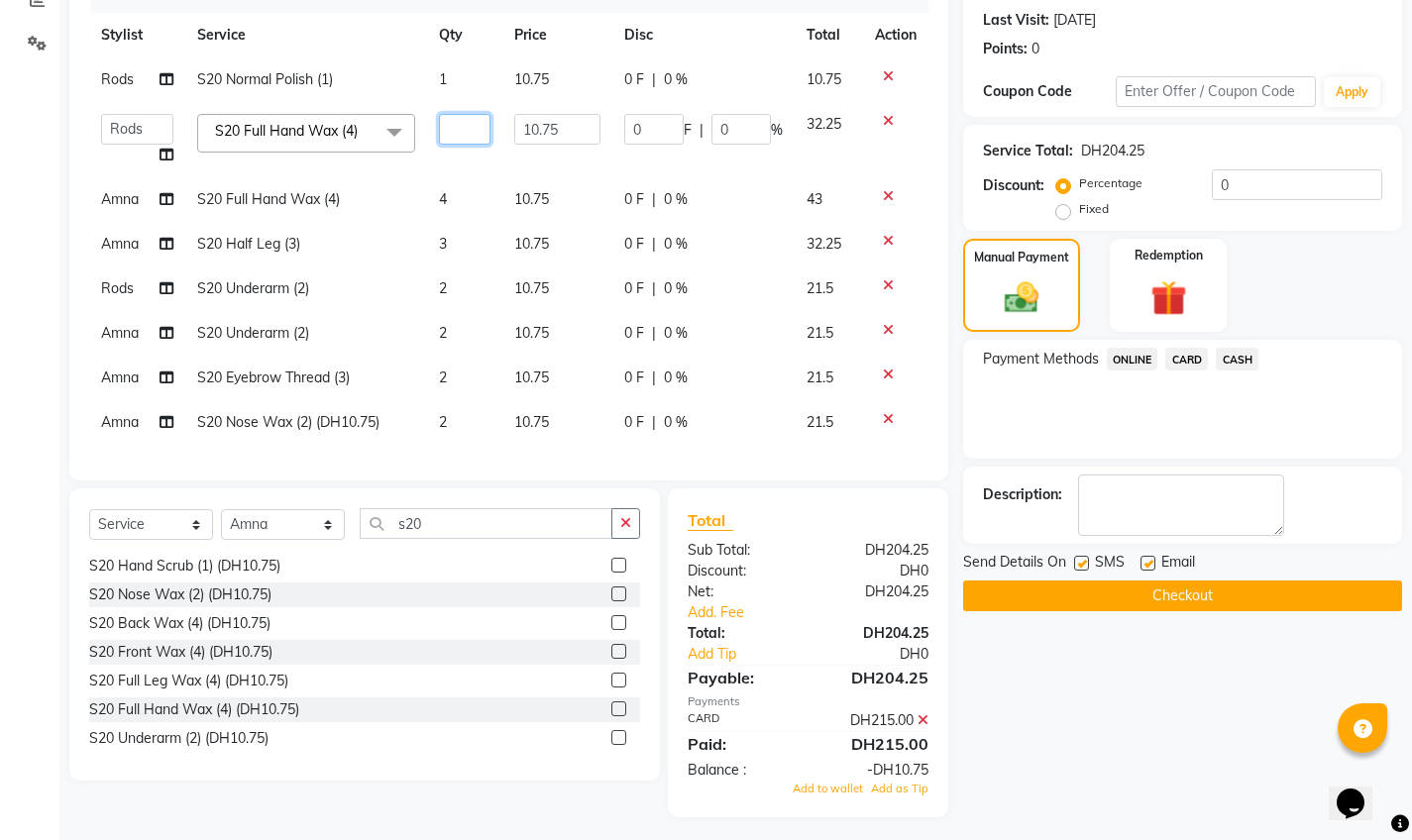 type on "3" 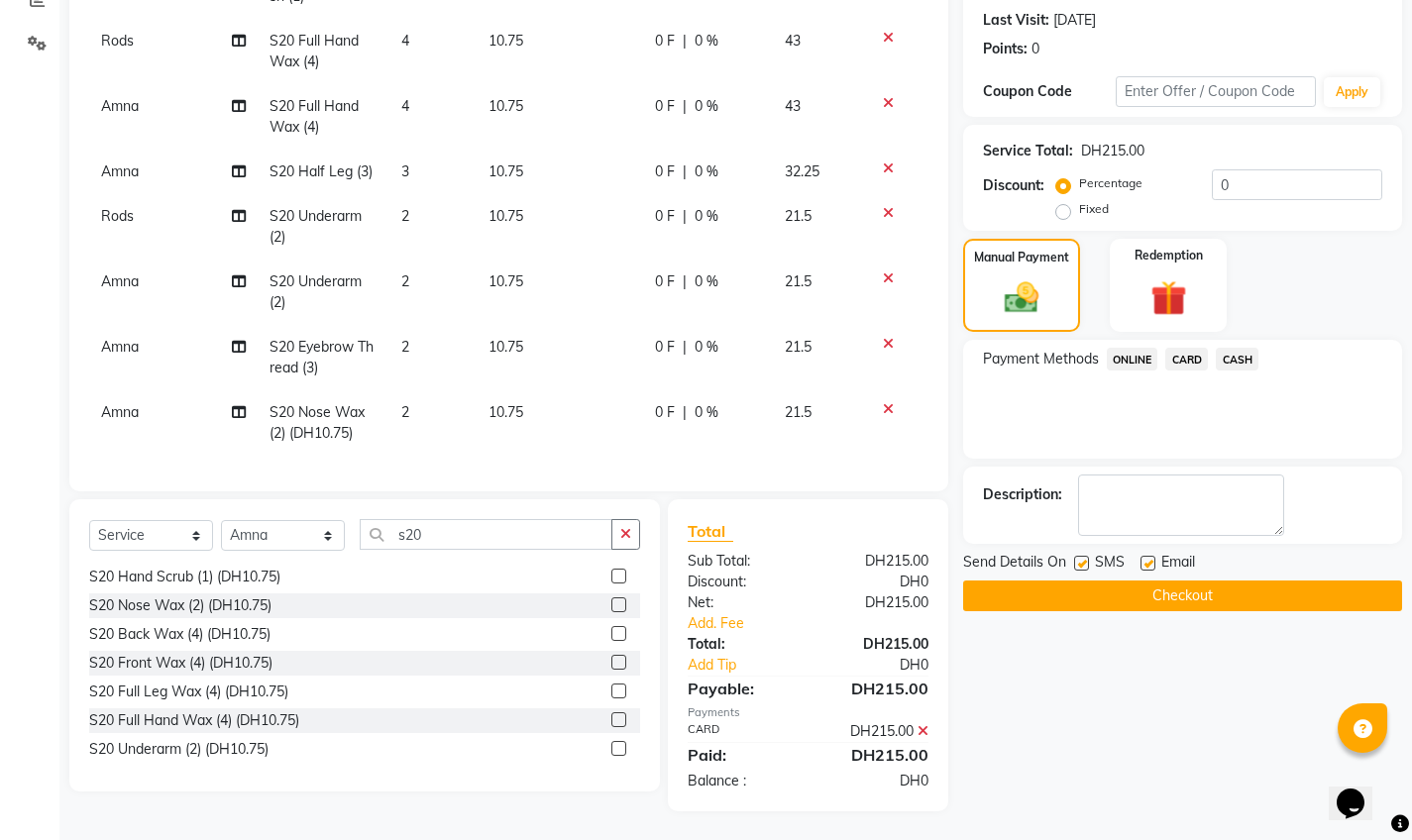 click on "CARD" 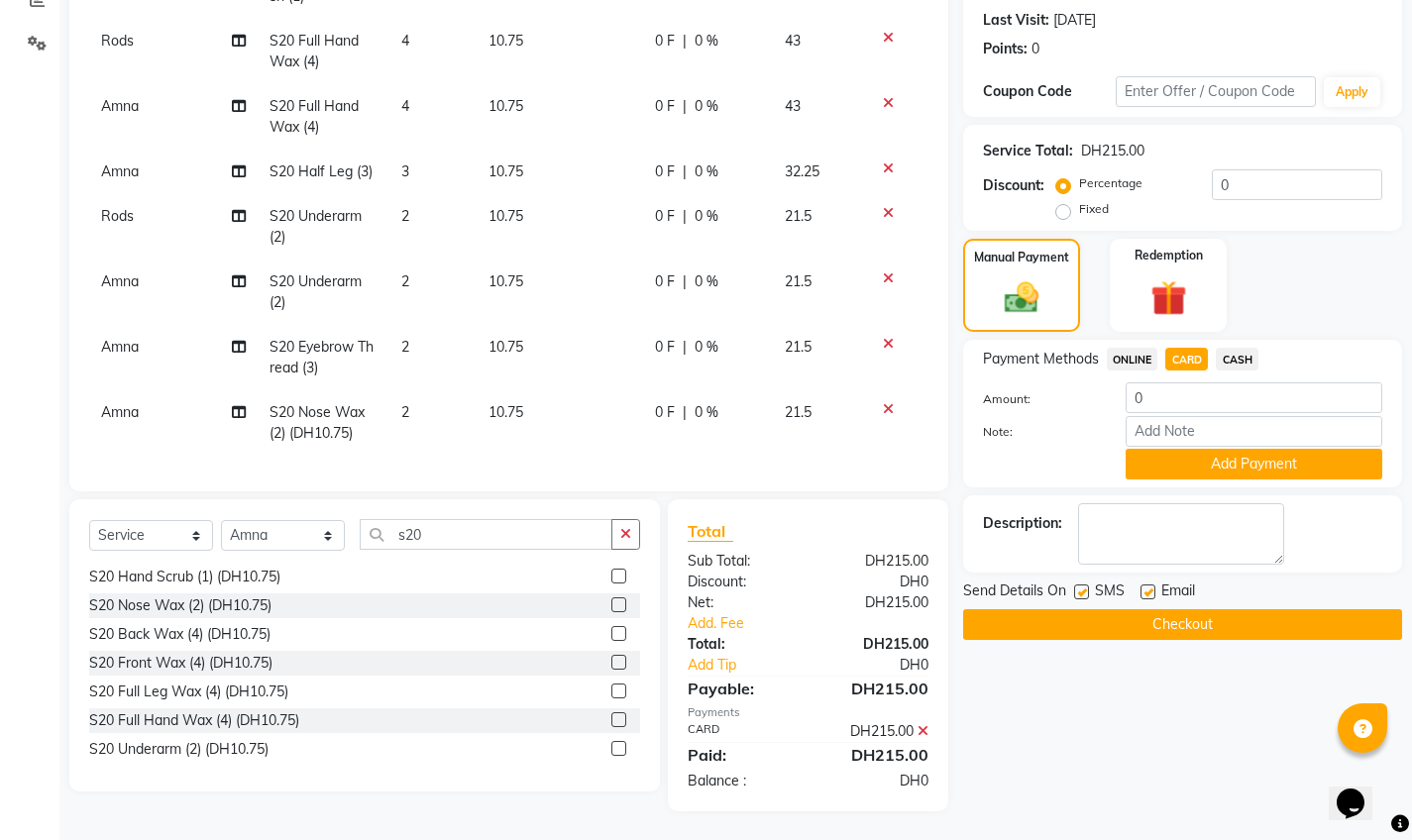 scroll, scrollTop: 0, scrollLeft: 0, axis: both 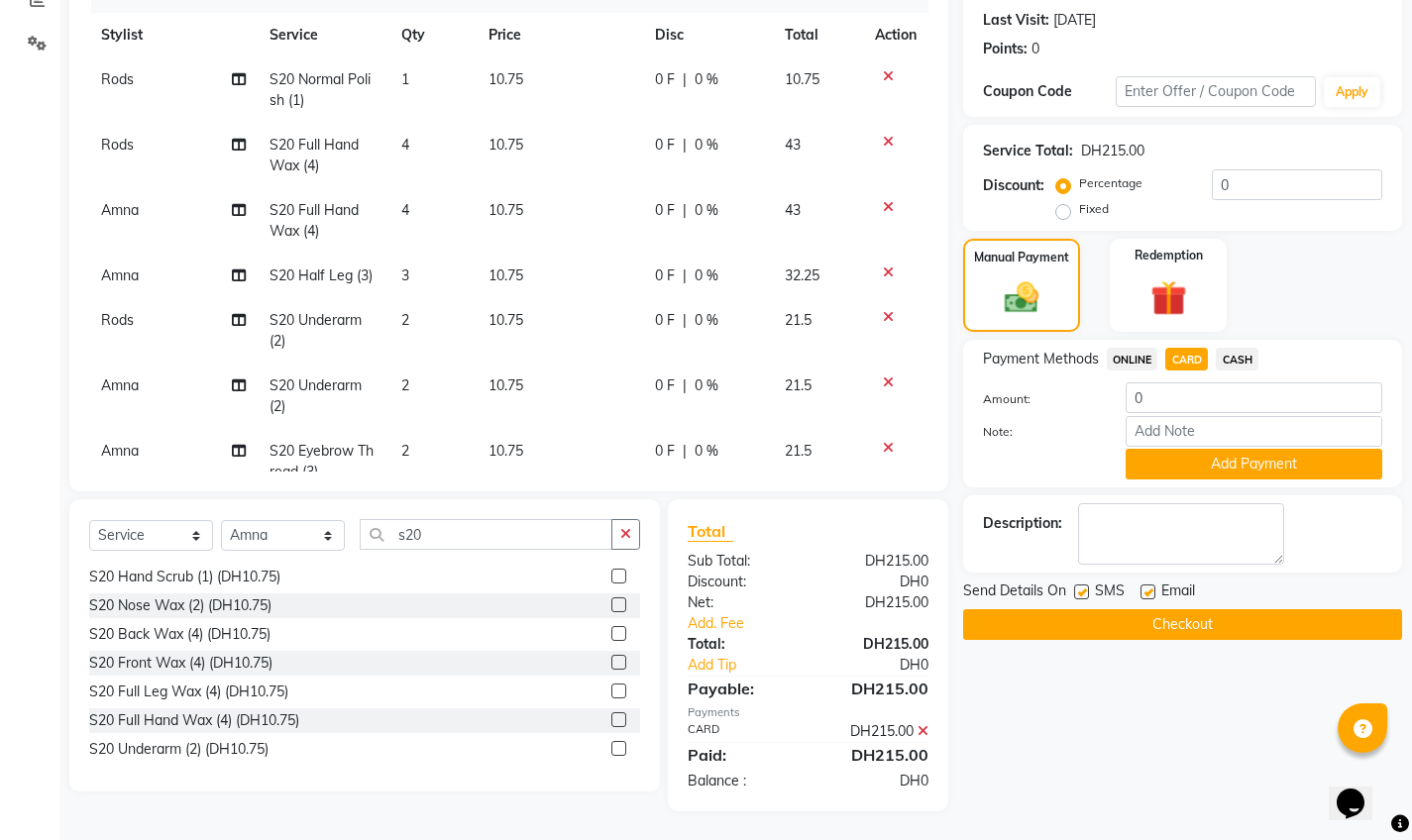 click on "Checkout" 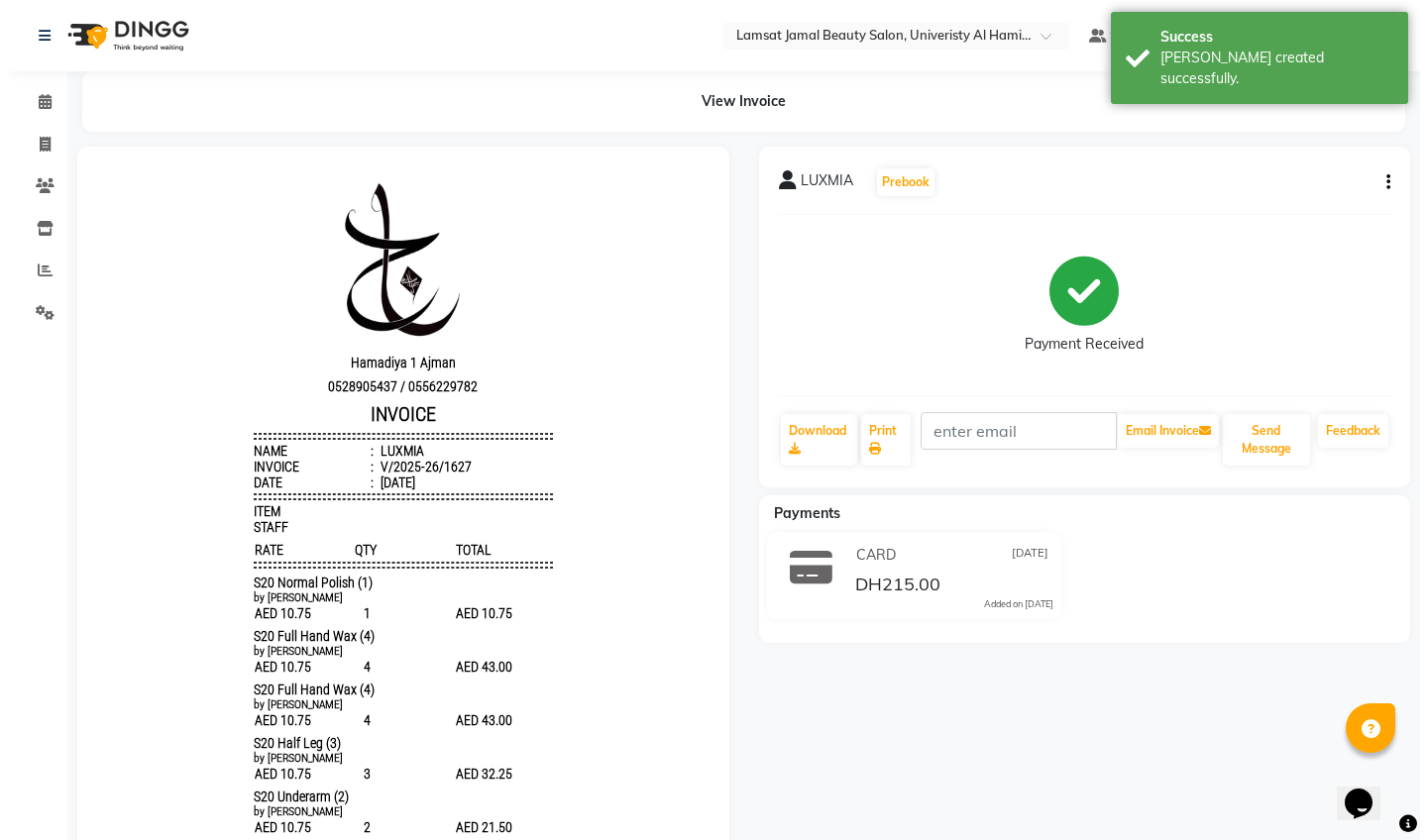 scroll, scrollTop: 0, scrollLeft: 0, axis: both 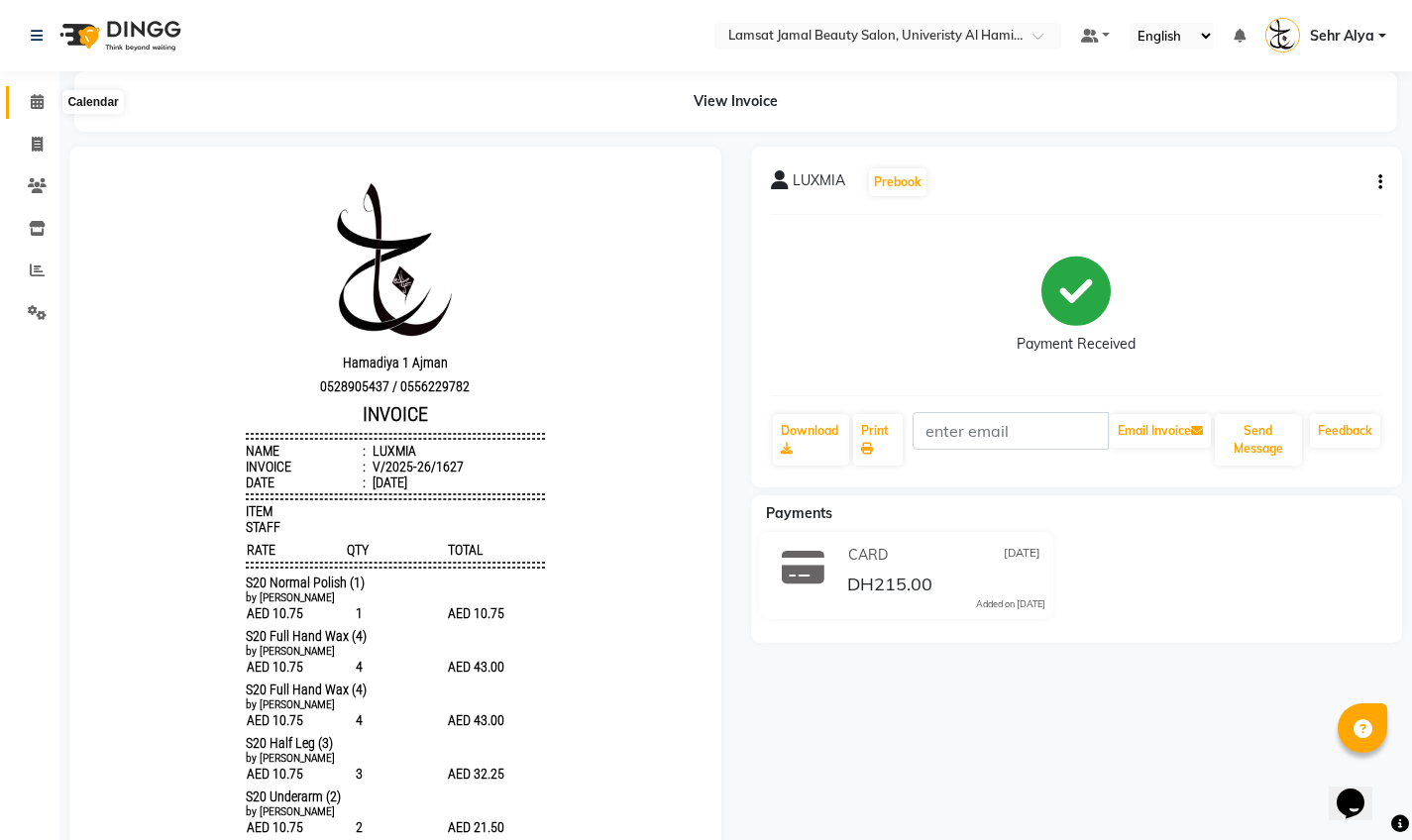 click 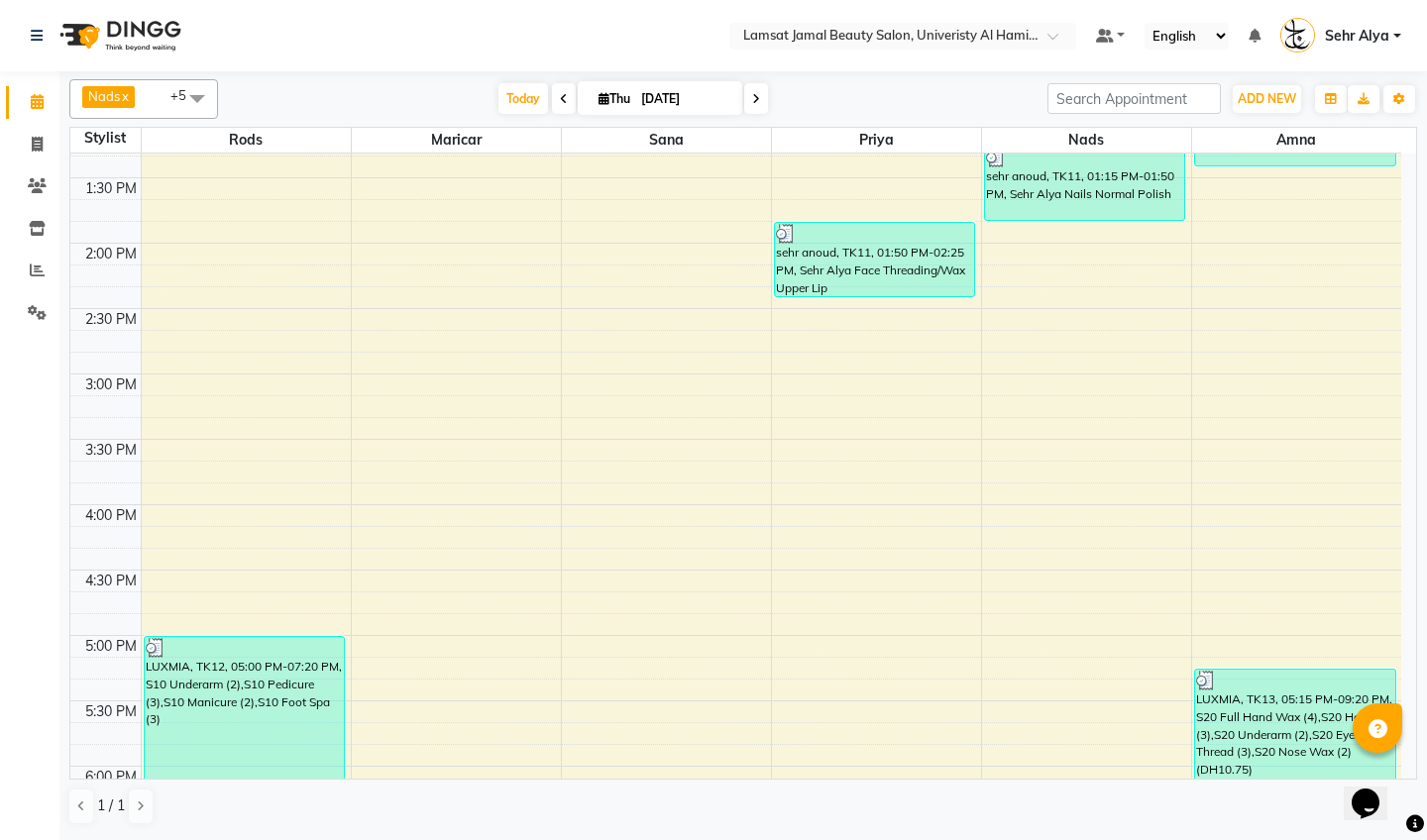 scroll, scrollTop: 810, scrollLeft: 0, axis: vertical 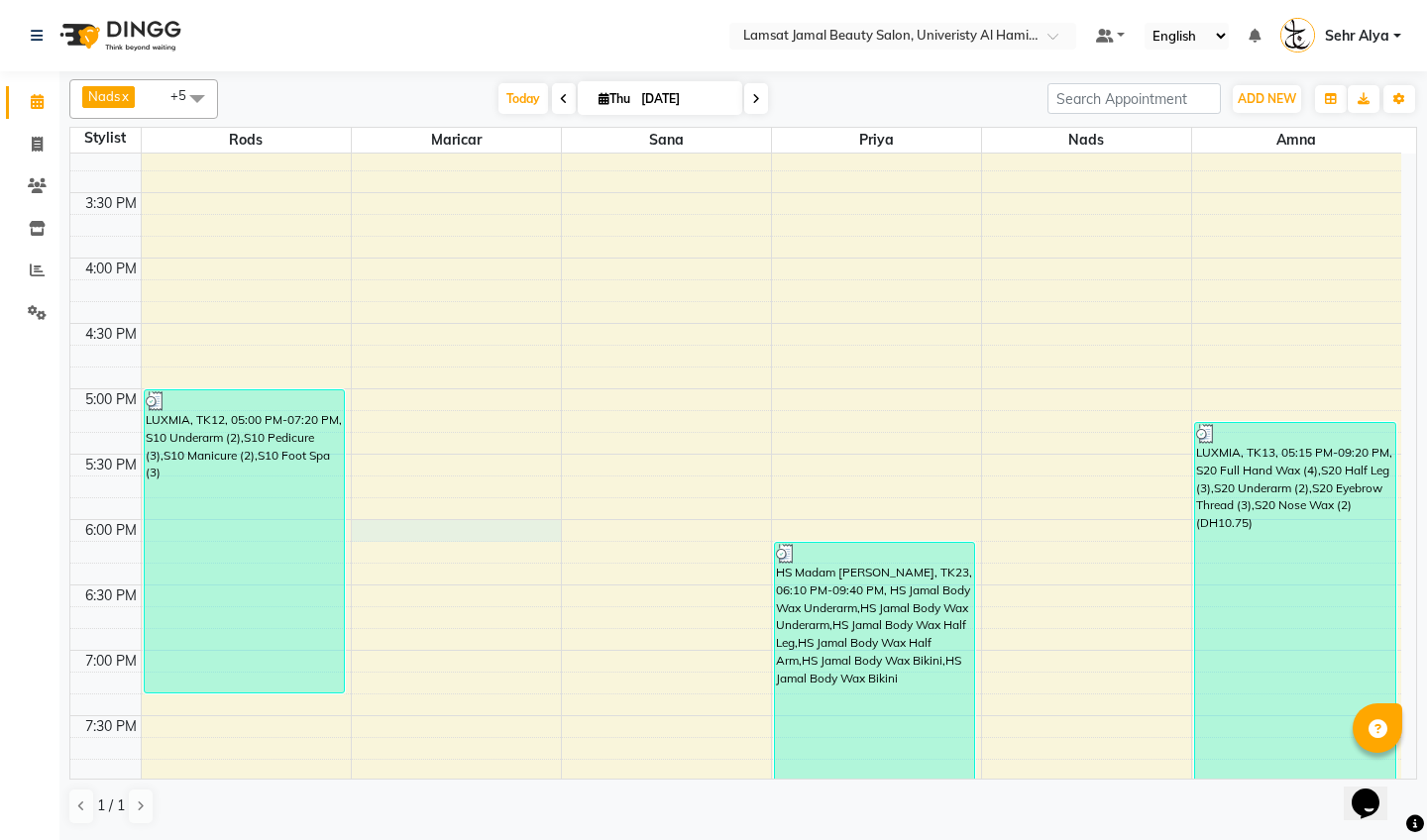 click on "9:00 AM 9:30 AM 10:00 AM 10:30 AM 11:00 AM 11:30 AM 12:00 PM 12:30 PM 1:00 PM 1:30 PM 2:00 PM 2:30 PM 3:00 PM 3:30 PM 4:00 PM 4:30 PM 5:00 PM 5:30 PM 6:00 PM 6:30 PM 7:00 PM 7:30 PM 8:00 PM 8:30 PM 9:00 PM 9:30 PM 10:00 PM 10:30 PM 11:00 PM 11:30 PM     [PERSON_NAME], TK01, 11:40 AM-12:15 PM, Sehr Alya Hair Colors Roots     LUXMIA, TK12, 05:00 PM-07:20 PM, S10 Underarm (2),S10 Pedicure (3),S10 Manicure (2),S10 Foot Spa (3)     LUXMIA, TK13, 09:20 PM-11:05 PM, S20 Normal Polish (1),S20 Full Hand Wax (4),S20 Underarm (2)     Sehr Nadia, TK01, 10:30 AM-11:40 AM, Sehr Alya Nails Pedicure Classic,Sehr Alya Nails Cut & Shape     [PERSON_NAME], TK02, 10:30 AM-11:05 AM, Sehr Alya Hair Colors Roots     [PERSON_NAME], TK02, 11:05 AM-12:15 PM, Sehr Alya Bleaching Brows Tint,Sehr Alya Face Threading/Wax Full Face Thread     sehr anoud, TK11, 01:50 PM-02:25 PM, Sehr Alya Face Threading/Wax Upper Lip         sehr anoud, TK11, 01:15 PM-01:50 PM, Sehr Alya Nails Normal Polish" at bounding box center [735, 323] 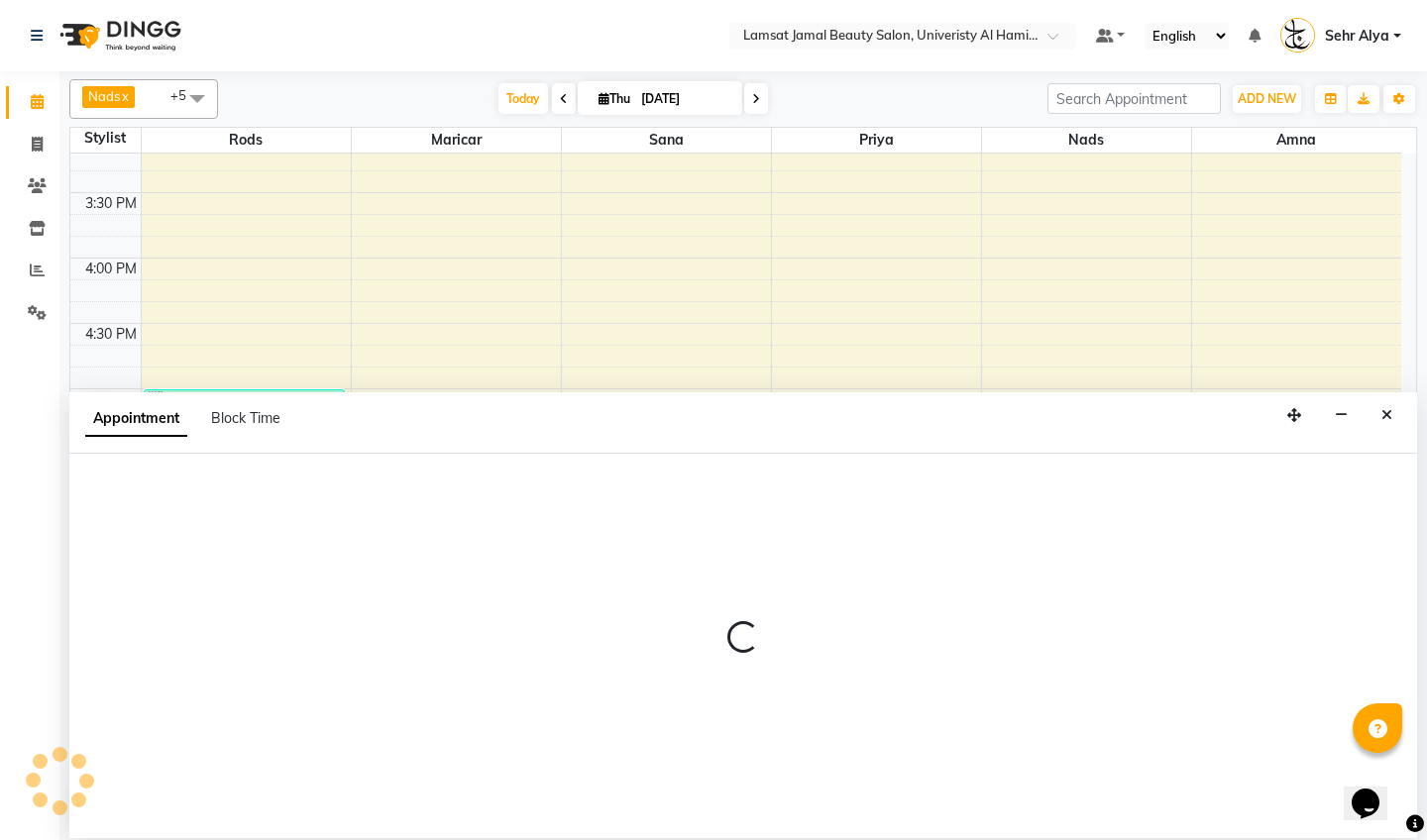 select on "79911" 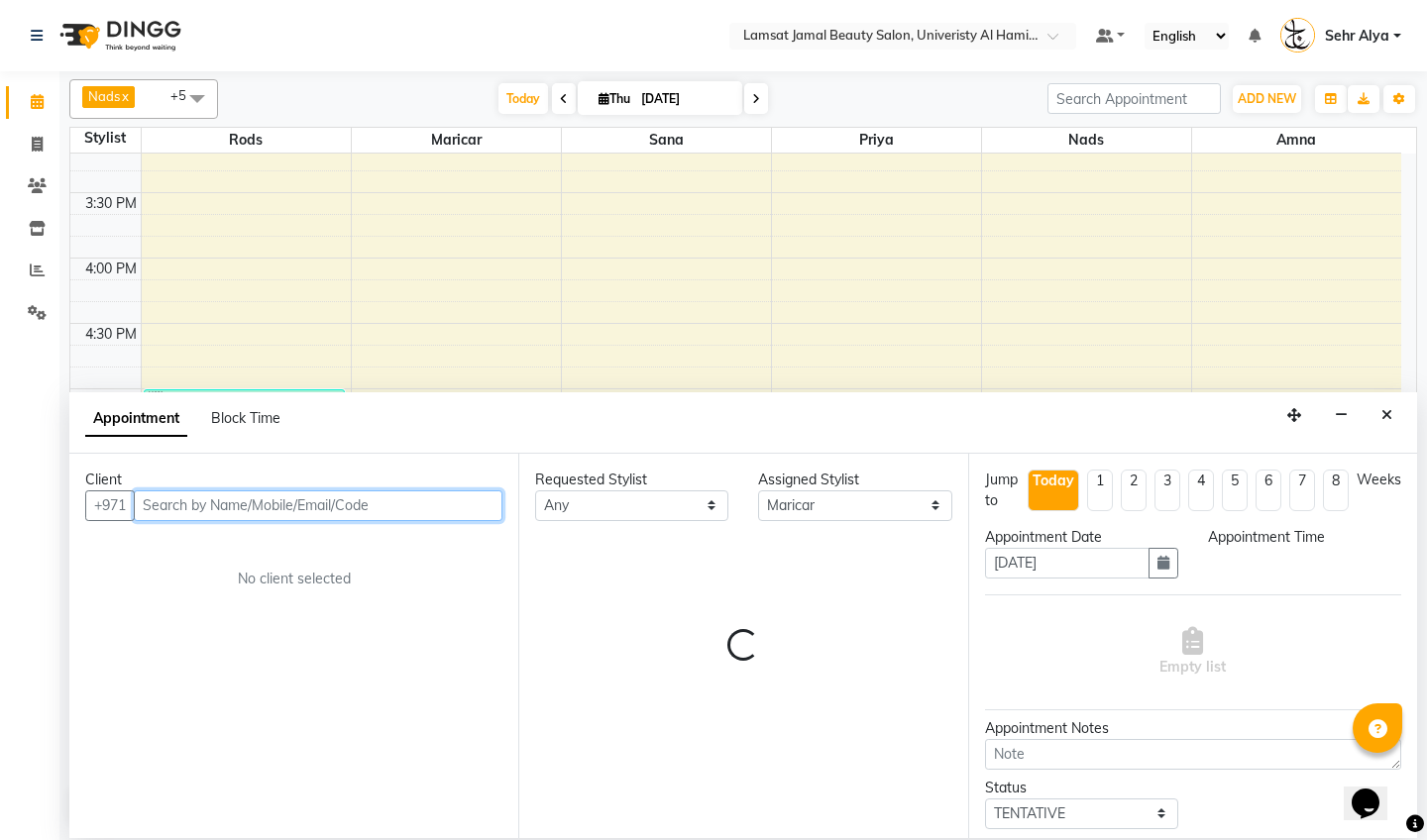 select on "1080" 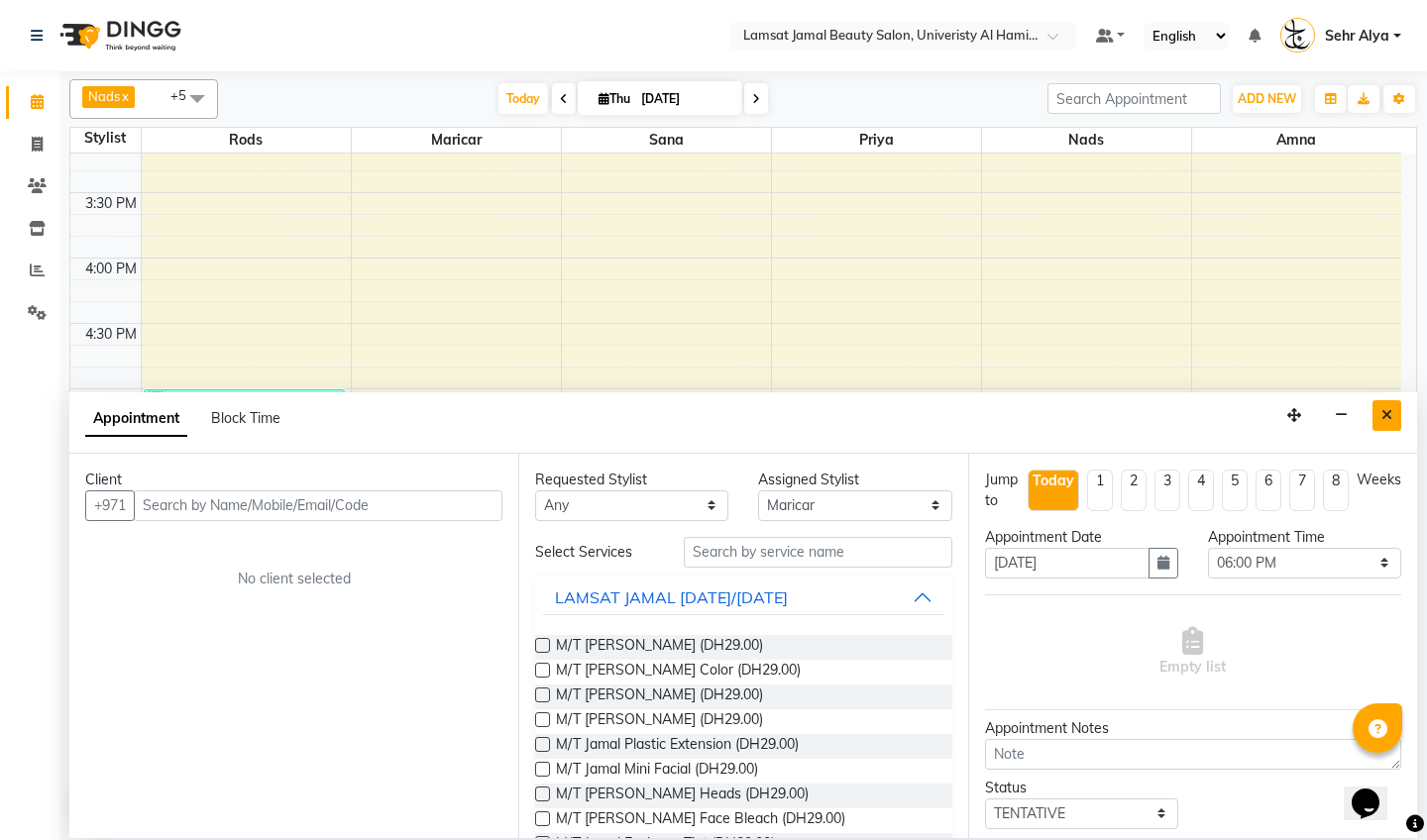 click at bounding box center [1386, 415] 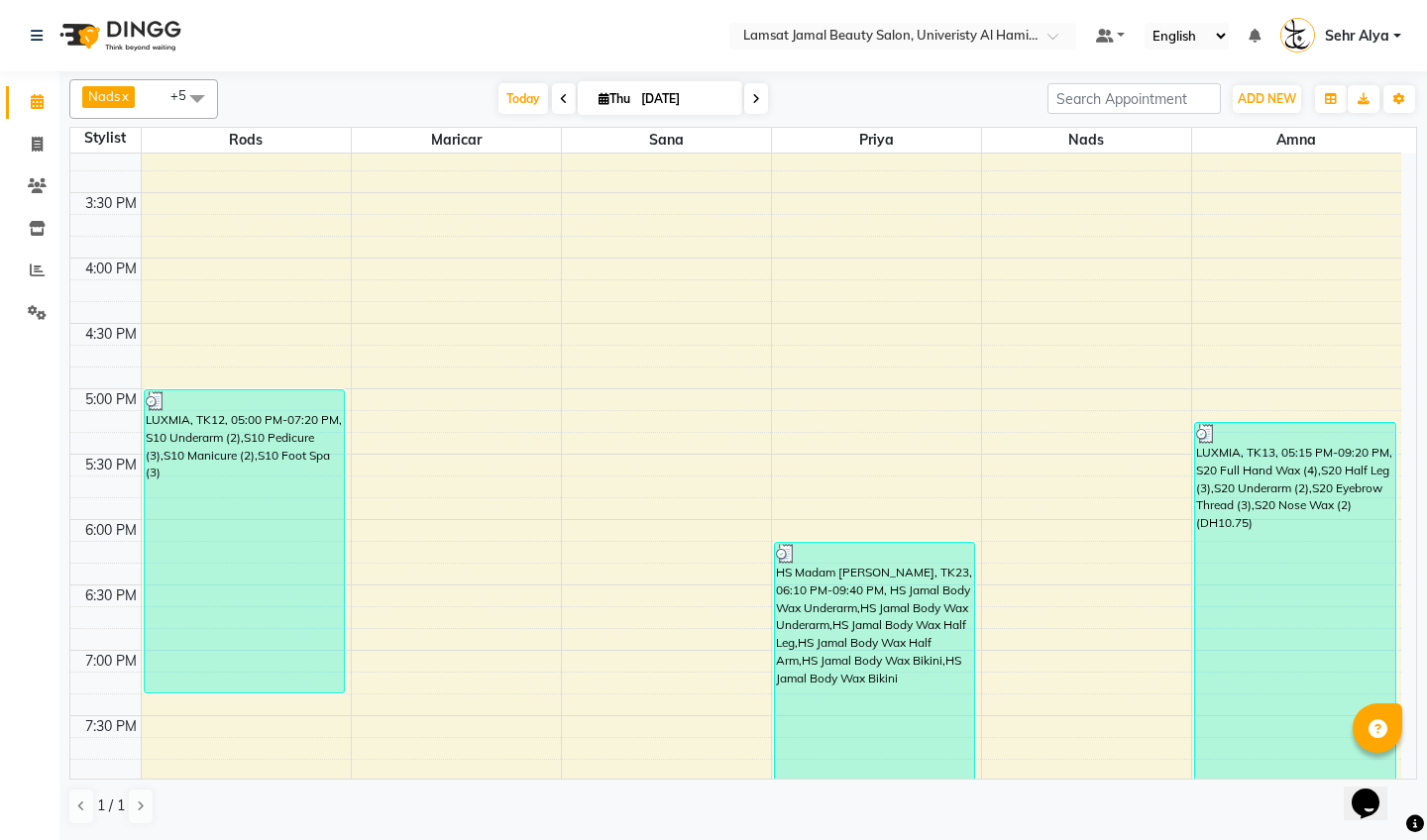 click on "9:00 AM 9:30 AM 10:00 AM 10:30 AM 11:00 AM 11:30 AM 12:00 PM 12:30 PM 1:00 PM 1:30 PM 2:00 PM 2:30 PM 3:00 PM 3:30 PM 4:00 PM 4:30 PM 5:00 PM 5:30 PM 6:00 PM 6:30 PM 7:00 PM 7:30 PM 8:00 PM 8:30 PM 9:00 PM 9:30 PM 10:00 PM 10:30 PM 11:00 PM 11:30 PM     [PERSON_NAME], TK01, 11:40 AM-12:15 PM, Sehr Alya Hair Colors Roots     LUXMIA, TK12, 05:00 PM-07:20 PM, S10 Underarm (2),S10 Pedicure (3),S10 Manicure (2),S10 Foot Spa (3)     LUXMIA, TK13, 09:20 PM-11:05 PM, S20 Normal Polish (1),S20 Full Hand Wax (4),S20 Underarm (2)     Sehr Nadia, TK01, 10:30 AM-11:40 AM, Sehr Alya Nails Pedicure Classic,Sehr Alya Nails Cut & Shape     [PERSON_NAME], TK02, 10:30 AM-11:05 AM, Sehr Alya Hair Colors Roots     [PERSON_NAME], TK02, 11:05 AM-12:15 PM, Sehr Alya Bleaching Brows Tint,Sehr Alya Face Threading/Wax Full Face Thread     sehr anoud, TK11, 01:50 PM-02:25 PM, Sehr Alya Face Threading/Wax Upper Lip         sehr anoud, TK11, 01:15 PM-01:50 PM, Sehr Alya Nails Normal Polish" at bounding box center [735, 323] 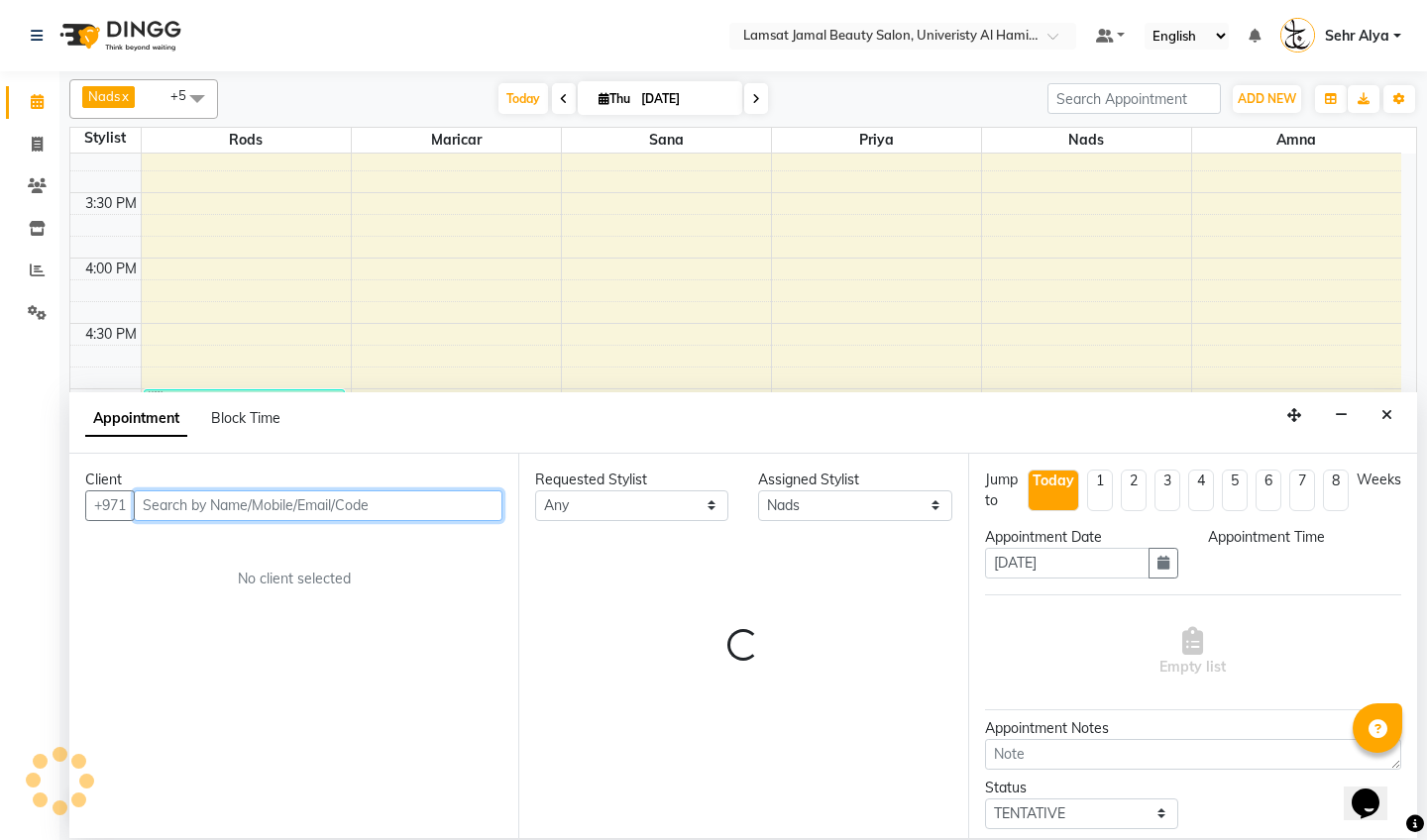 select on "1110" 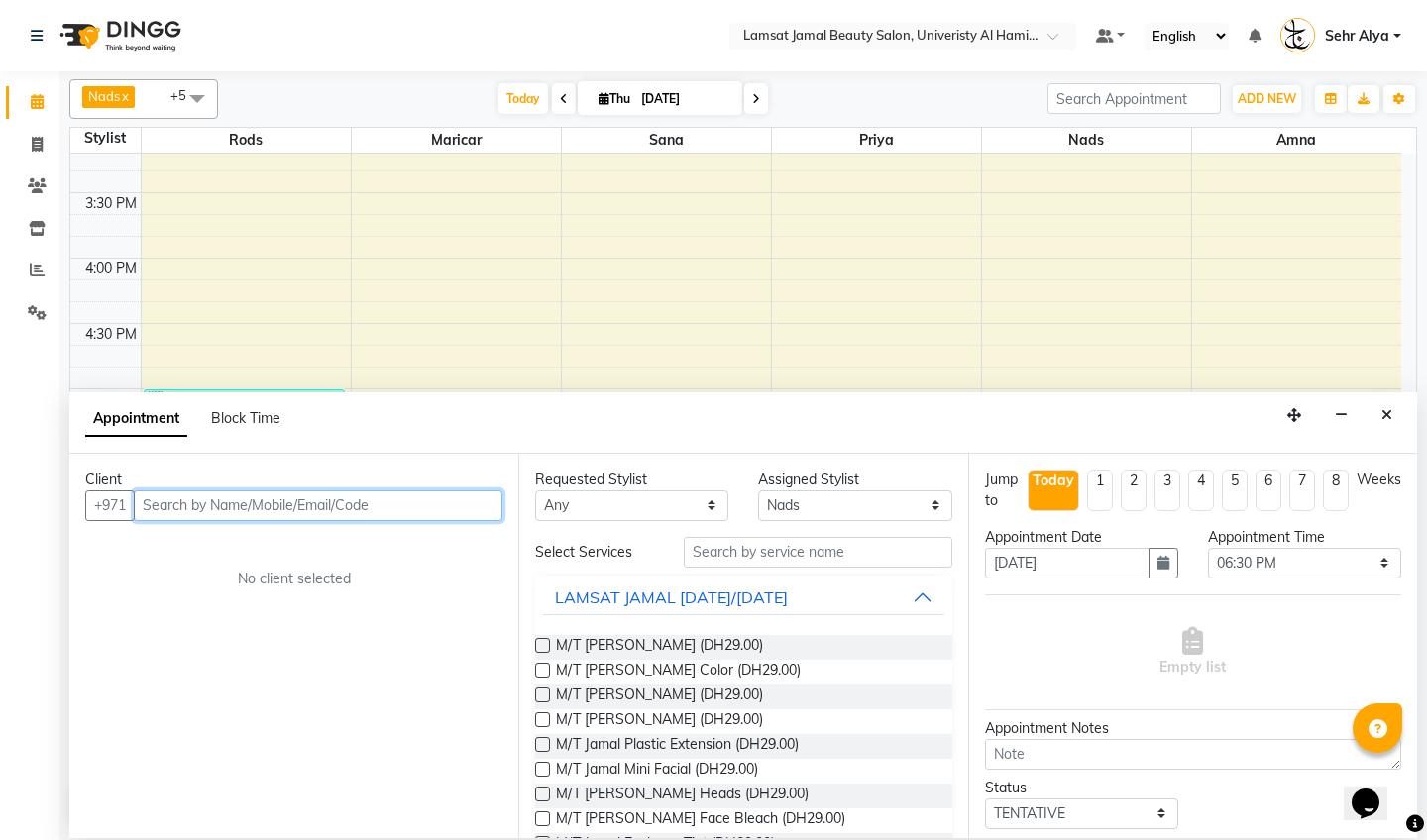 click at bounding box center [318, 505] 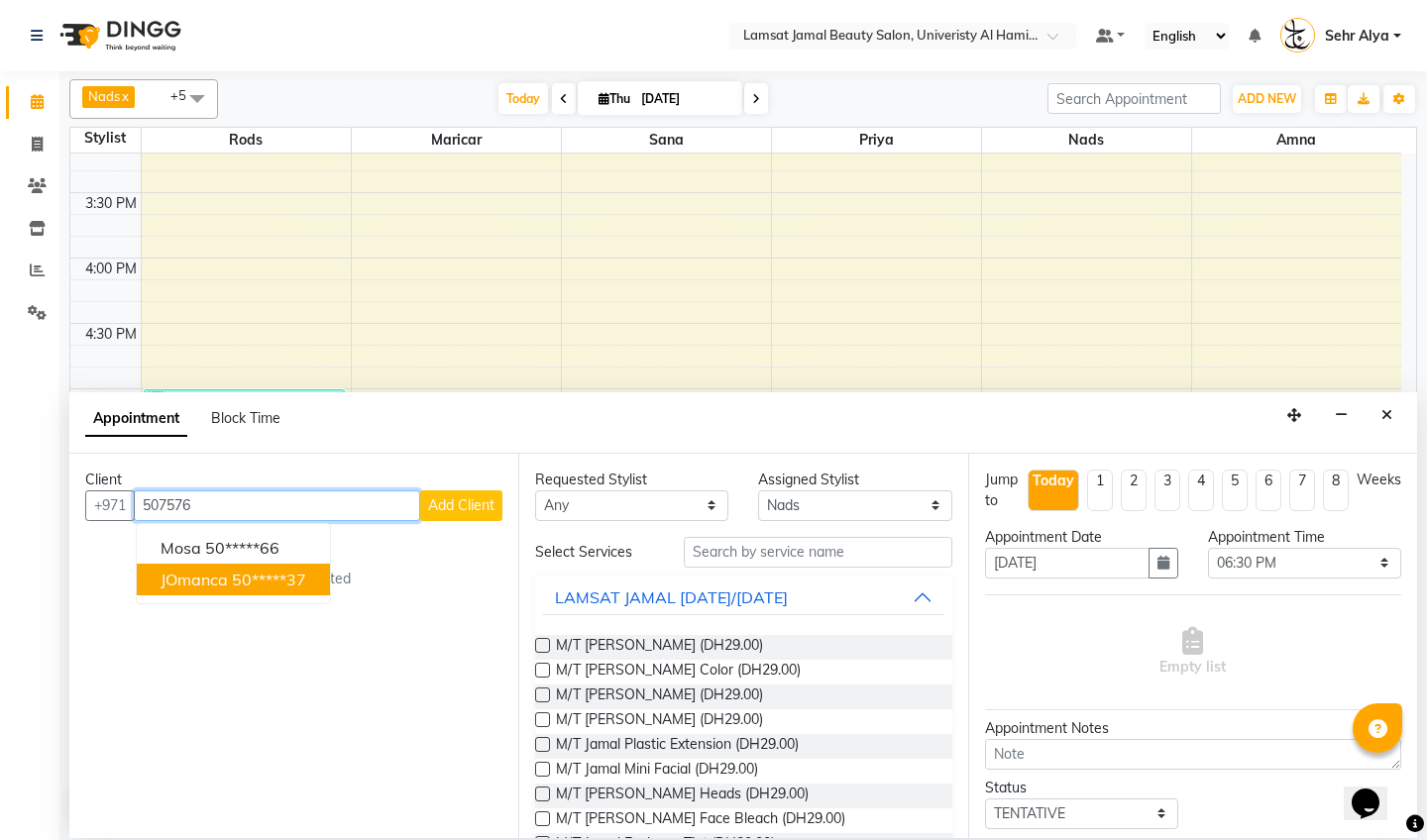 click on "50*****37" at bounding box center (269, 579) 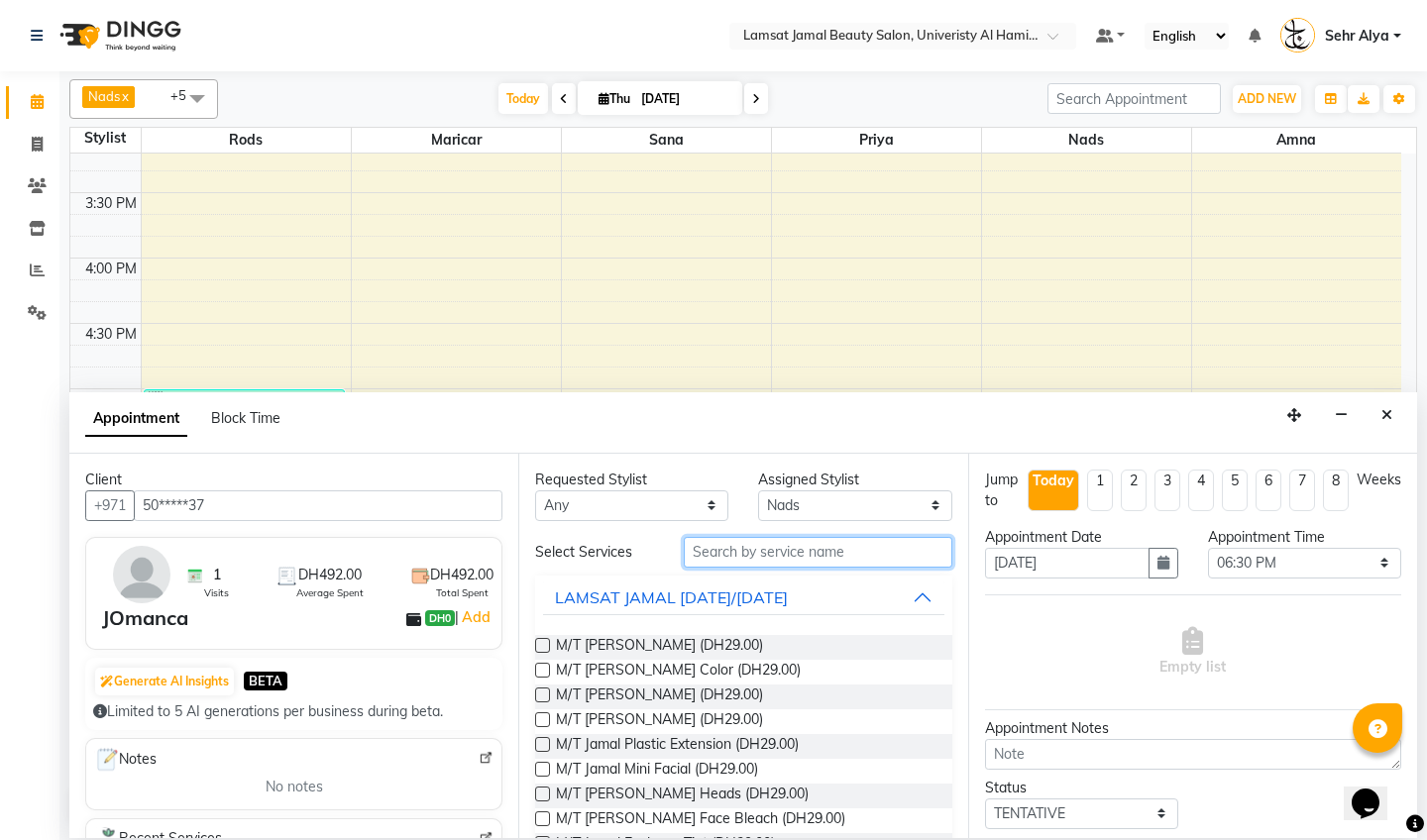 click at bounding box center [818, 552] 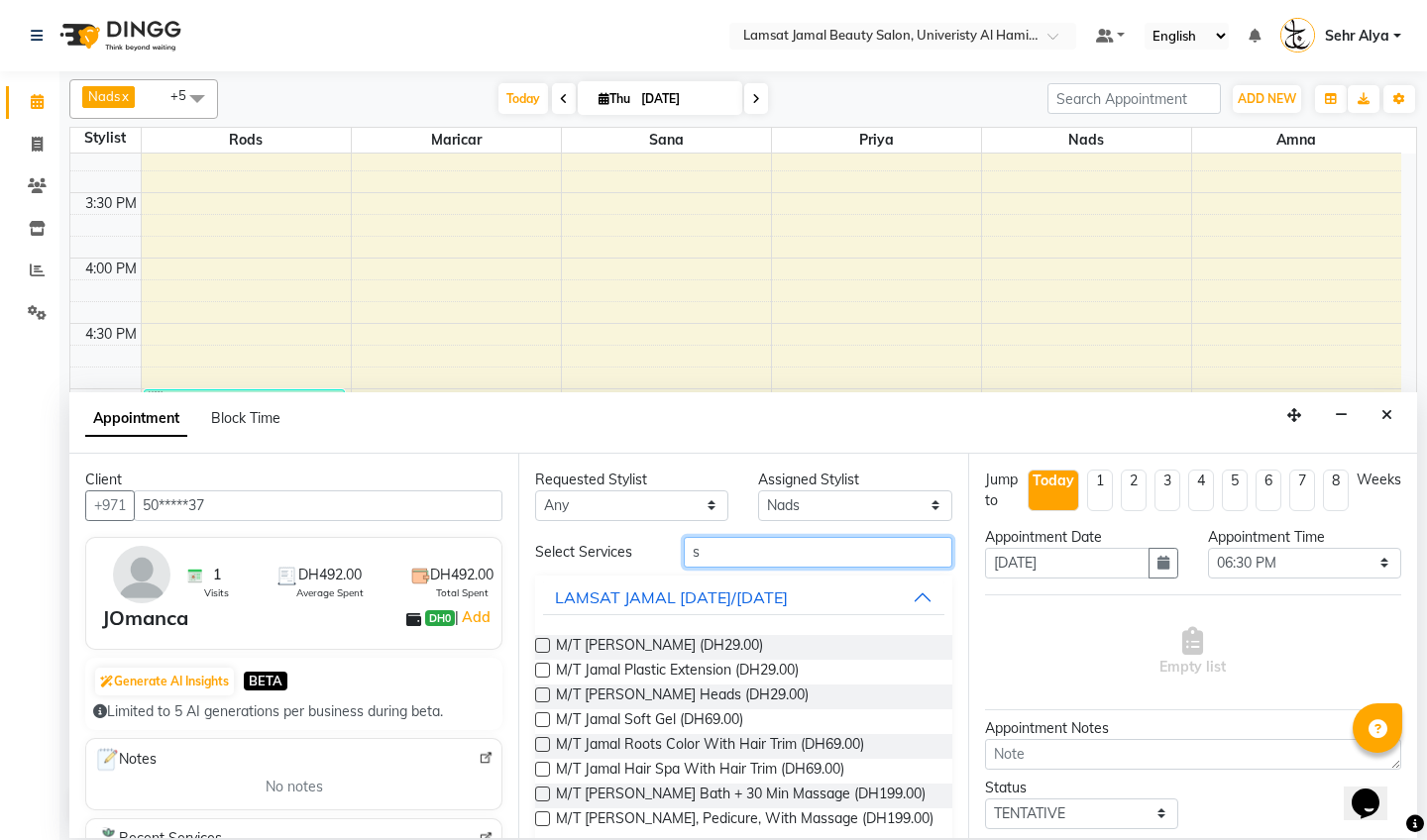 type 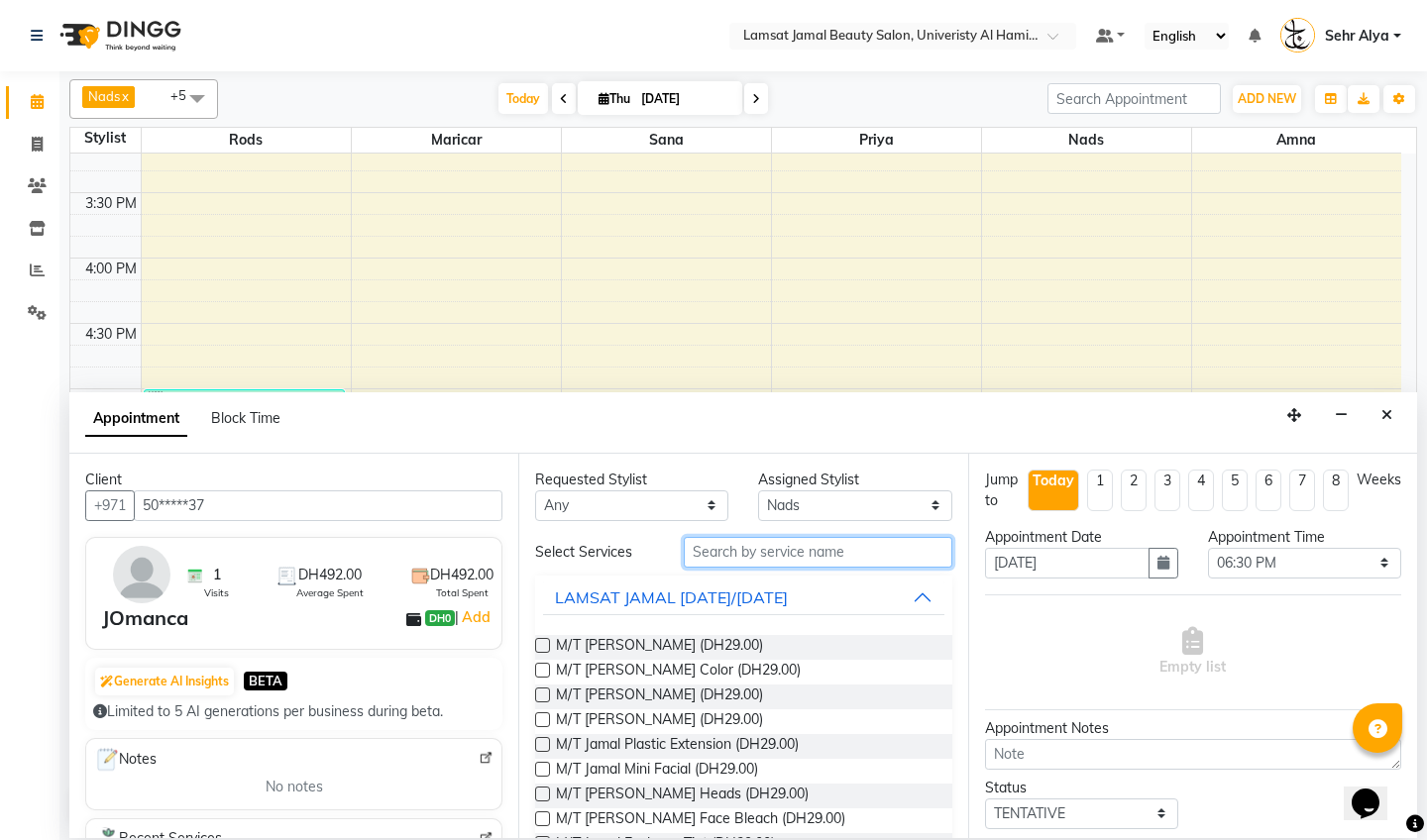 scroll, scrollTop: 345, scrollLeft: 0, axis: vertical 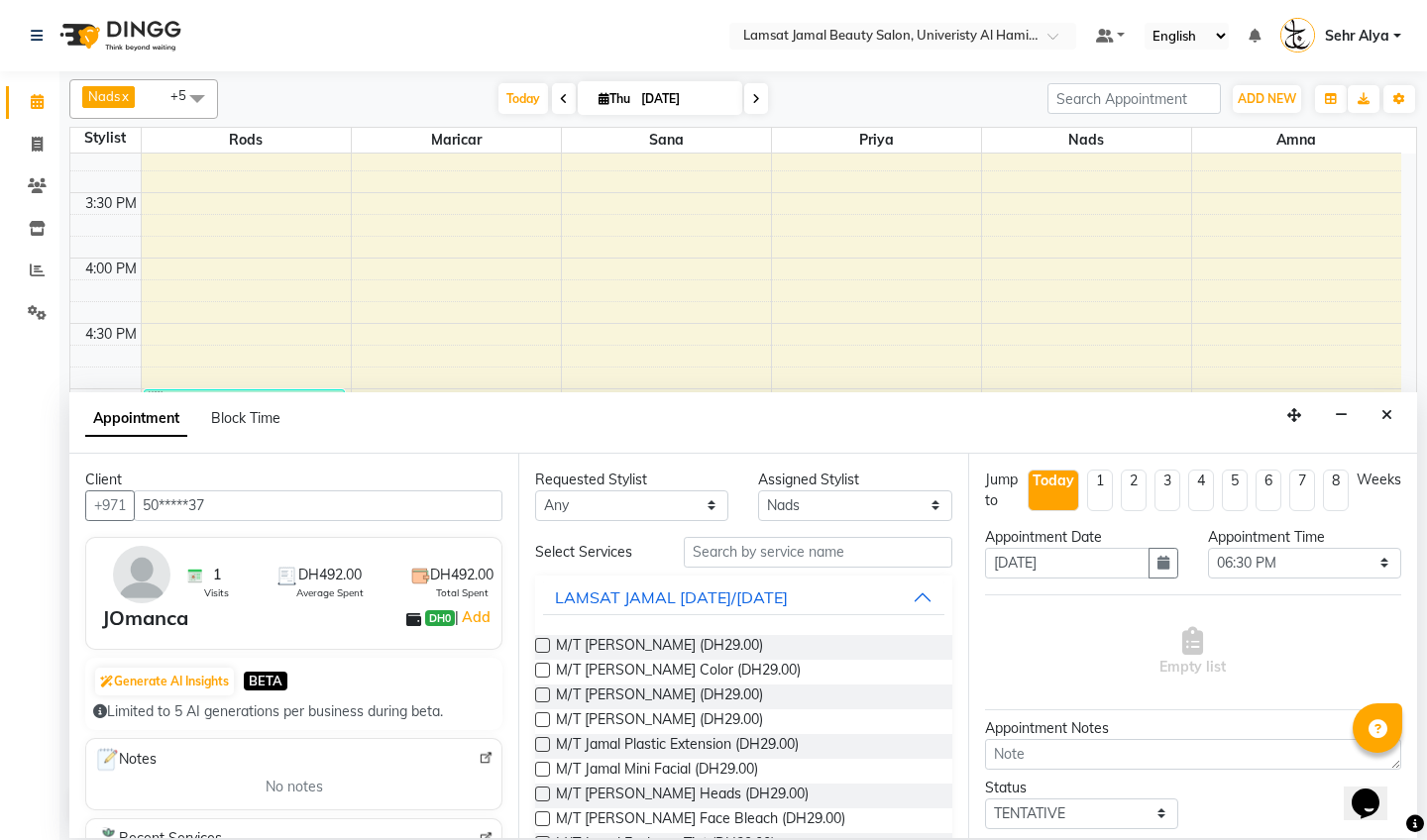 click on "LAMSAT JAMAL [DATE]/[DATE]" at bounding box center [671, 597] 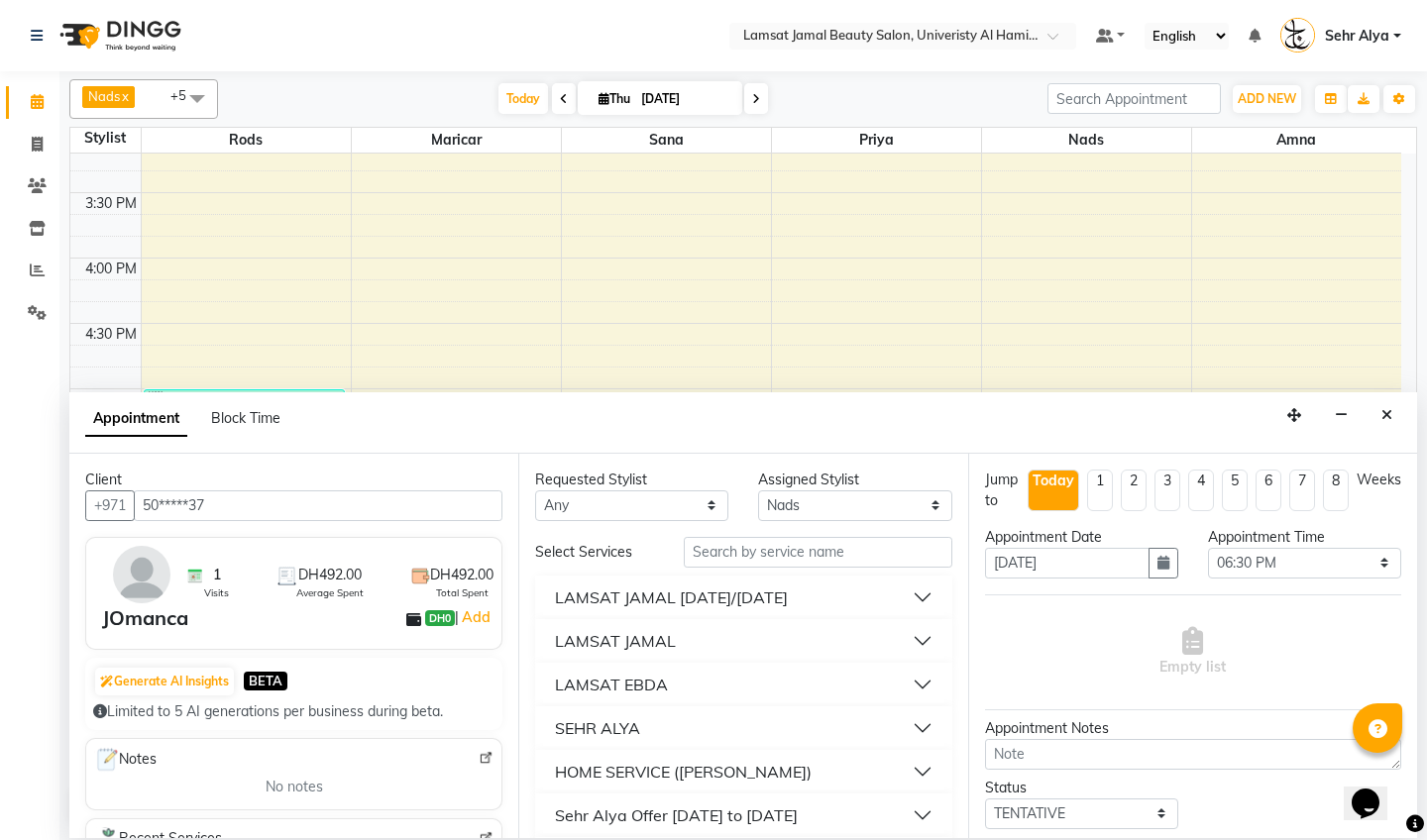 click on "SEHR ALYA" at bounding box center [743, 728] 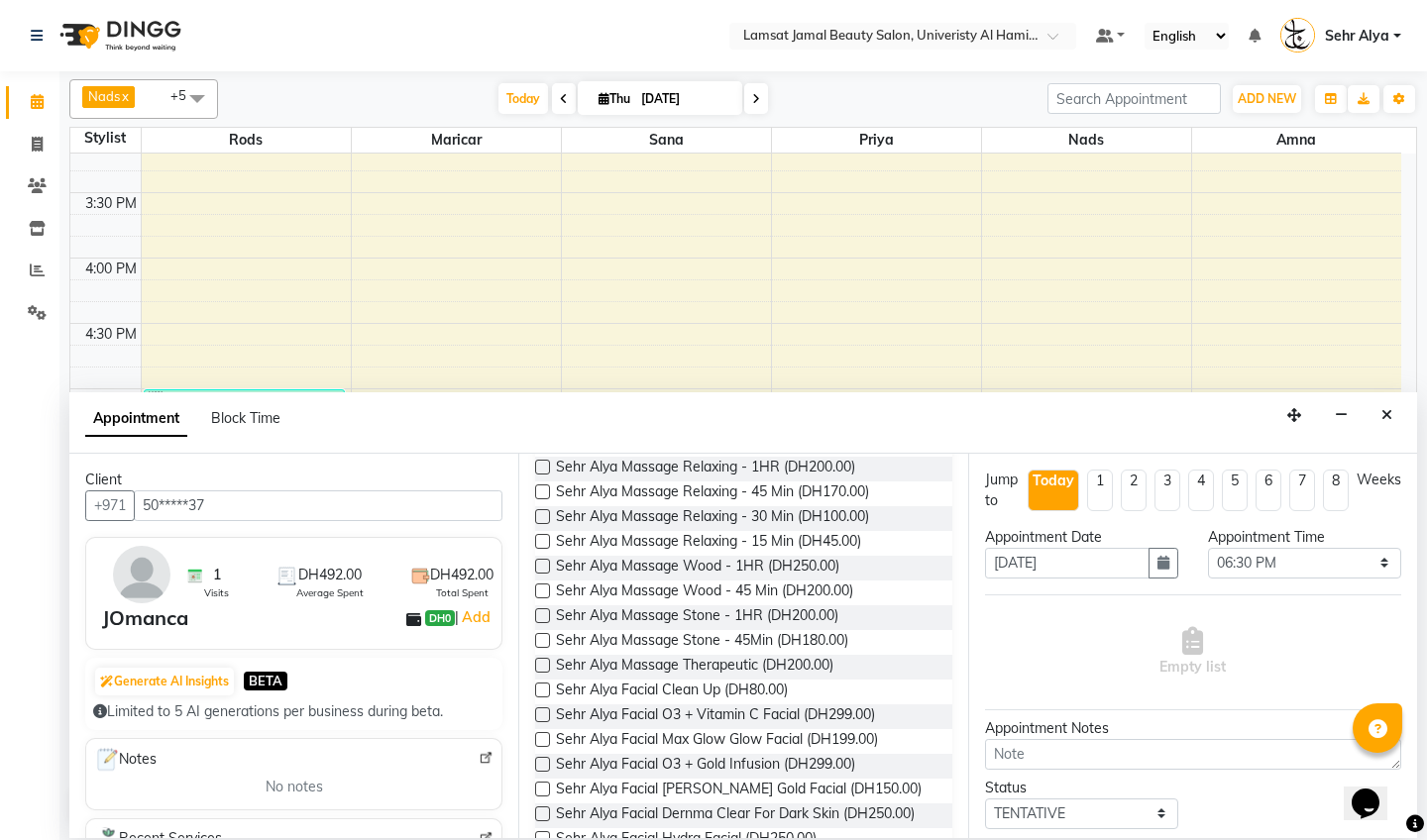 scroll, scrollTop: 2342, scrollLeft: 0, axis: vertical 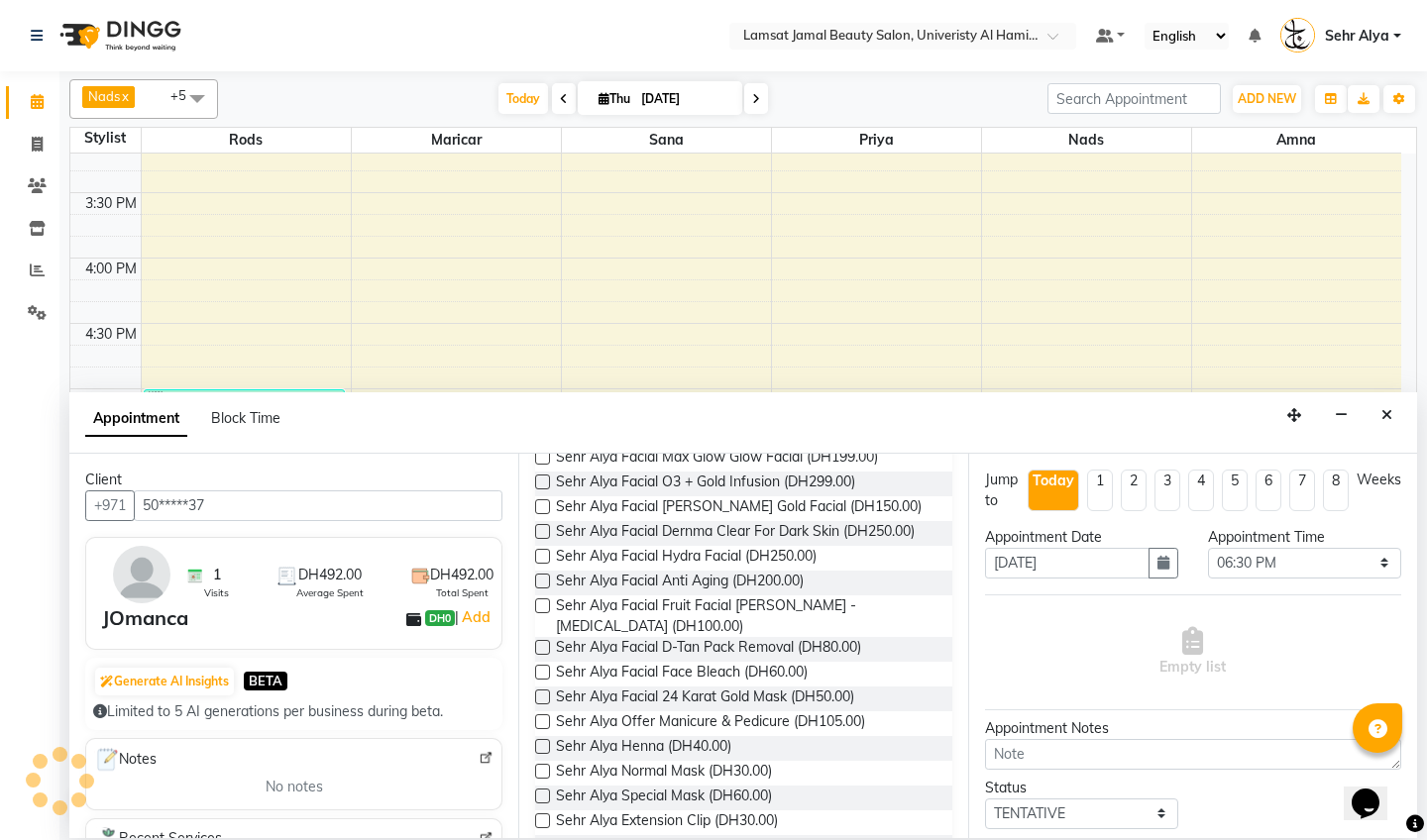 click on "Status Select TENTATIVE CONFIRM CHECK-IN UPCOMING" at bounding box center (1081, 803) 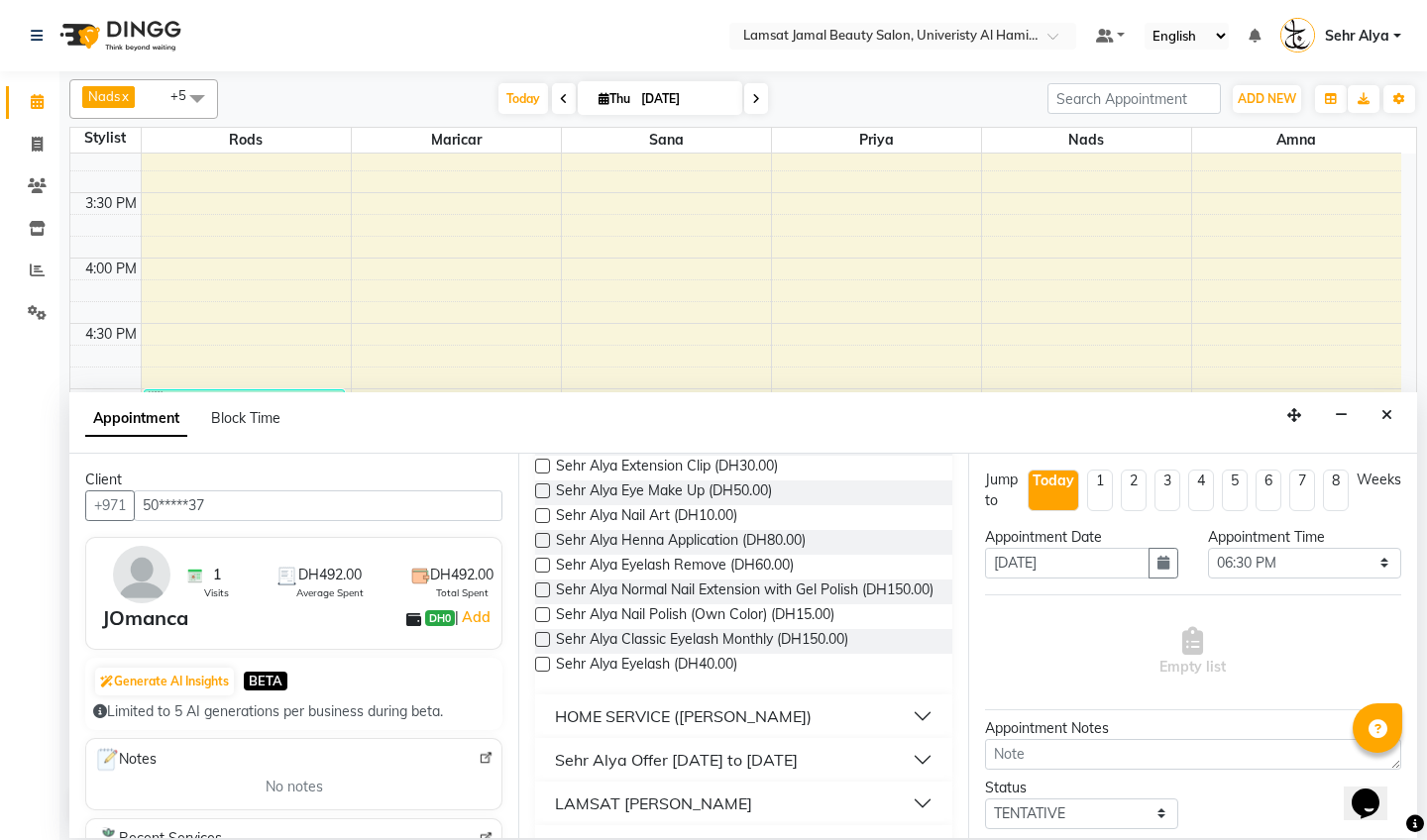 scroll, scrollTop: 3031, scrollLeft: 0, axis: vertical 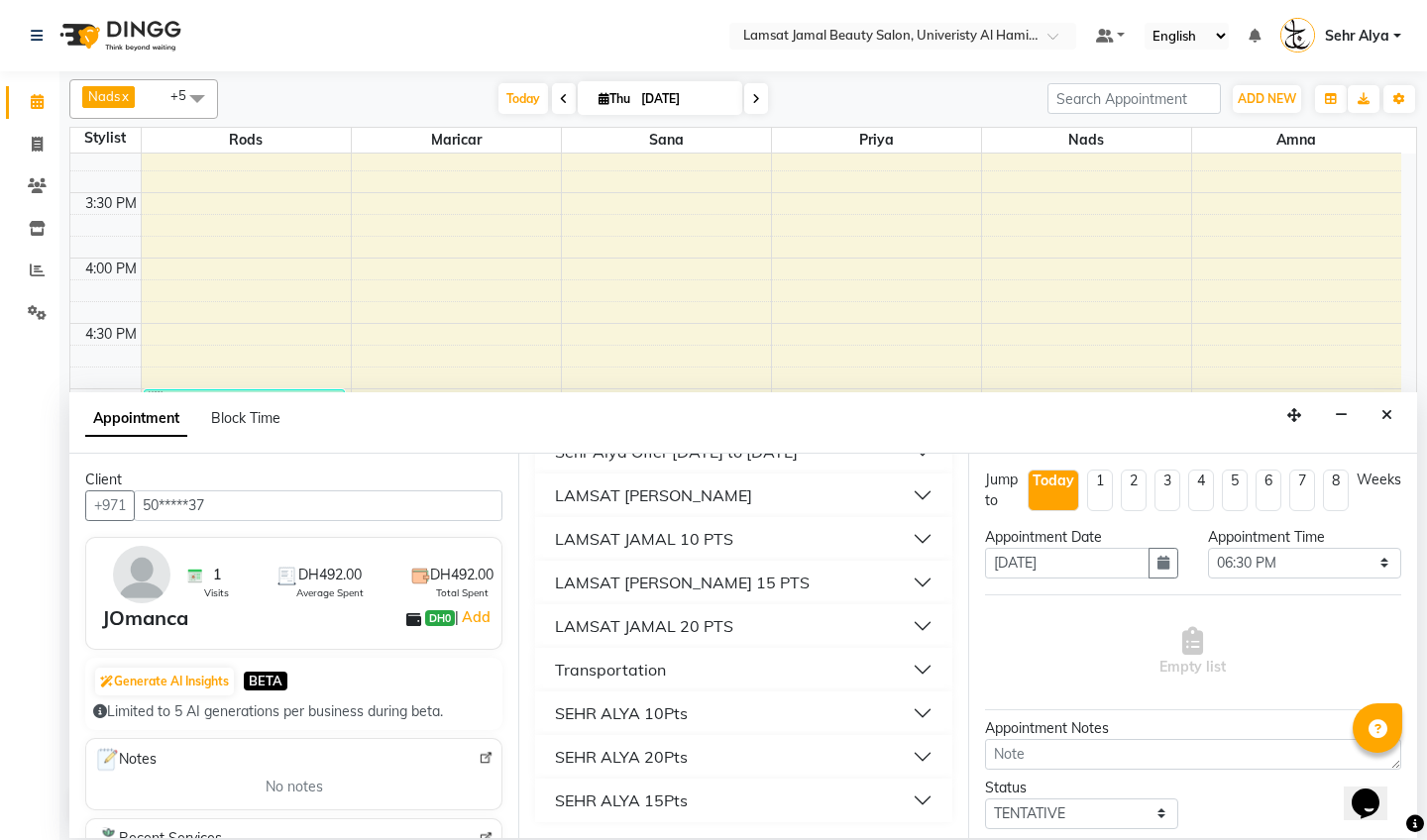 click on "SEHR ALYA 15Pts" at bounding box center (743, 800) 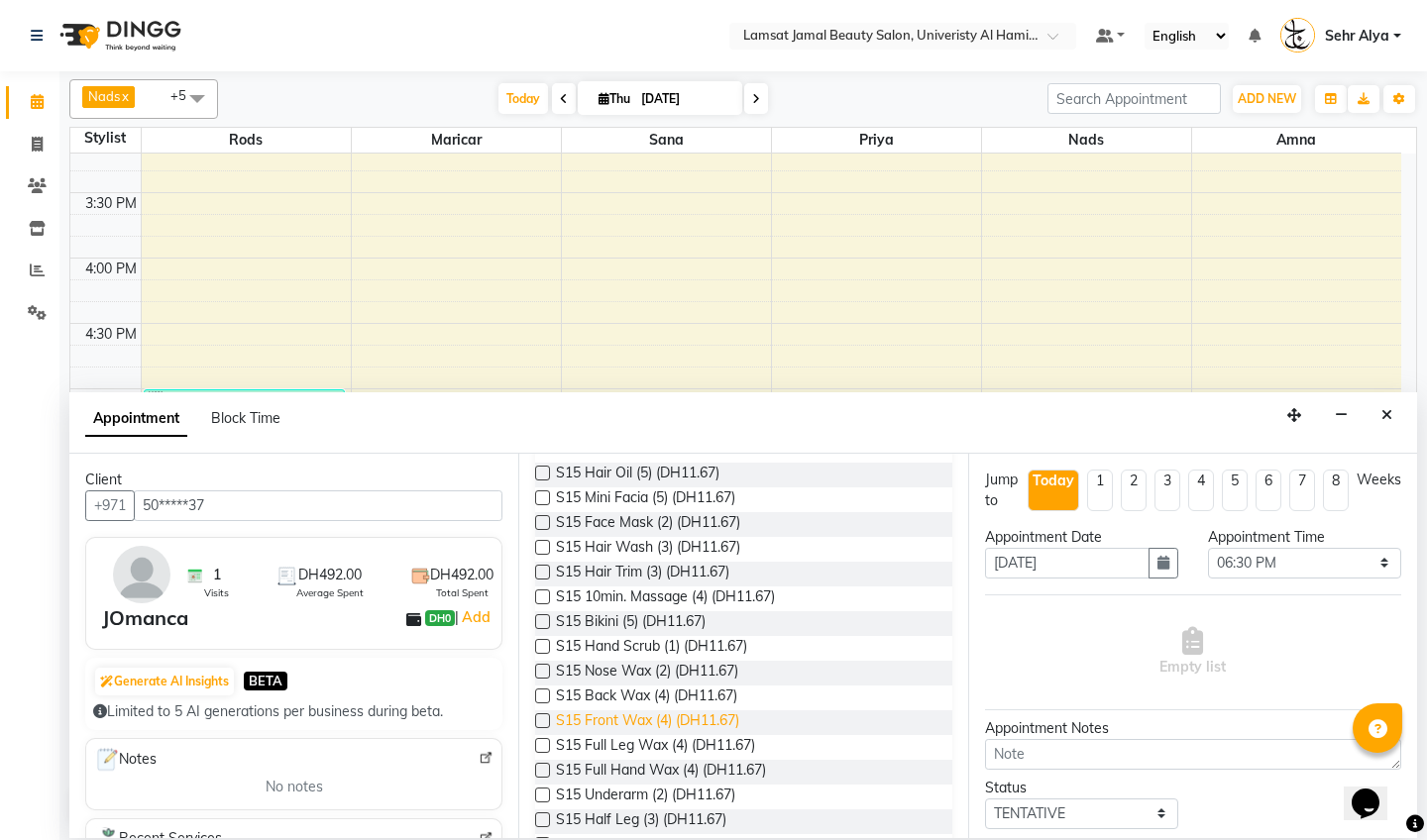 scroll, scrollTop: 3384, scrollLeft: 0, axis: vertical 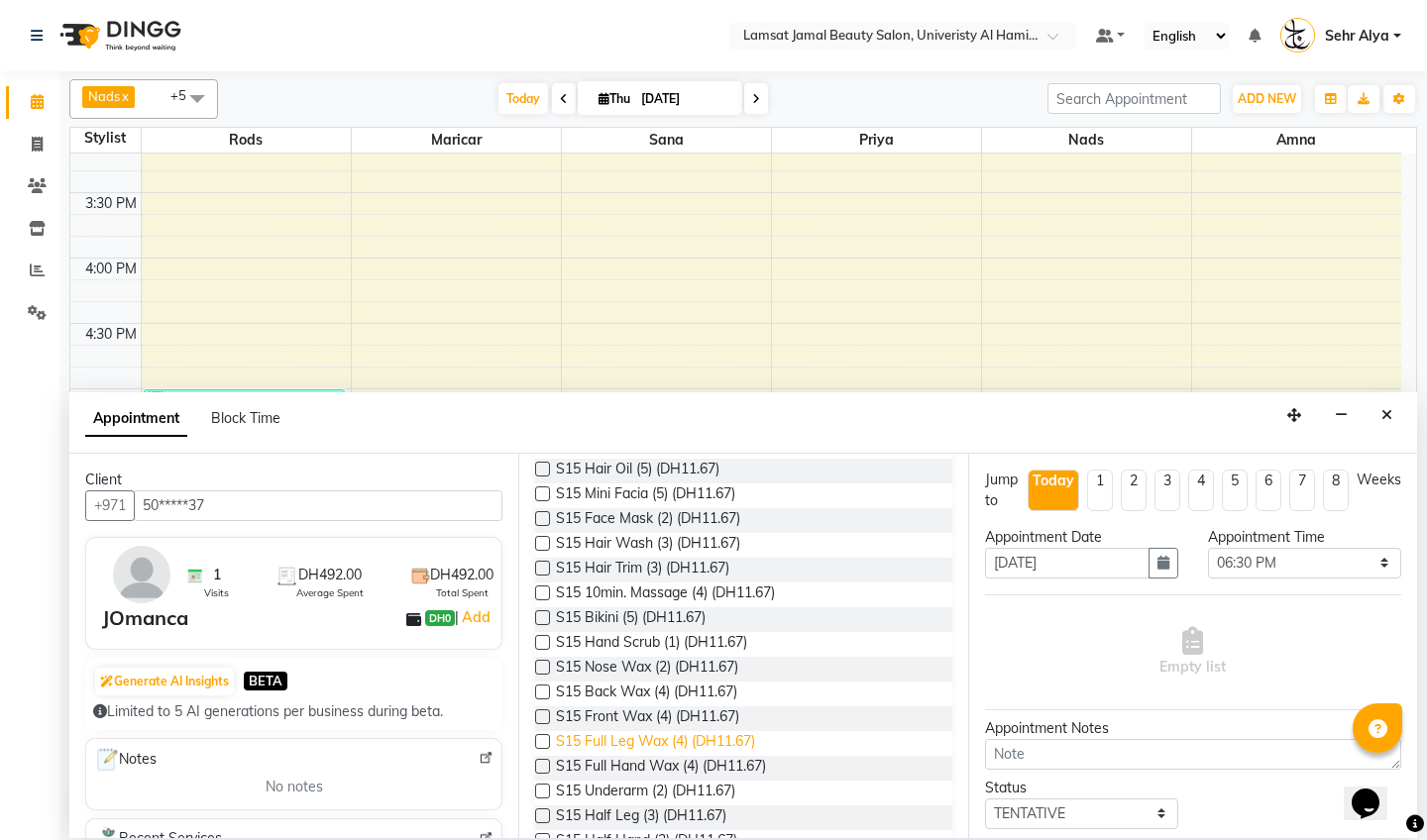 click on "S15 Full Leg Wax (4) (DH11.67)" at bounding box center (655, 743) 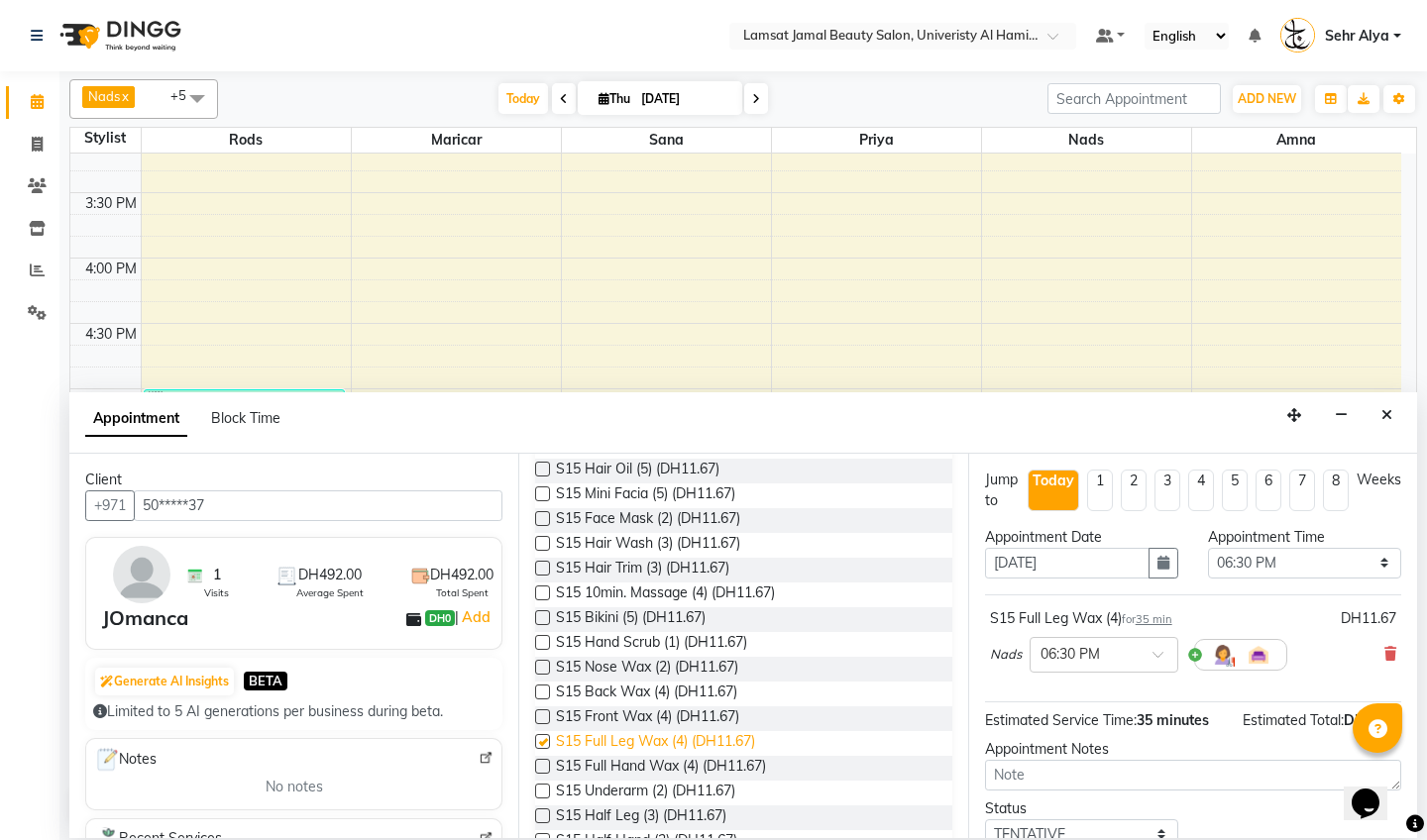 checkbox on "false" 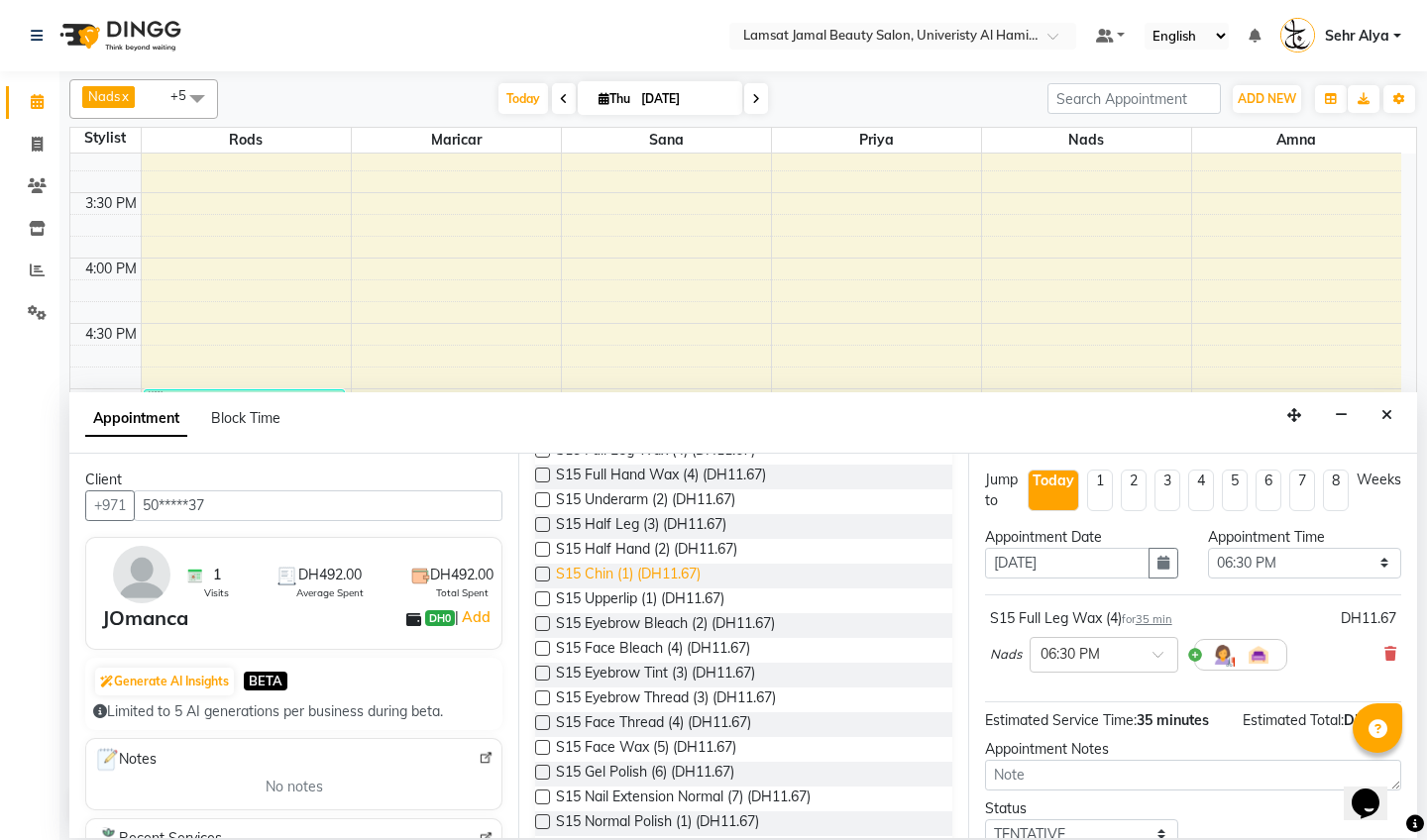 scroll, scrollTop: 3893, scrollLeft: 0, axis: vertical 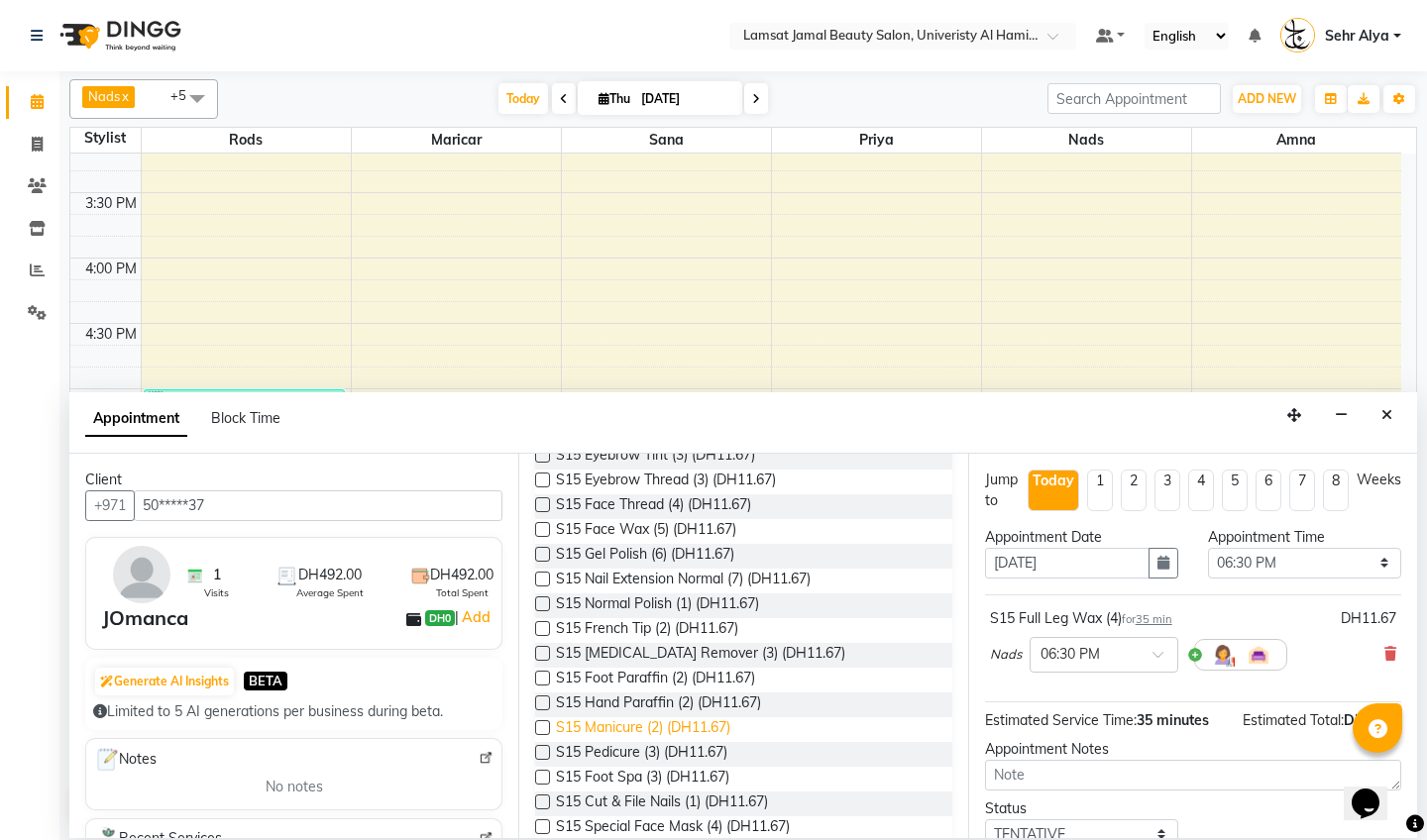 click on "S15 Manicure (2) (DH11.67)" at bounding box center (643, 729) 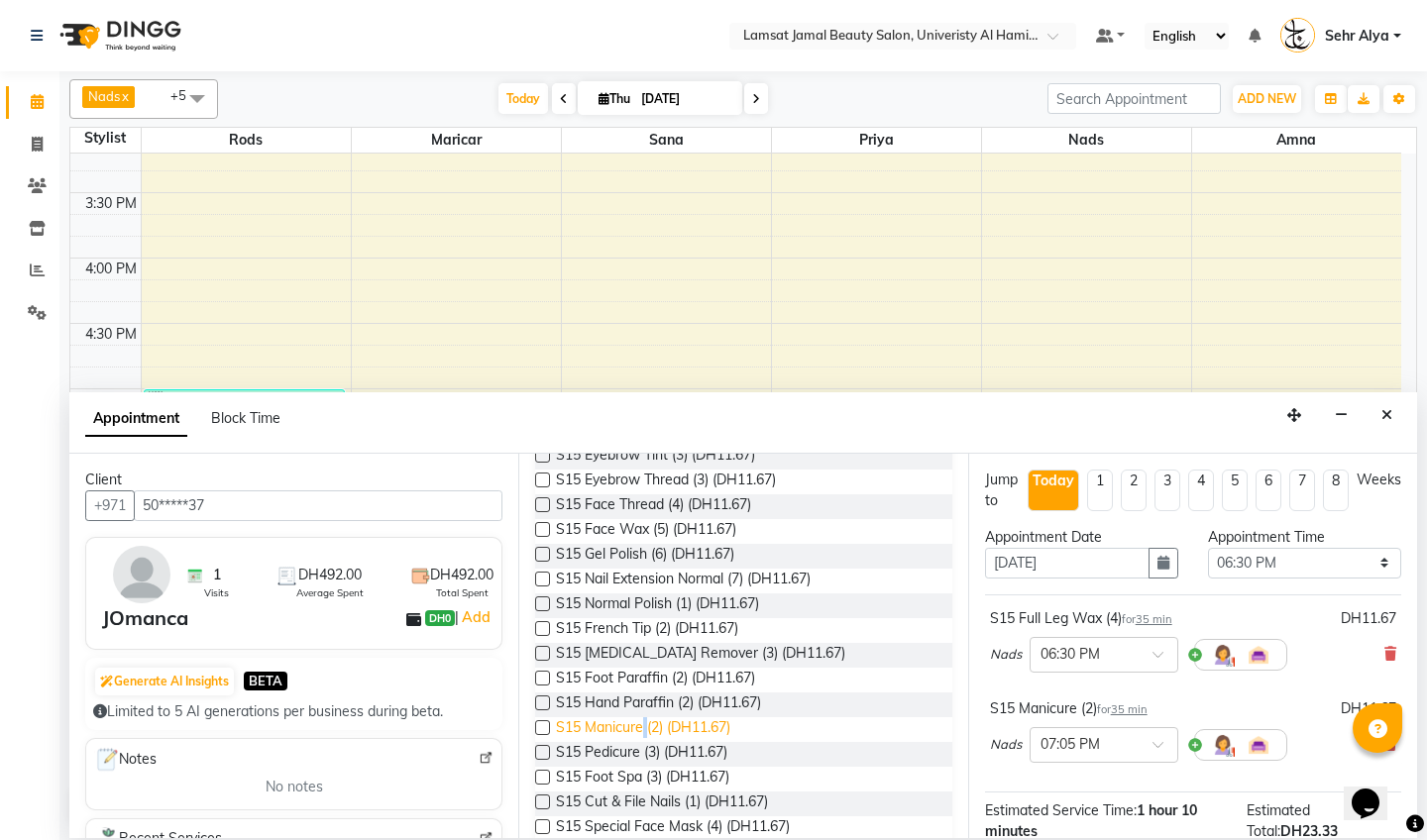 click on "S15 Manicure (2) (DH11.67)" at bounding box center [643, 729] 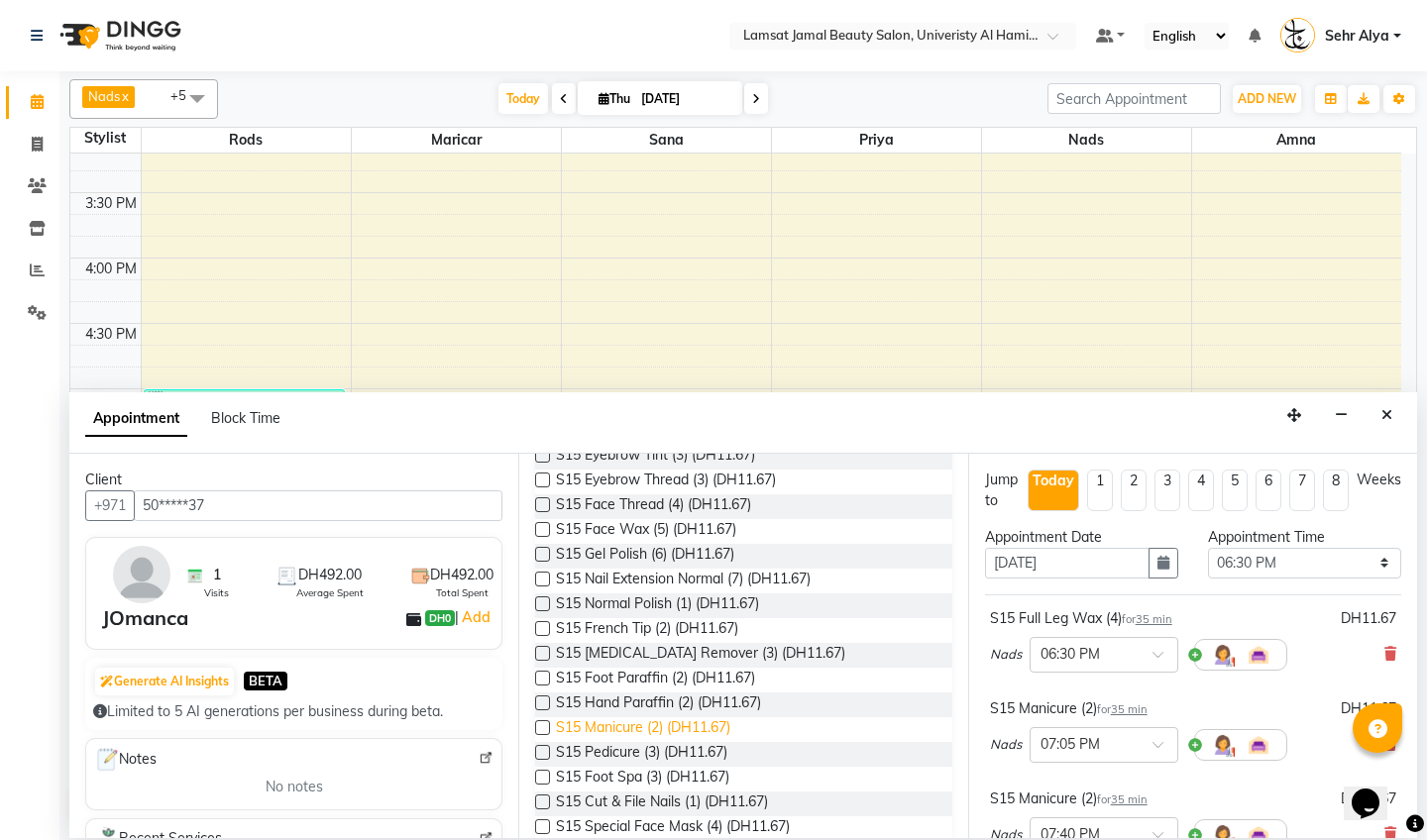 click on "S15 Manicure (2) (DH11.67)" at bounding box center (643, 729) 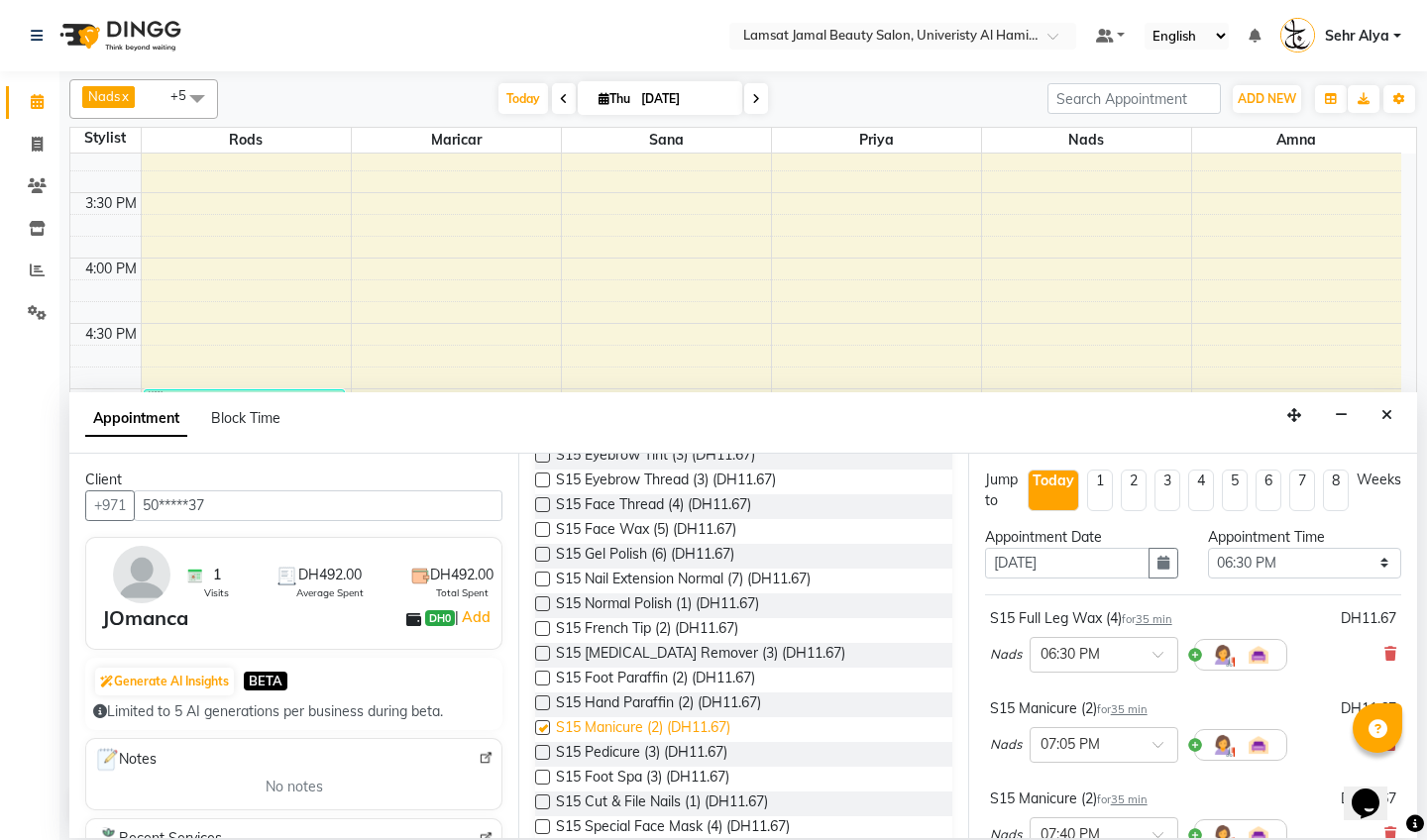 checkbox on "false" 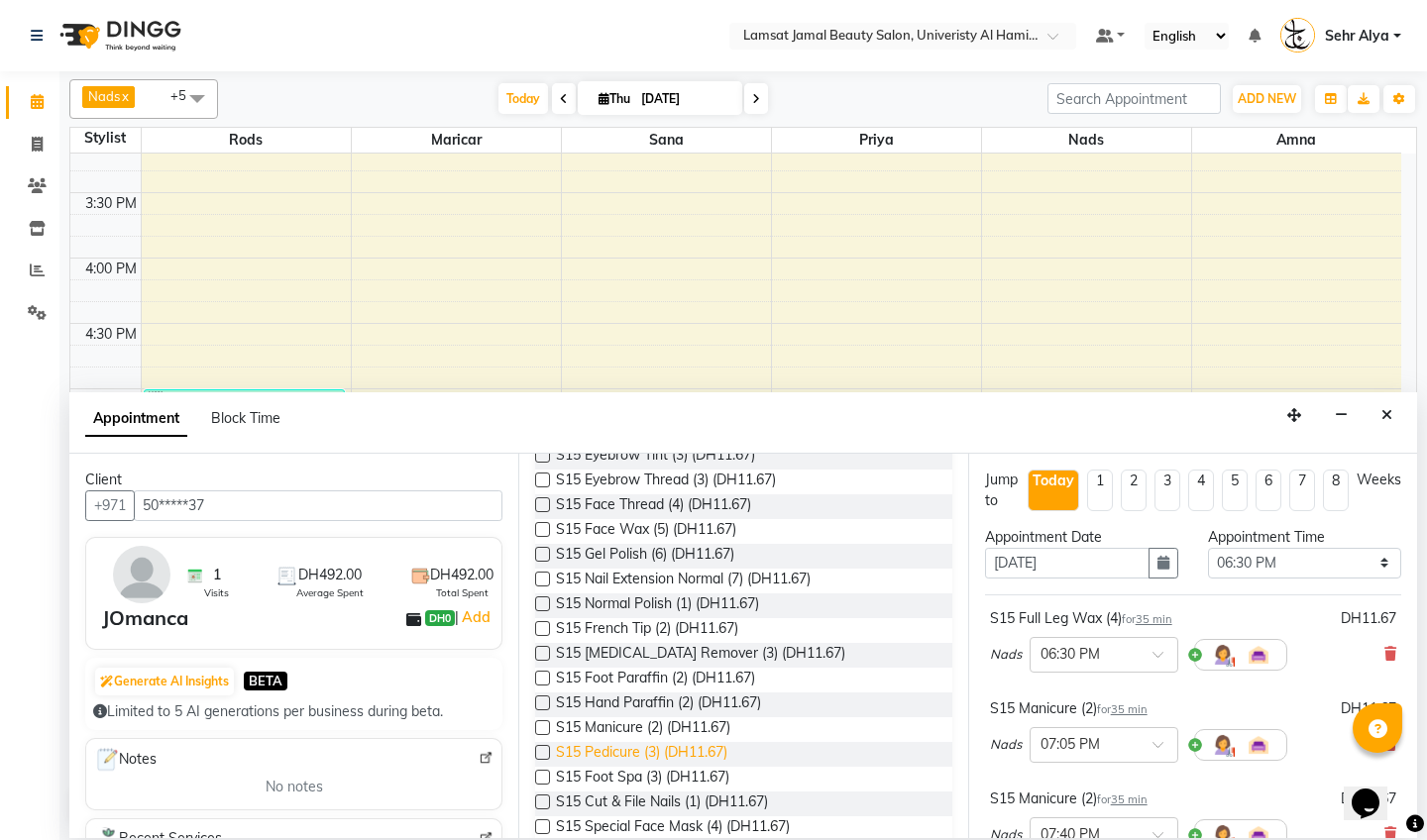 click on "S15 Pedicure (3) (DH11.67)" at bounding box center [641, 754] 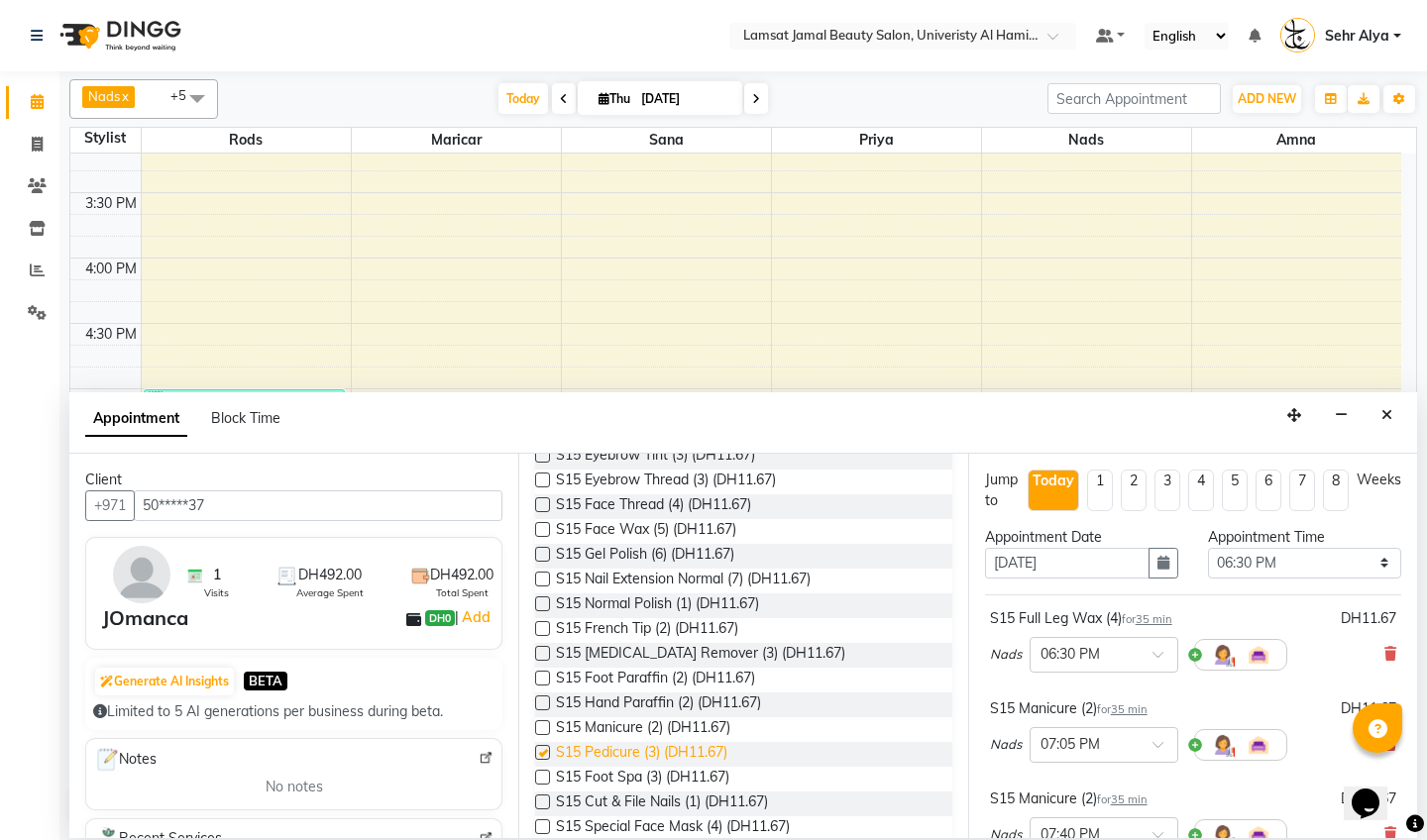 checkbox on "false" 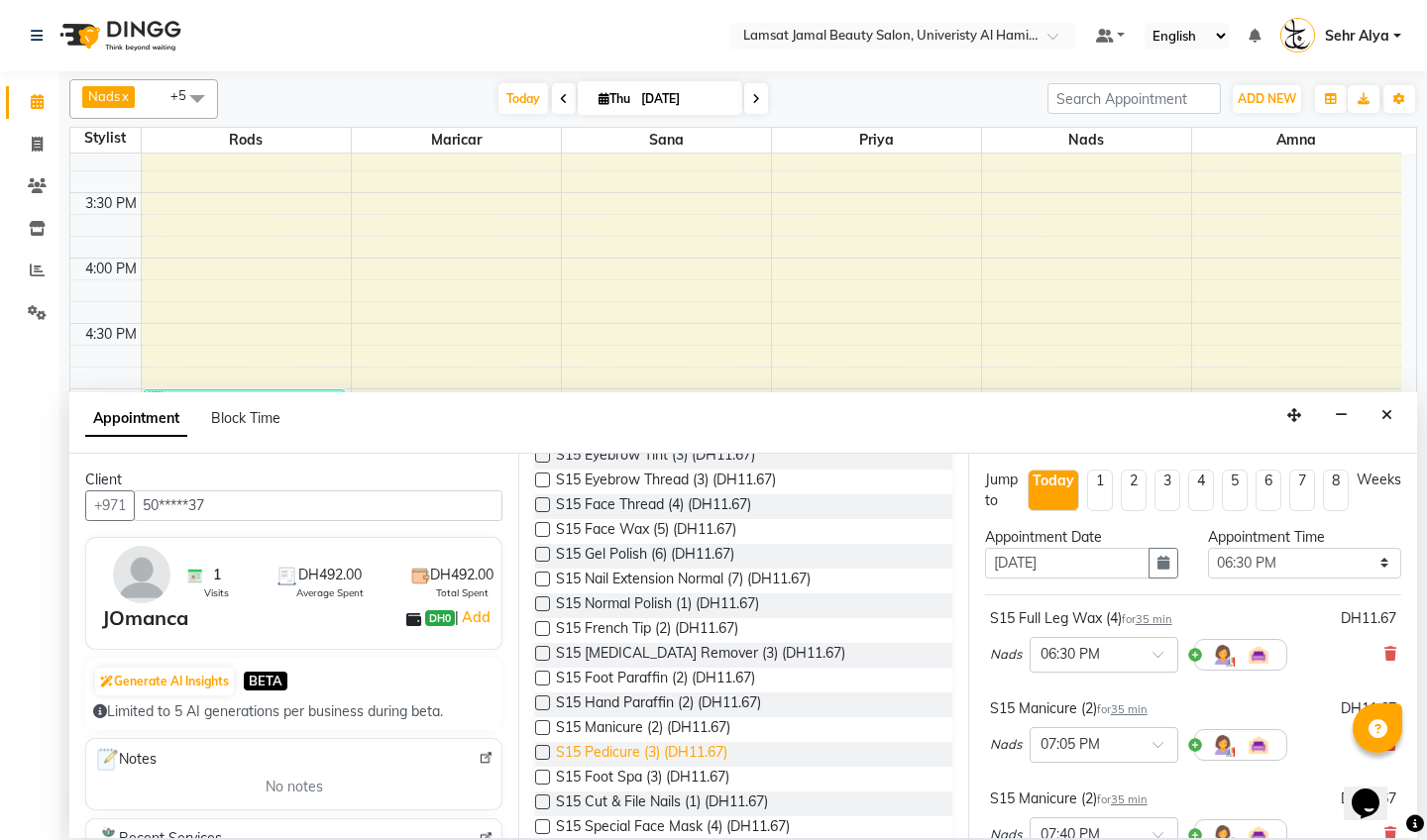 scroll, scrollTop: 3728, scrollLeft: 0, axis: vertical 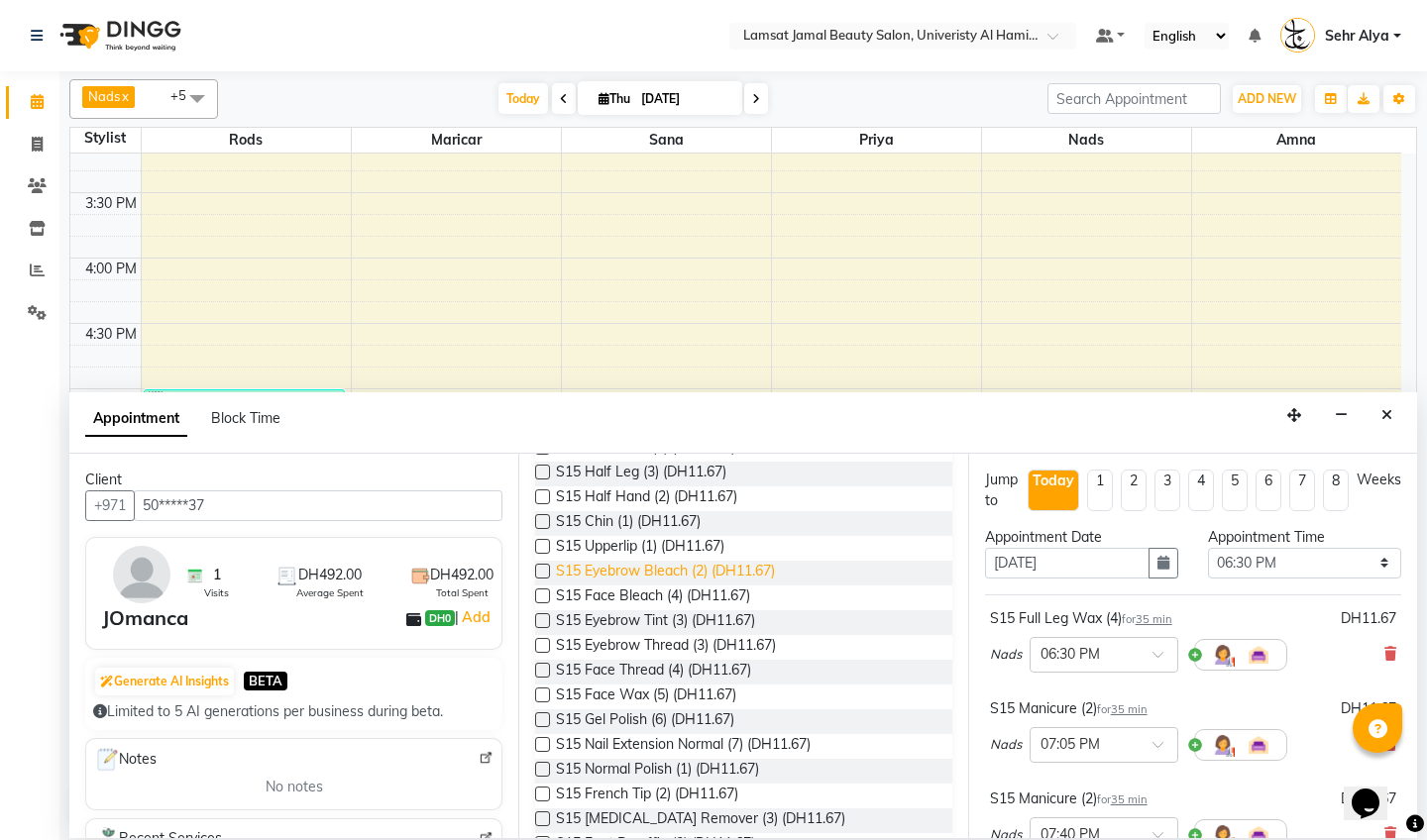 click on "S15 Eyebrow Bleach (2) (DH11.67)" at bounding box center (665, 573) 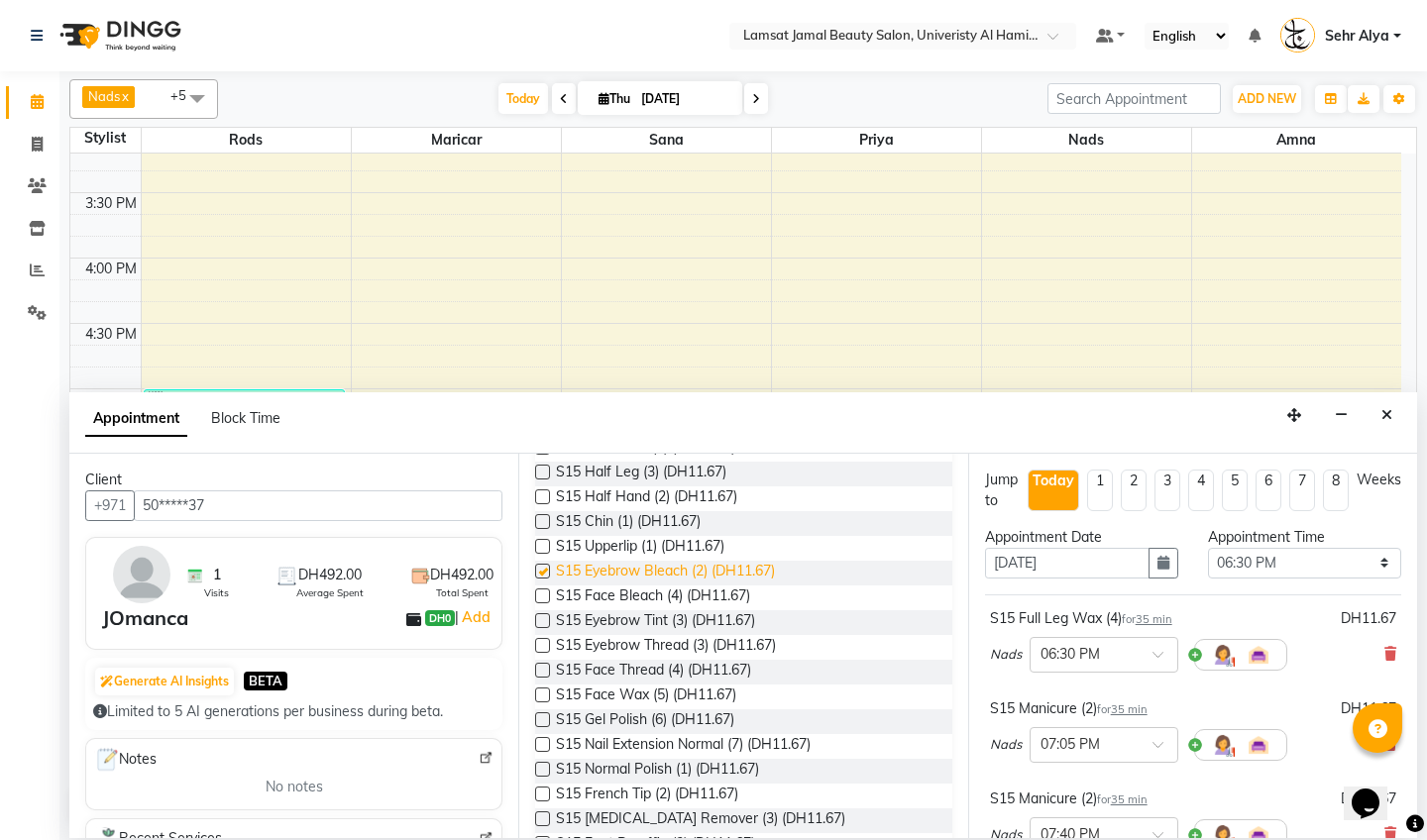checkbox on "false" 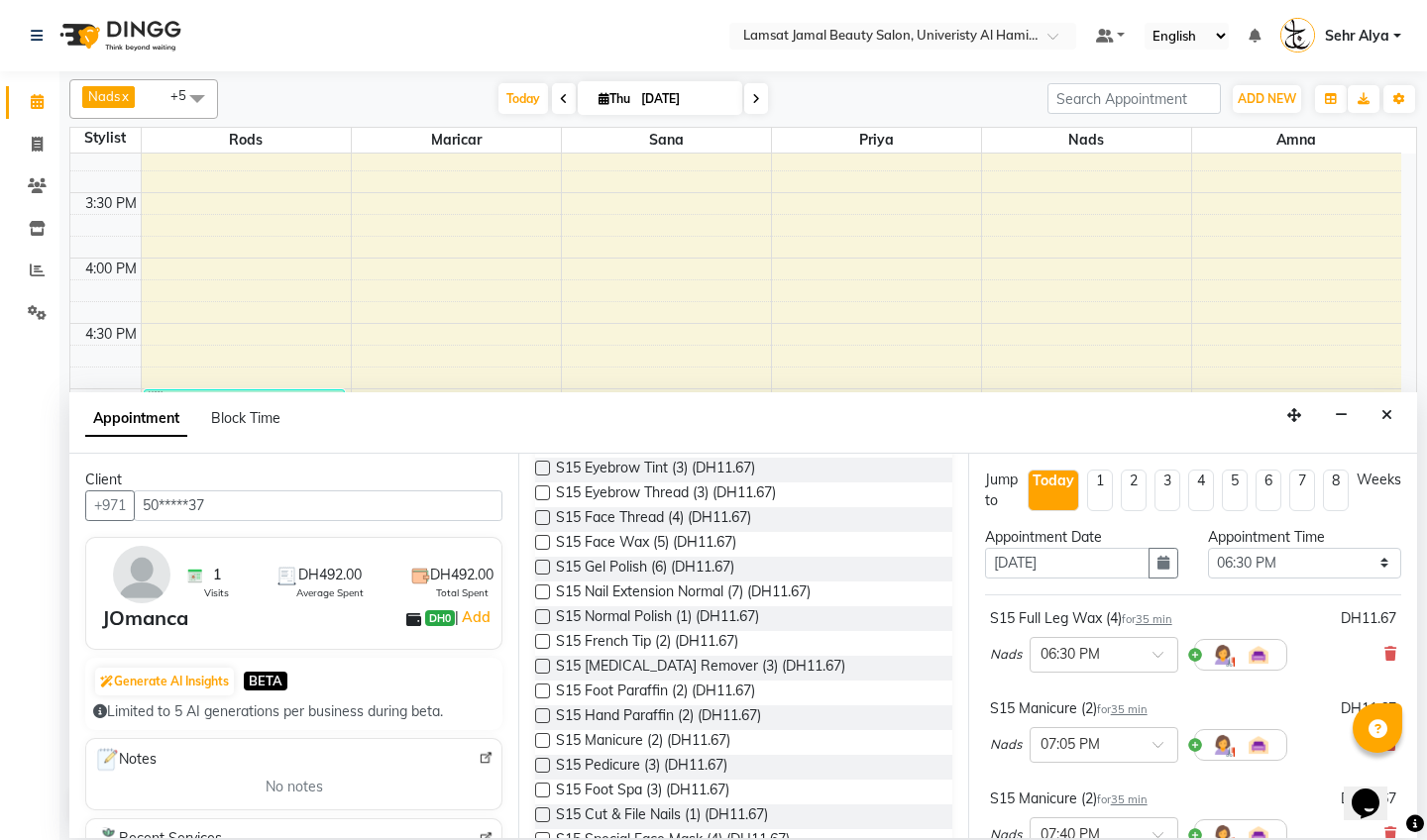 scroll, scrollTop: 3884, scrollLeft: 0, axis: vertical 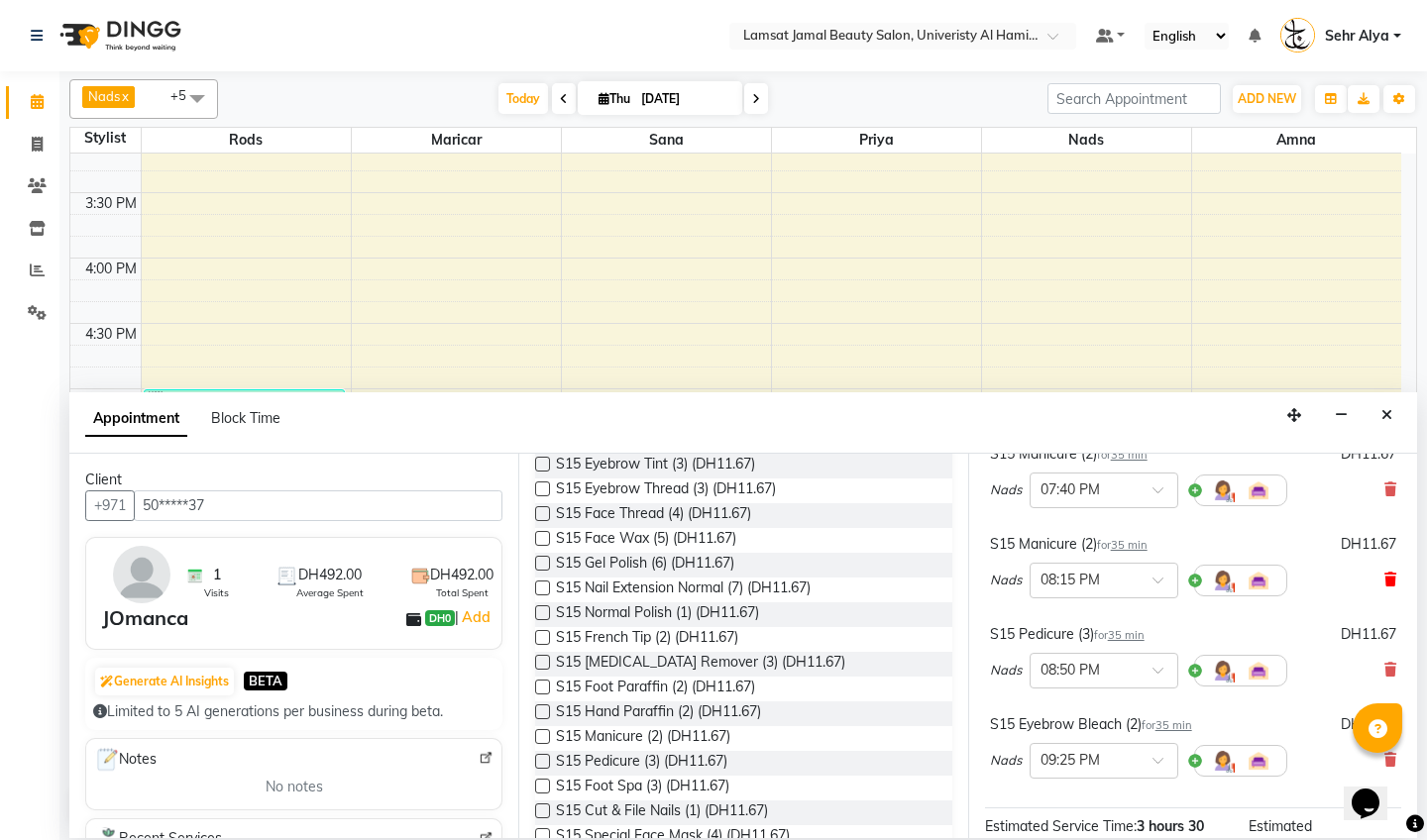 click at bounding box center [1390, 579] 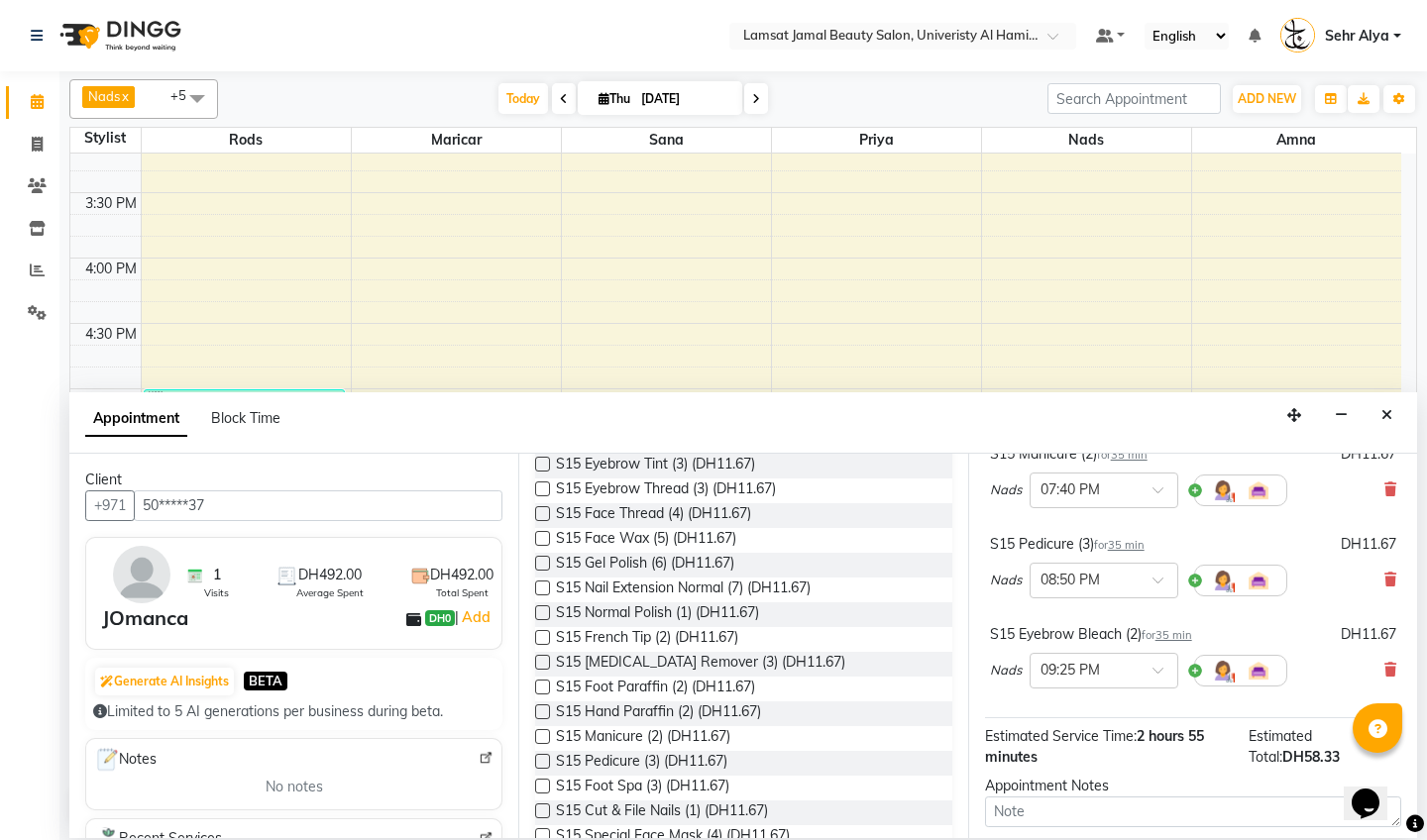 scroll, scrollTop: 3539, scrollLeft: 0, axis: vertical 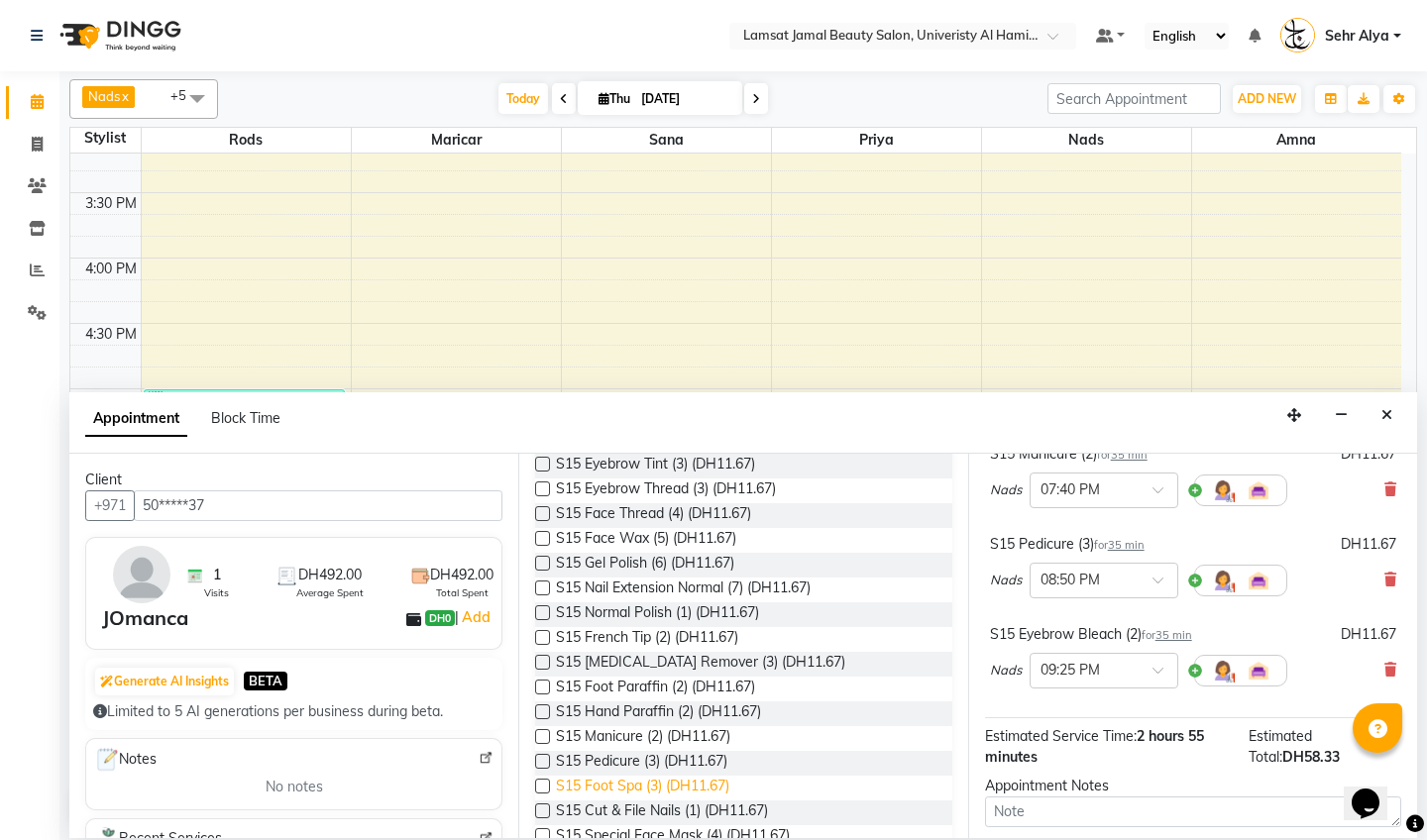click on "S15 Foot Spa (3) (DH11.67)" at bounding box center (642, 788) 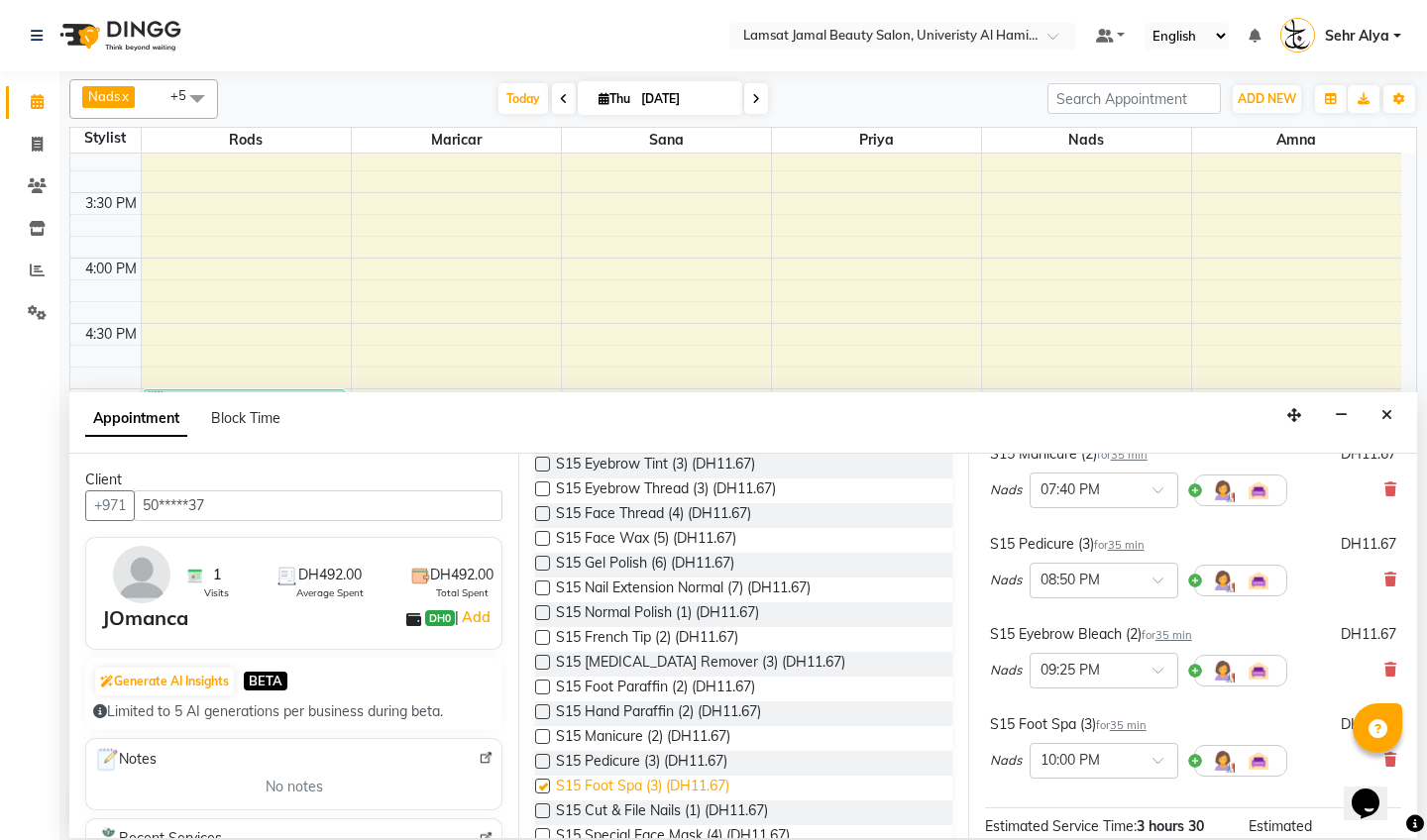 checkbox on "false" 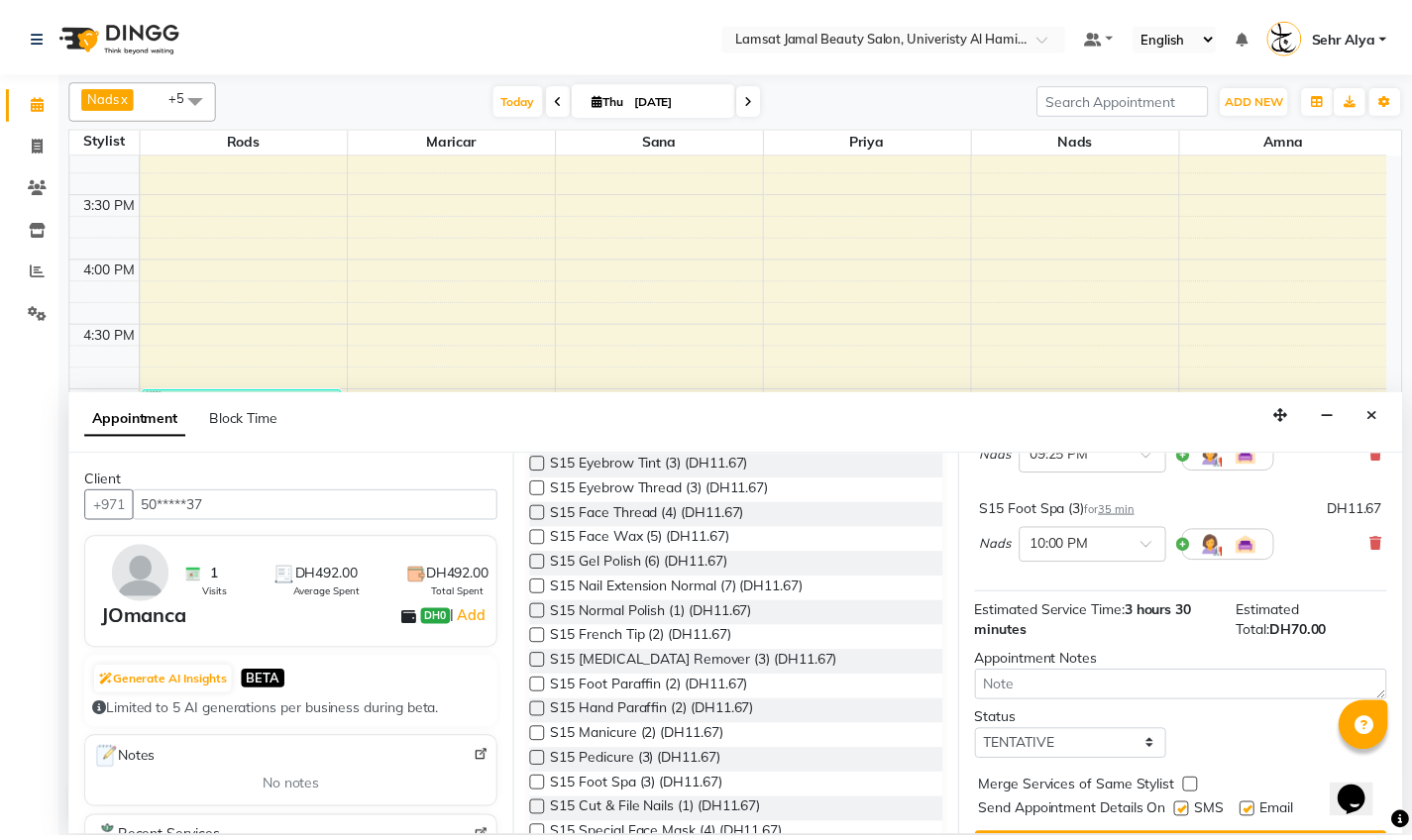 scroll, scrollTop: 608, scrollLeft: 0, axis: vertical 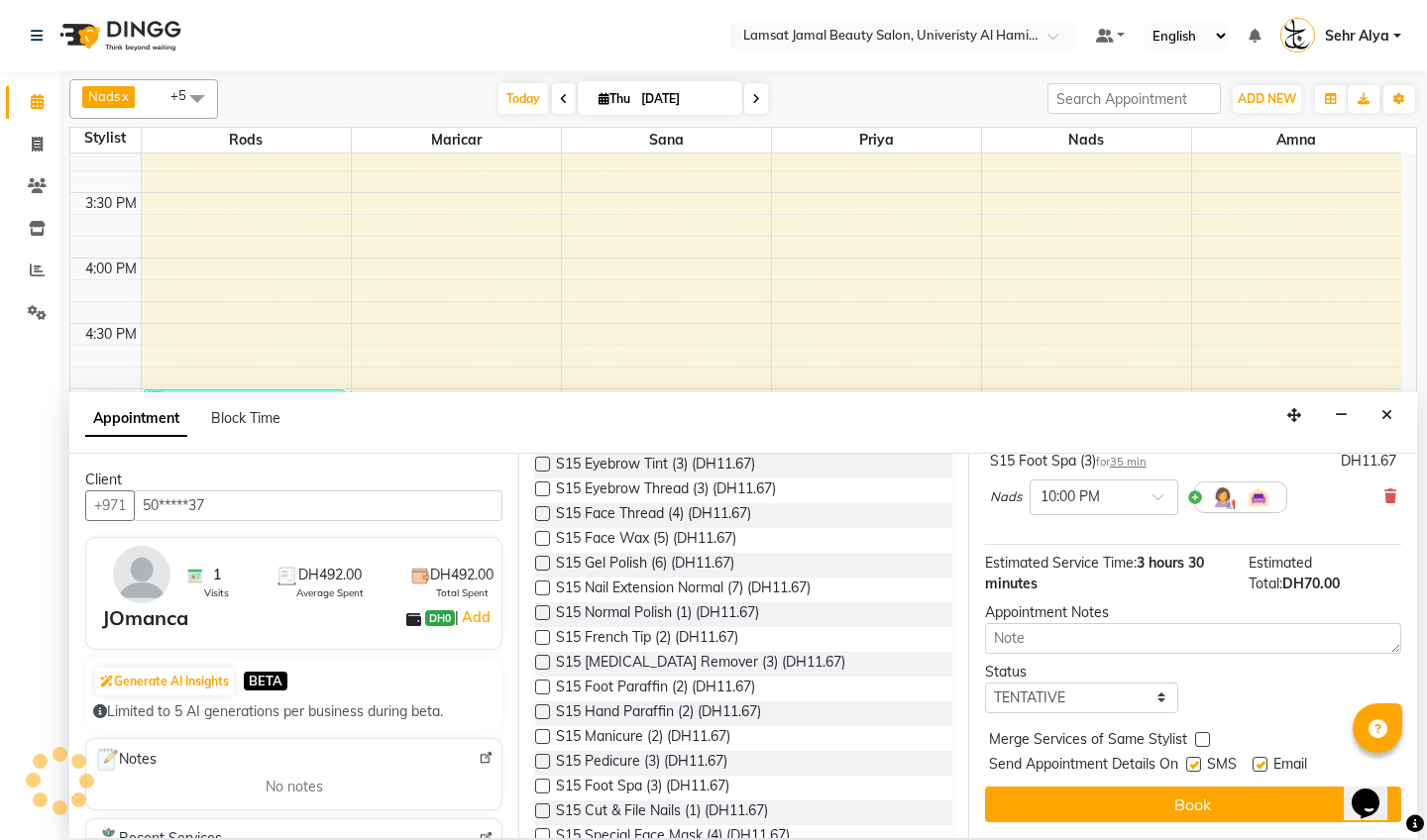 click on "Merge Services of Same Stylist" at bounding box center (1193, 741) 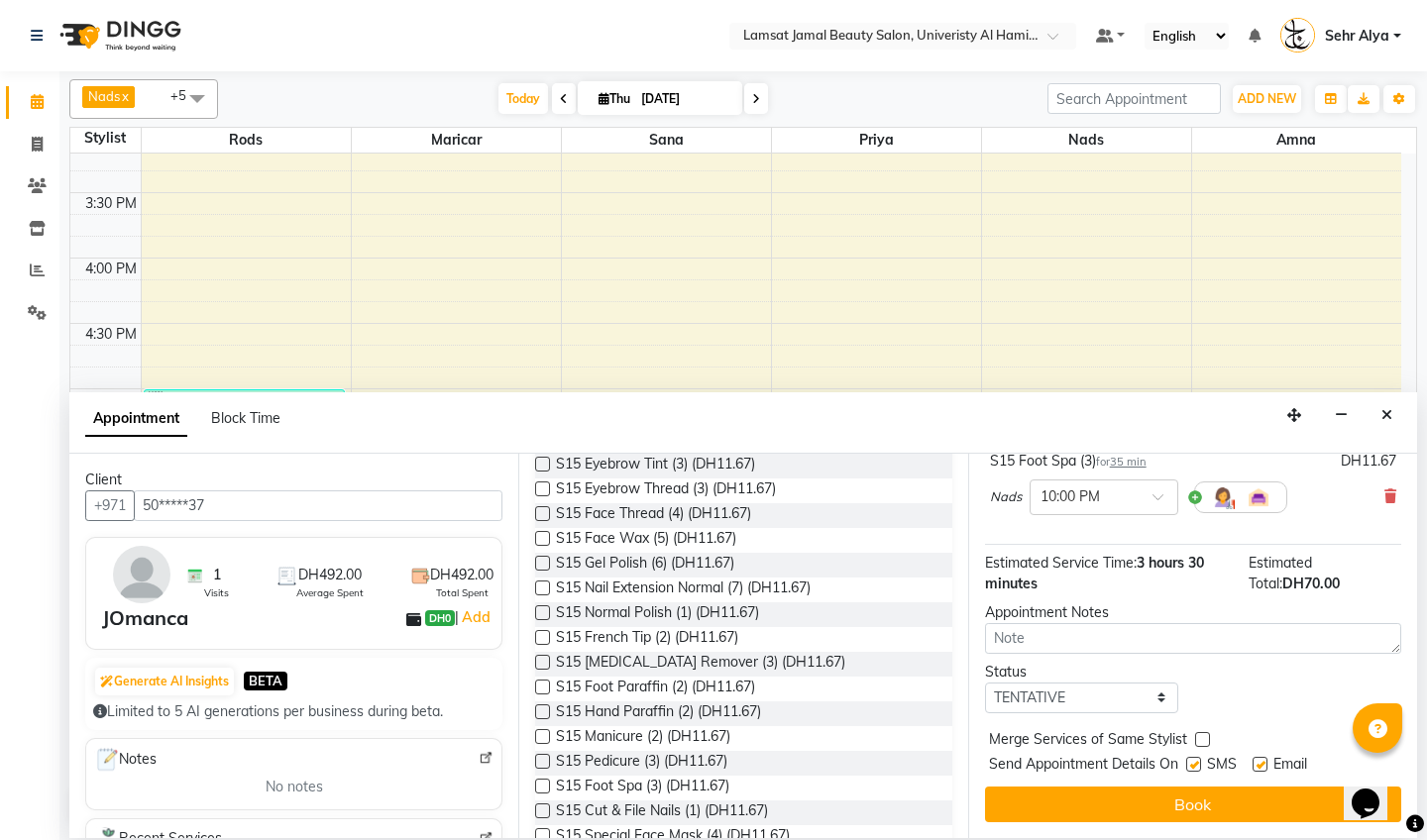 click at bounding box center (1202, 739) 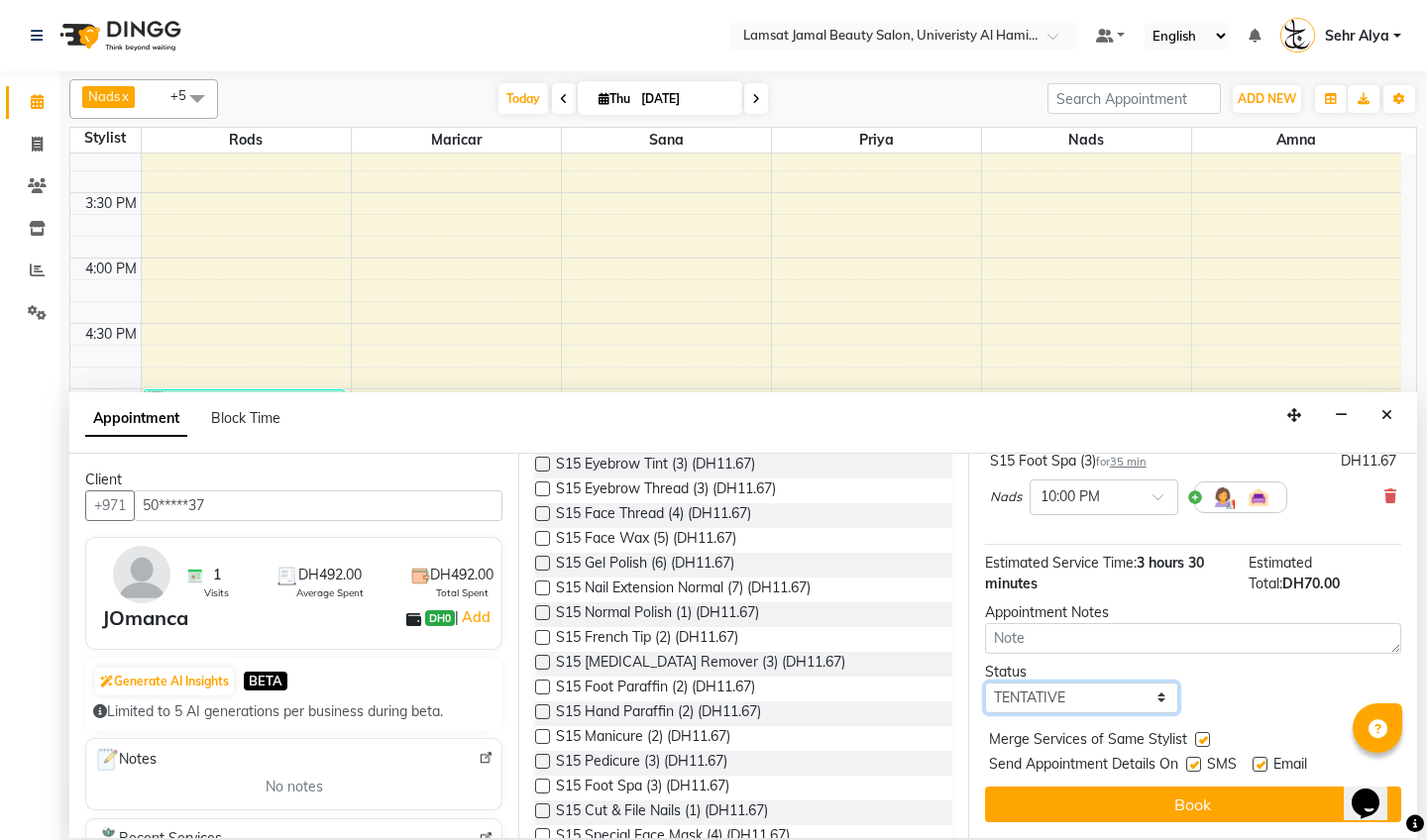 select on "confirm booking" 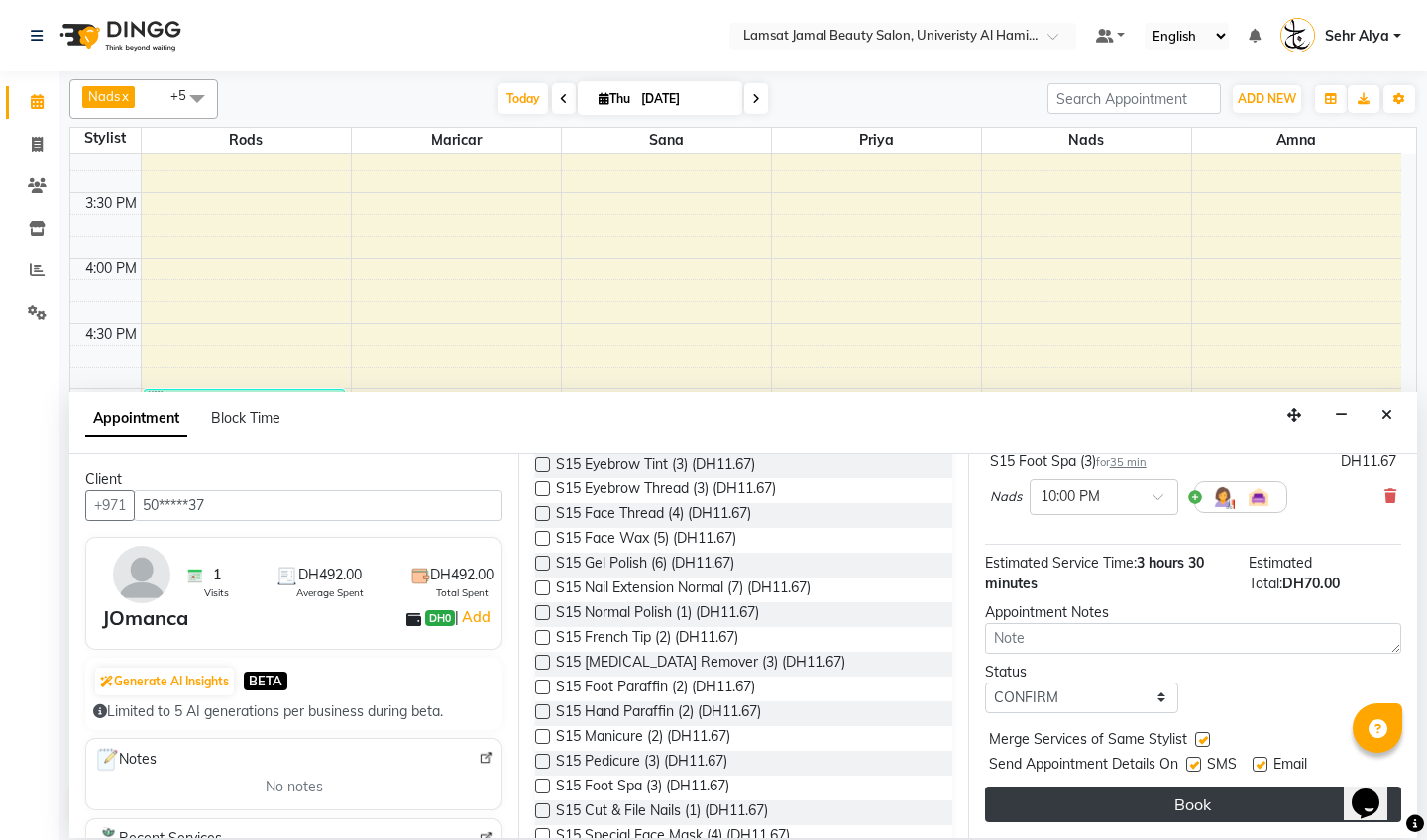 click on "Book" at bounding box center [1193, 804] 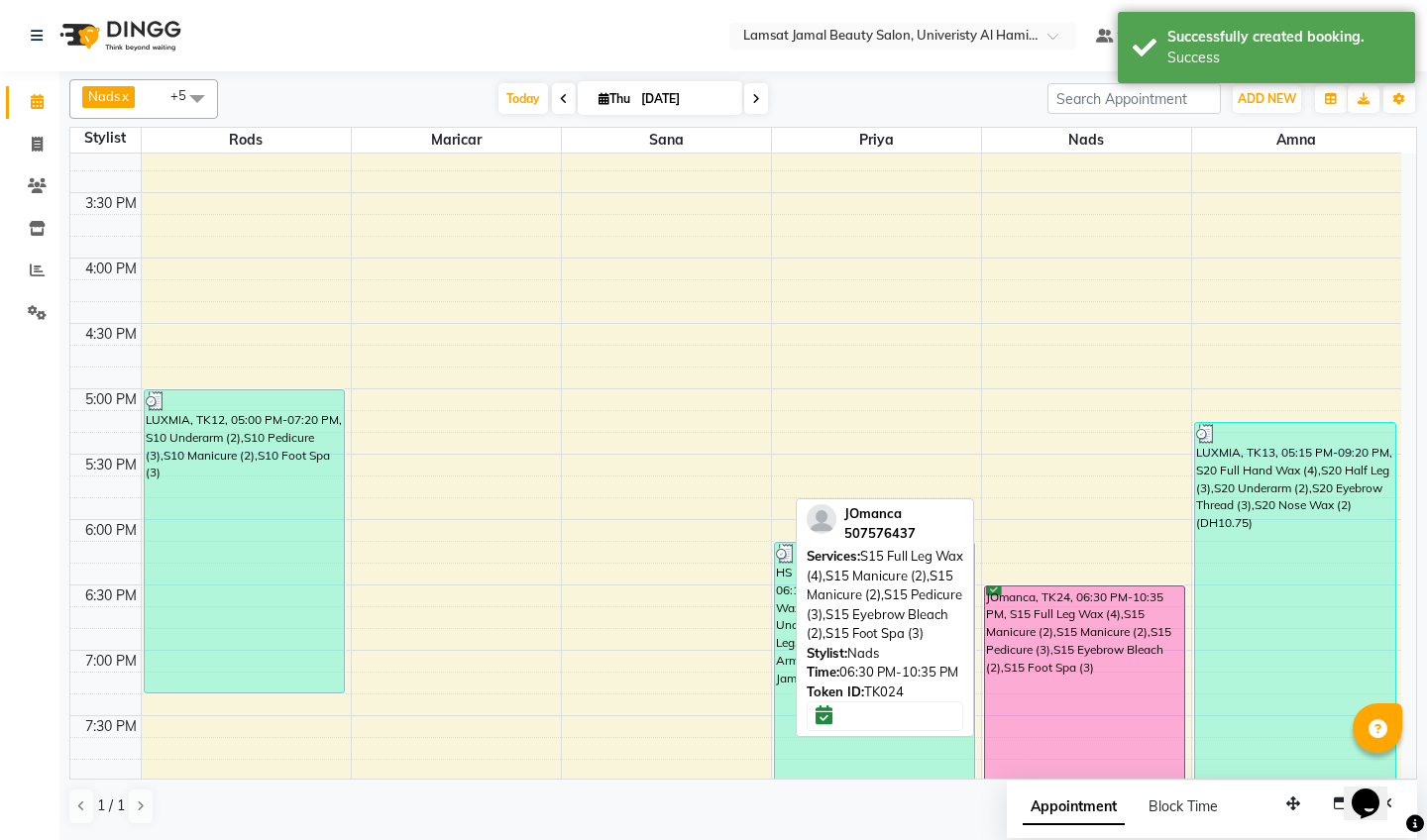 click on "JOmanca, TK24, 06:30 PM-10:35 PM, S15 Full Leg Wax (4),S15 Manicure (2),S15 Manicure (2),S15 Pedicure (3),S15 Eyebrow Bleach (2),S15 Foot Spa (3)" at bounding box center [1085, 852] 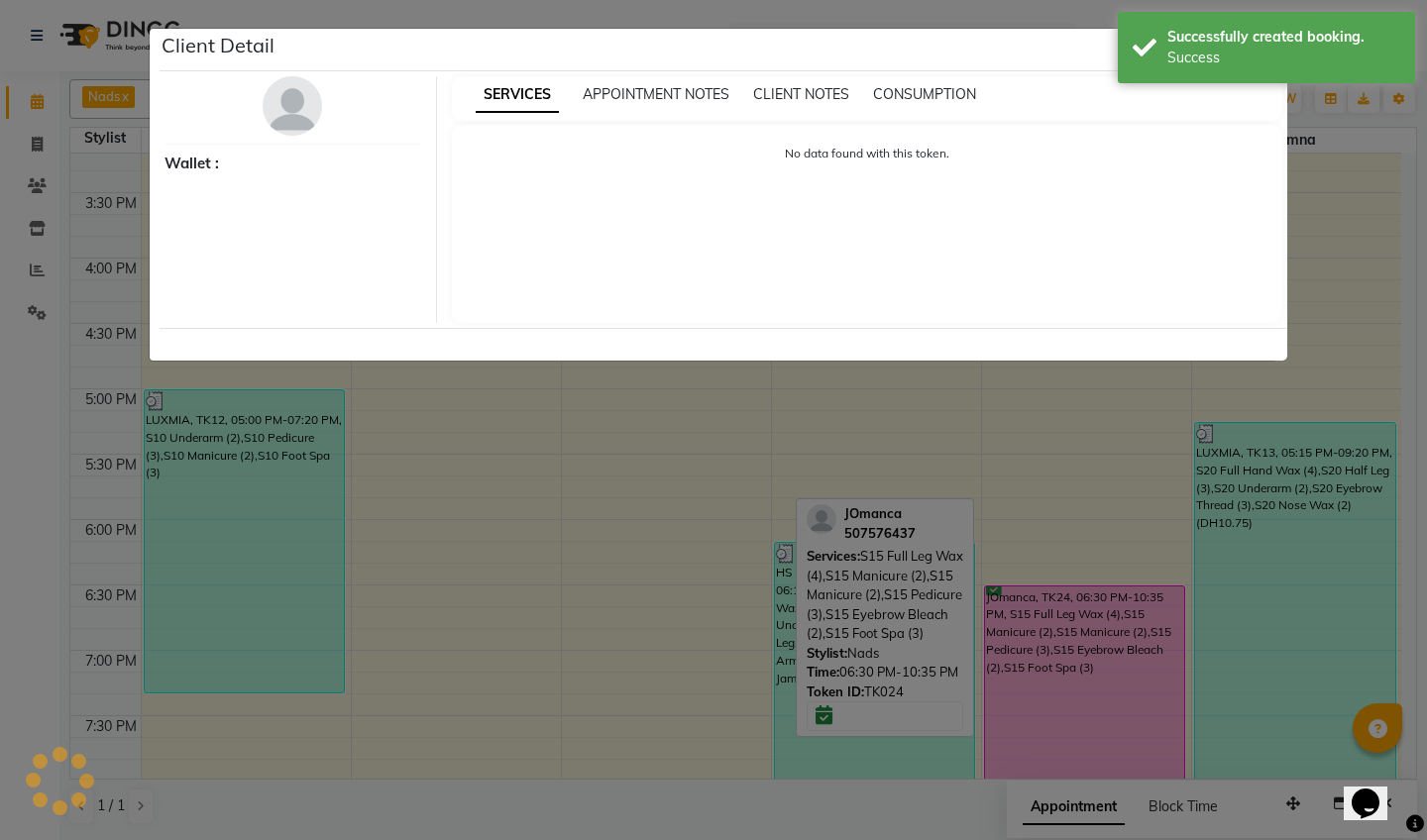 select on "6" 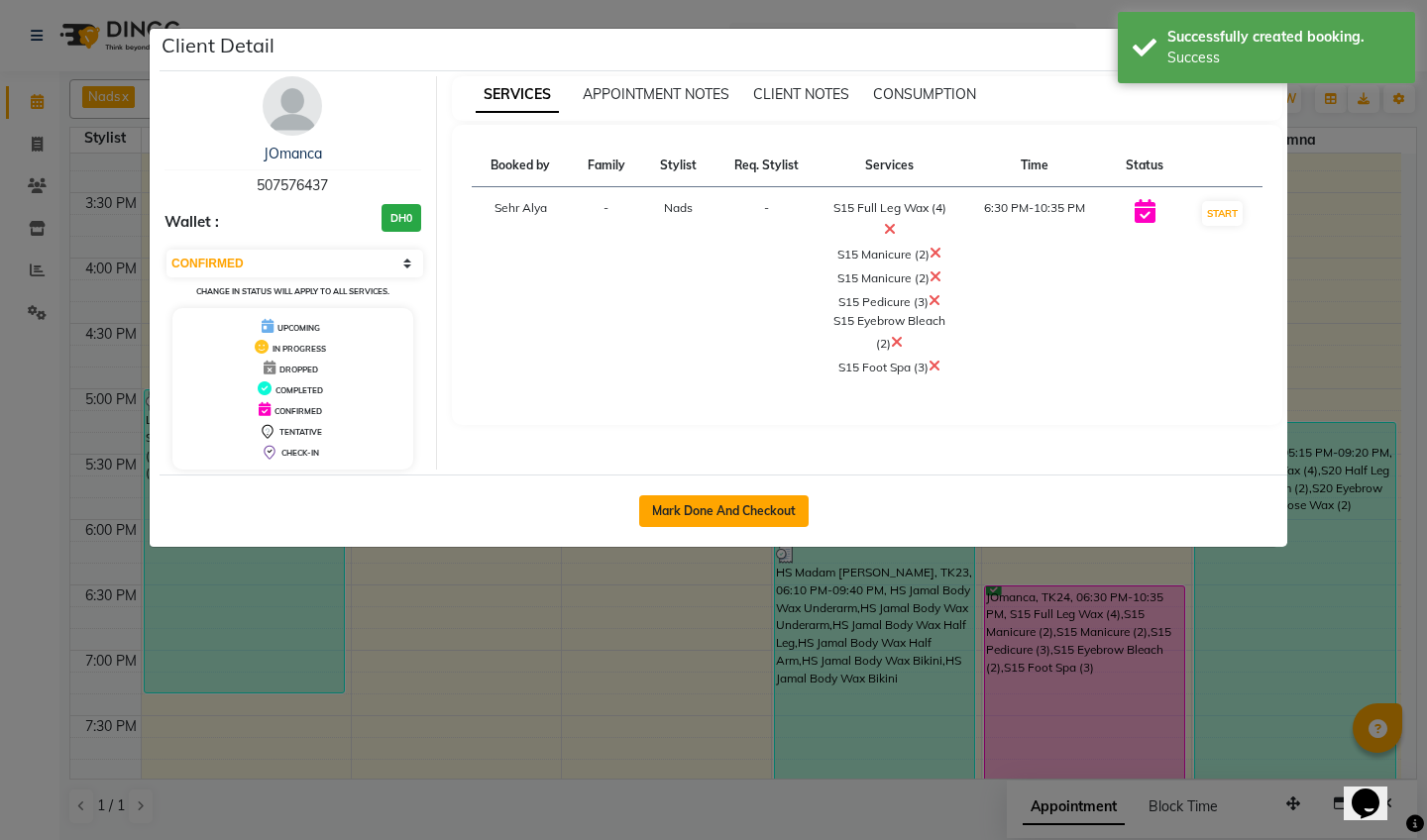 click on "Mark Done And Checkout" 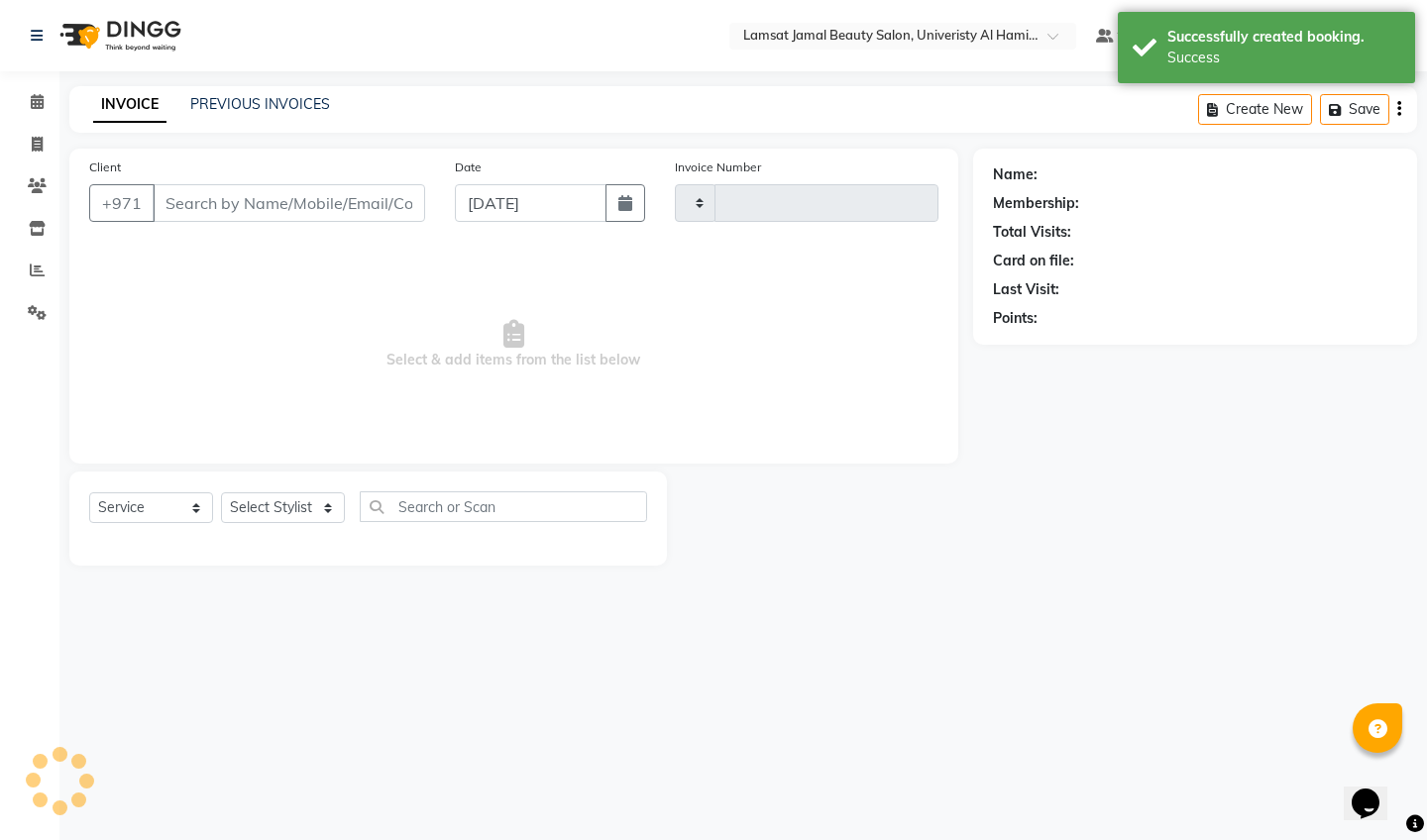 type on "1628" 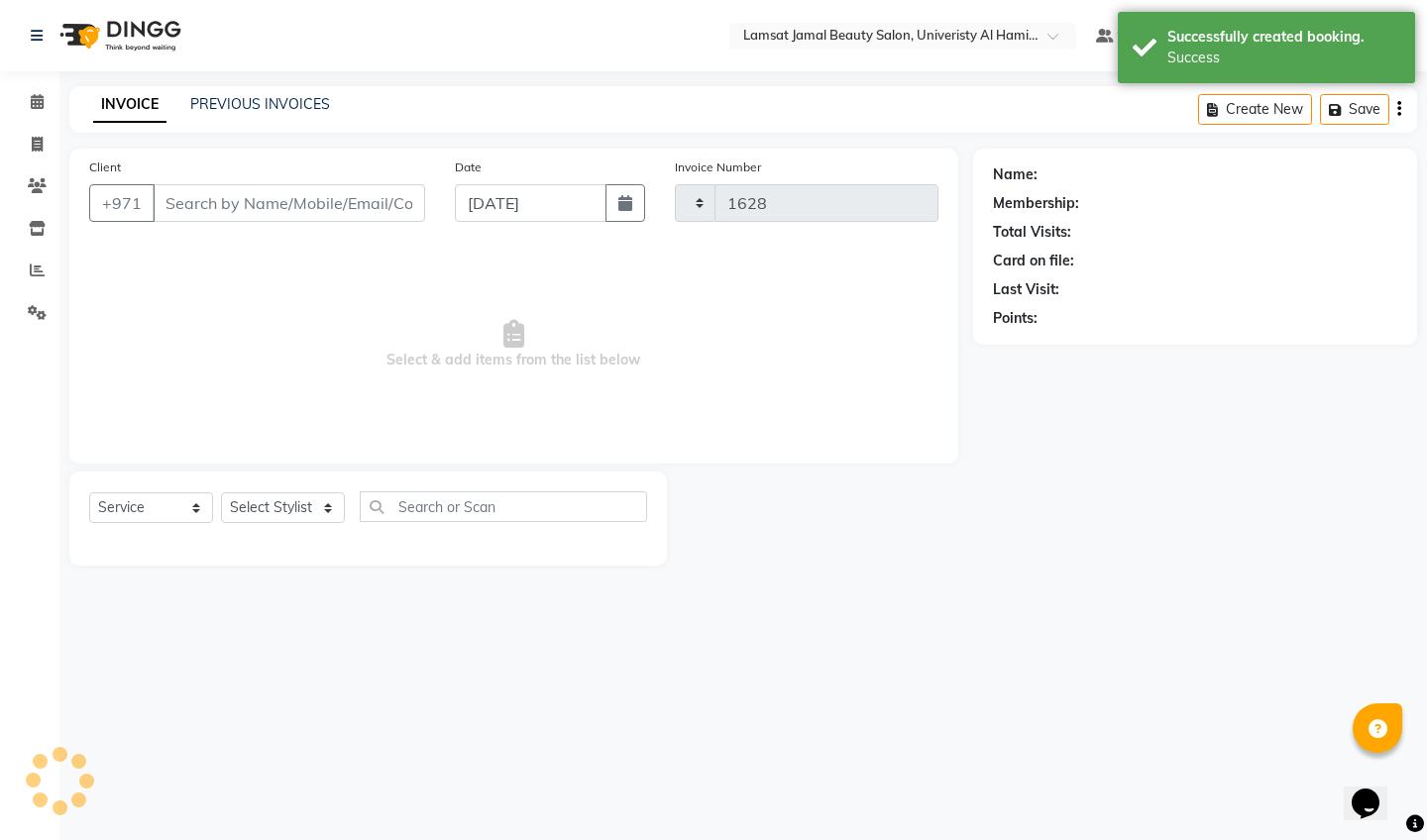 select on "8294" 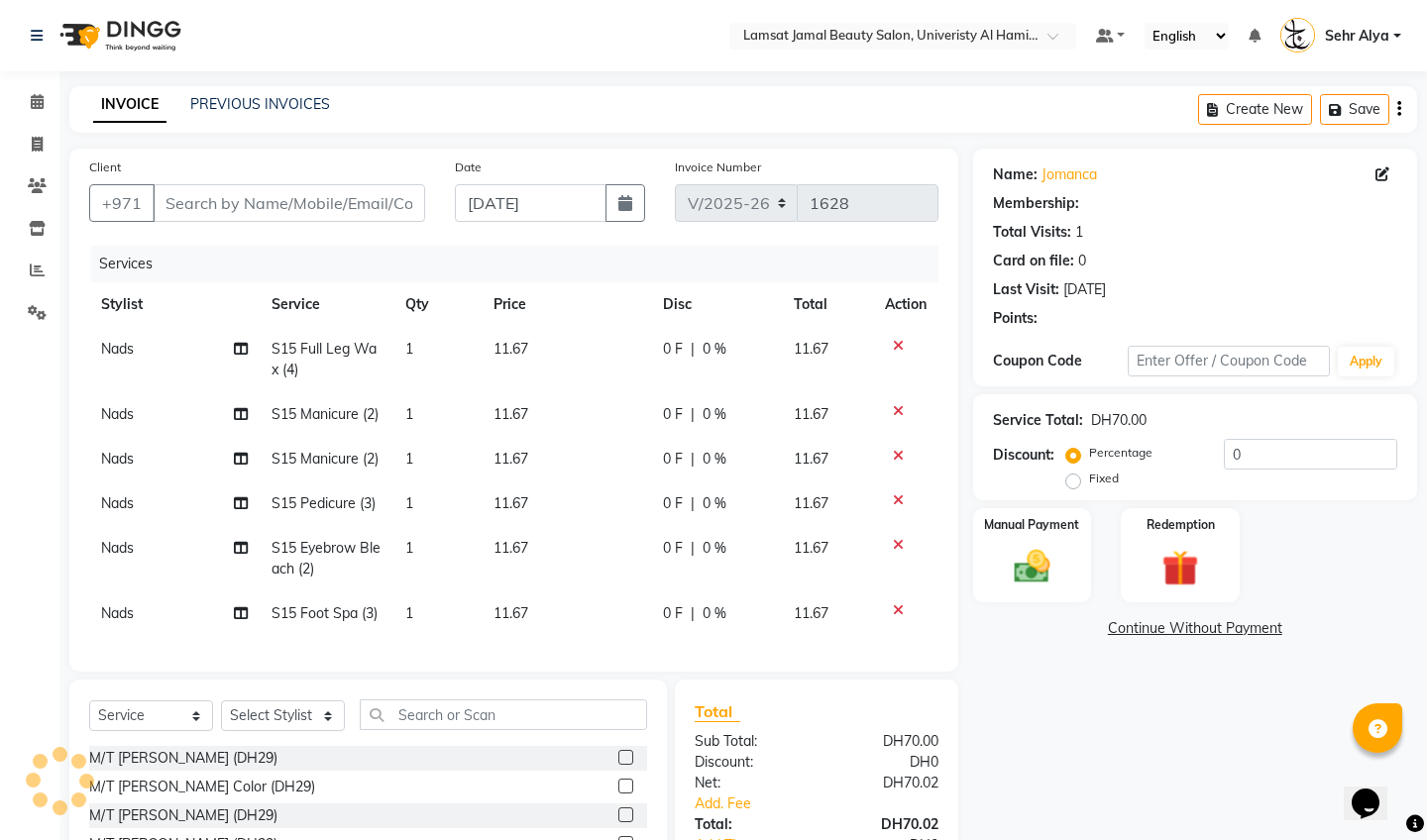 type on "50*****37" 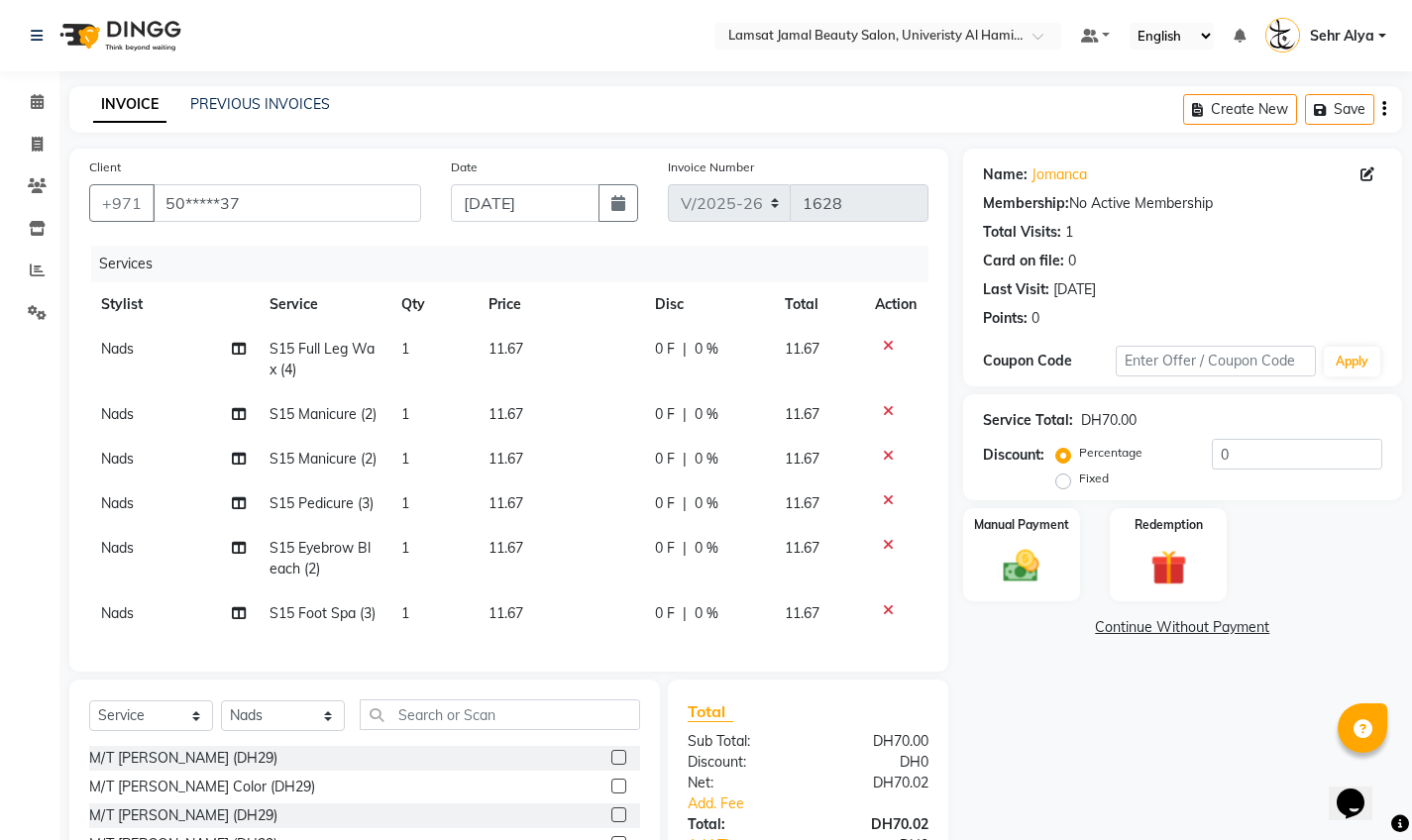 click on "1" 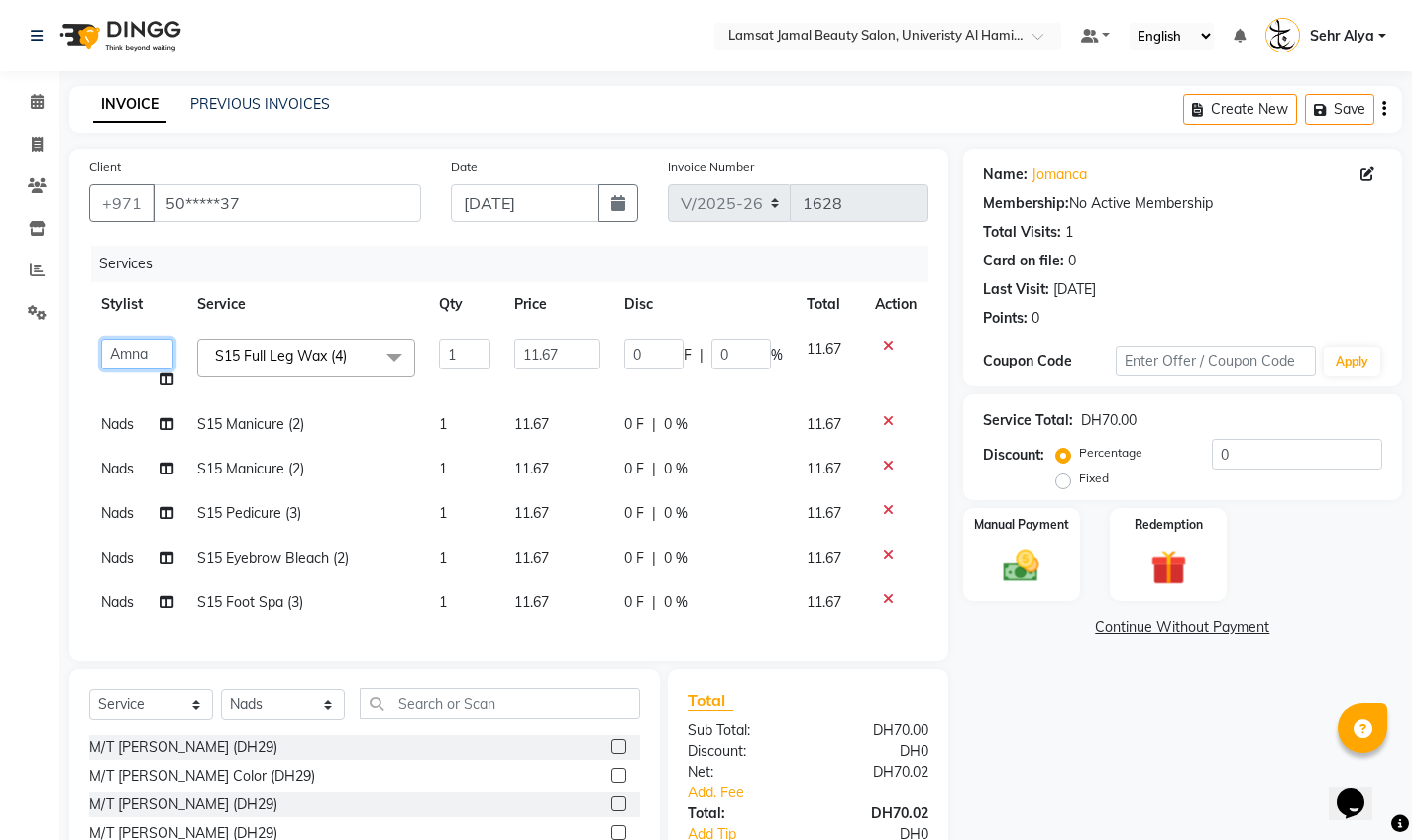 select on "79916" 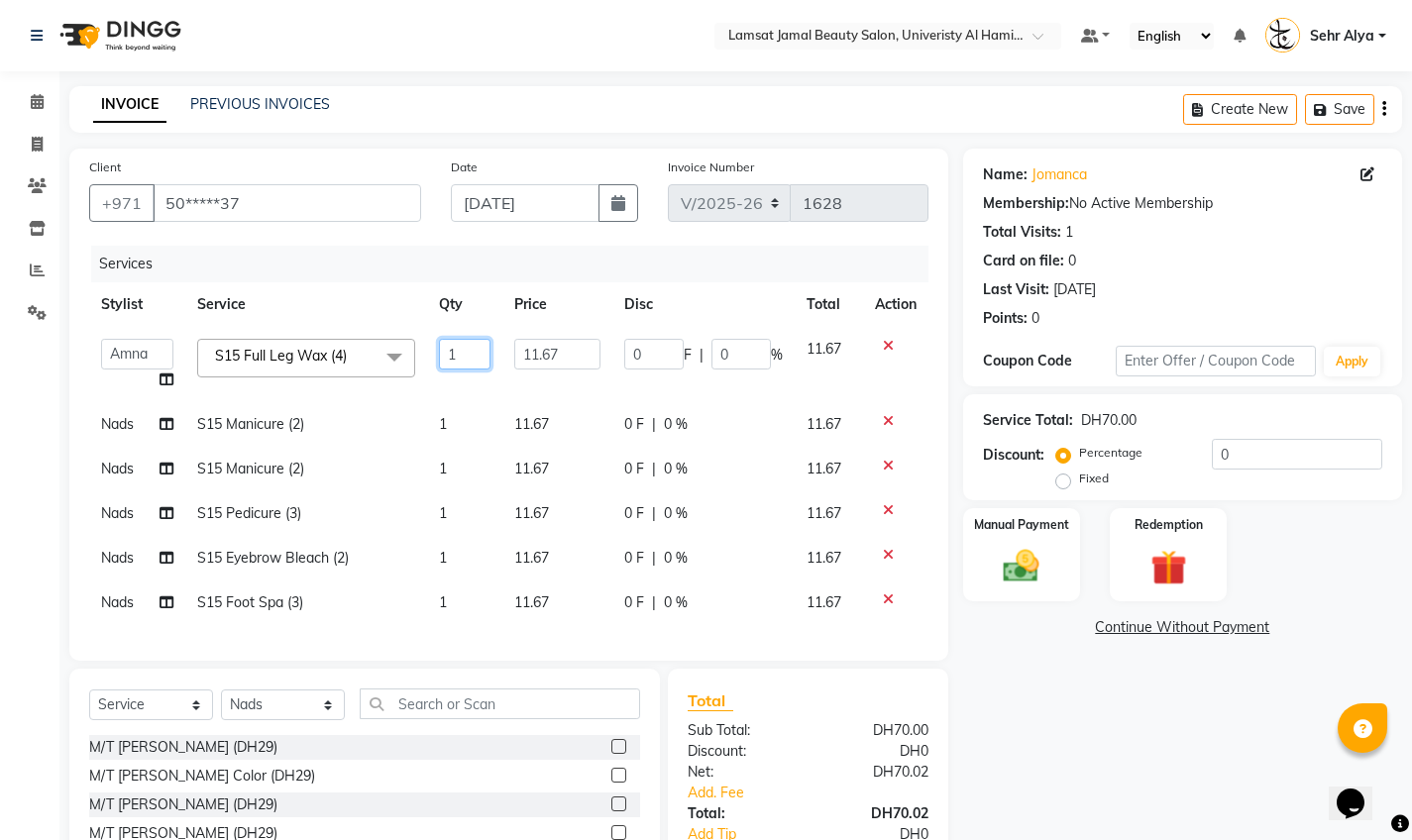 click on "1" 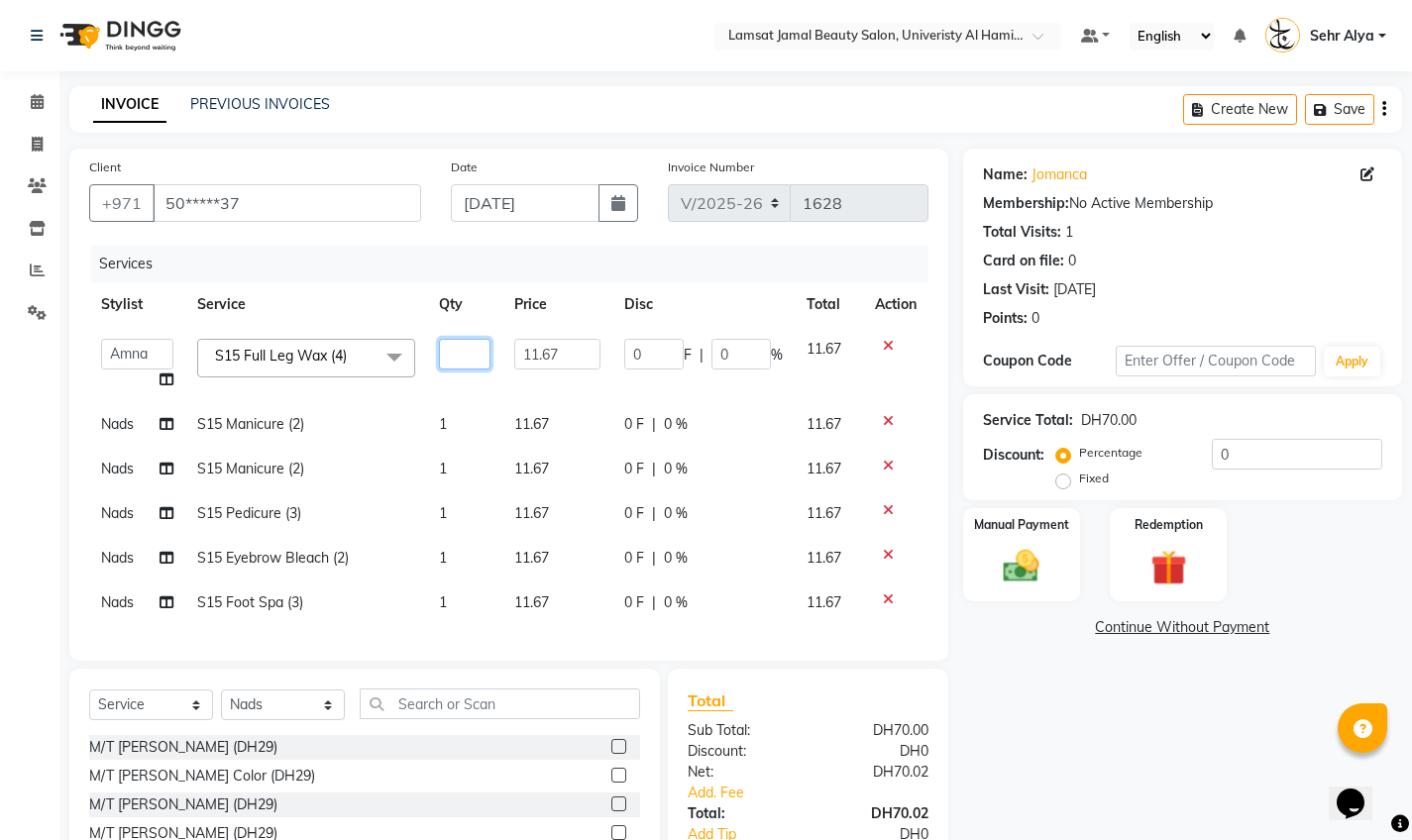 type on "4" 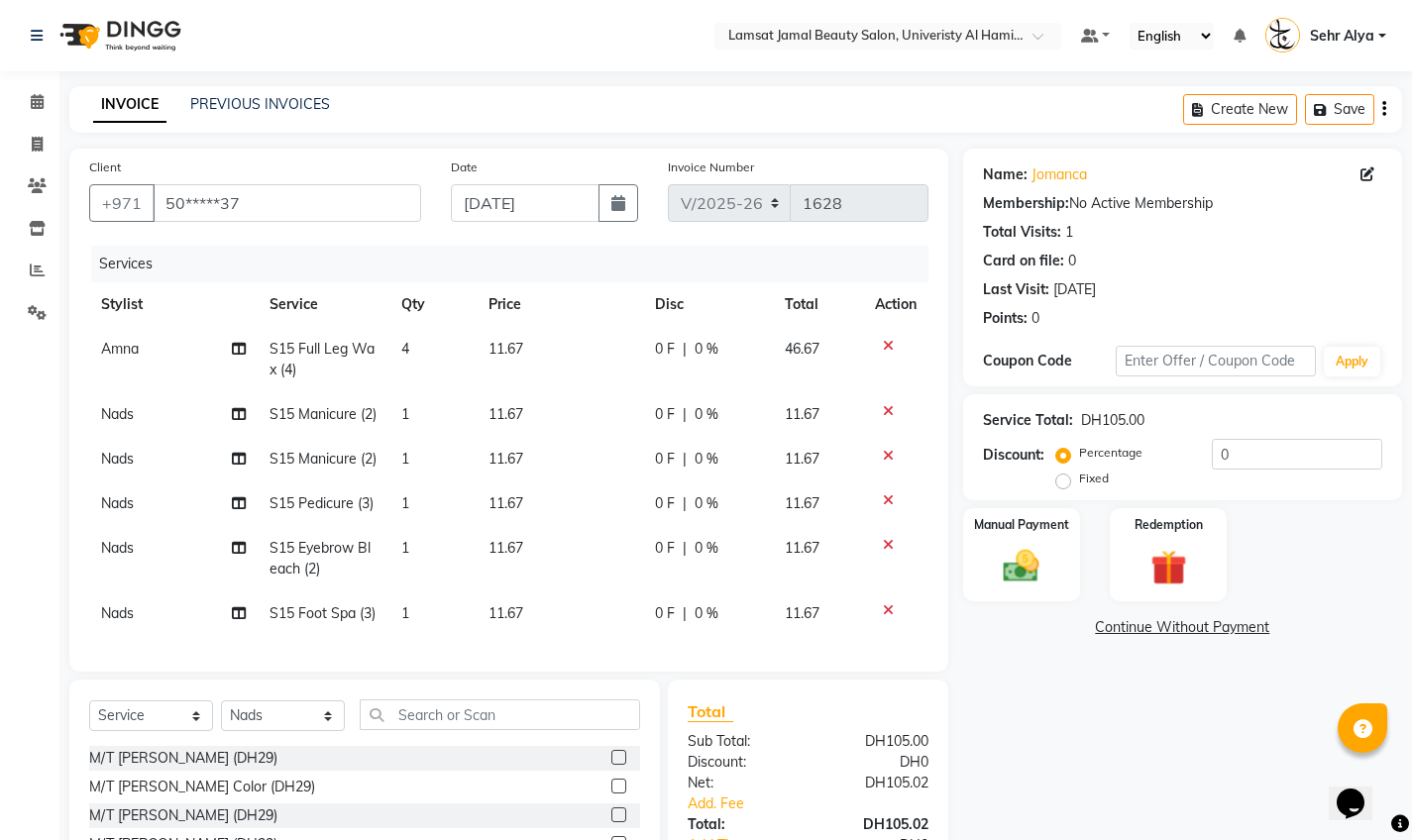 click on "Nads" 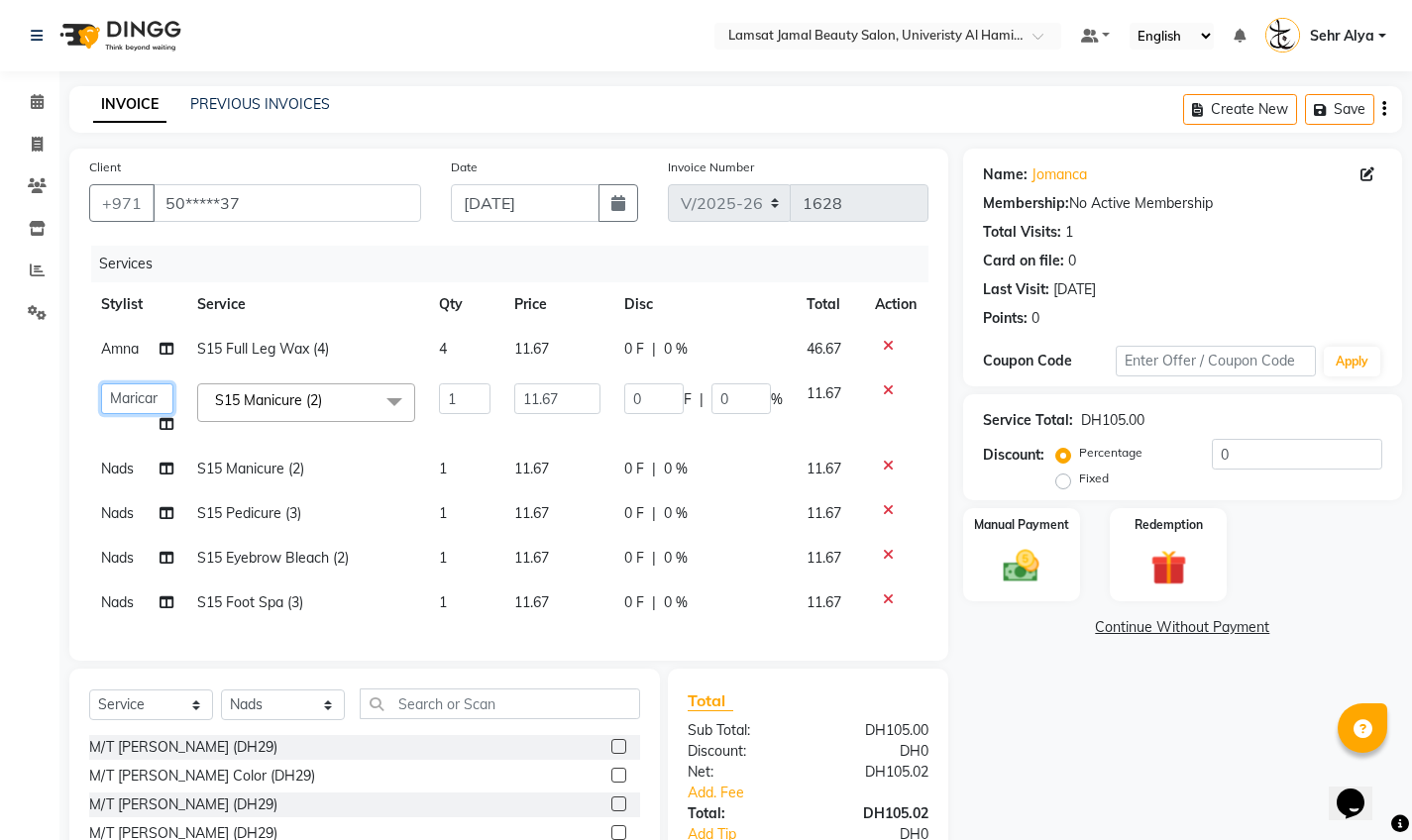 select on "79911" 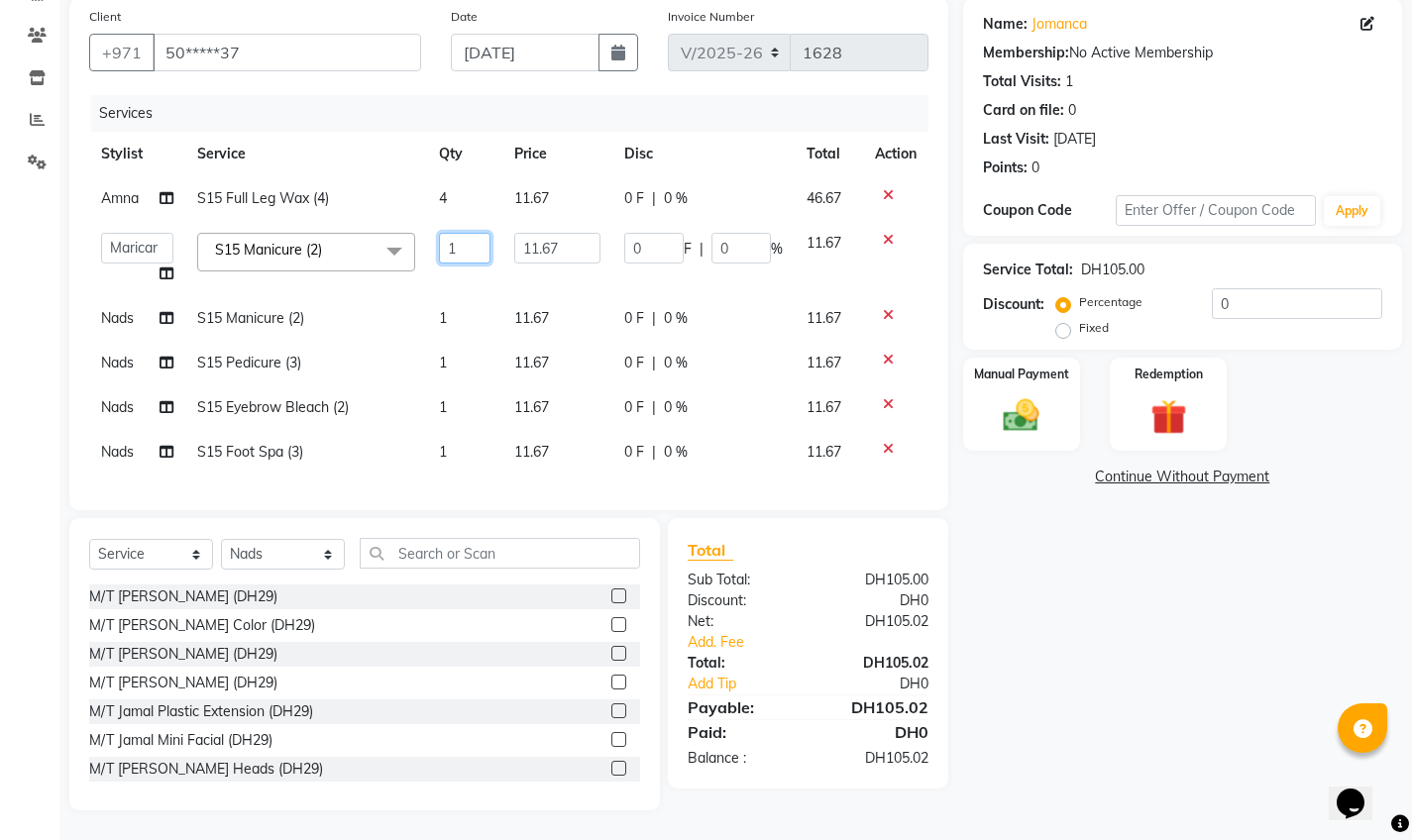 scroll, scrollTop: 157, scrollLeft: 0, axis: vertical 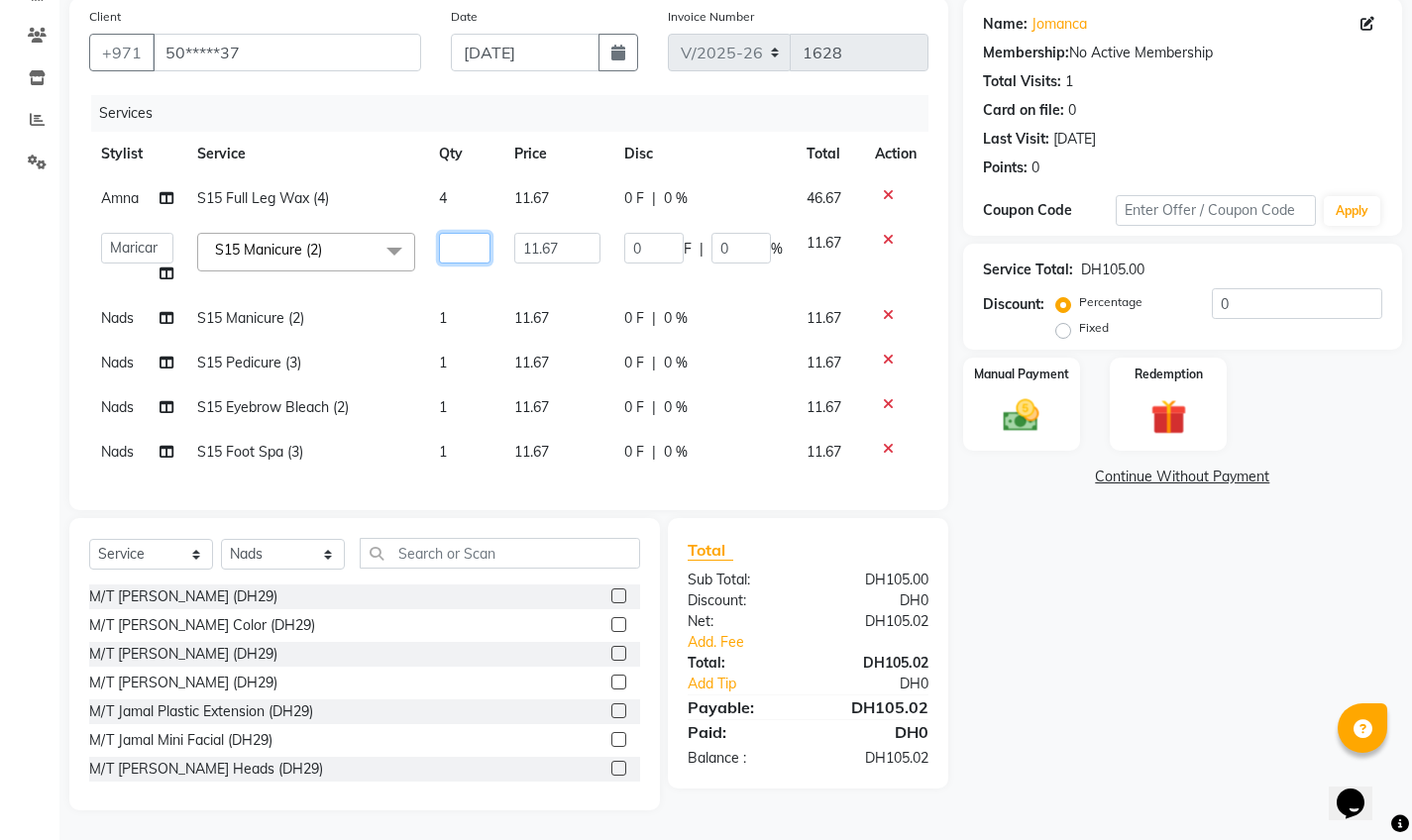 type on "2" 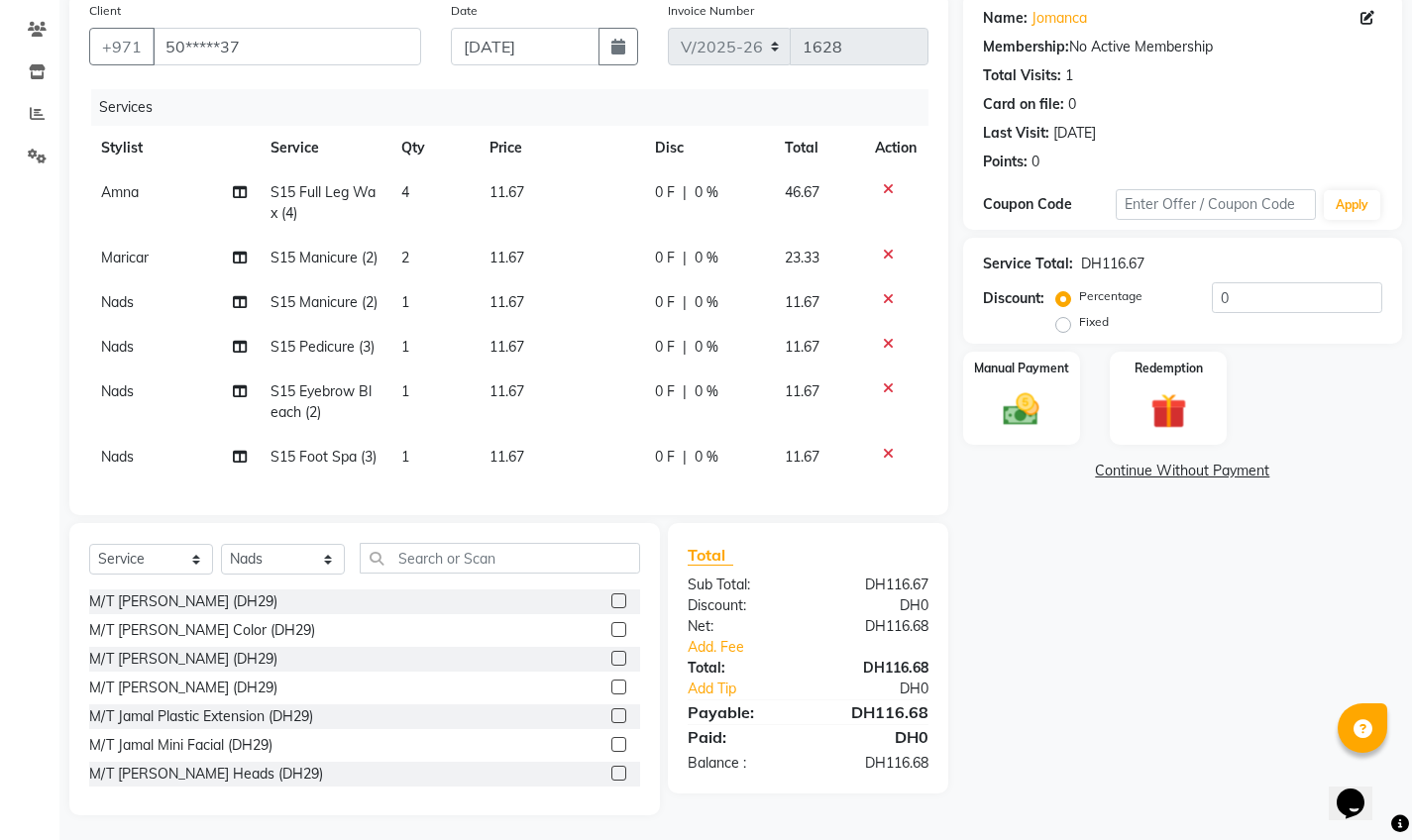 click 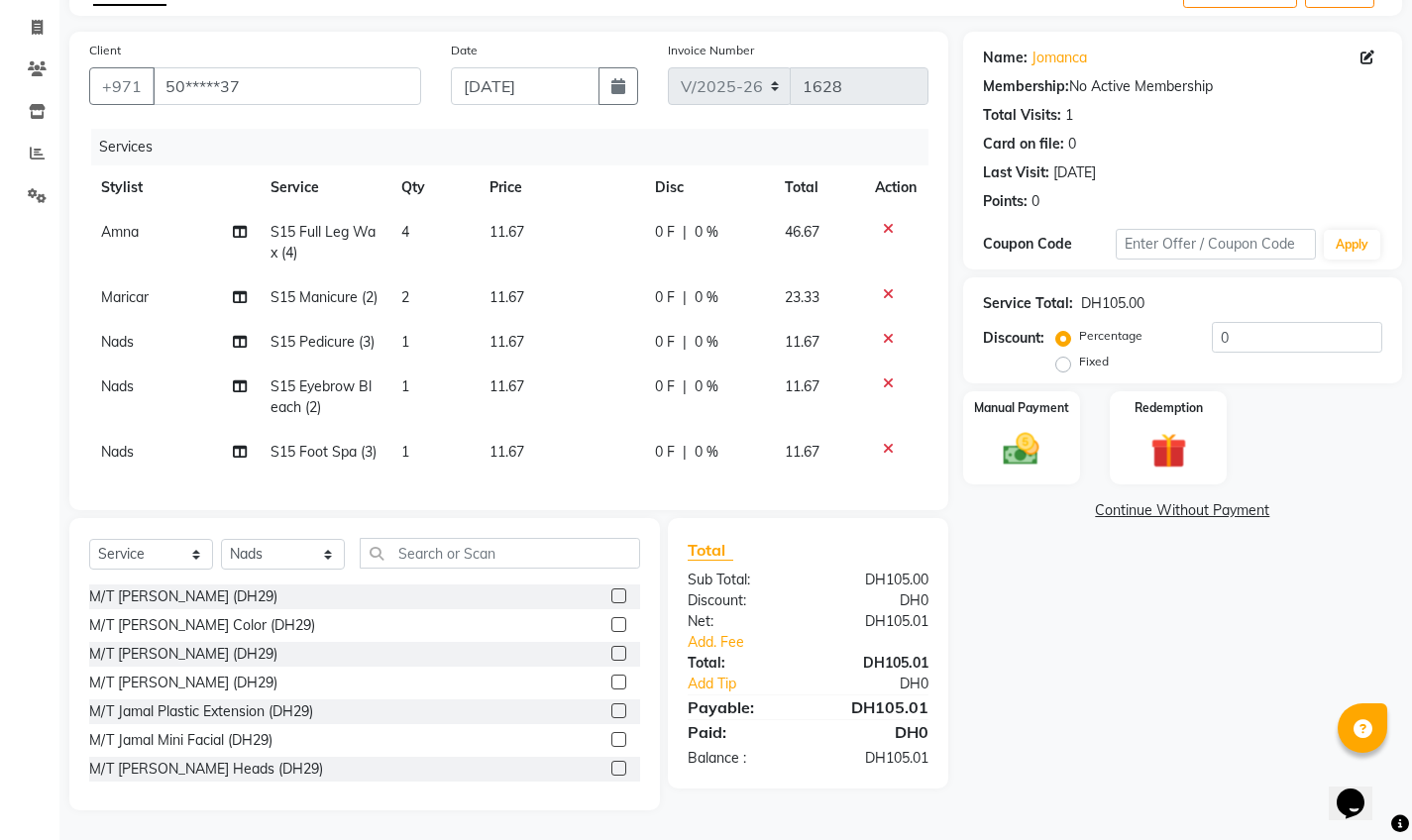 click on "1" 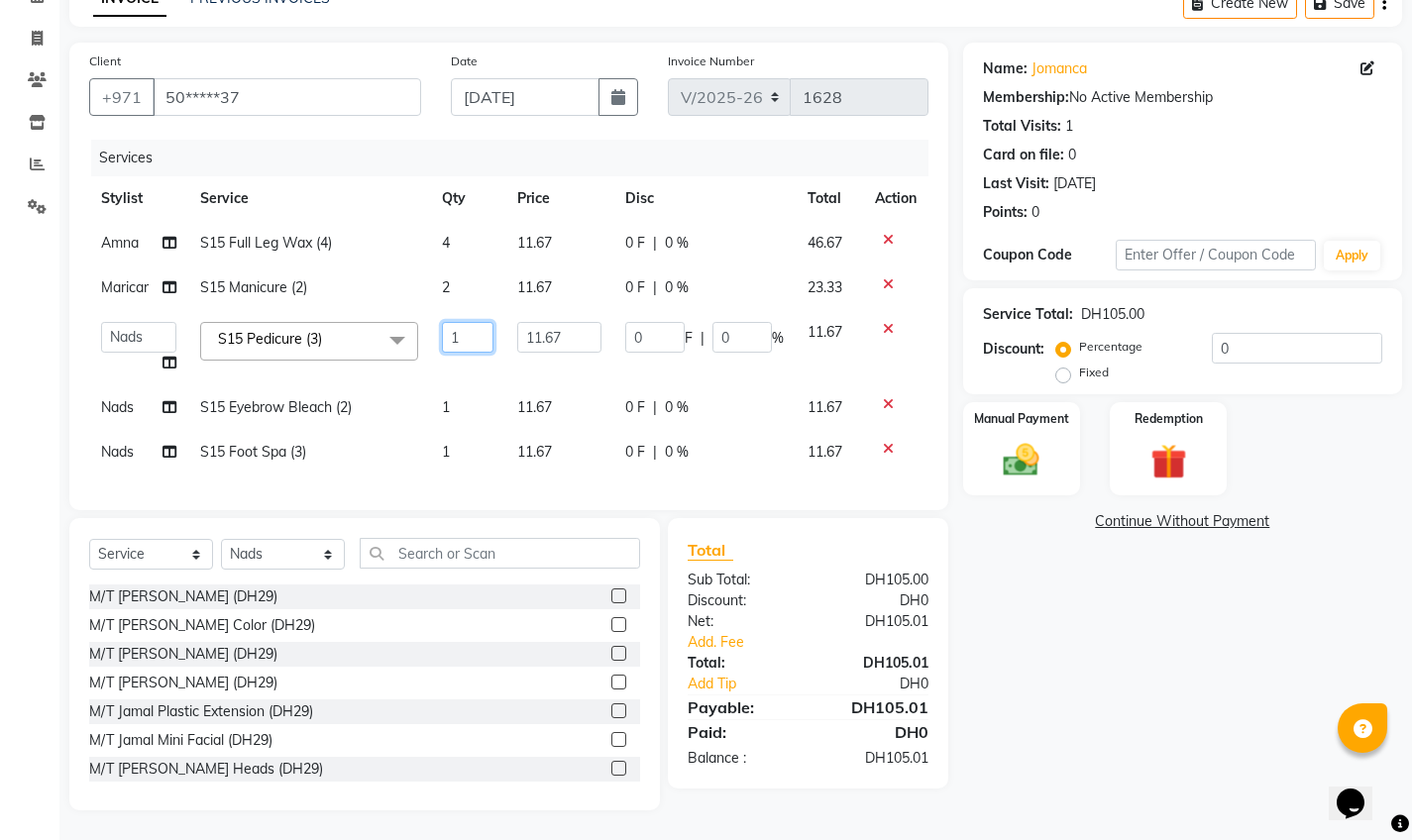 click on "1" 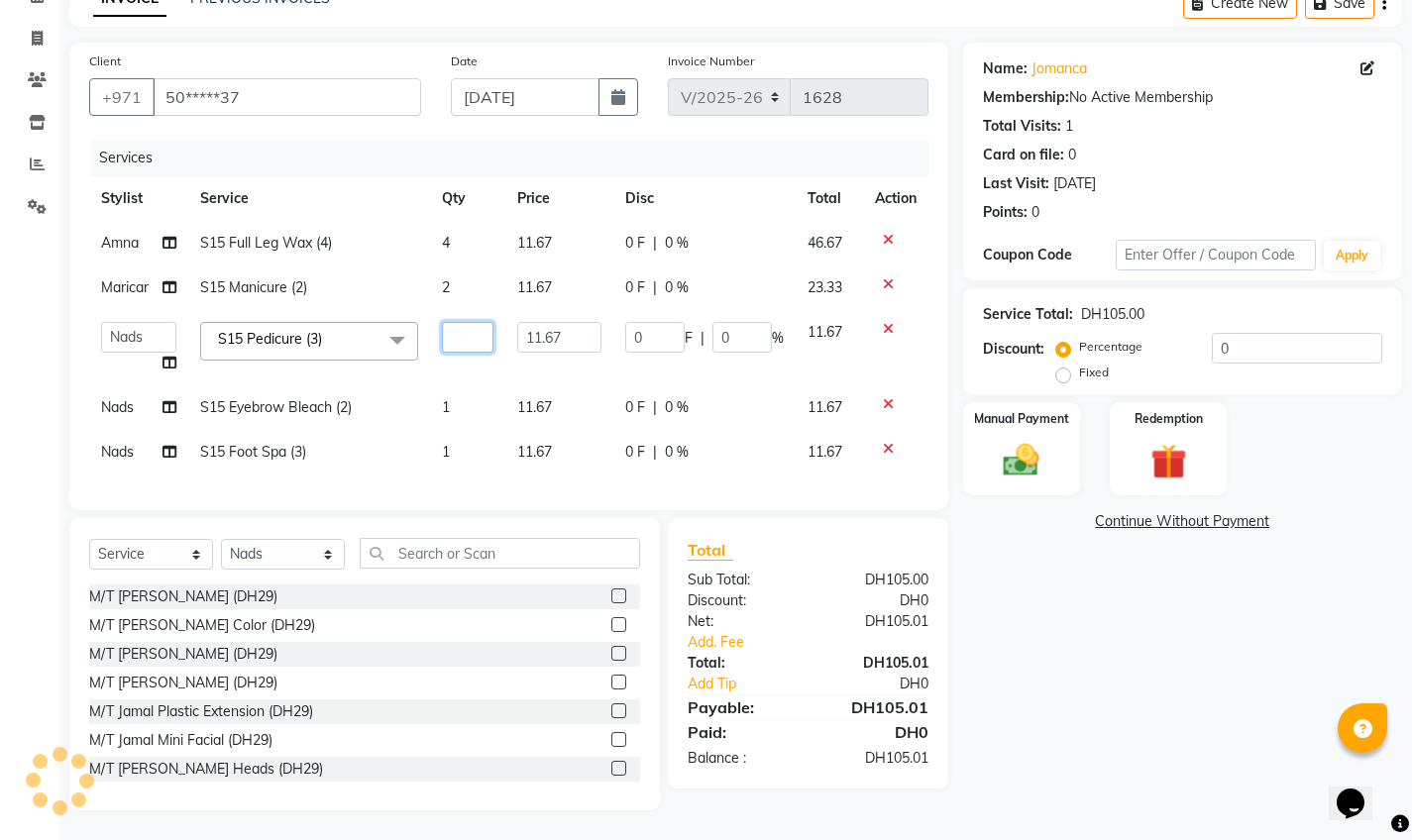 type on "3" 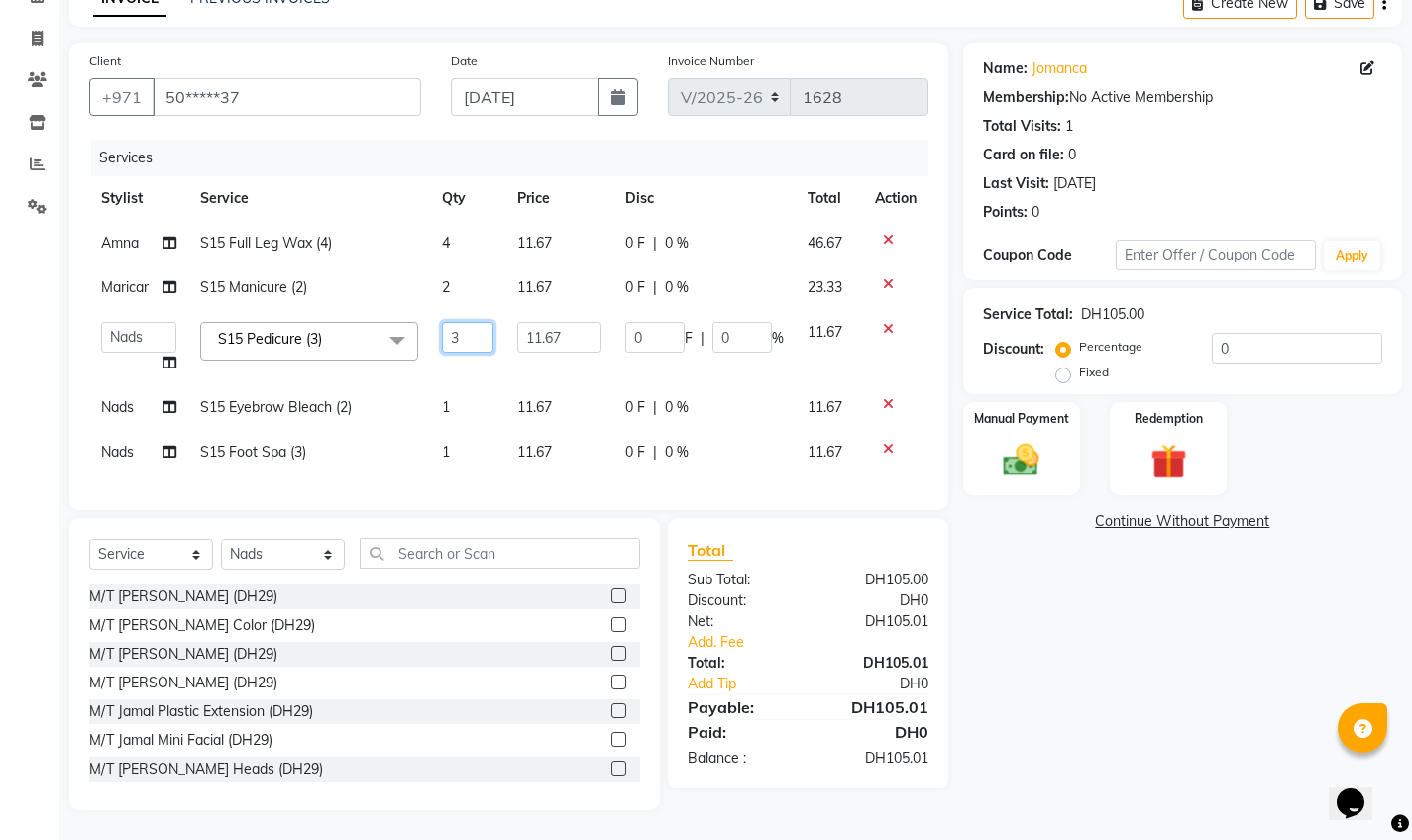 scroll, scrollTop: 157, scrollLeft: 0, axis: vertical 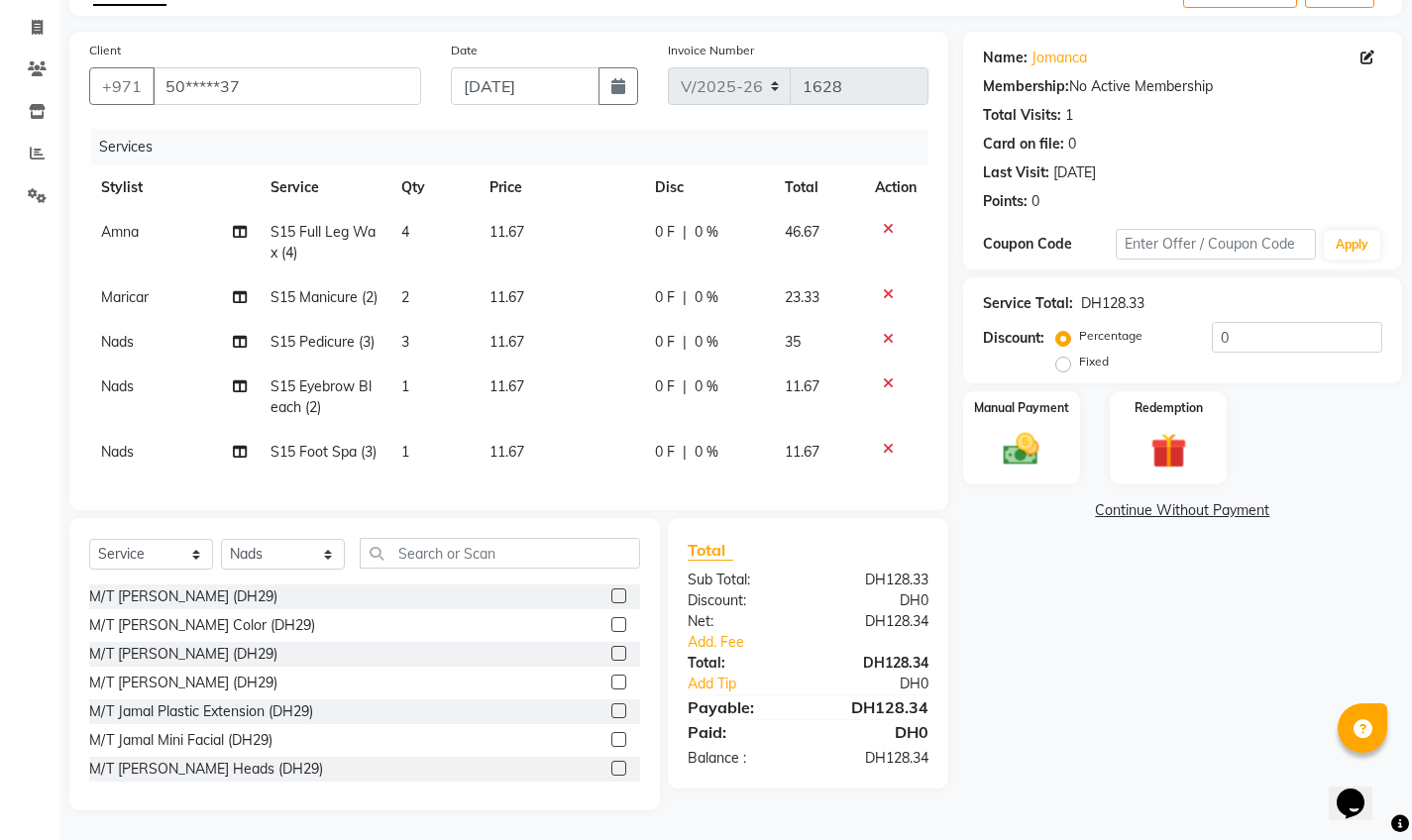 click on "1" 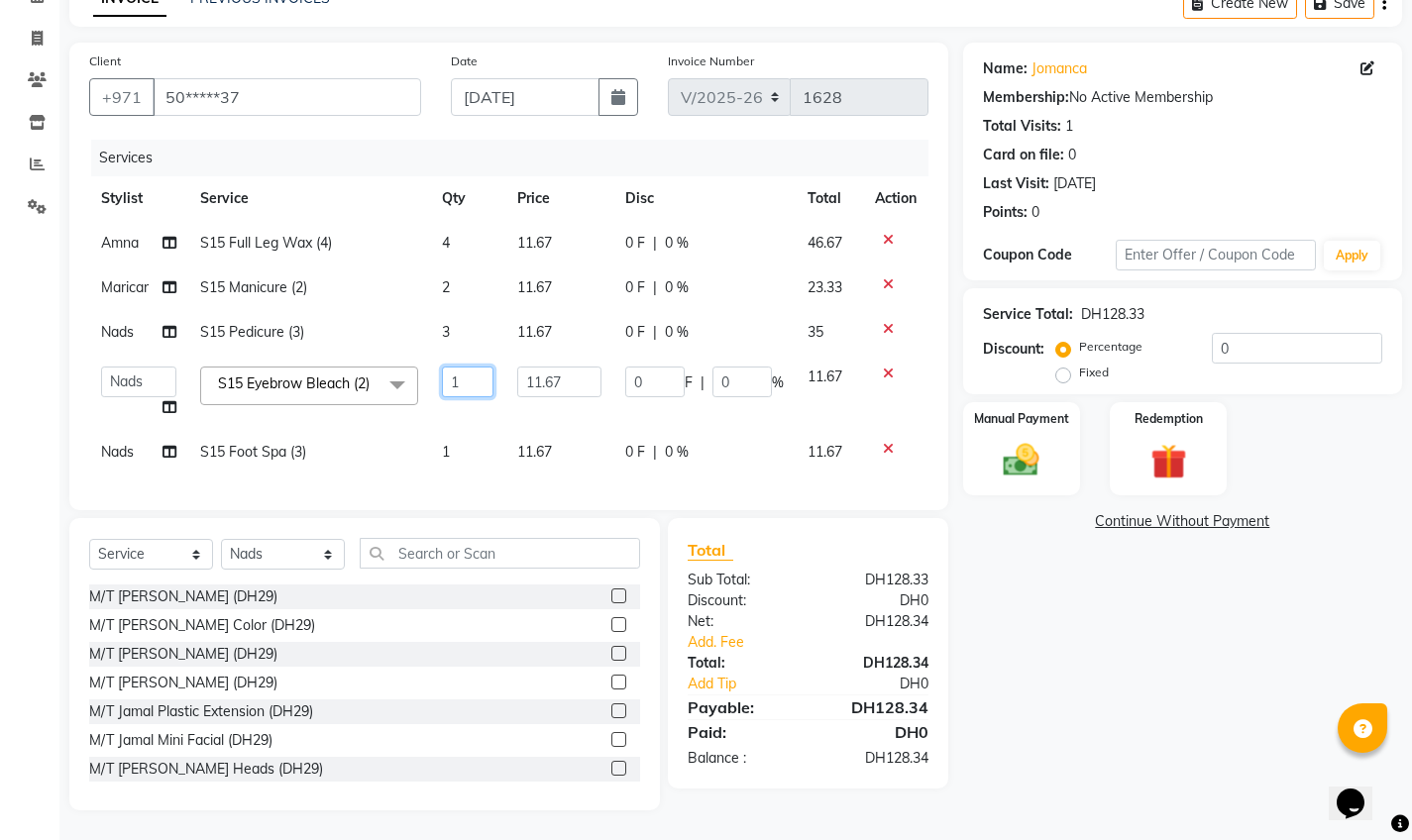 click on "1" 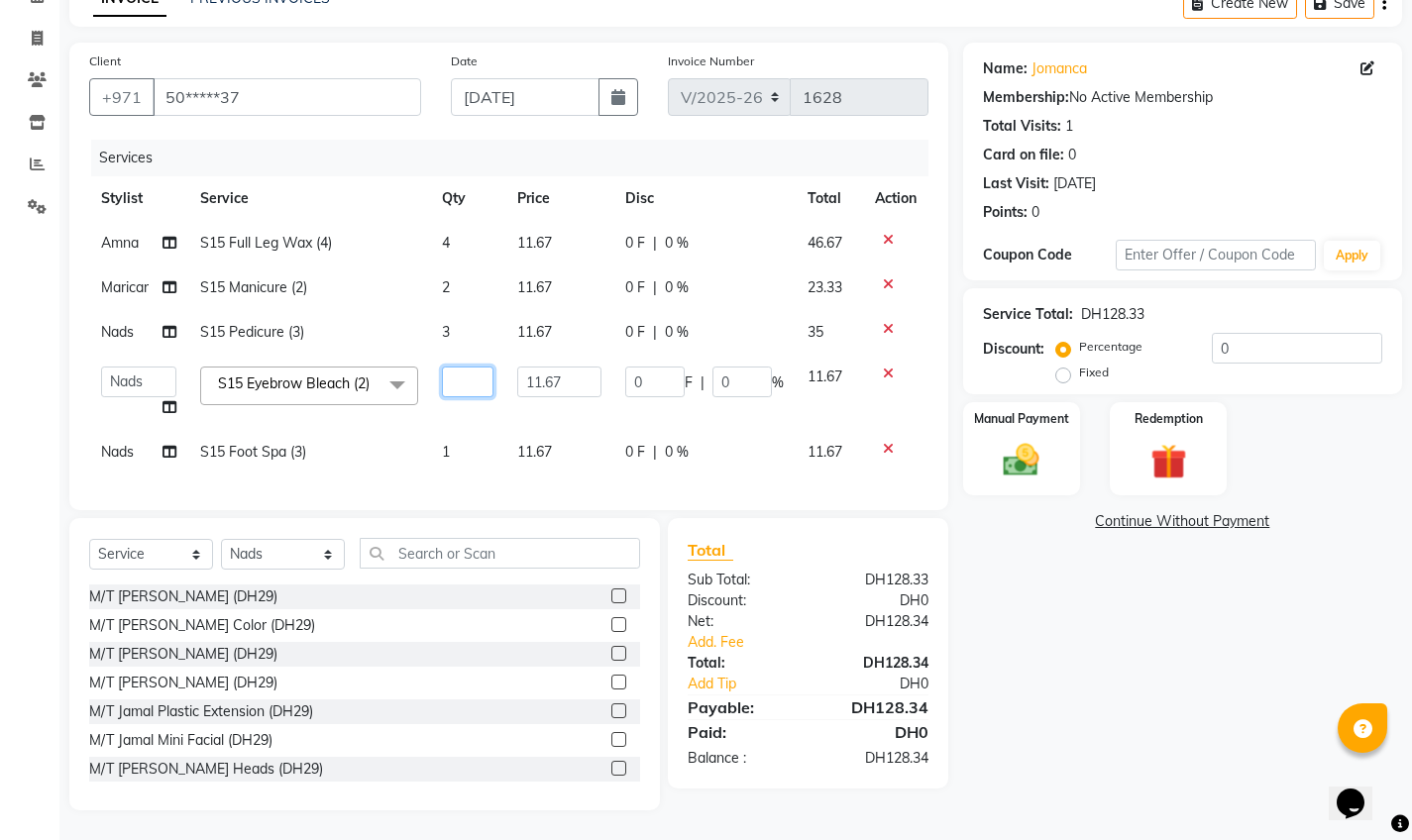 type on "2" 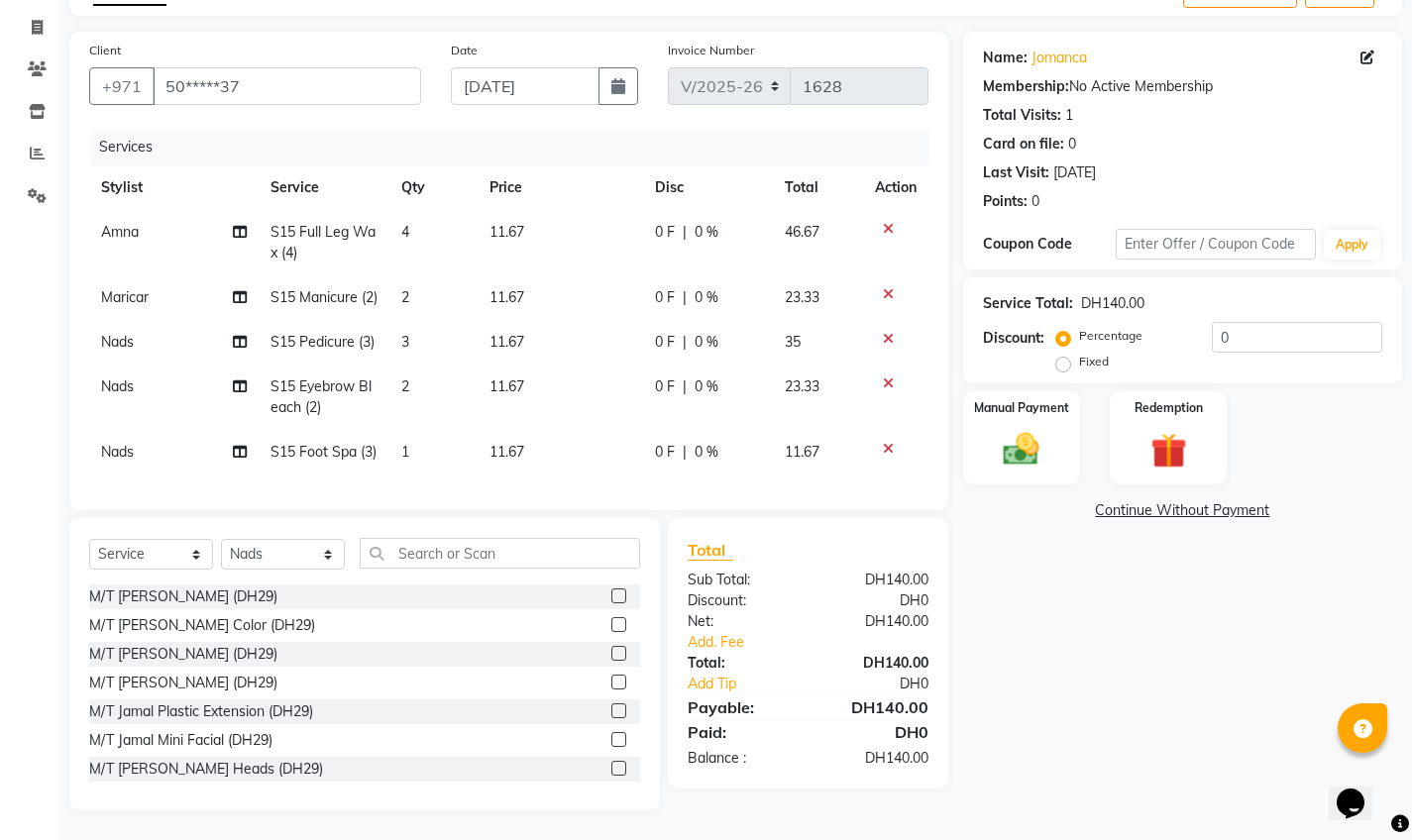 click on "Nads" 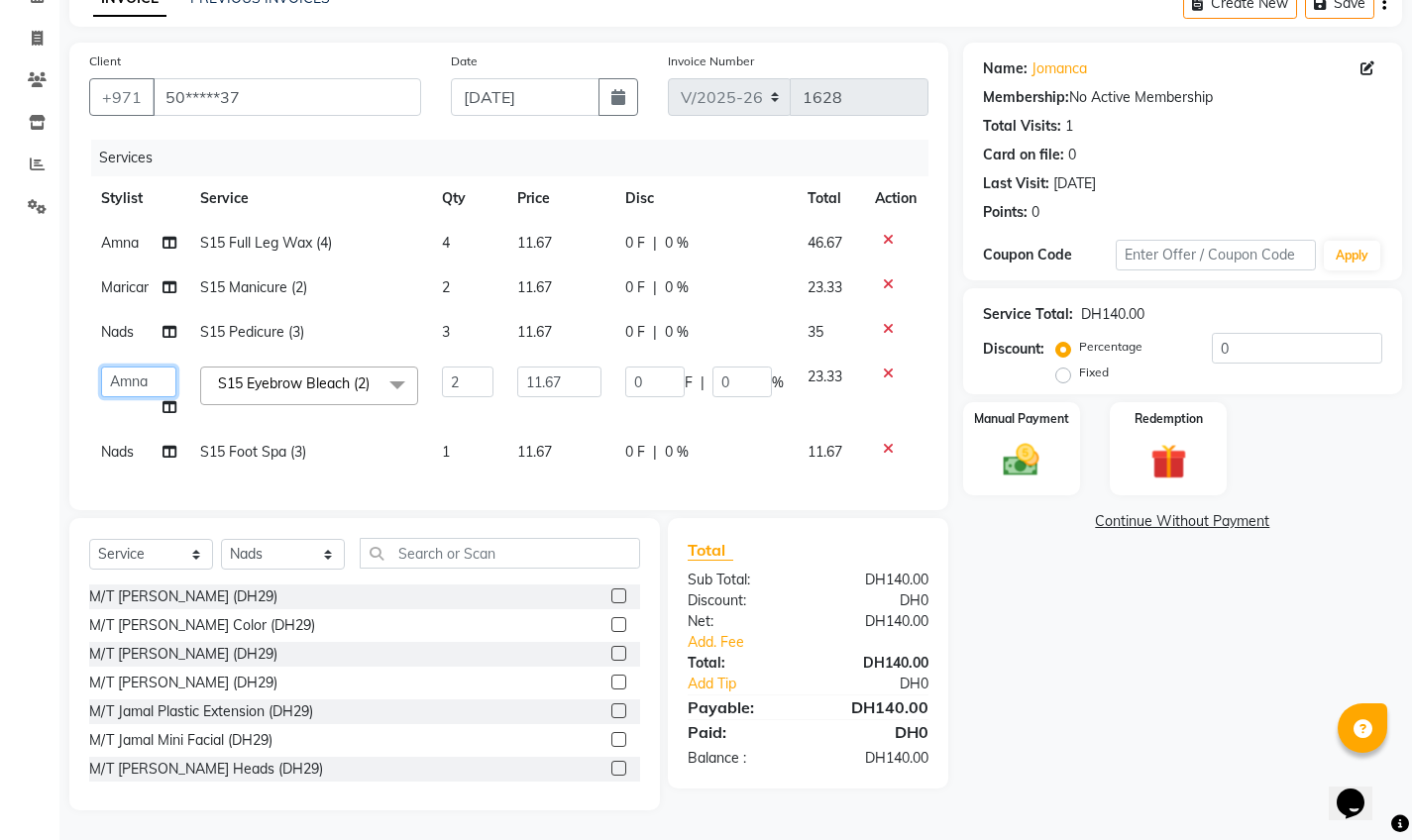 select on "79916" 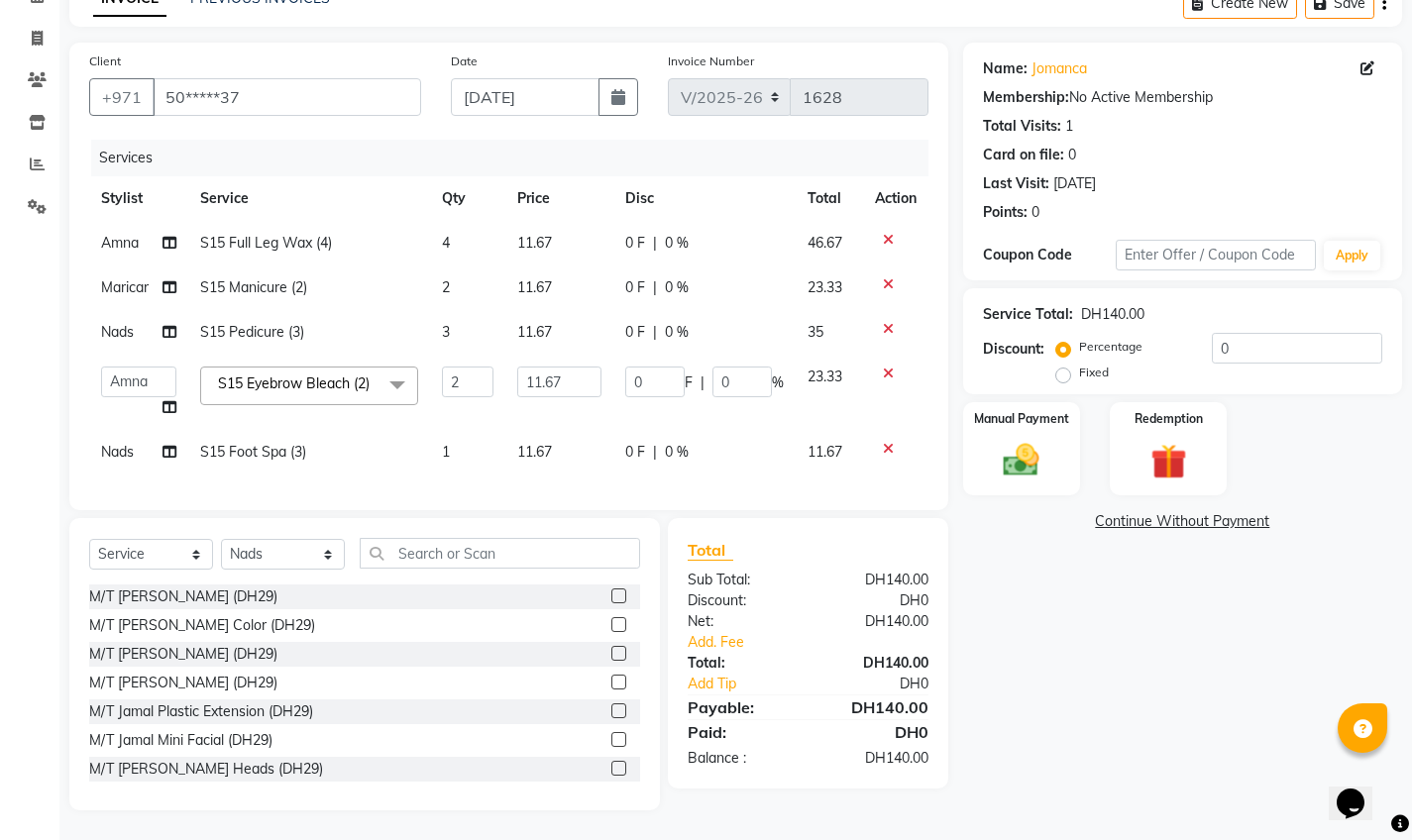 click on "1" 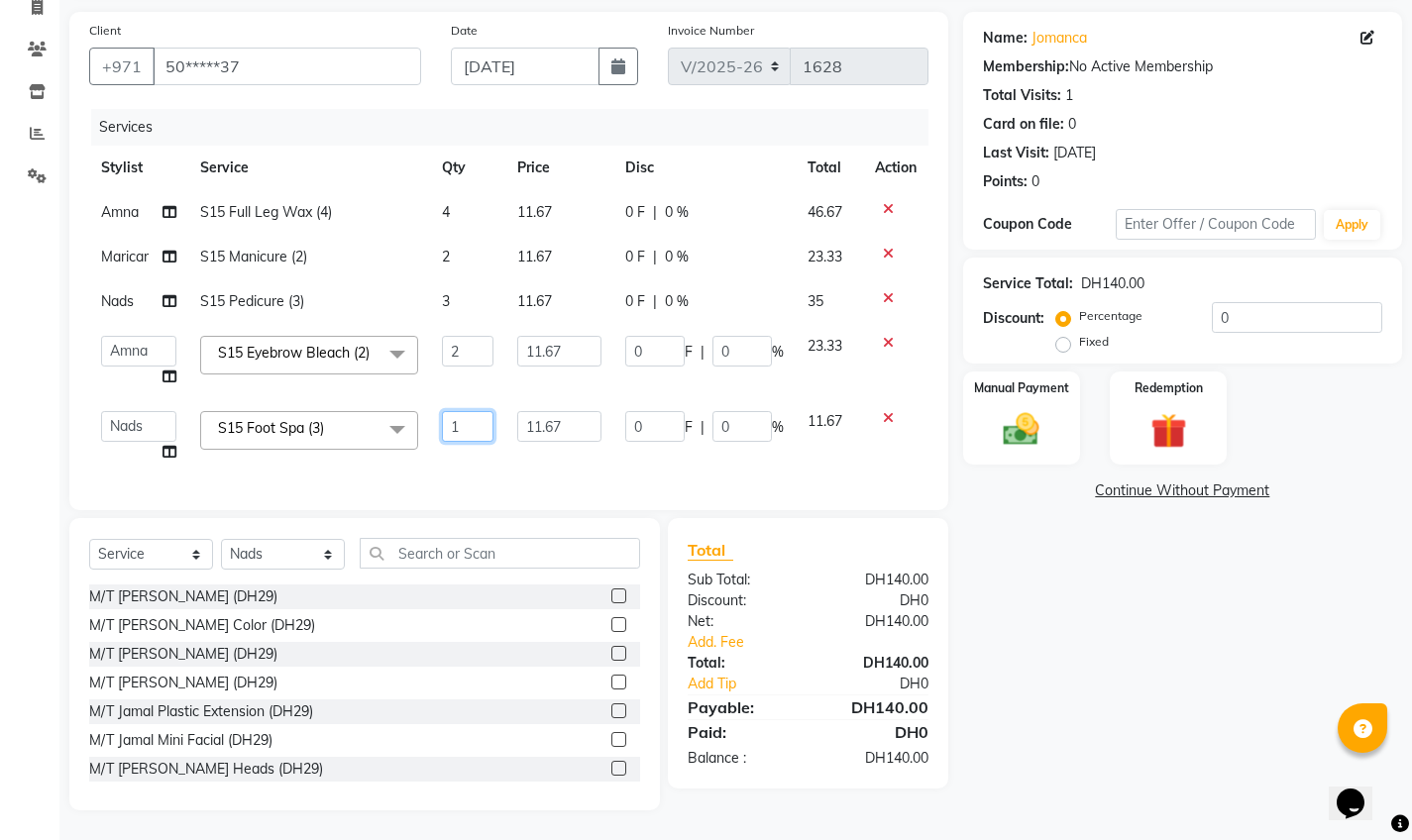 click on "1" 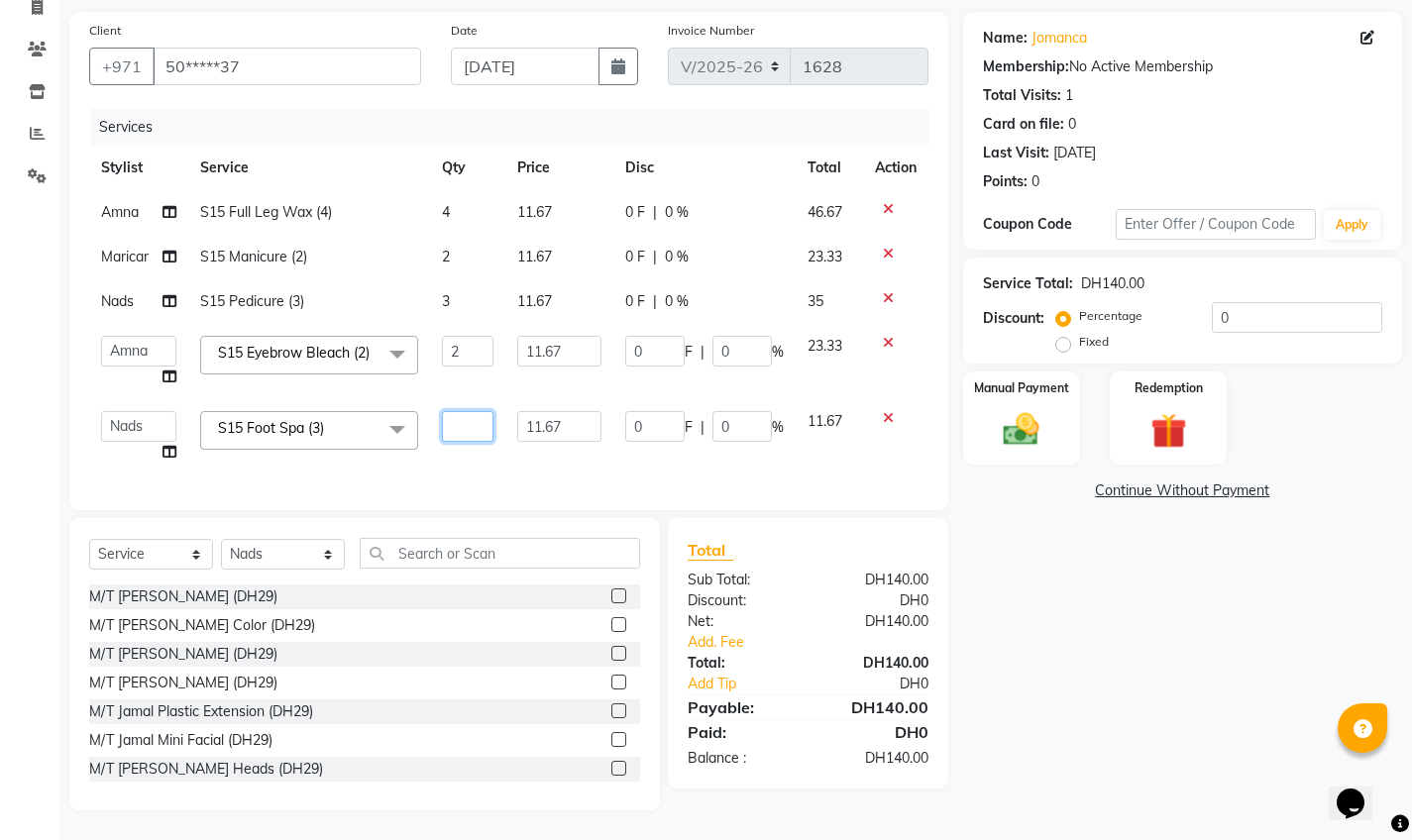 type on "3" 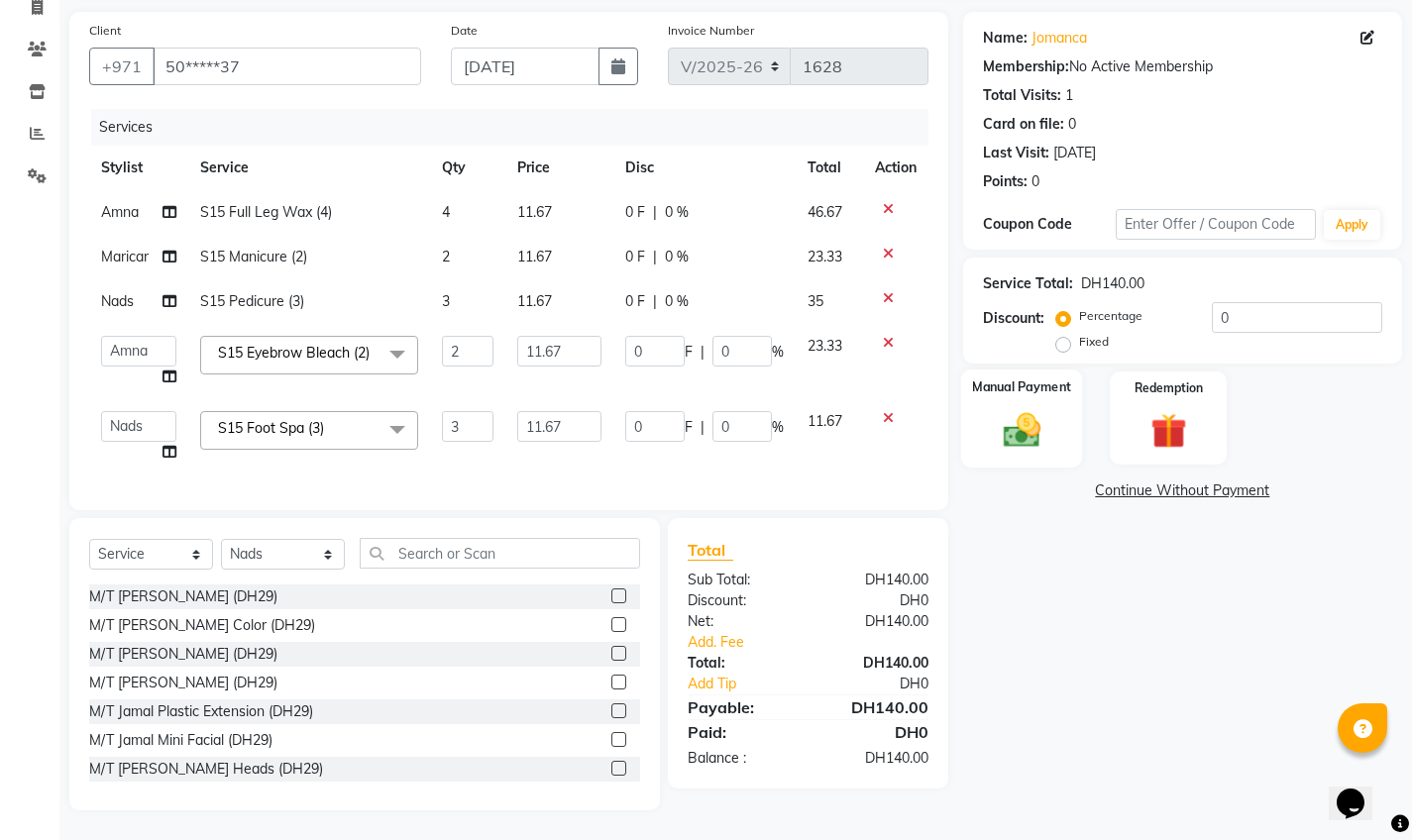 click on "Manual Payment" 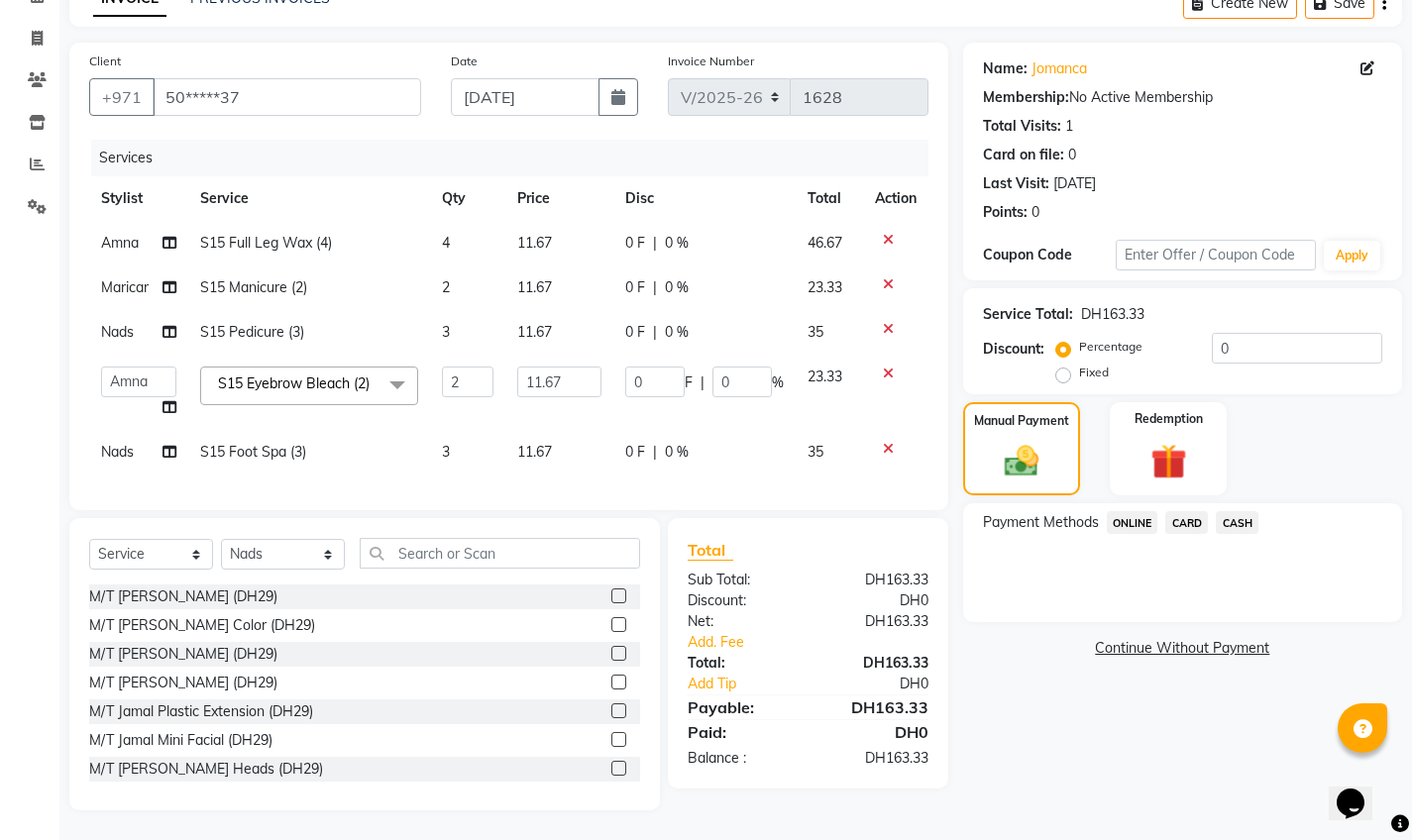 scroll, scrollTop: 0, scrollLeft: 0, axis: both 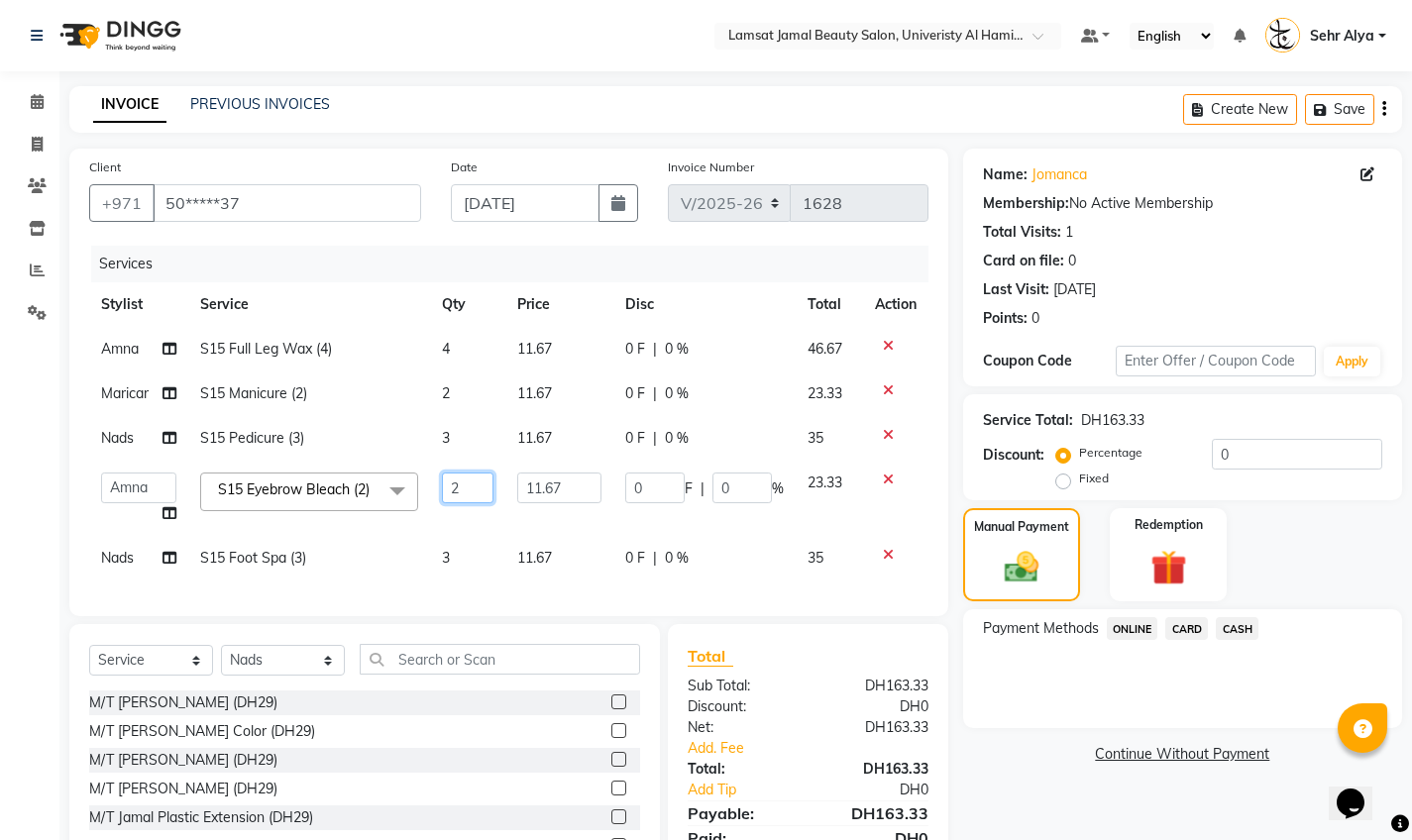 click on "2" 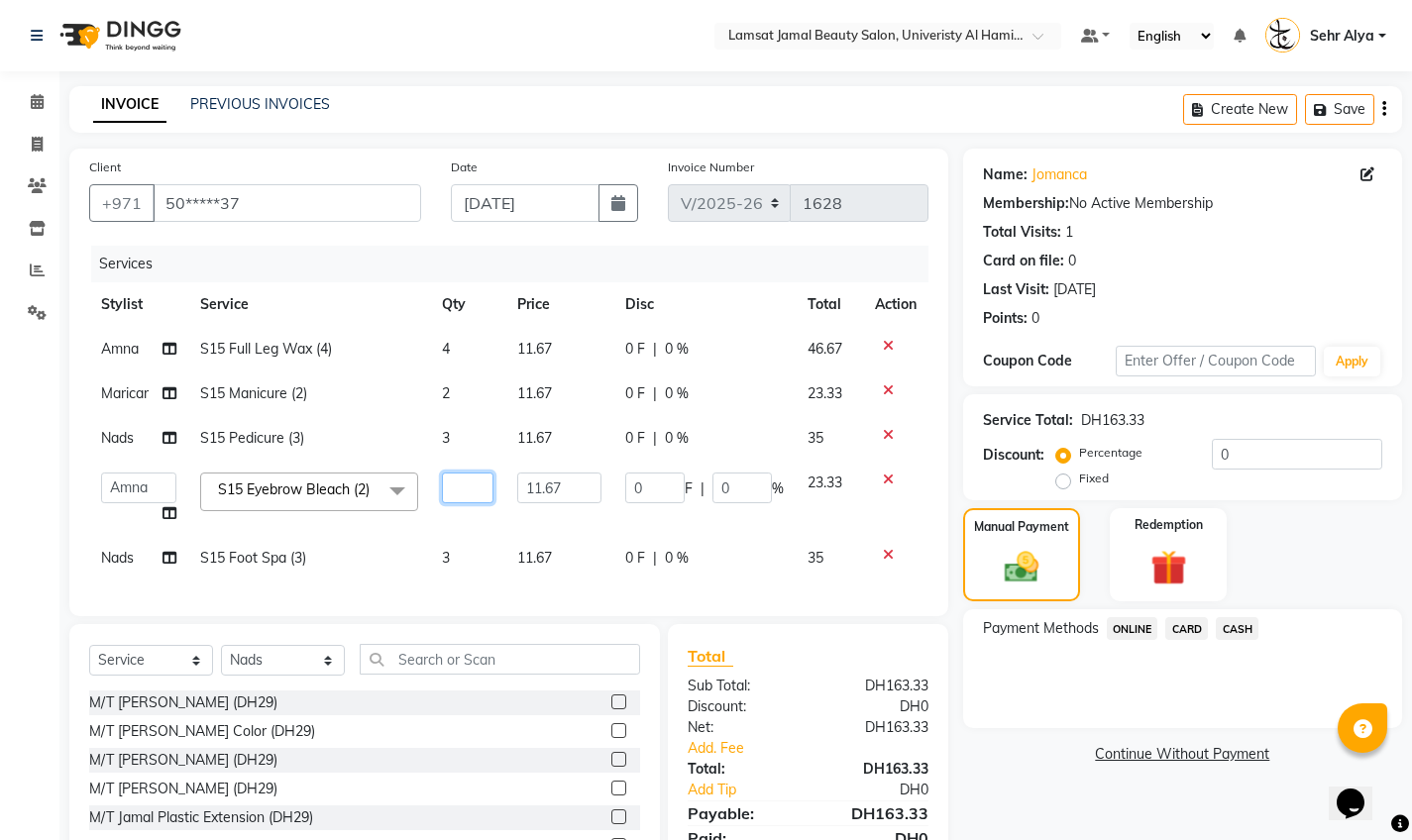 type on "3" 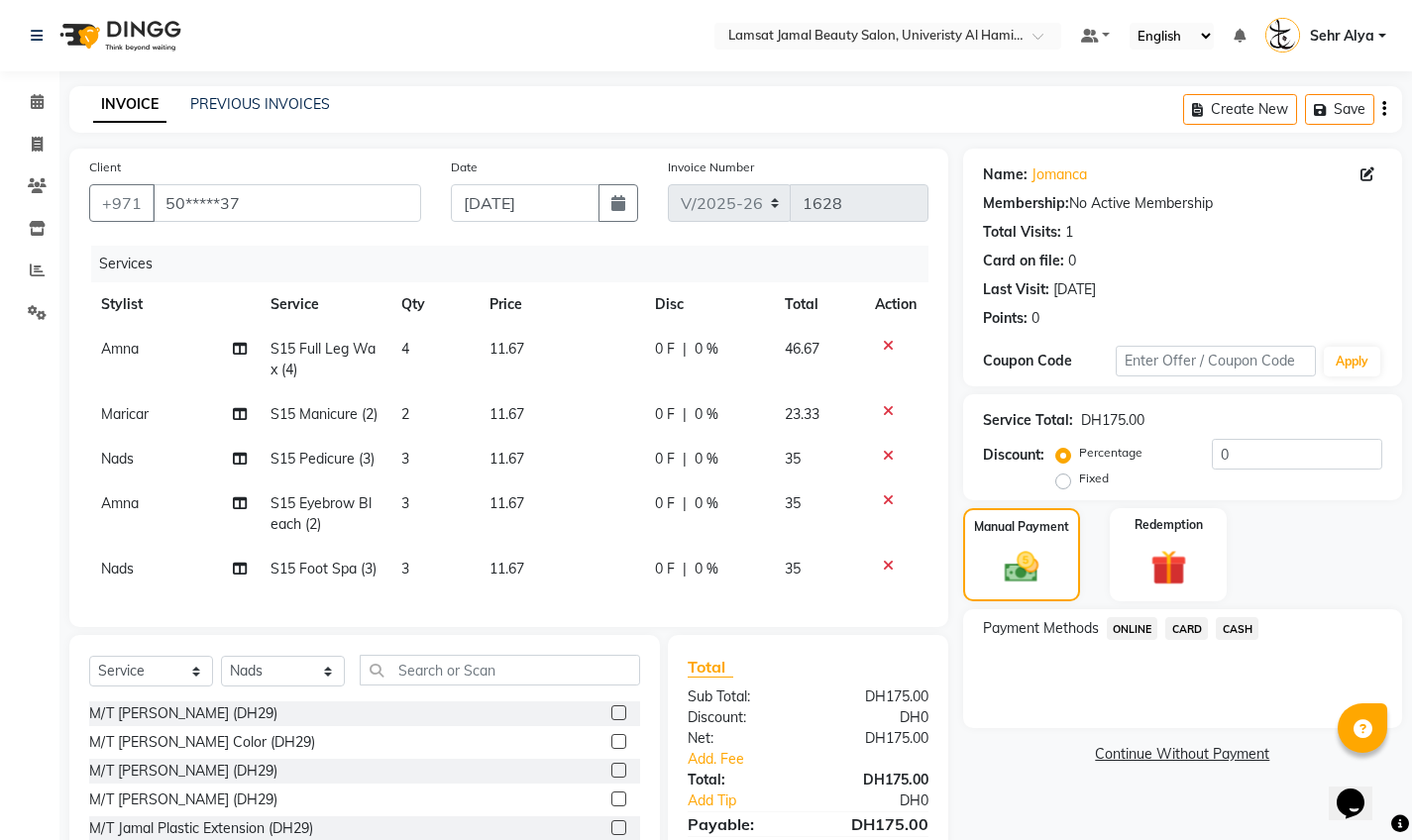 click on "CARD" 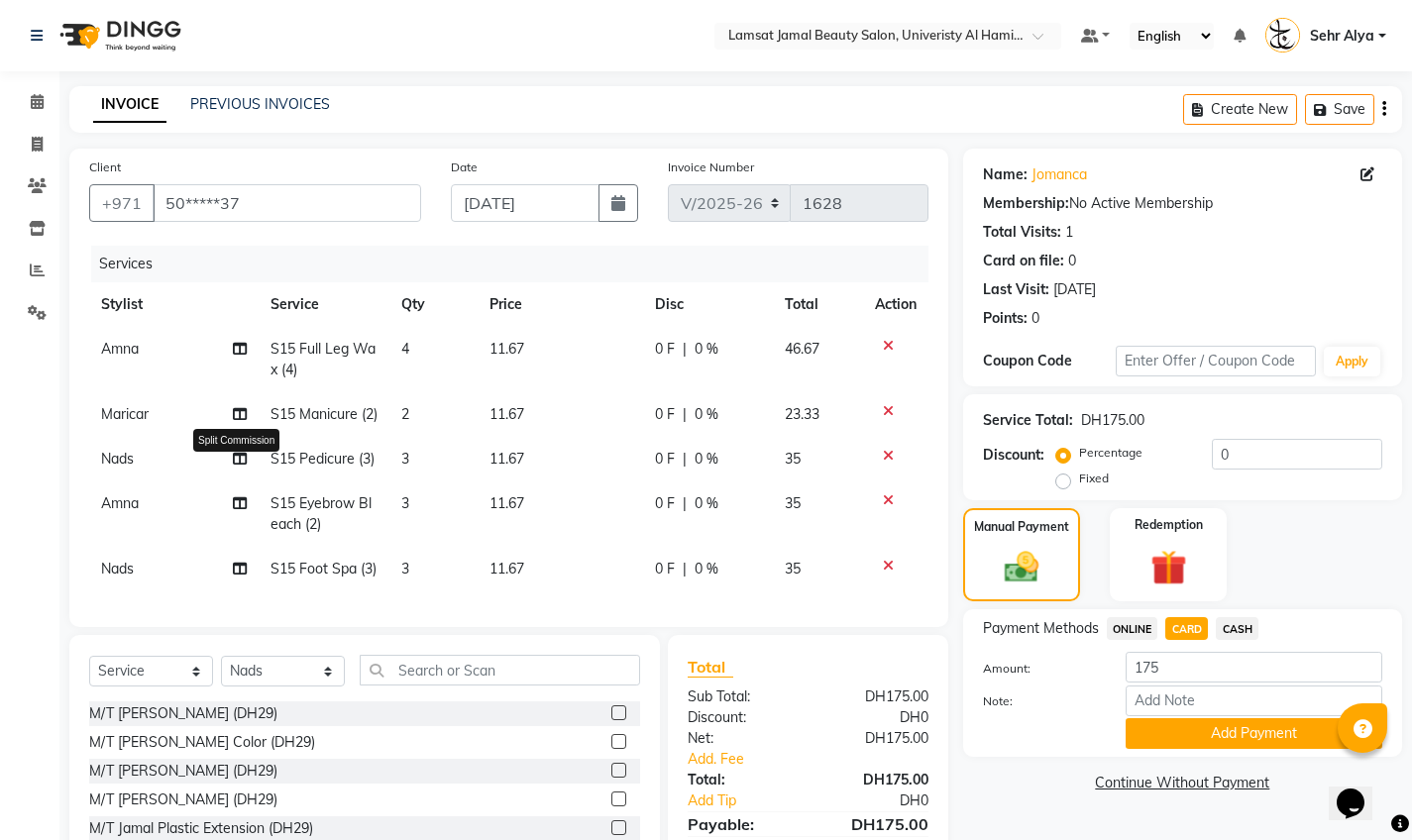 click 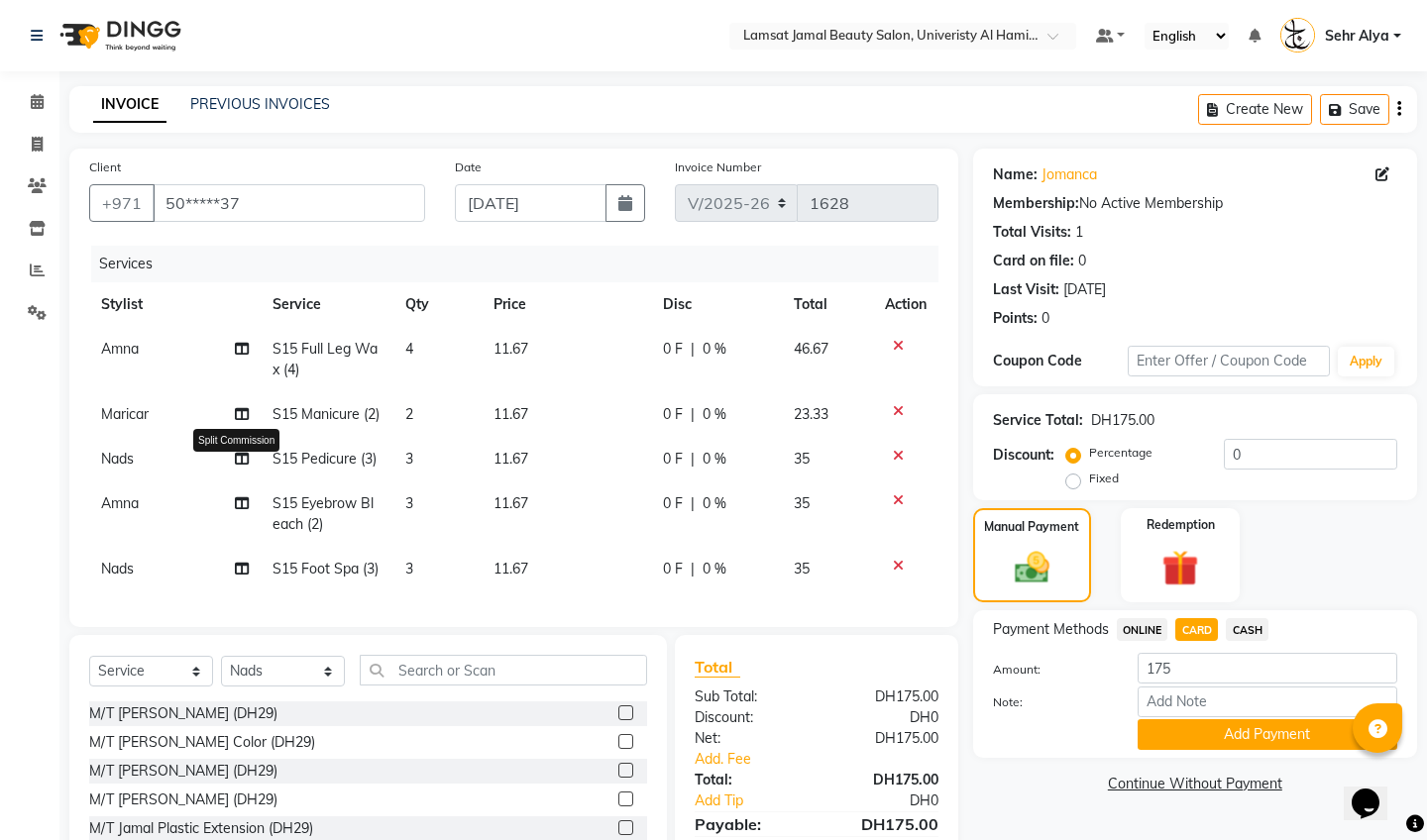 select on "79916" 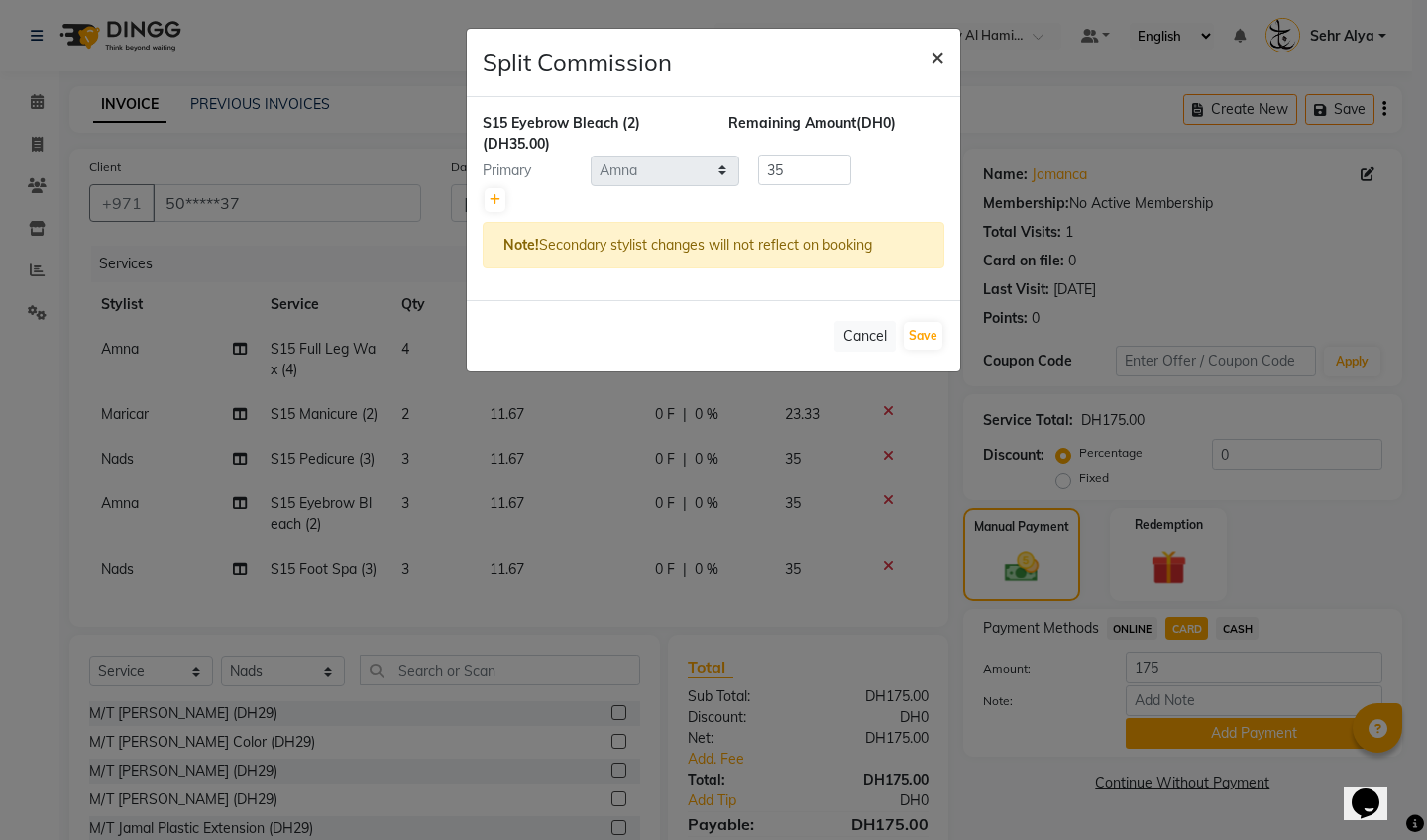 click on "×" 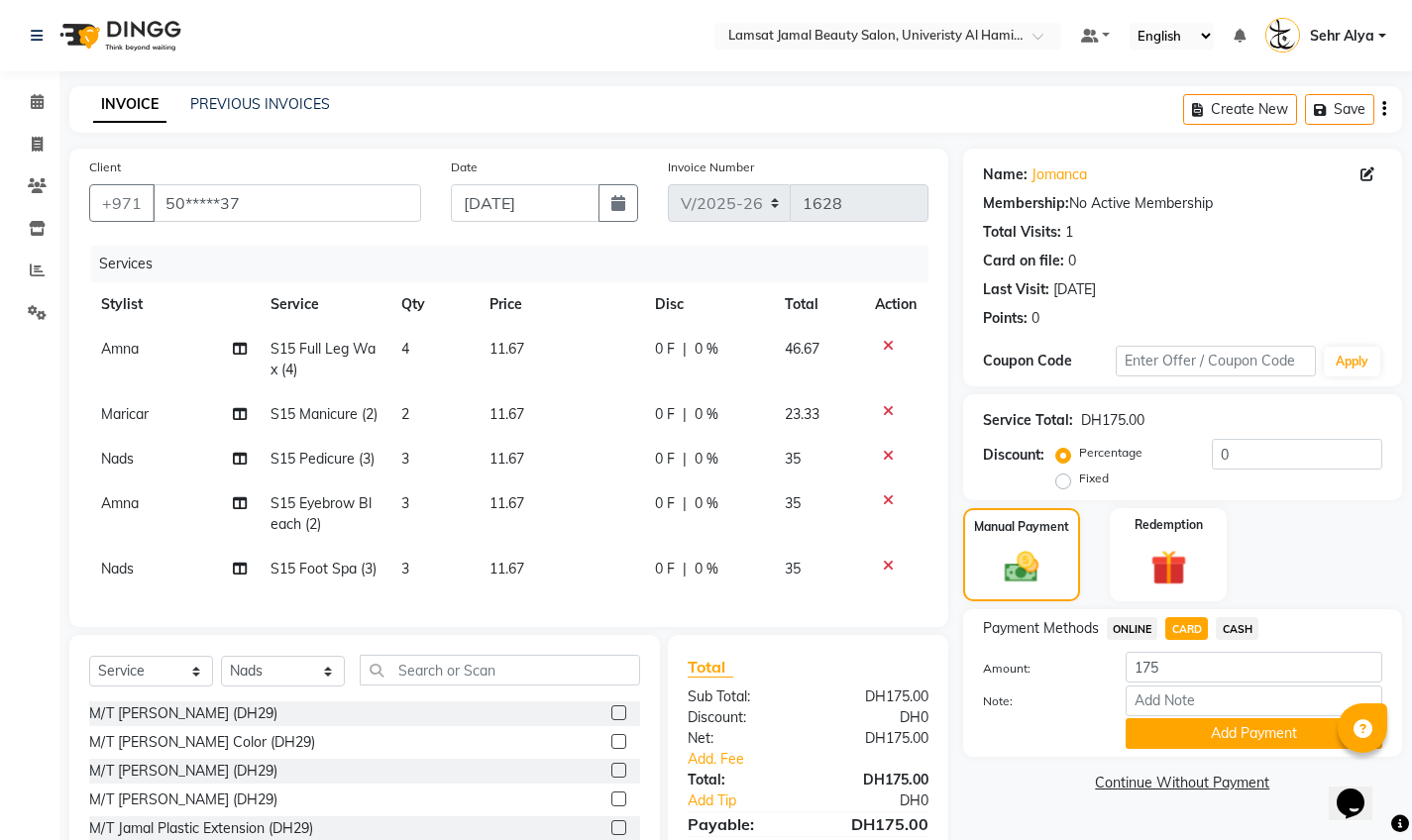 click on "S15 Eyebrow Bleach (2)" 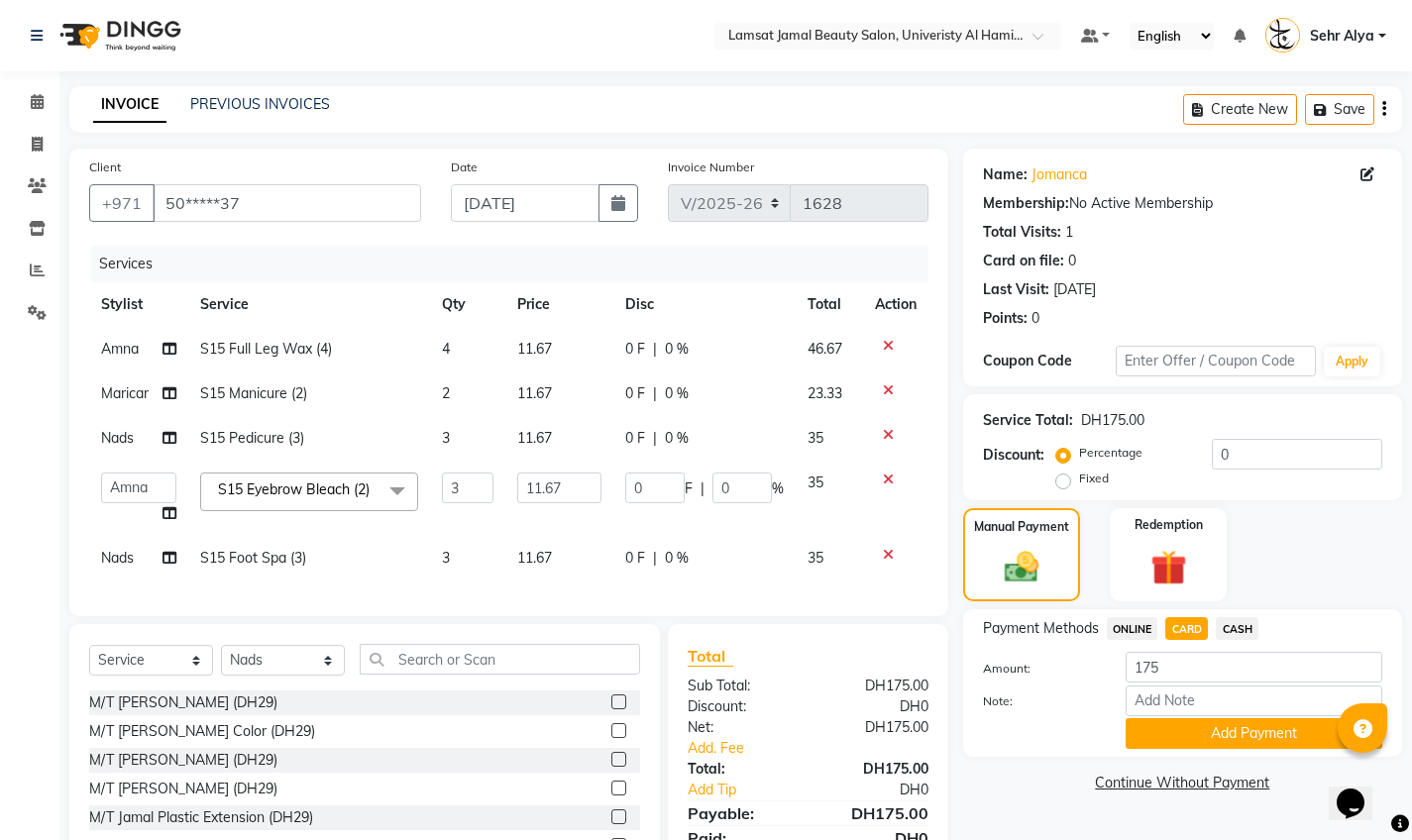 click 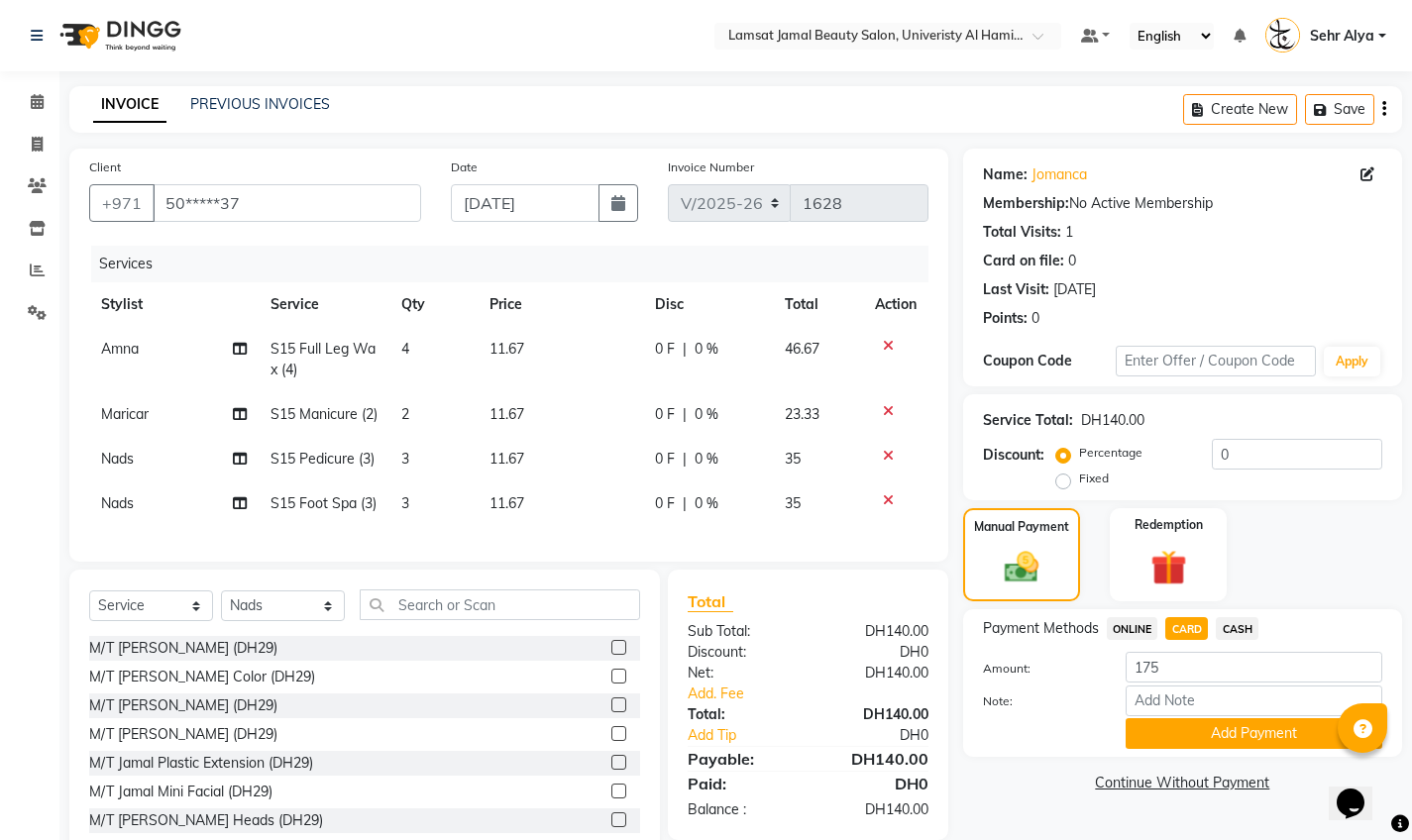 scroll, scrollTop: 129, scrollLeft: 0, axis: vertical 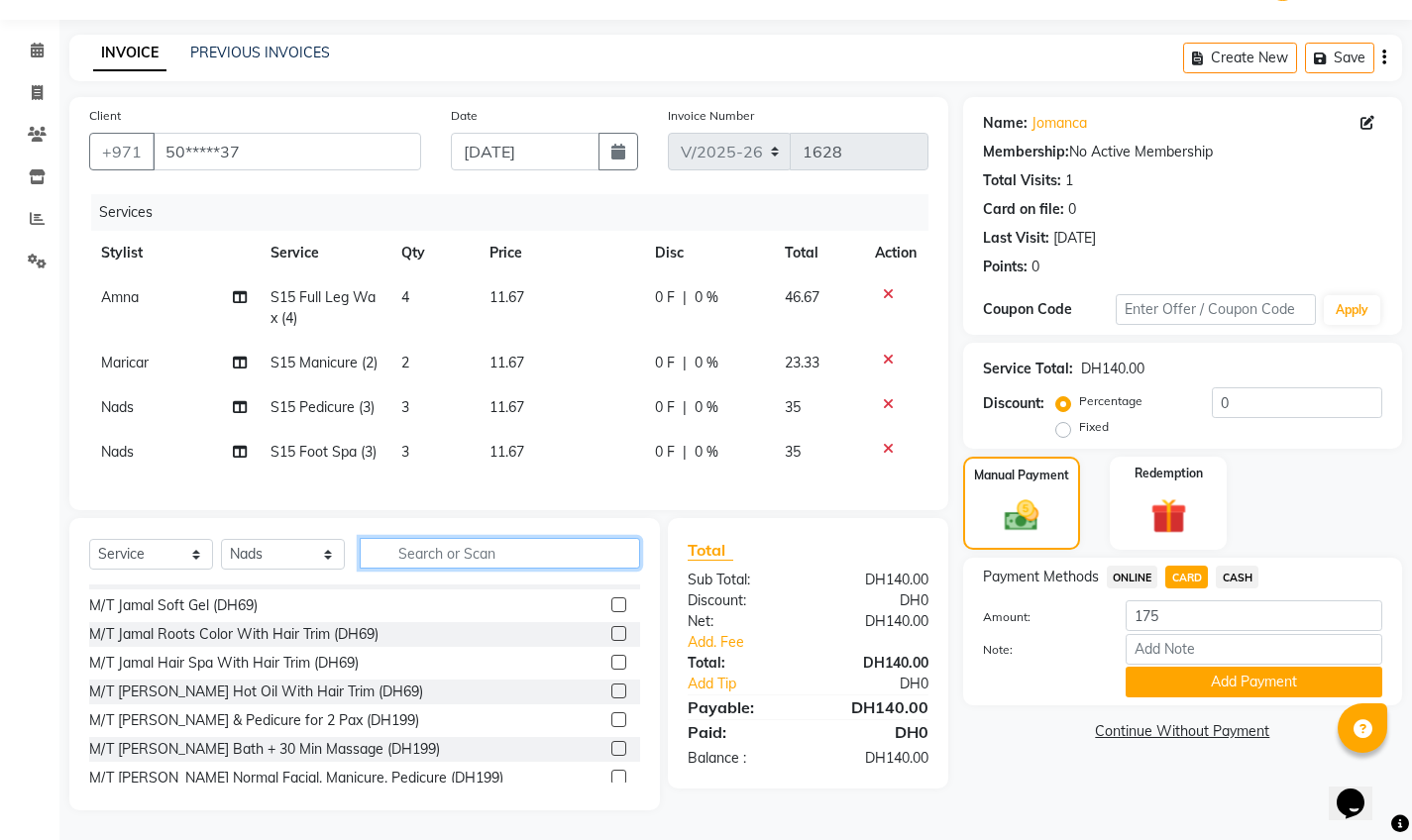 click 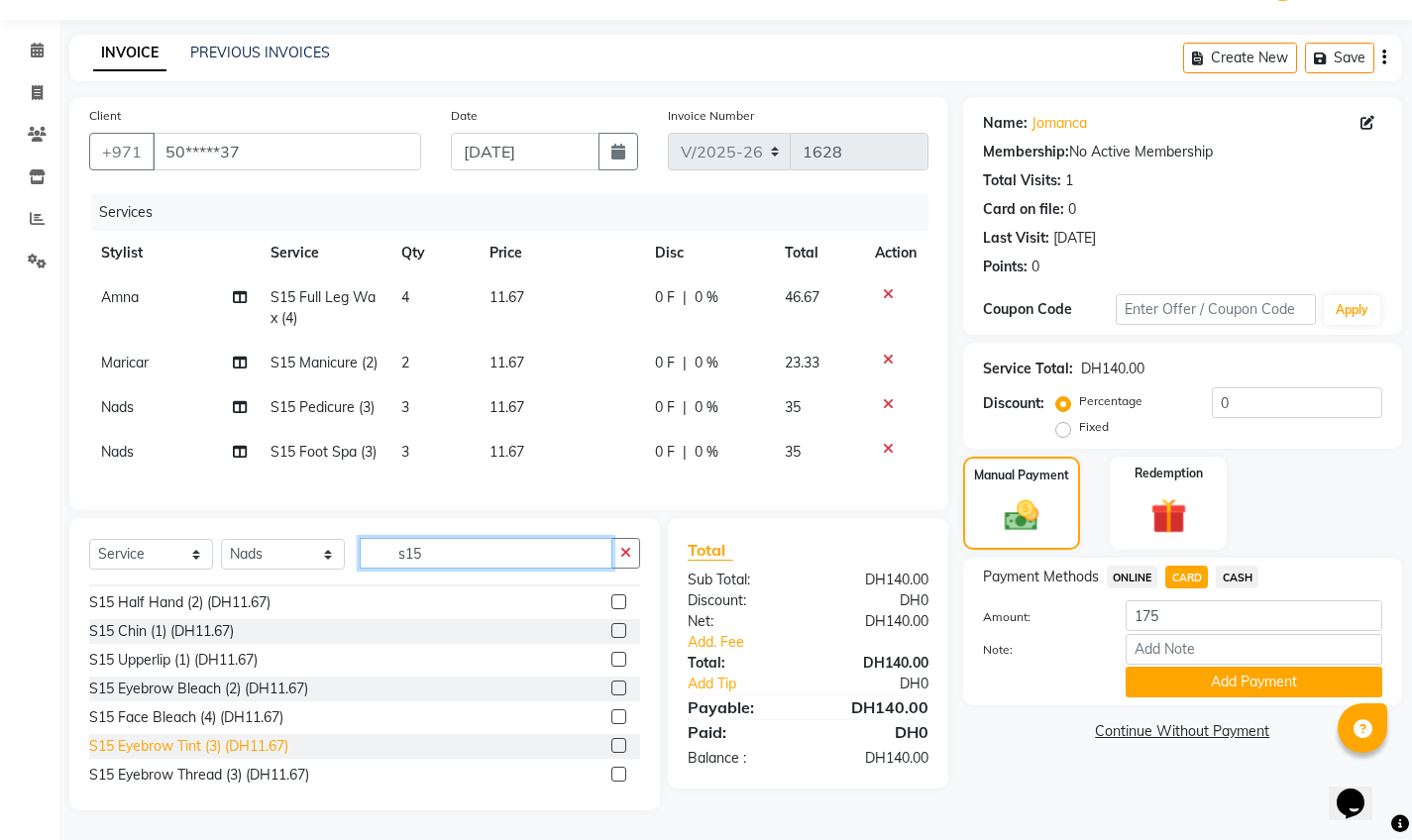 scroll, scrollTop: 429, scrollLeft: 0, axis: vertical 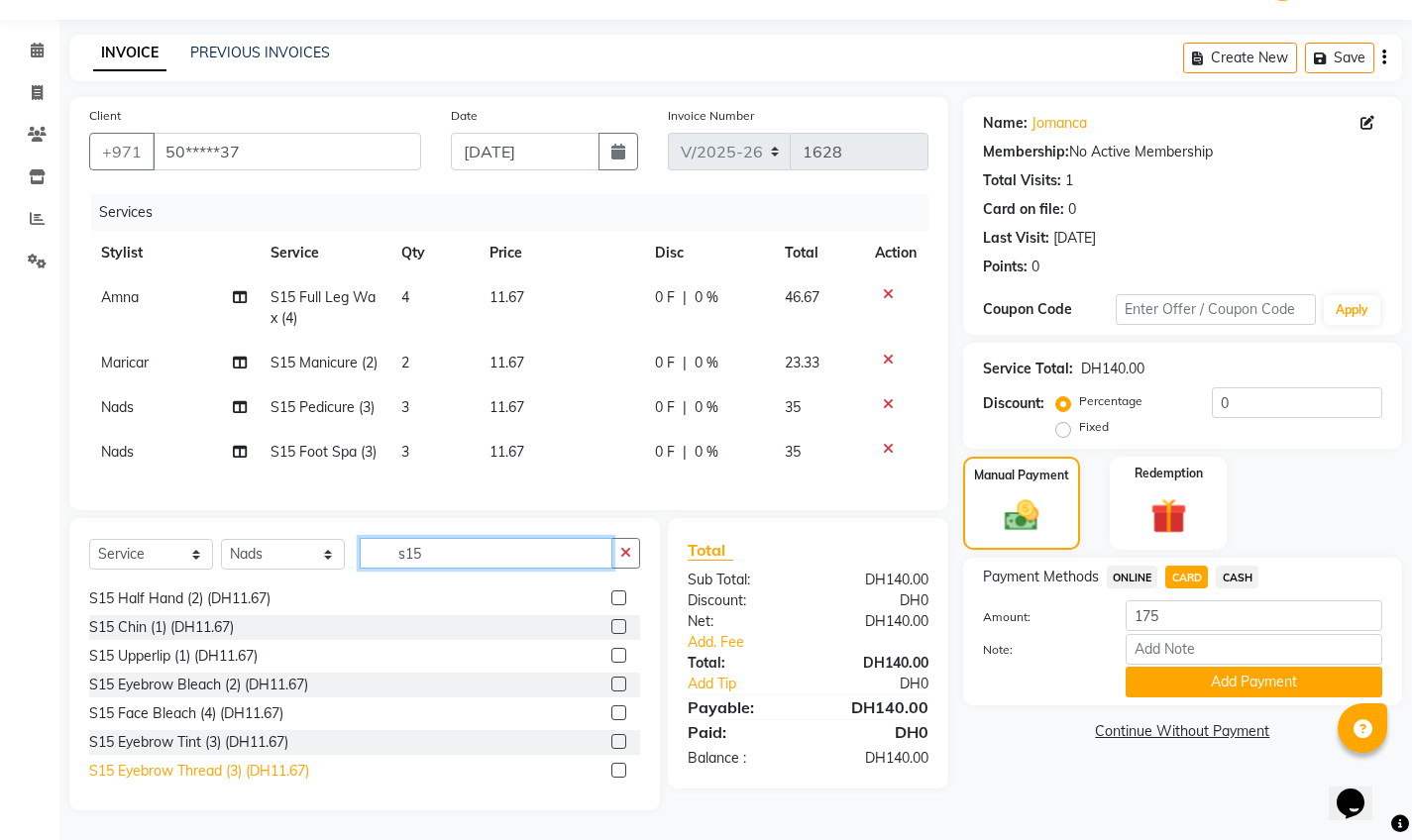 type on "s15" 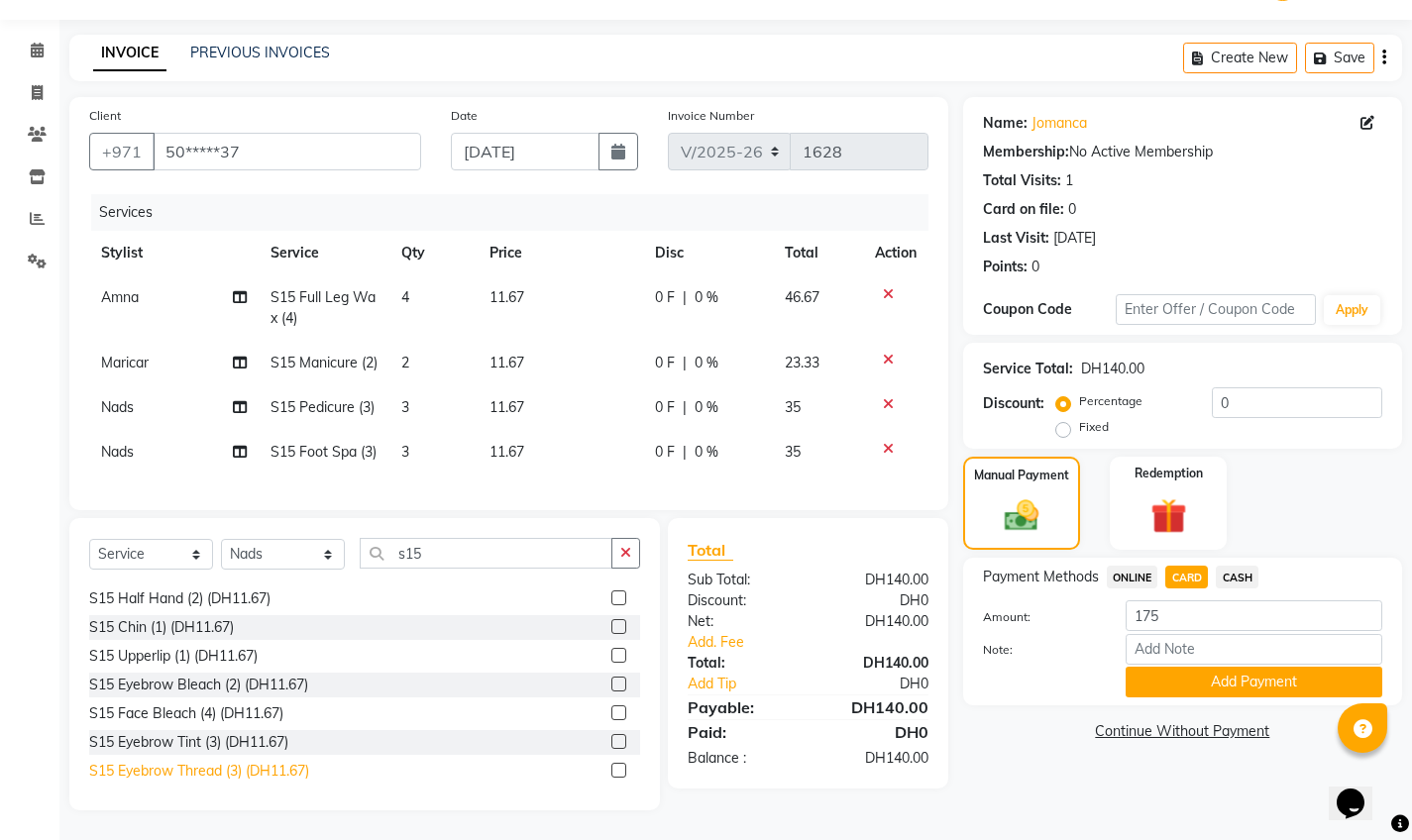 click on "S15 Eyebrow Thread (3) (DH11.67)" 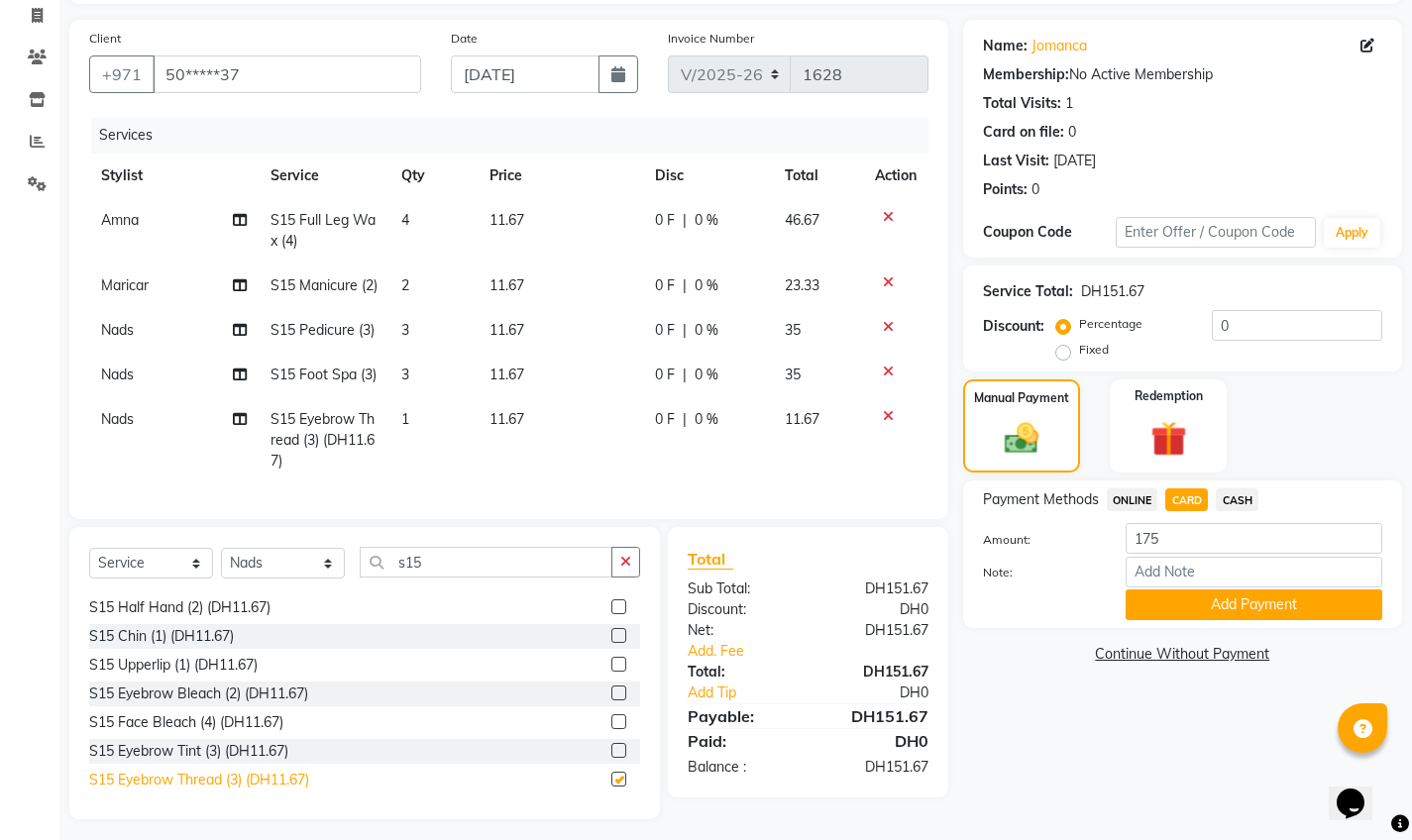 checkbox on "false" 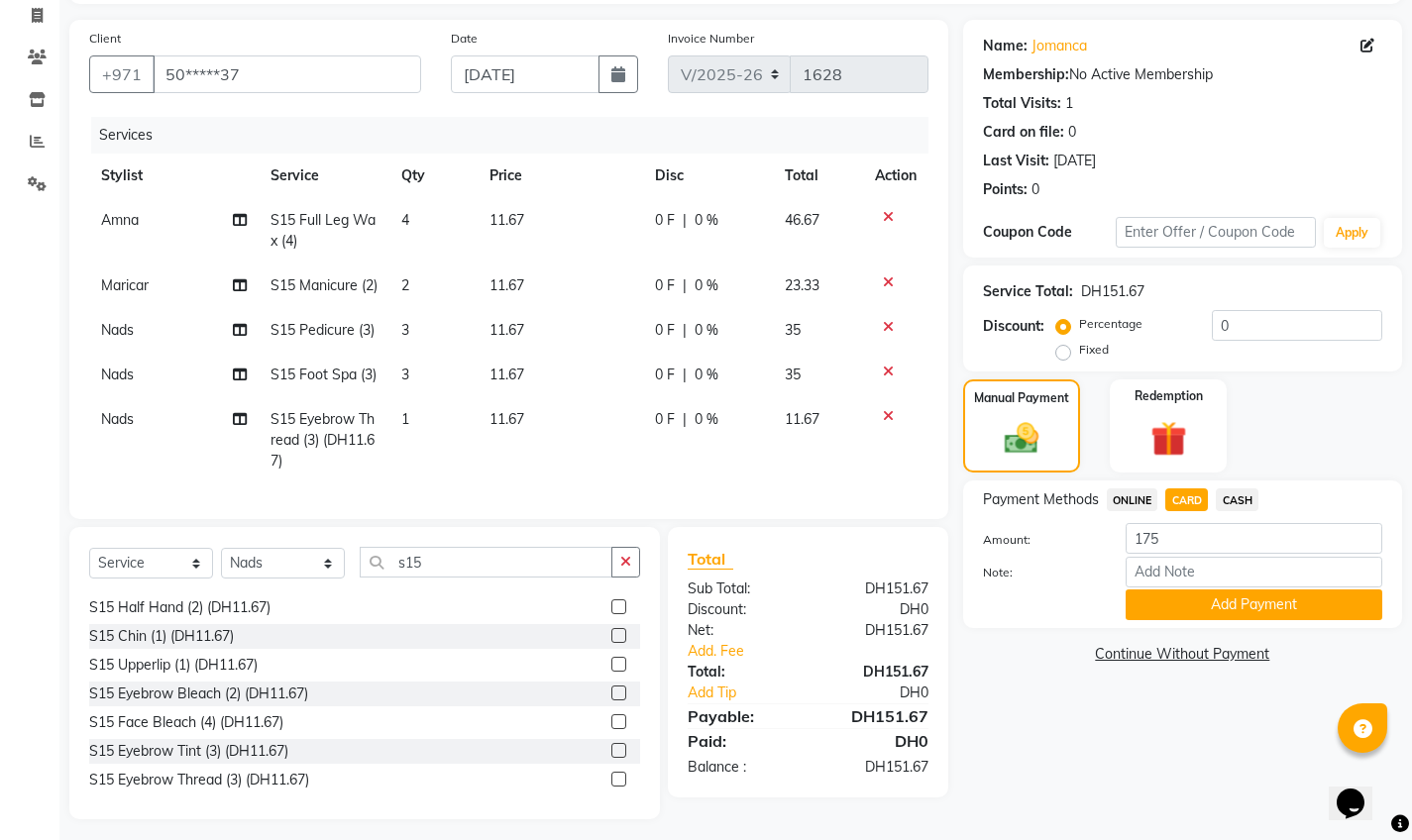 click on "1" 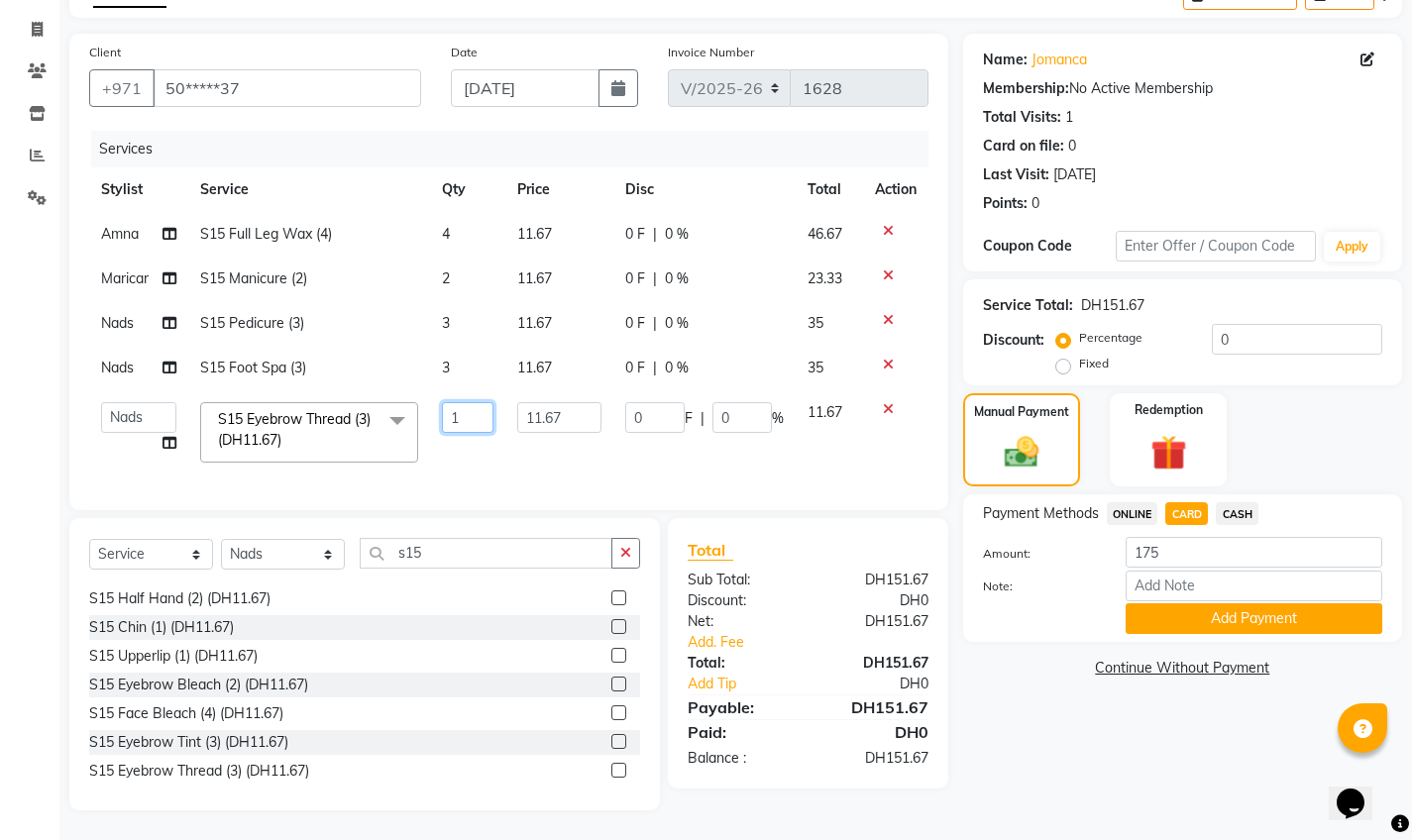 click on "1" 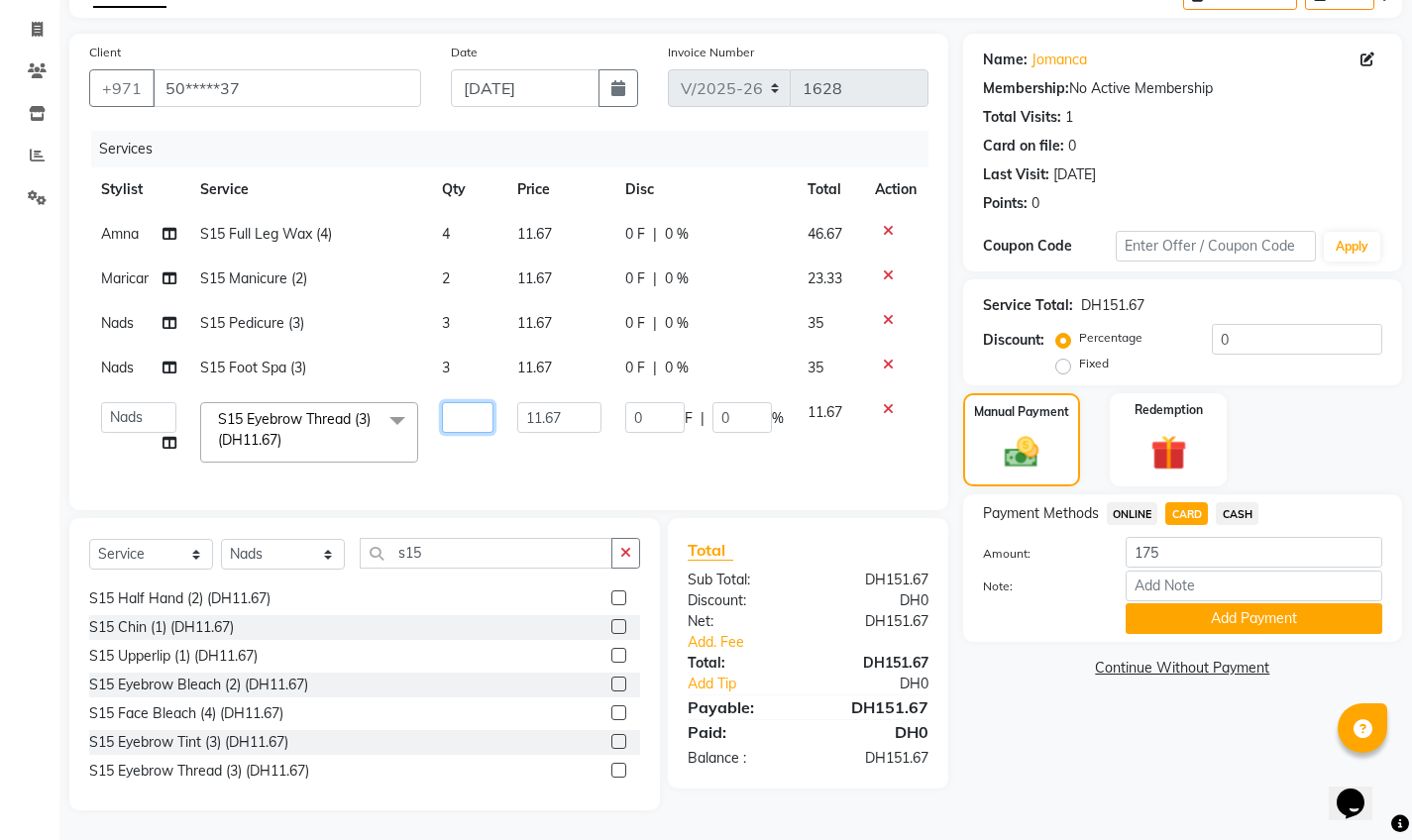 type on "3" 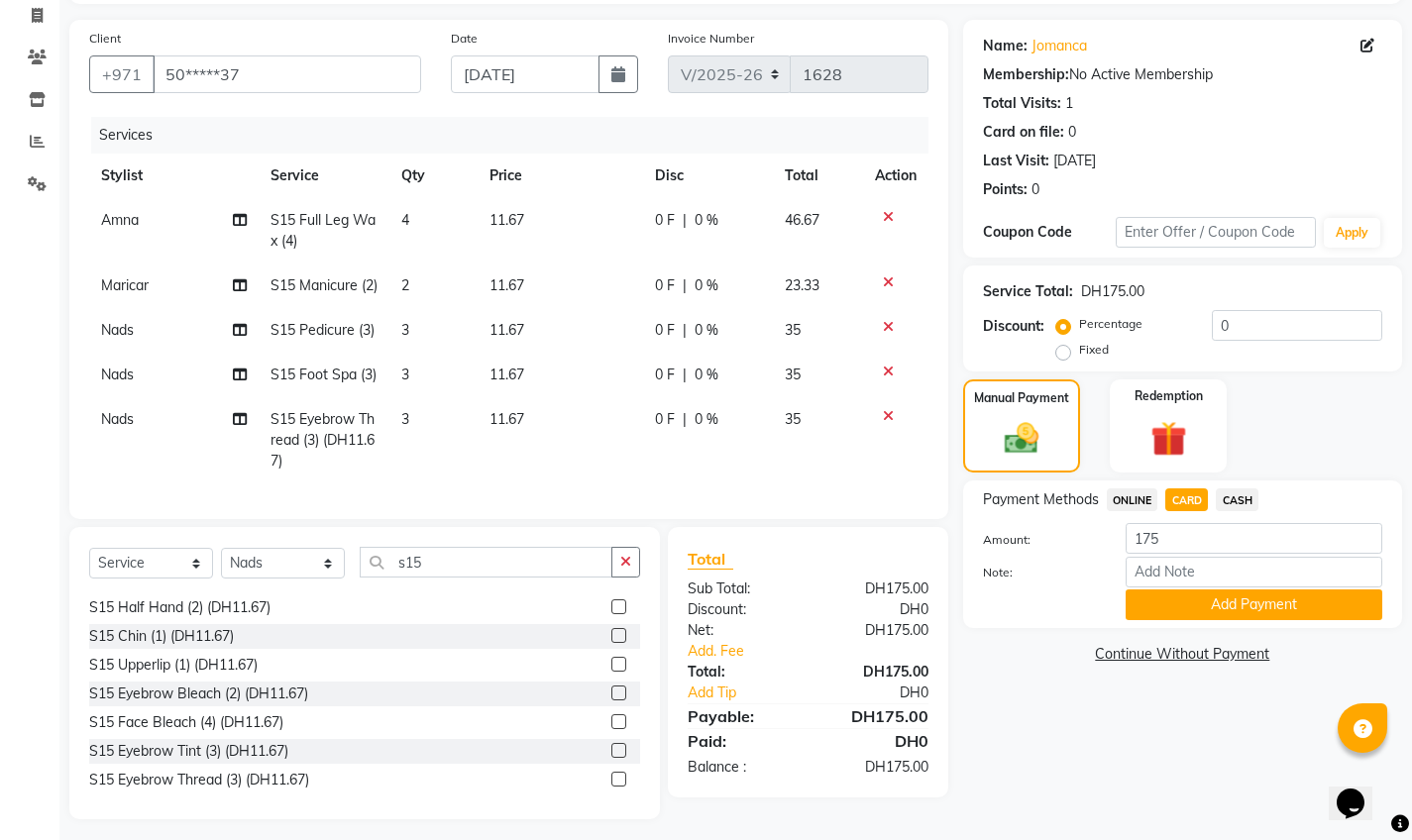 click on "ONLINE" 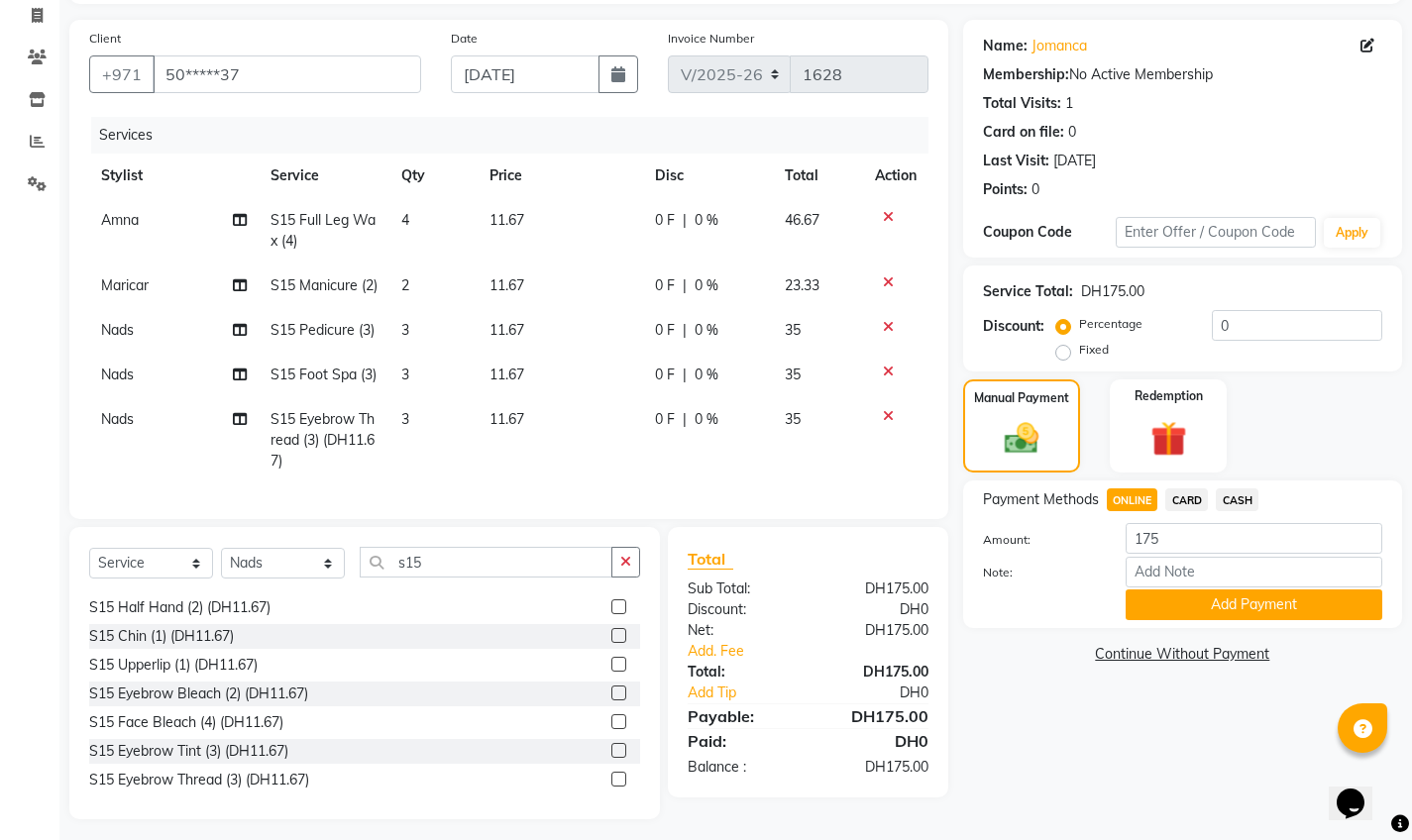 click on "CARD" 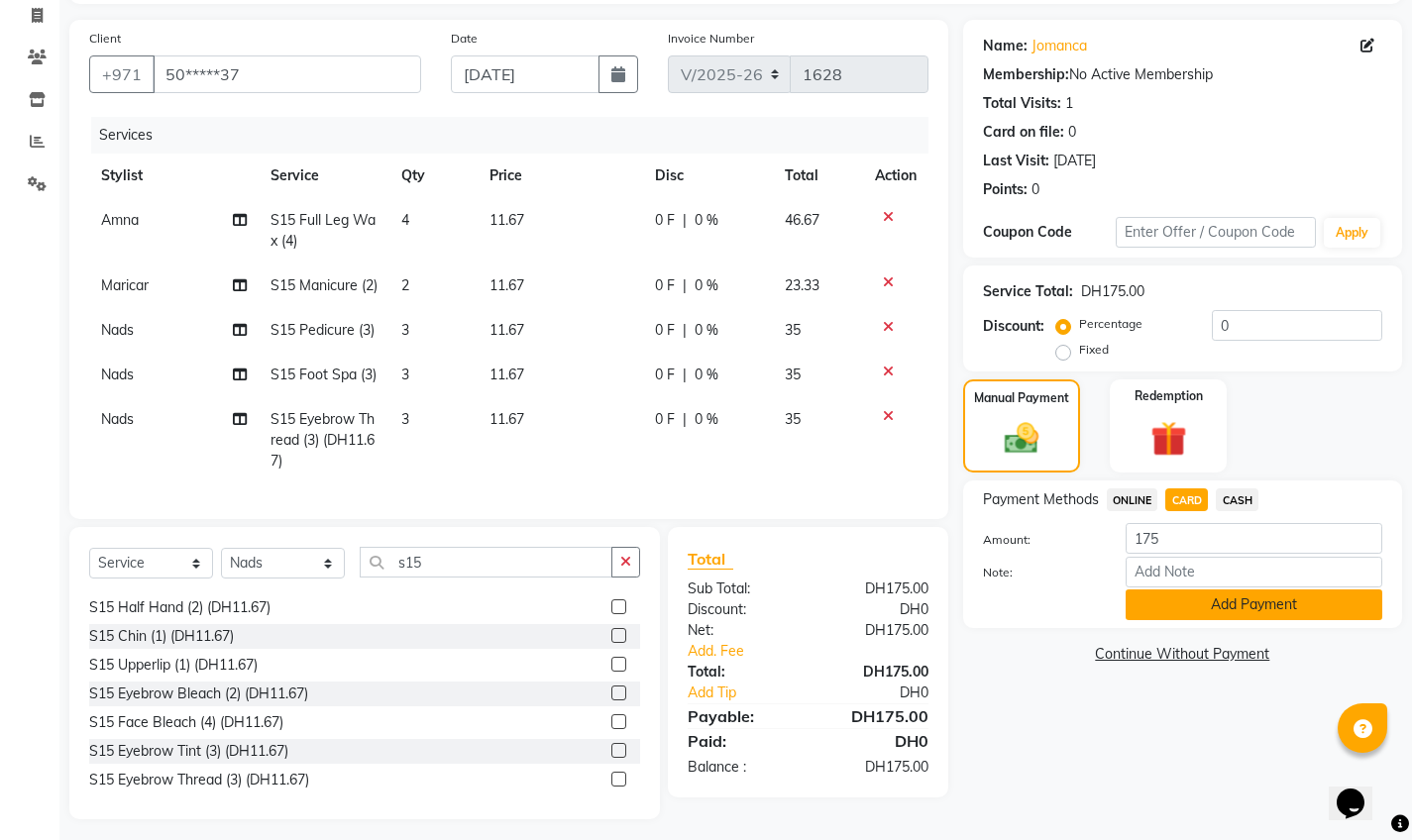 click on "Add Payment" 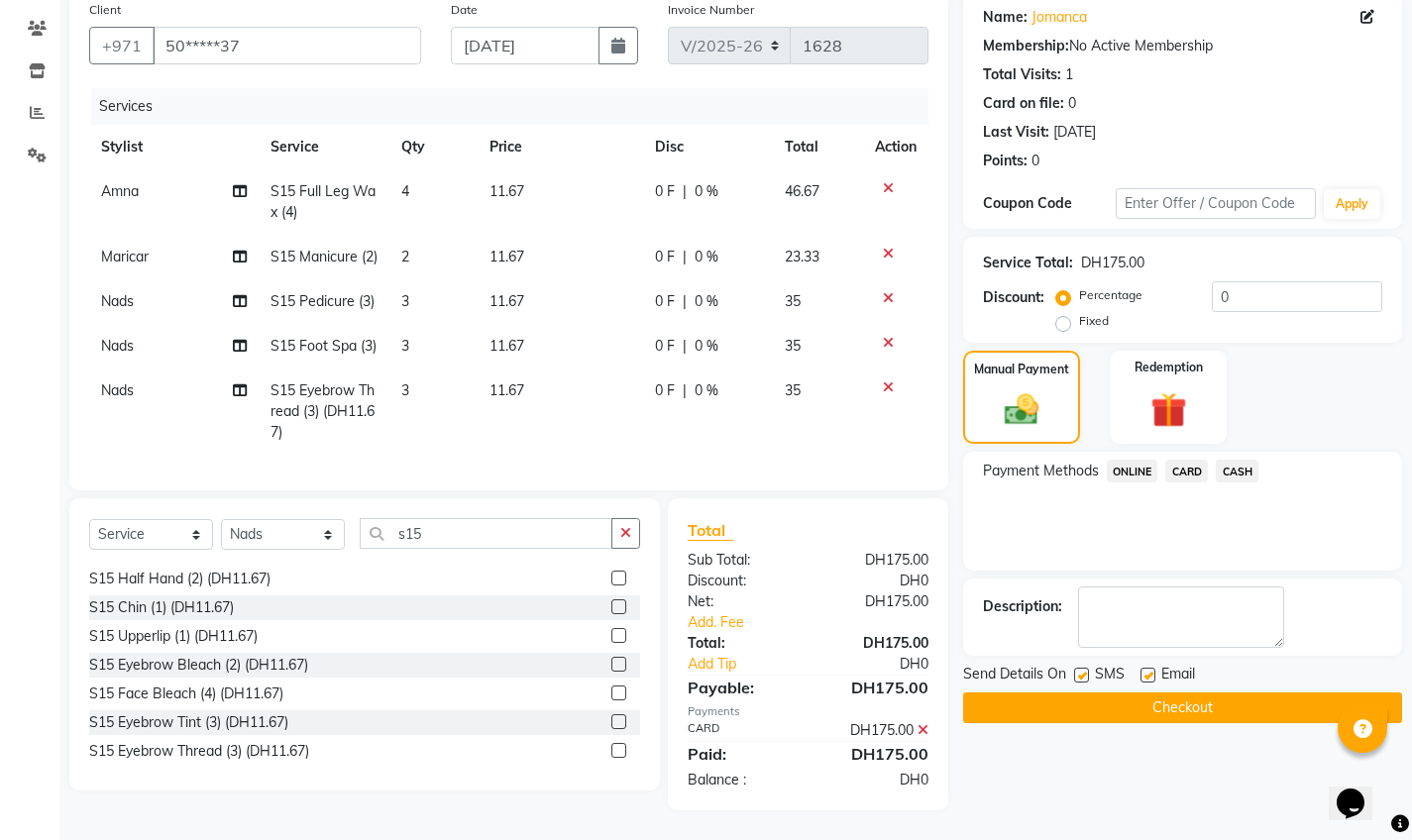 scroll, scrollTop: 213, scrollLeft: 0, axis: vertical 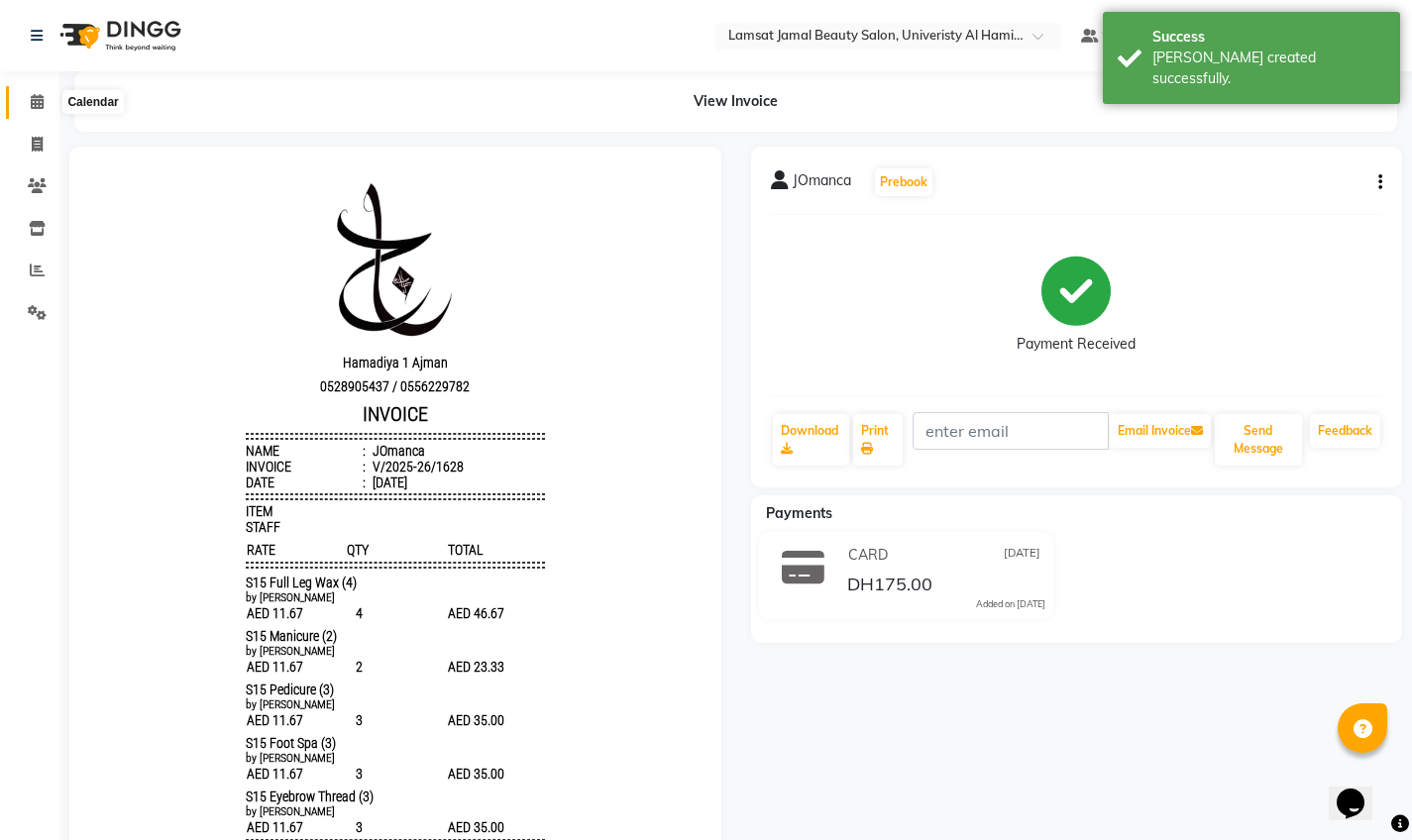 click 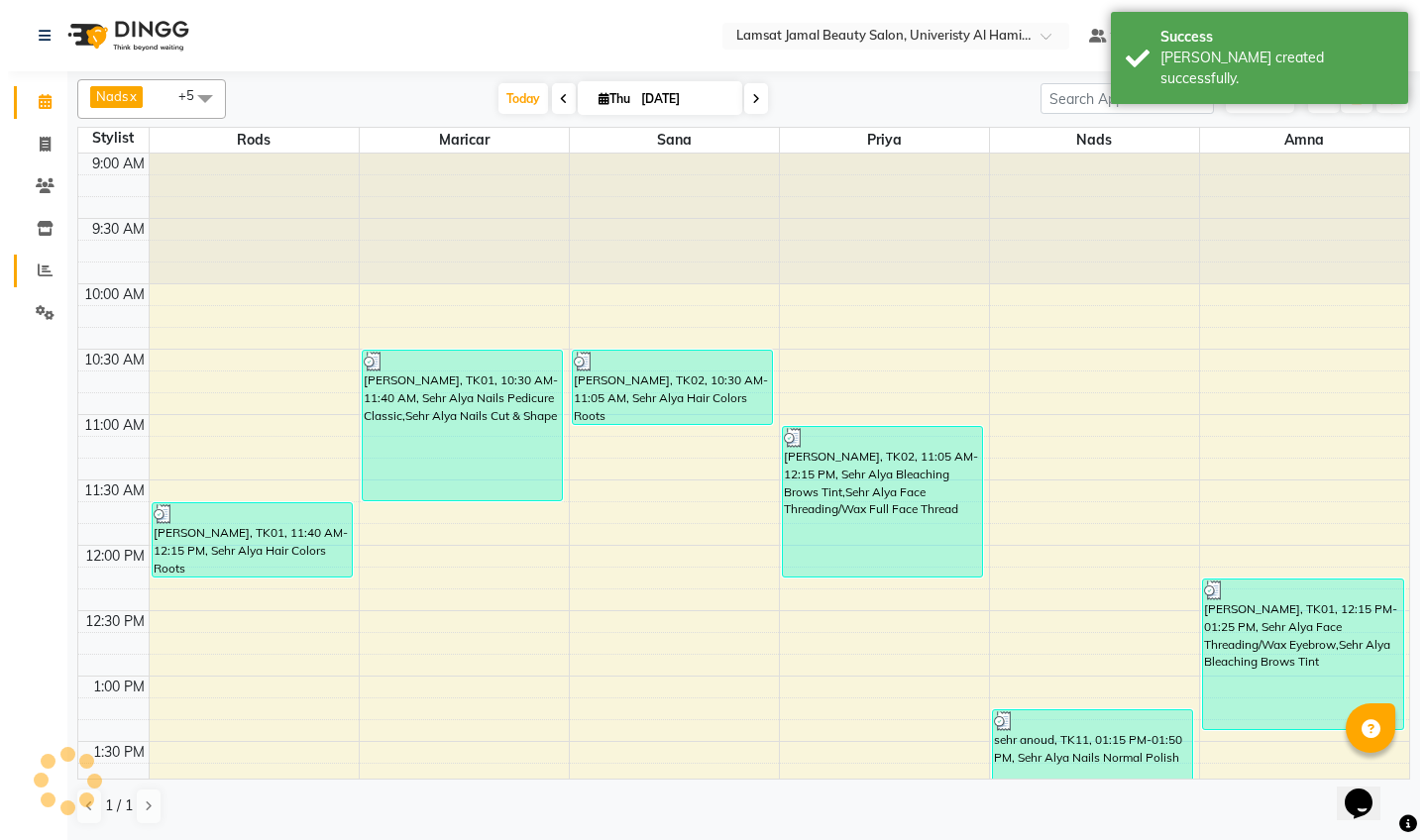 scroll, scrollTop: 0, scrollLeft: 0, axis: both 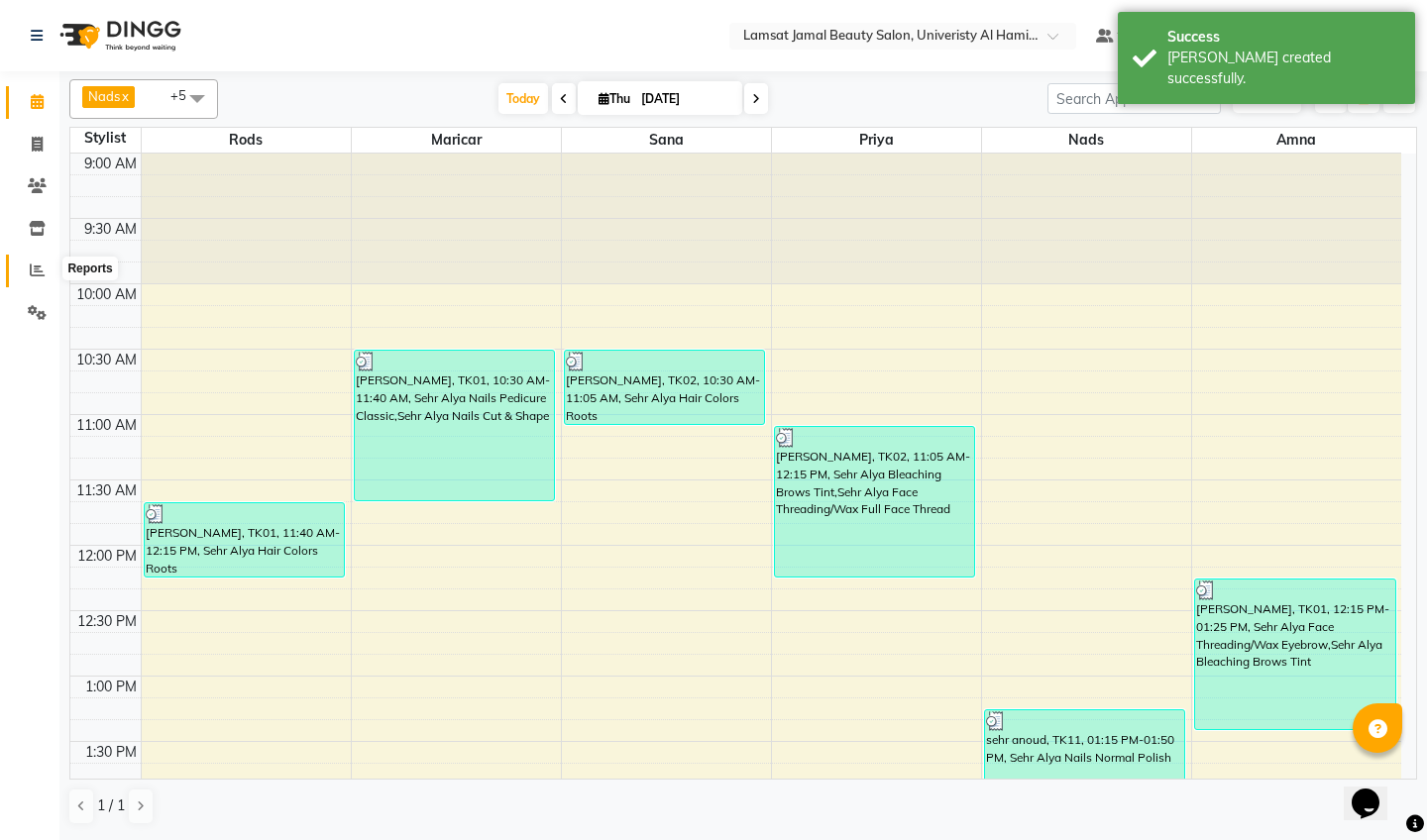 click 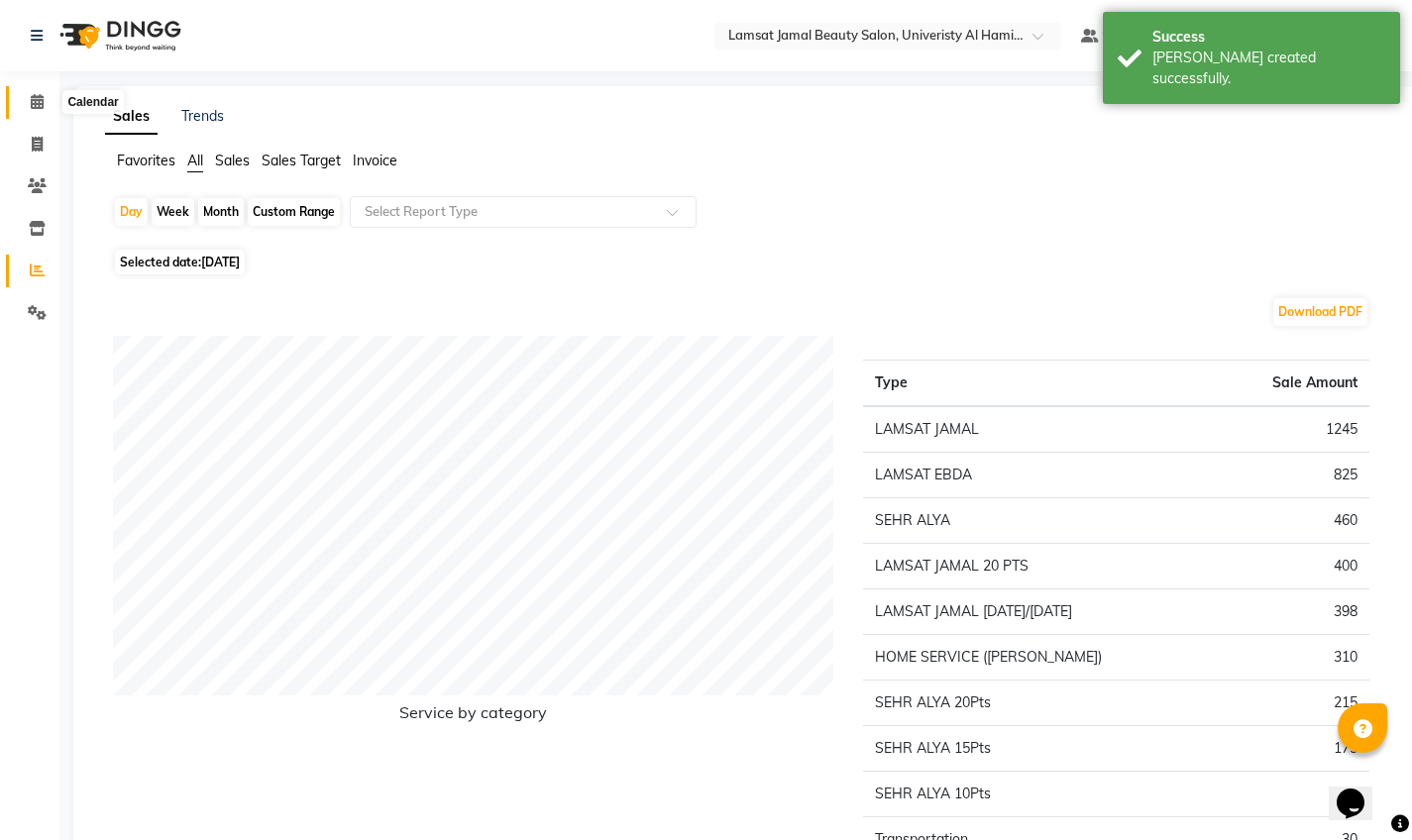 click 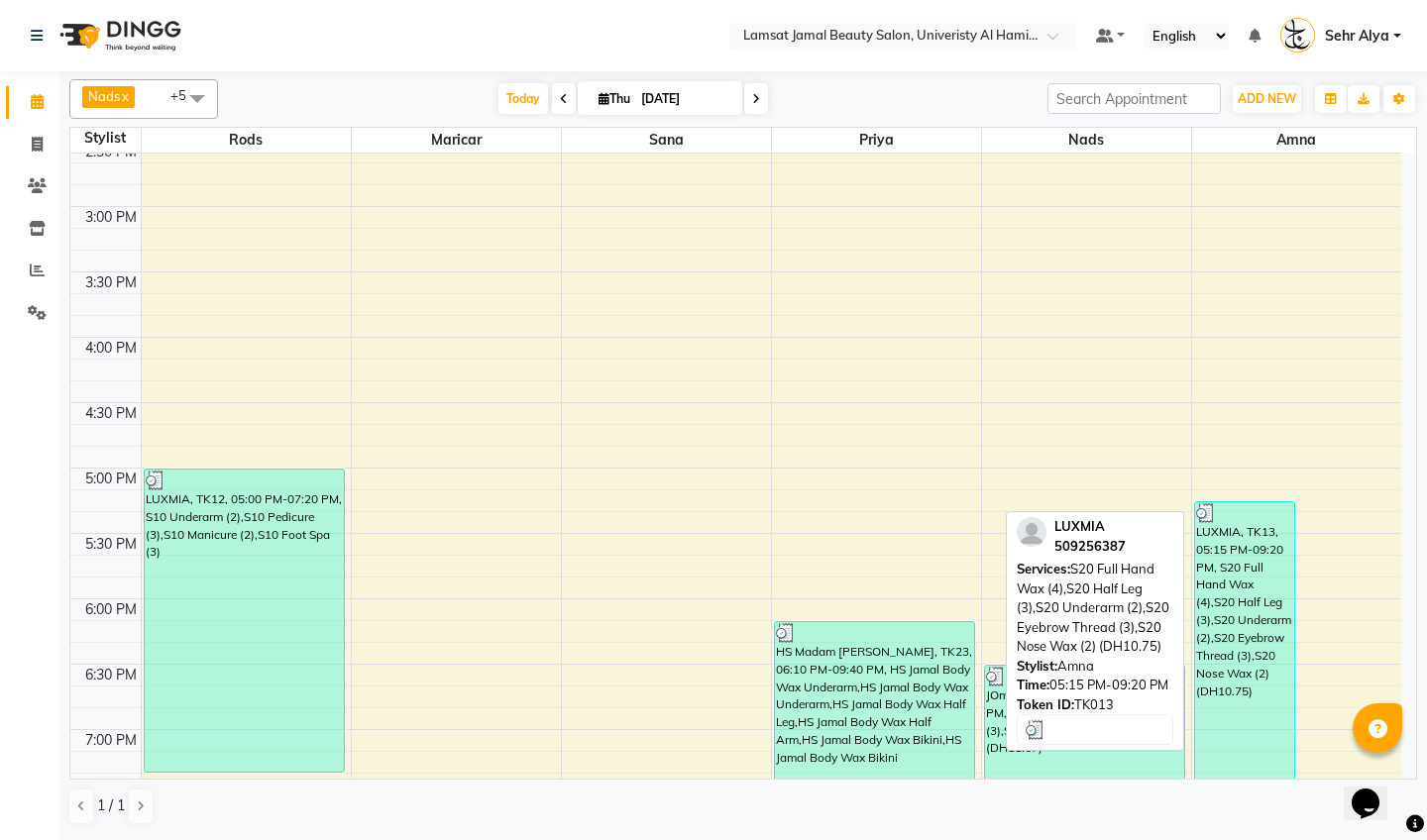 scroll, scrollTop: 727, scrollLeft: 0, axis: vertical 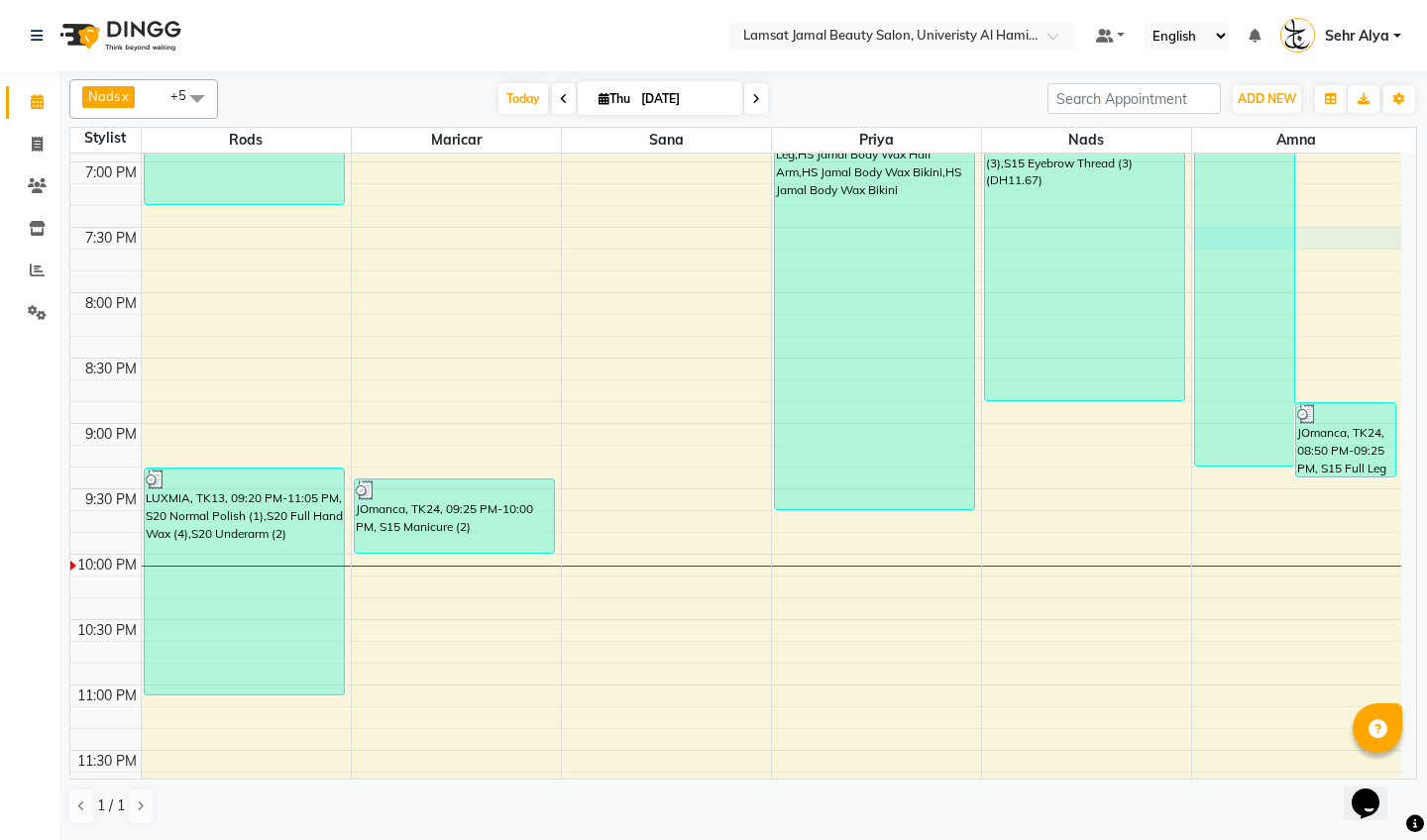 click on "9:00 AM 9:30 AM 10:00 AM 10:30 AM 11:00 AM 11:30 AM 12:00 PM 12:30 PM 1:00 PM 1:30 PM 2:00 PM 2:30 PM 3:00 PM 3:30 PM 4:00 PM 4:30 PM 5:00 PM 5:30 PM 6:00 PM 6:30 PM 7:00 PM 7:30 PM 8:00 PM 8:30 PM 9:00 PM 9:30 PM 10:00 PM 10:30 PM 11:00 PM 11:30 PM     [PERSON_NAME], TK01, 11:40 AM-12:15 PM, Sehr Alya Hair Colors Roots     LUXMIA, TK12, 05:00 PM-07:20 PM, S10 Underarm (2),S10 Pedicure (3),S10 Manicure (2),S10 Foot Spa (3)     LUXMIA, TK13, 09:20 PM-11:05 PM, S20 Normal Polish (1),S20 Full Hand Wax (4),S20 Underarm (2)     Sehr Nadia, TK01, 10:30 AM-11:40 AM, Sehr Alya Nails Pedicure Classic,Sehr Alya Nails Cut & Shape     JOmanca, TK24, 09:25 PM-10:00 PM, S15 Manicure (2)     [PERSON_NAME], TK02, 10:30 AM-11:05 AM, Sehr Alya Hair Colors Roots     [PERSON_NAME], TK02, 11:05 AM-12:15 PM, Sehr Alya Bleaching Brows Tint,Sehr Alya Face Threading/Wax Full Face Thread     sehr anoud, TK11, 01:50 PM-02:25 PM, Sehr Alya Face Threading/Wax Upper Lip         sehr anoud, TK11, 01:15 PM-01:50 PM, Sehr Alya Nails Normal Polish" at bounding box center (735, -165) 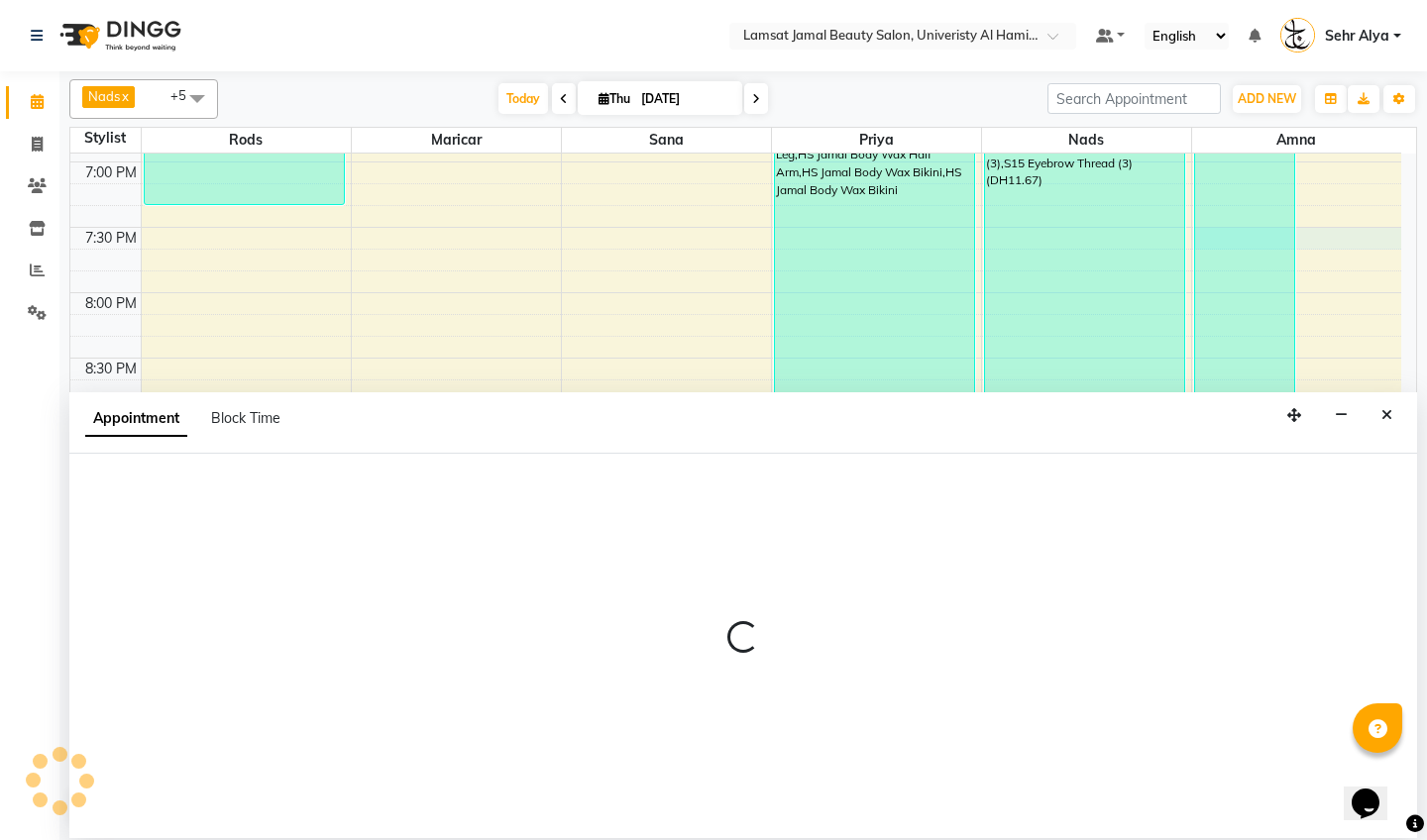 select on "79916" 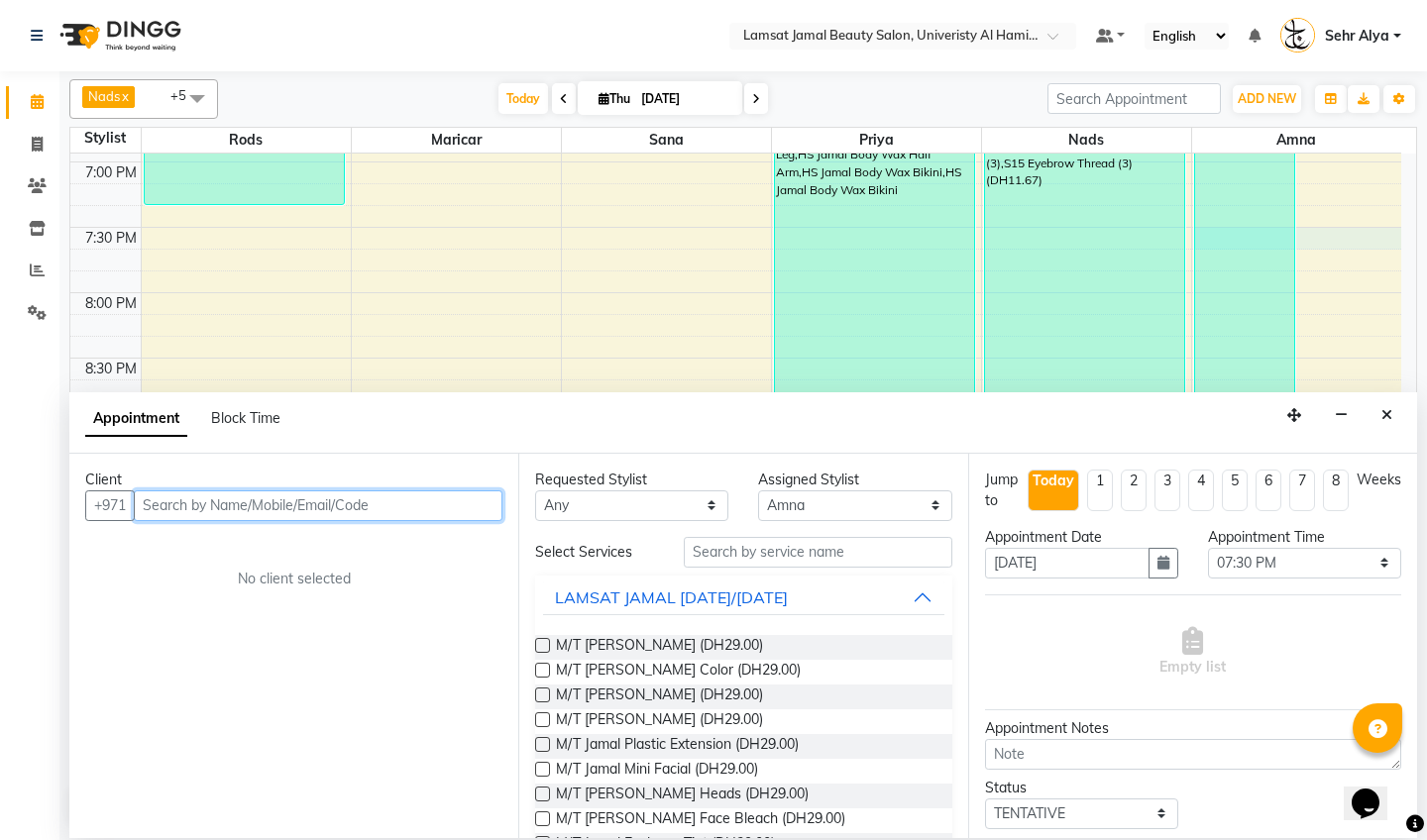 click at bounding box center (318, 505) 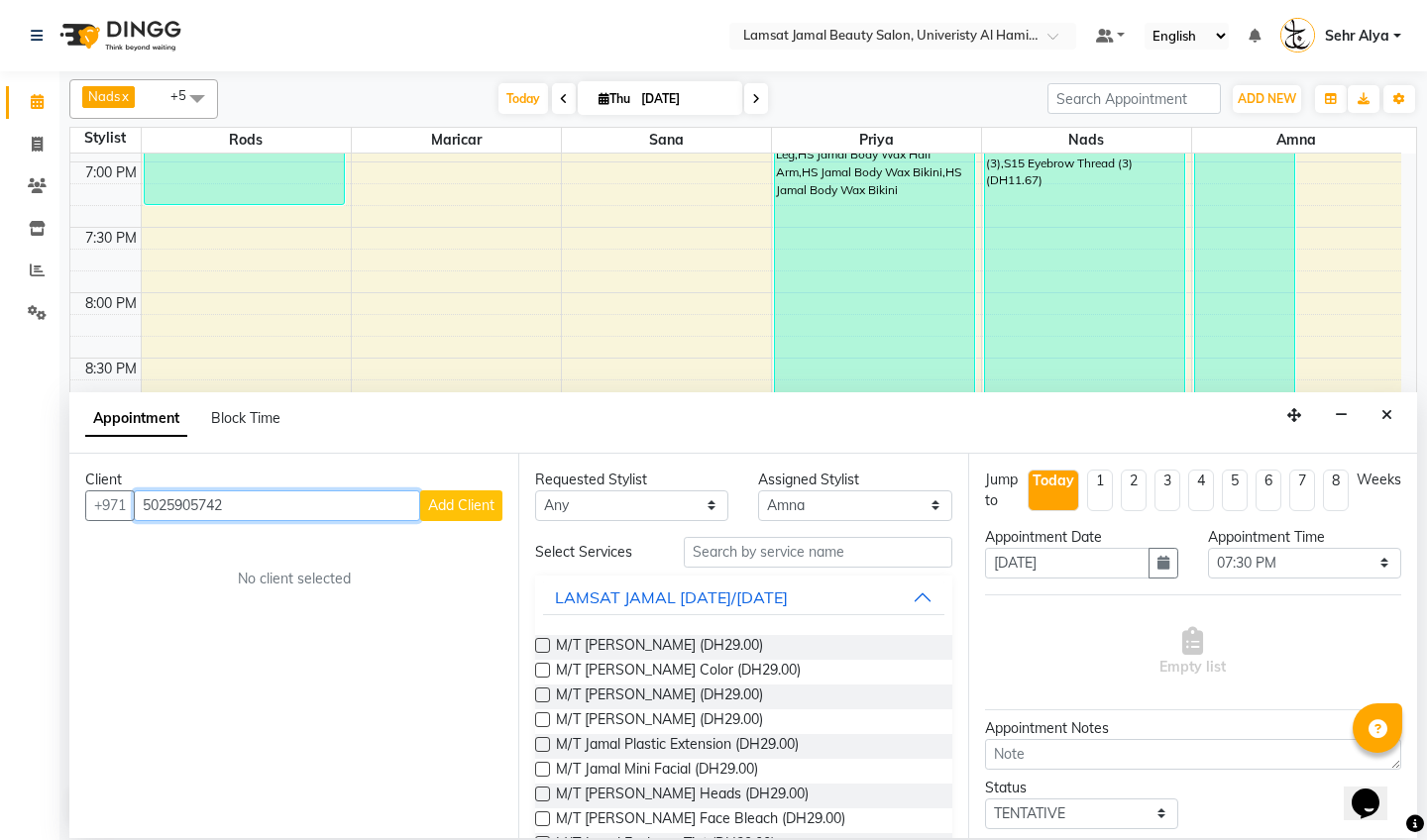 type on "5025905742" 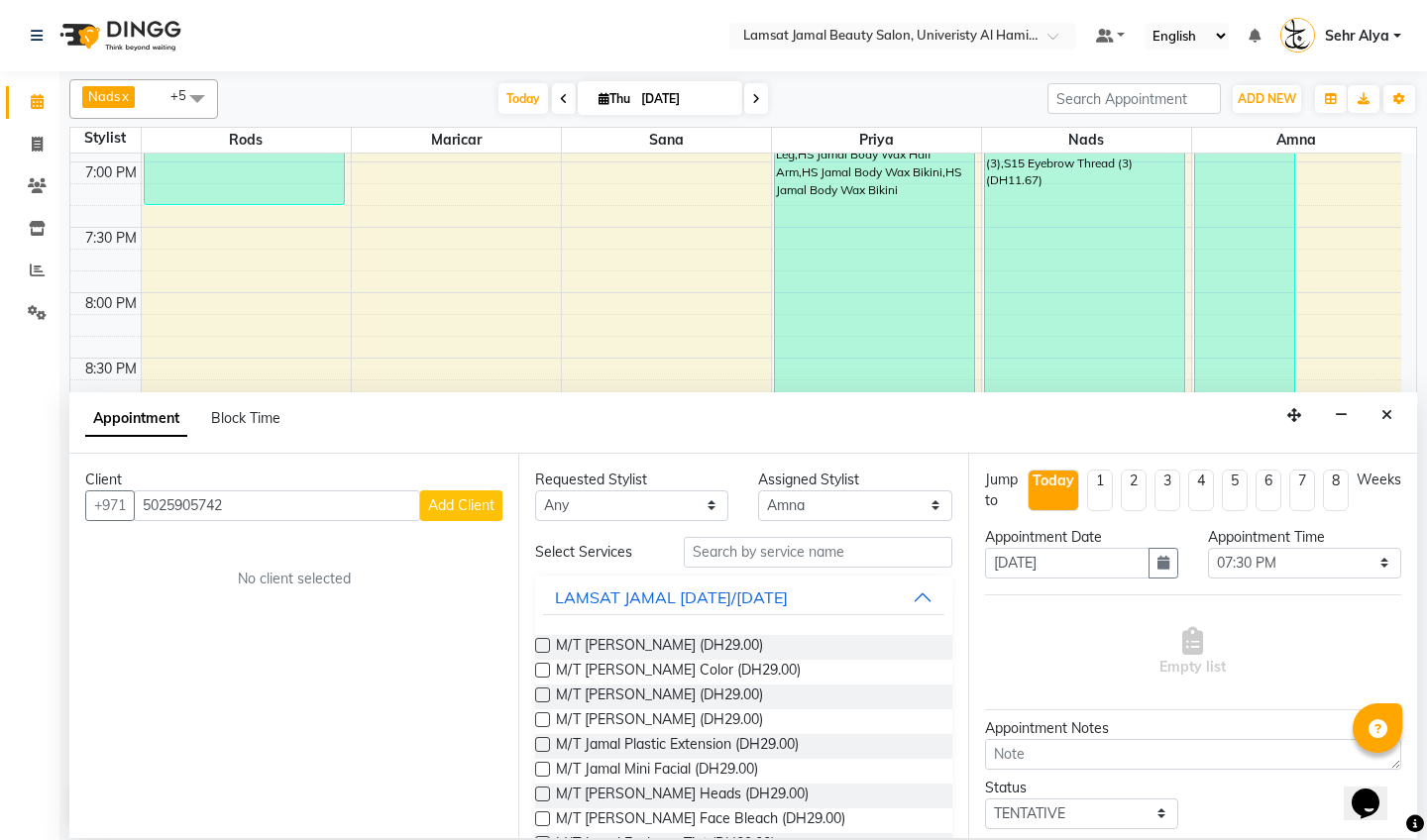 click on "Add Client" at bounding box center [461, 505] 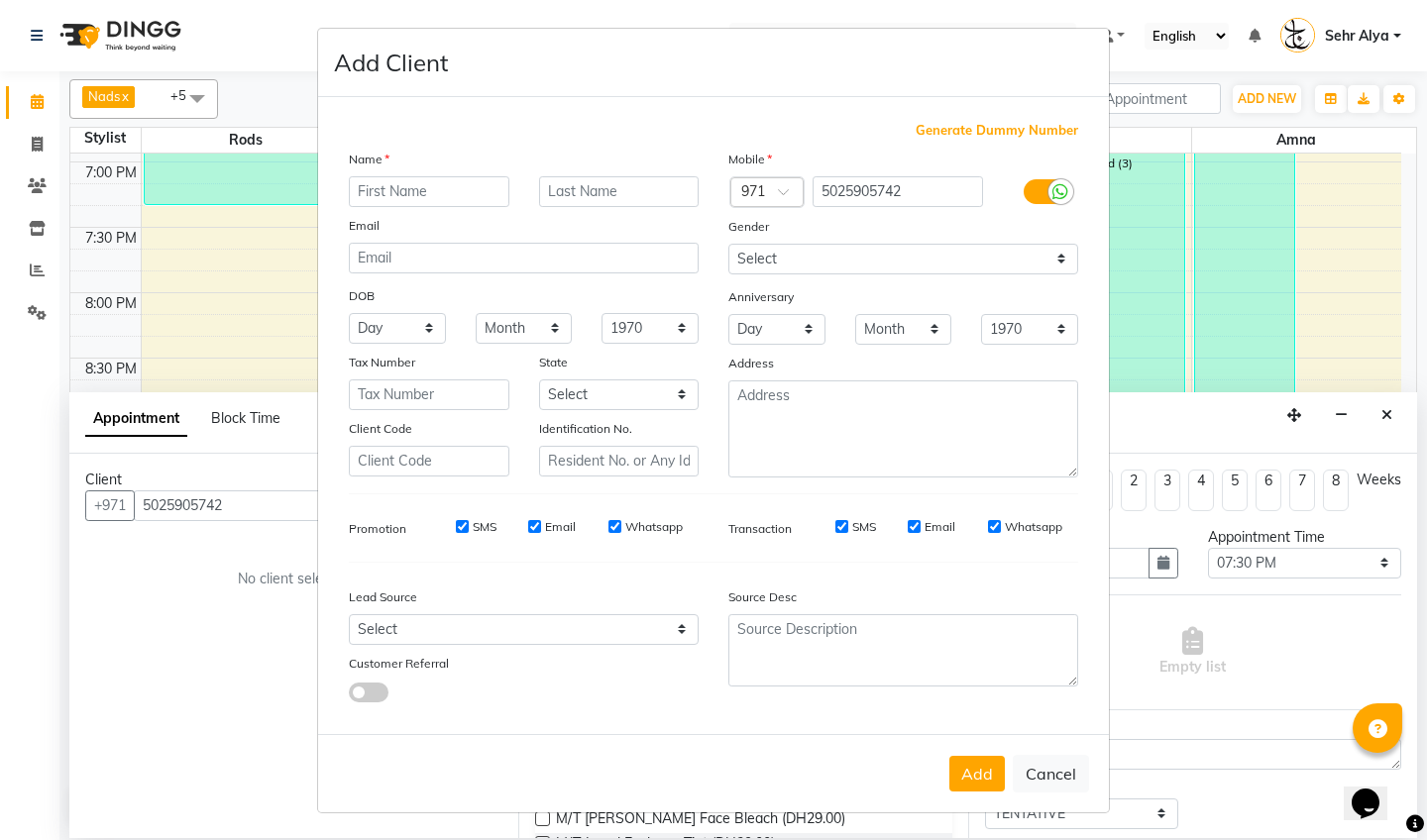 click at bounding box center [429, 191] 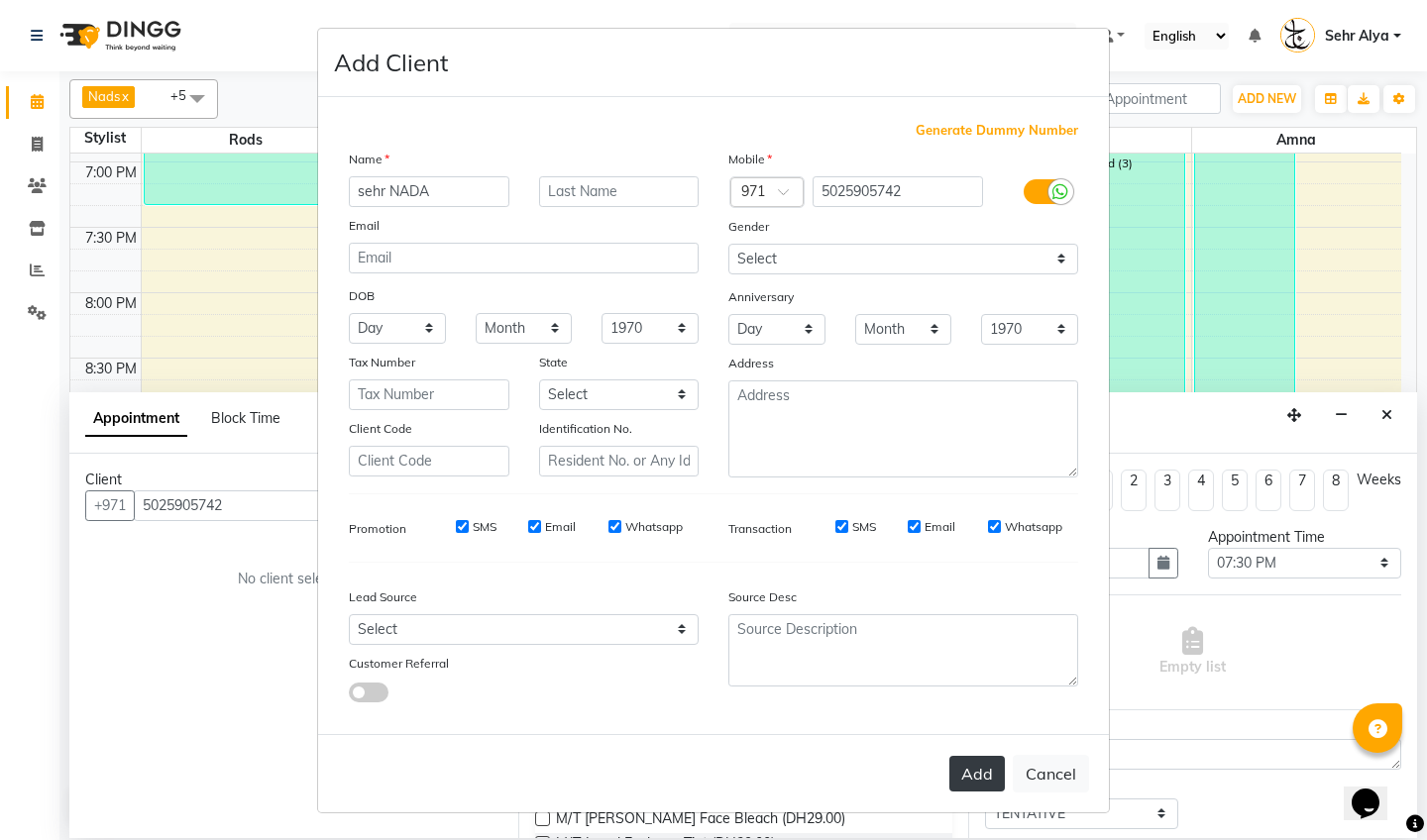 type on "sehr NADA" 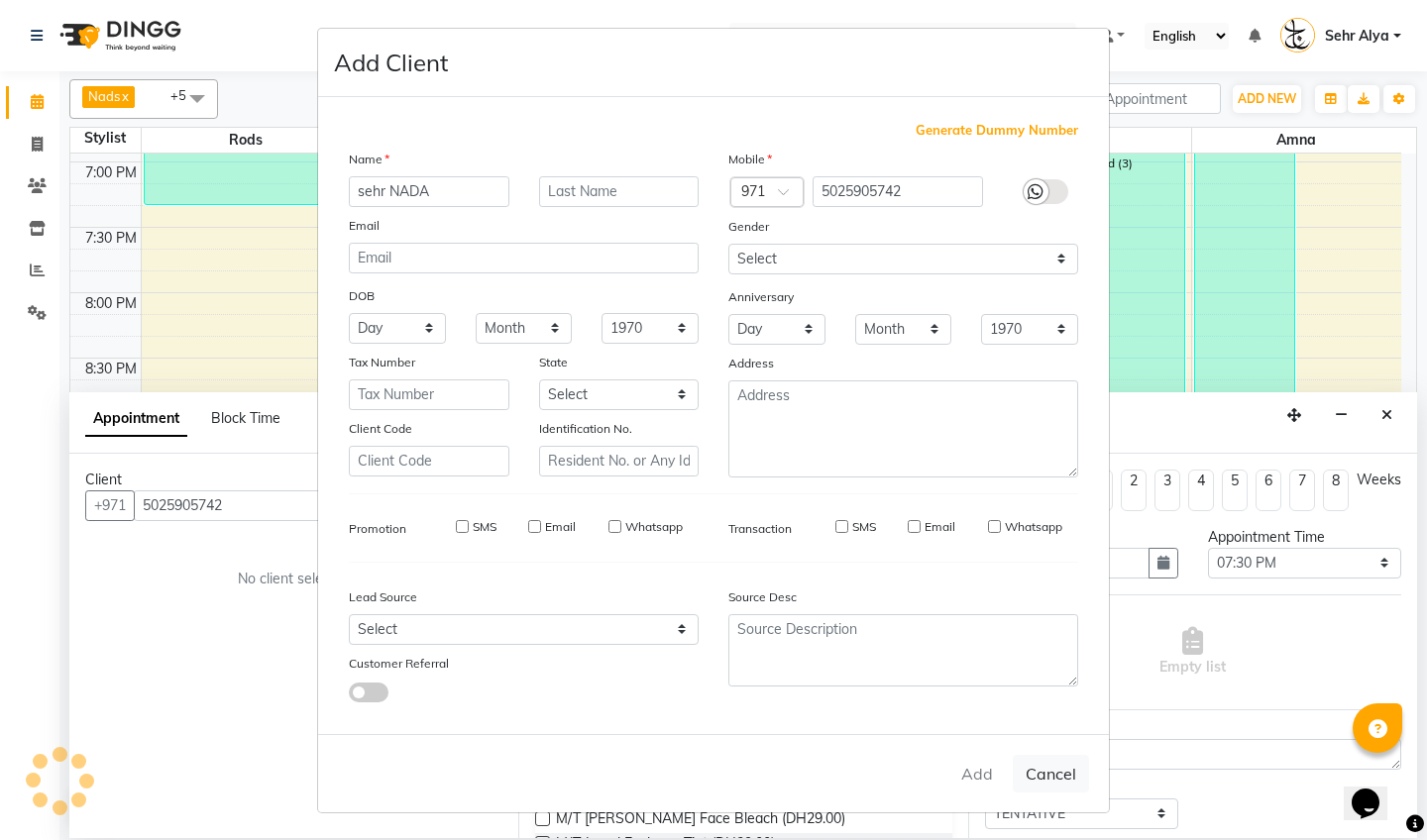 type on "50******42" 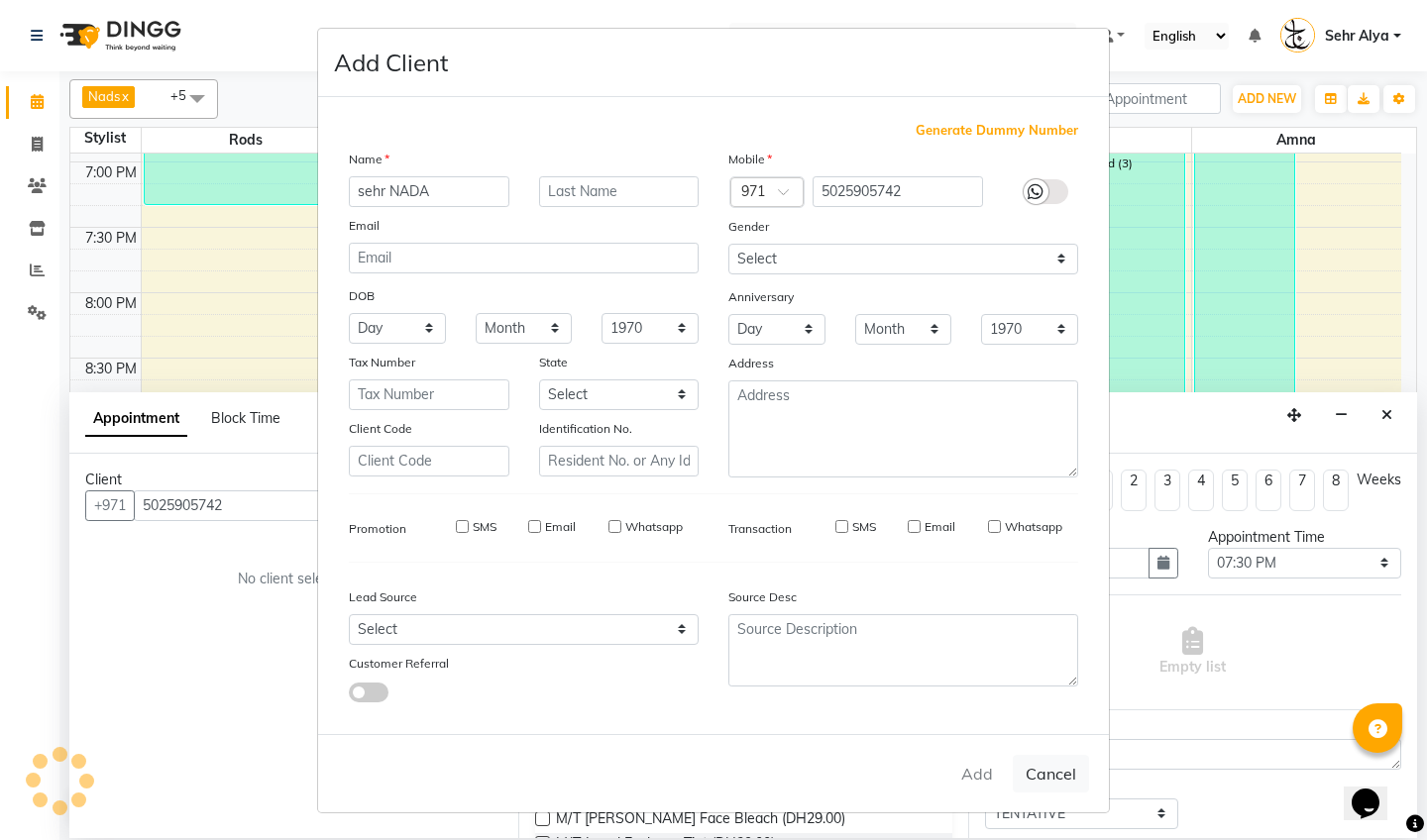 type 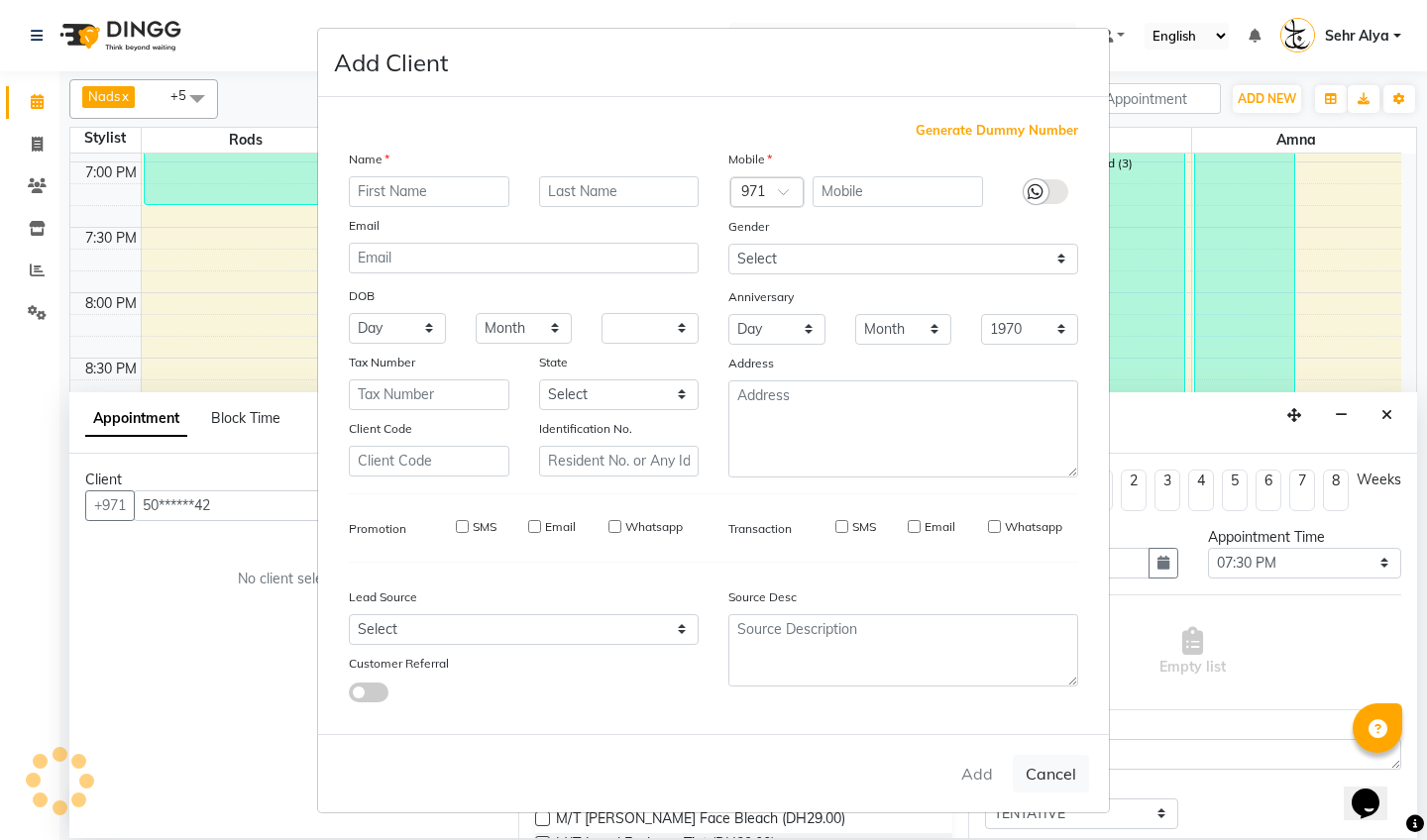 select 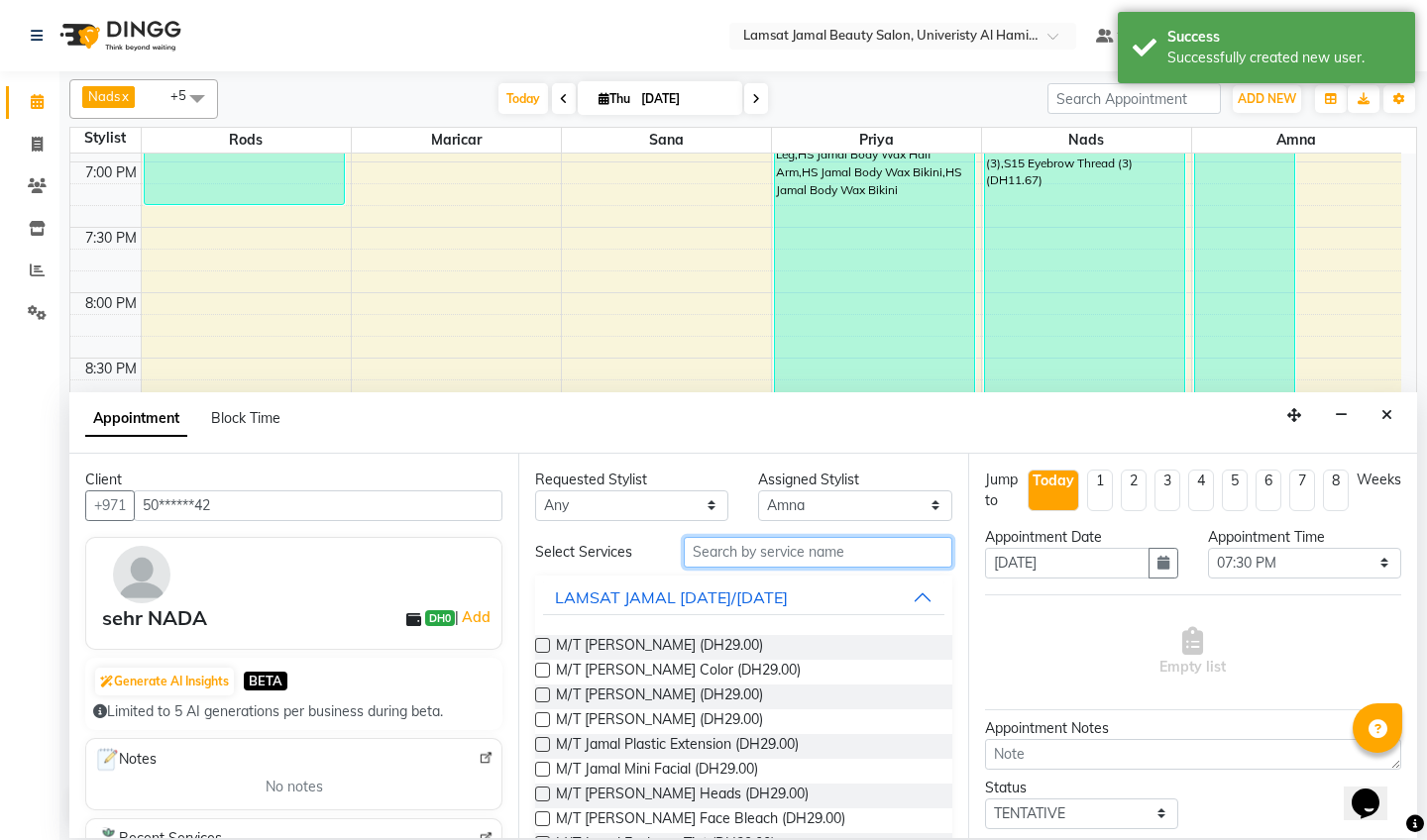 click at bounding box center [818, 552] 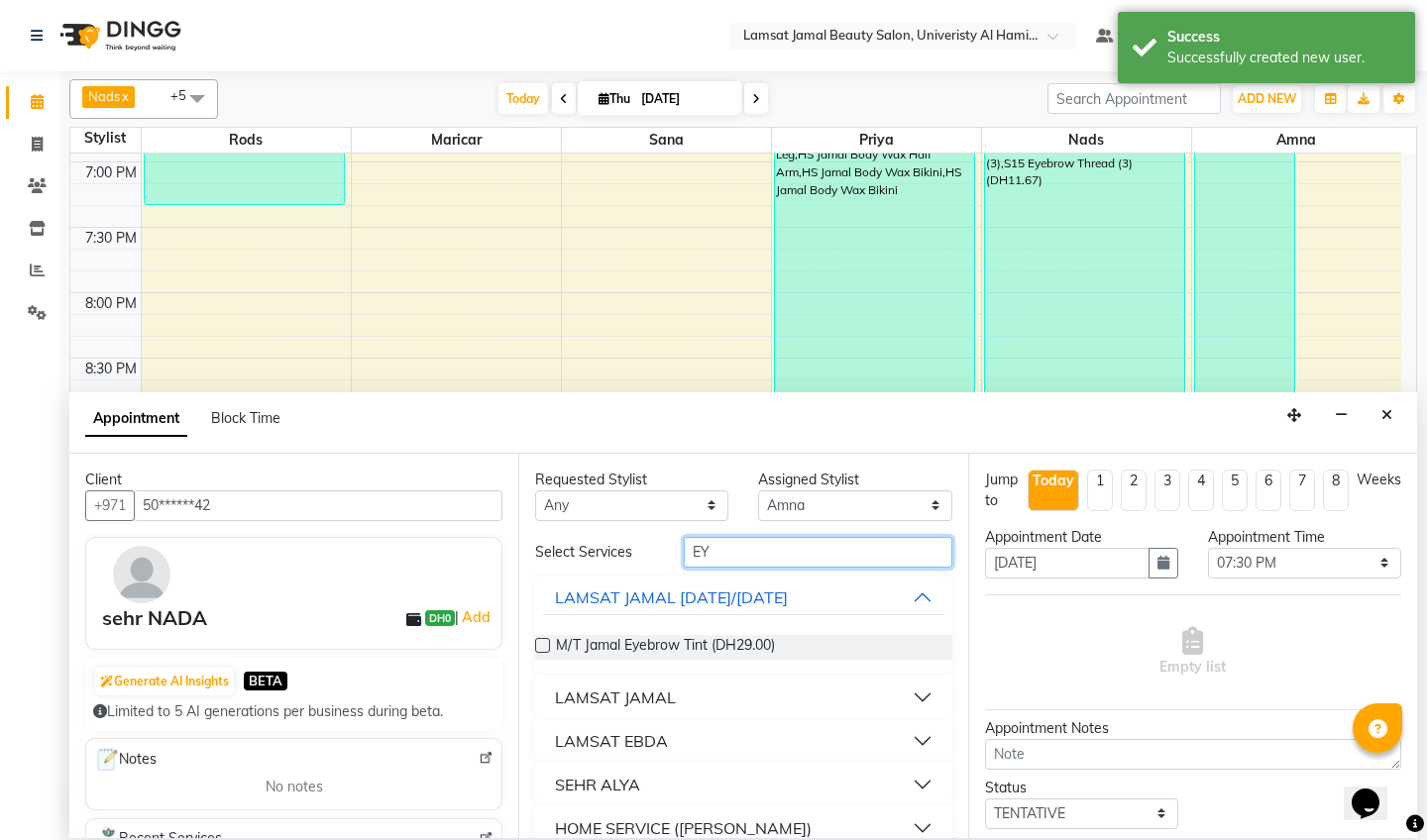 type on "E" 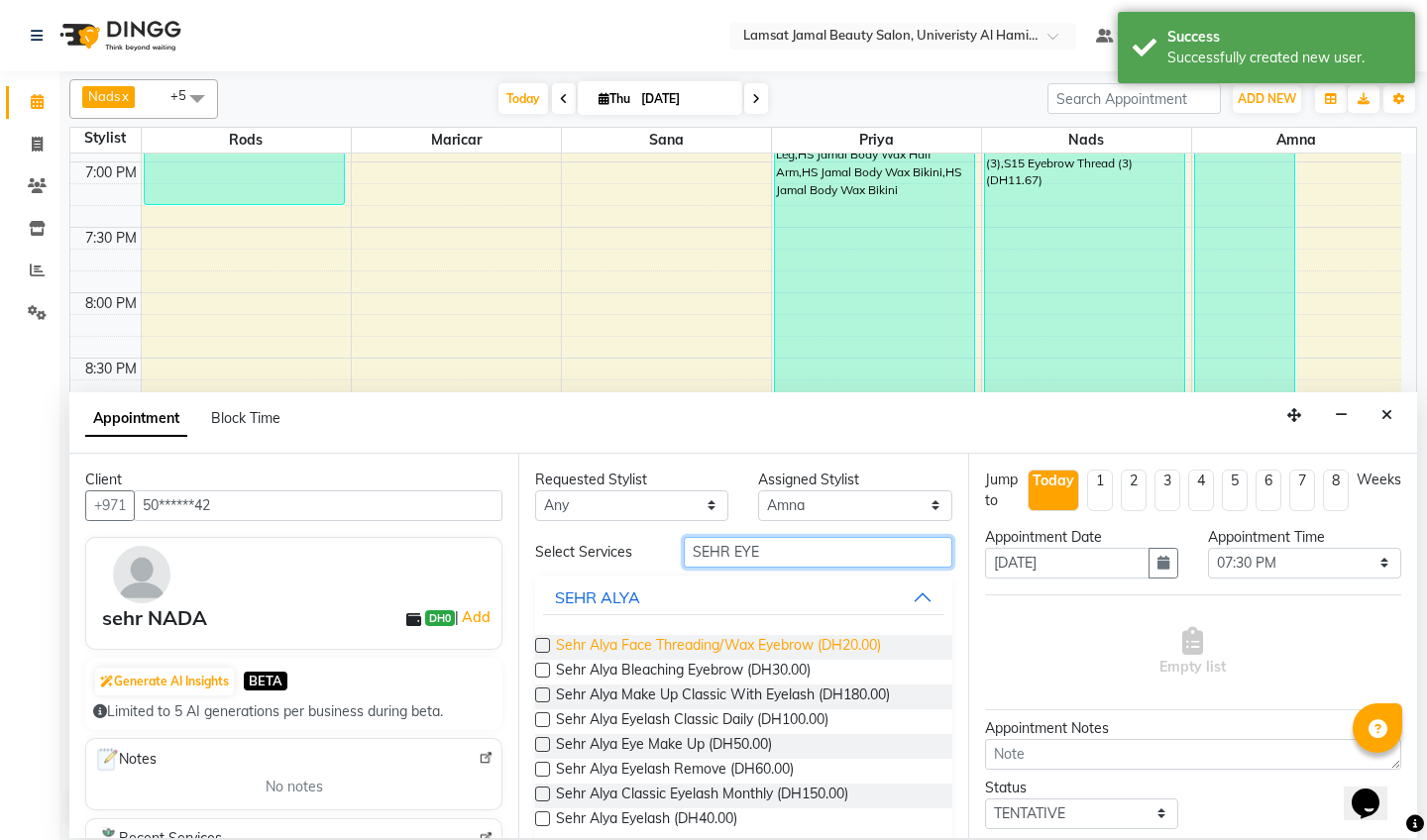 type on "SEHR EYE" 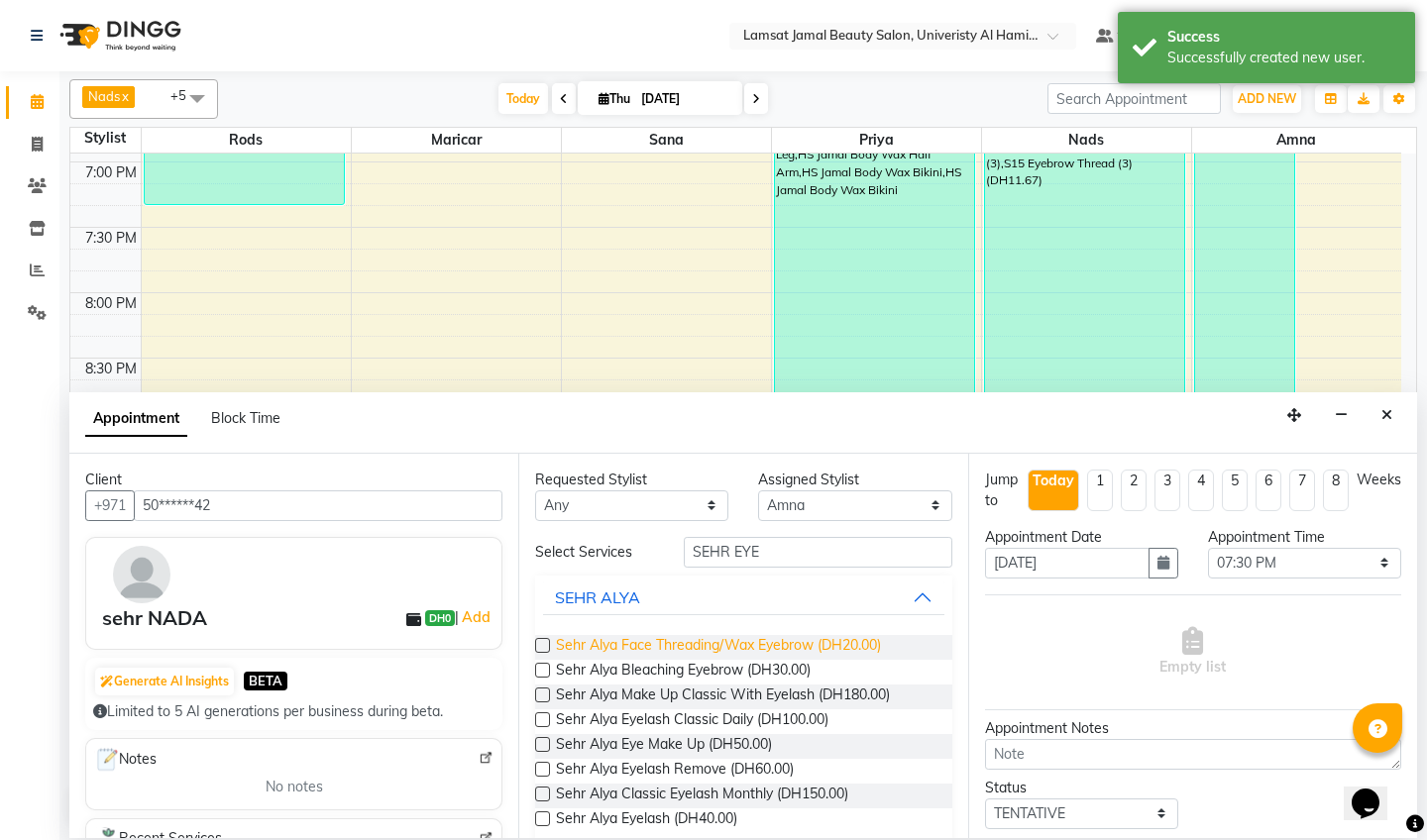 click on "Sehr Alya Face Threading/Wax Eyebrow (DH20.00)" at bounding box center (718, 647) 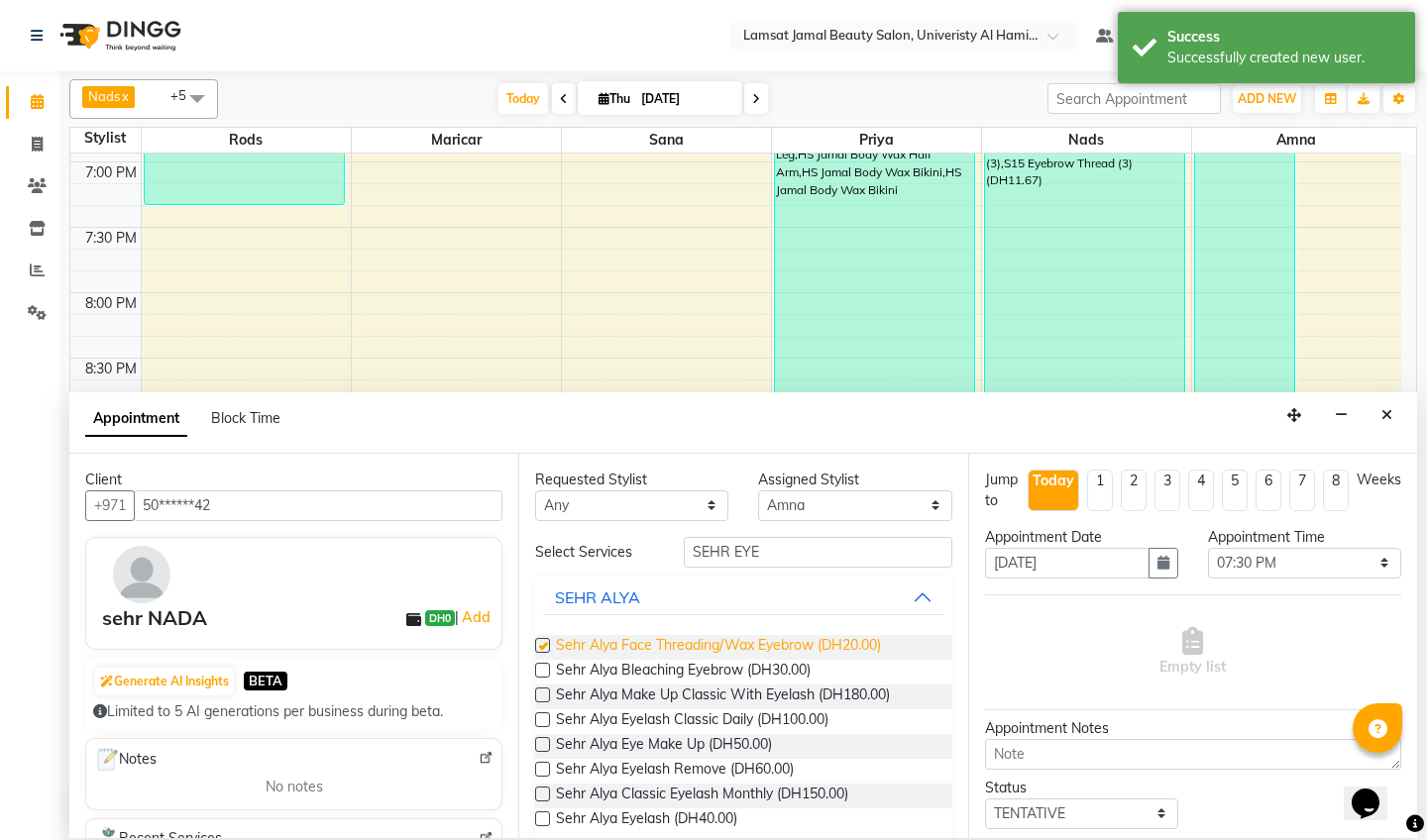 checkbox on "false" 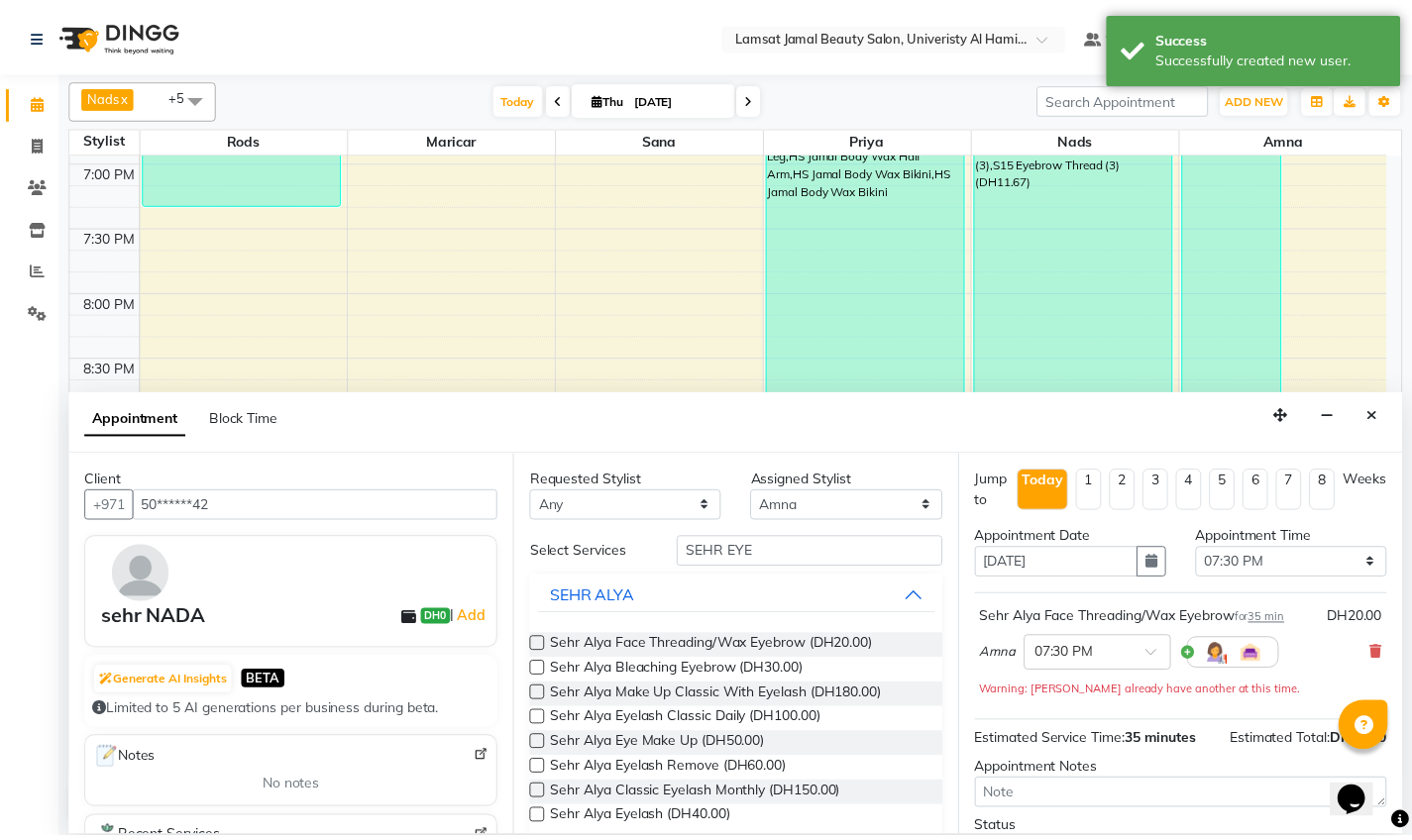 scroll, scrollTop: 158, scrollLeft: 0, axis: vertical 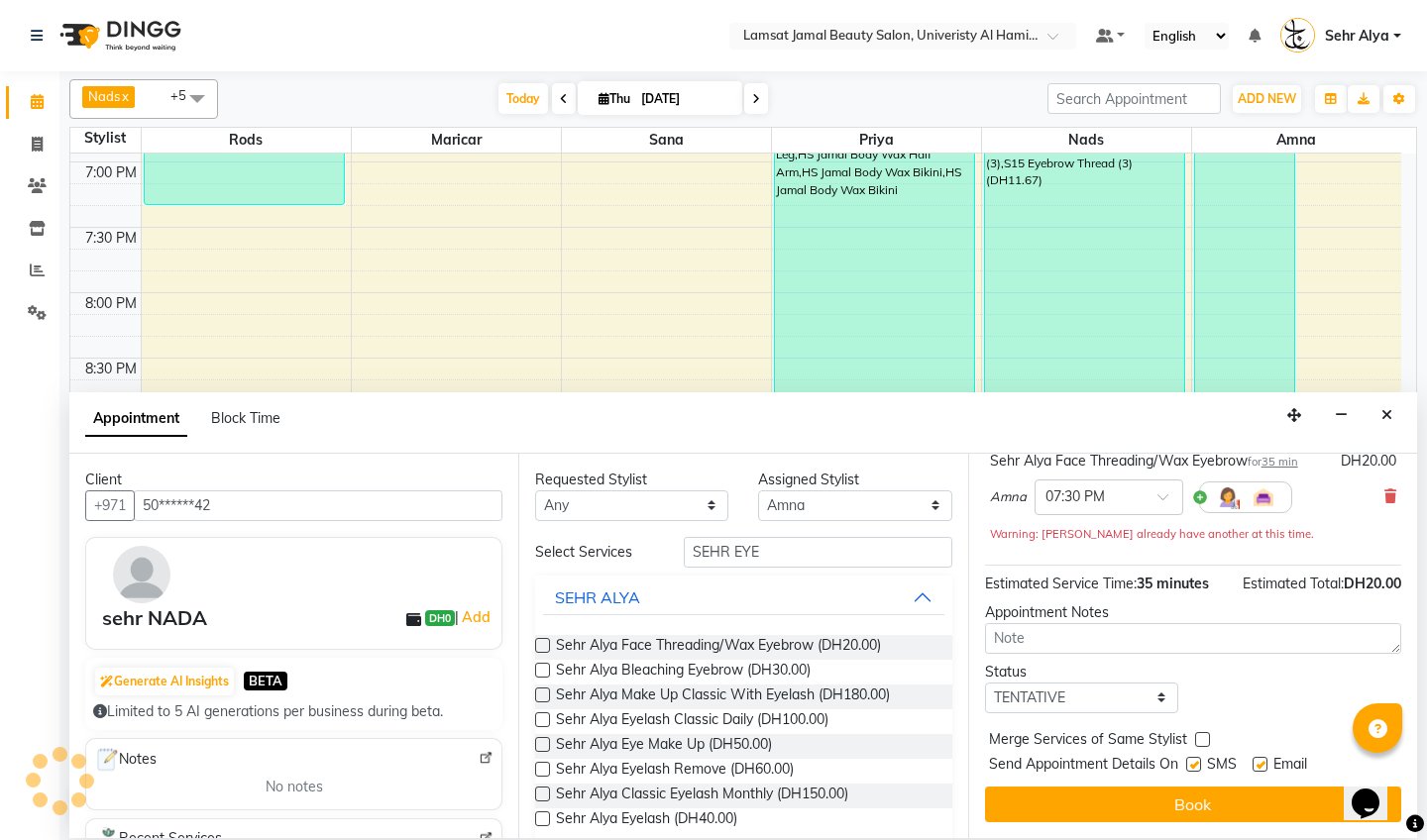 click at bounding box center [1202, 739] 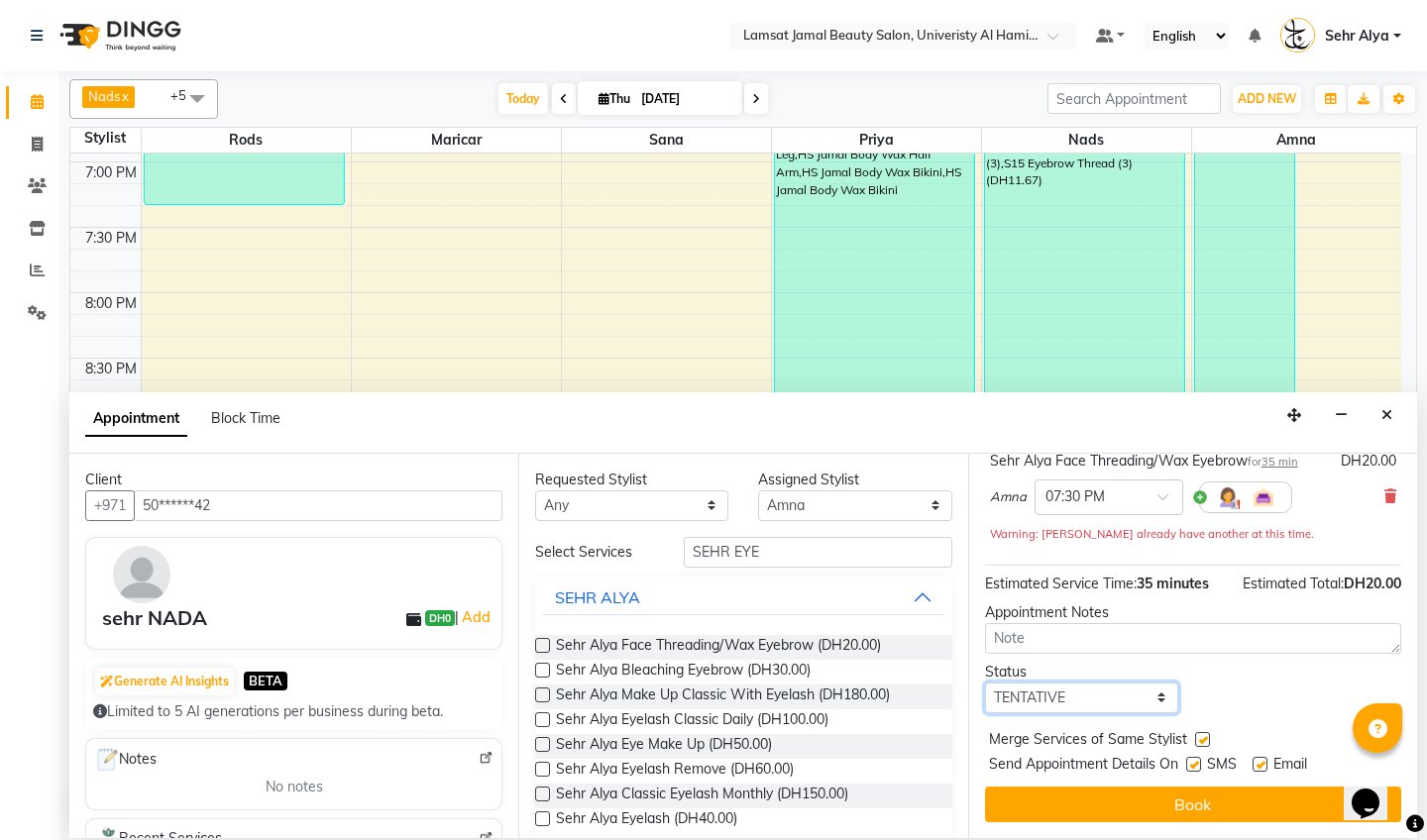 select on "confirm booking" 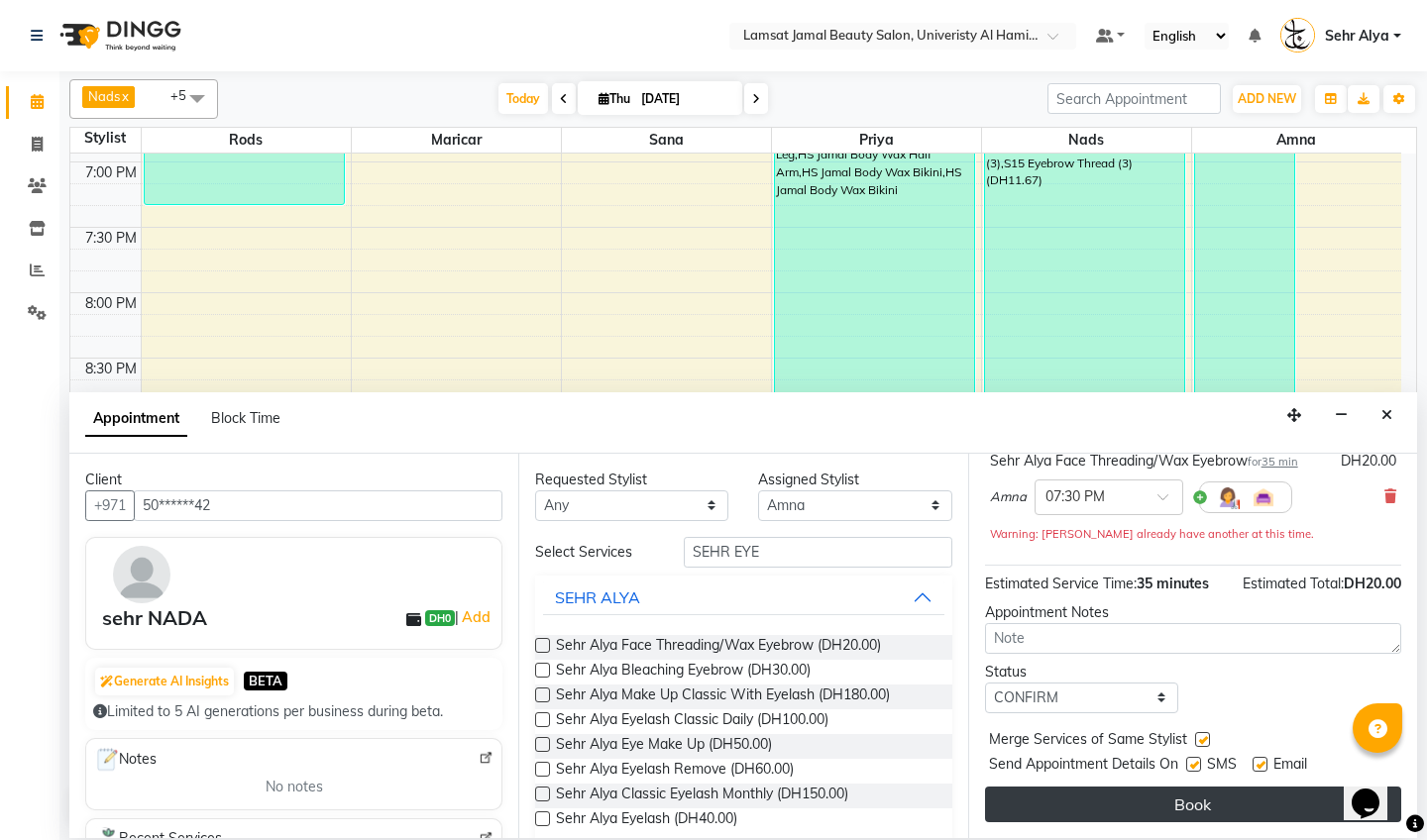 click on "Book" at bounding box center (1193, 804) 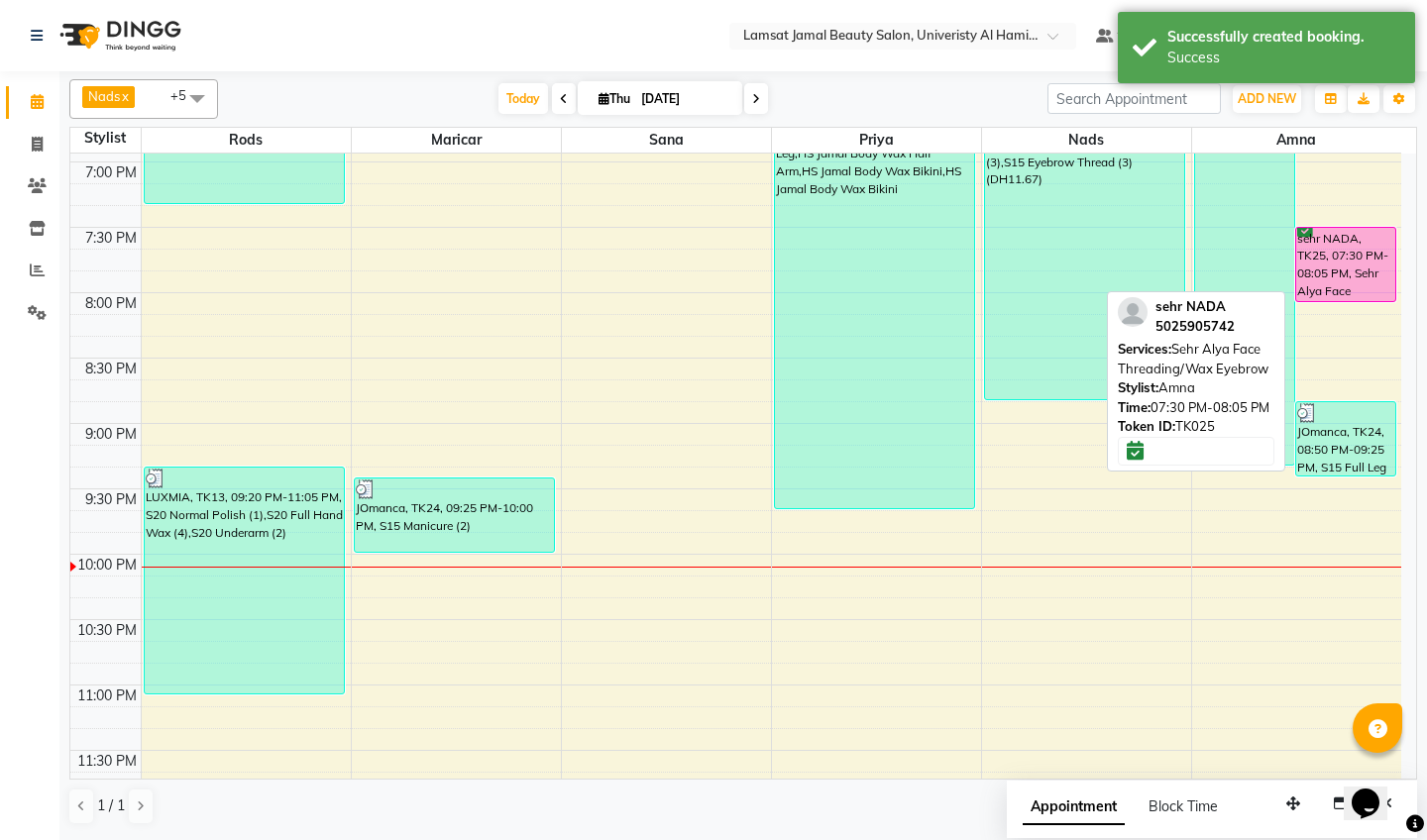 click on "sehr NADA, TK25, 07:30 PM-08:05 PM, Sehr Alya Face Threading/Wax Eyebrow" at bounding box center [1346, 264] 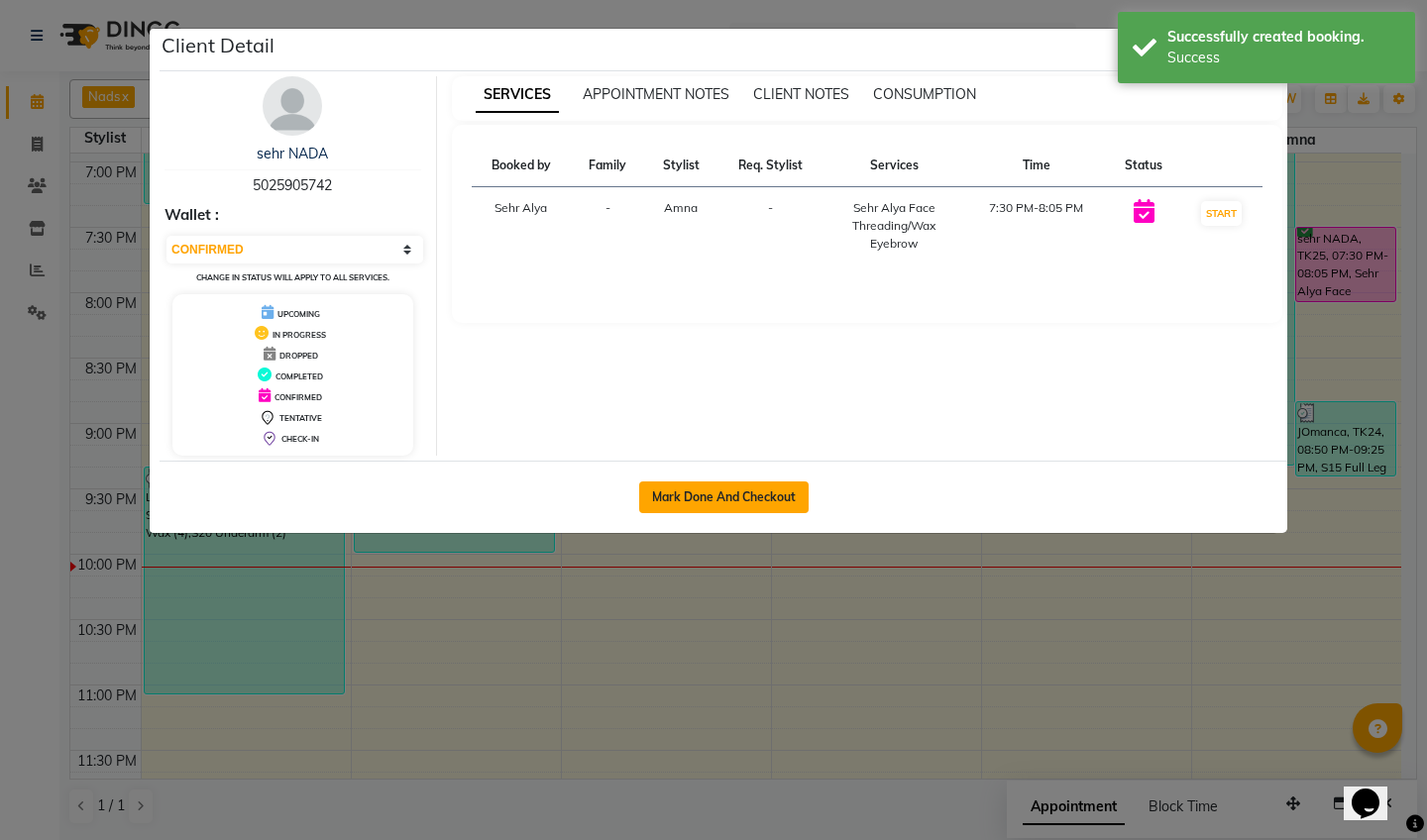 click on "Mark Done And Checkout" 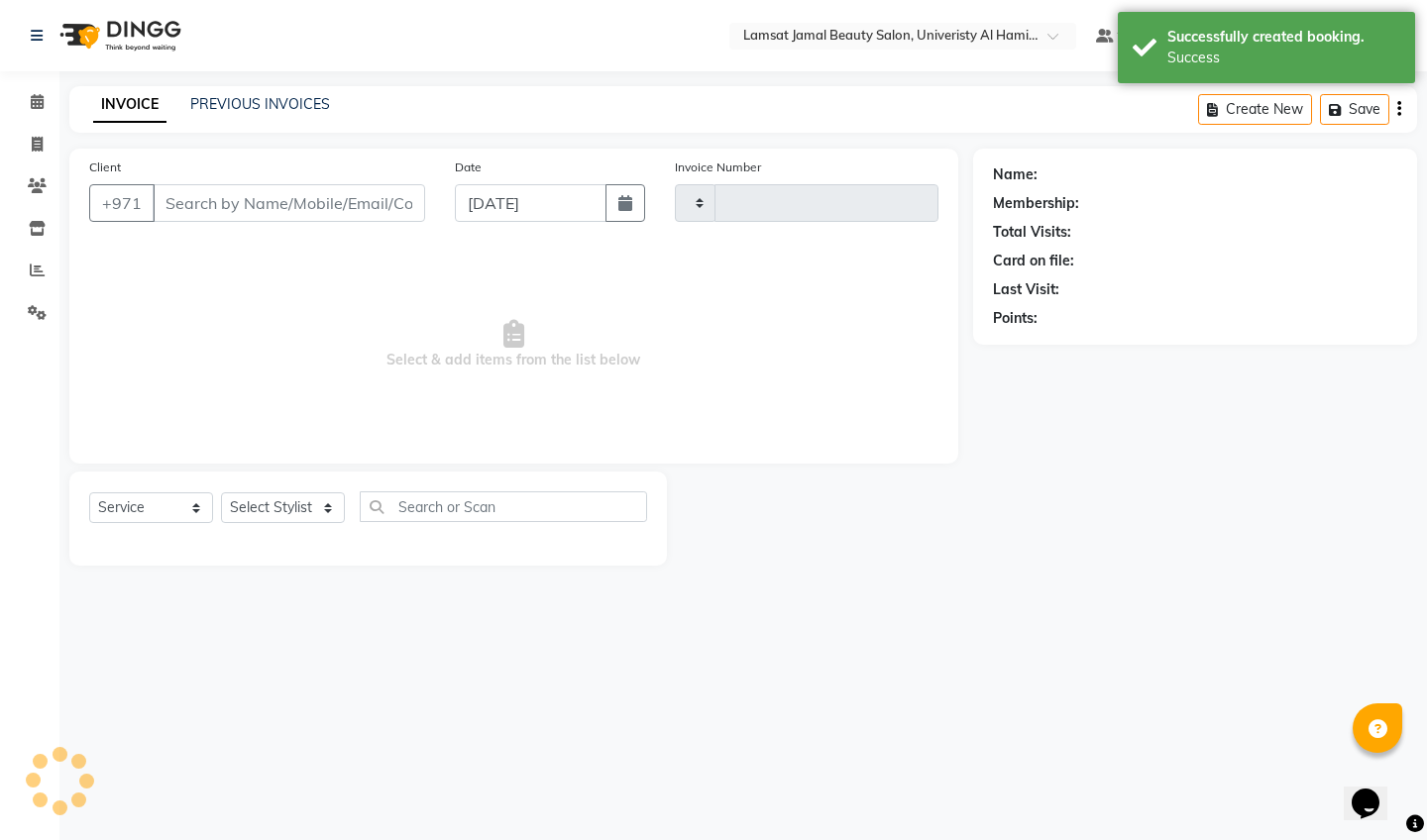 type on "1629" 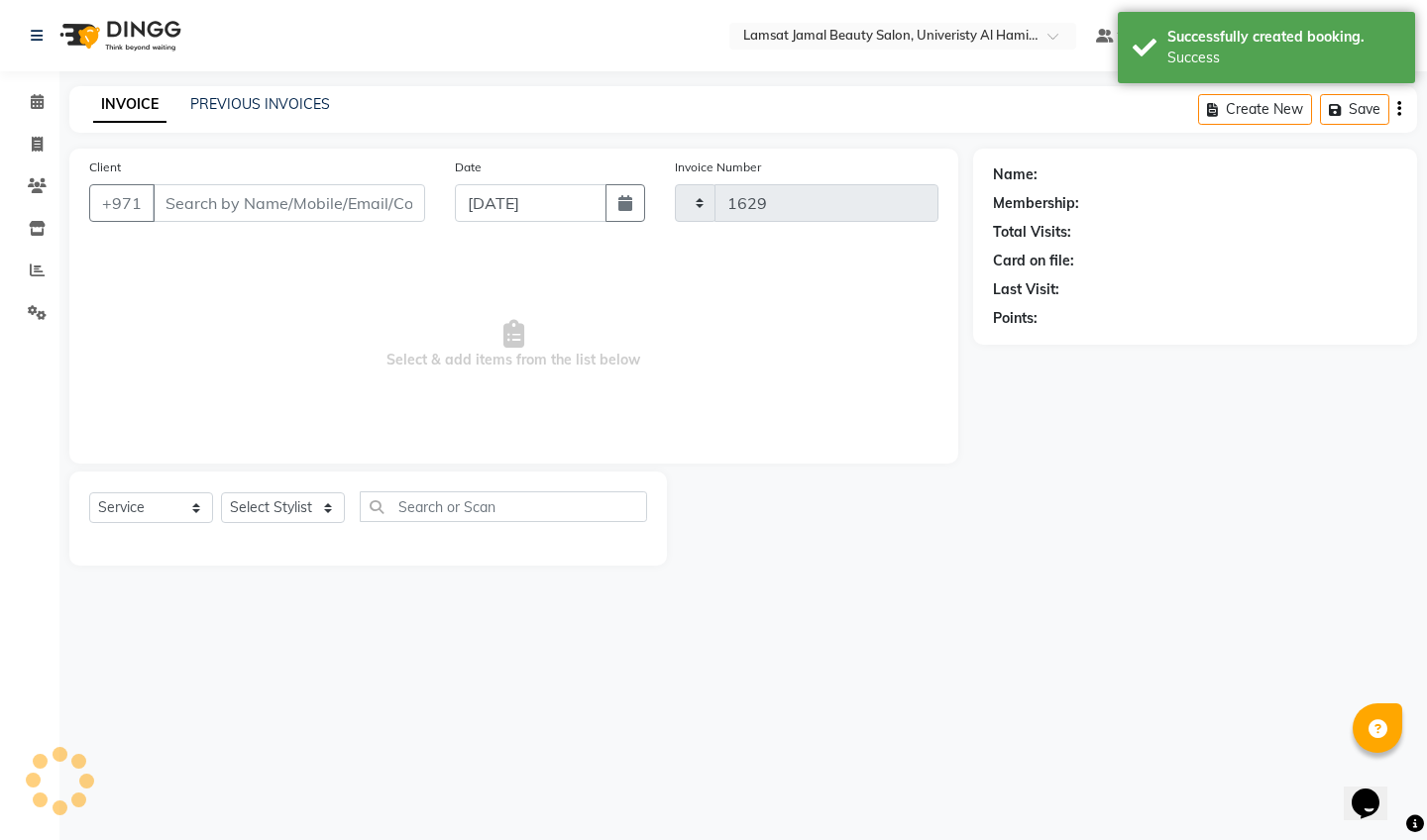 select on "8294" 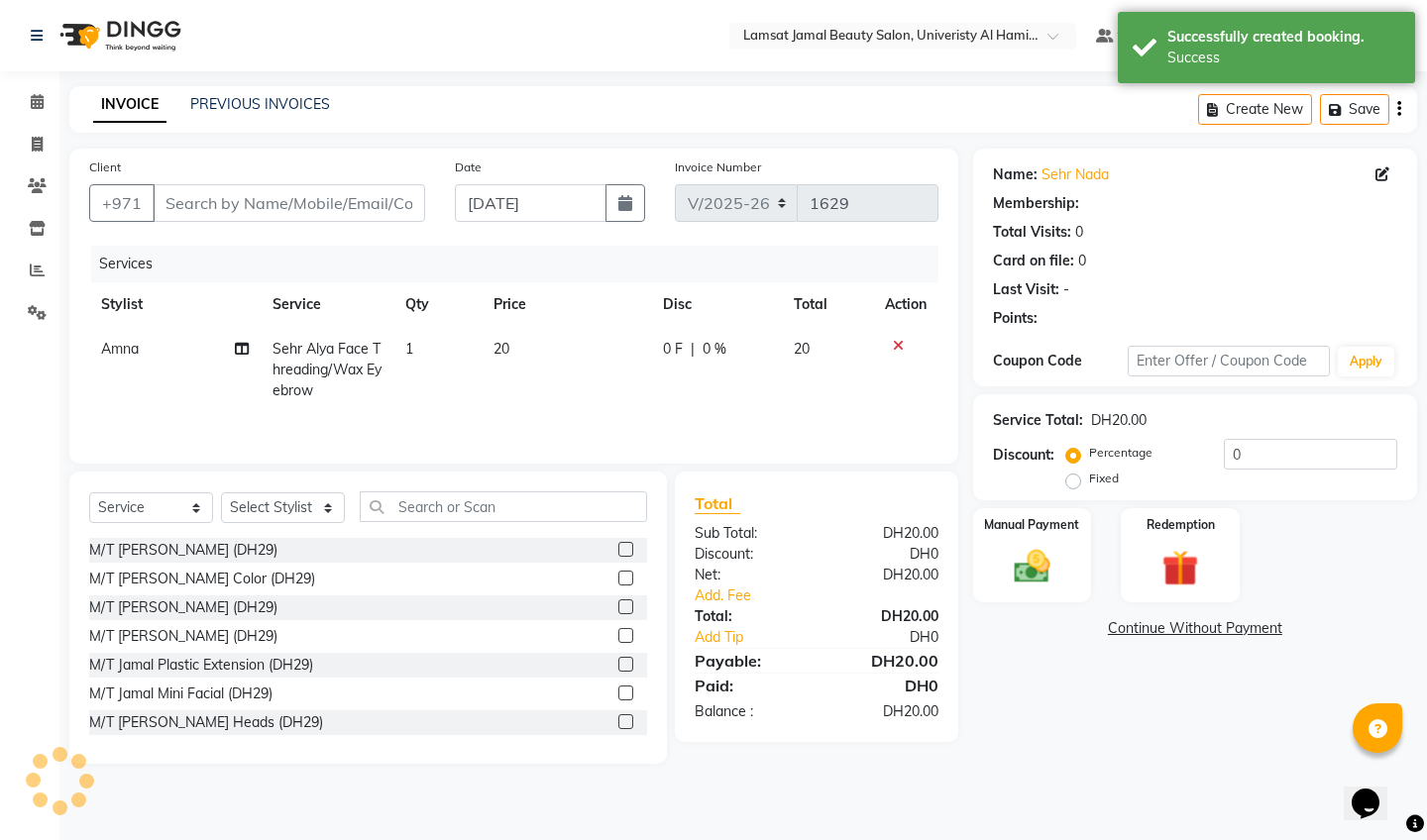 type on "50******42" 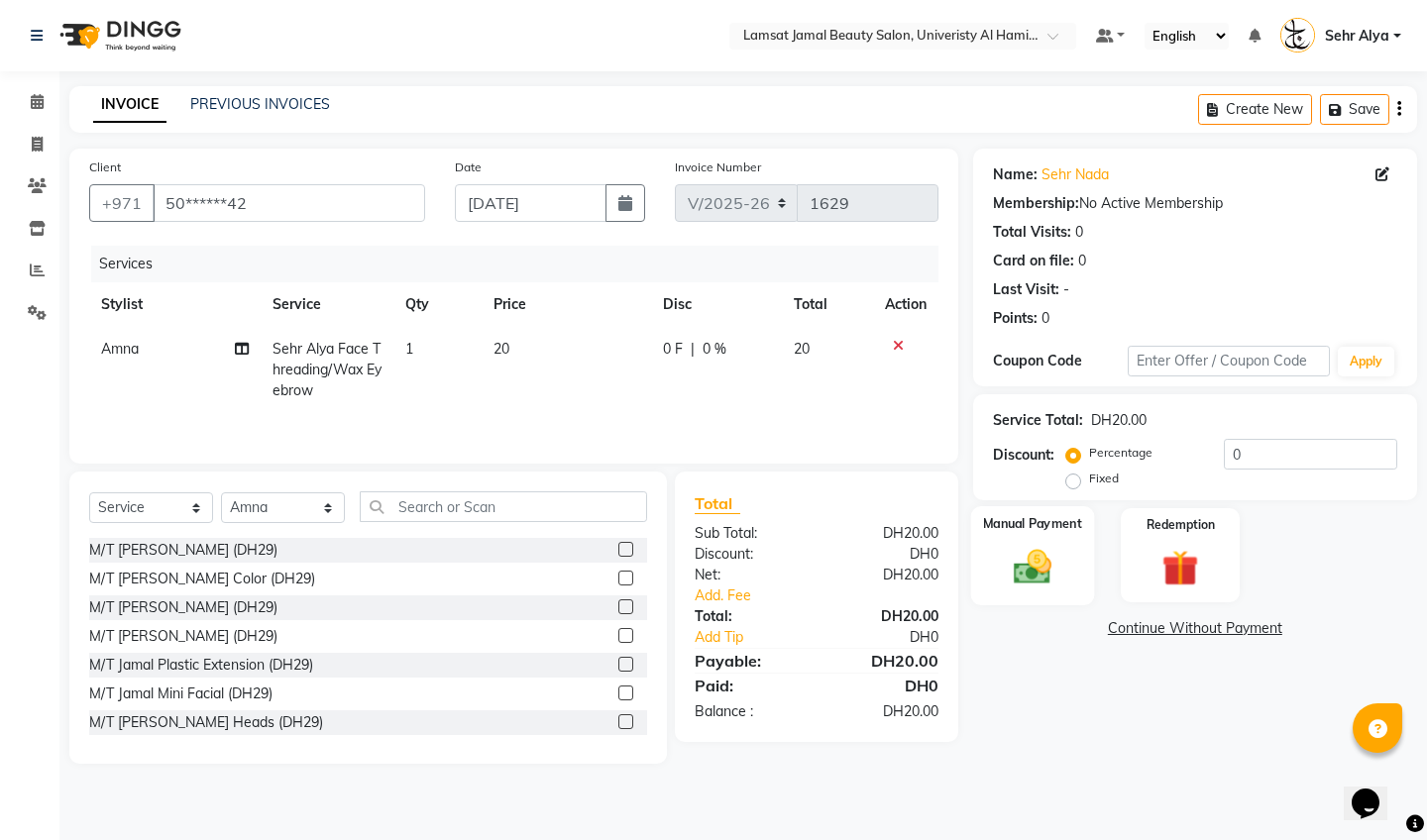 click on "Manual Payment" 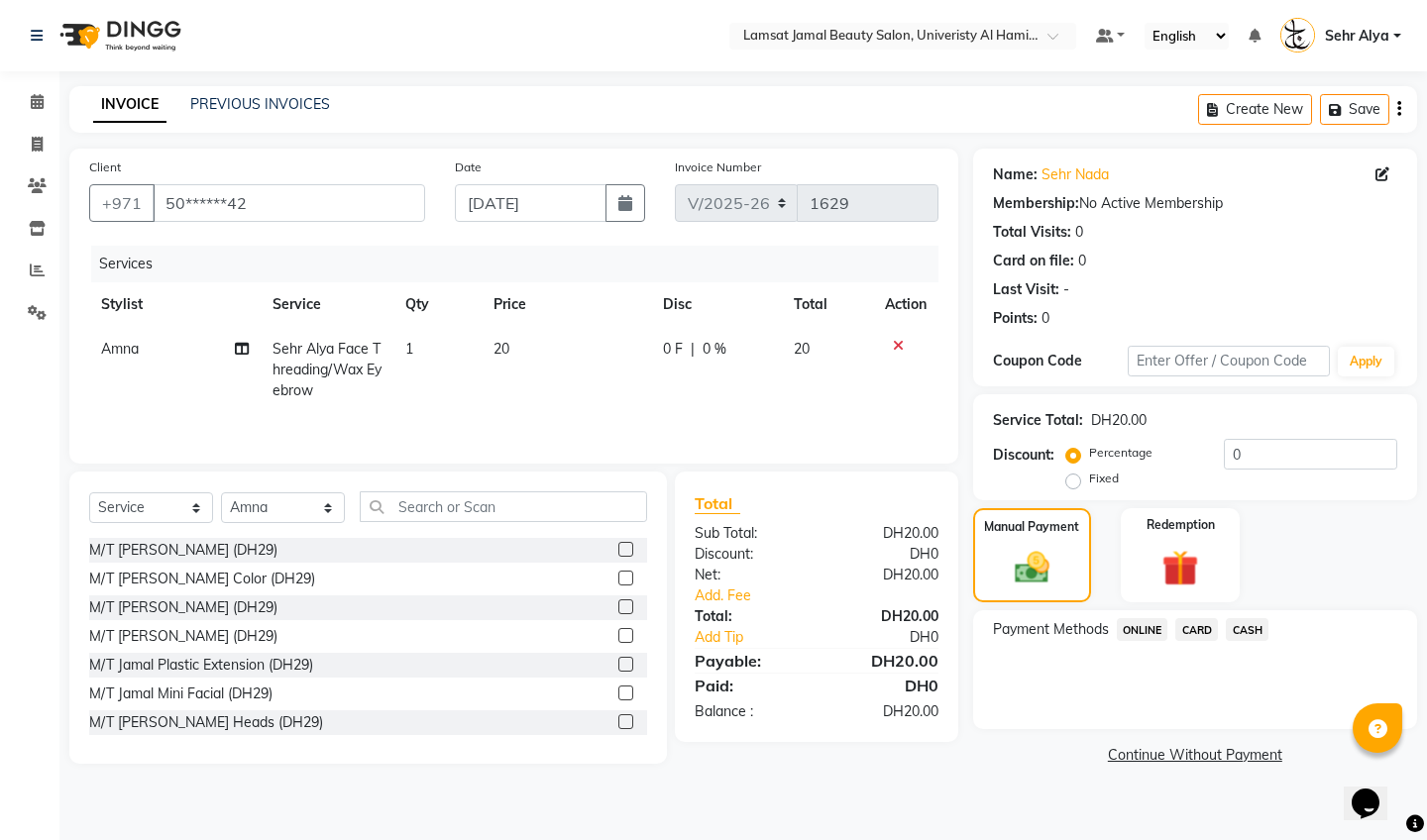 click on "CARD" 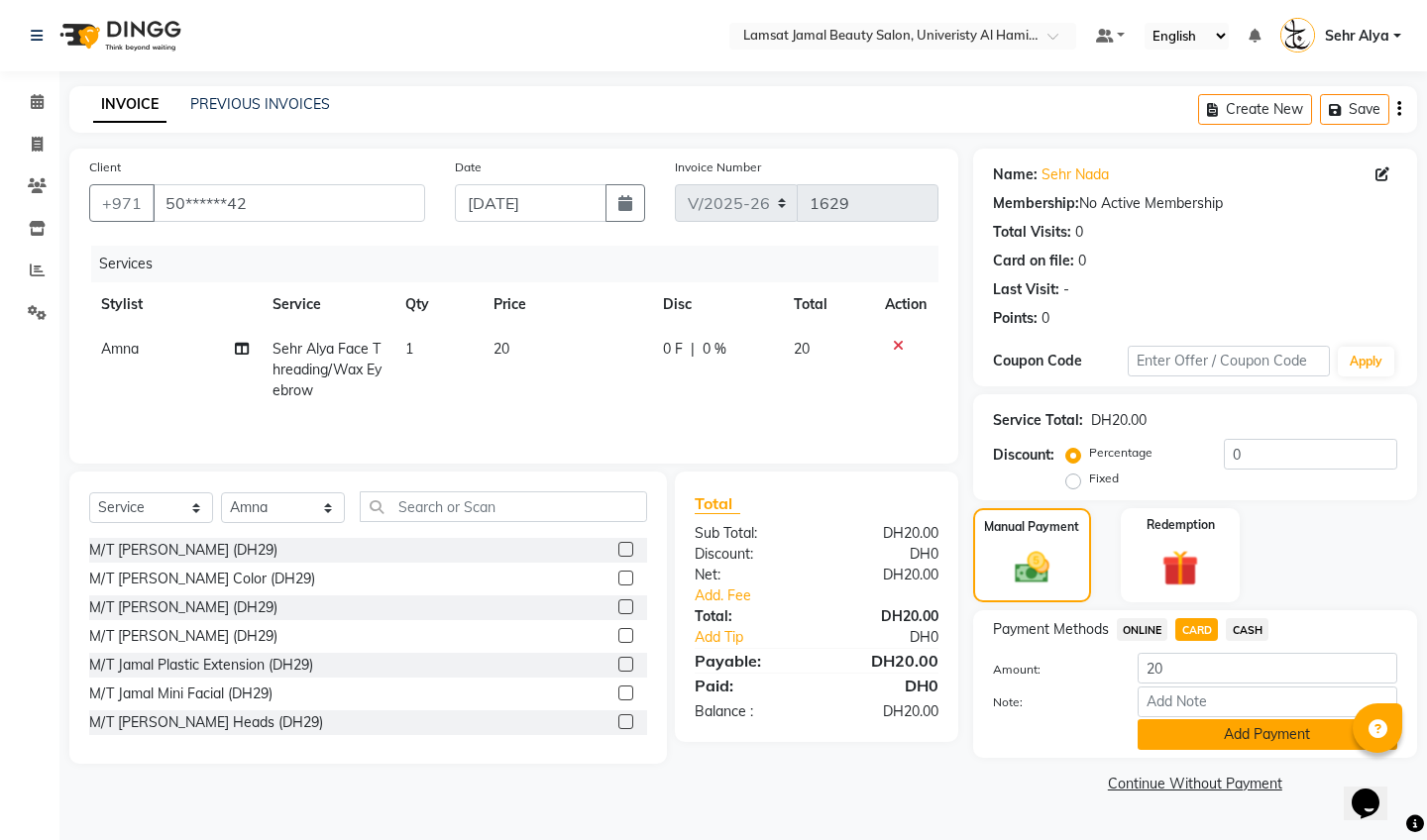 click on "Add Payment" 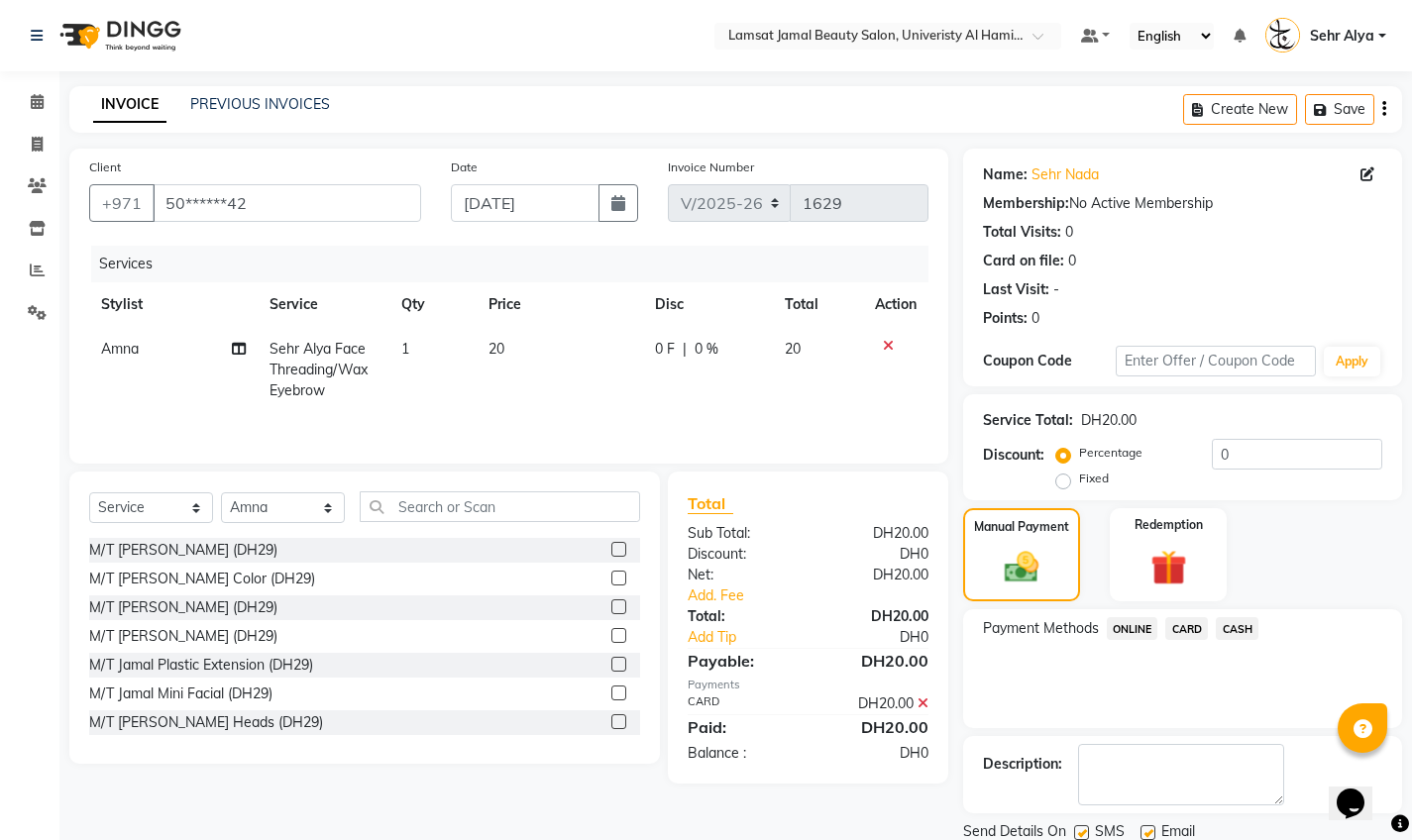 scroll, scrollTop: 70, scrollLeft: 0, axis: vertical 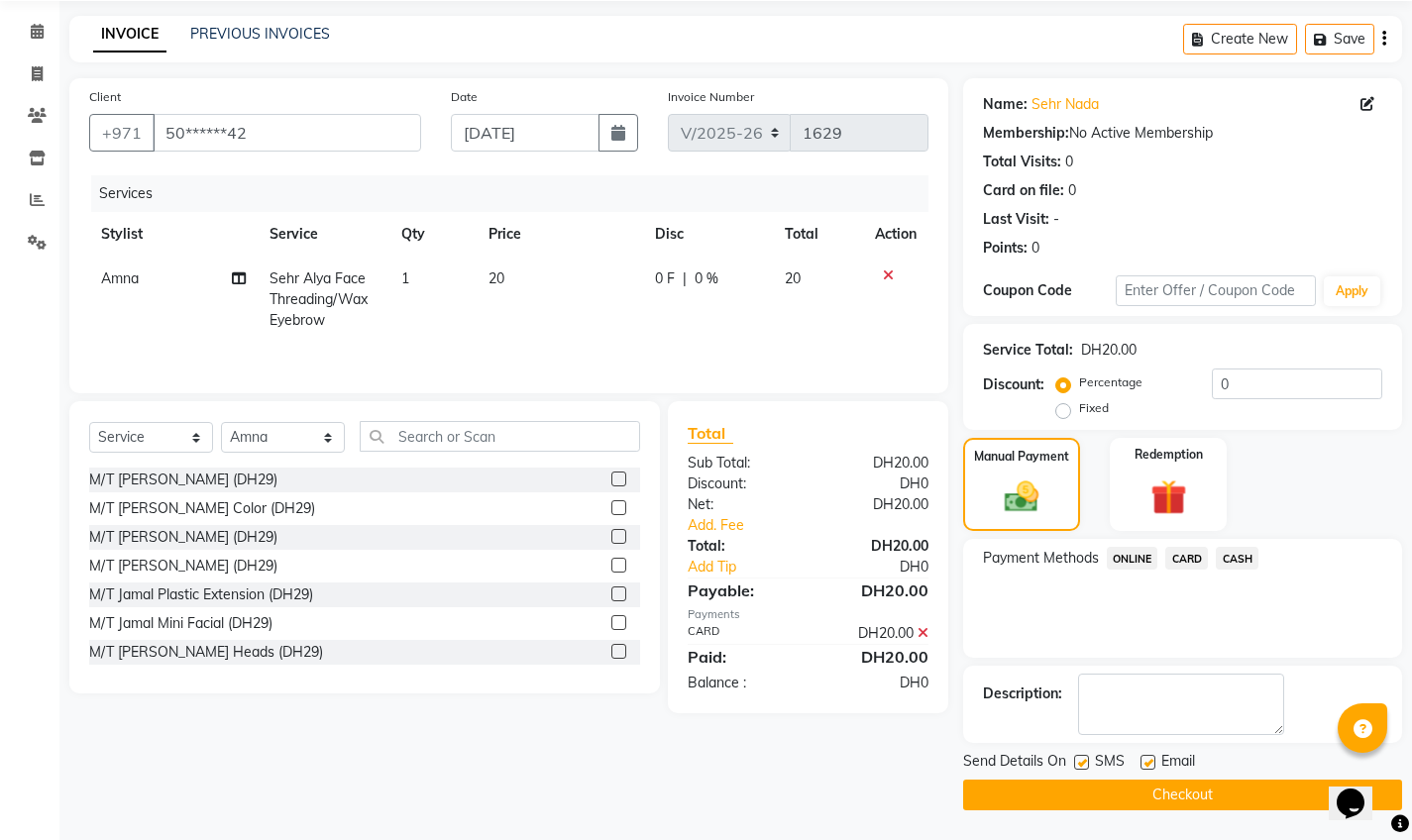 click on "Checkout" 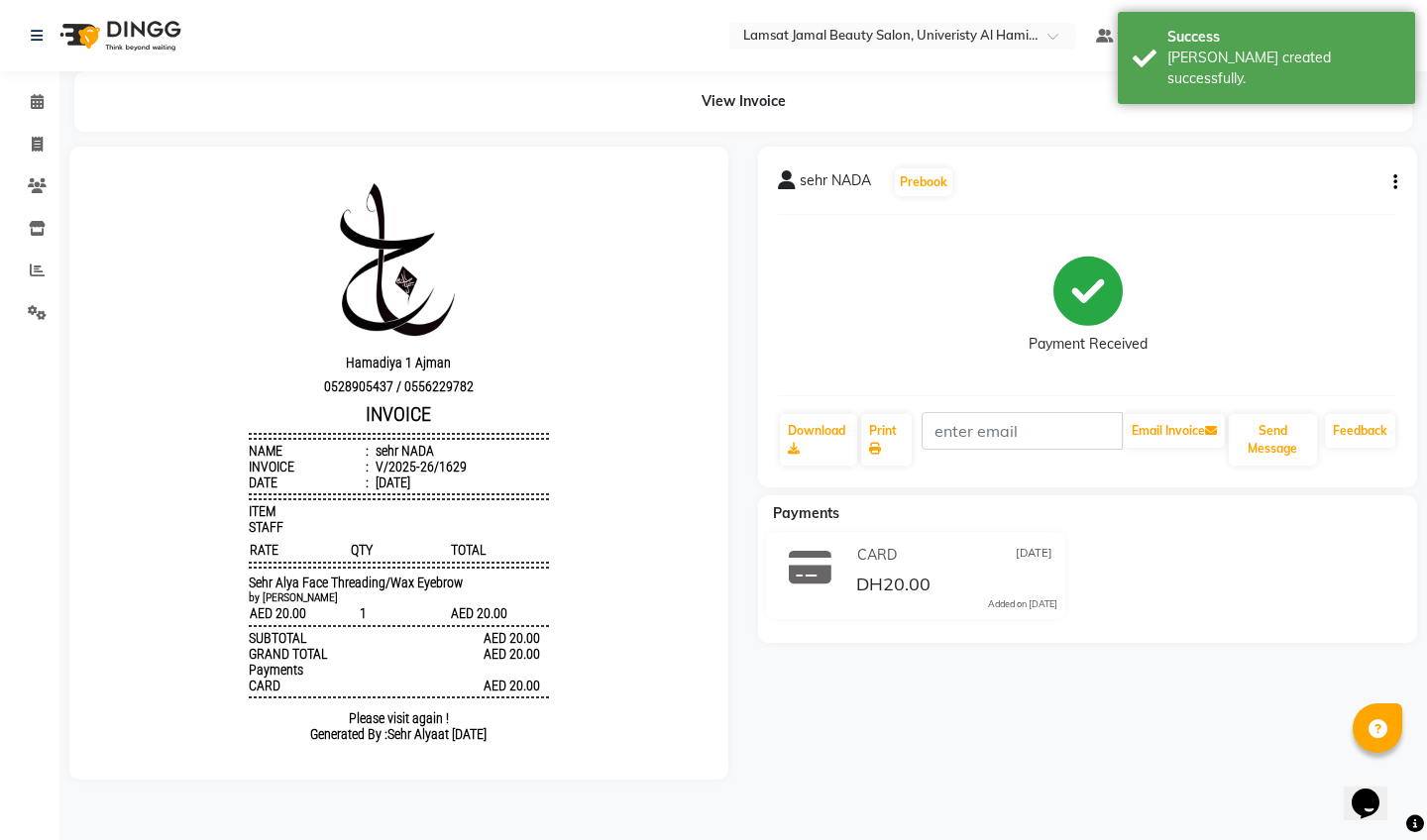 scroll, scrollTop: 0, scrollLeft: 0, axis: both 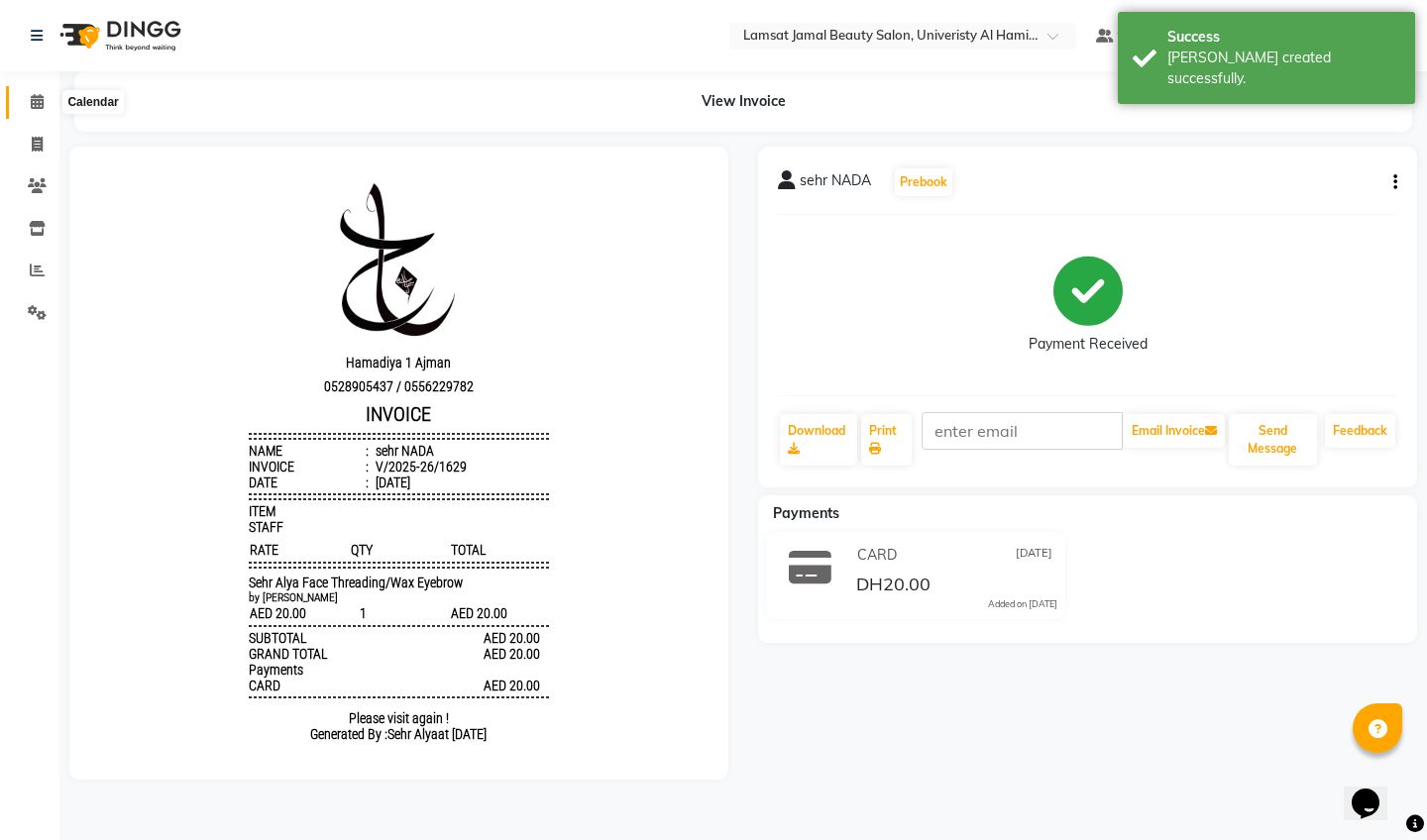 click 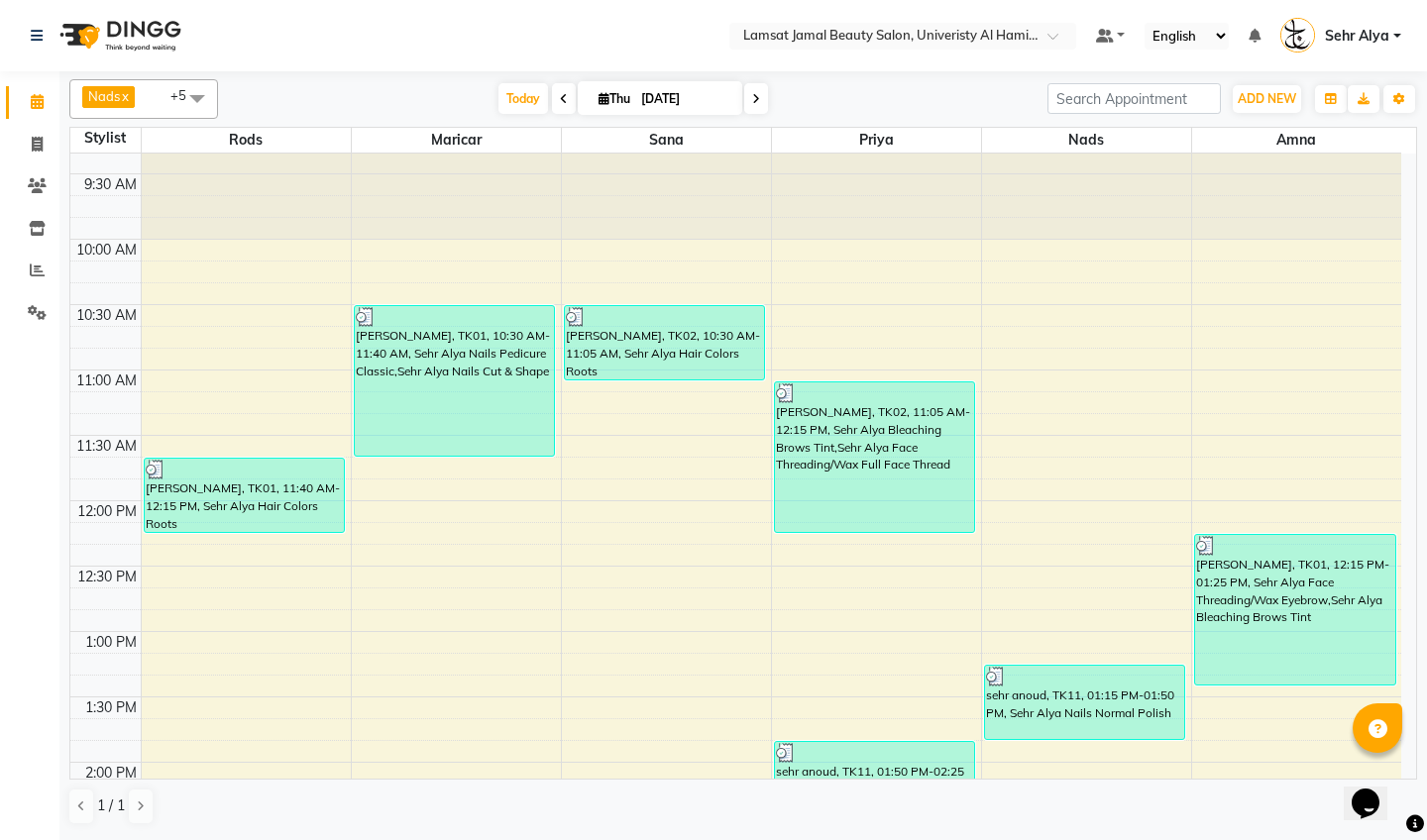 scroll, scrollTop: 127, scrollLeft: 0, axis: vertical 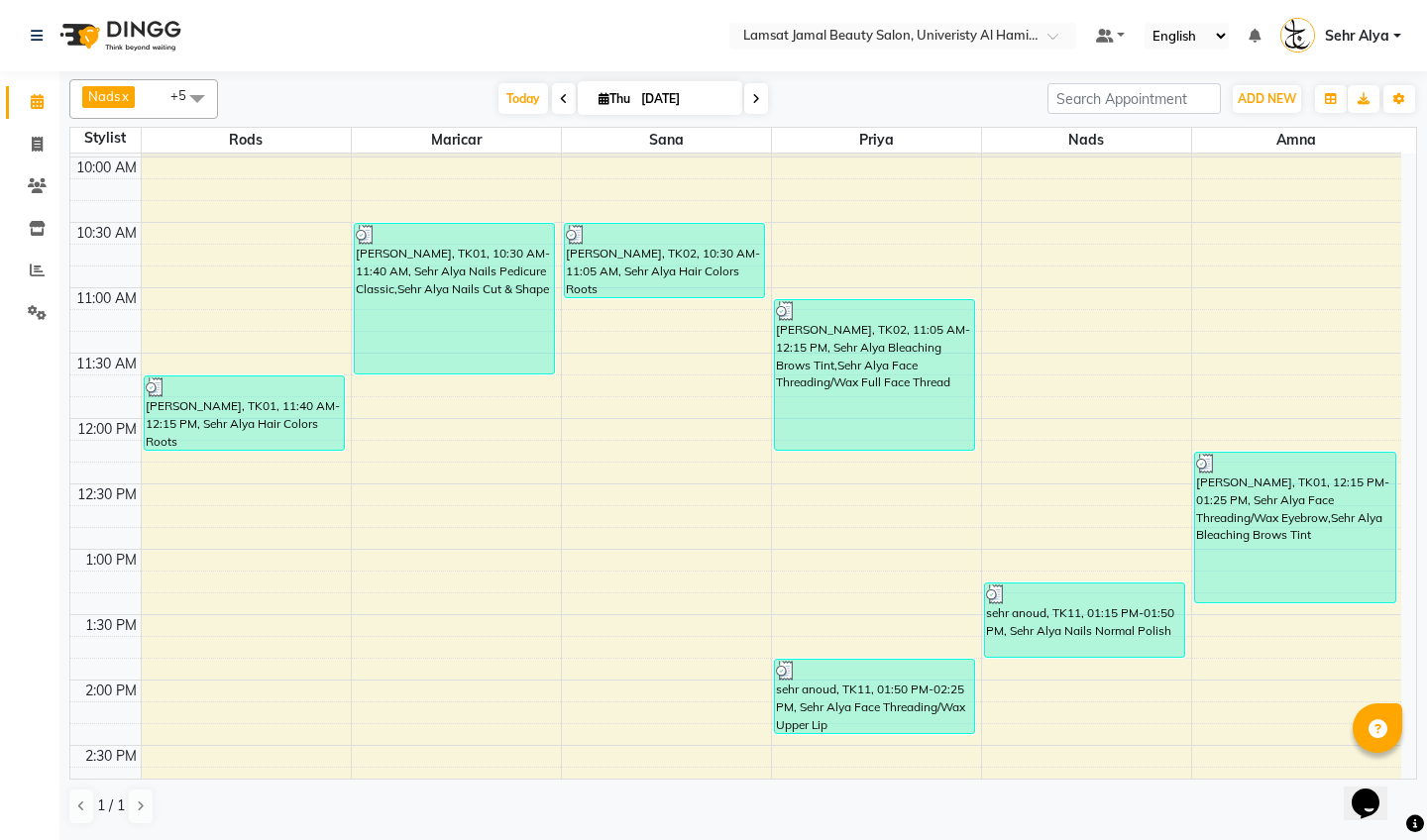 click on "9:00 AM 9:30 AM 10:00 AM 10:30 AM 11:00 AM 11:30 AM 12:00 PM 12:30 PM 1:00 PM 1:30 PM 2:00 PM 2:30 PM 3:00 PM 3:30 PM 4:00 PM 4:30 PM 5:00 PM 5:30 PM 6:00 PM 6:30 PM 7:00 PM 7:30 PM 8:00 PM 8:30 PM 9:00 PM 9:30 PM 10:00 PM 10:30 PM 11:00 PM 11:30 PM     [PERSON_NAME], TK01, 11:40 AM-12:15 PM, Sehr Alya Hair Colors Roots     LUXMIA, TK12, 05:00 PM-07:20 PM, S10 Underarm (2),S10 Pedicure (3),S10 Manicure (2),S10 Foot Spa (3)     LUXMIA, TK13, 09:20 PM-11:05 PM, S20 Normal Polish (1),S20 Full Hand Wax (4),S20 Underarm (2)     Sehr Nadia, TK01, 10:30 AM-11:40 AM, Sehr Alya Nails Pedicure Classic,Sehr Alya Nails Cut & Shape     JOmanca, TK24, 09:25 PM-10:00 PM, S15 Manicure (2)     [PERSON_NAME], TK02, 10:30 AM-11:05 AM, Sehr Alya Hair Colors Roots     [PERSON_NAME], TK02, 11:05 AM-12:15 PM, Sehr Alya Bleaching Brows Tint,Sehr Alya Face Threading/Wax Full Face Thread     sehr anoud, TK11, 01:50 PM-02:25 PM, Sehr Alya Face Threading/Wax Upper Lip         sehr anoud, TK11, 01:15 PM-01:50 PM, Sehr Alya Nails Normal Polish" at bounding box center (735, 1006) 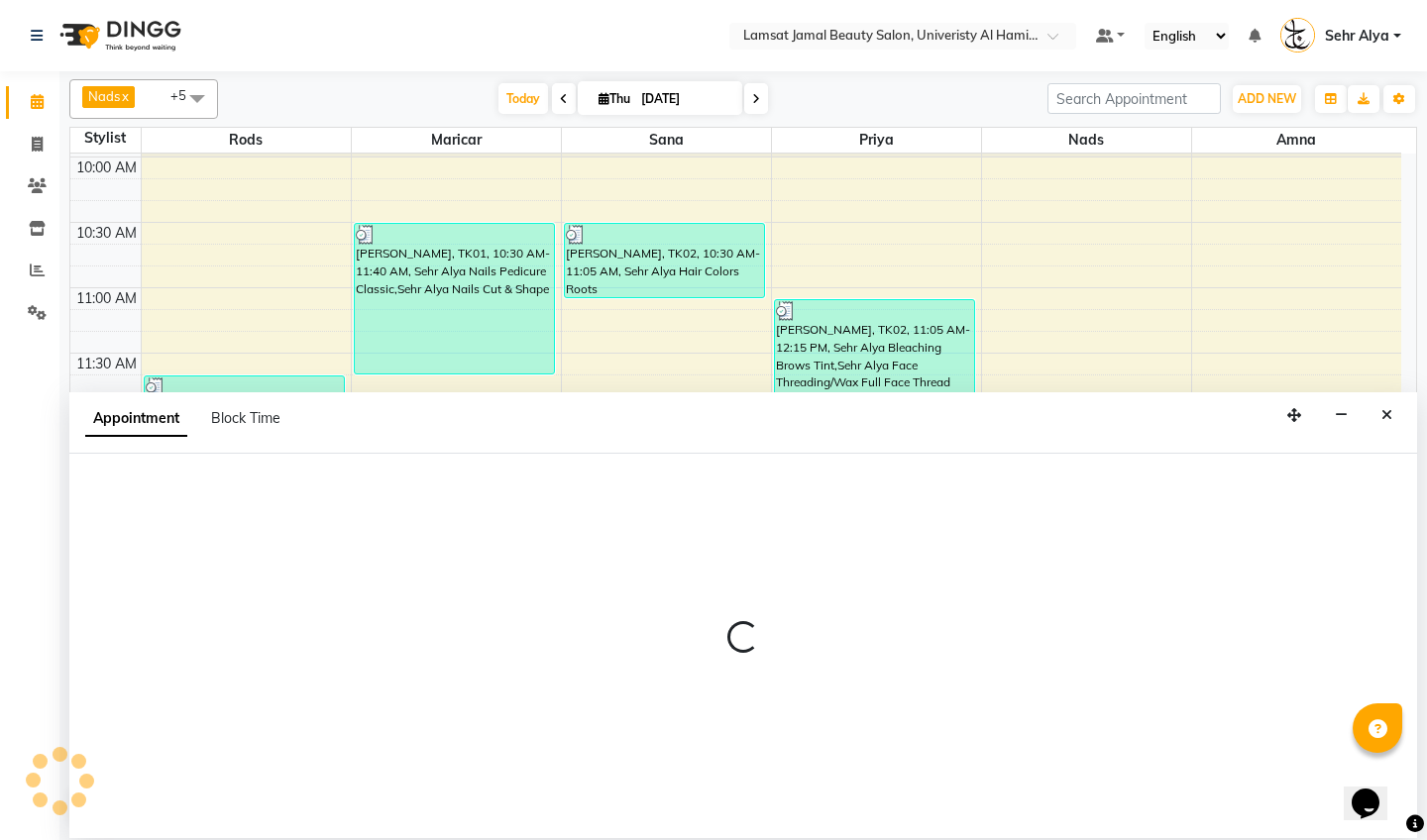 select on "79911" 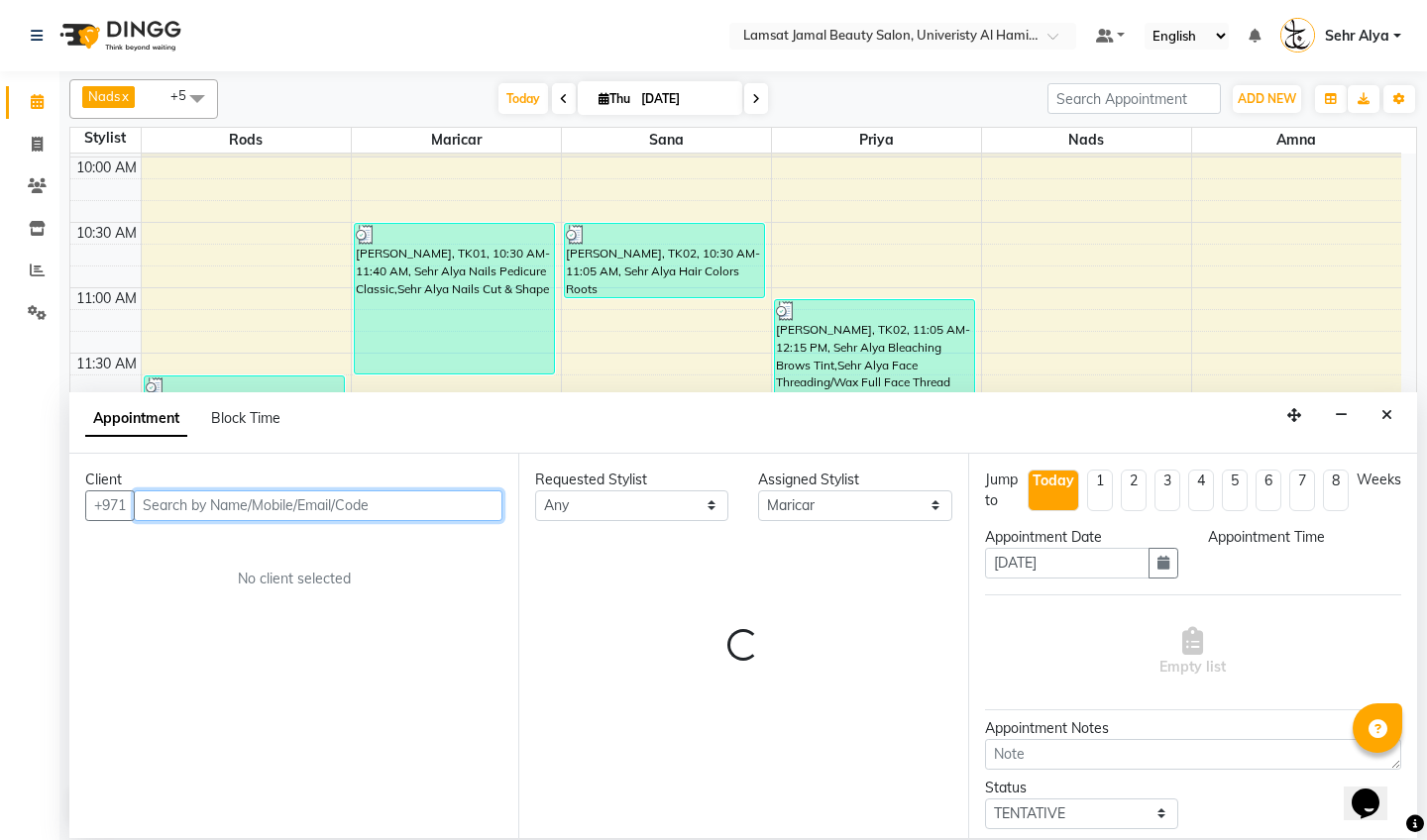 select on "735" 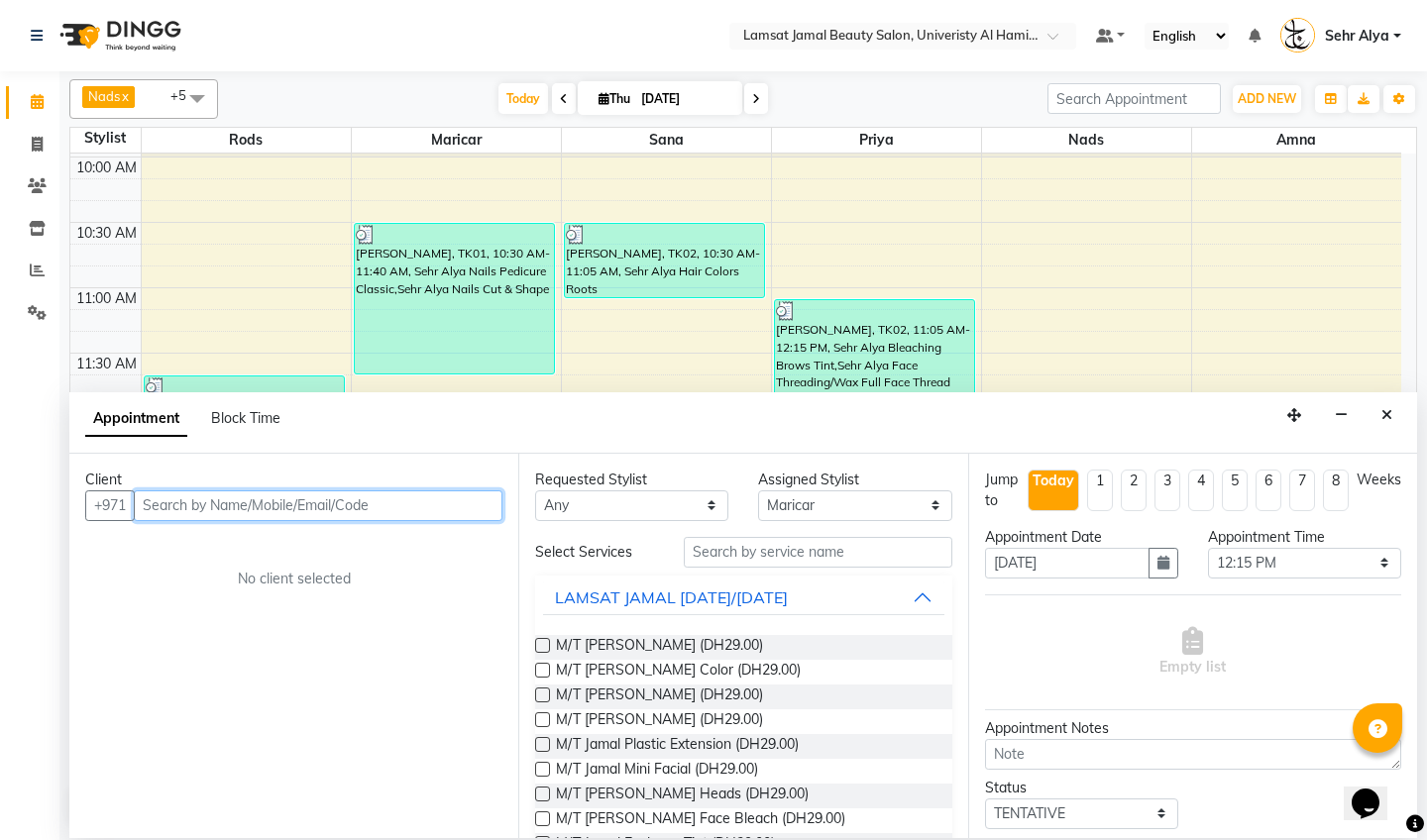click at bounding box center [318, 505] 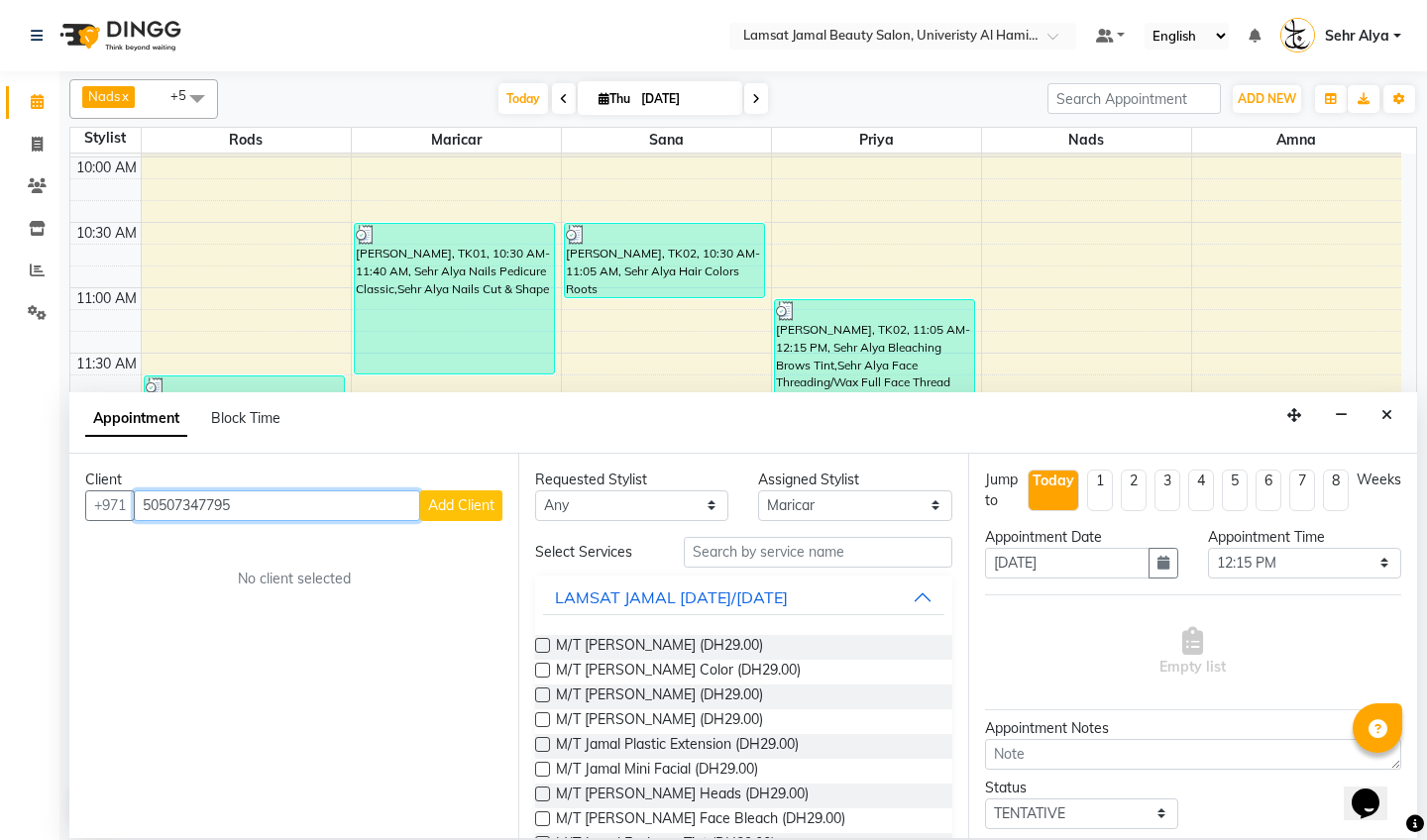 type on "50507347795" 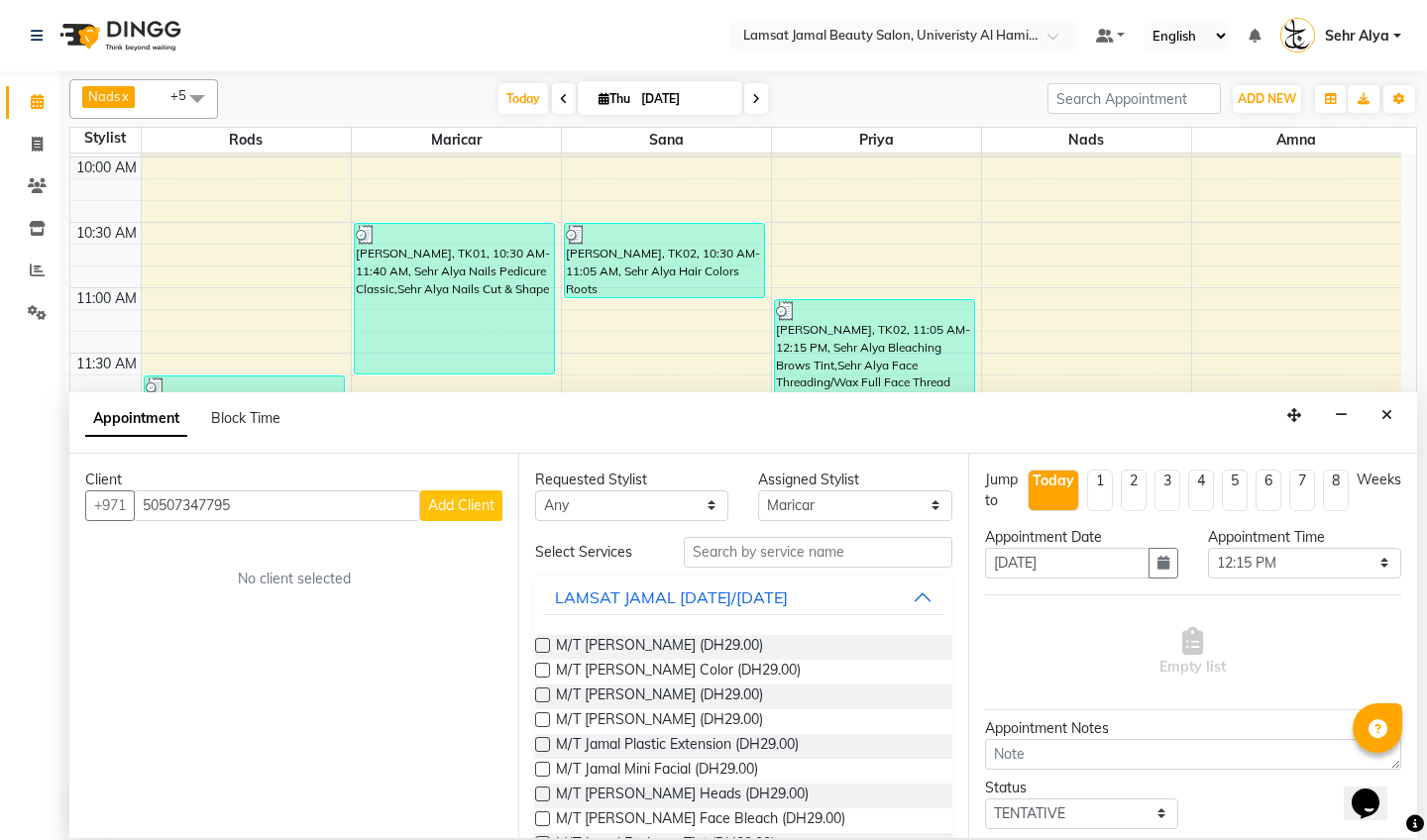 click on "Add Client" at bounding box center (461, 505) 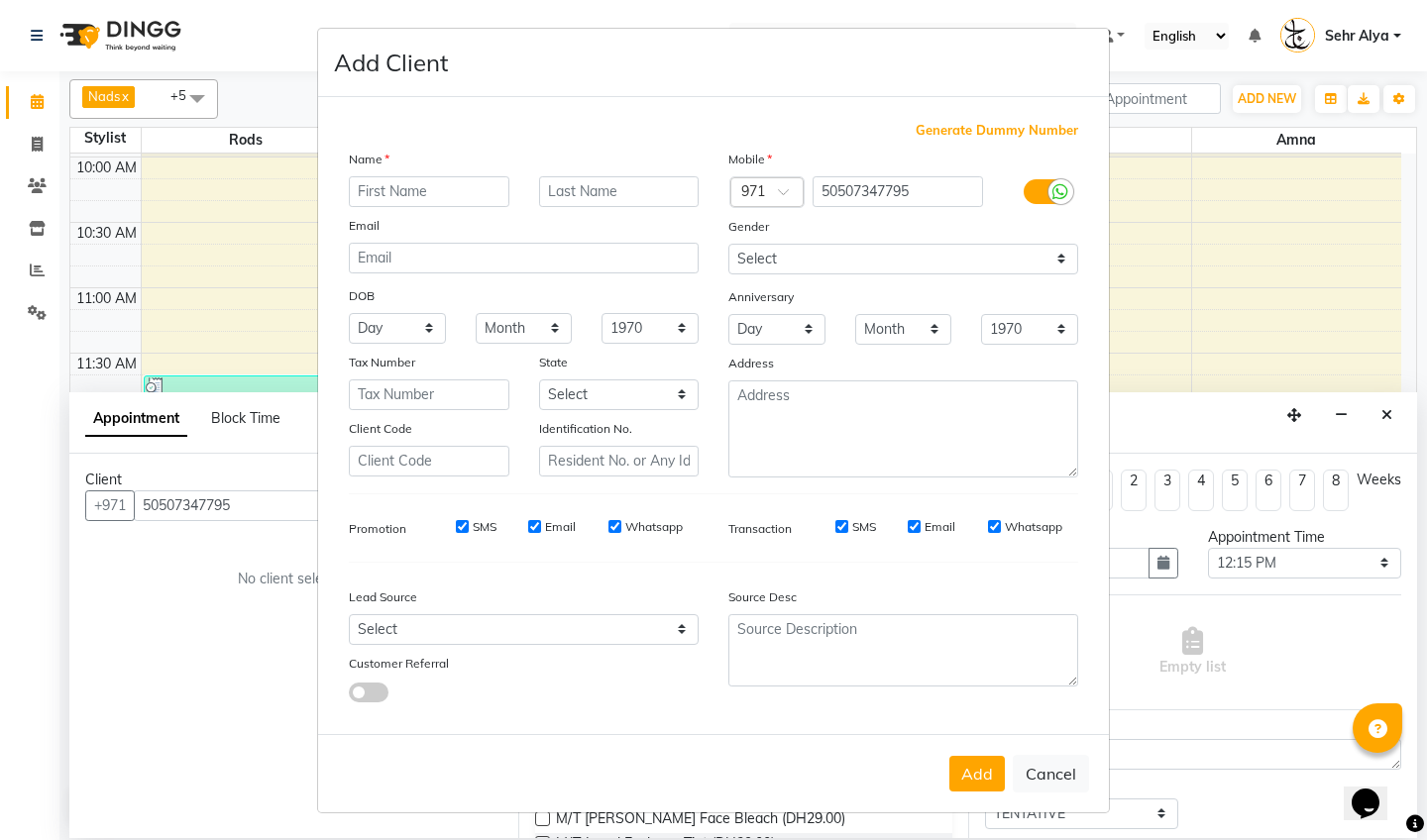 click on "Name" at bounding box center [523, 162] 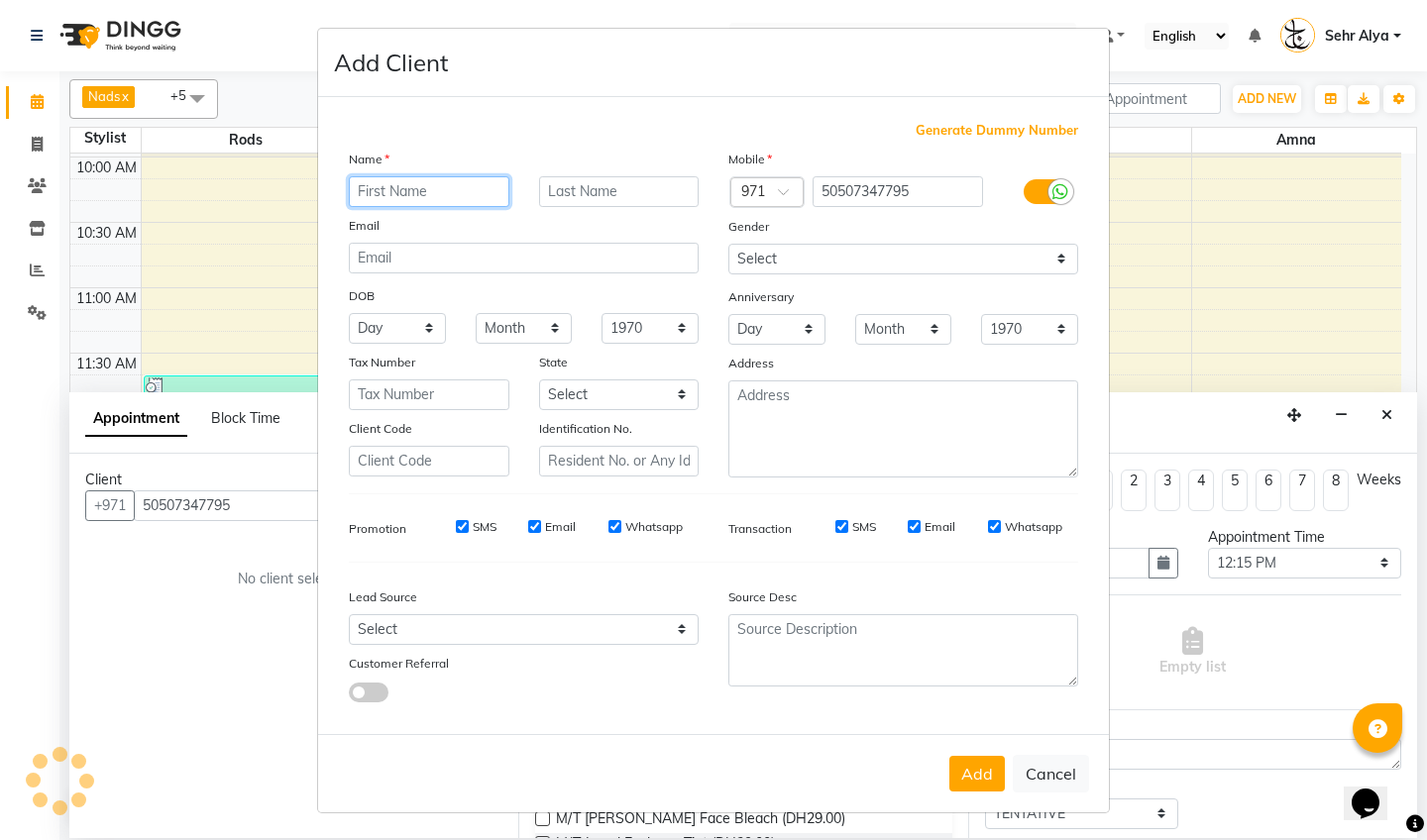 click at bounding box center (429, 191) 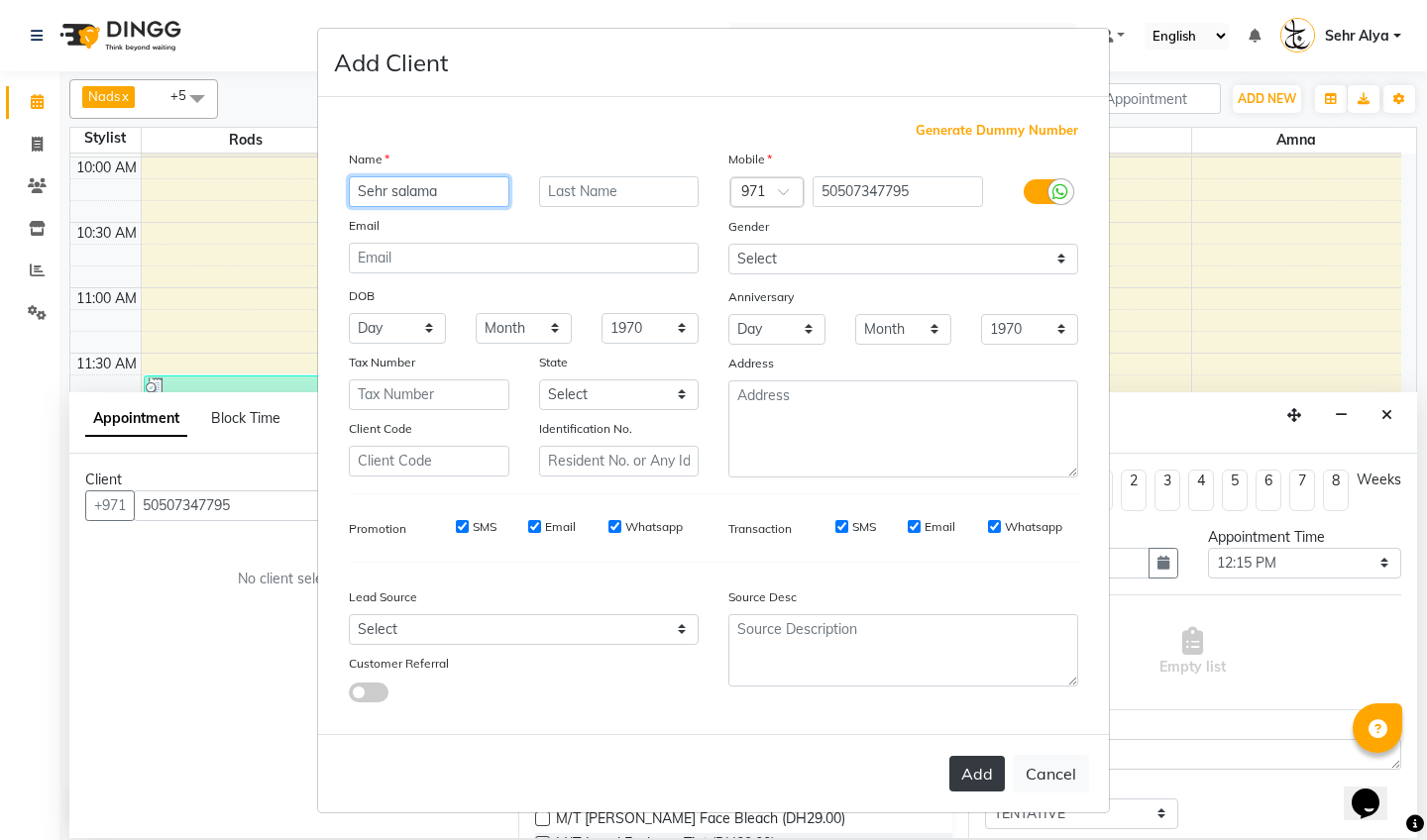 type on "Sehr salama" 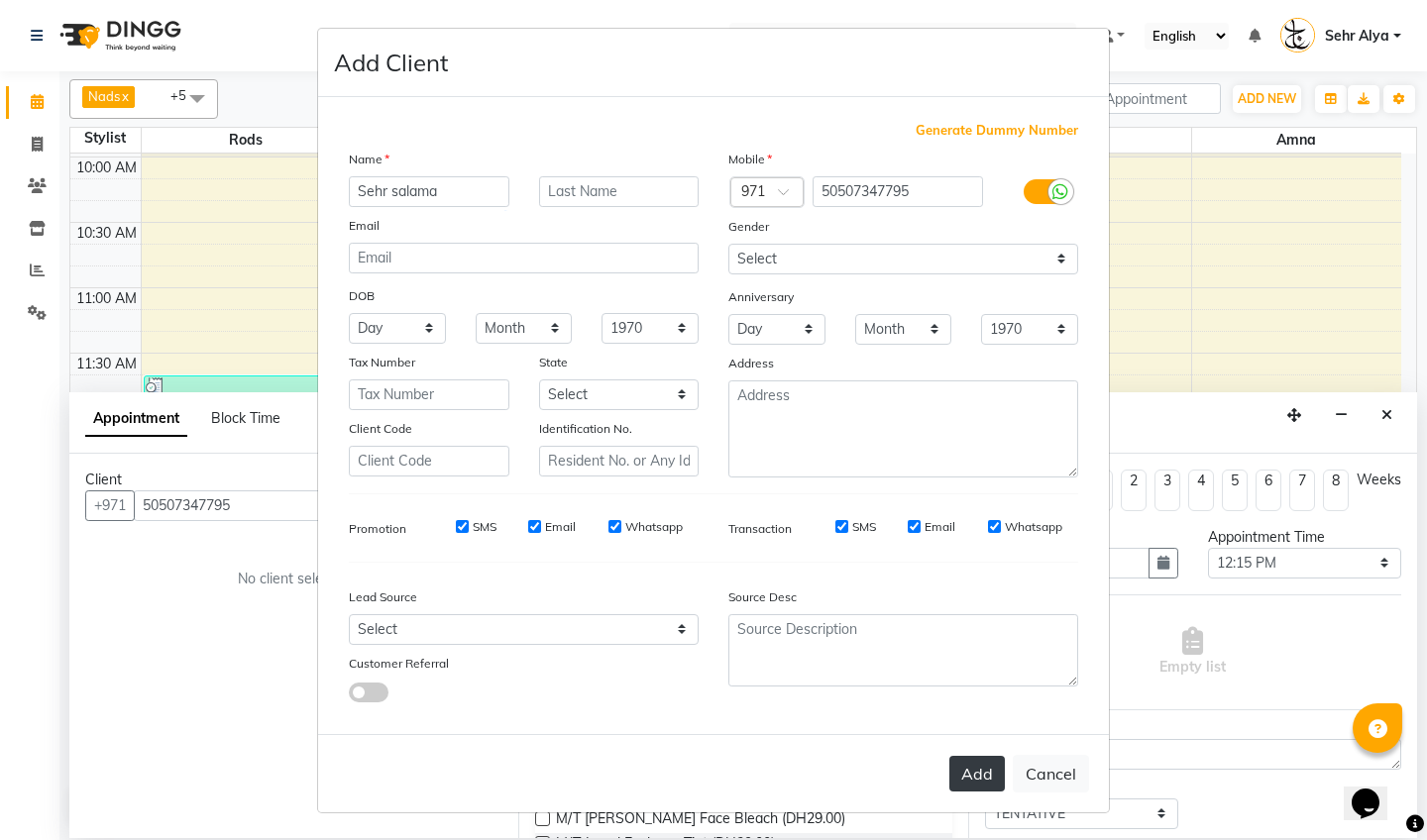 click on "Add" at bounding box center [977, 774] 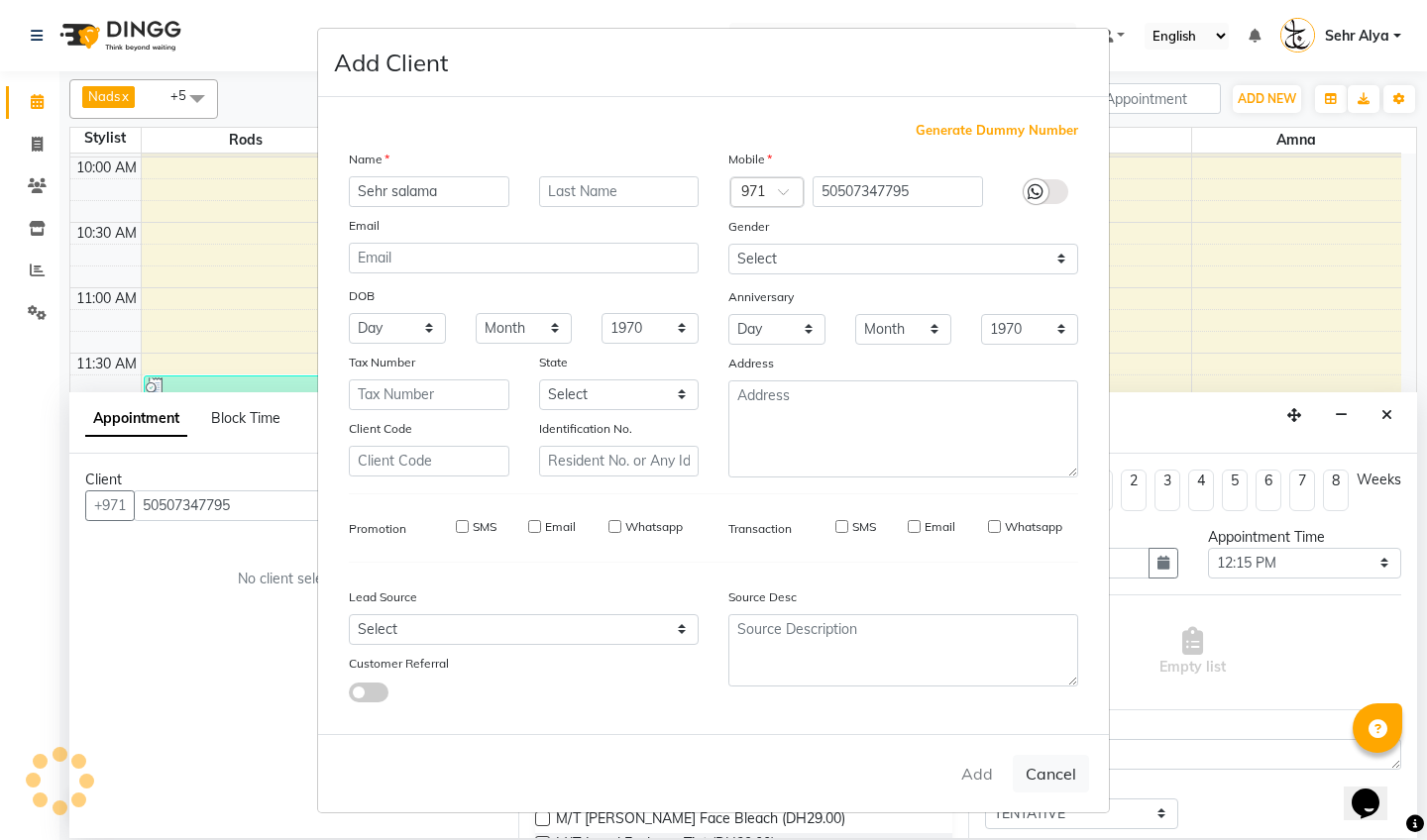 type on "50*******95" 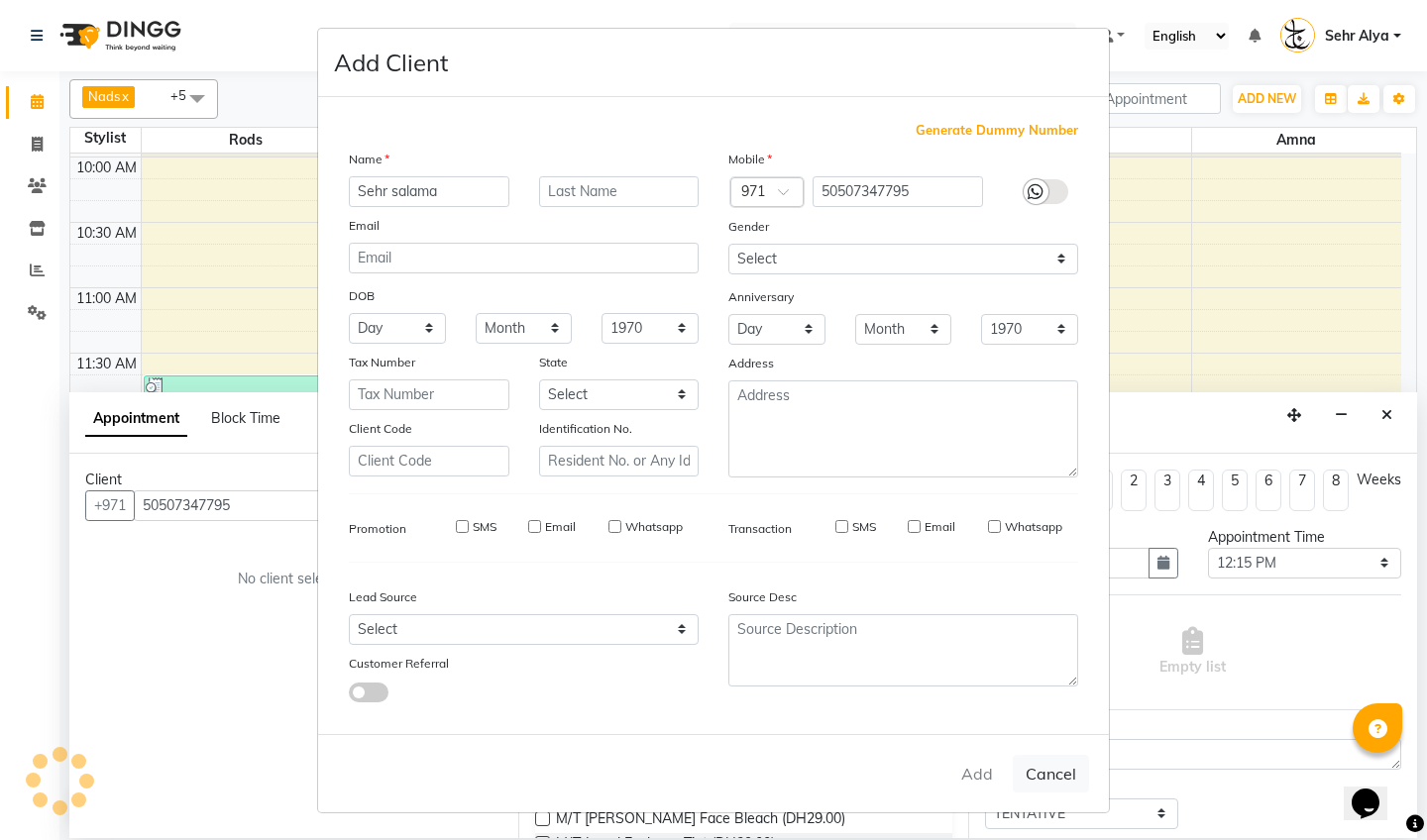 type 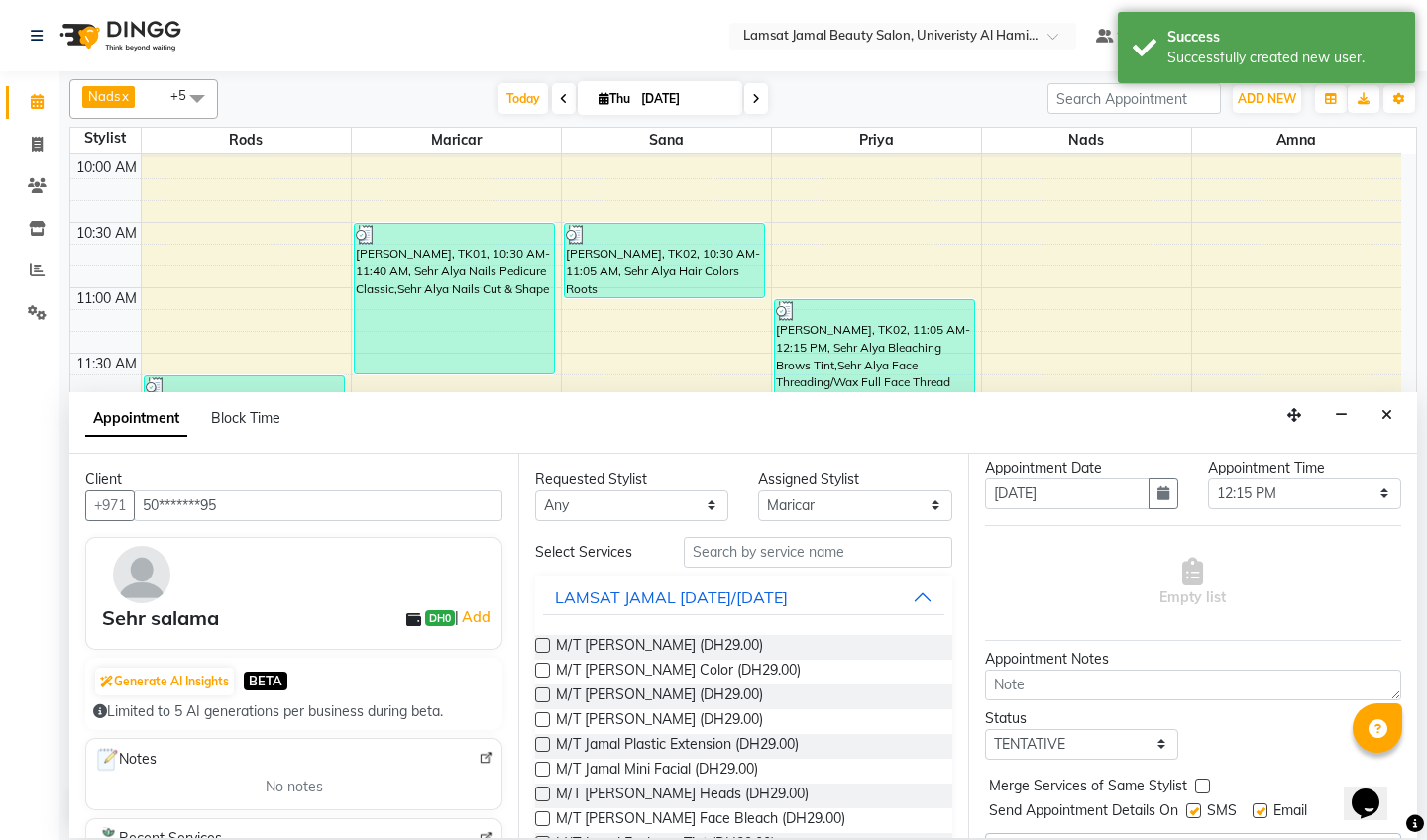 scroll, scrollTop: 0, scrollLeft: 0, axis: both 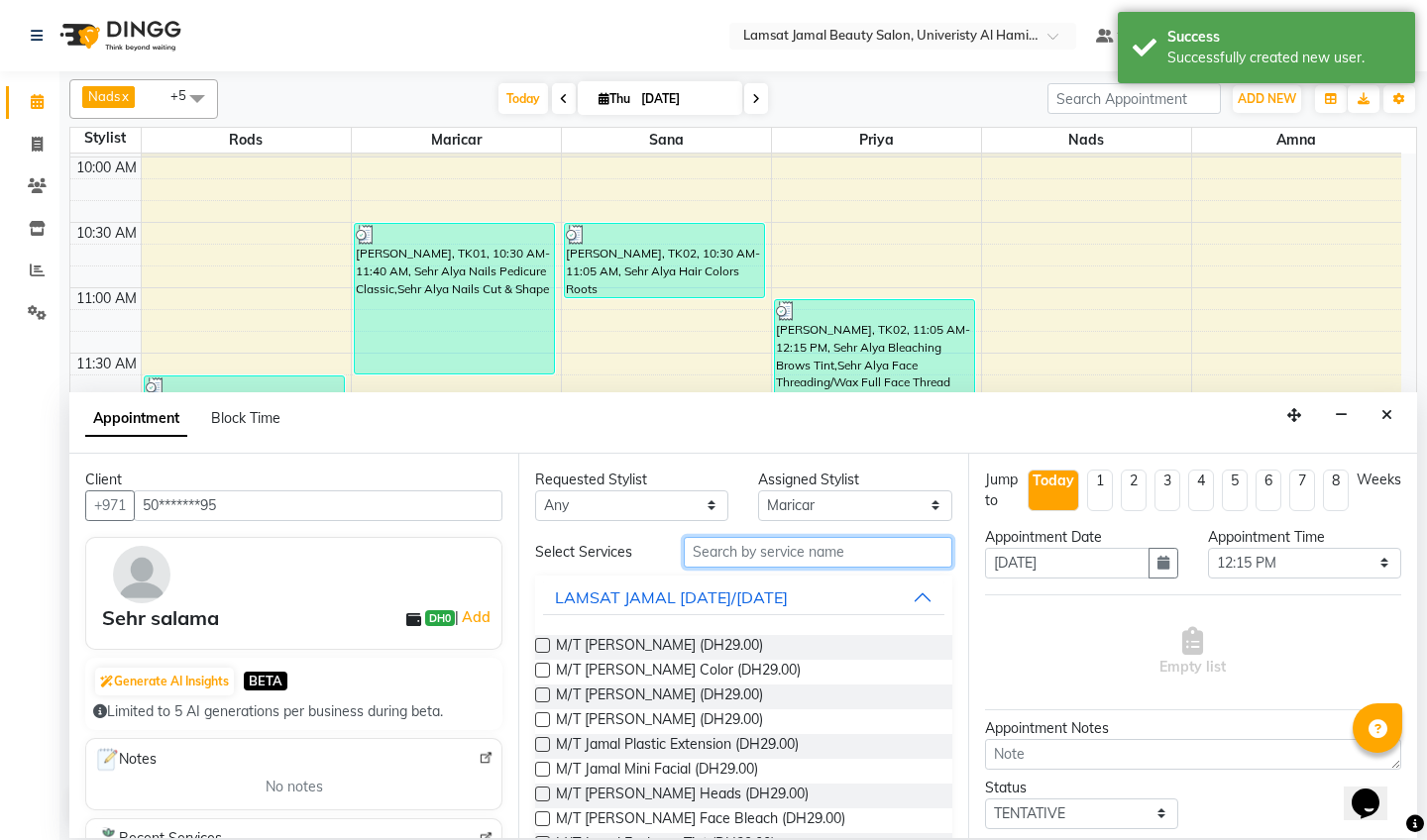 click at bounding box center [818, 552] 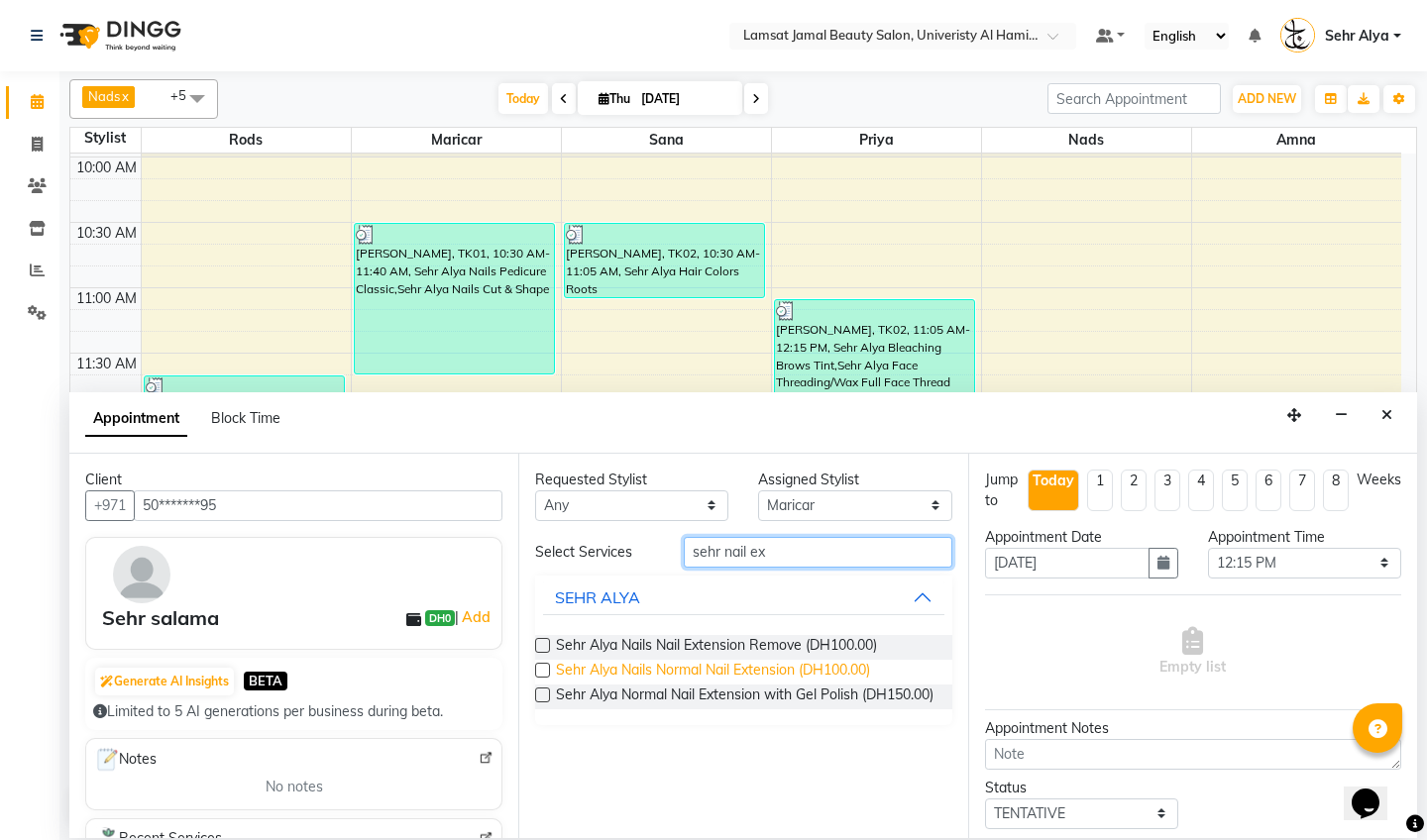 type on "sehr nail ex" 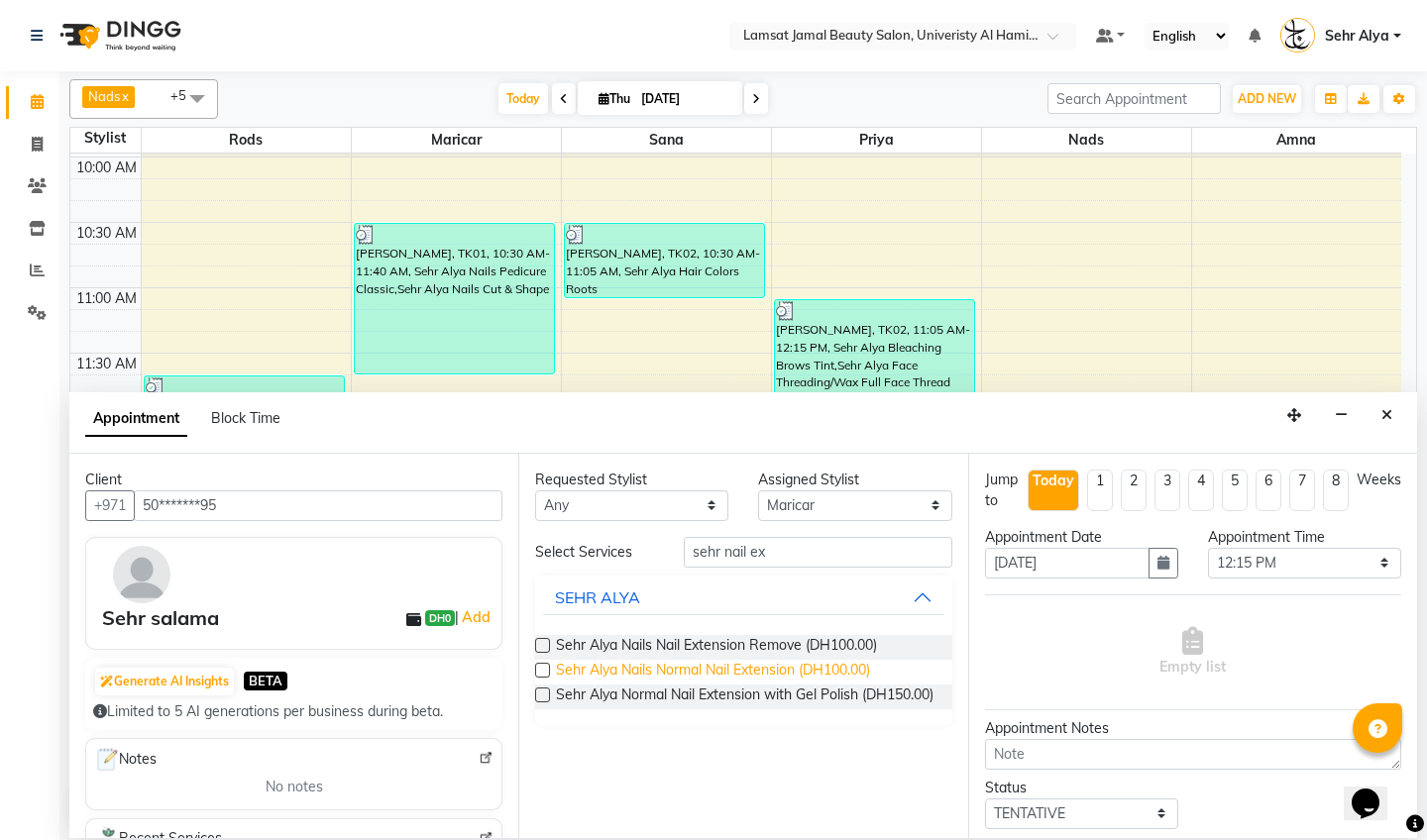 click on "Sehr Alya Nails Normal Nail Extension (DH100.00)" at bounding box center (713, 672) 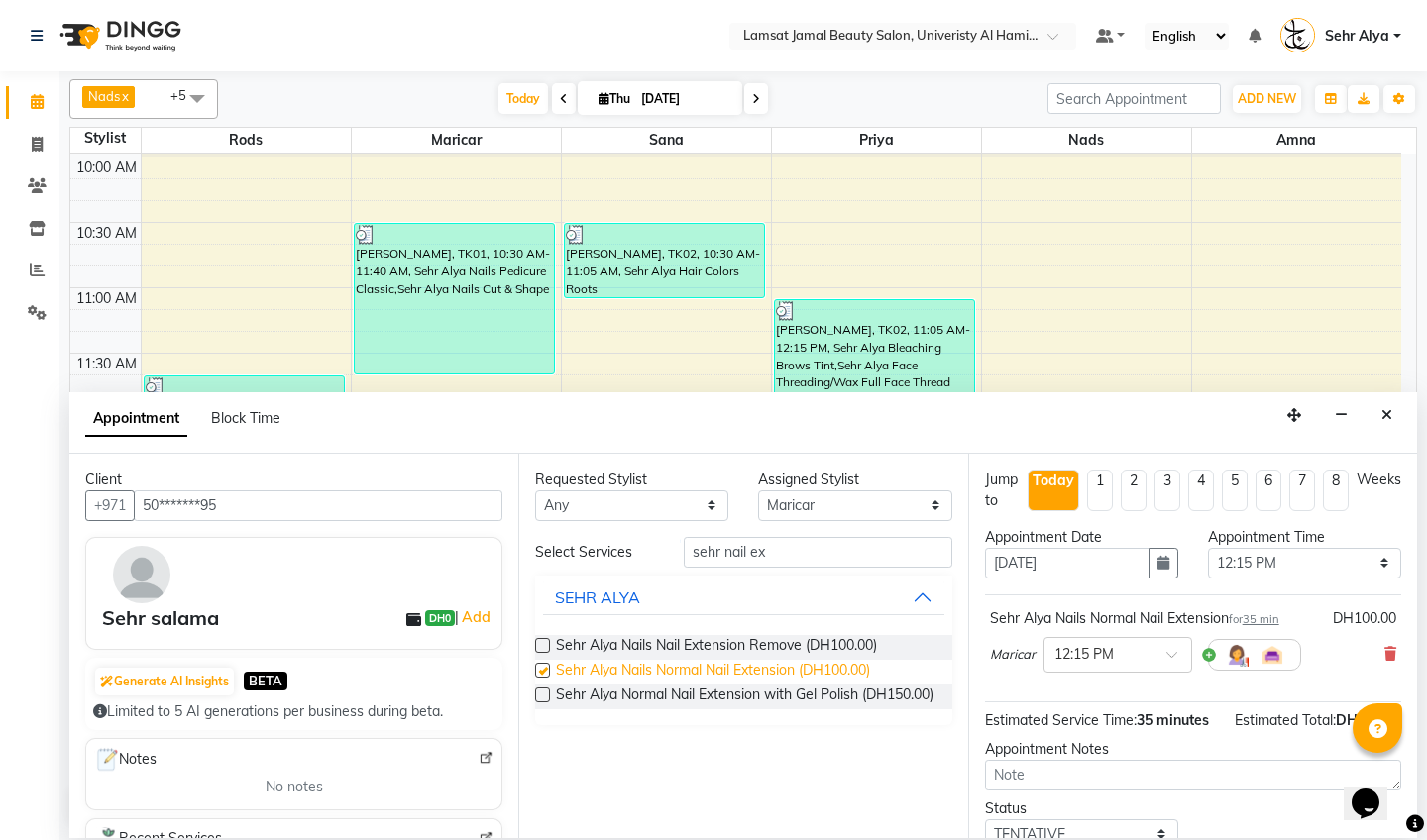 checkbox on "false" 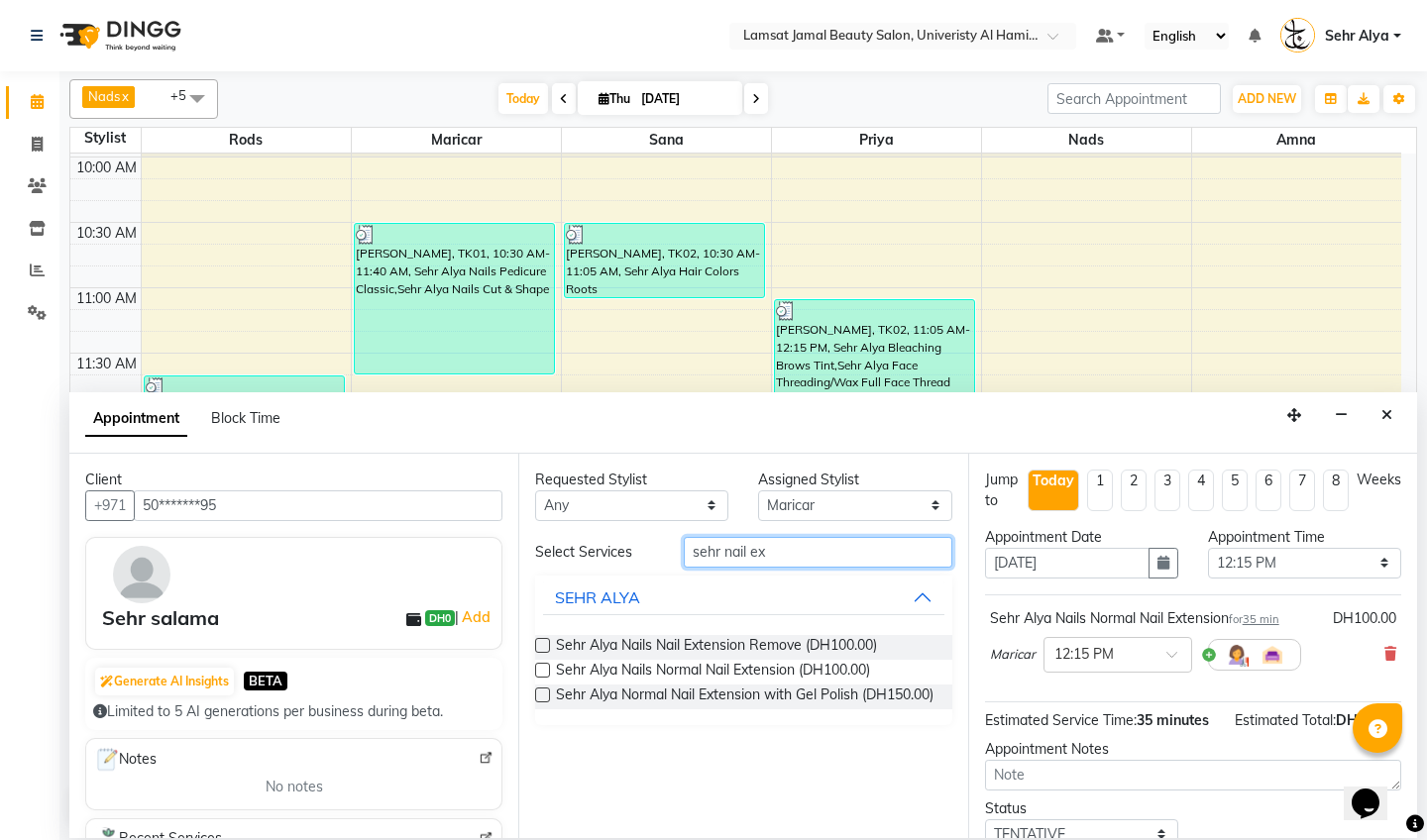 click on "sehr nail ex" at bounding box center [818, 552] 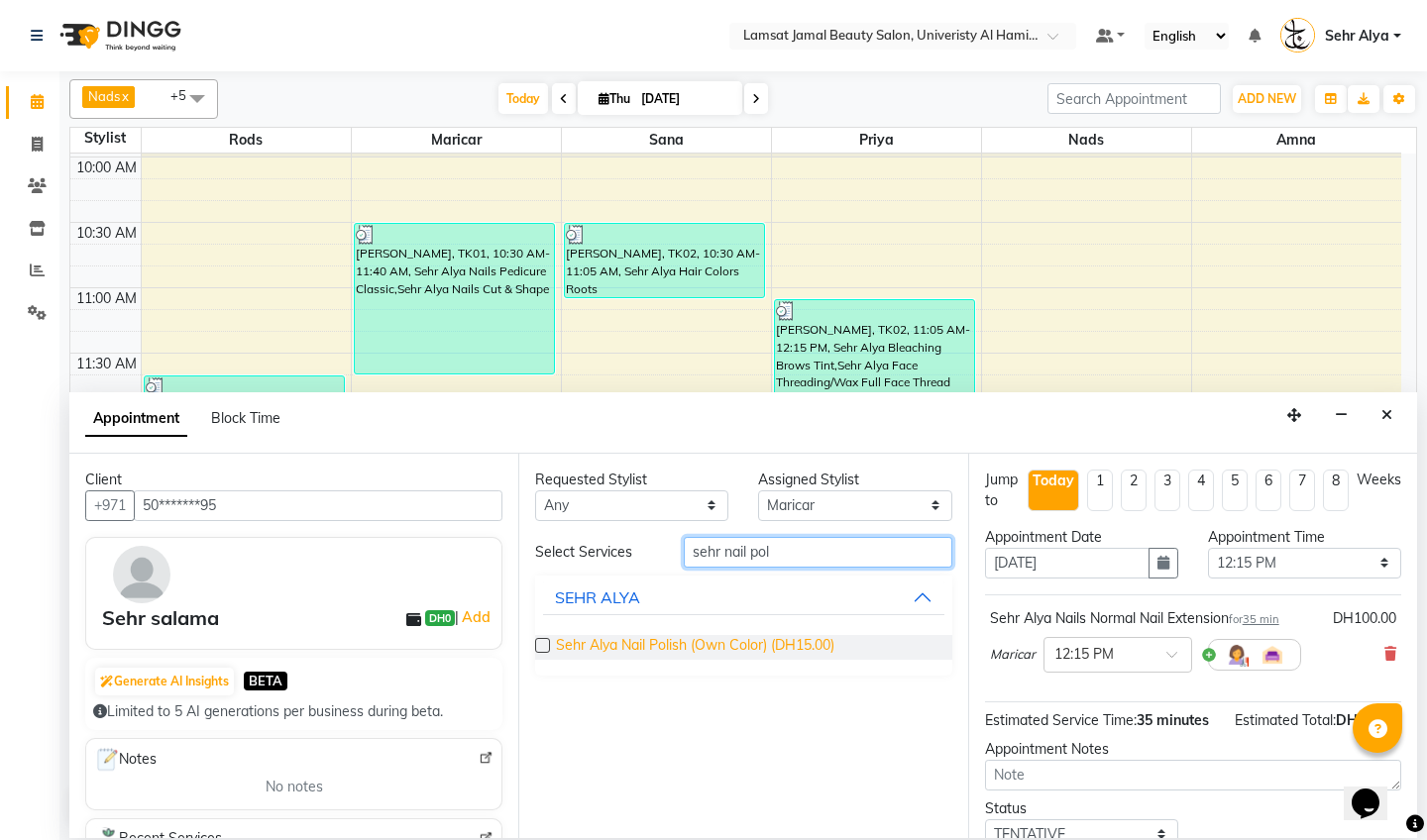 type on "sehr nail pol" 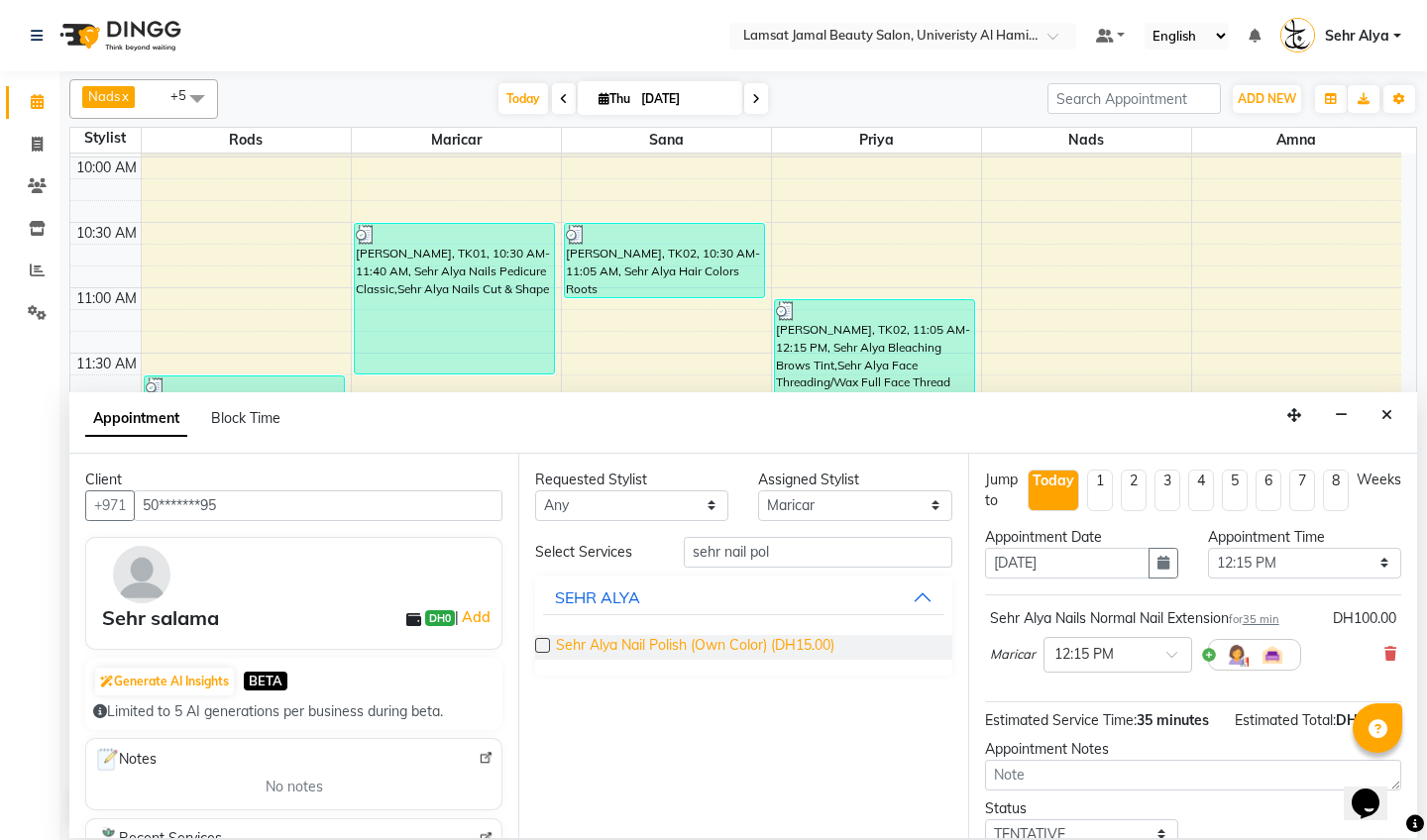 click on "Sehr Alya Nail Polish (Own Color) (DH15.00)" at bounding box center [695, 647] 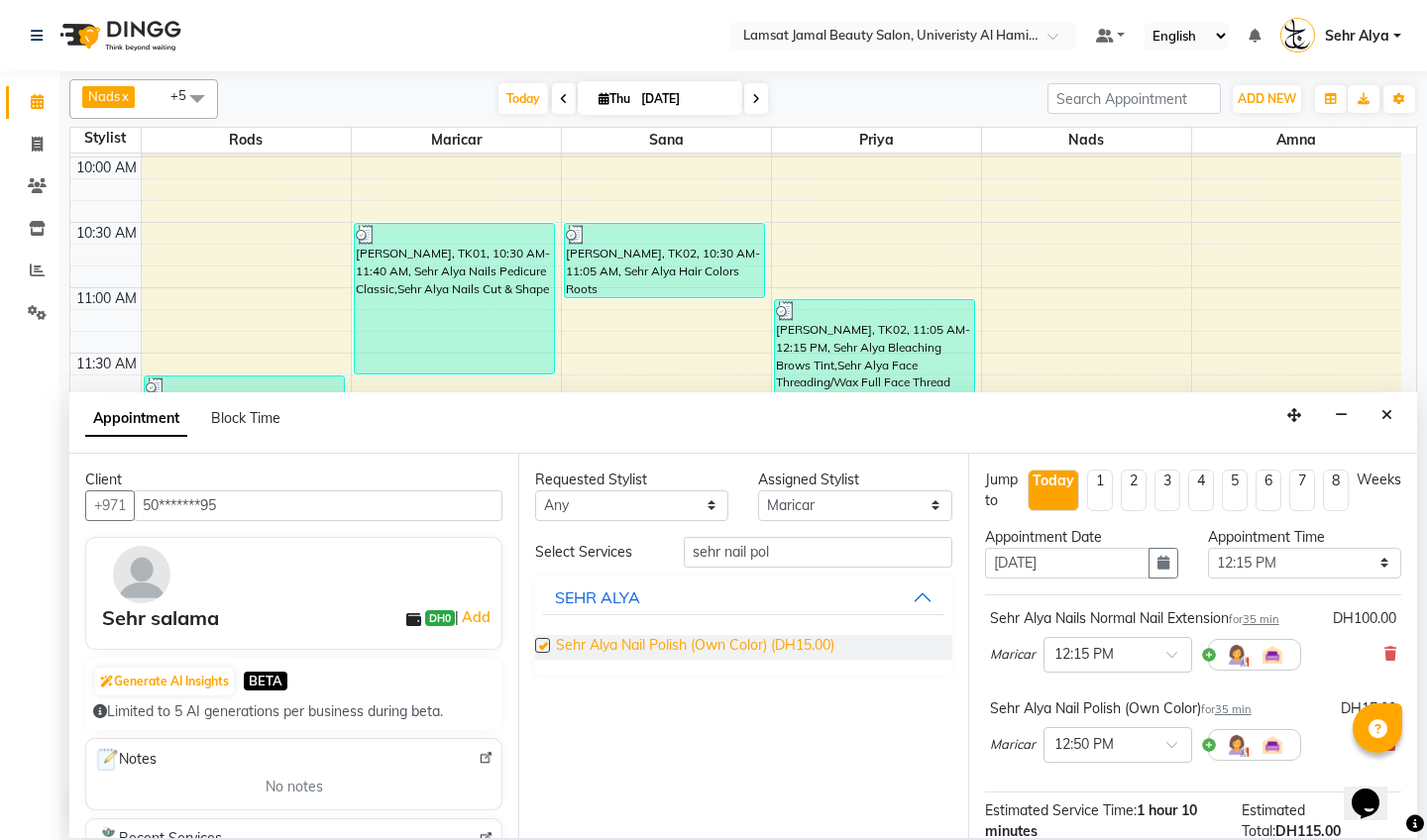 checkbox on "false" 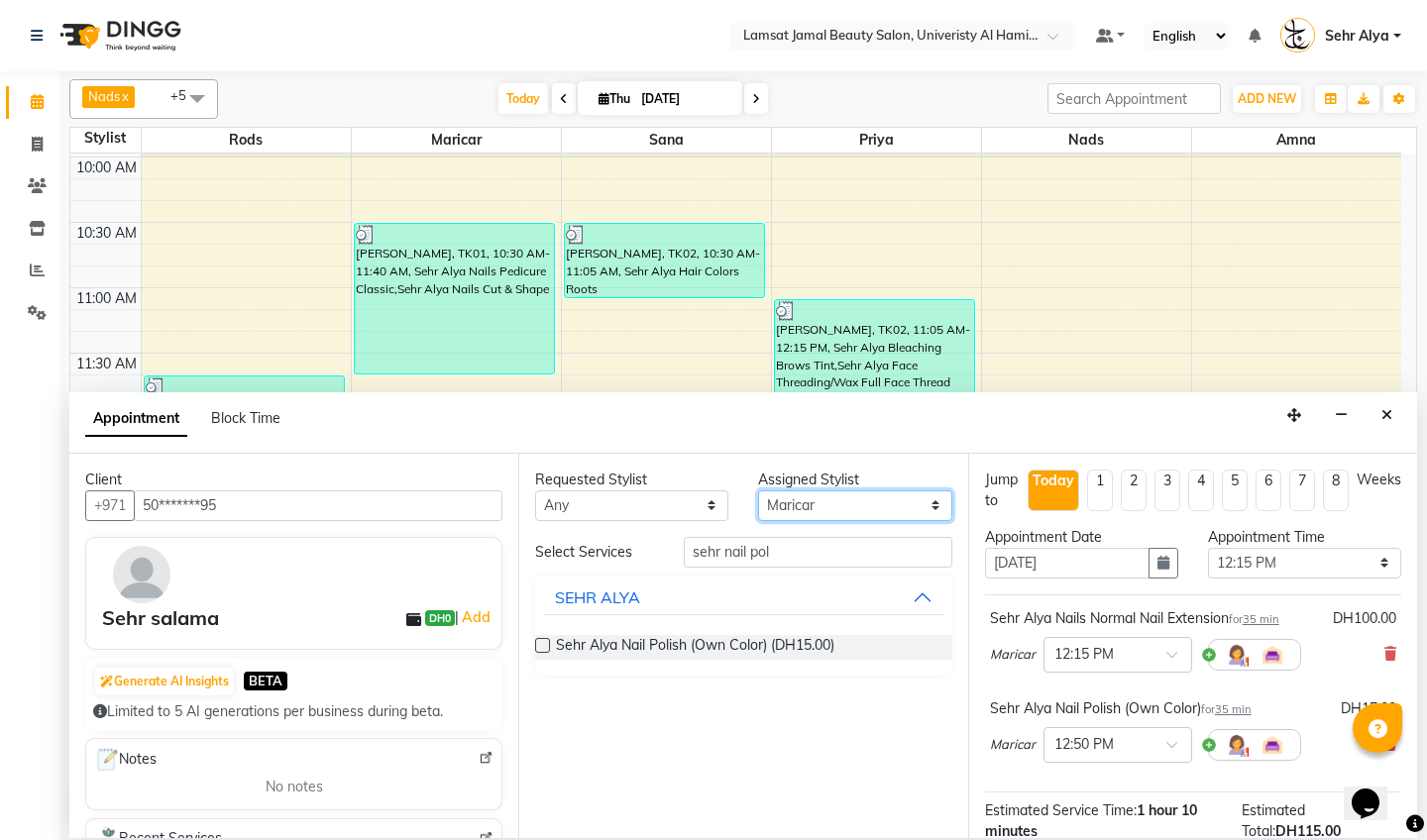 select on "79912" 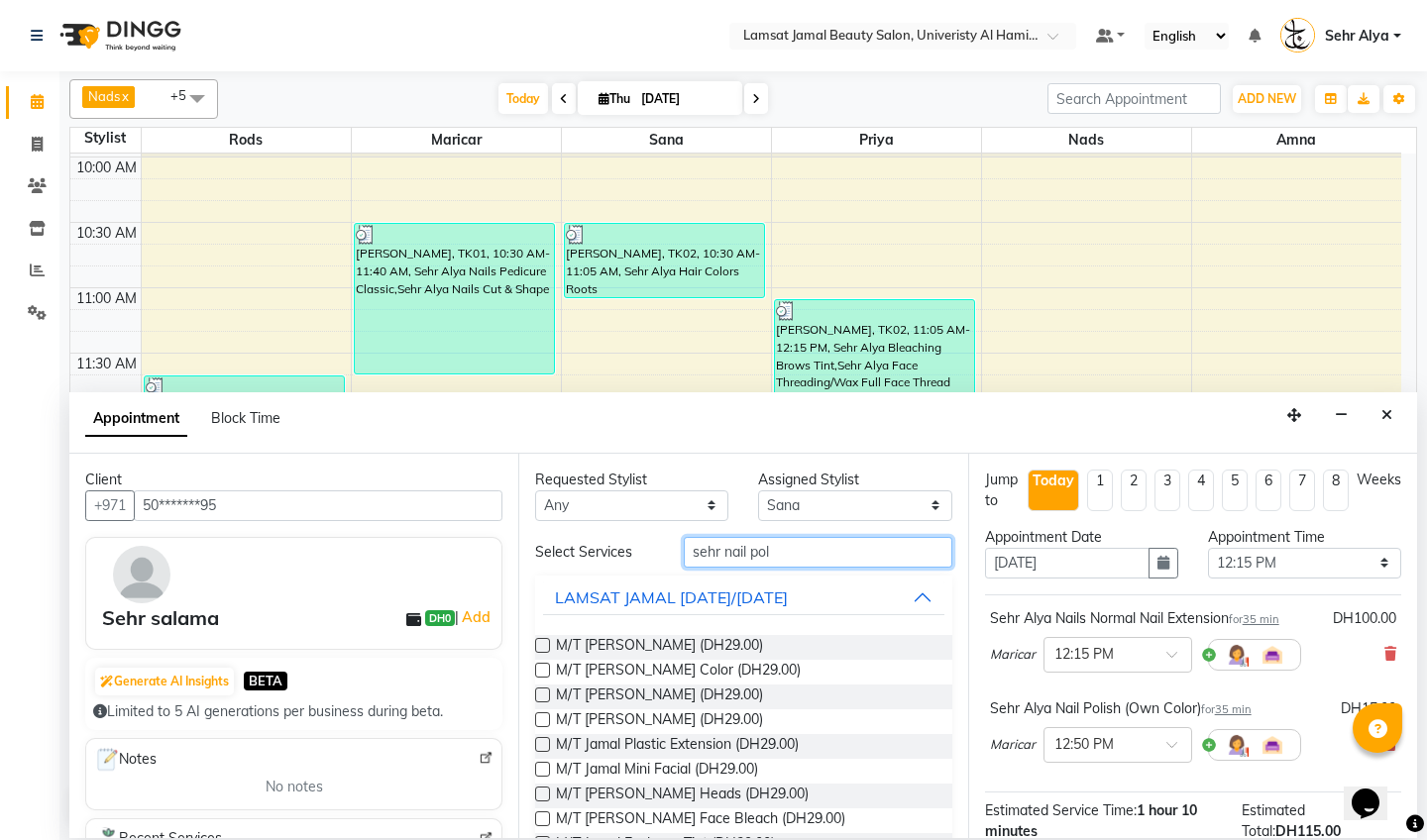 click on "sehr nail pol" at bounding box center [818, 552] 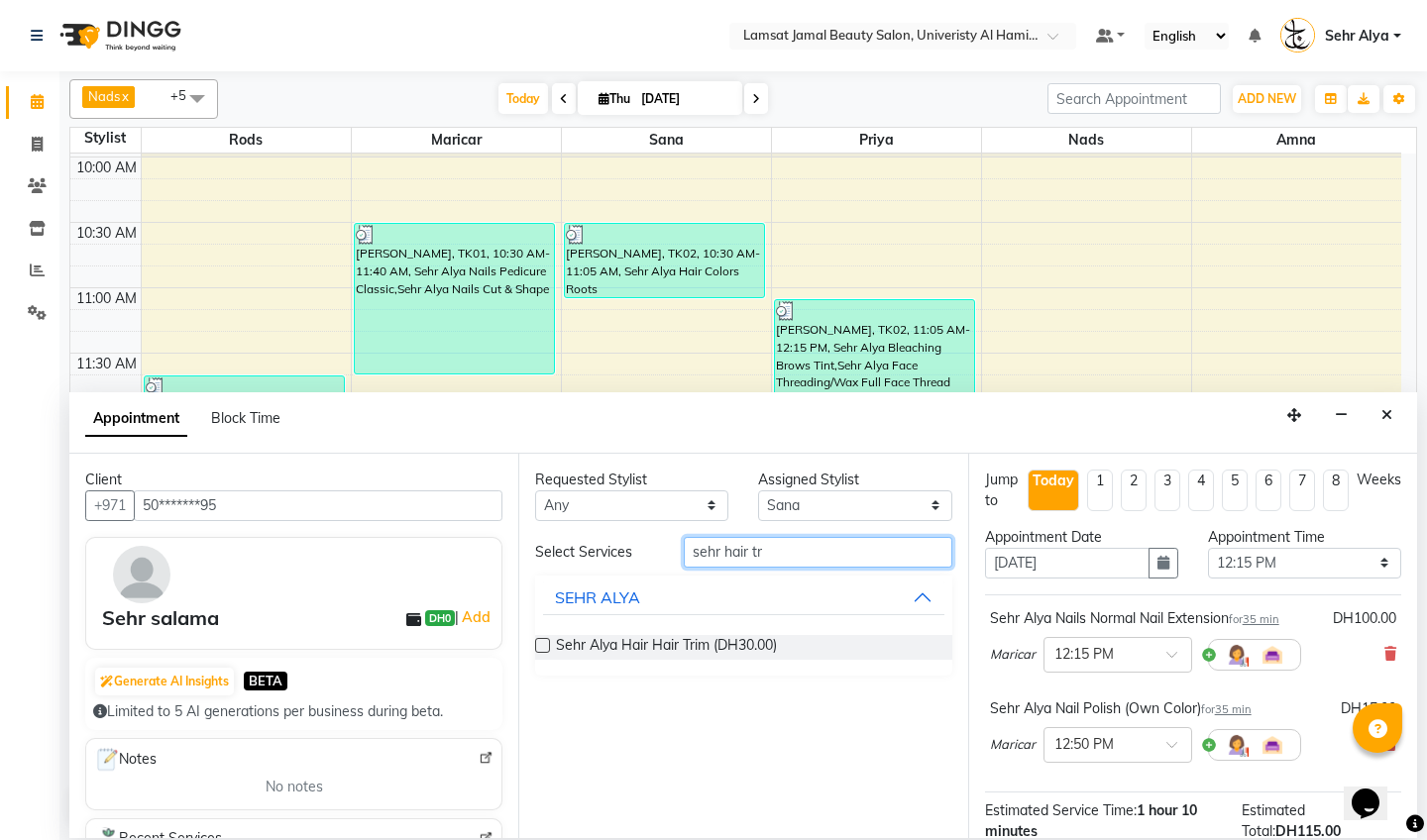 type on "sehr hair tr" 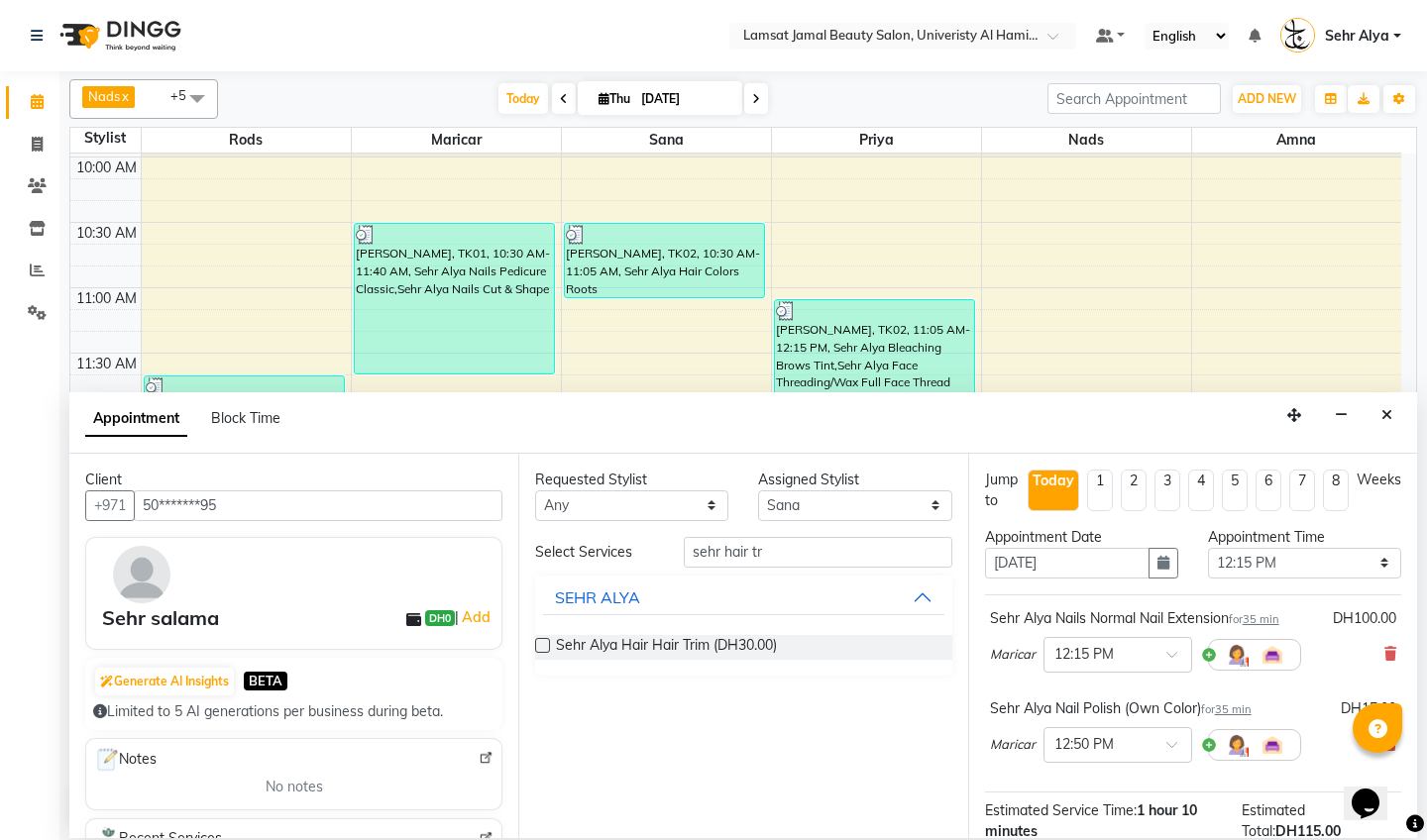 click on "Sehr Alya Hair Hair Trim (DH30.00)" at bounding box center (743, 647) 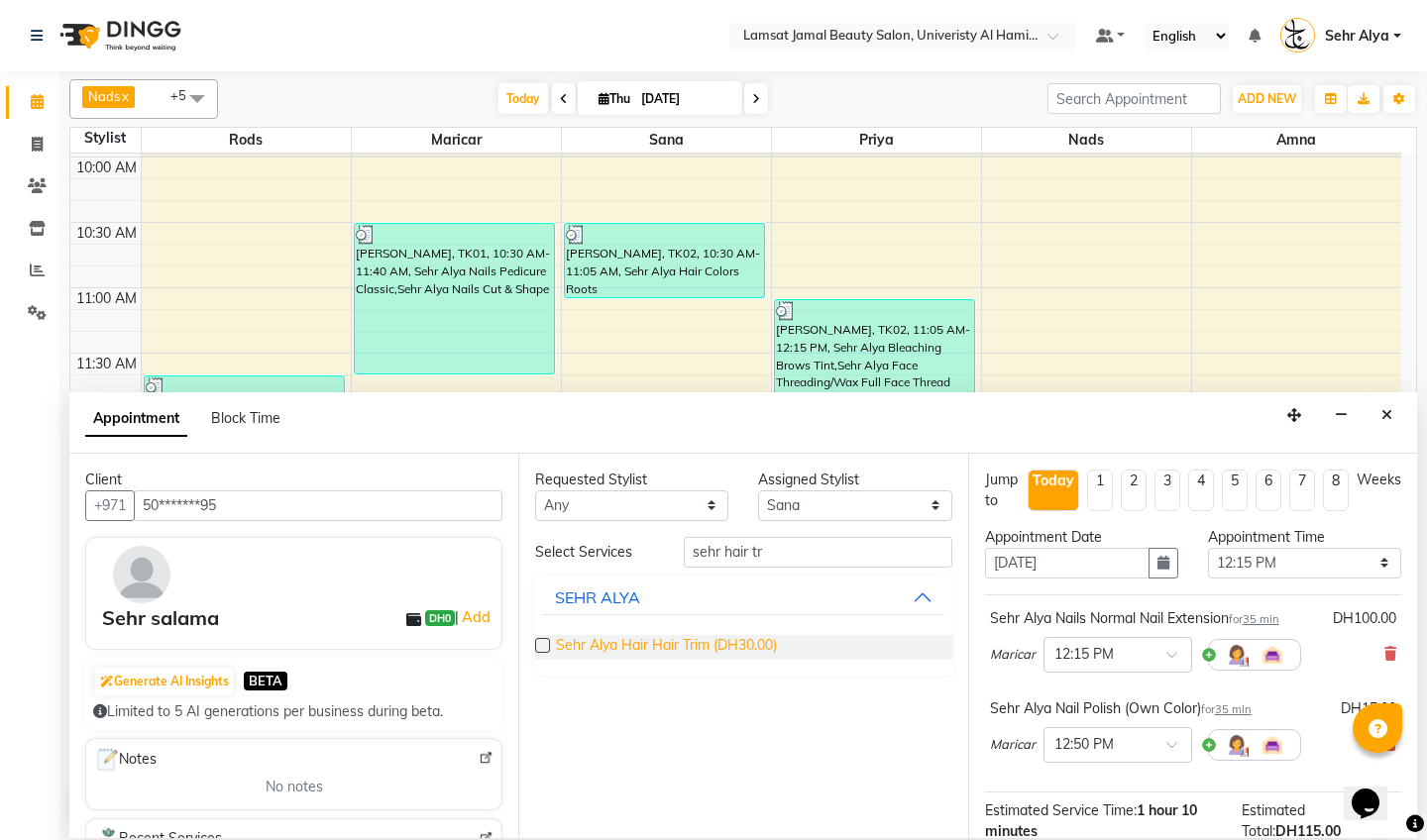 click on "Sehr Alya Hair Hair Trim (DH30.00)" at bounding box center [666, 647] 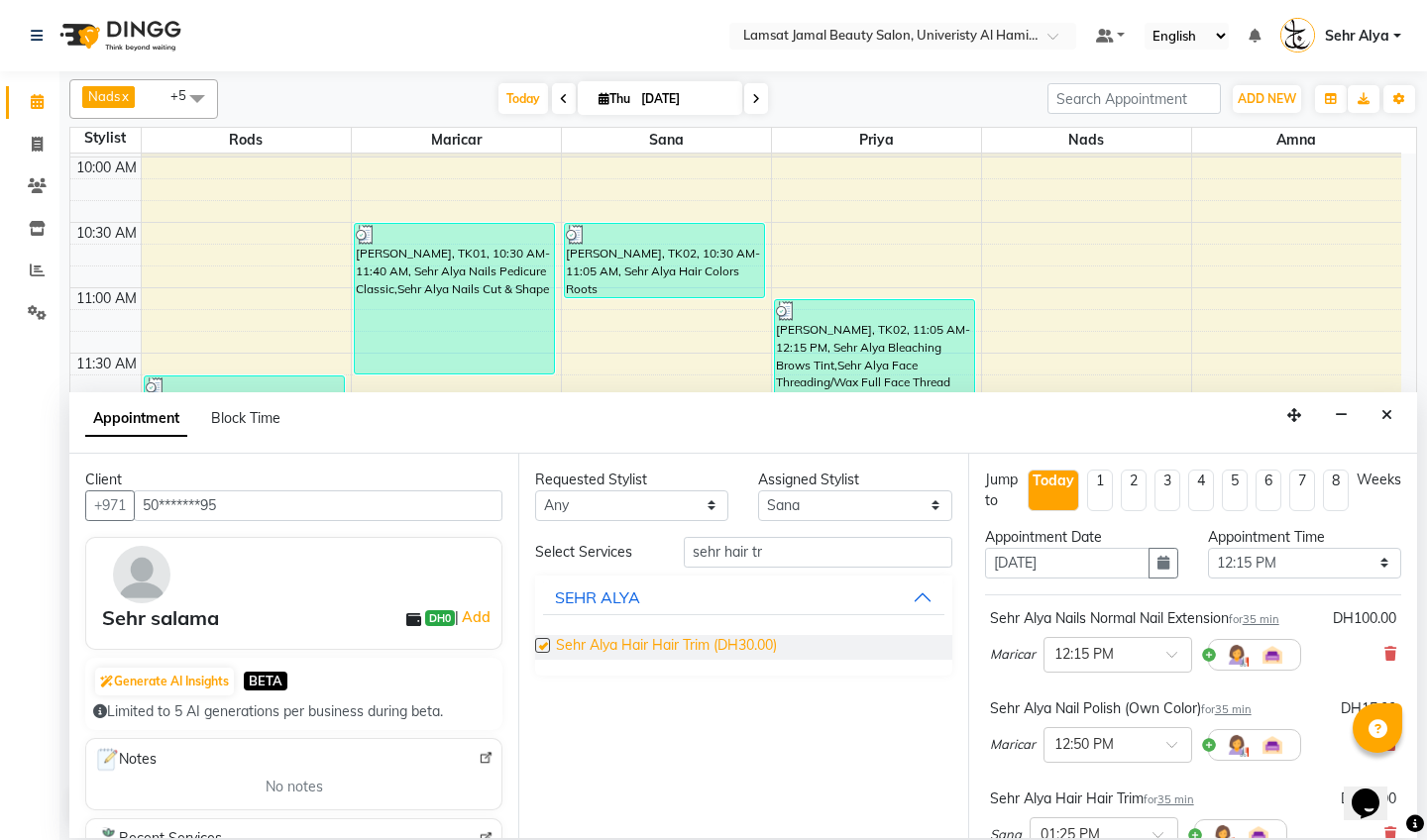 checkbox on "false" 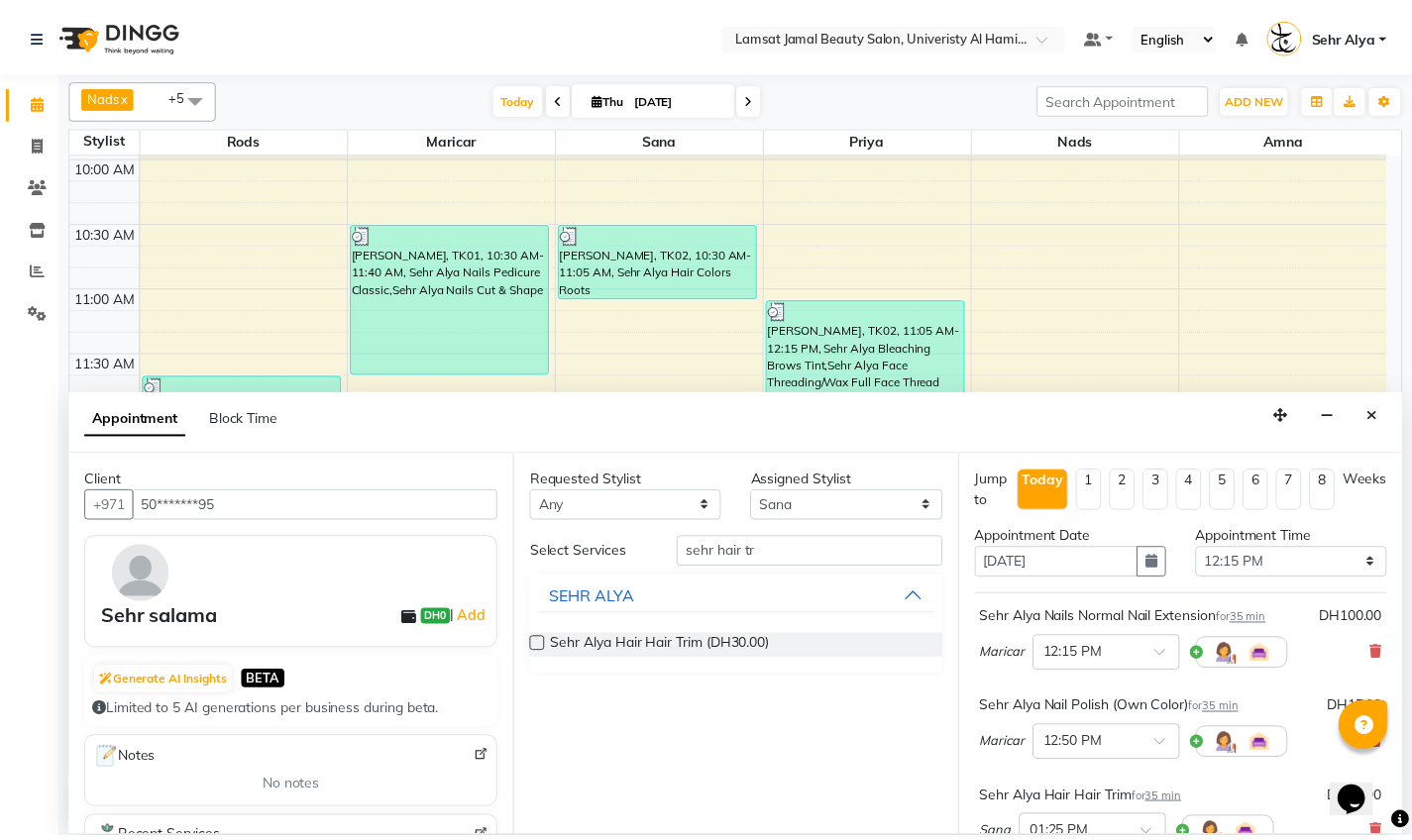 scroll, scrollTop: 338, scrollLeft: 0, axis: vertical 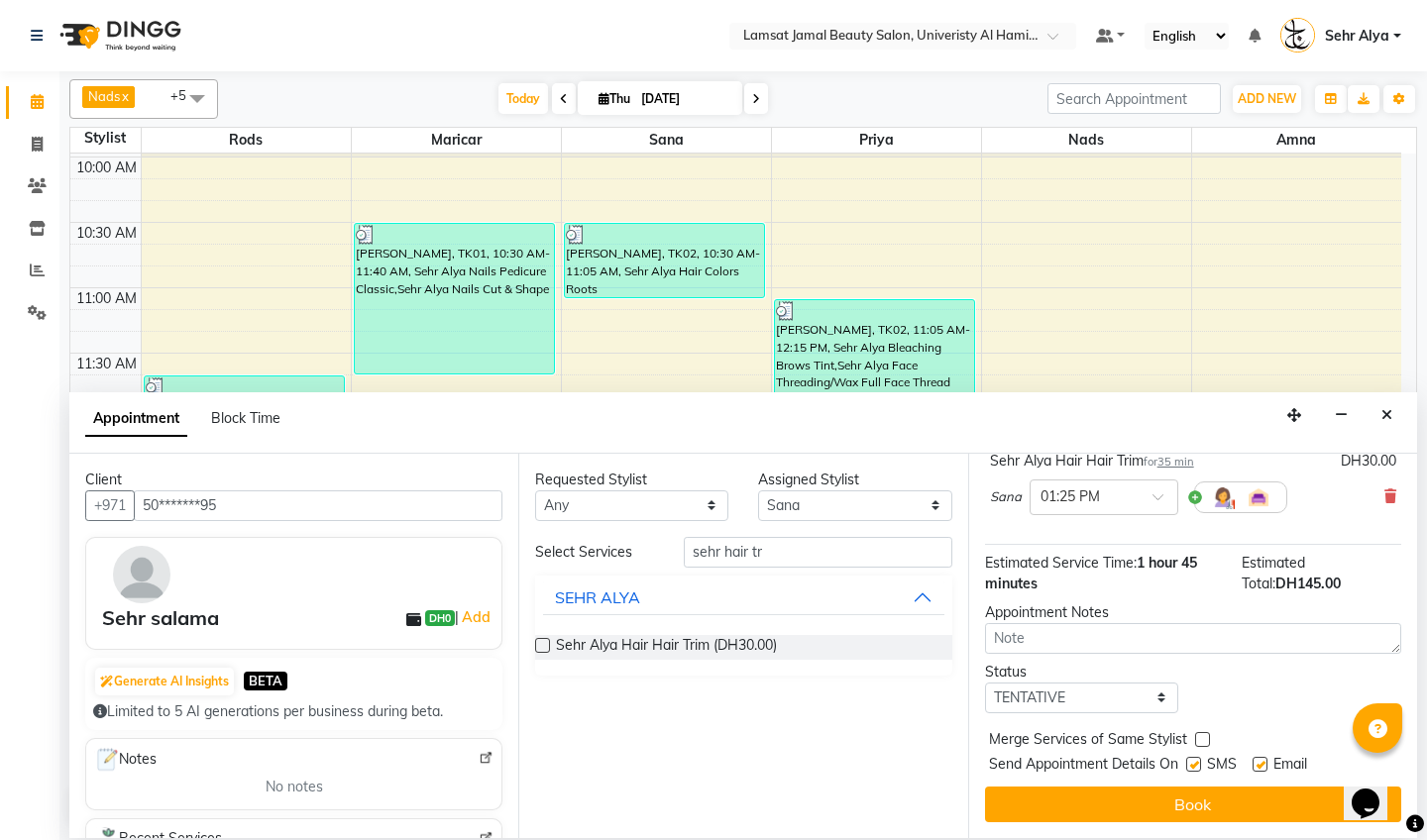 click at bounding box center [1202, 739] 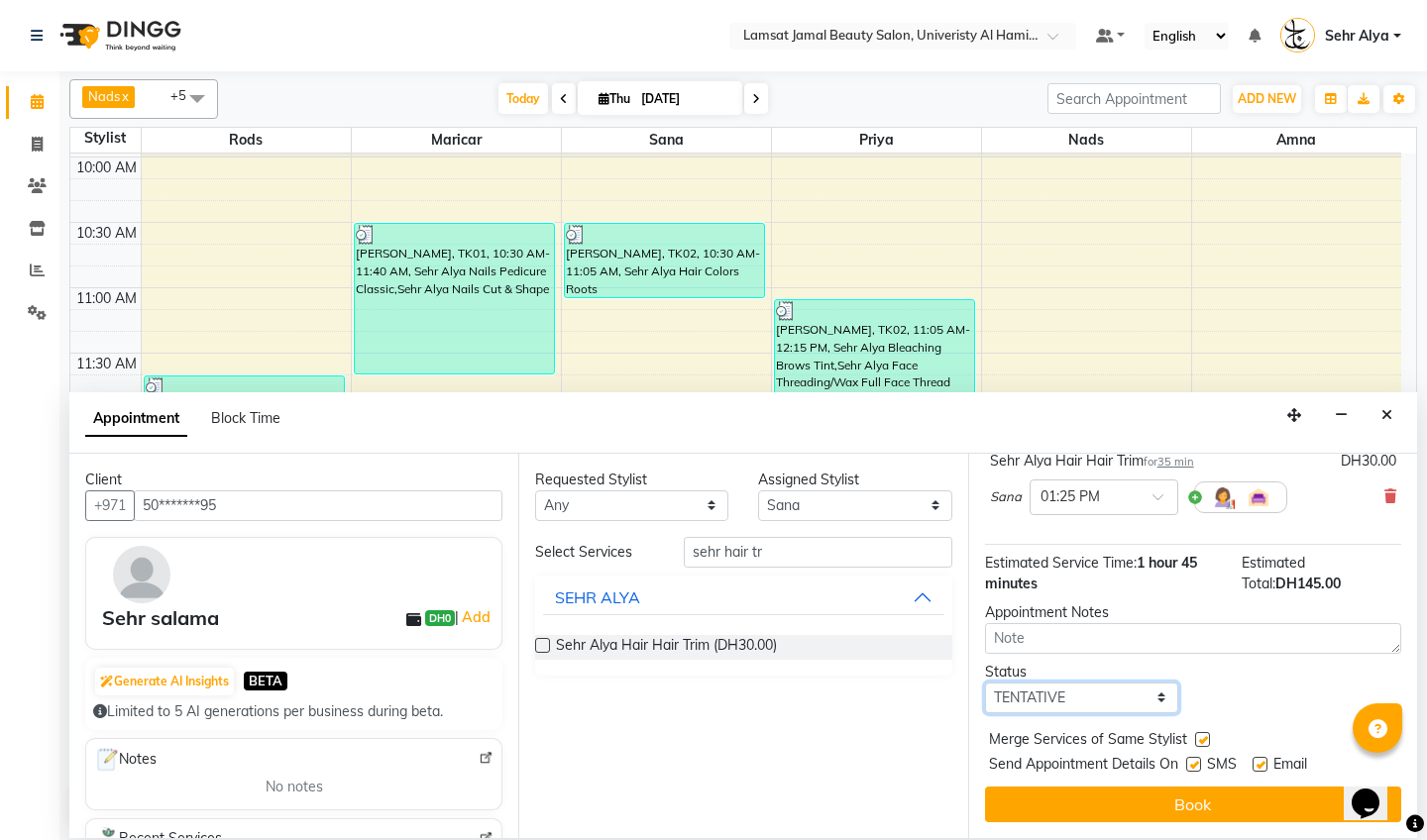 select on "confirm booking" 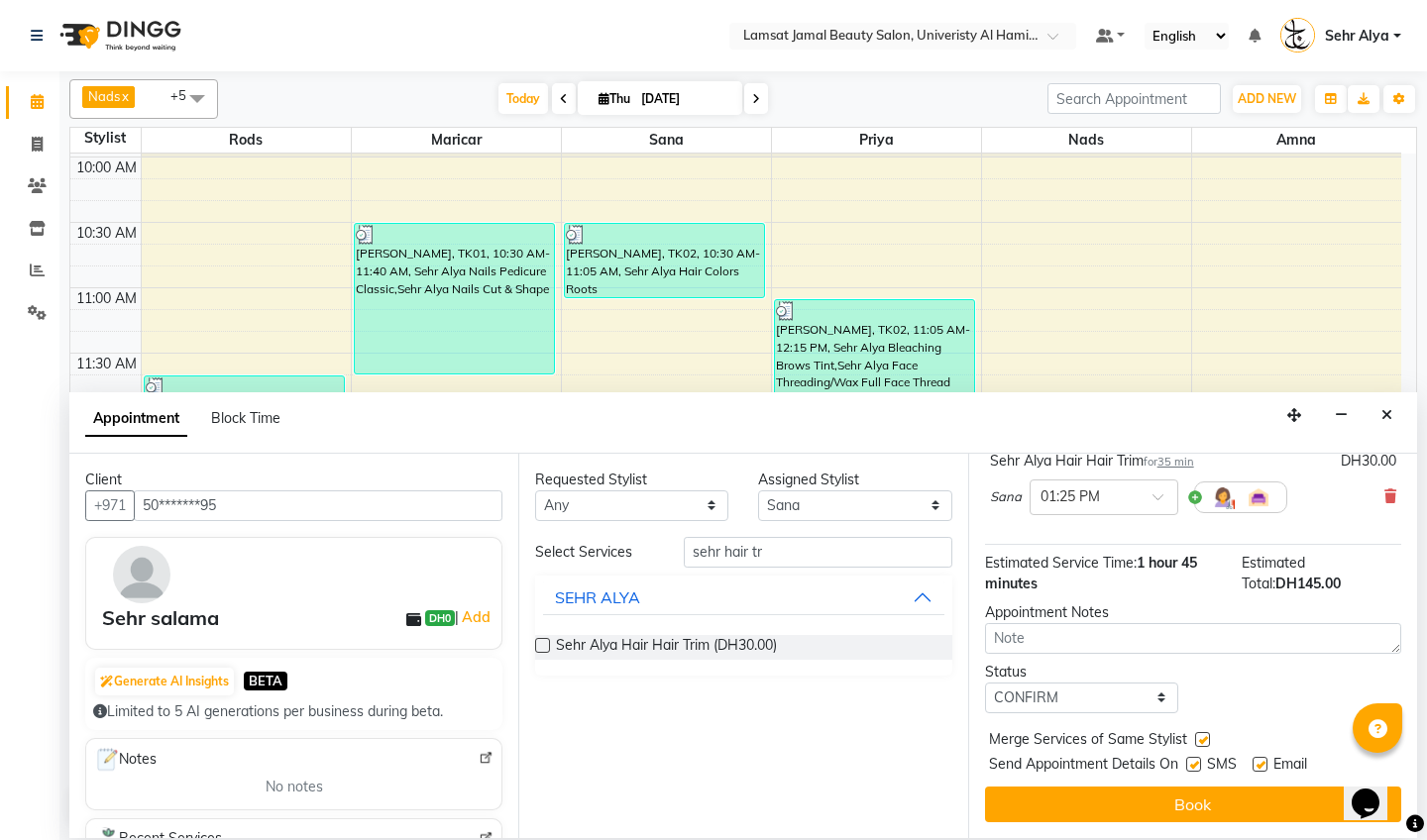 click on "Jump to [DATE] 1 2 3 4 5 6 7 8 Weeks Appointment Date [DATE] Appointment Time Select 10:00 AM 10:05 AM 10:10 AM 10:15 AM 10:20 AM 10:25 AM 10:30 AM 10:35 AM 10:40 AM 10:45 AM 10:50 AM 10:55 AM 11:00 AM 11:05 AM 11:10 AM 11:15 AM 11:20 AM 11:25 AM 11:30 AM 11:35 AM 11:40 AM 11:45 AM 11:50 AM 11:55 AM 12:00 PM 12:05 PM 12:10 PM 12:15 PM 12:20 PM 12:25 PM 12:30 PM 12:35 PM 12:40 PM 12:45 PM 12:50 PM 12:55 PM 01:00 PM 01:05 PM 01:10 PM 01:15 PM 01:20 PM 01:25 PM 01:30 PM 01:35 PM 01:40 PM 01:45 PM 01:50 PM 01:55 PM 02:00 PM 02:05 PM 02:10 PM 02:15 PM 02:20 PM 02:25 PM 02:30 PM 02:35 PM 02:40 PM 02:45 PM 02:50 PM 02:55 PM 03:00 PM 03:05 PM 03:10 PM 03:15 PM 03:20 PM 03:25 PM 03:30 PM 03:35 PM 03:40 PM 03:45 PM 03:50 PM 03:55 PM 04:00 PM 04:05 PM 04:10 PM 04:15 PM 04:20 PM 04:25 PM 04:30 PM 04:35 PM 04:40 PM 04:45 PM 04:50 PM 04:55 PM 05:00 PM 05:05 PM 05:10 PM 05:15 PM 05:20 PM 05:25 PM 05:30 PM 05:35 PM 05:40 PM 05:45 PM 05:50 PM 05:55 PM 06:00 PM 06:05 PM 06:10 PM 06:15 PM 06:20 PM 06:25 PM 06:30 PM 06:35 PM" at bounding box center (1192, 646) 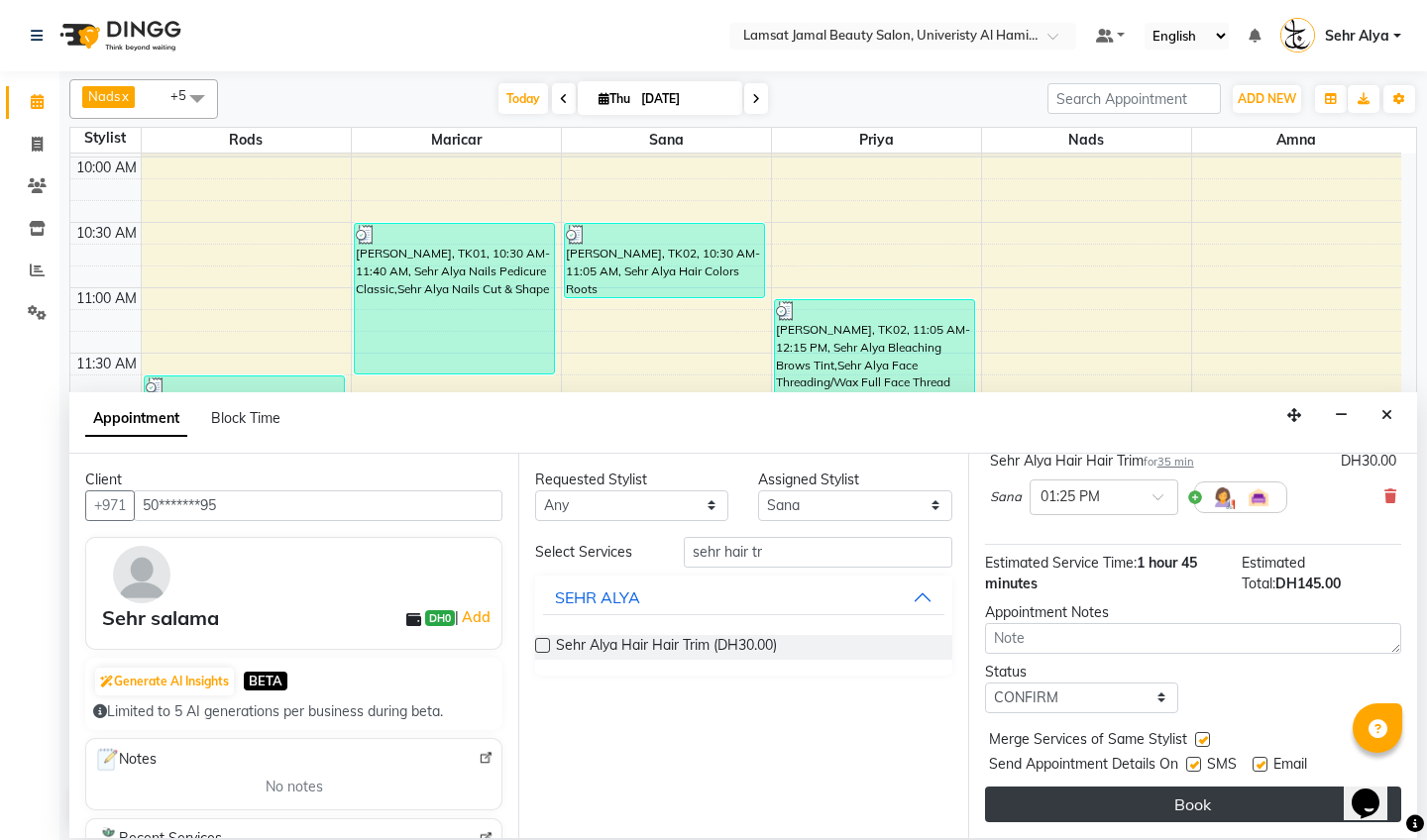 click on "Book" at bounding box center (1193, 804) 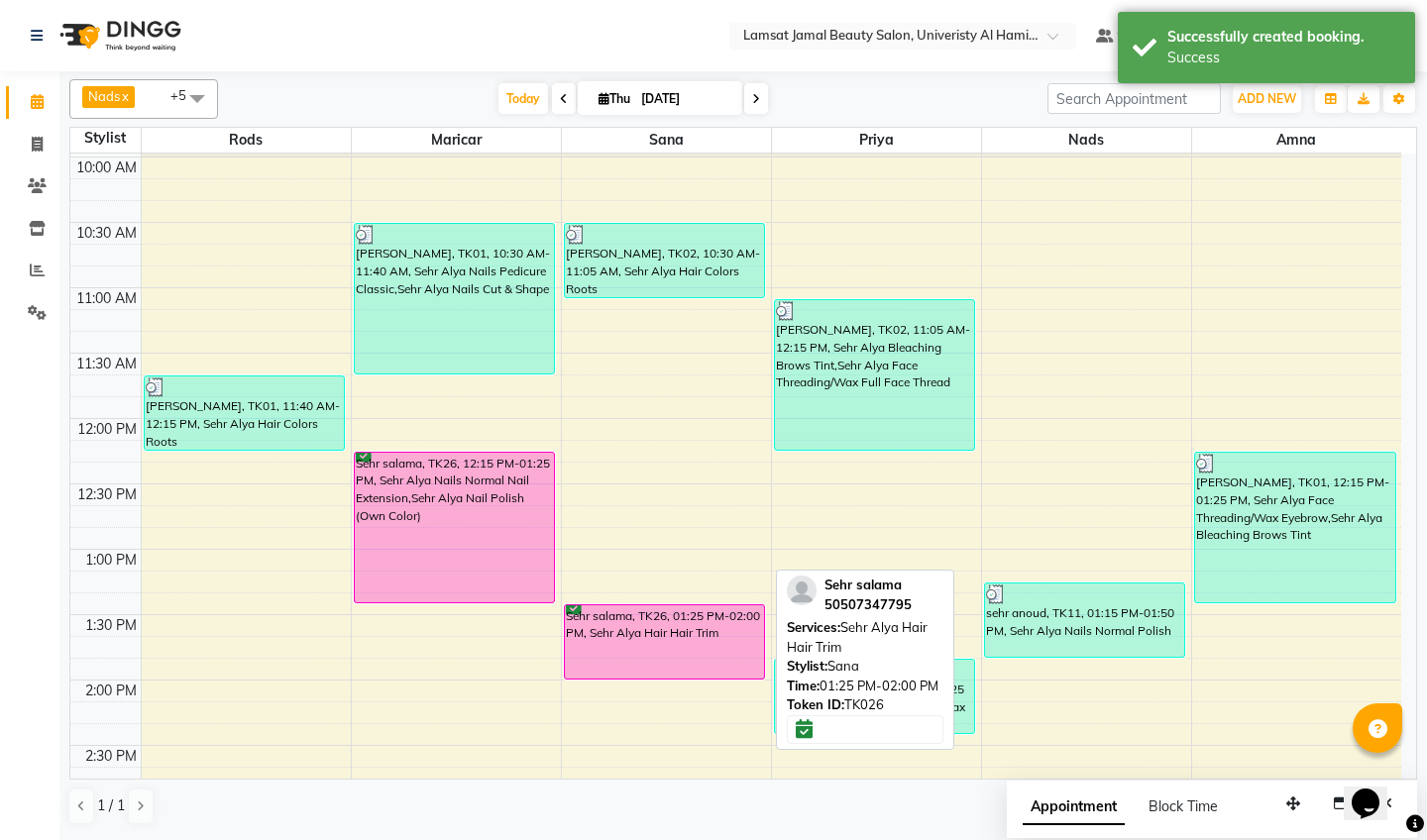 click on "Sehr salama, TK26, 01:25 PM-02:00 PM, Sehr Alya Hair Hair Trim" at bounding box center [665, 642] 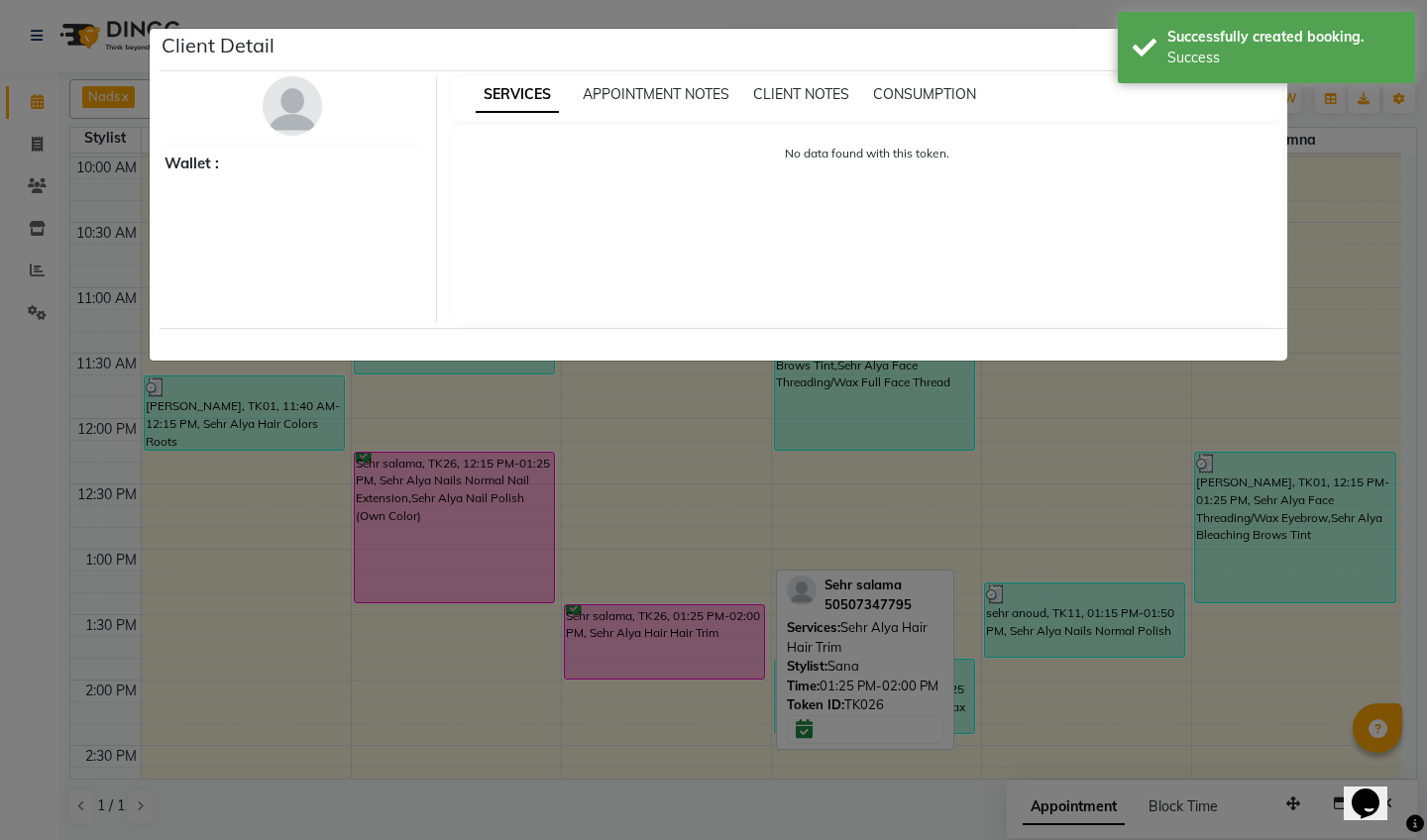 select on "6" 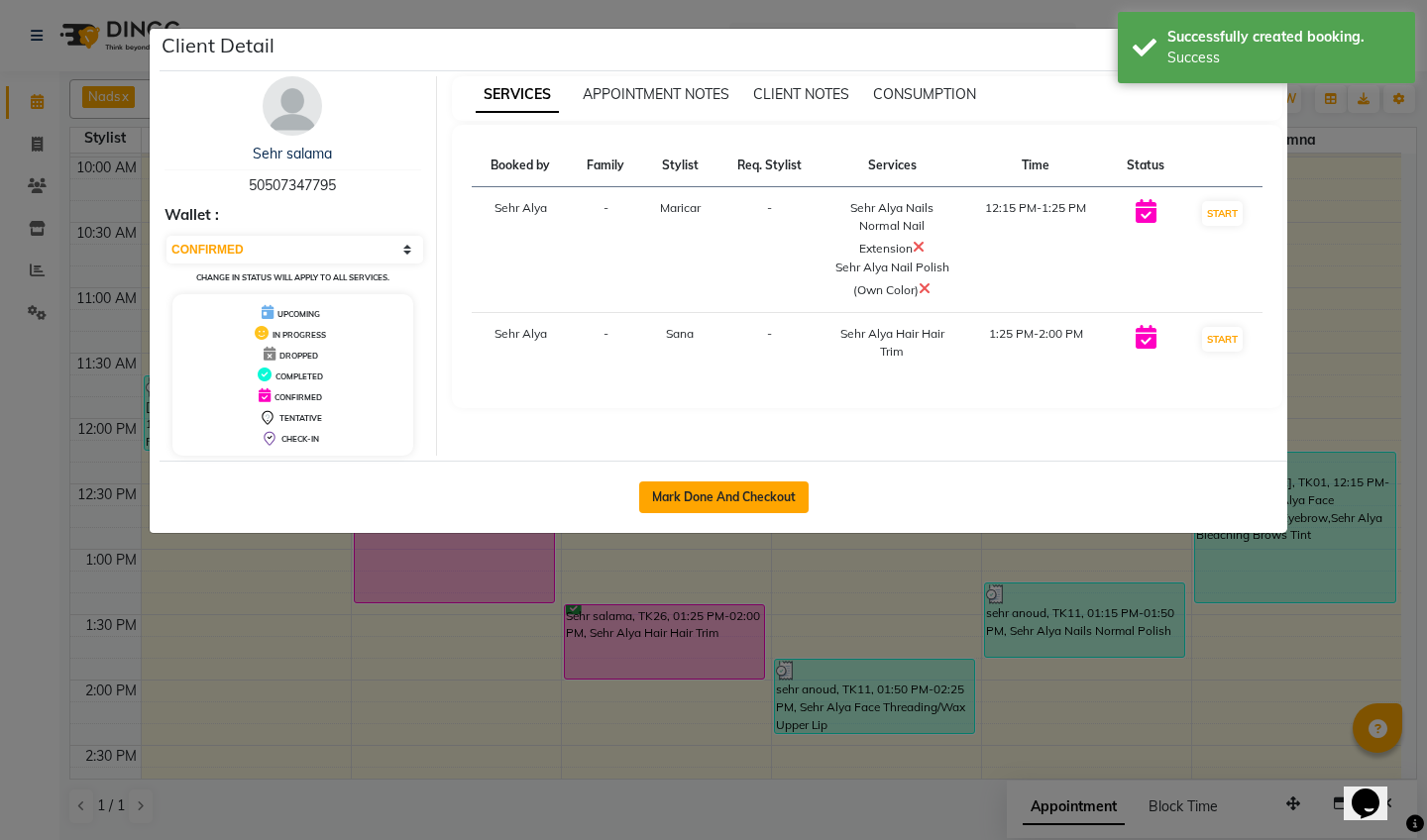 click on "Mark Done And Checkout" 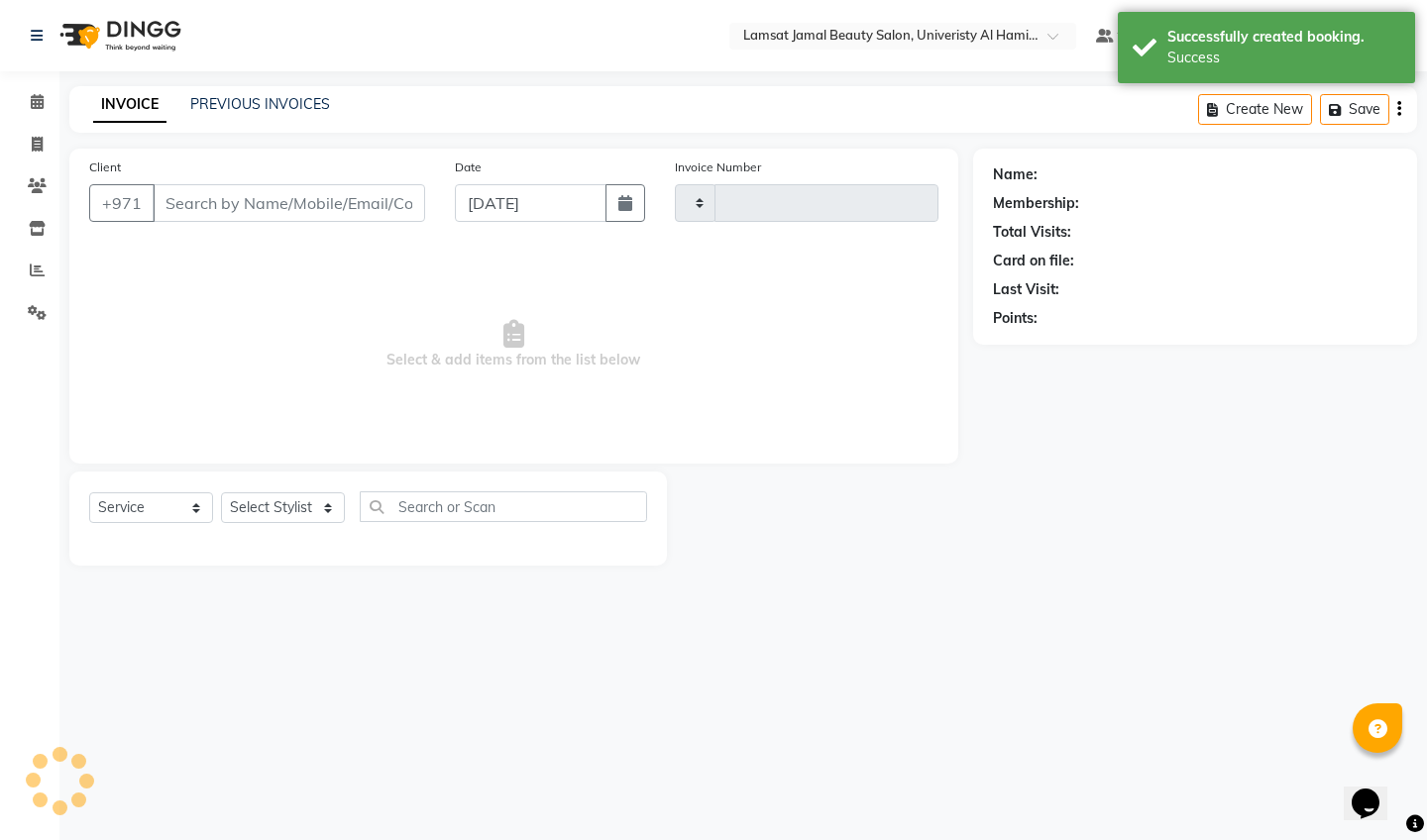 type on "1630" 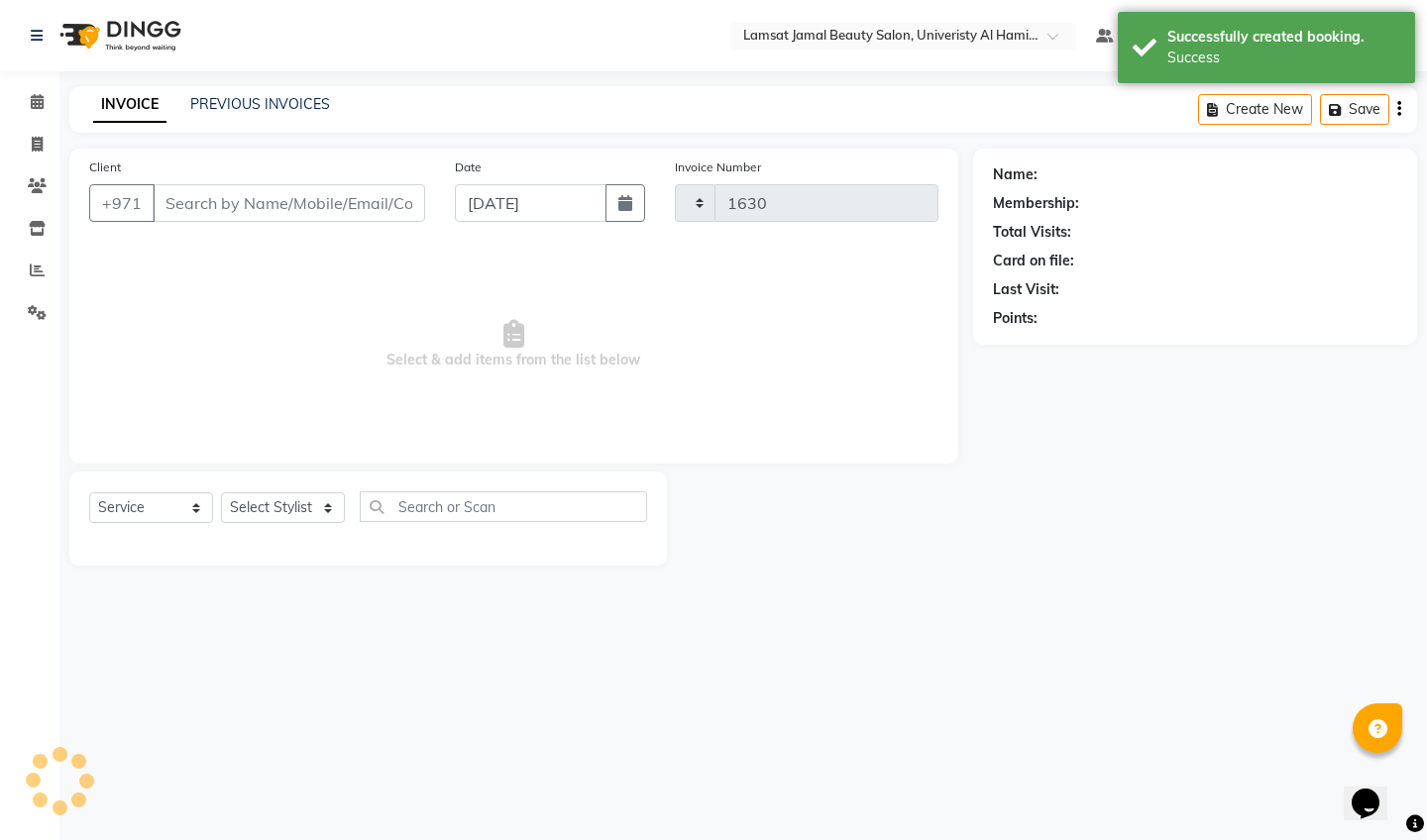 select on "8294" 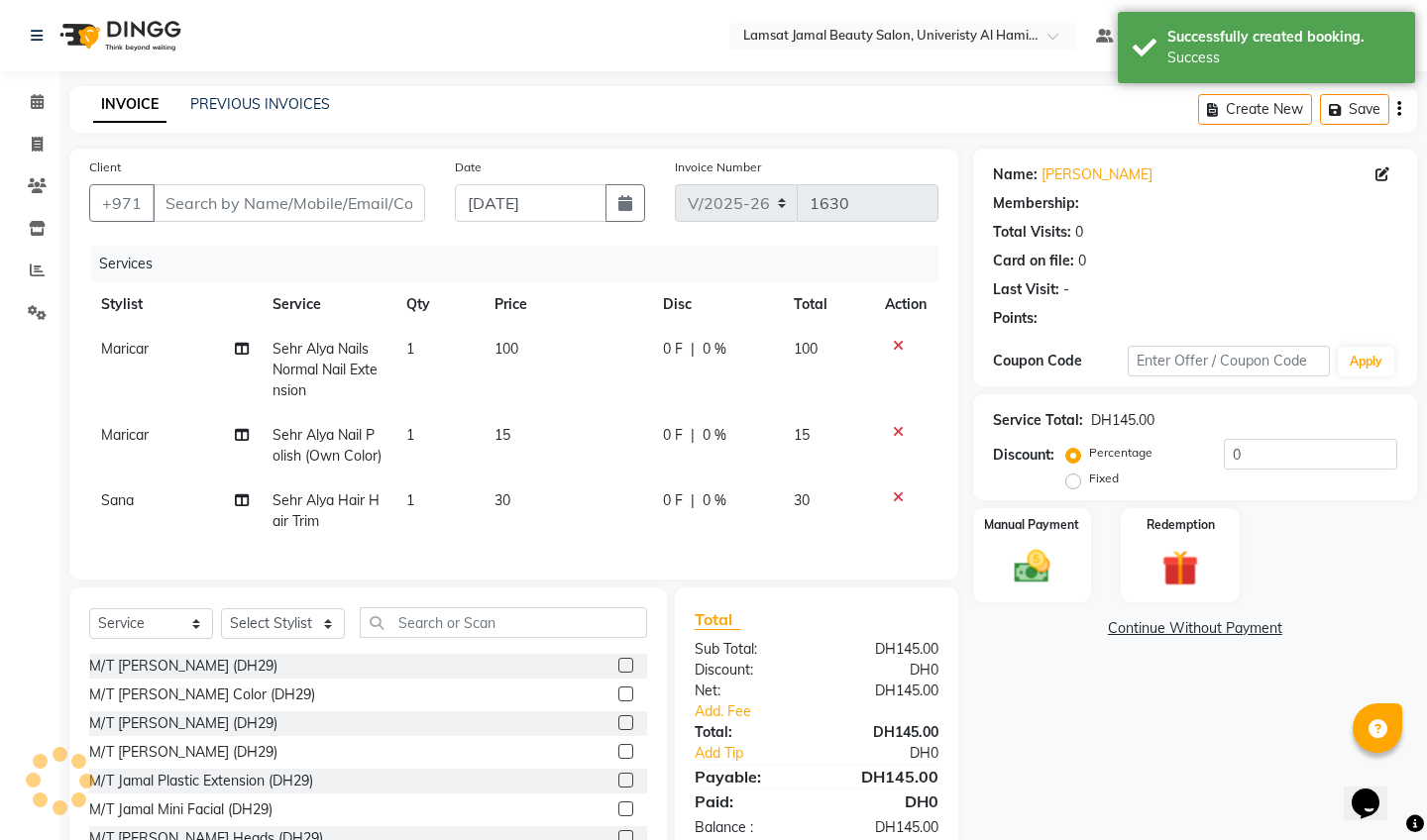 type on "50*******95" 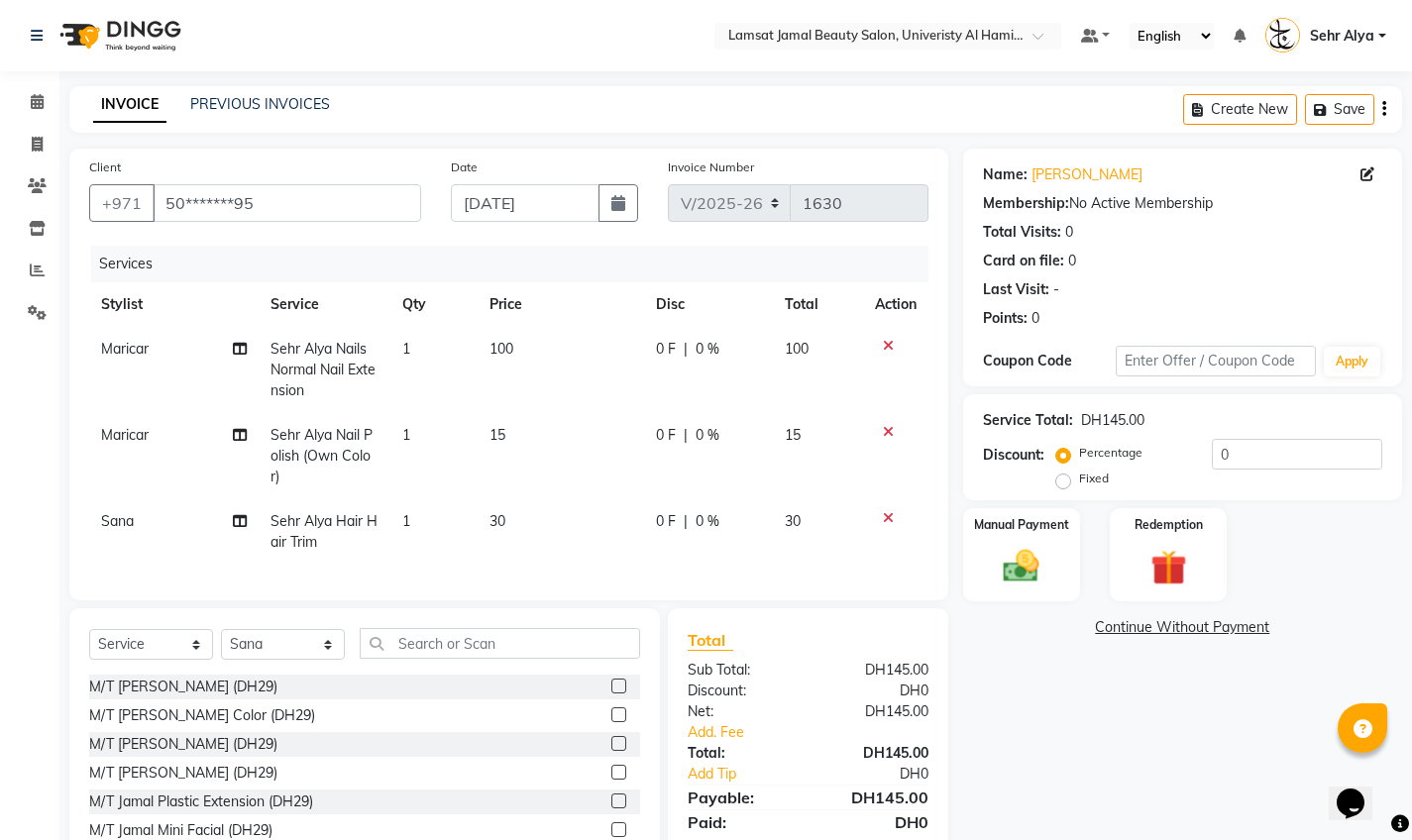 click on "15" 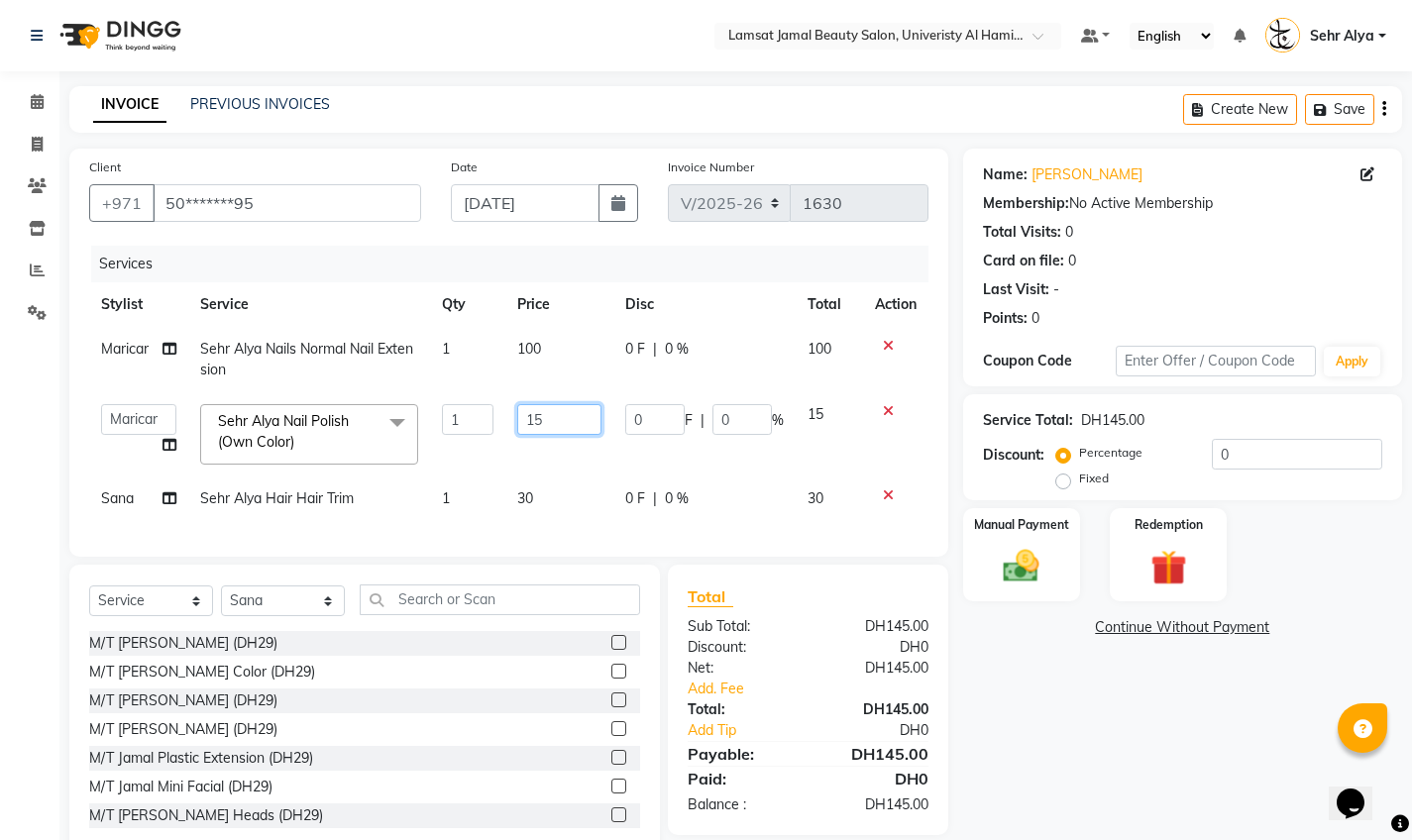 click on "15" 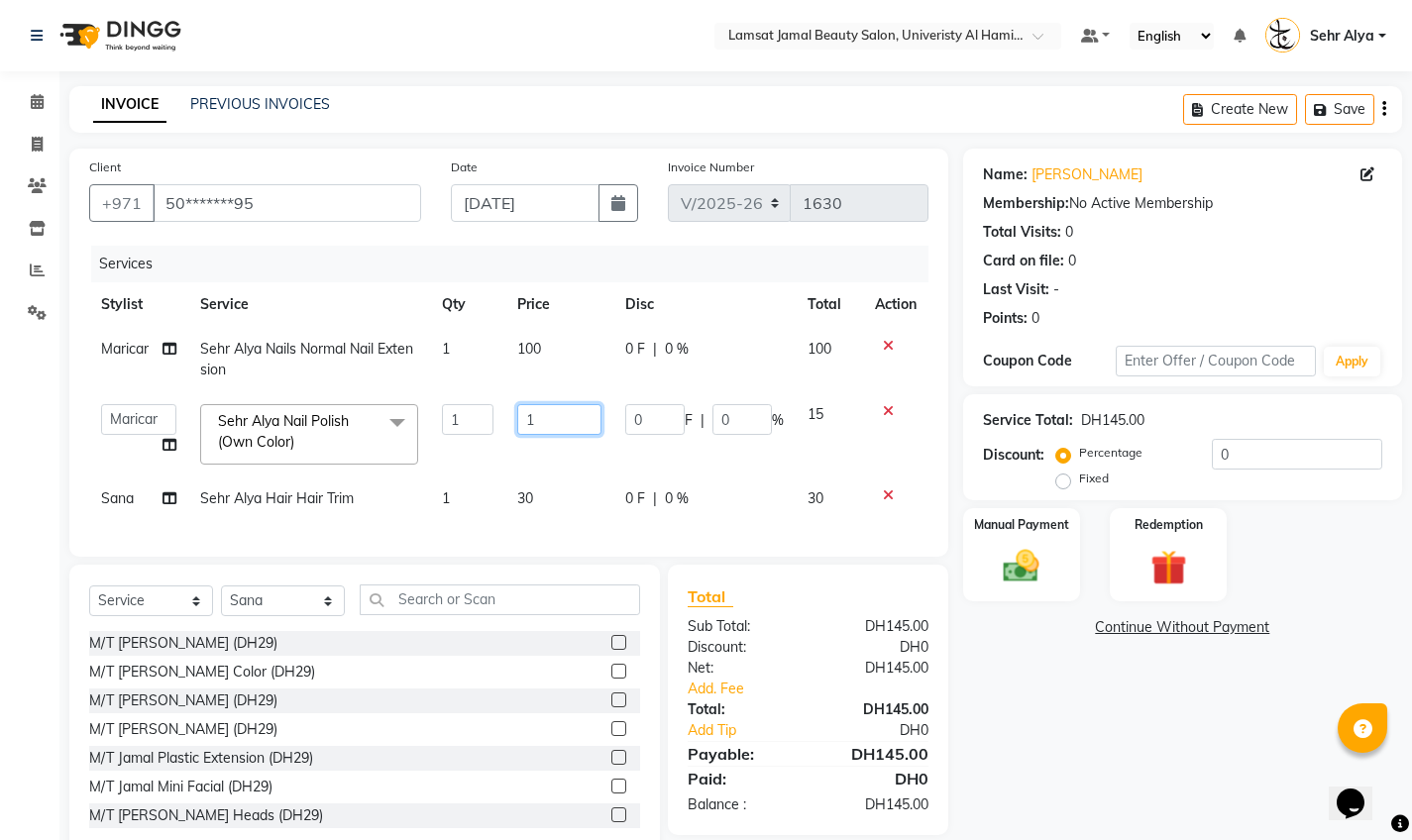 type on "10" 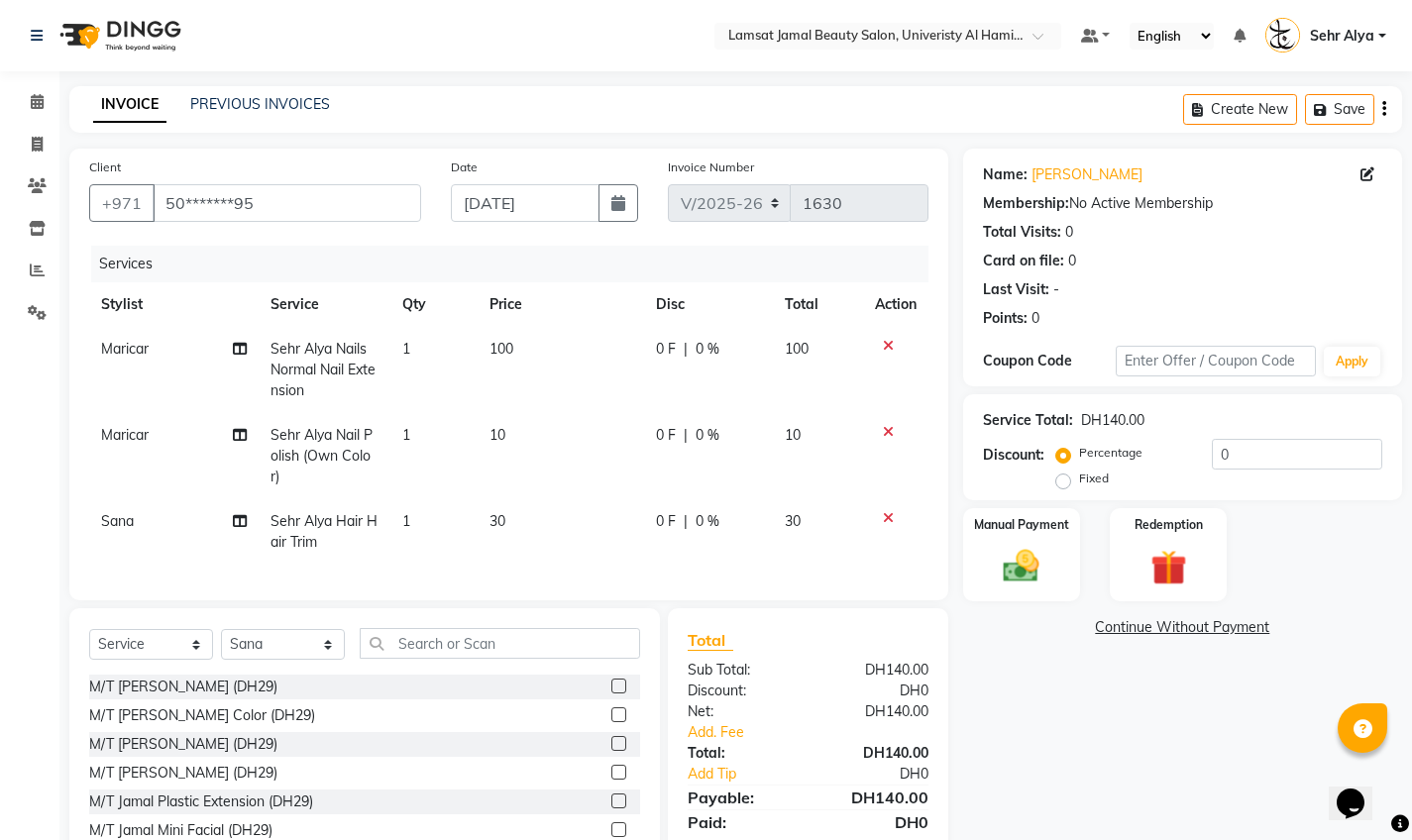 click on "100" 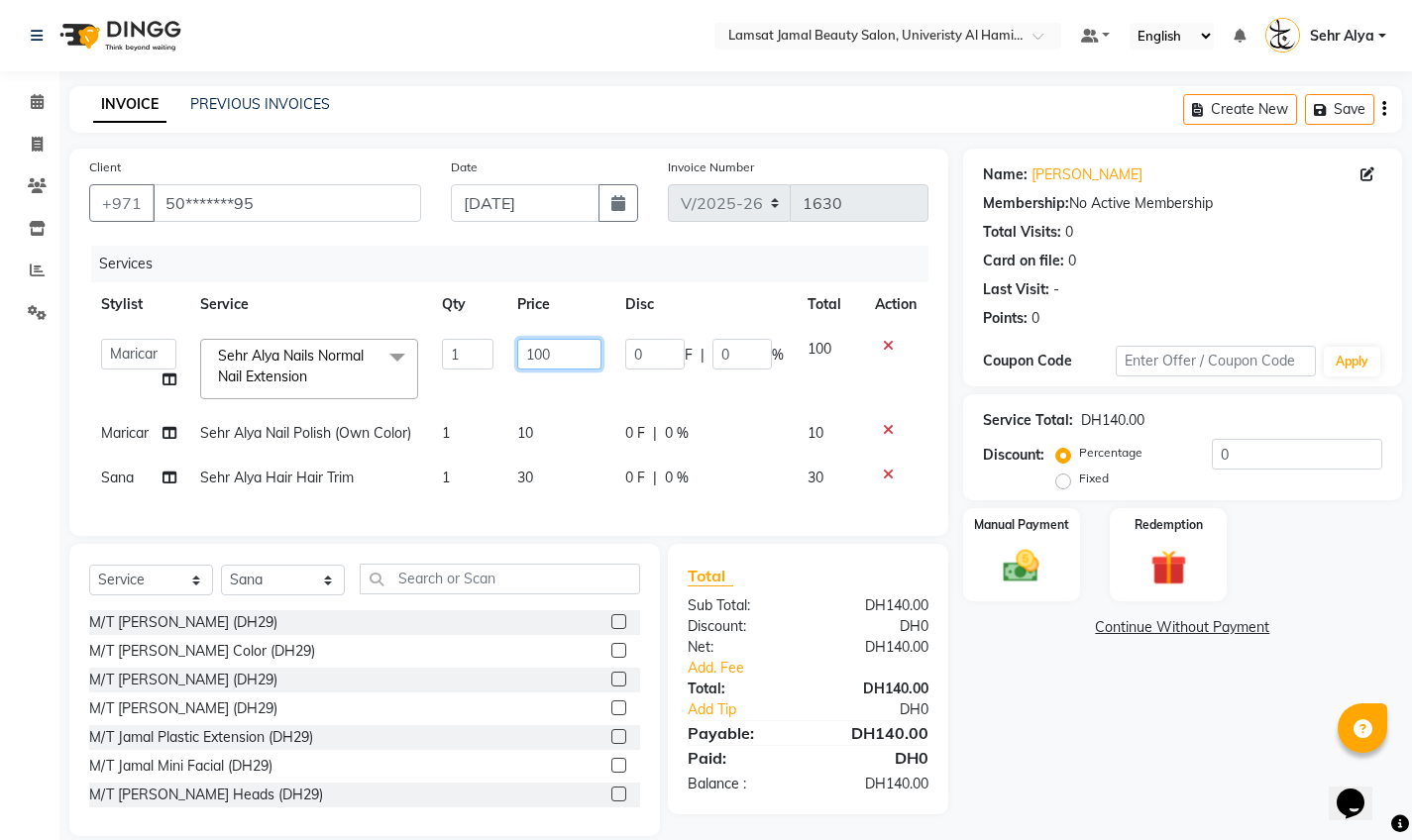 click on "100" 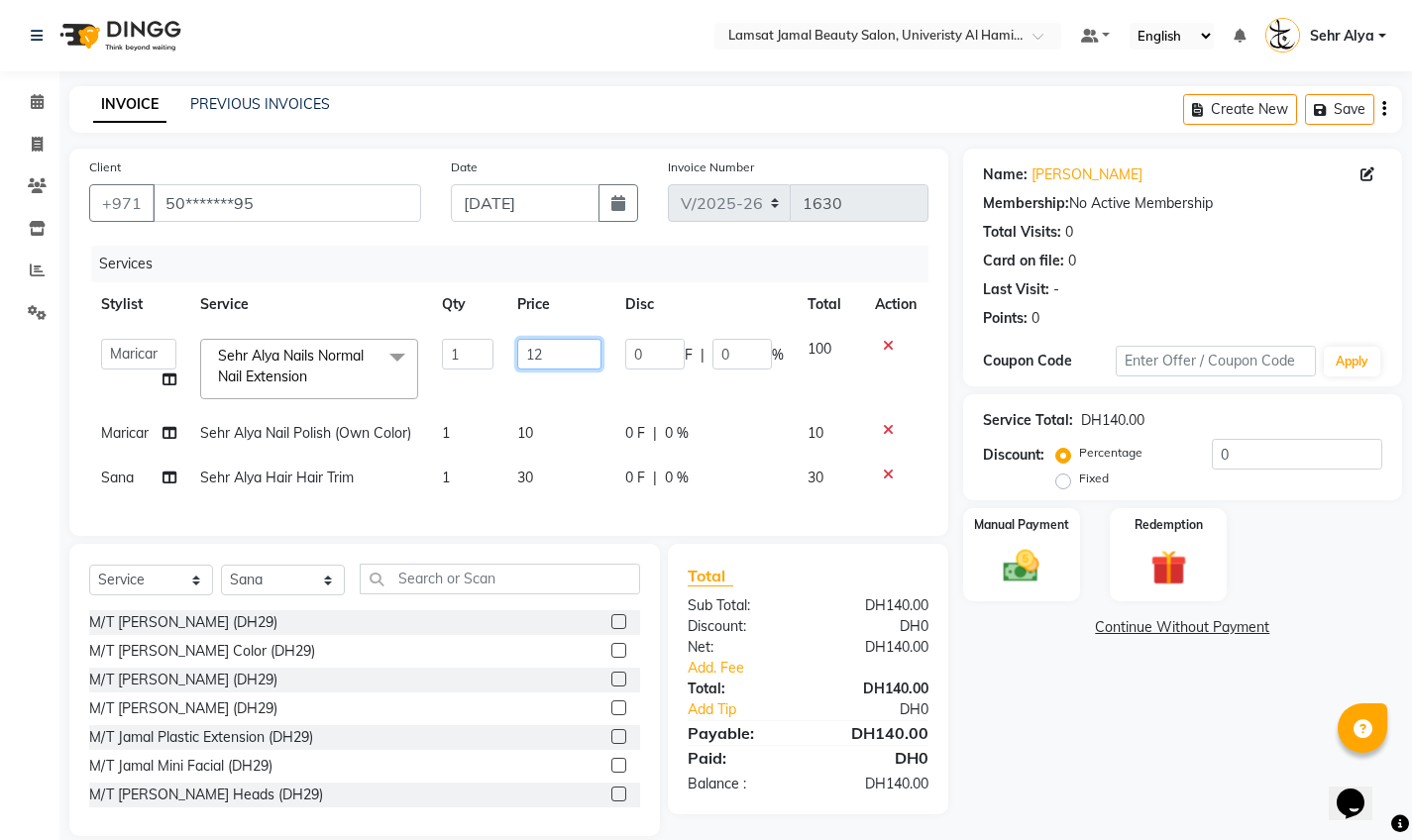 type on "120" 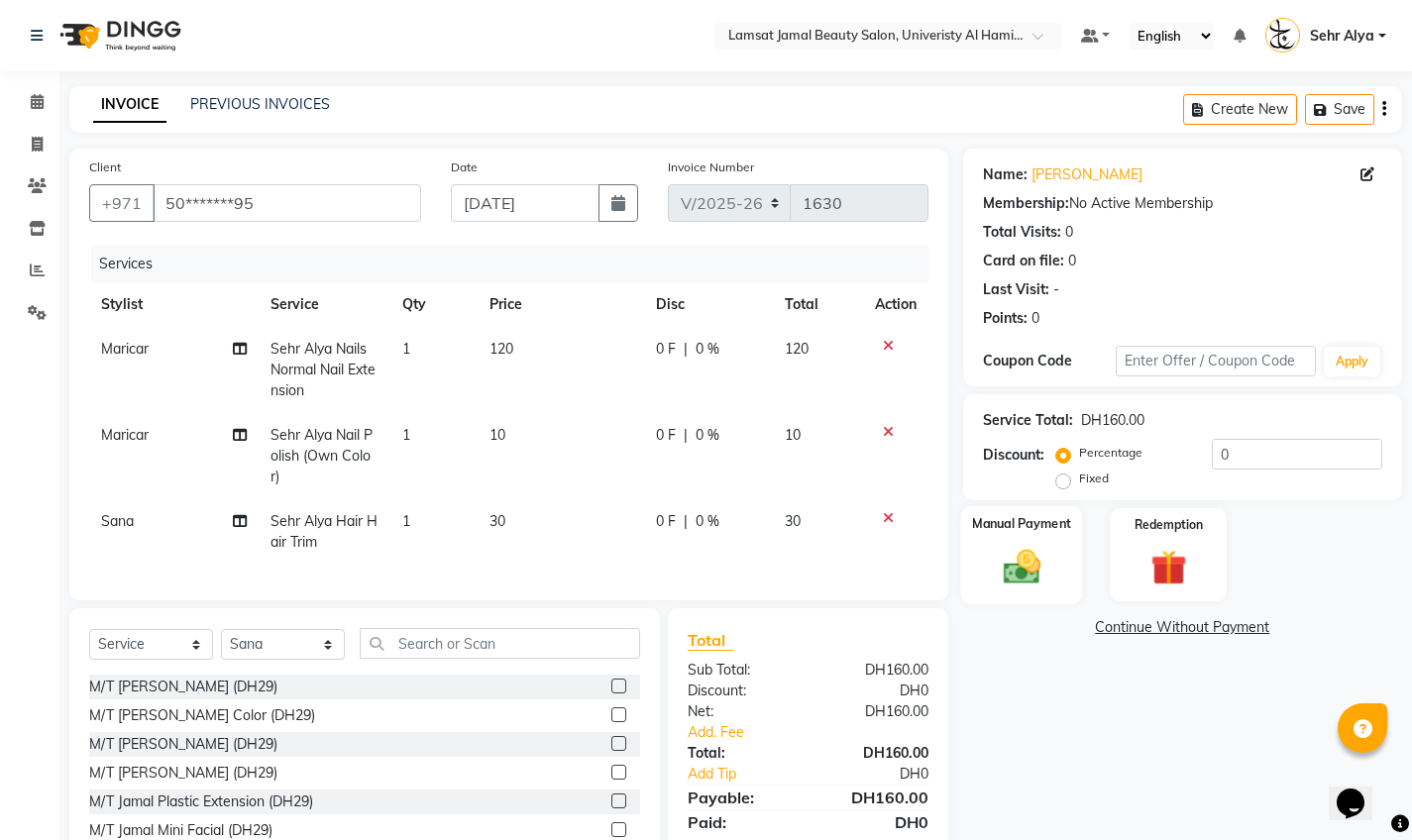 click 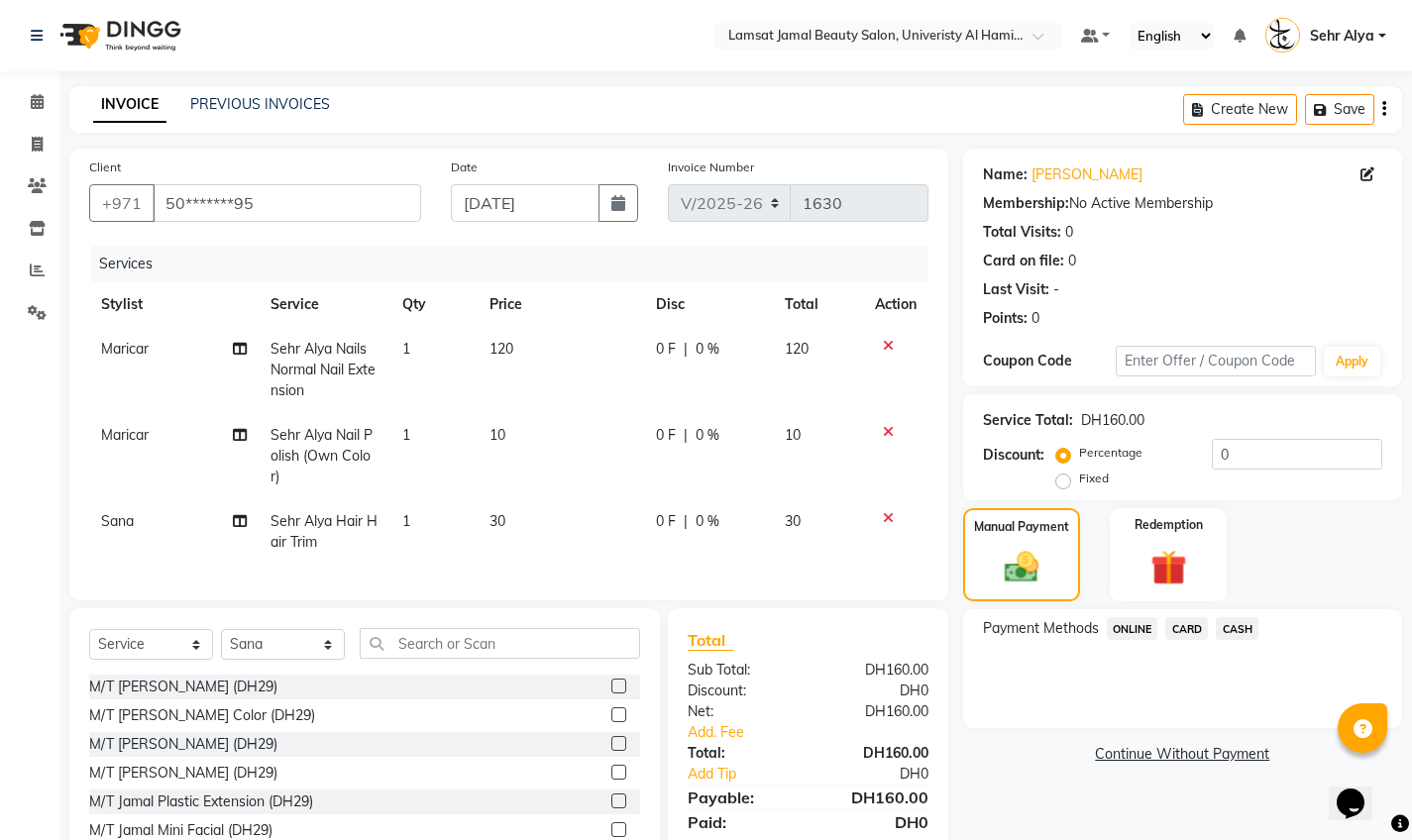 click on "CASH" 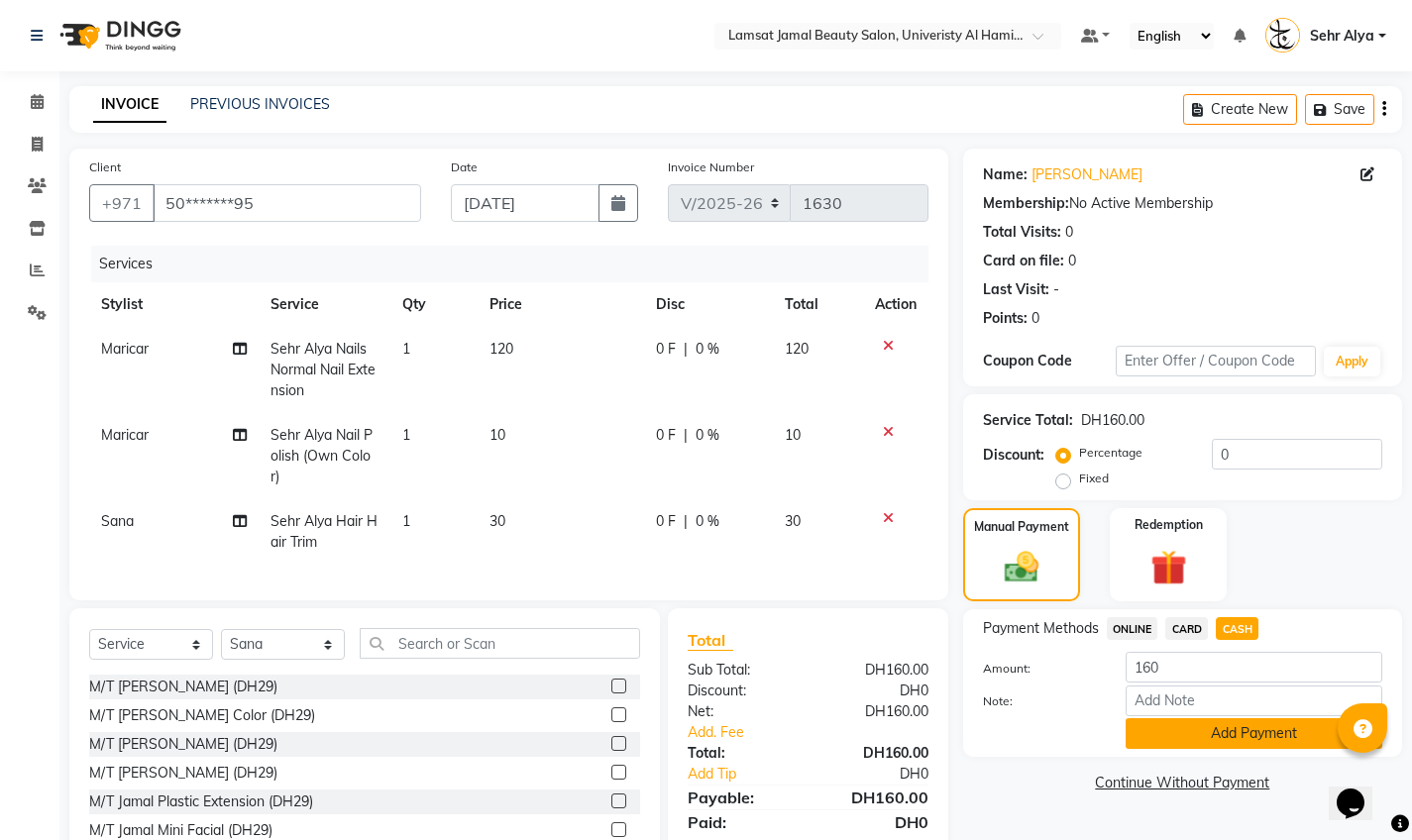 click on "Add Payment" 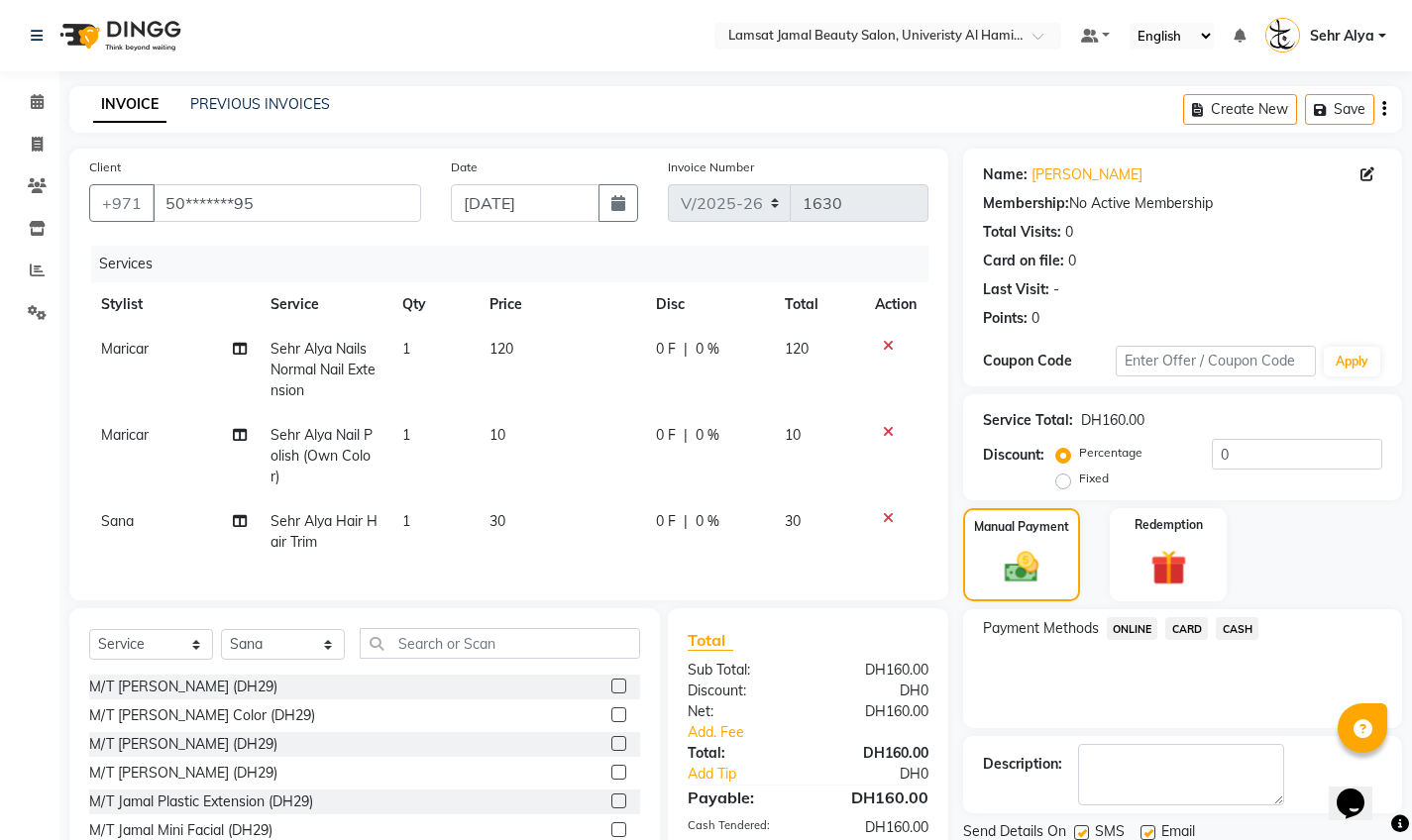 scroll, scrollTop: 153, scrollLeft: 0, axis: vertical 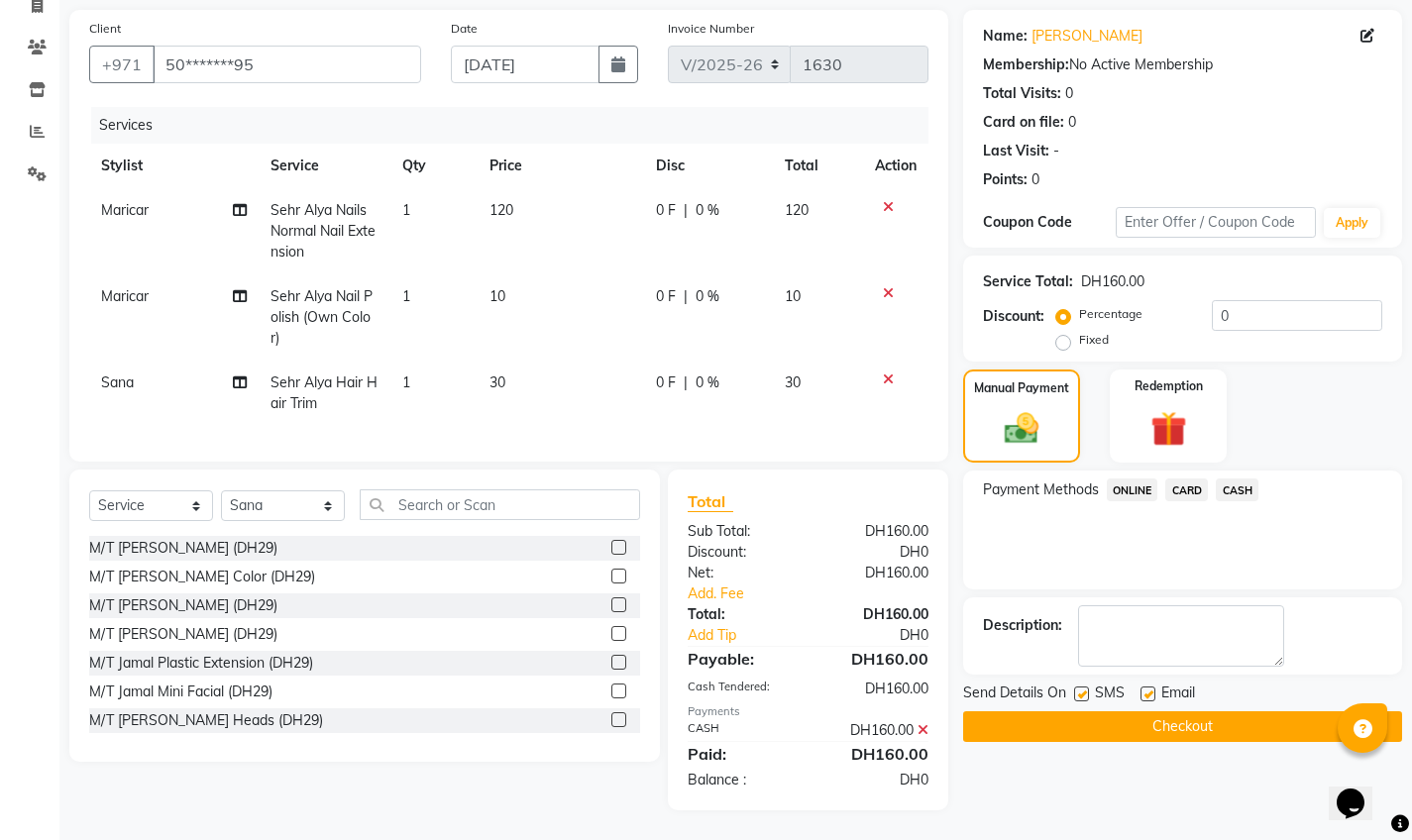click on "Checkout" 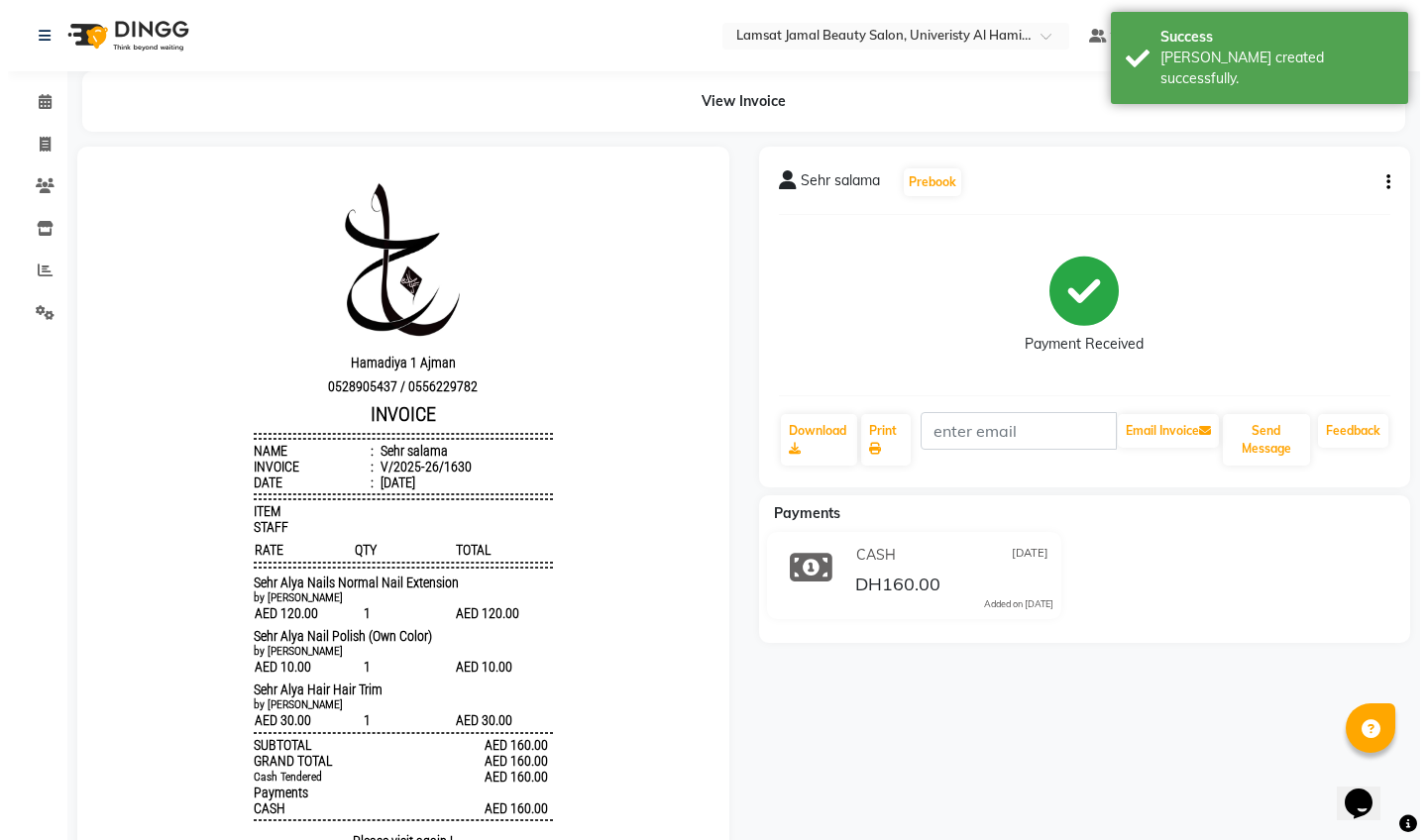 scroll, scrollTop: 0, scrollLeft: 0, axis: both 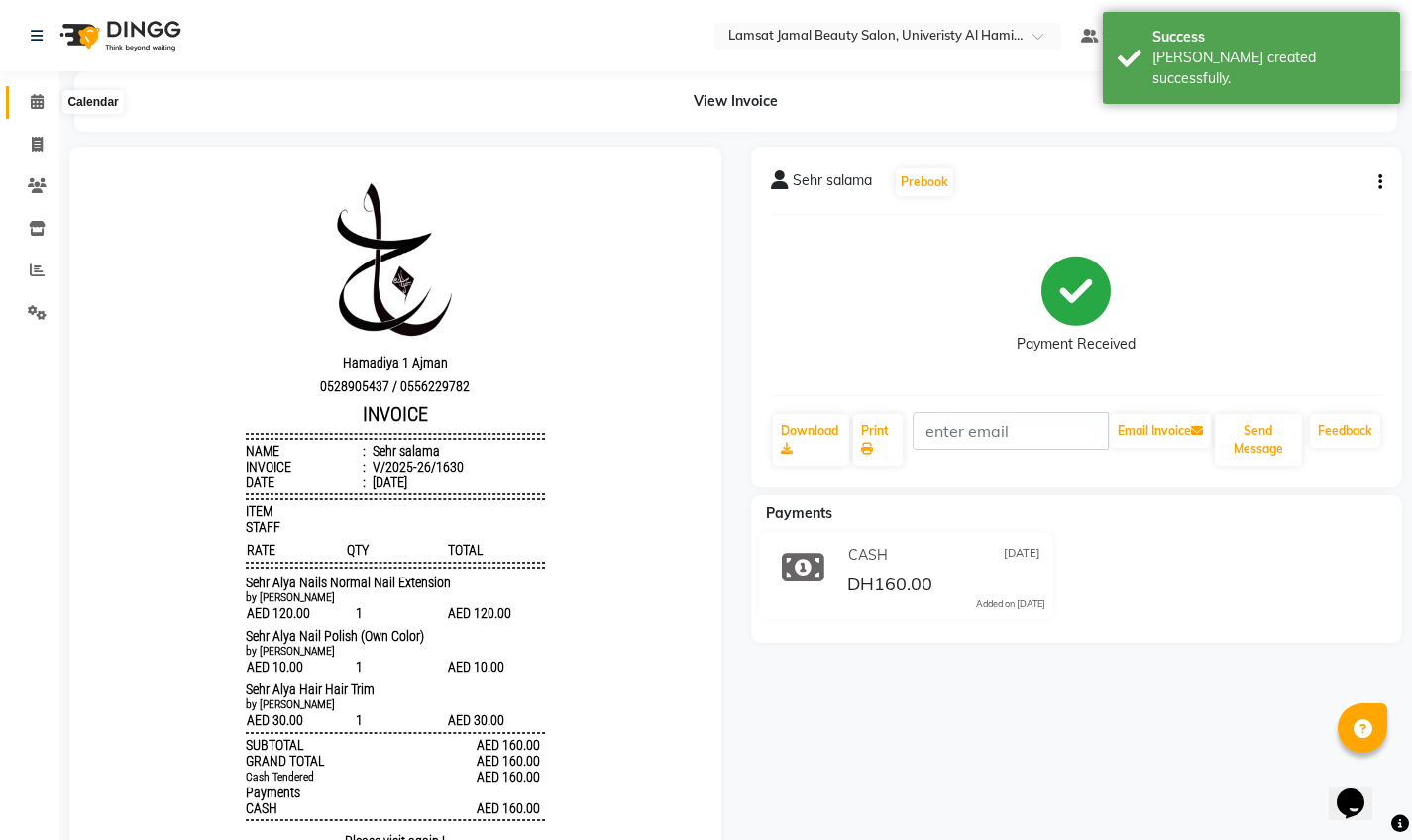 click 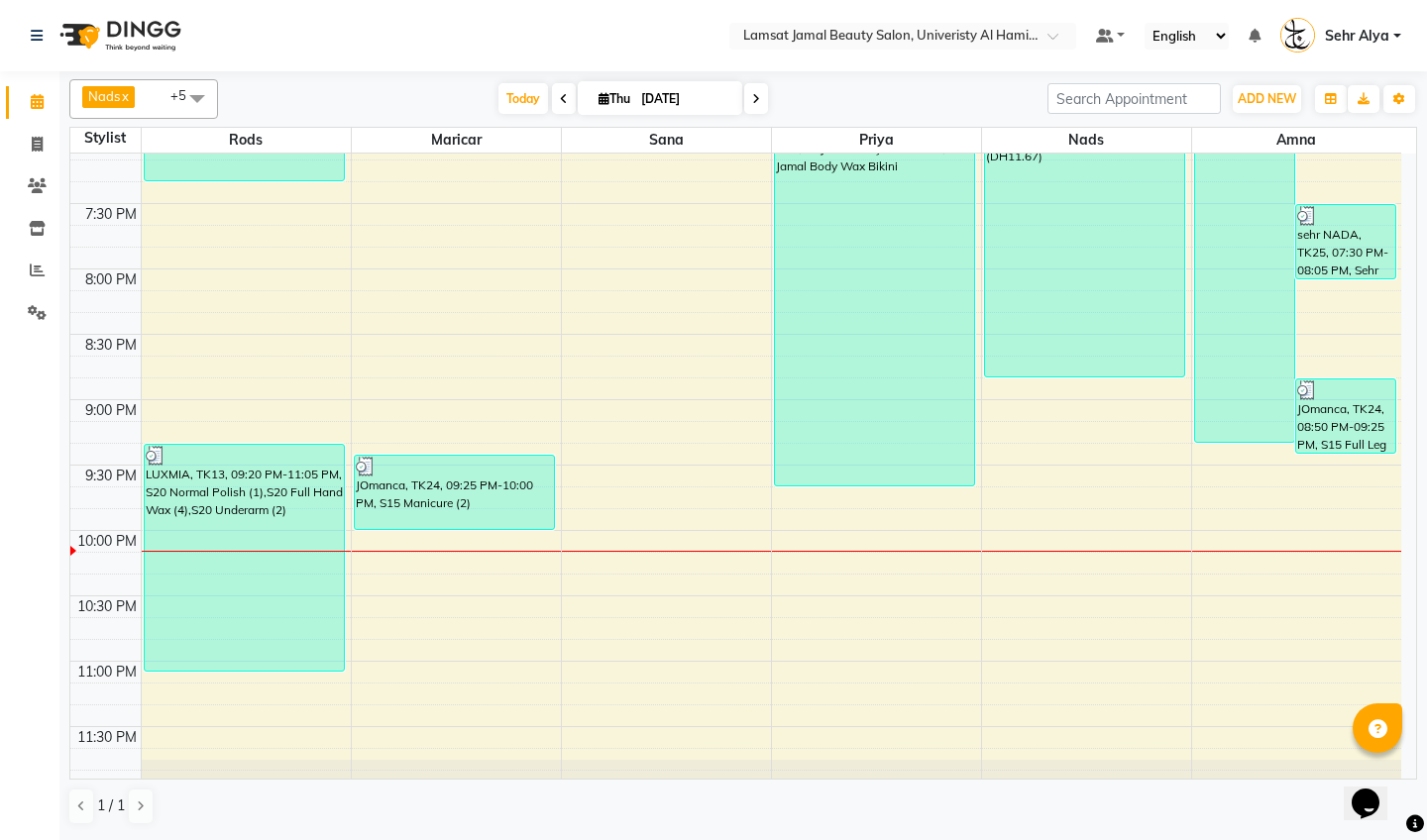 scroll, scrollTop: 1257, scrollLeft: 0, axis: vertical 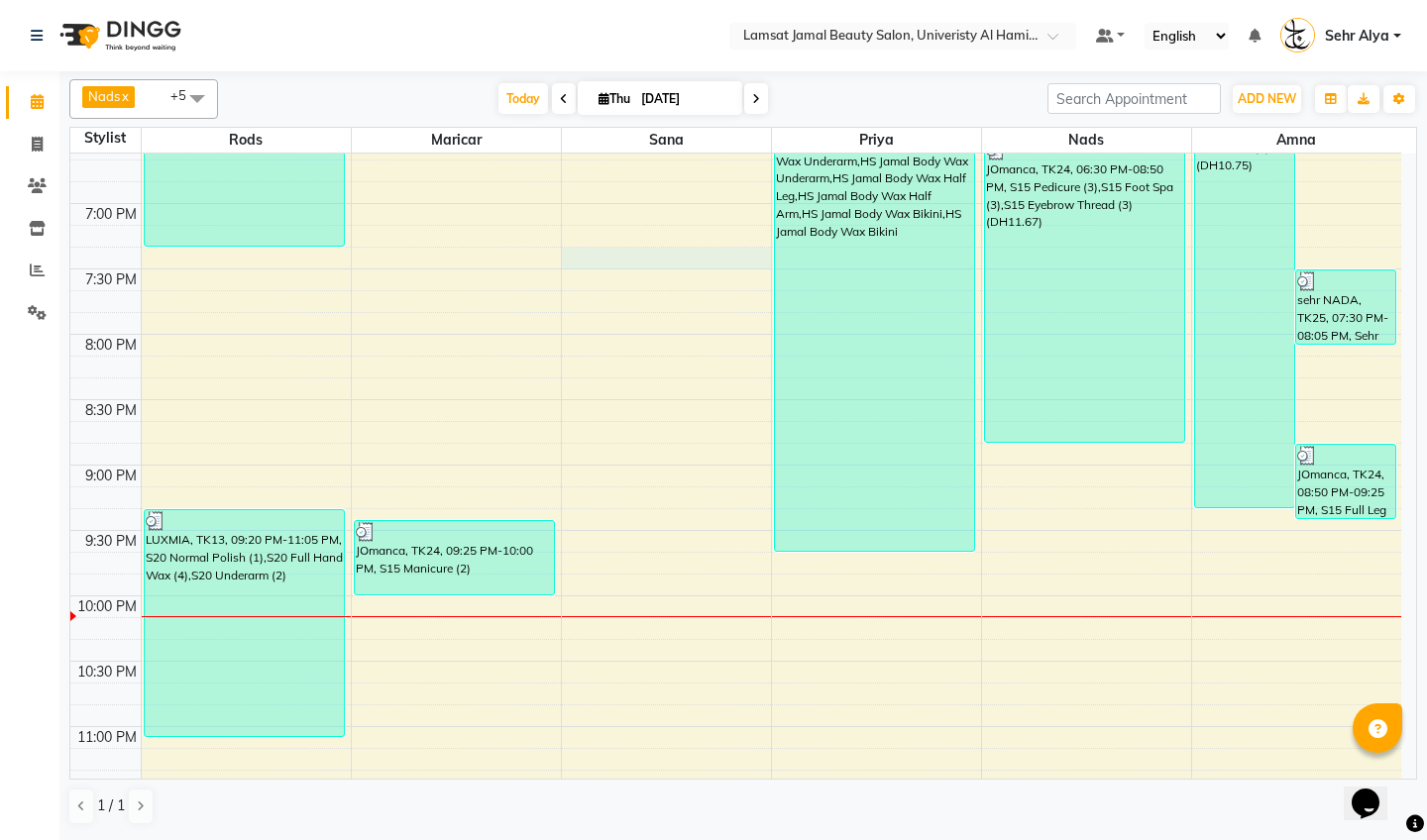 click on "9:00 AM 9:30 AM 10:00 AM 10:30 AM 11:00 AM 11:30 AM 12:00 PM 12:30 PM 1:00 PM 1:30 PM 2:00 PM 2:30 PM 3:00 PM 3:30 PM 4:00 PM 4:30 PM 5:00 PM 5:30 PM 6:00 PM 6:30 PM 7:00 PM 7:30 PM 8:00 PM 8:30 PM 9:00 PM 9:30 PM 10:00 PM 10:30 PM 11:00 PM 11:30 PM     [PERSON_NAME], TK01, 11:40 AM-12:15 PM, Sehr Alya Hair Colors Roots     LUXMIA, TK12, 05:00 PM-07:20 PM, S10 Underarm (2),S10 Pedicure (3),S10 Manicure (2),S10 Foot Spa (3)     LUXMIA, TK13, 09:20 PM-11:05 PM, S20 Normal Polish (1),S20 Full Hand Wax (4),S20 Underarm (2)     Sehr Nadia, TK01, 10:30 AM-11:40 AM, Sehr Alya Nails Pedicure Classic,Sehr Alya Nails Cut & Shape     Sehr salama, TK26, 12:15 PM-01:25 PM, Sehr Alya Nails Normal Nail Extension,Sehr Alya Nail Polish (Own Color)     JOmanca, TK24, 09:25 PM-10:00 PM, S15 Manicure (2)     [PERSON_NAME], TK02, 10:30 AM-11:05 AM, Sehr Alya Hair Colors Roots     Sehr salama, TK26, 01:25 PM-02:00 PM, Sehr Alya Hair Hair Trim         sehr anoud, TK11, 01:50 PM-02:25 PM, Sehr Alya Face Threading/Wax Upper Lip" at bounding box center (735, -124) 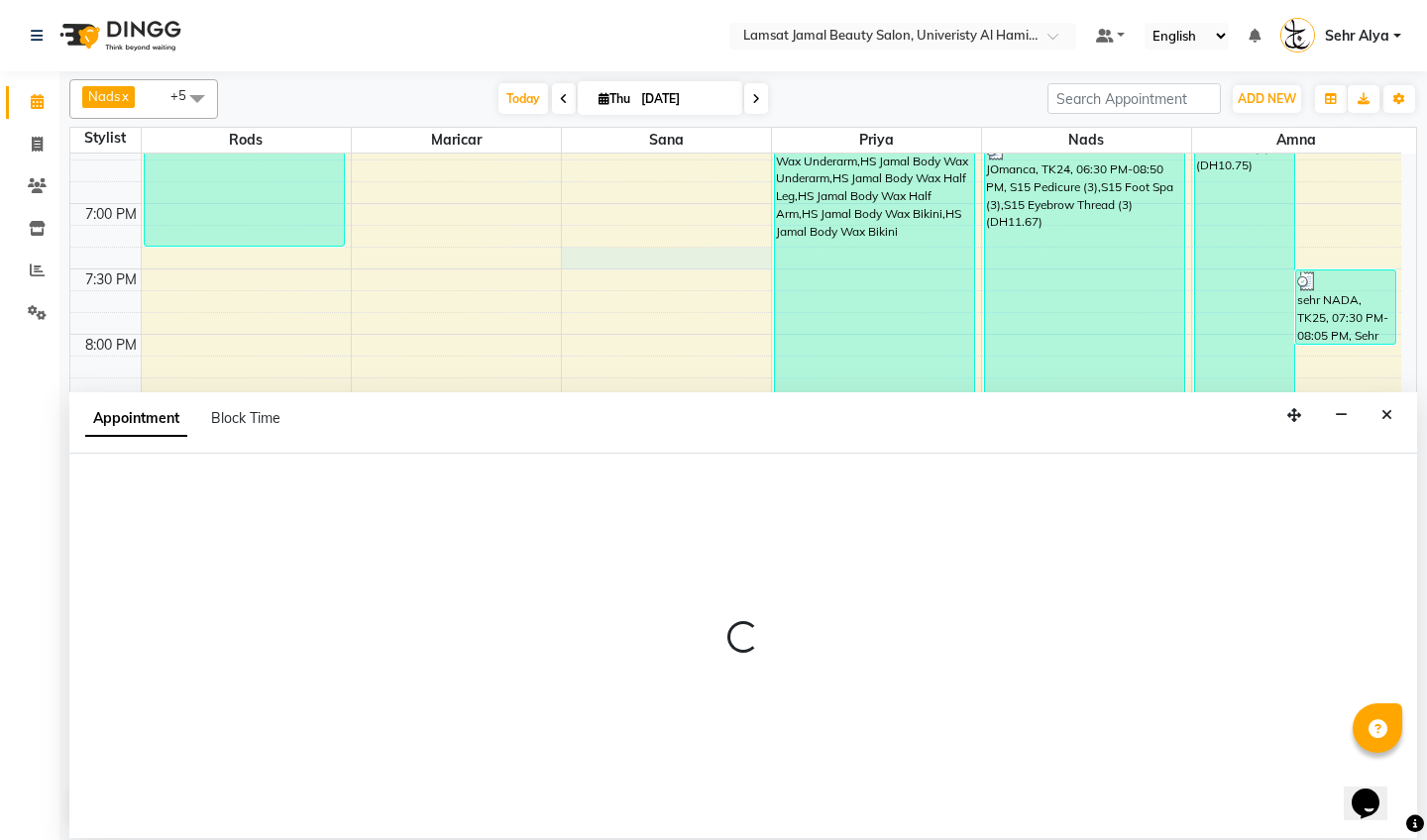 select on "79912" 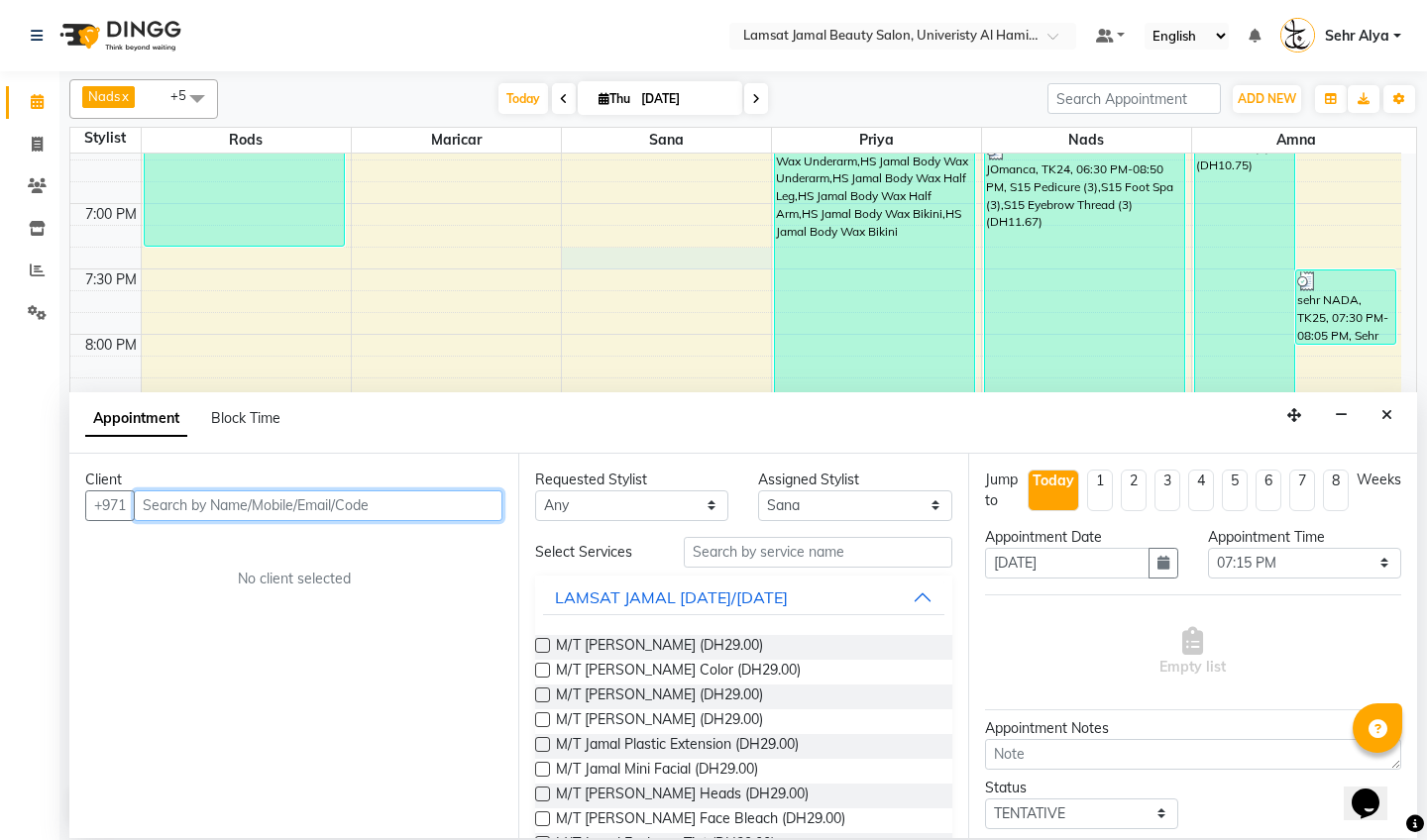 click at bounding box center (318, 505) 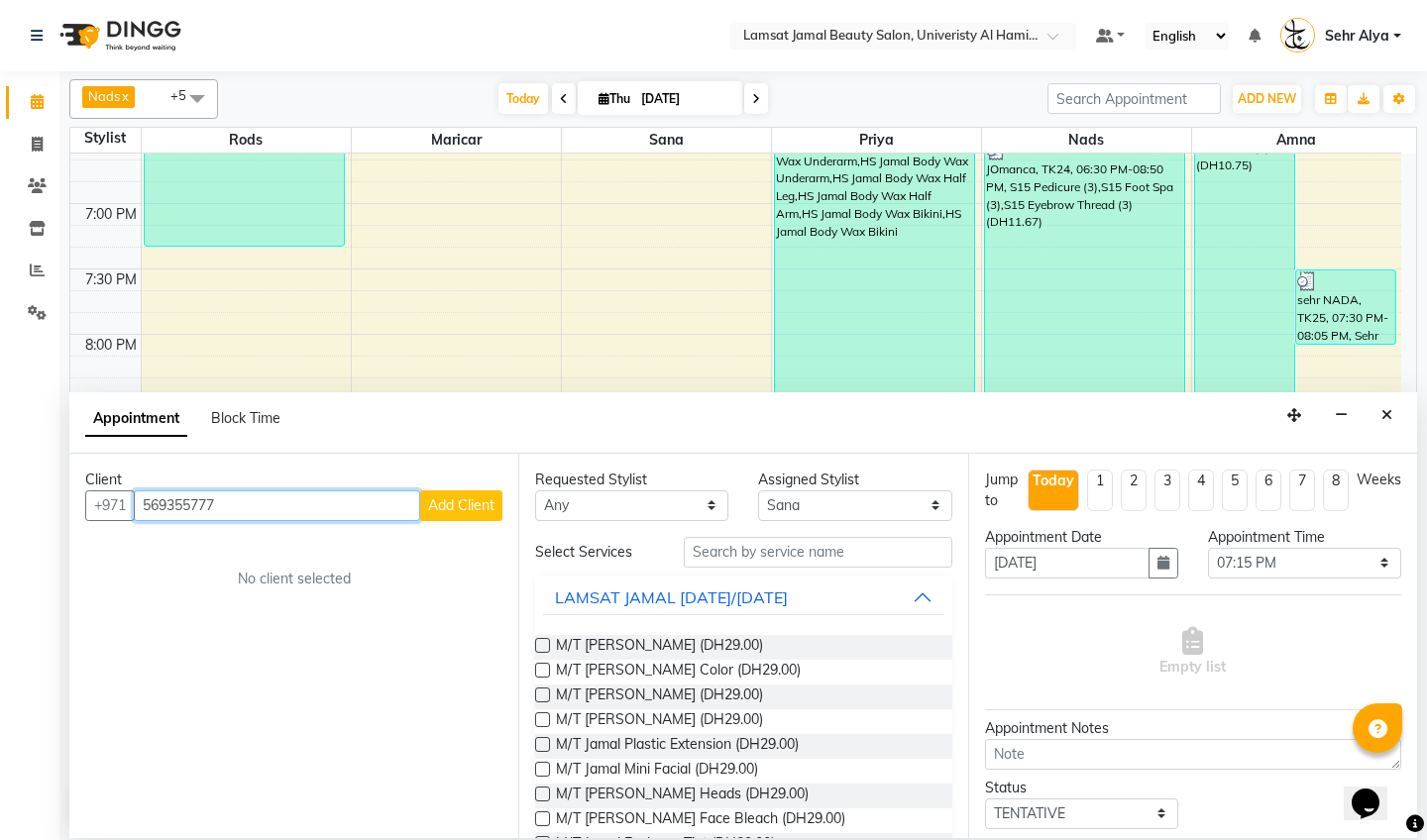 type on "569355777" 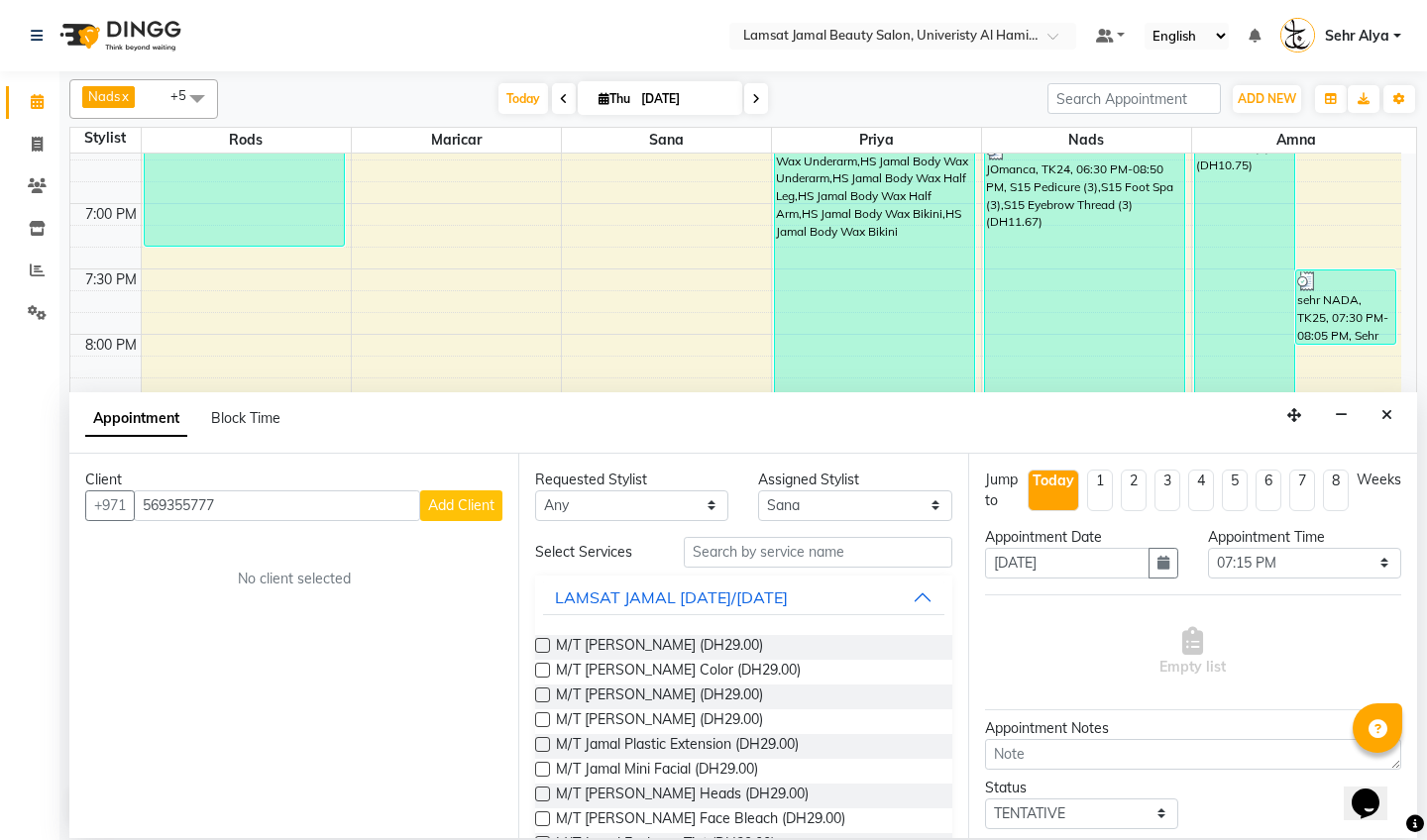 click on "Add Client" at bounding box center (461, 505) 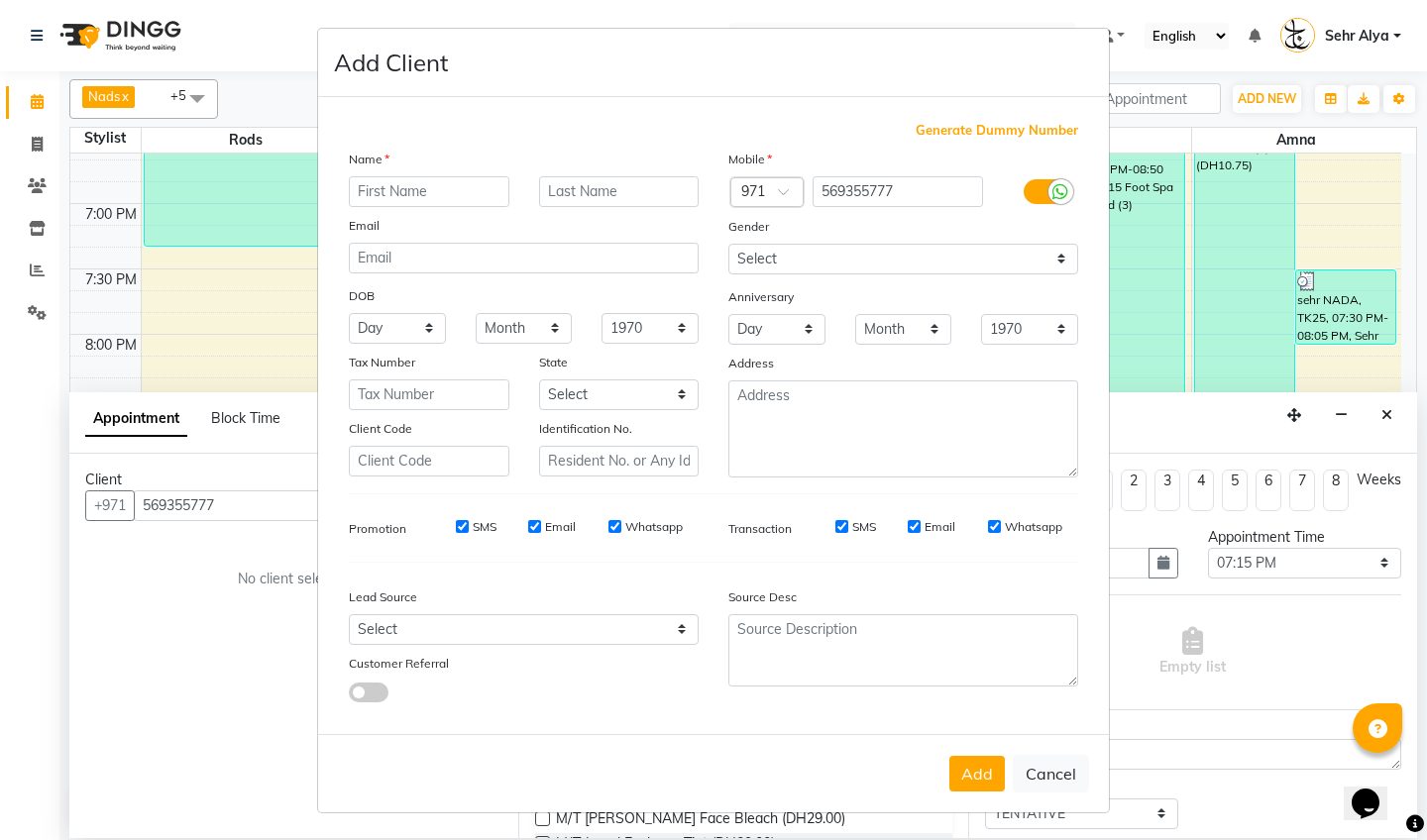 click at bounding box center (429, 191) 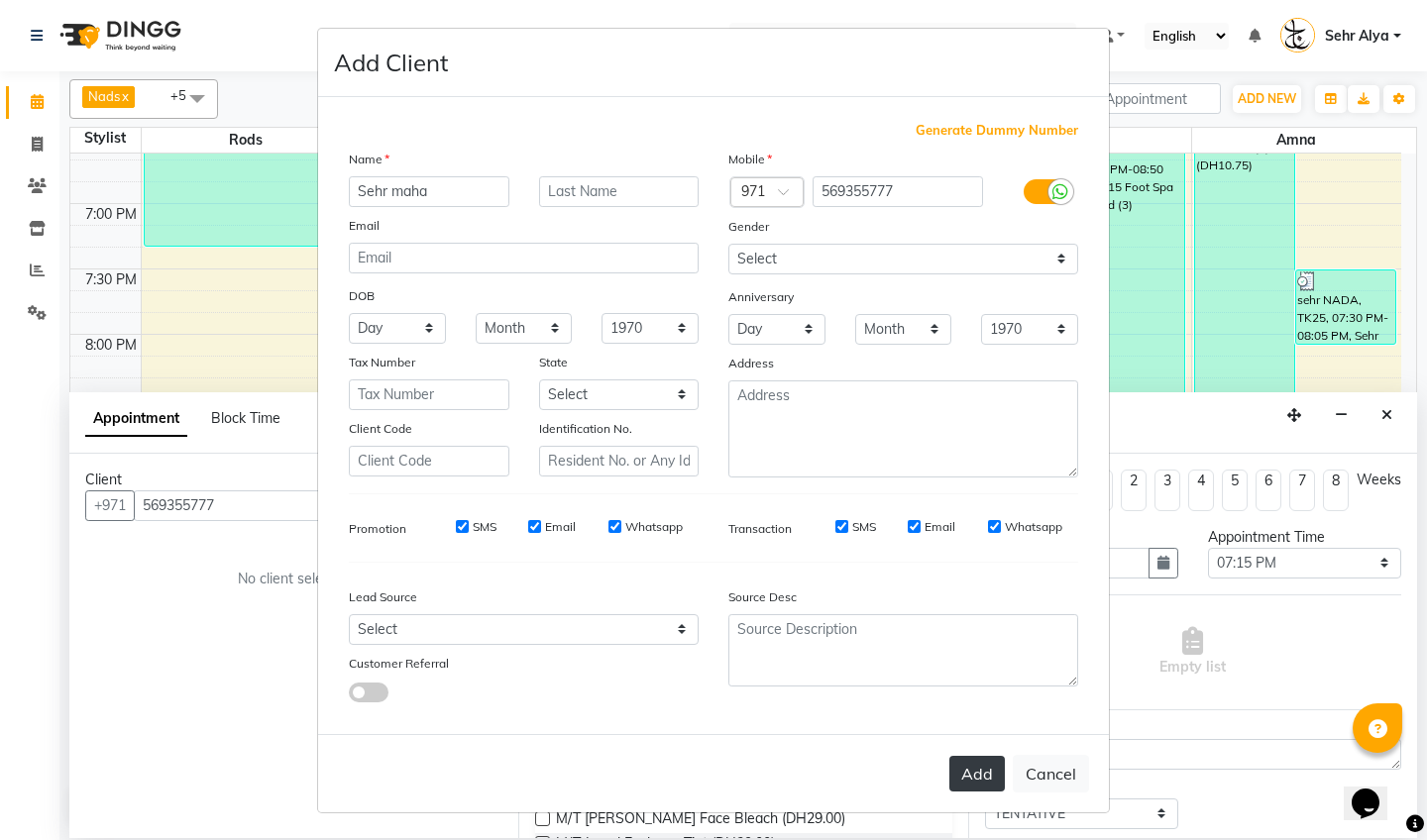 type on "Sehr maha" 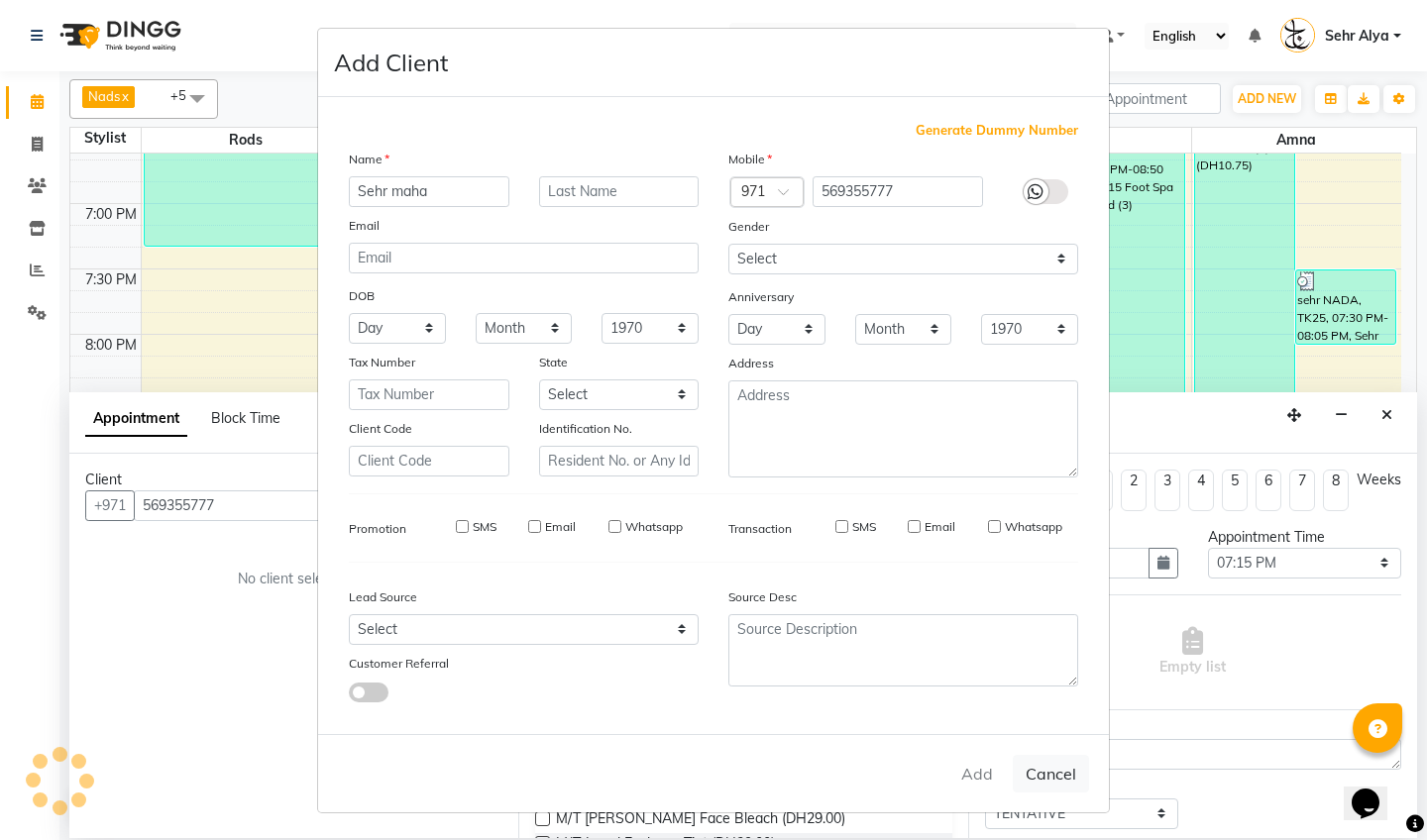 type on "56*****77" 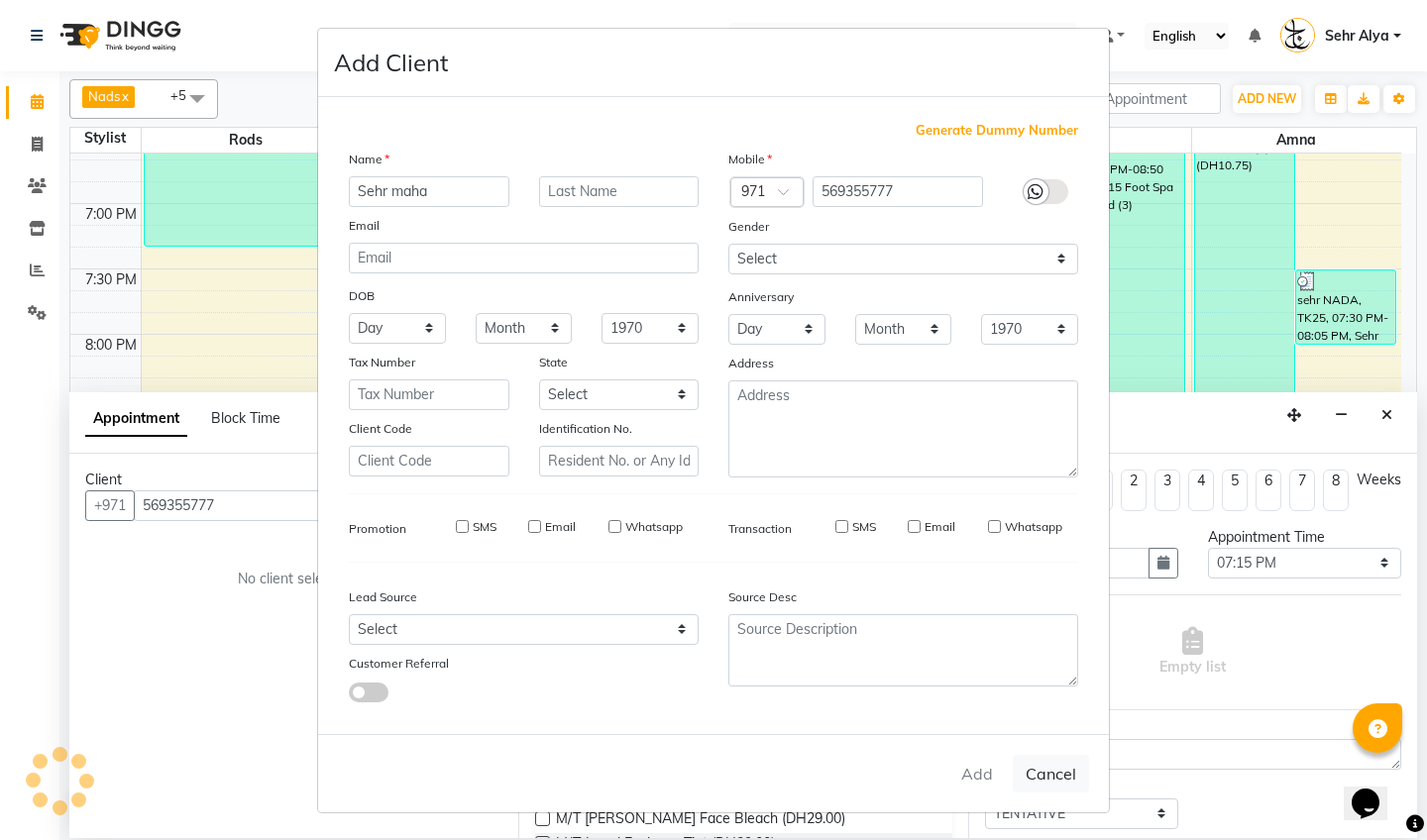 type 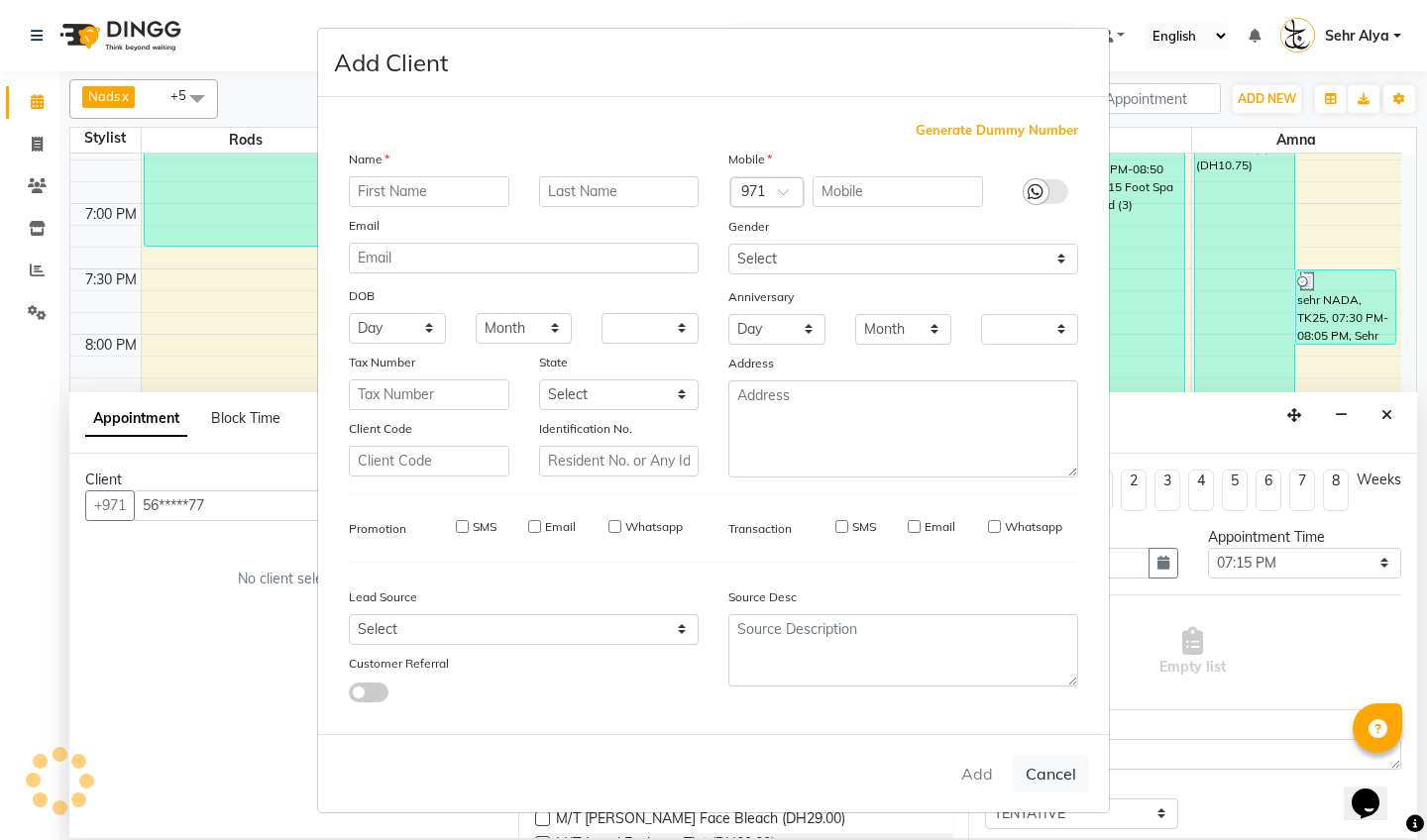 checkbox on "false" 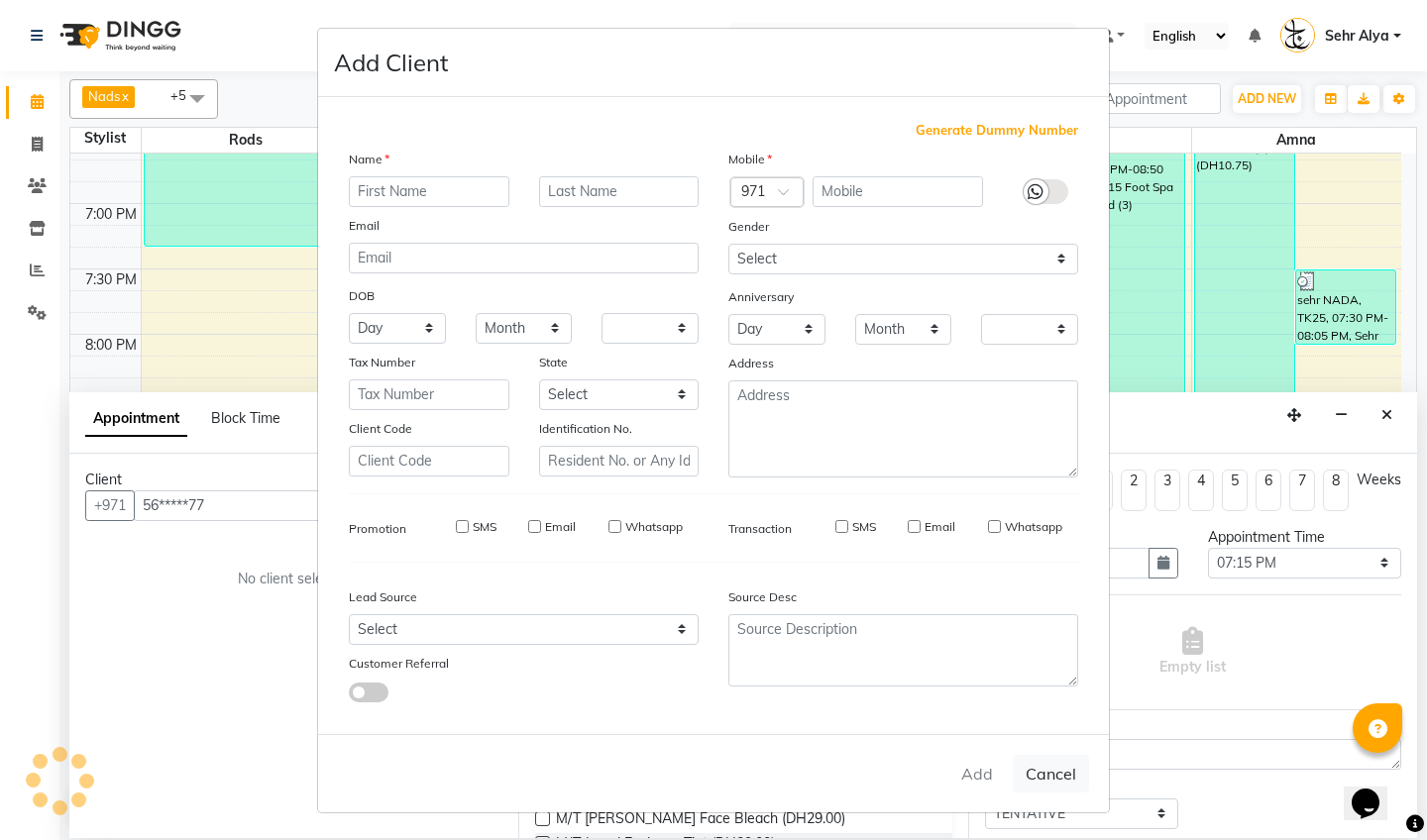 checkbox on "false" 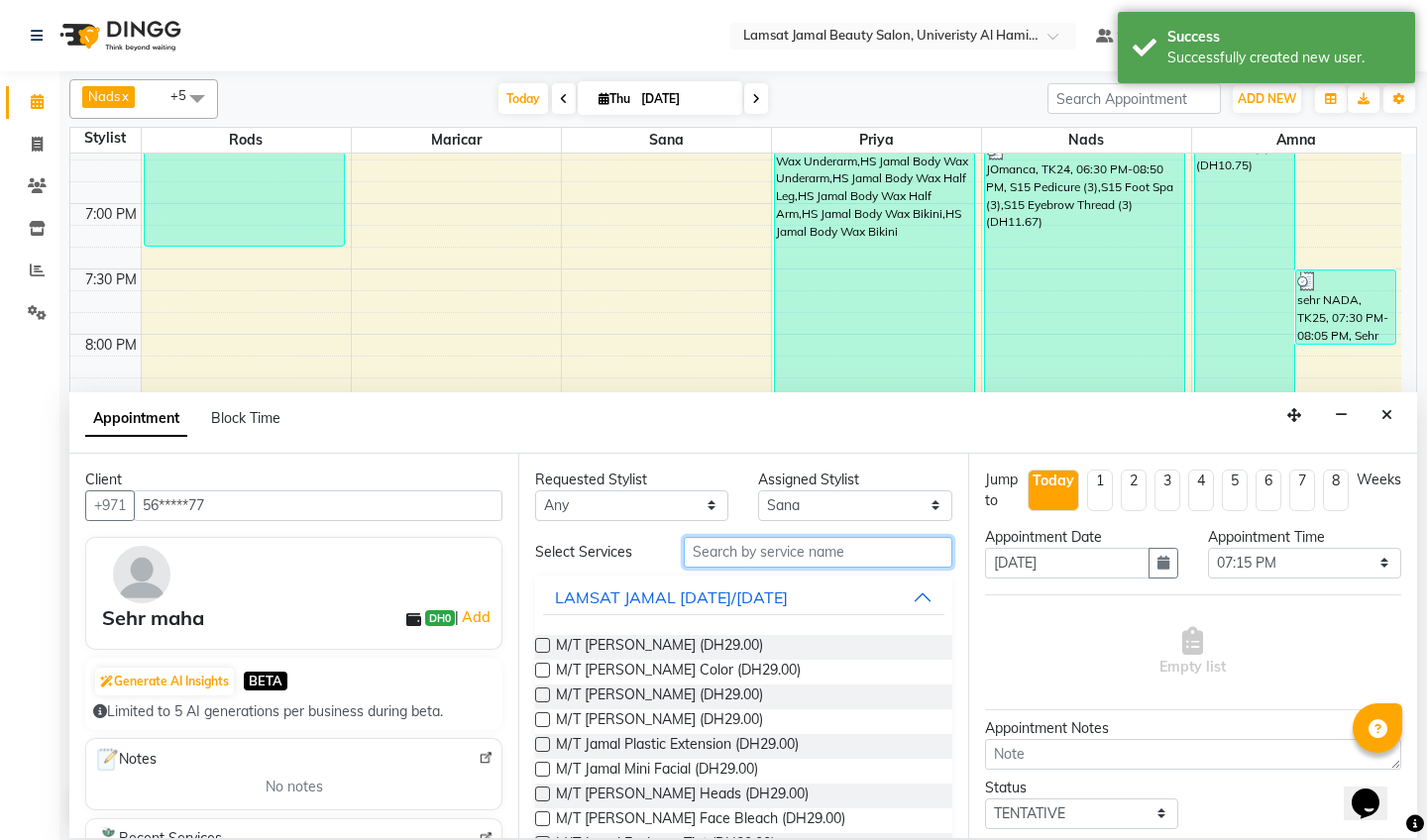 click at bounding box center (818, 552) 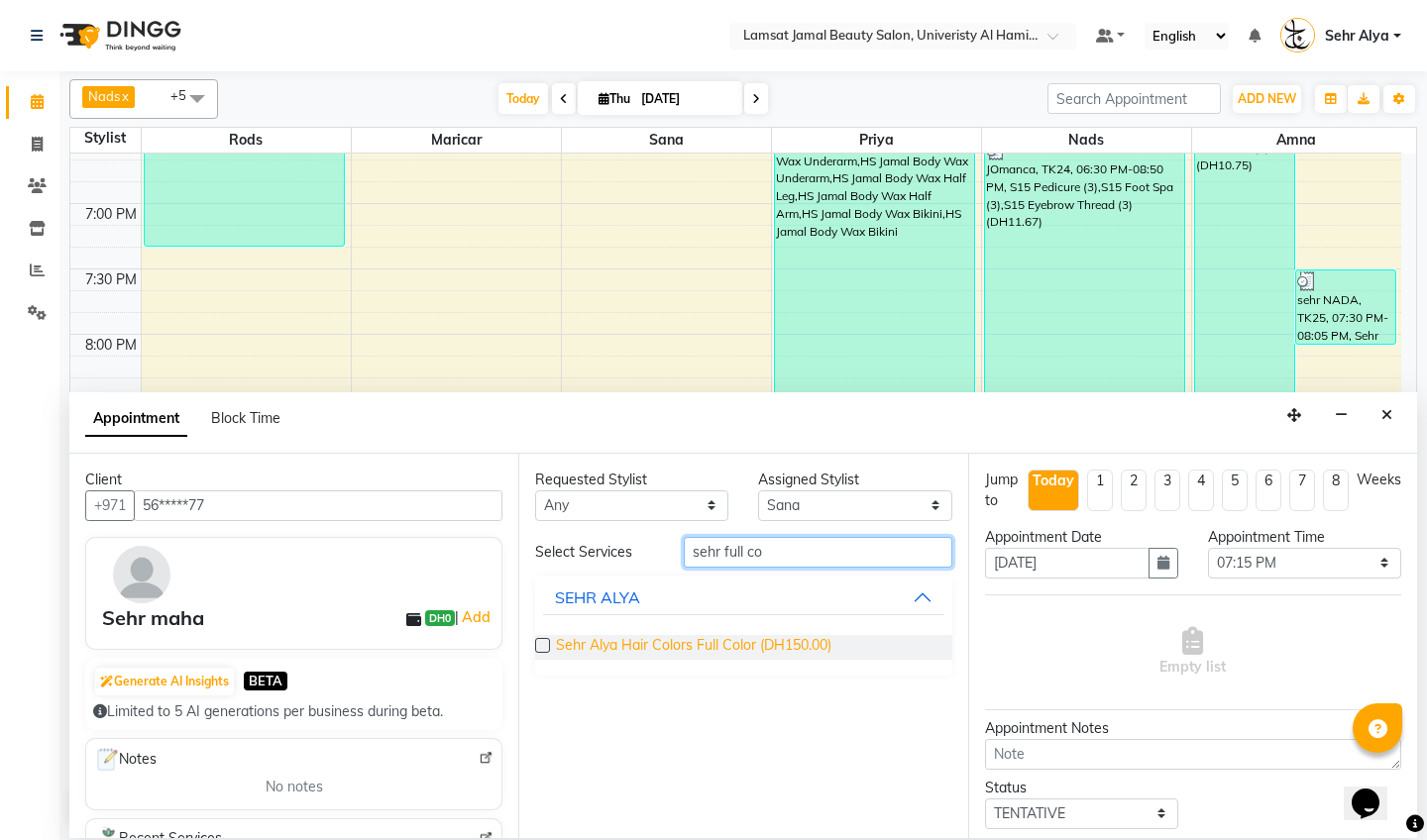 type on "sehr full co" 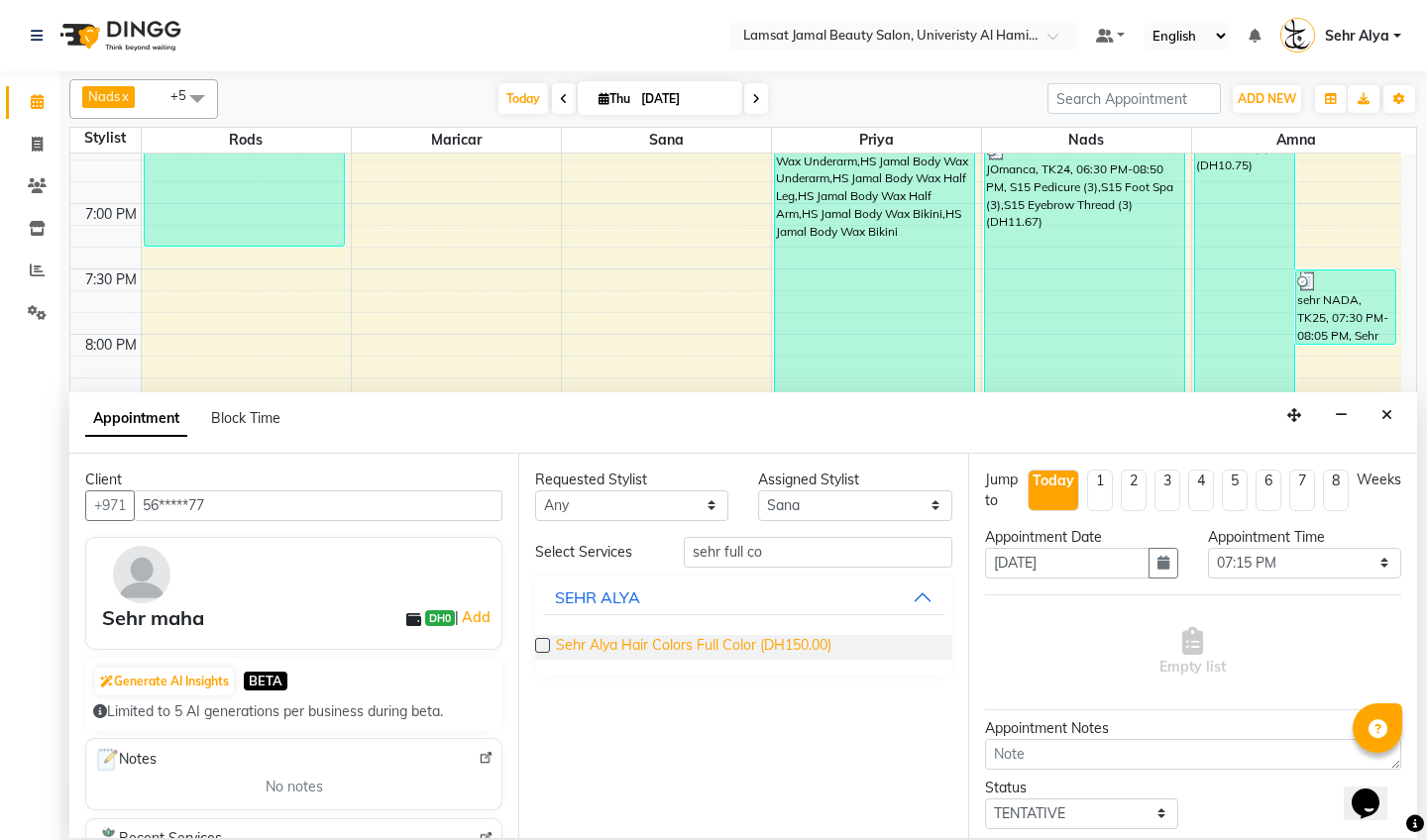 click on "Sehr Alya Hair Colors Full Color (DH150.00)" at bounding box center (694, 647) 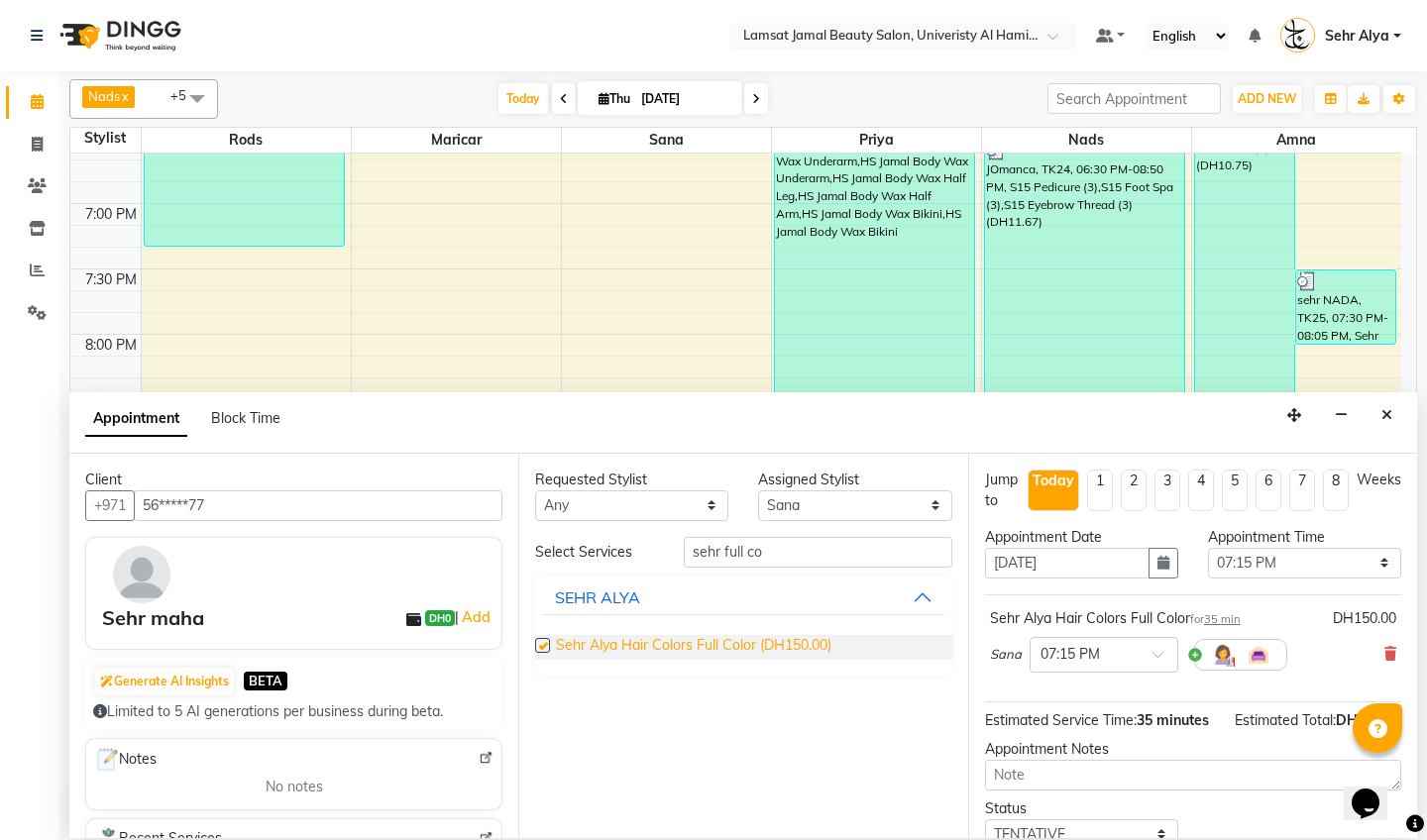 checkbox on "false" 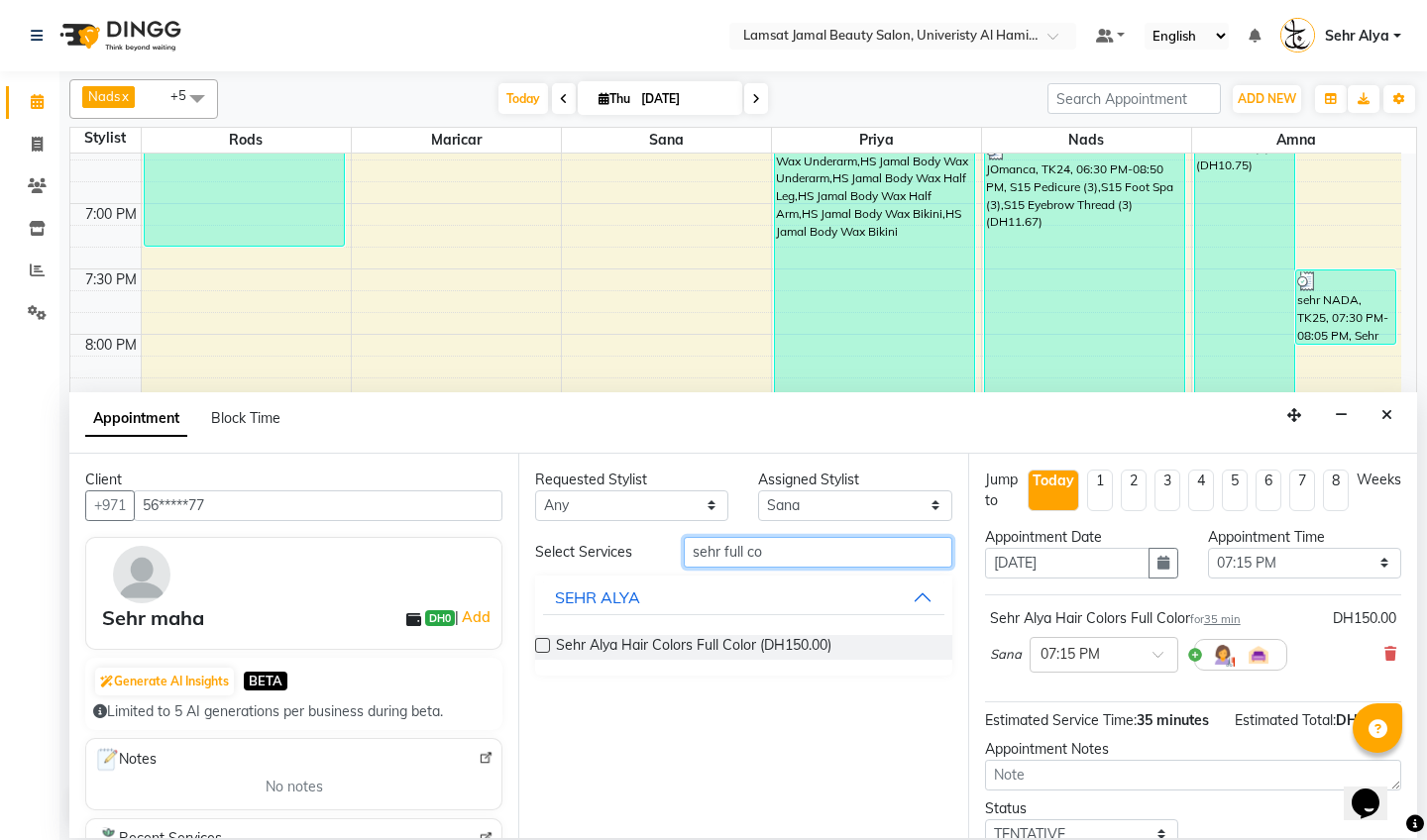 click on "sehr full co" at bounding box center [818, 552] 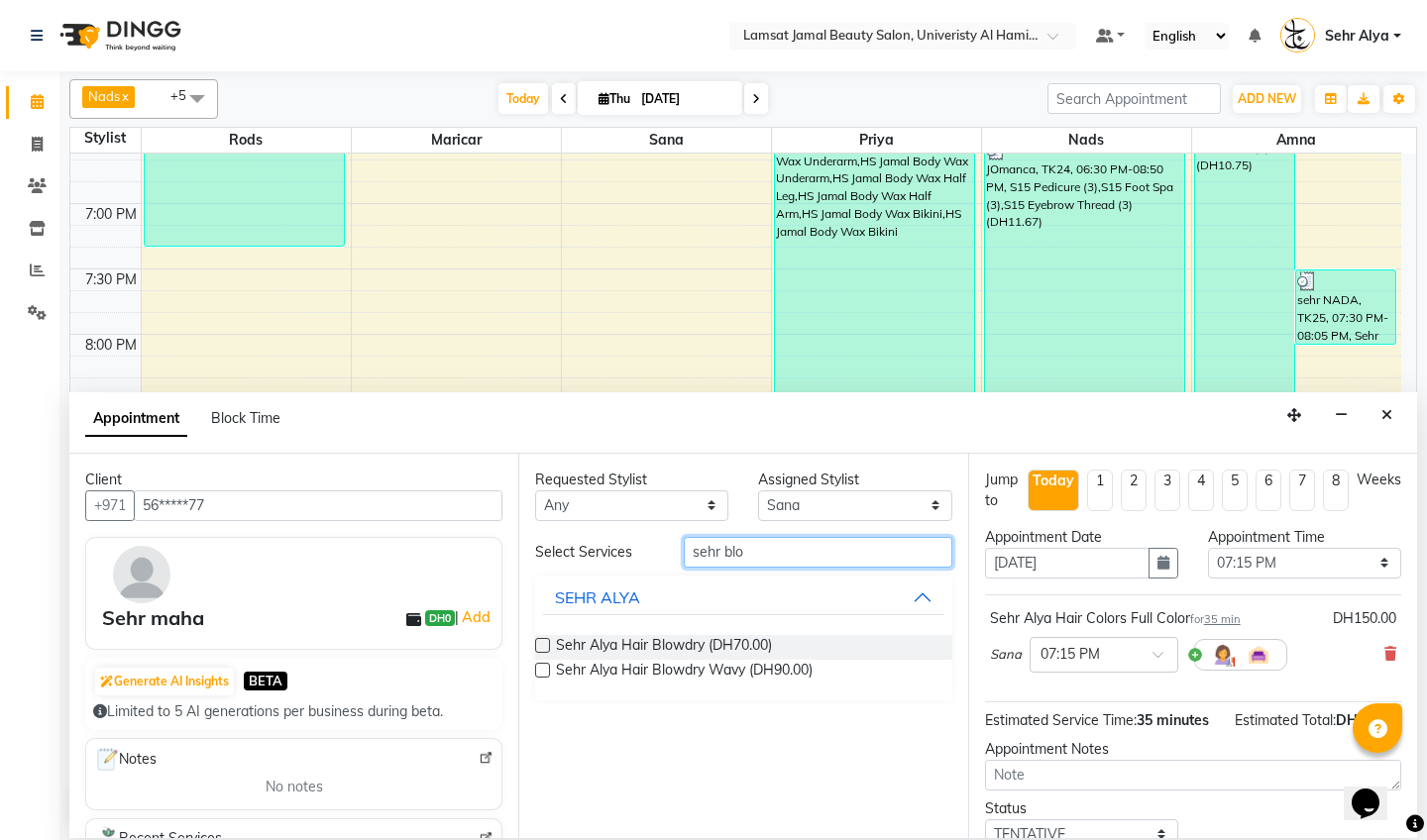 type on "sehr blond" 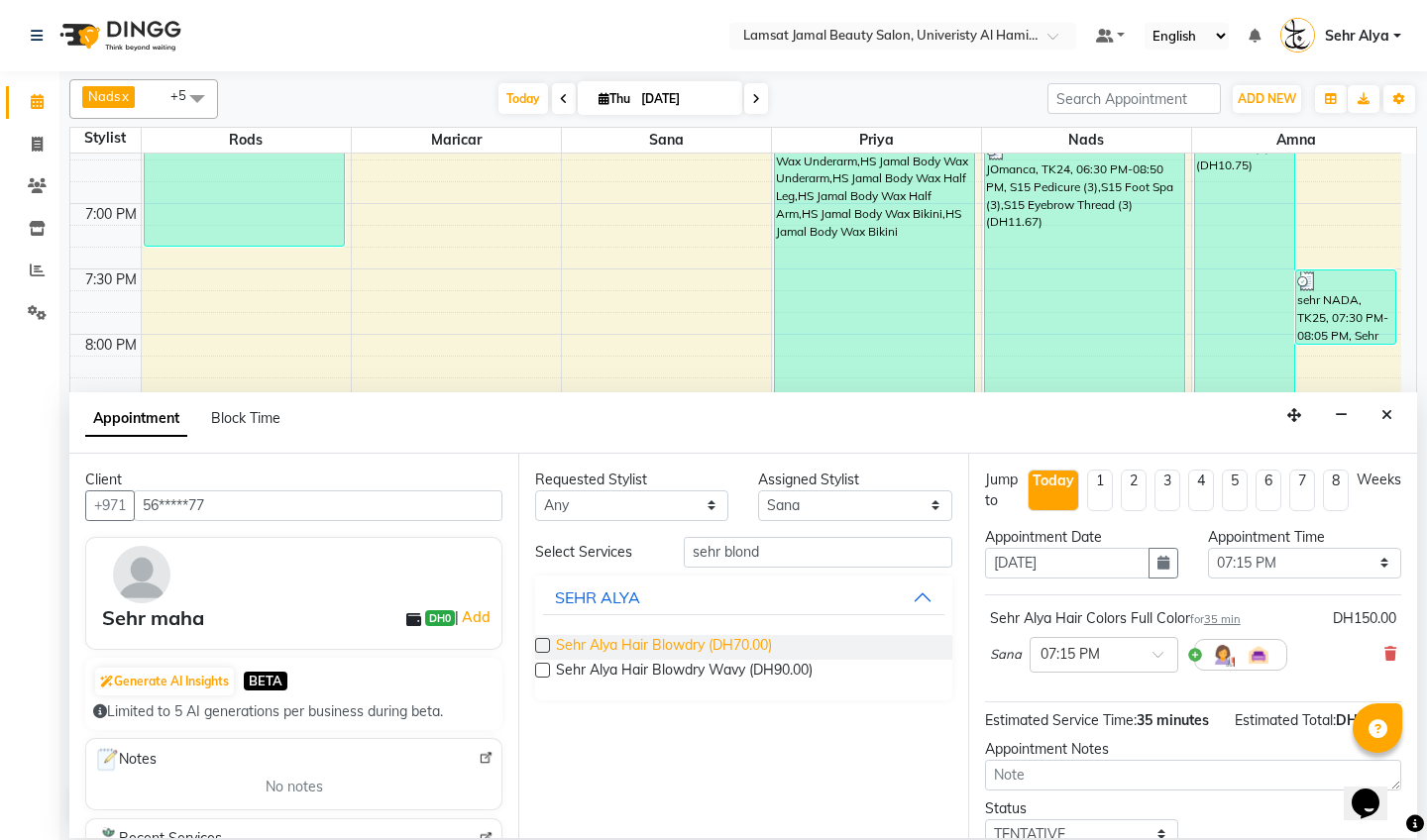 drag, startPoint x: 836, startPoint y: 542, endPoint x: 555, endPoint y: 644, distance: 298.93979 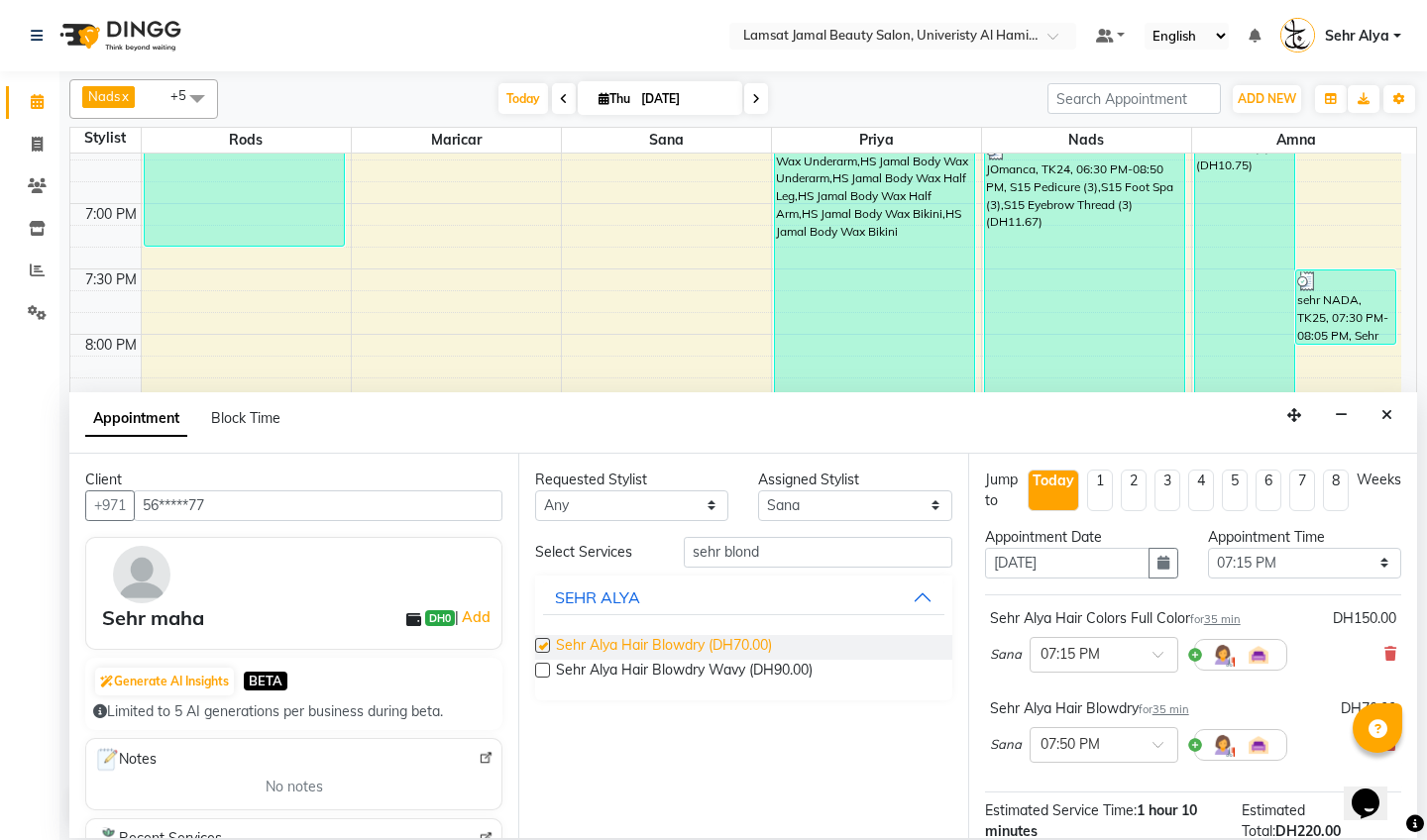checkbox on "false" 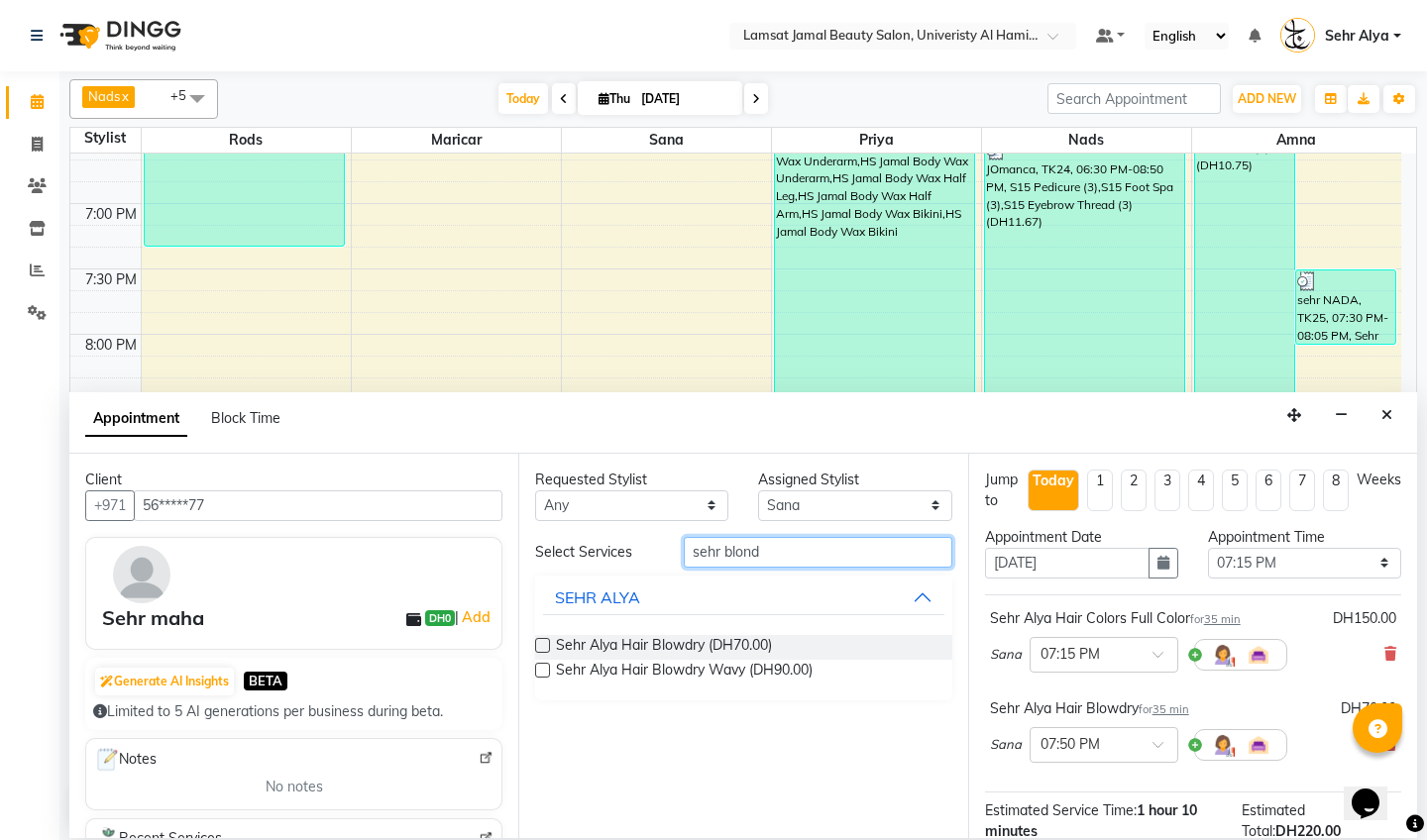 click on "sehr blond" at bounding box center (818, 552) 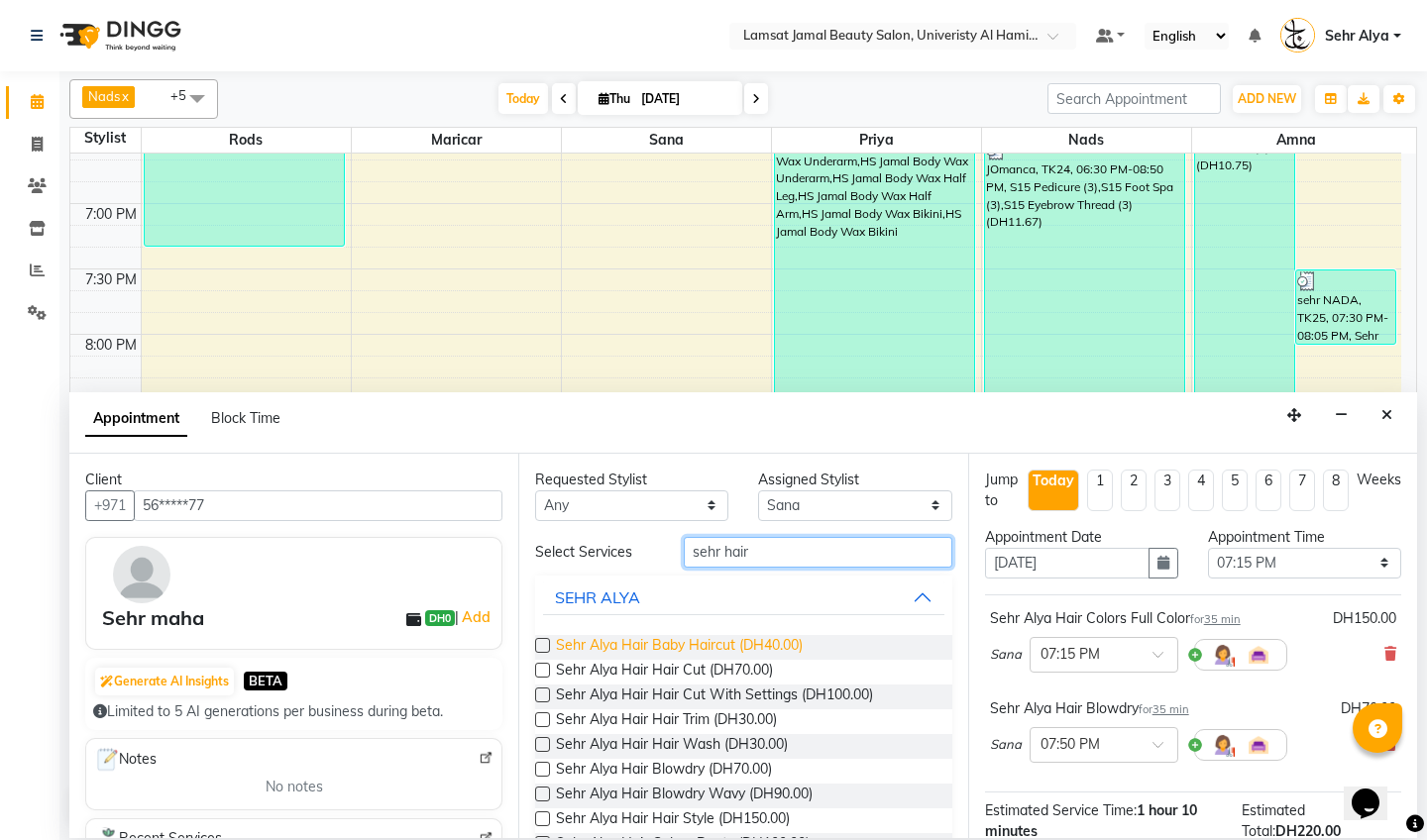 type on "sehr hair" 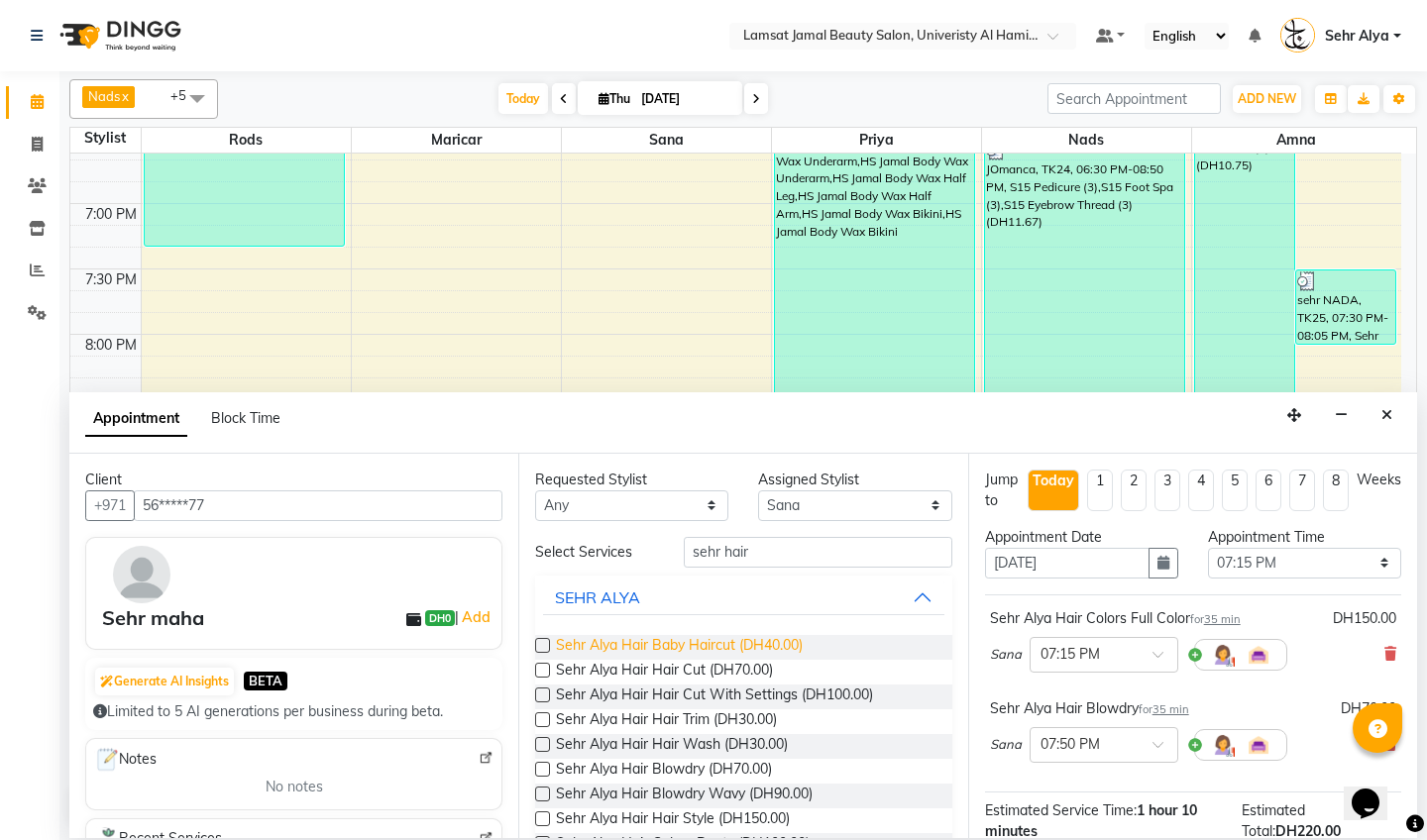 click on "Sehr Alya Hair Baby Haircut (DH40.00)" at bounding box center [679, 647] 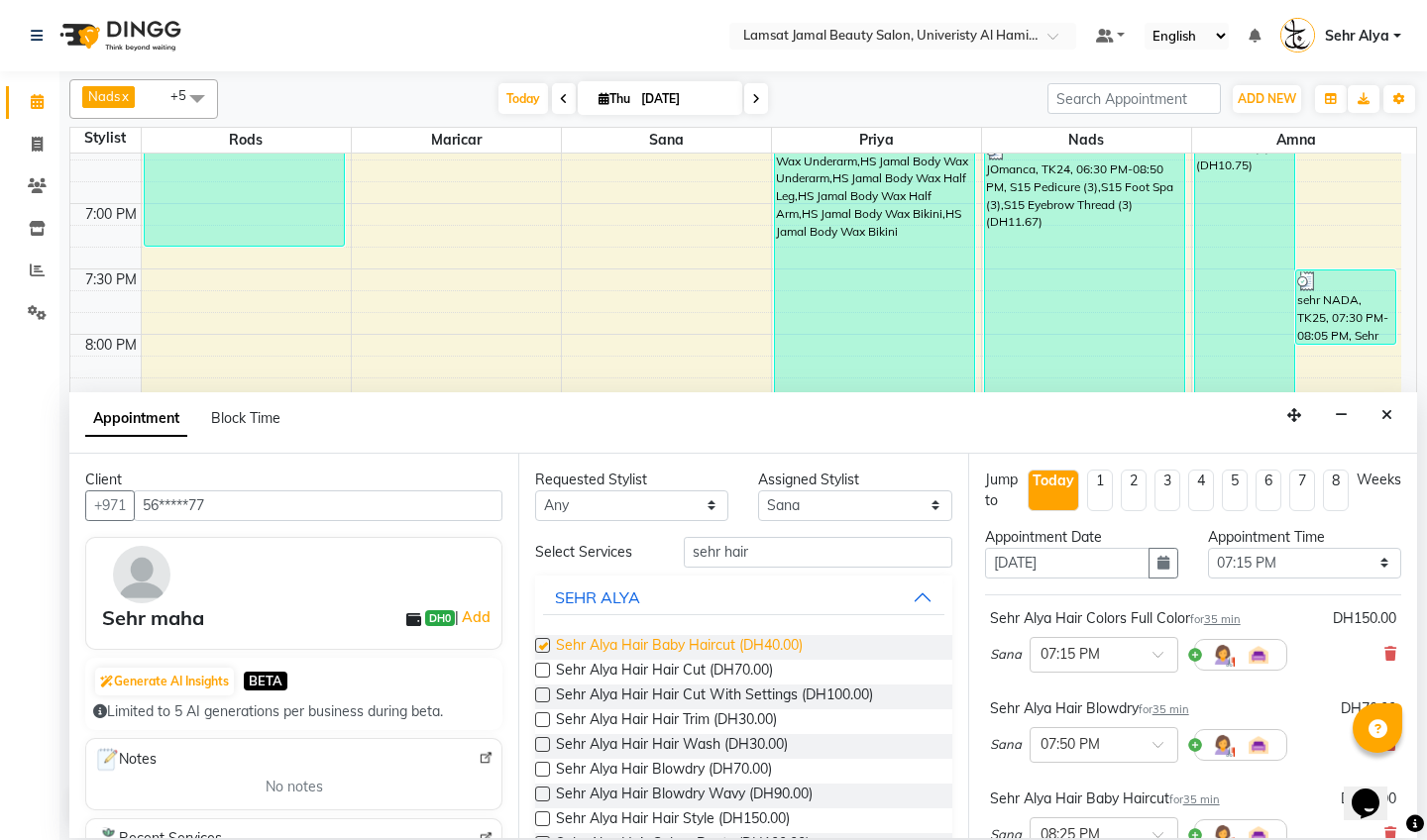 checkbox on "false" 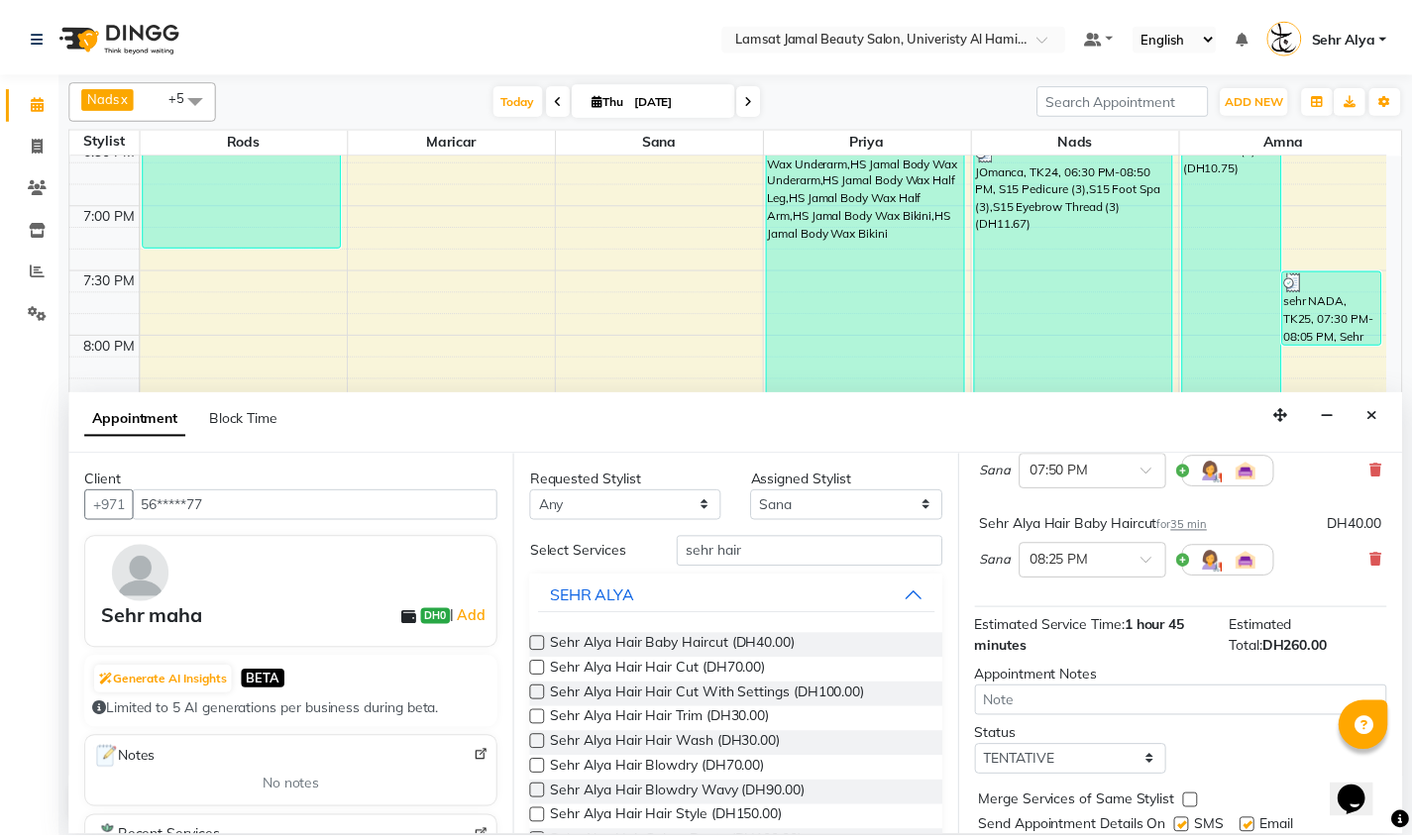 scroll, scrollTop: 338, scrollLeft: 0, axis: vertical 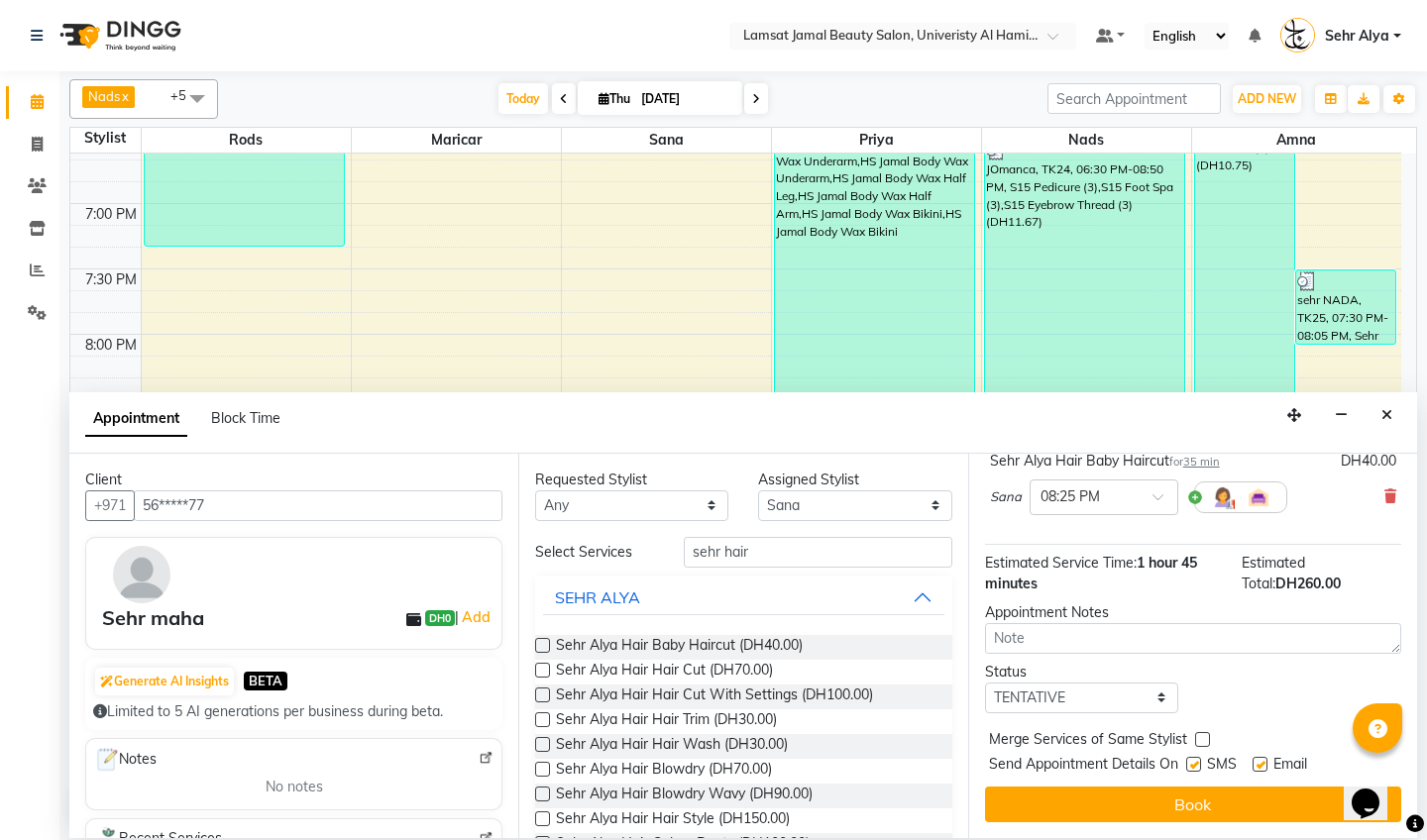 click at bounding box center (1202, 739) 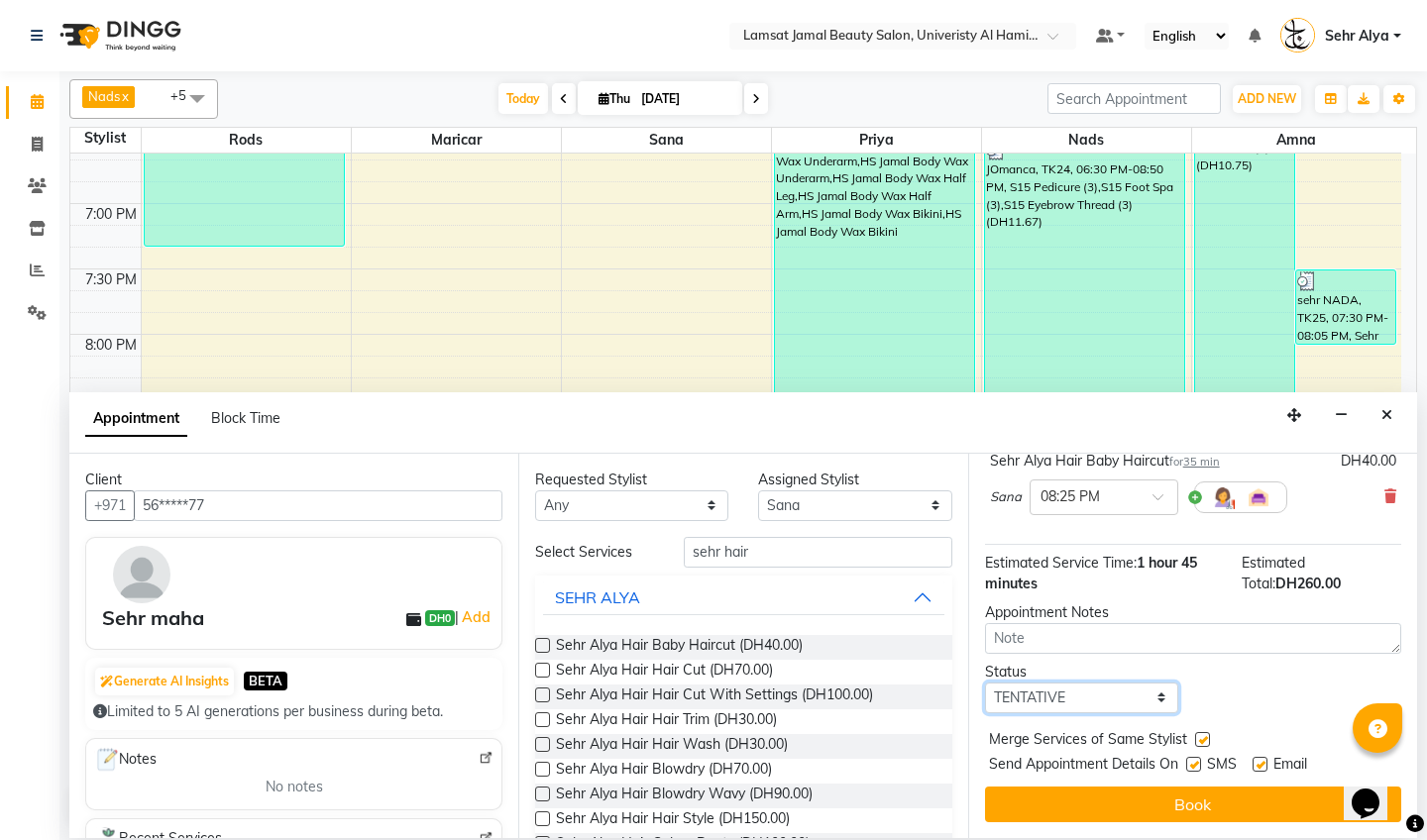 select on "confirm booking" 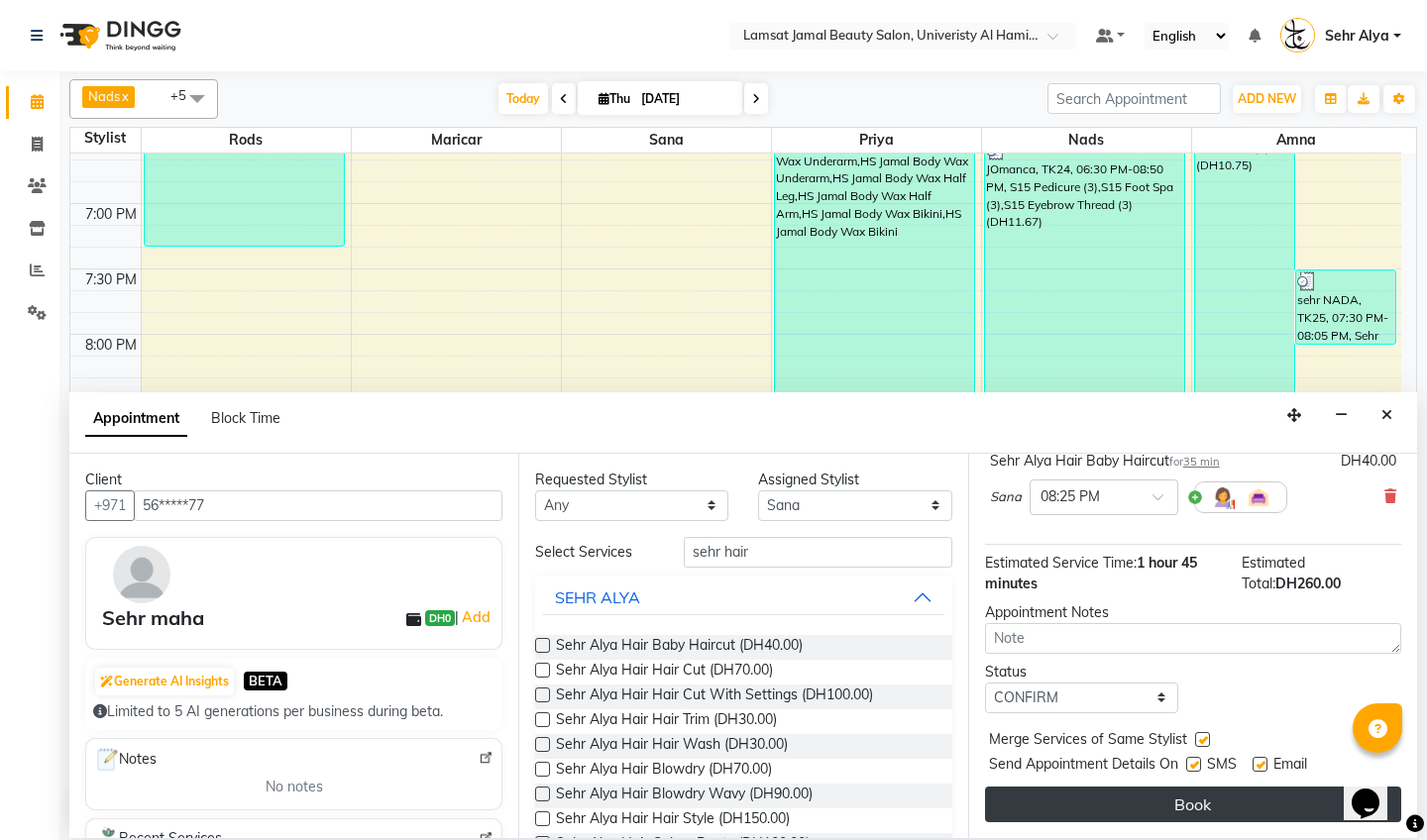click on "Book" at bounding box center (1193, 804) 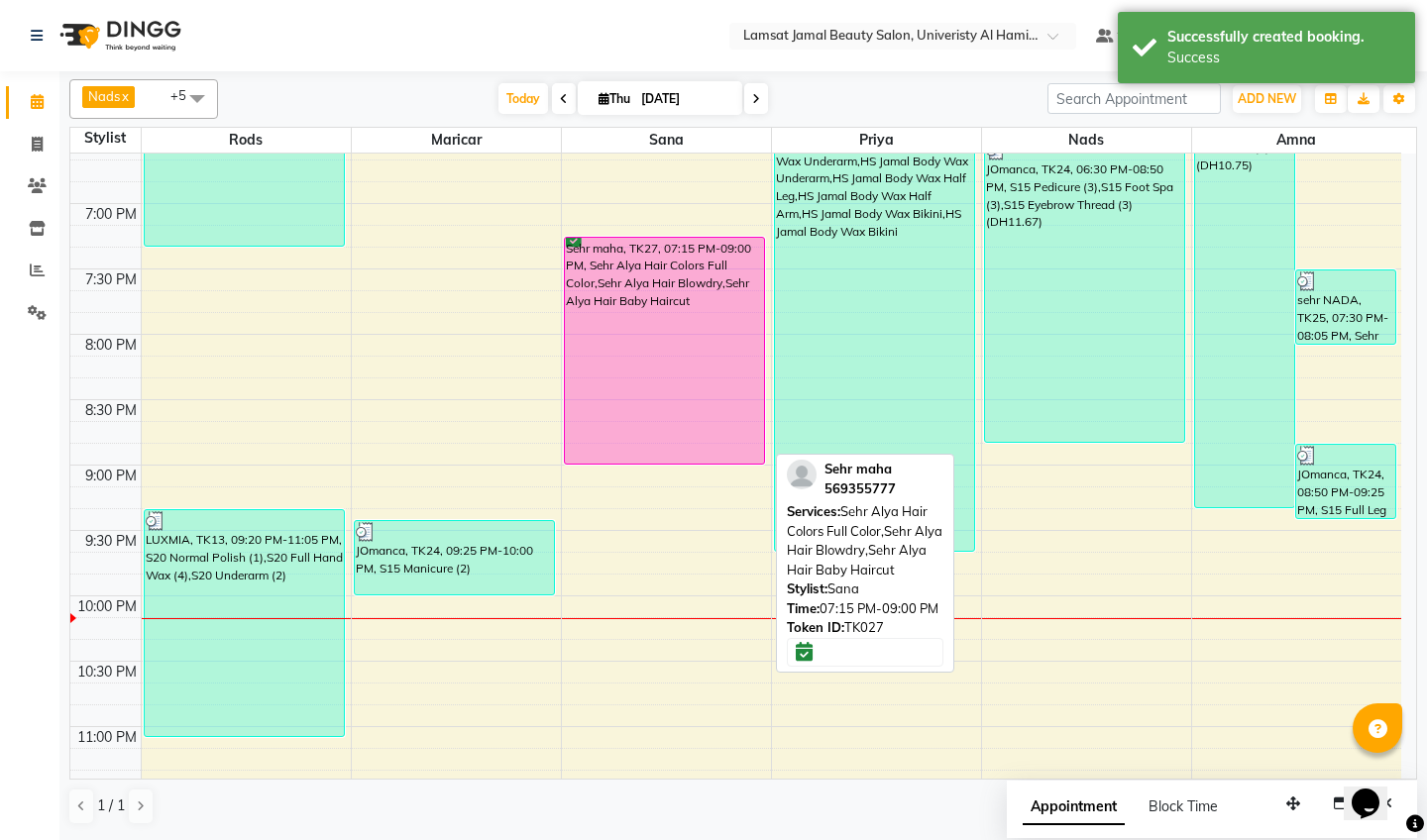 click on "Sehr maha, TK27, 07:15 PM-09:00 PM, Sehr Alya Hair Colors Full Color,Sehr Alya Hair Blowdry,Sehr Alya Hair Baby Haircut" at bounding box center [665, 351] 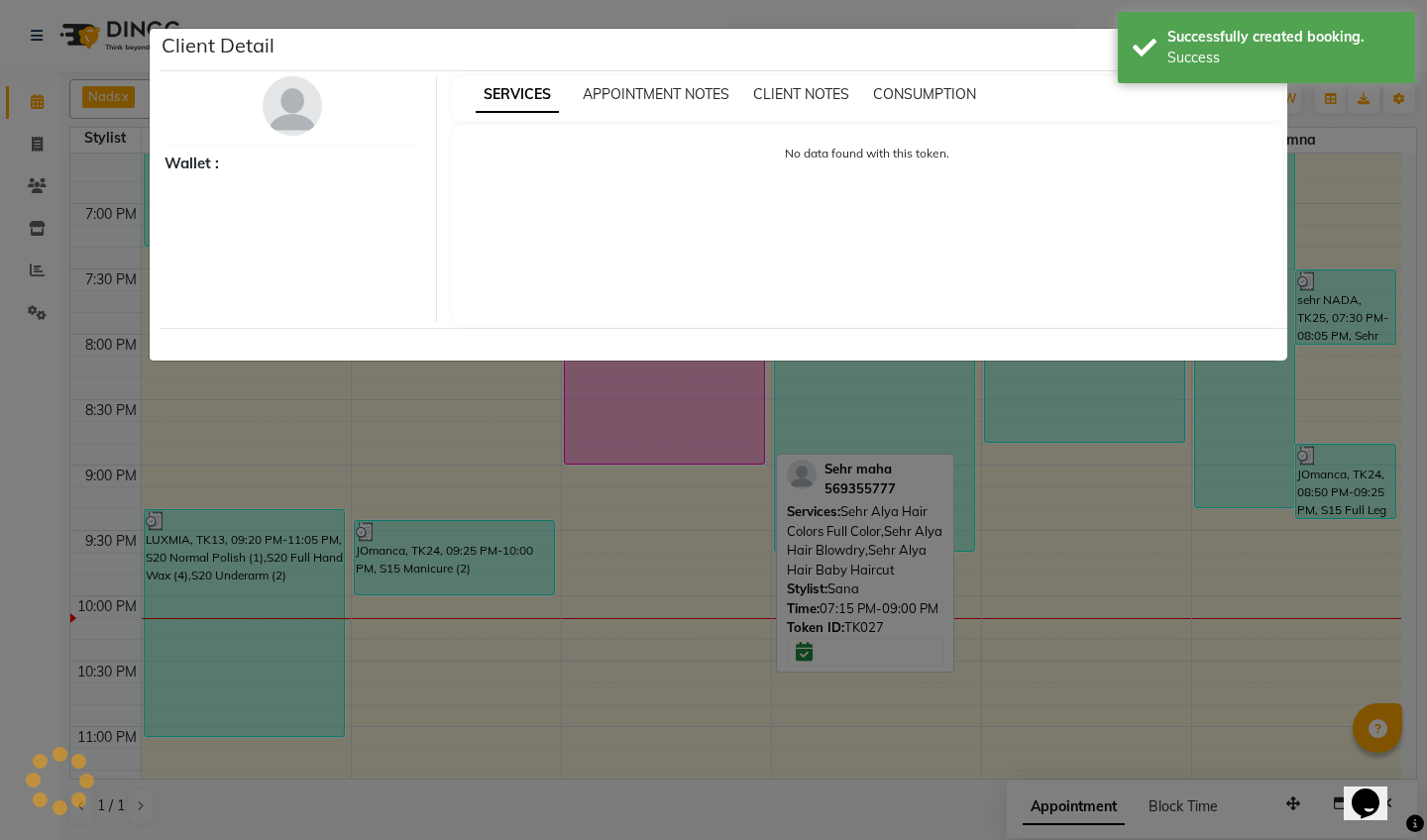 select on "6" 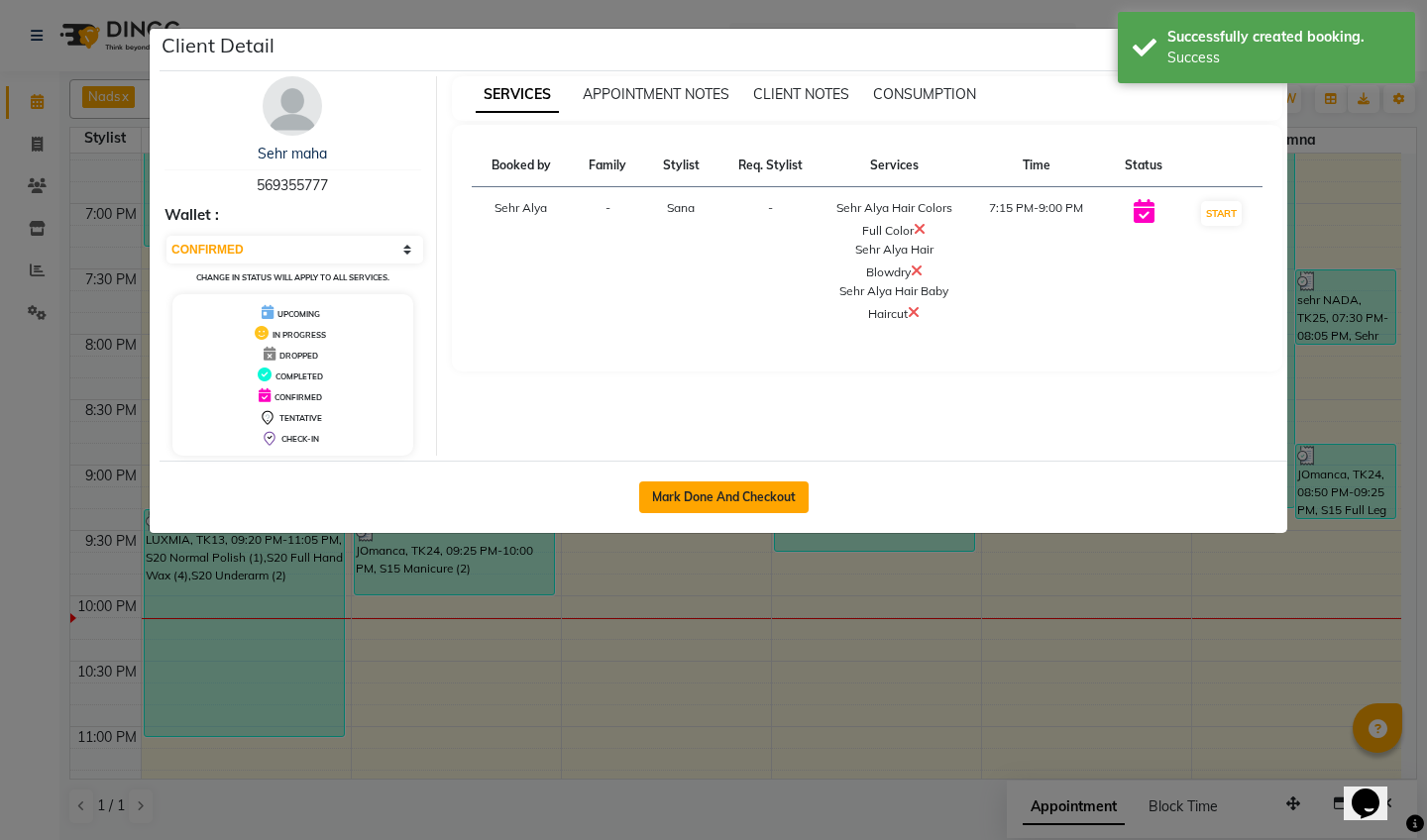 click on "Mark Done And Checkout" 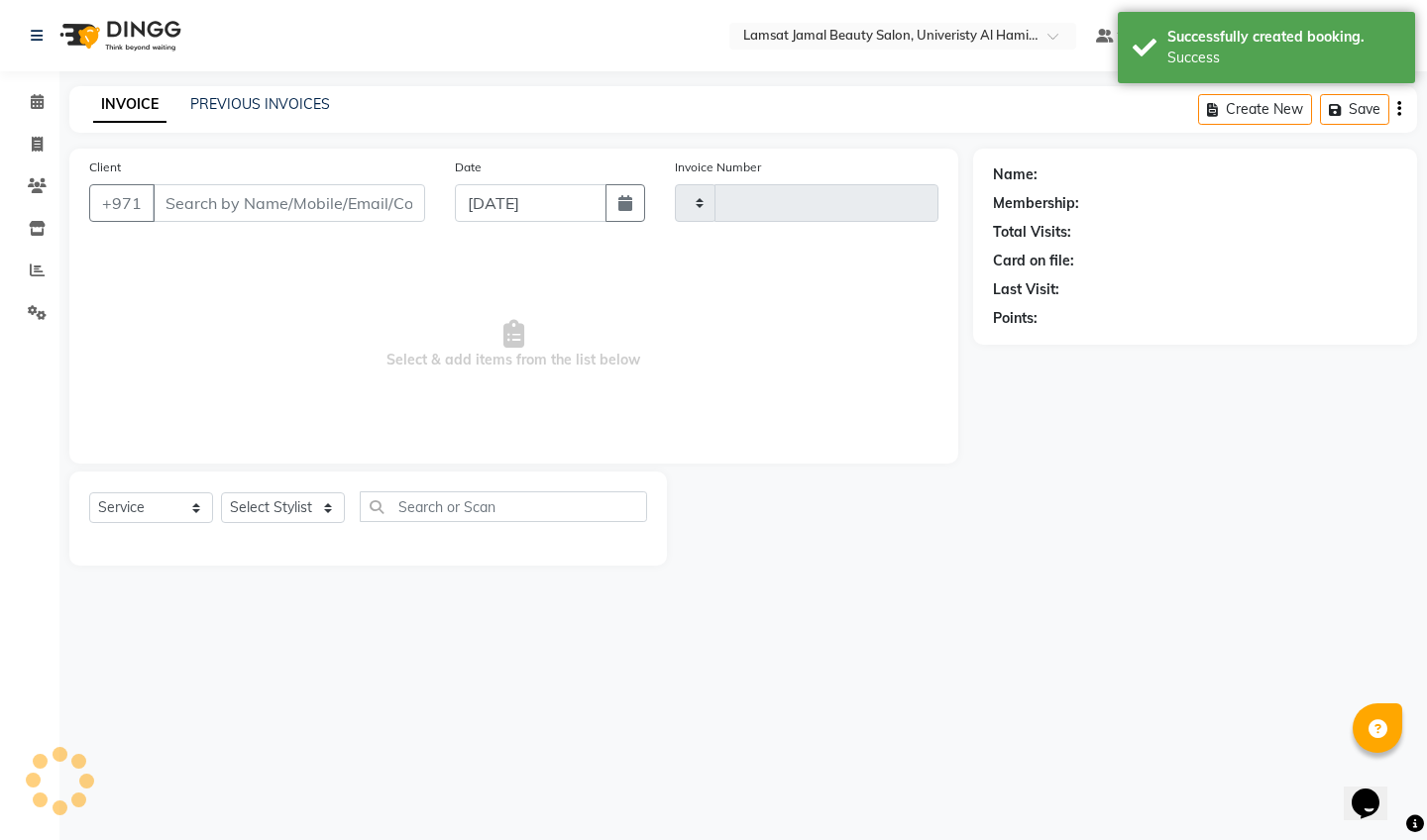 type on "1631" 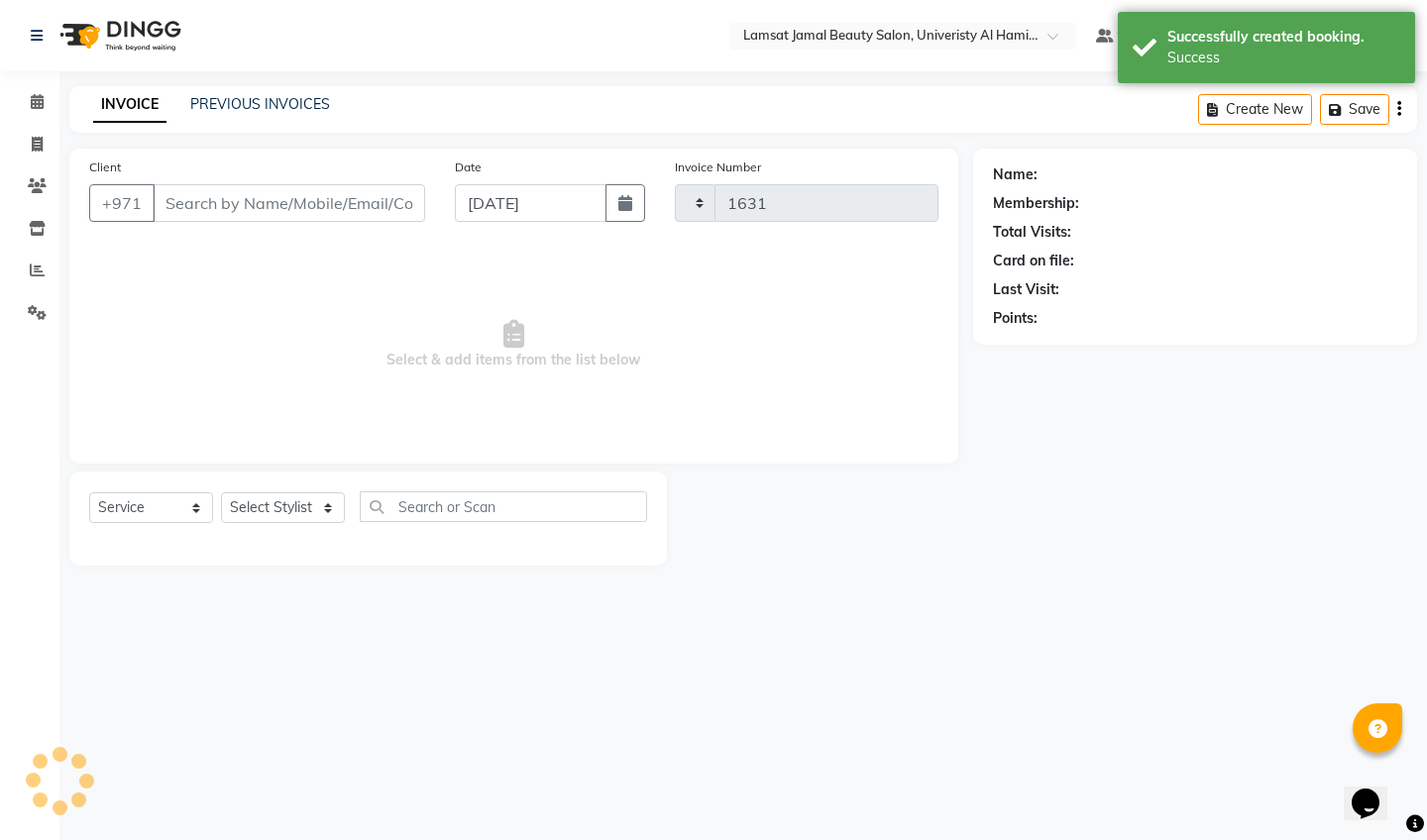 select on "8294" 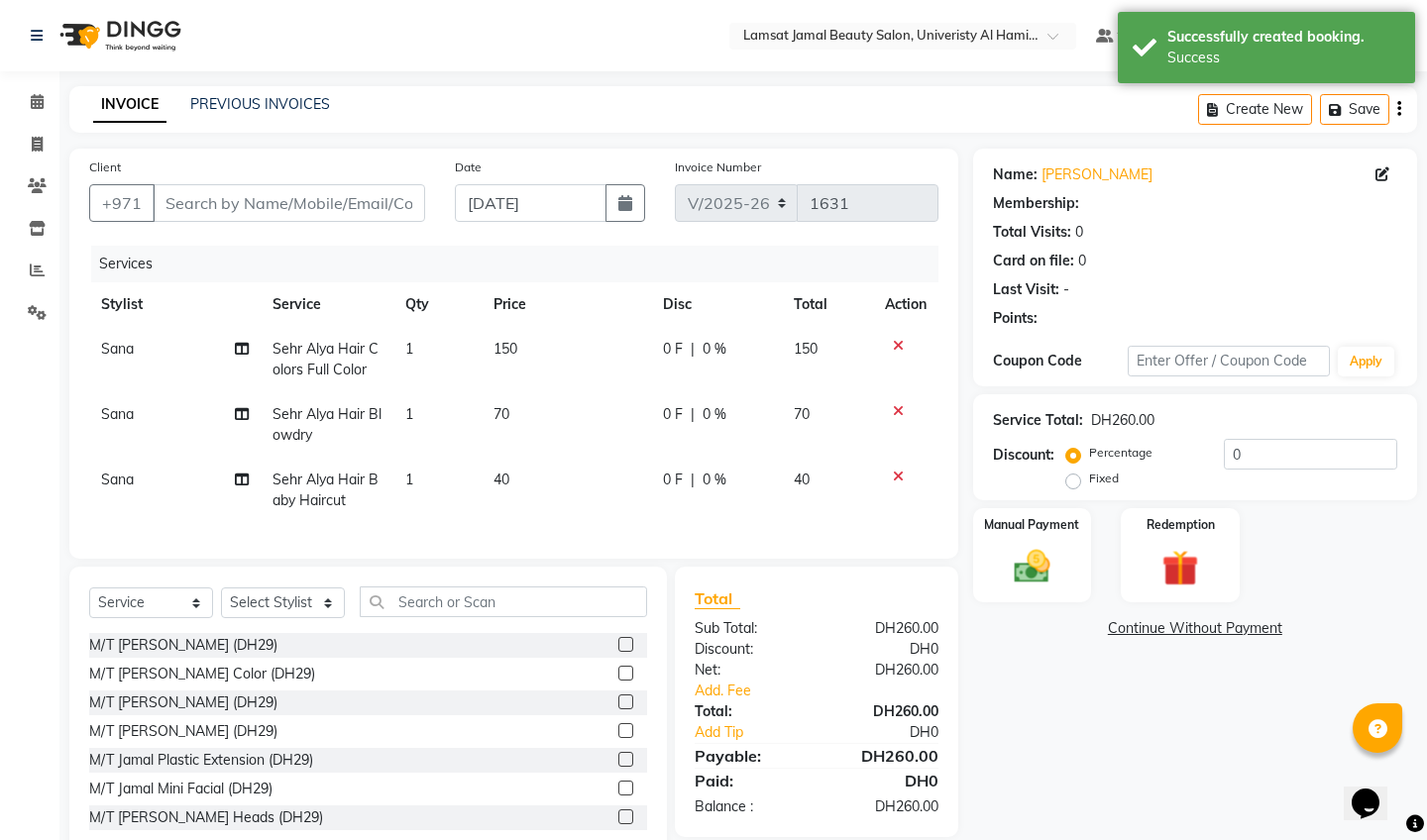 type on "56*****77" 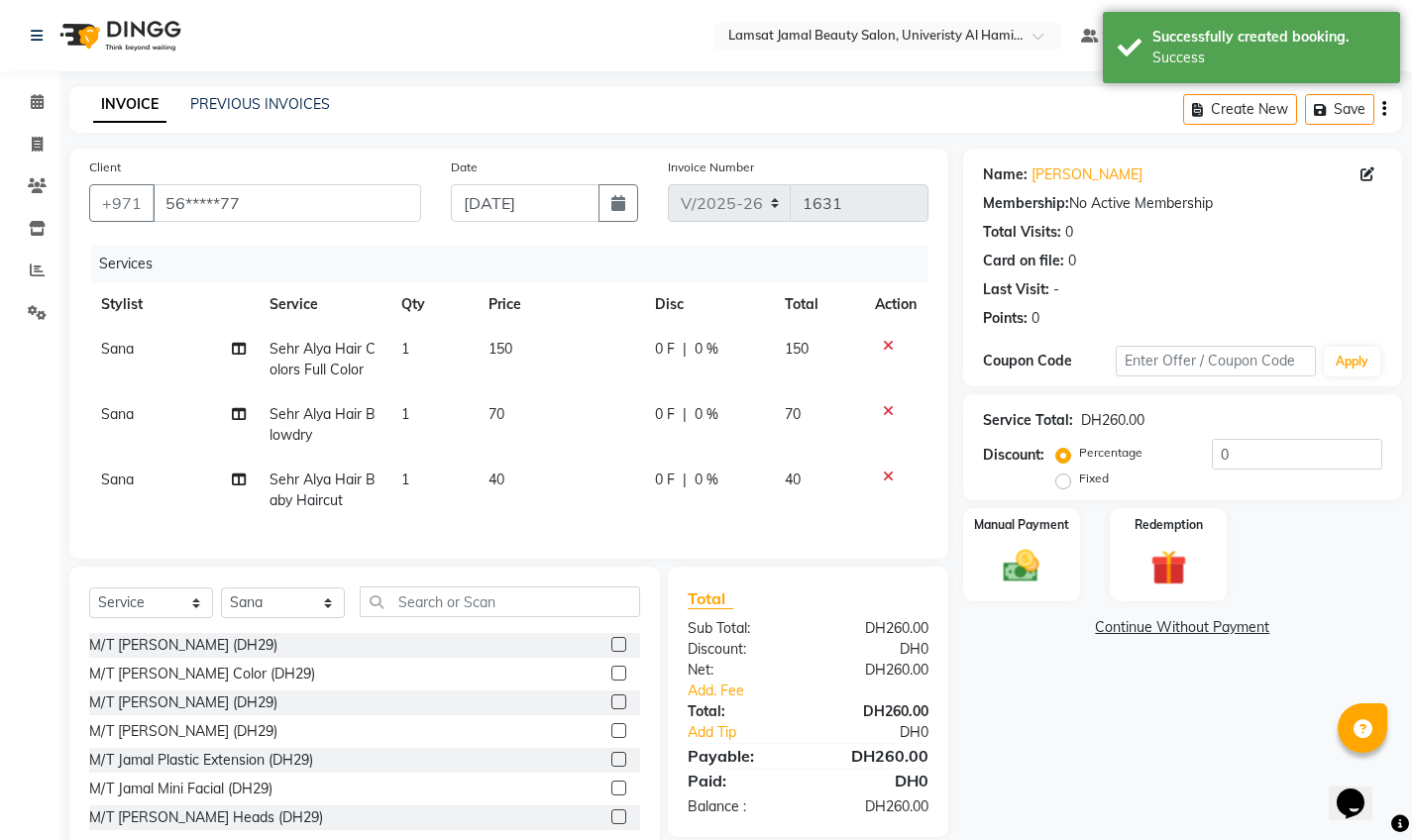 click on "150" 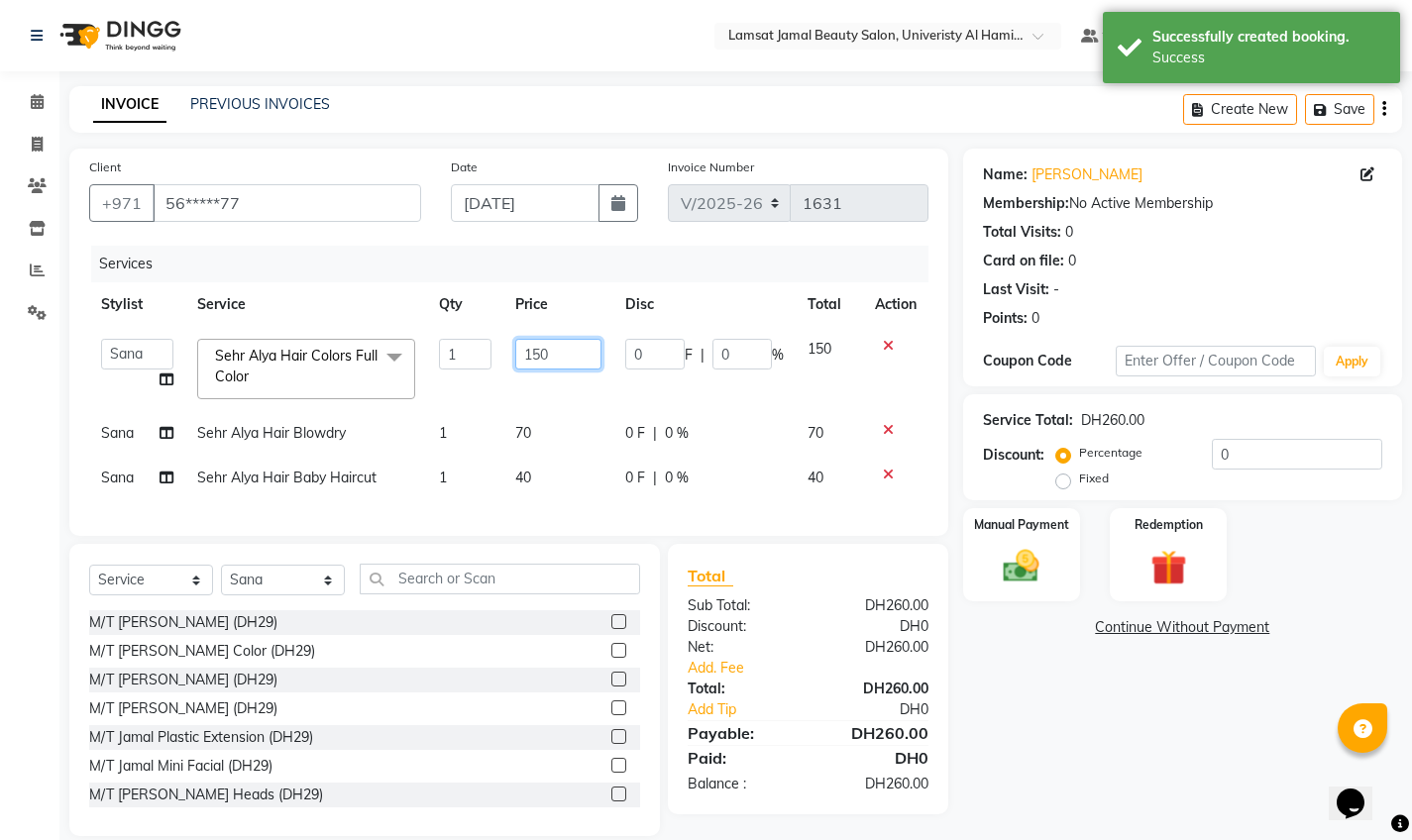 click on "150" 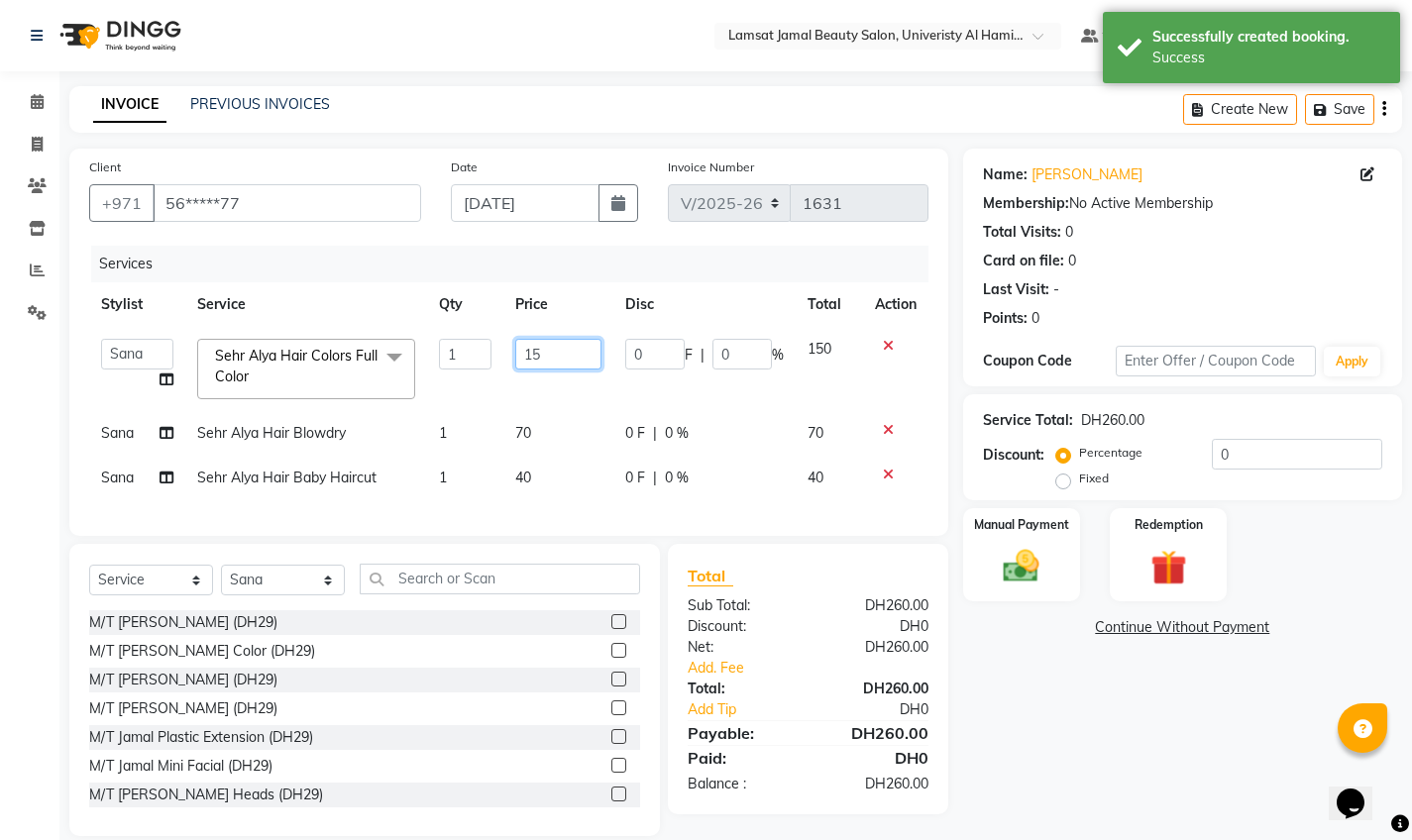 type on "1" 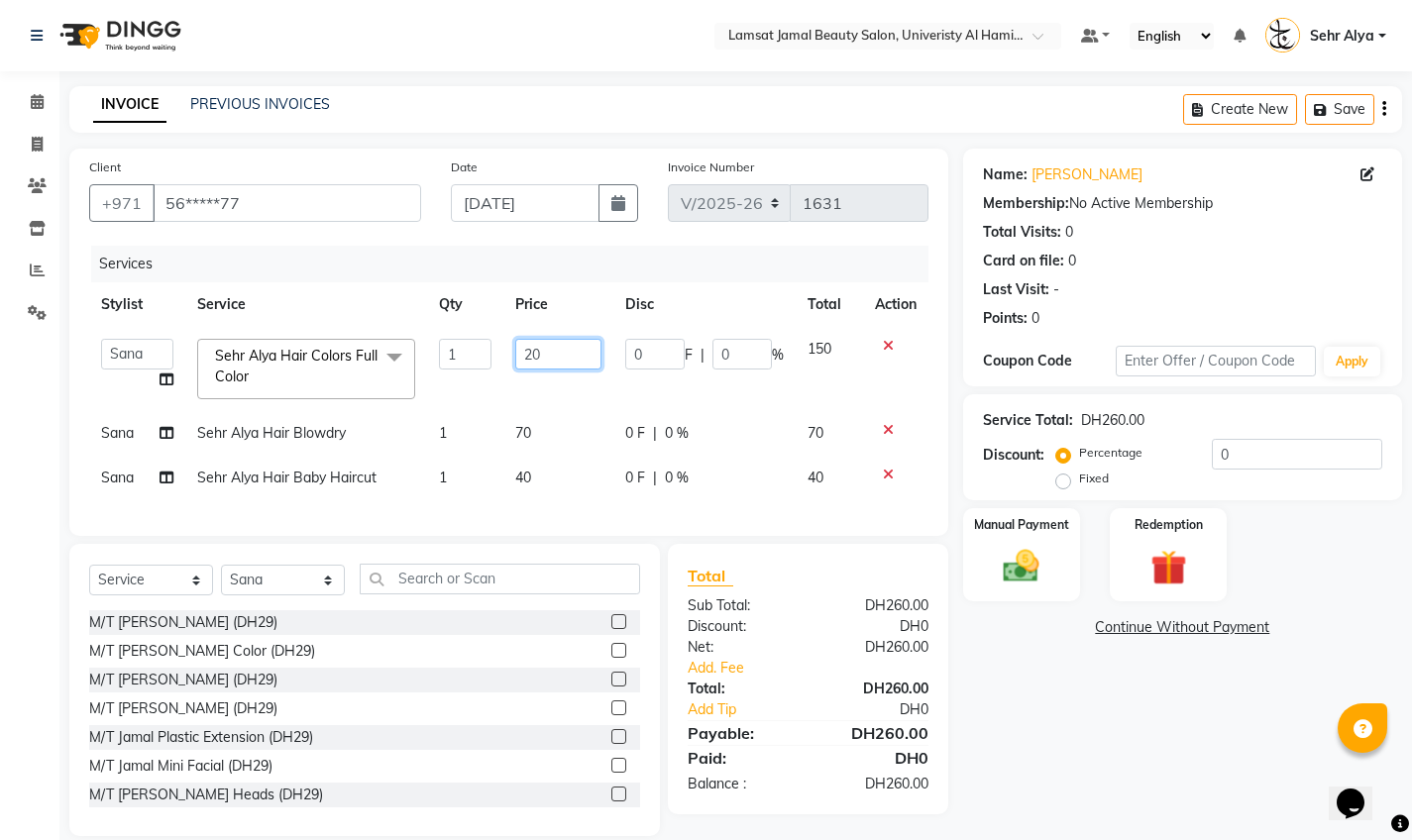type on "200" 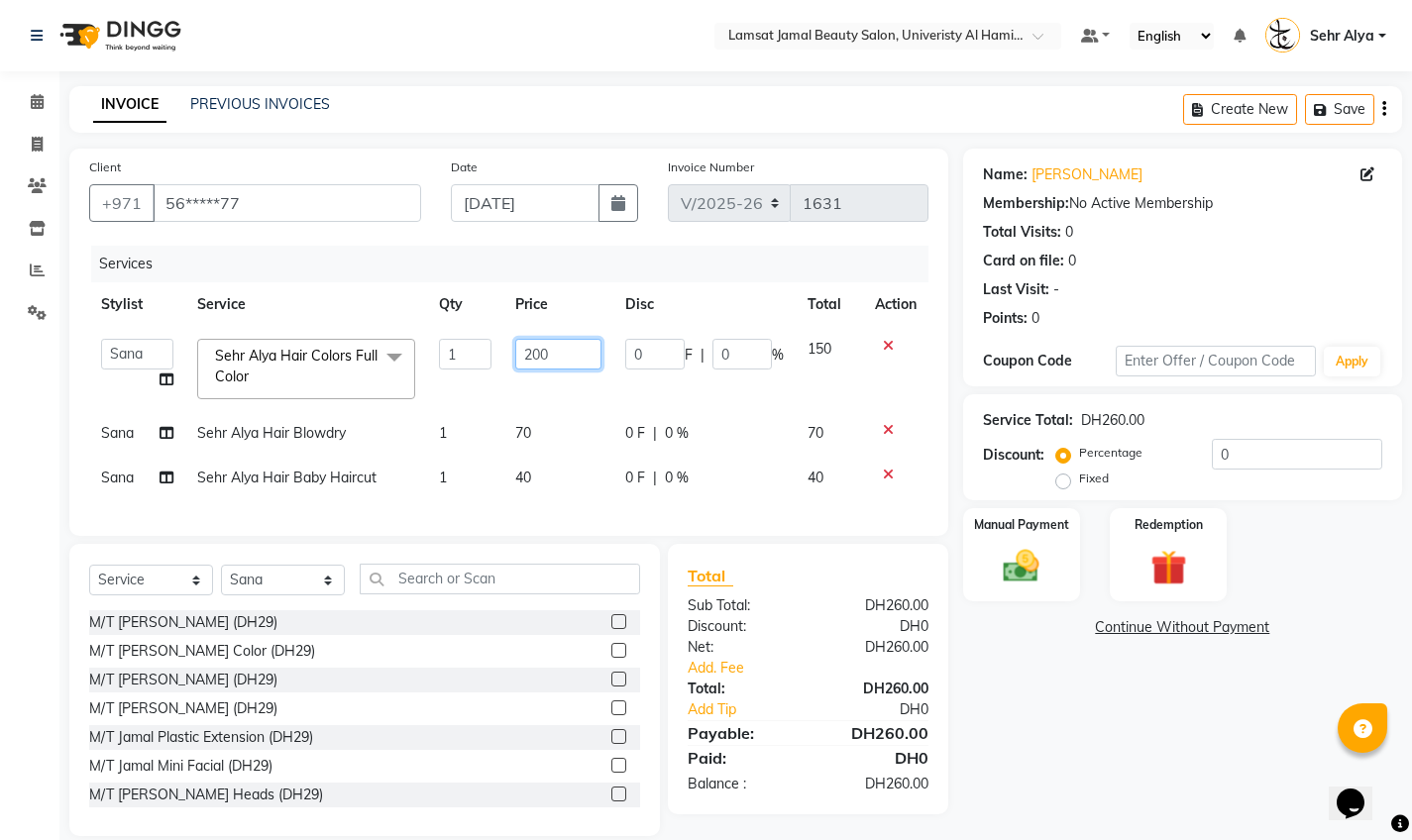 click on "40" 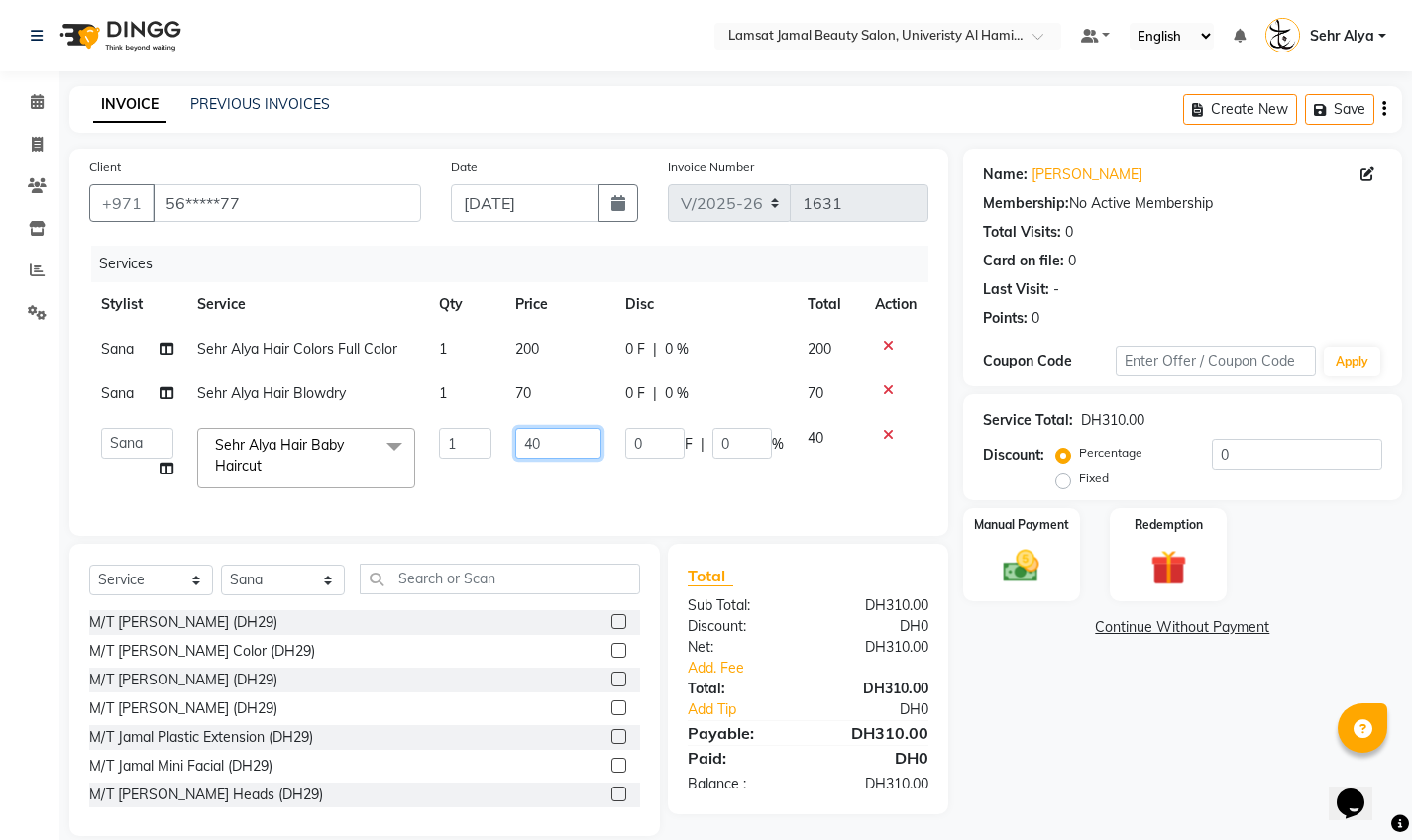 click on "40" 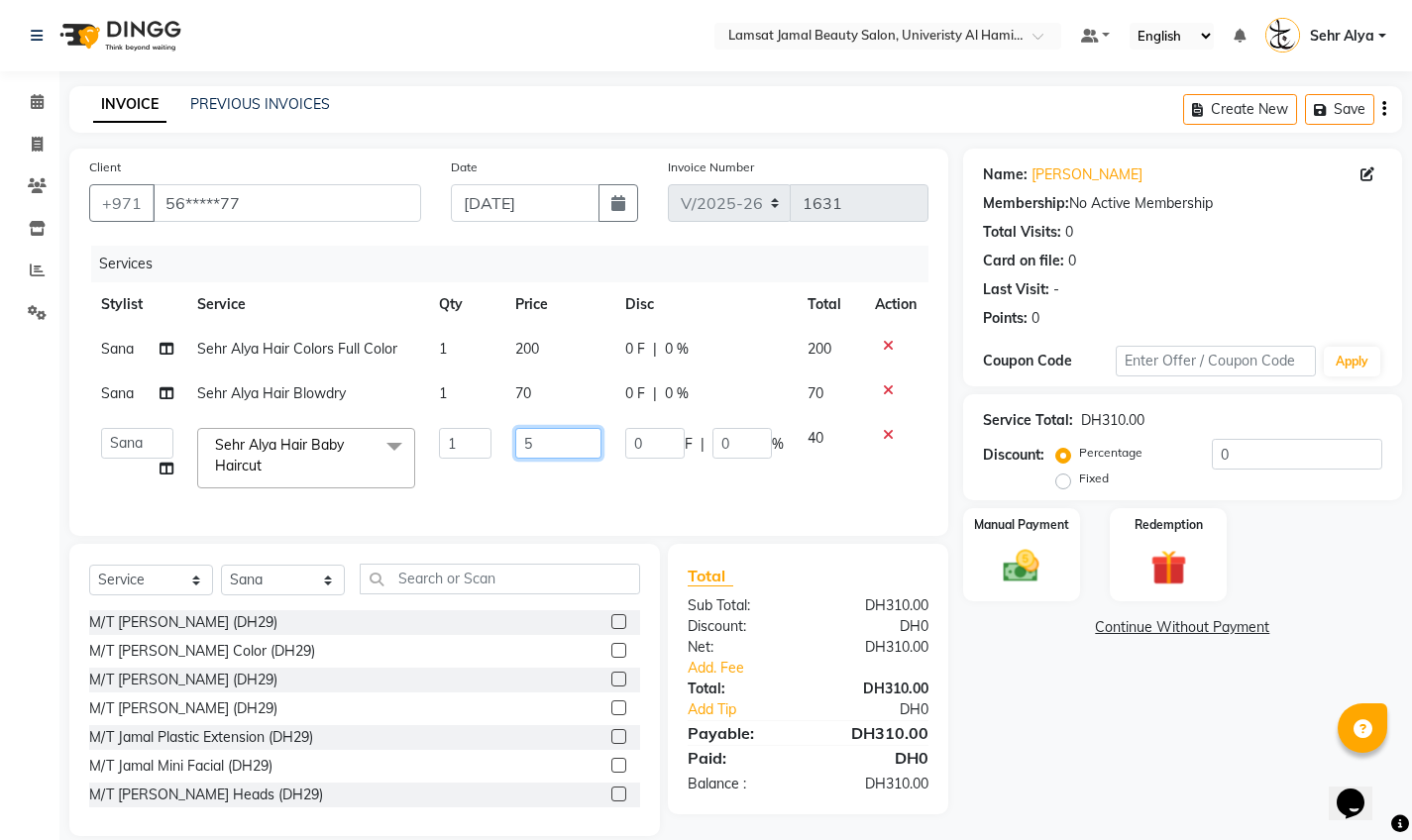type on "50" 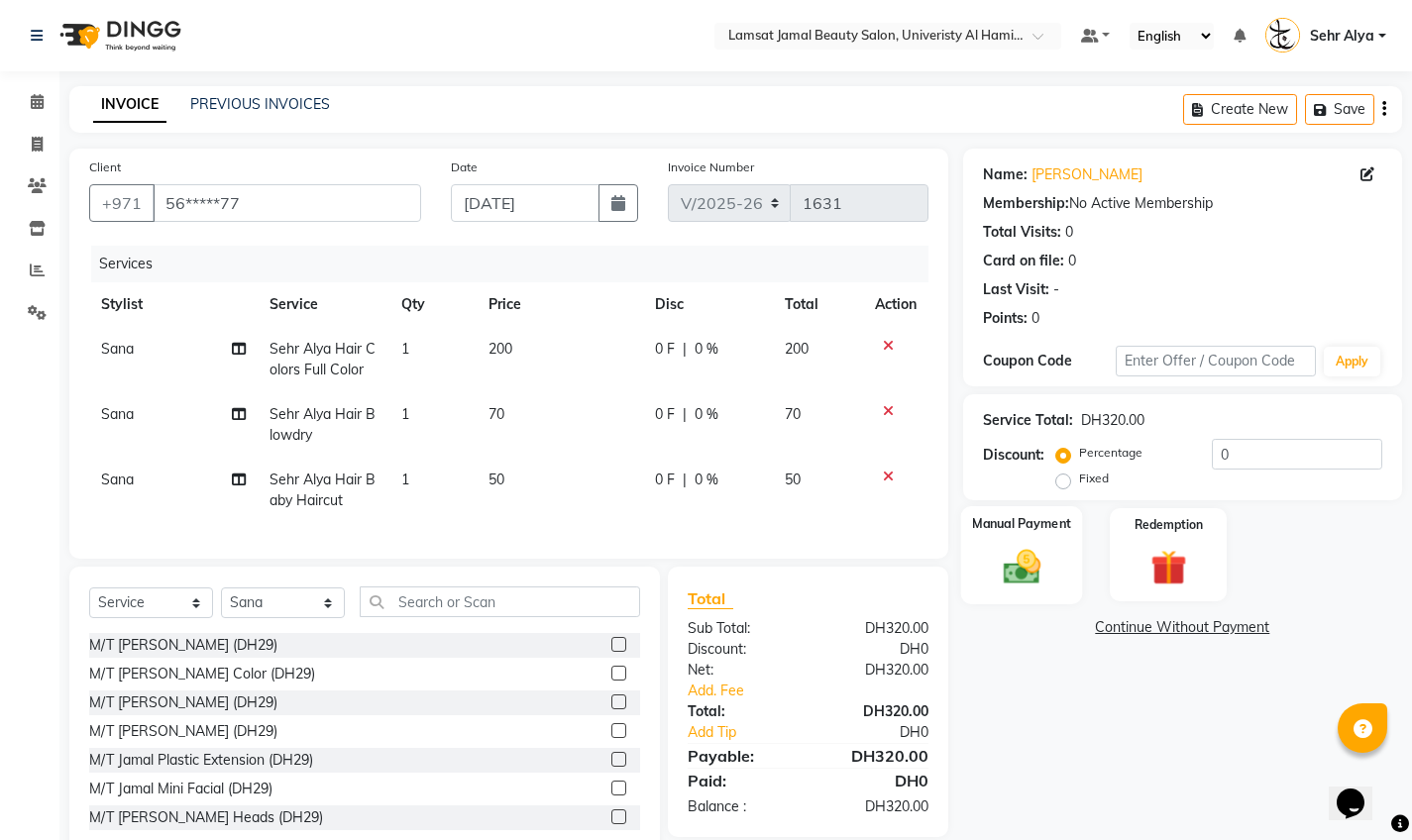 click on "Manual Payment" 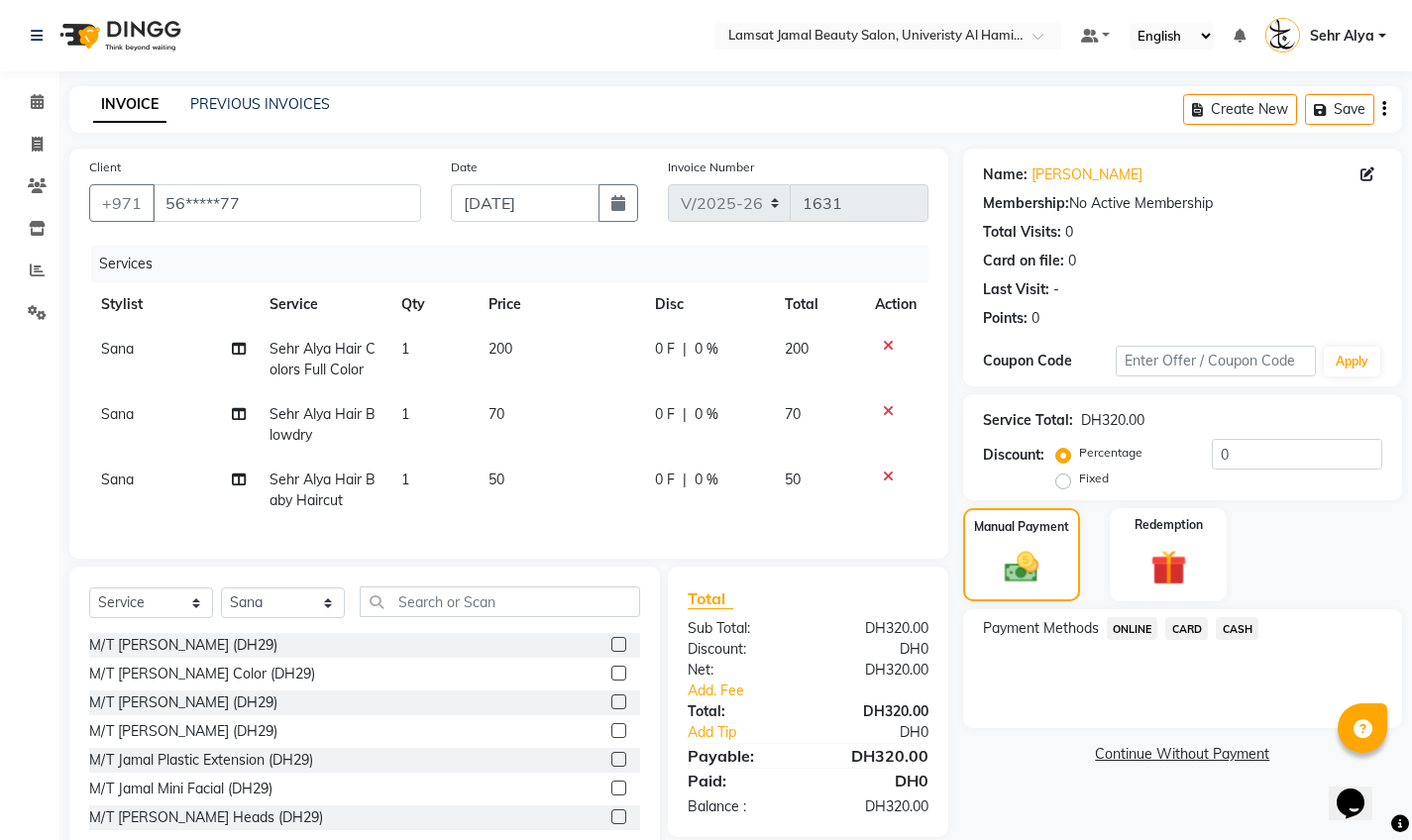 click on "CARD" 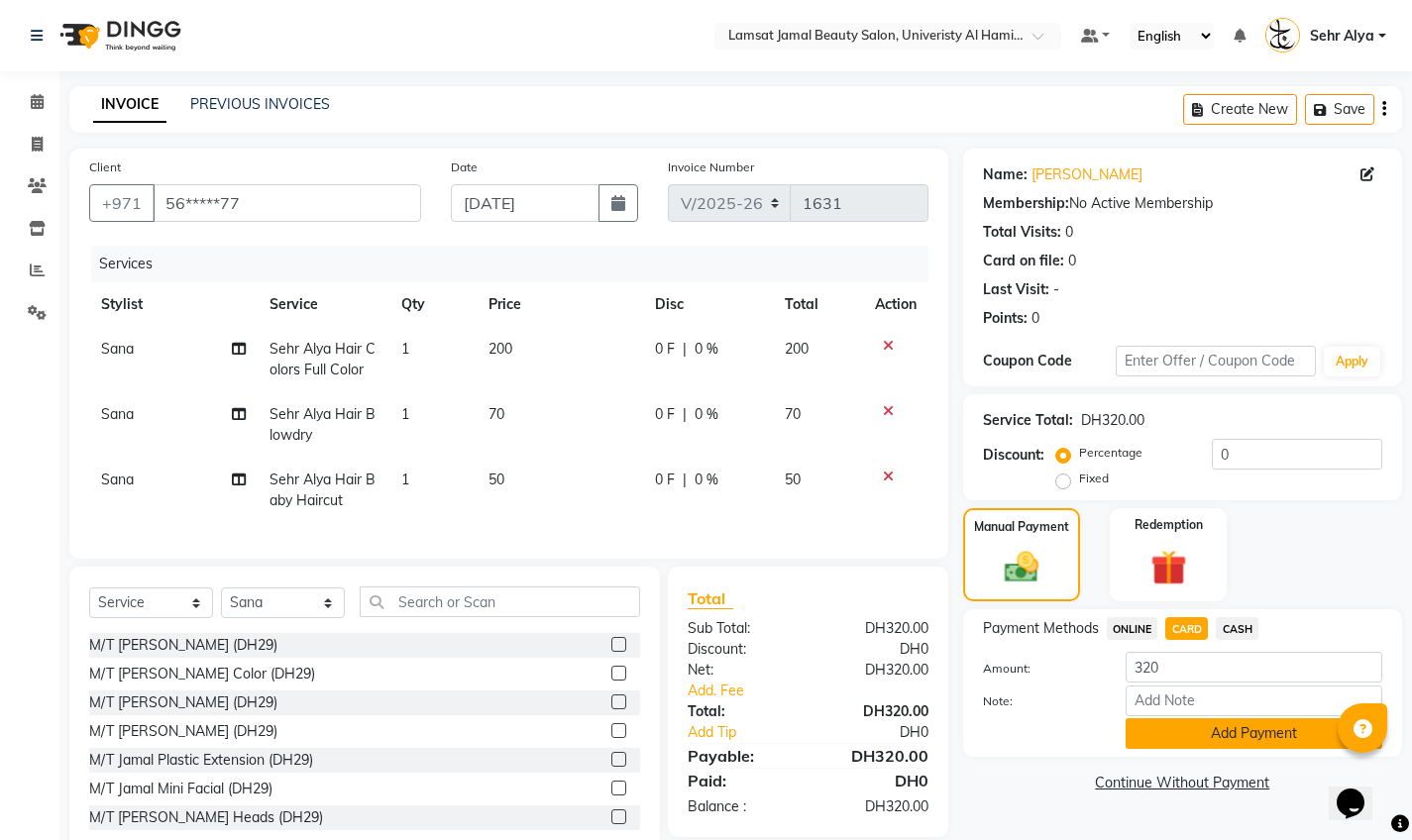 click on "Add Payment" 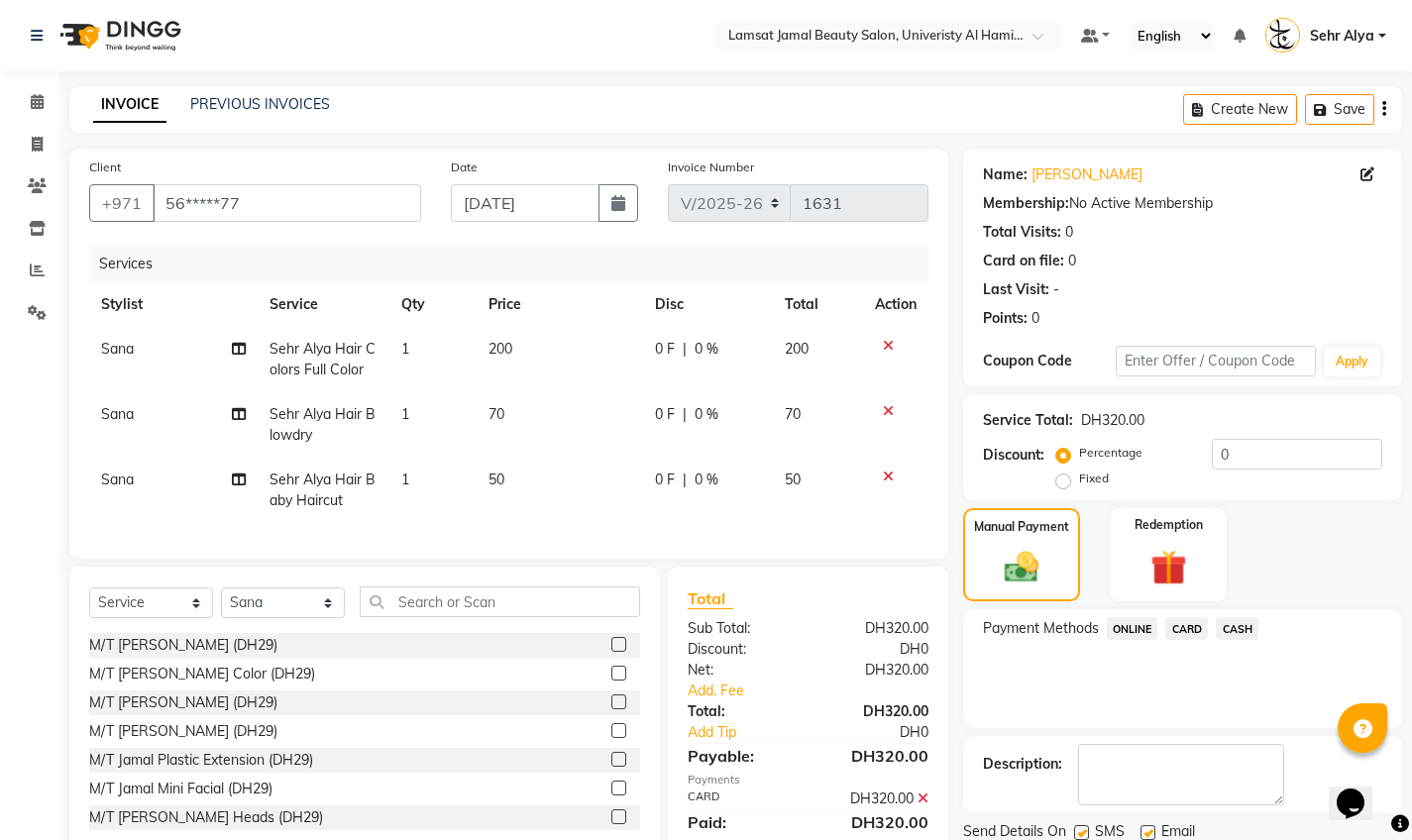 scroll, scrollTop: 82, scrollLeft: 0, axis: vertical 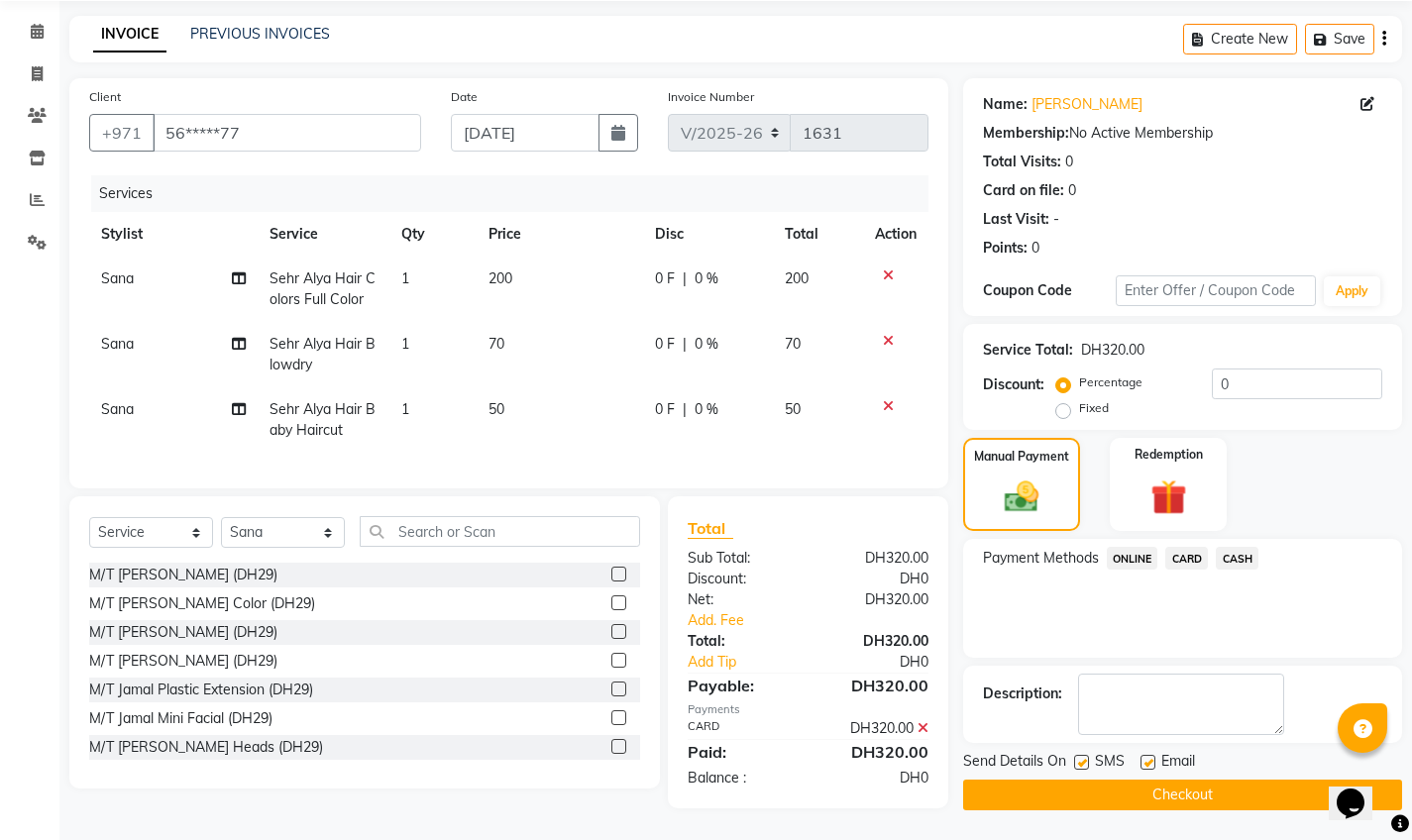 click on "Sana" 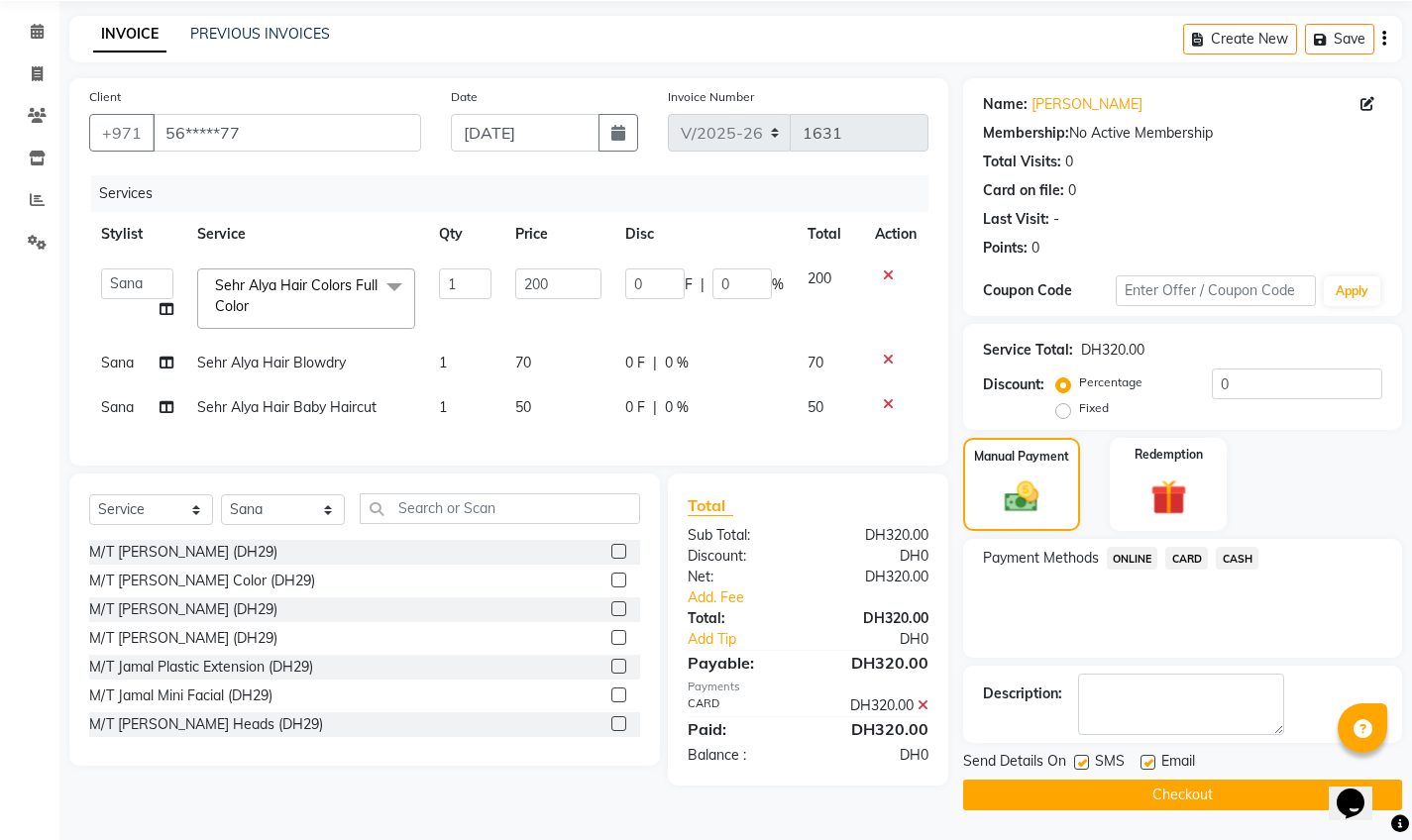 scroll, scrollTop: 79, scrollLeft: 0, axis: vertical 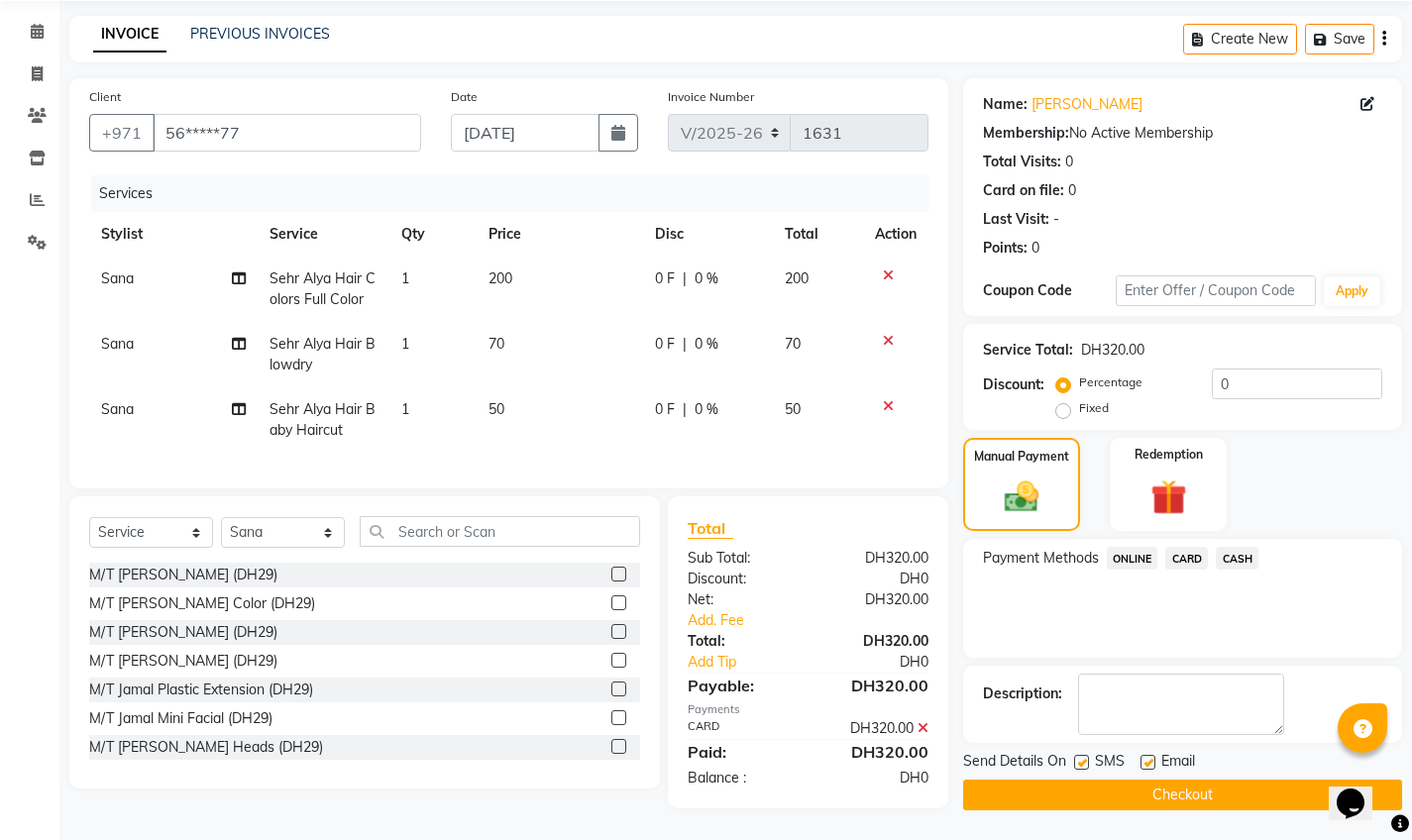 click on "Sehr Alya Hair Colors Full Color" 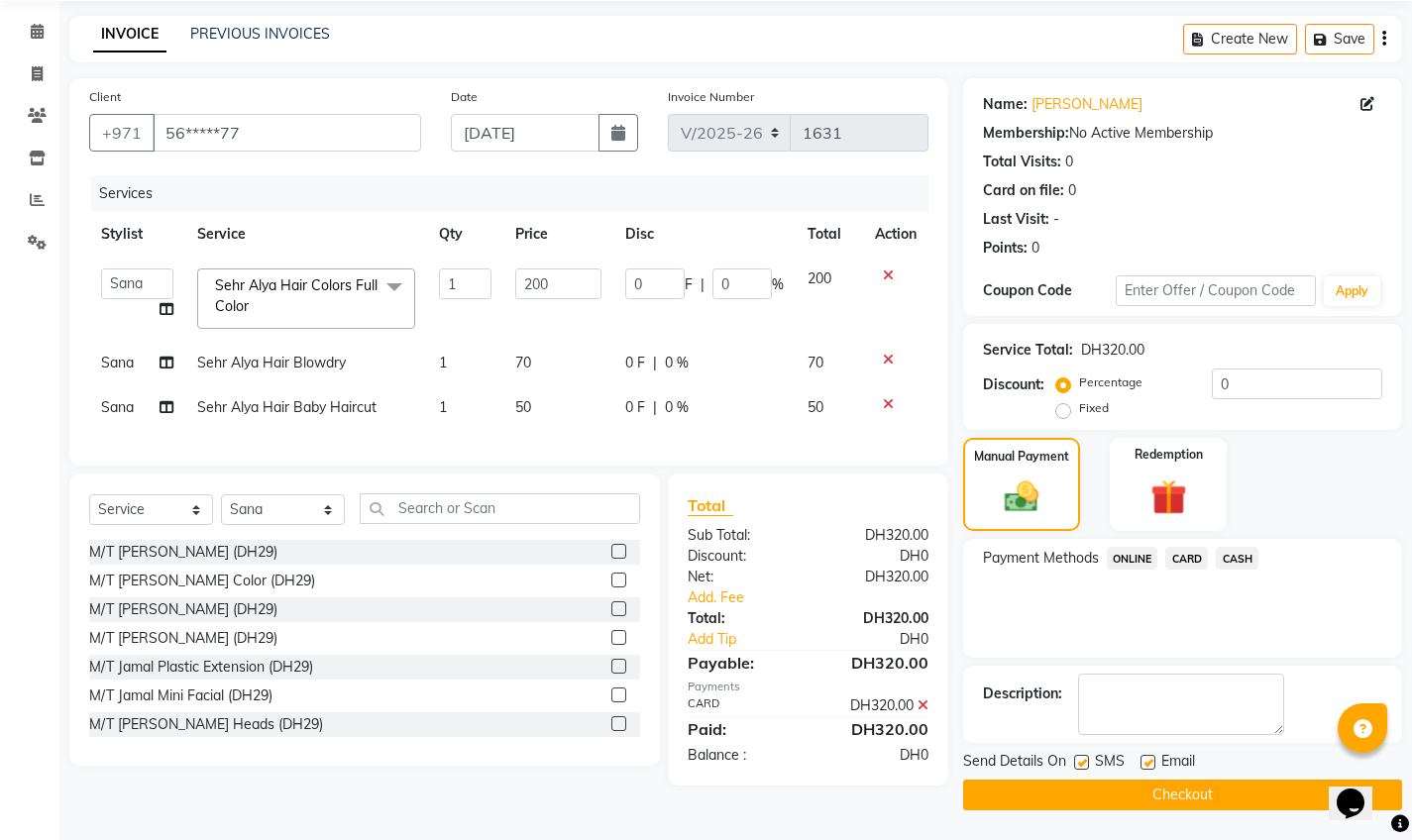 click 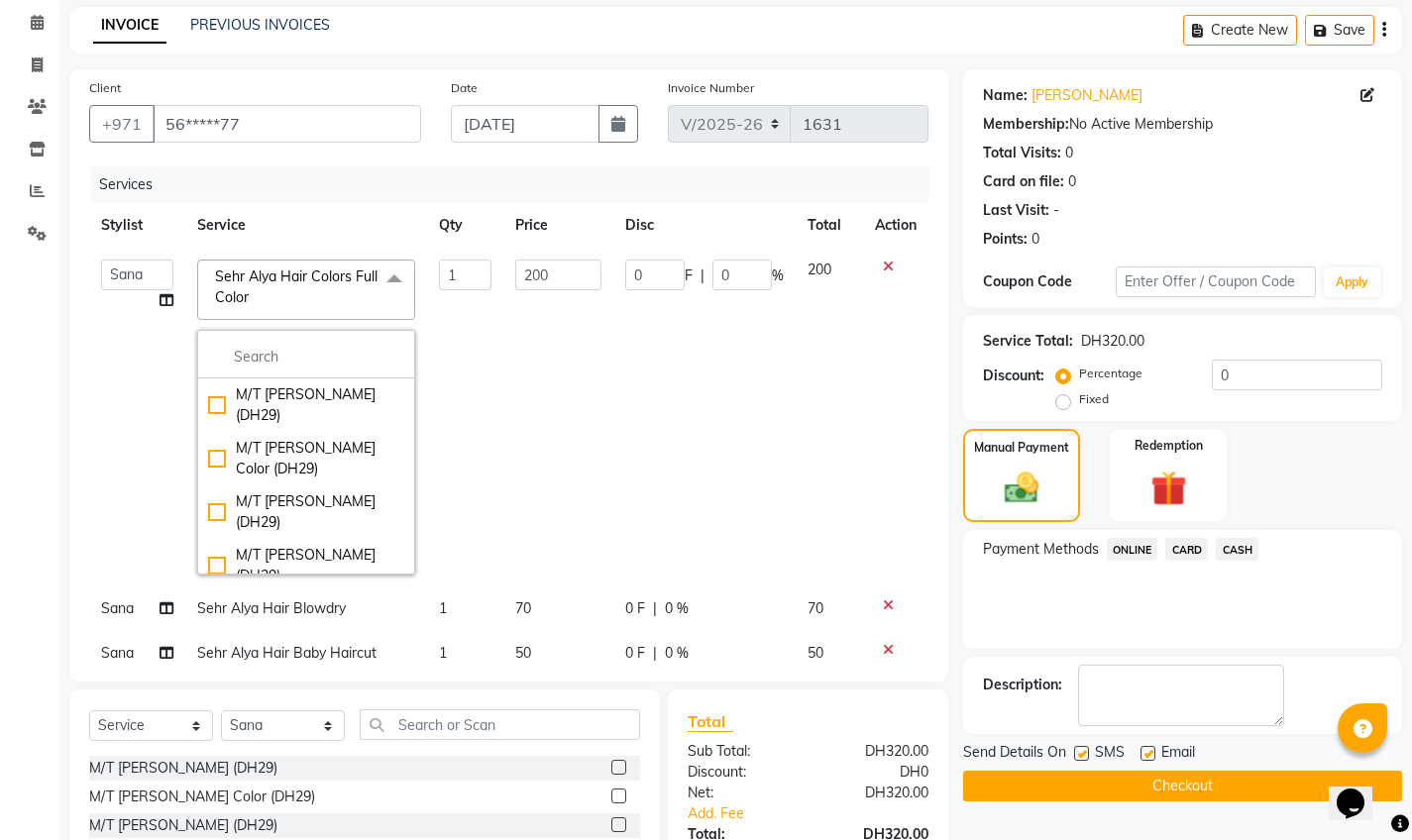 click on "Calendar  Invoice  Clients  Inventory  Reports  Settings Completed InProgress Upcoming Dropped Tentative Check-In Confirm Bookings Segments Page Builder" 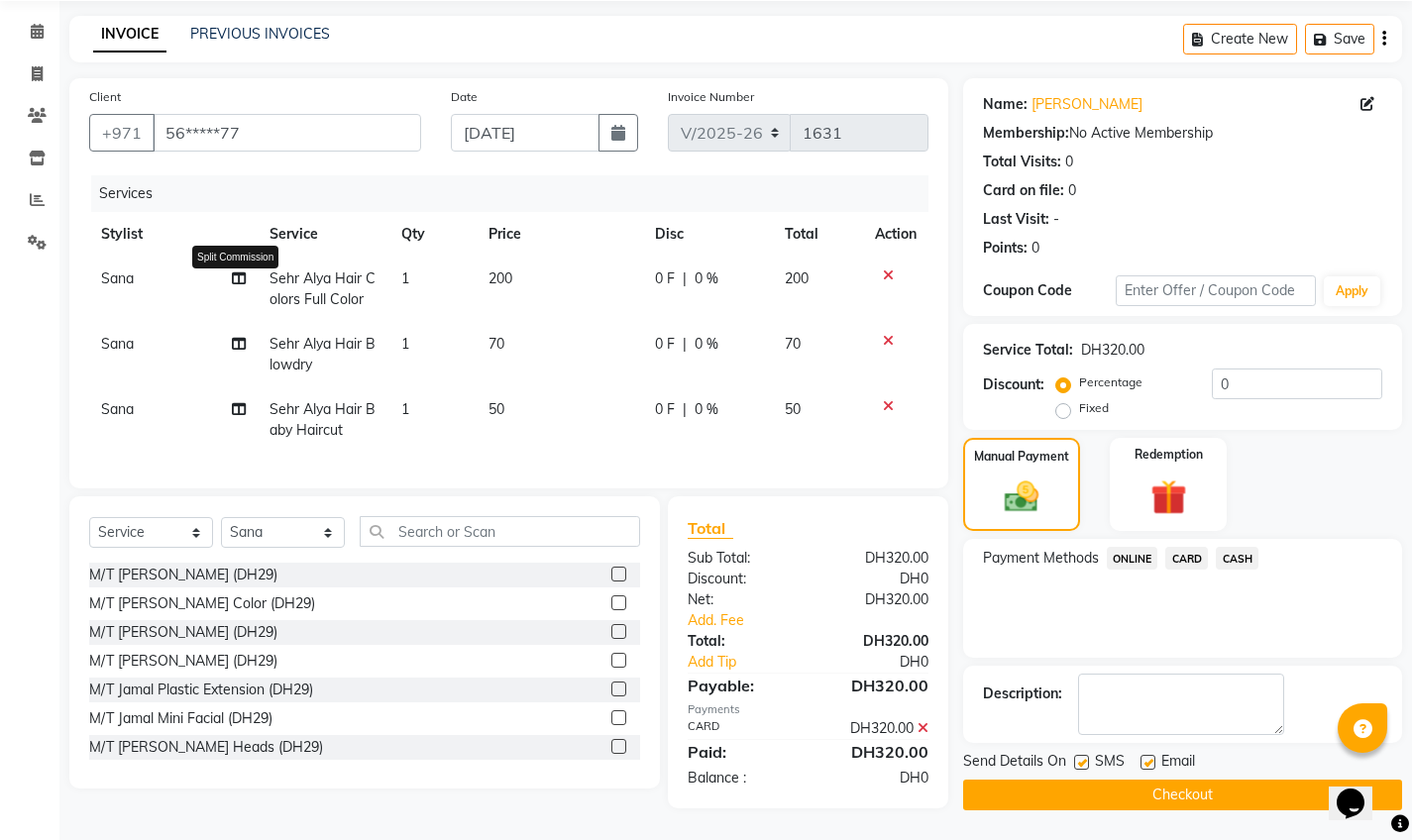 click 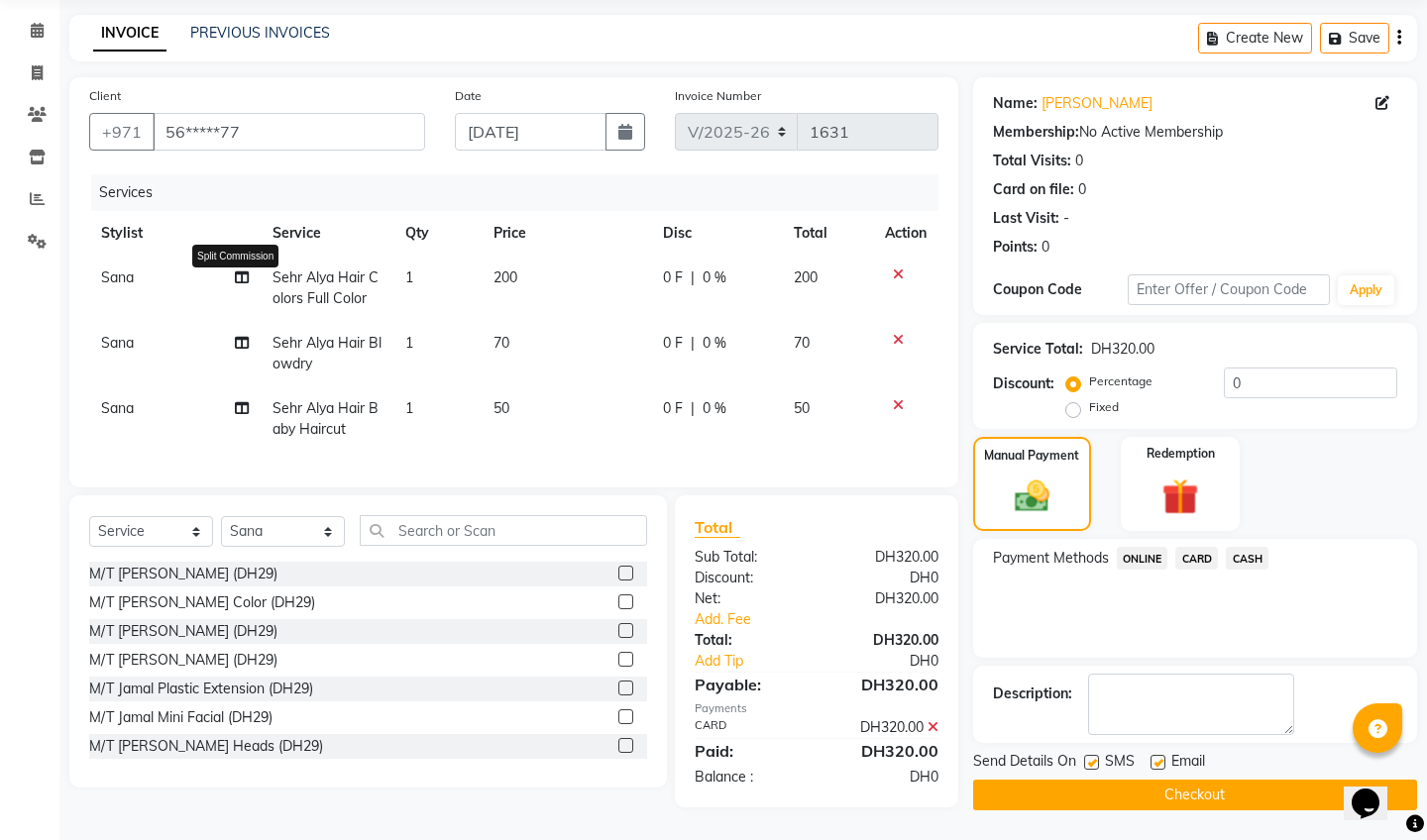 select on "79912" 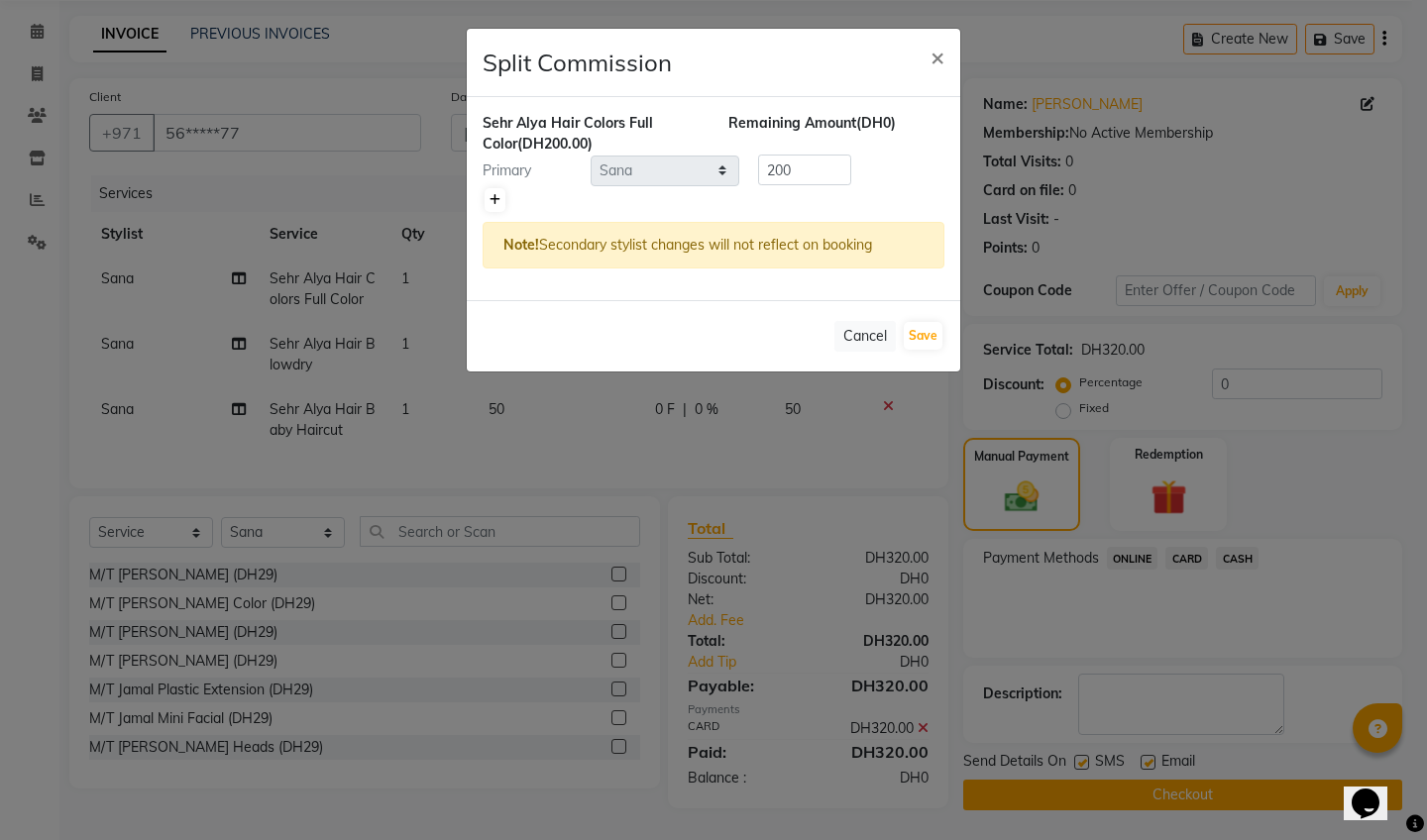 click 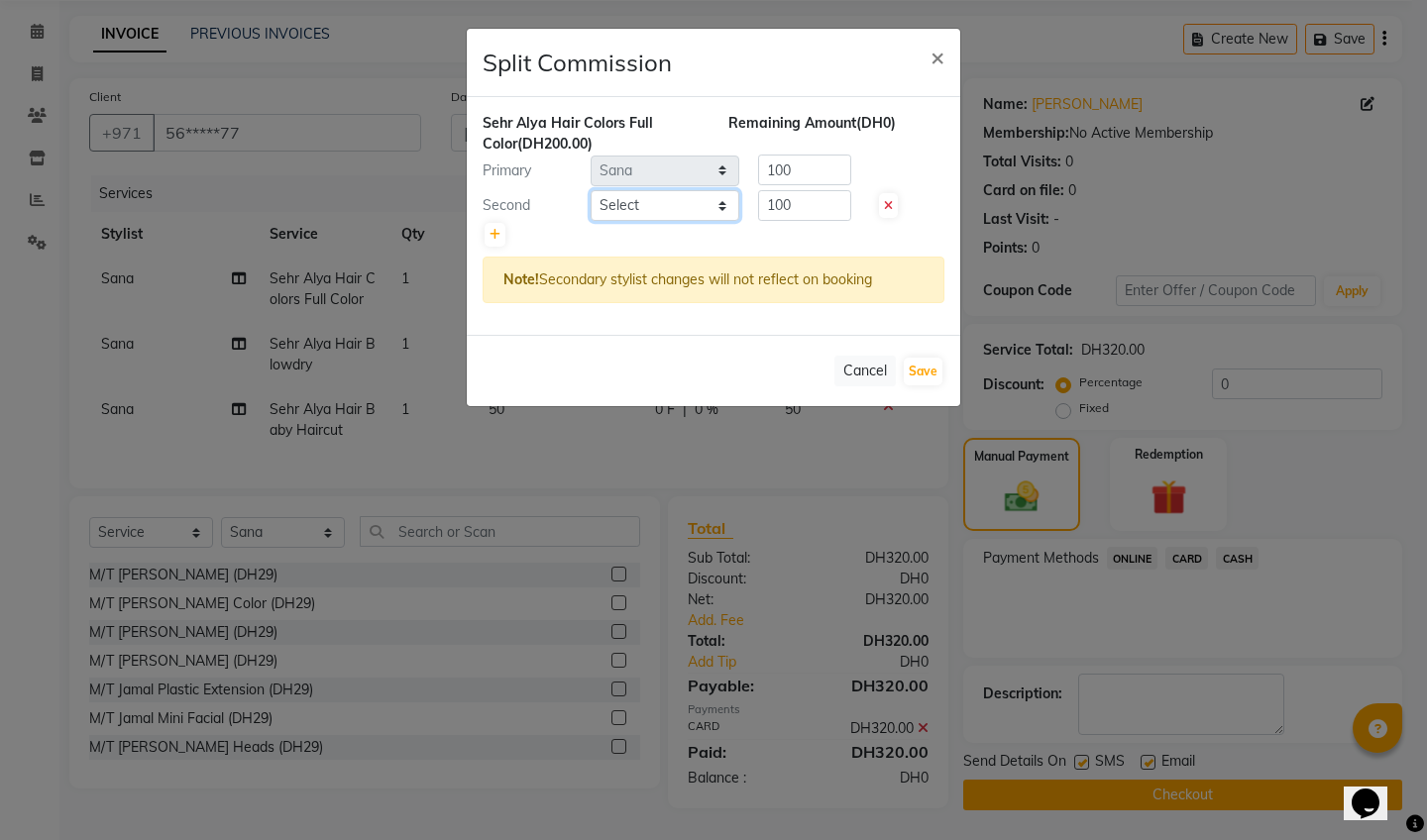 select on "79910" 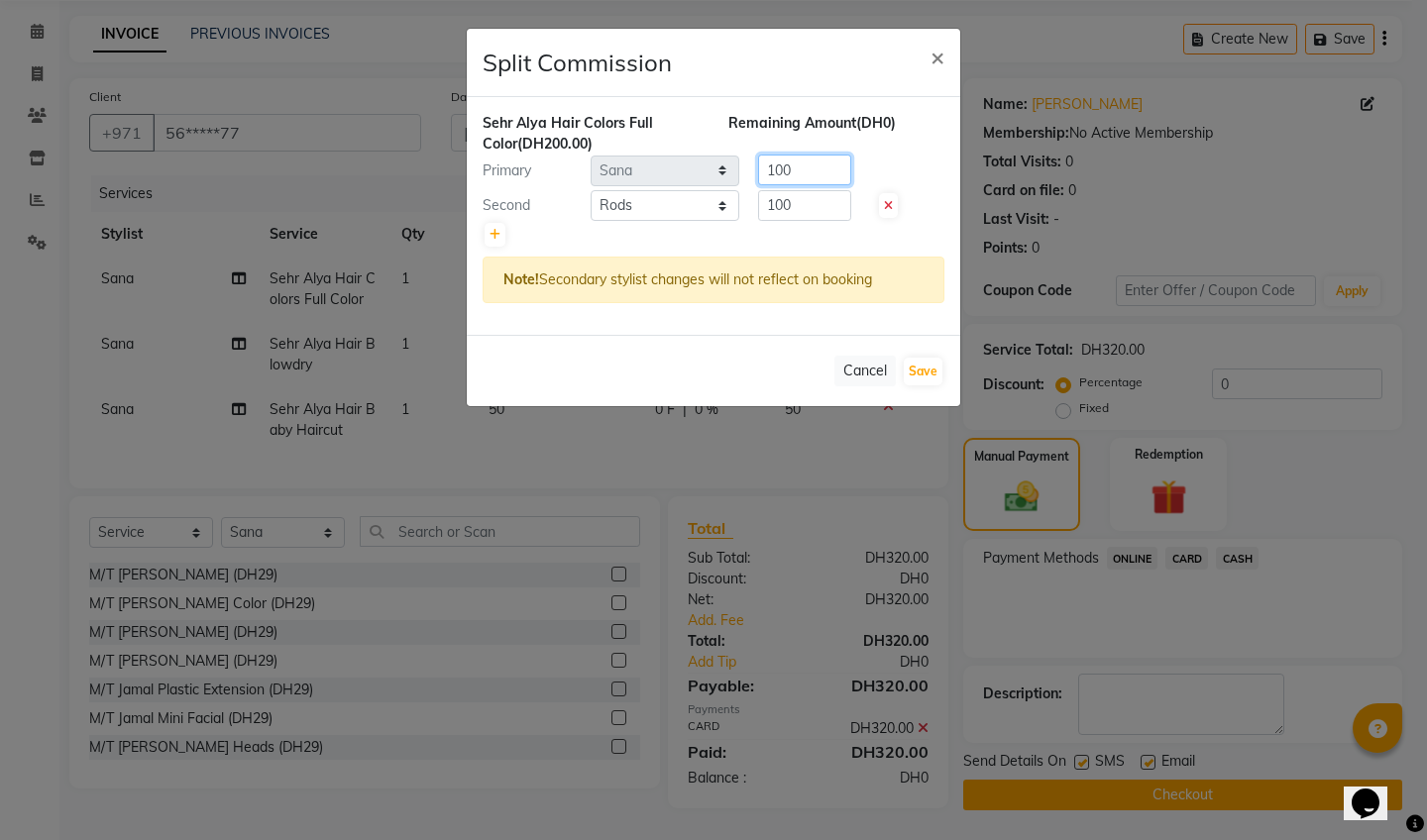 click on "100" 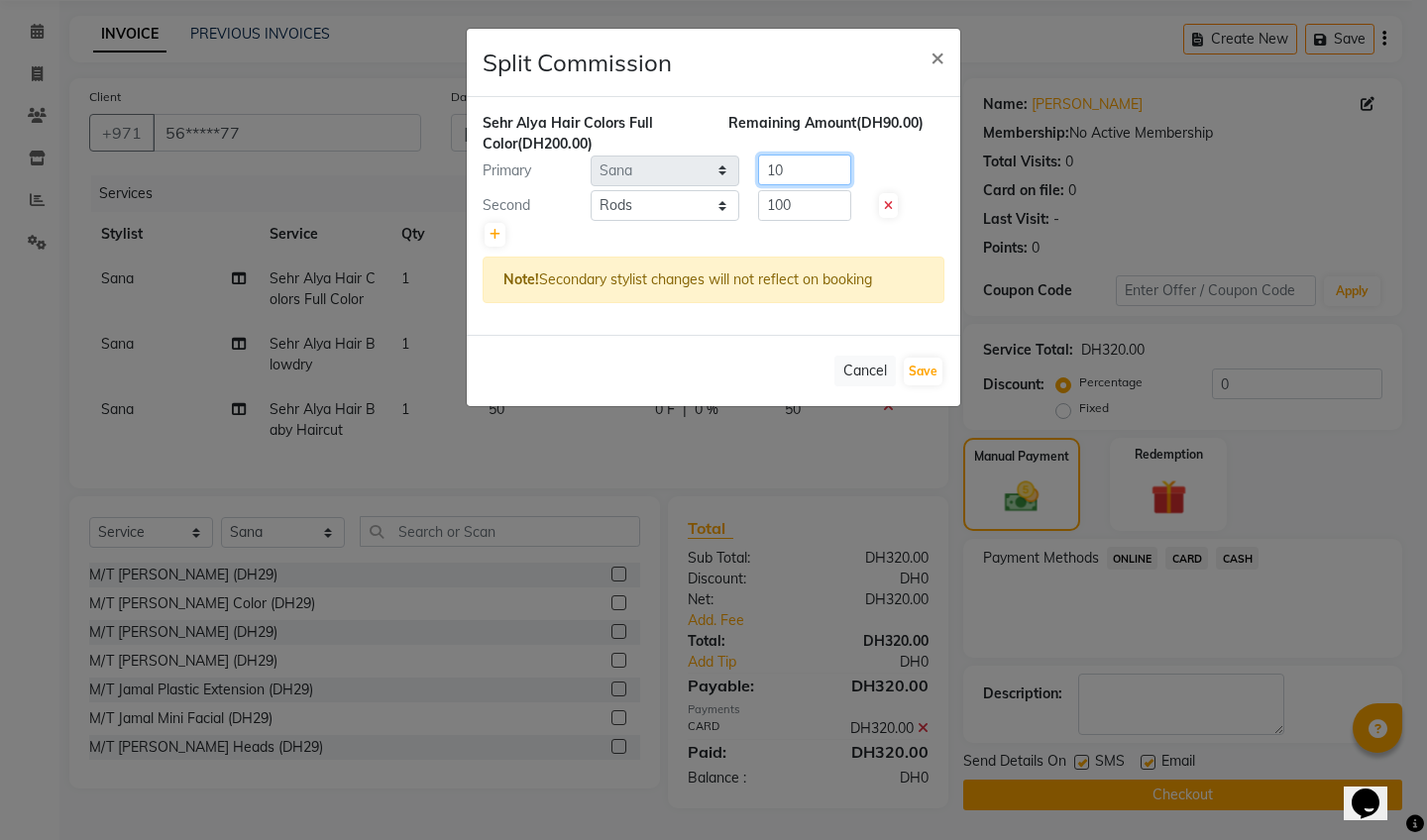 type on "1" 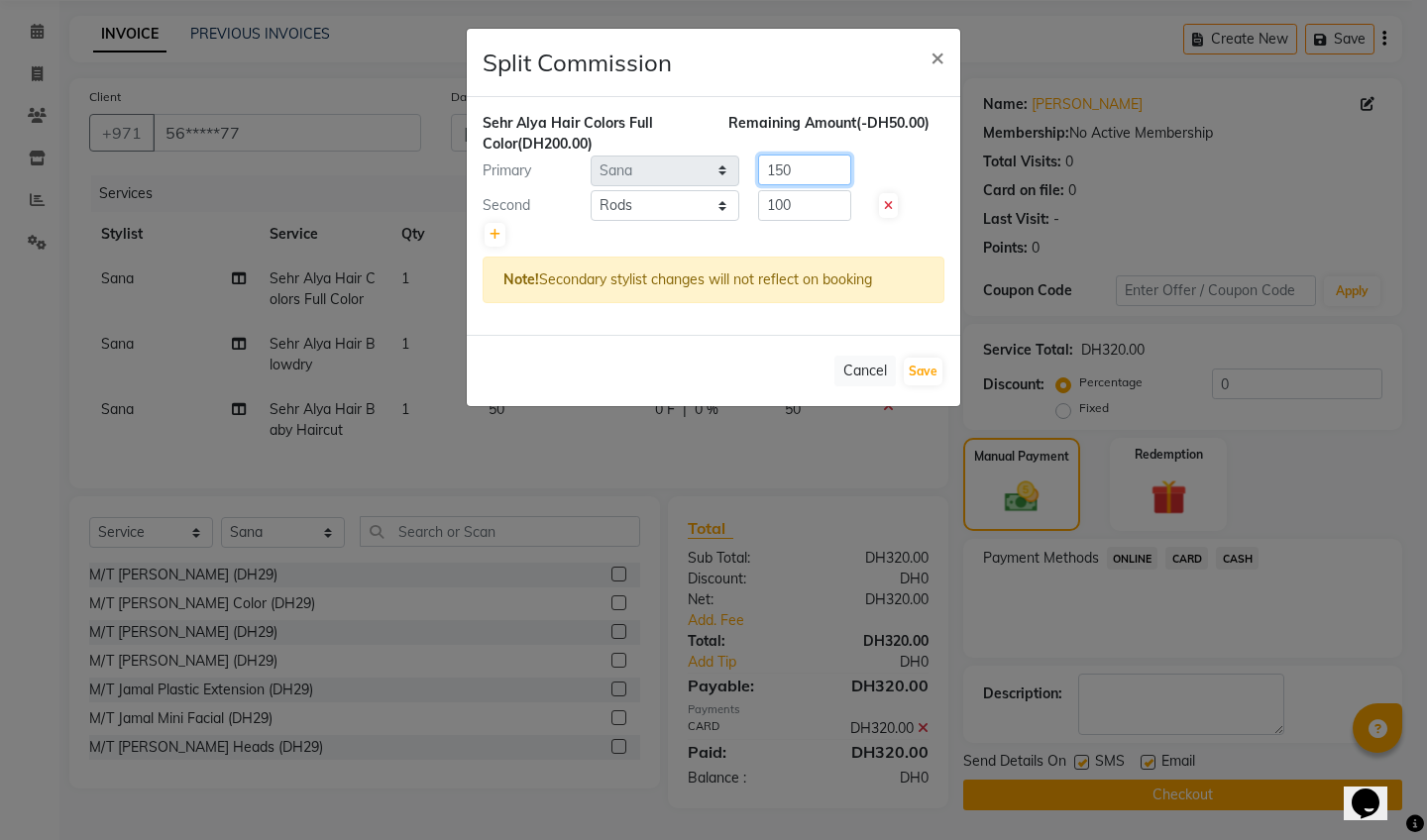 type 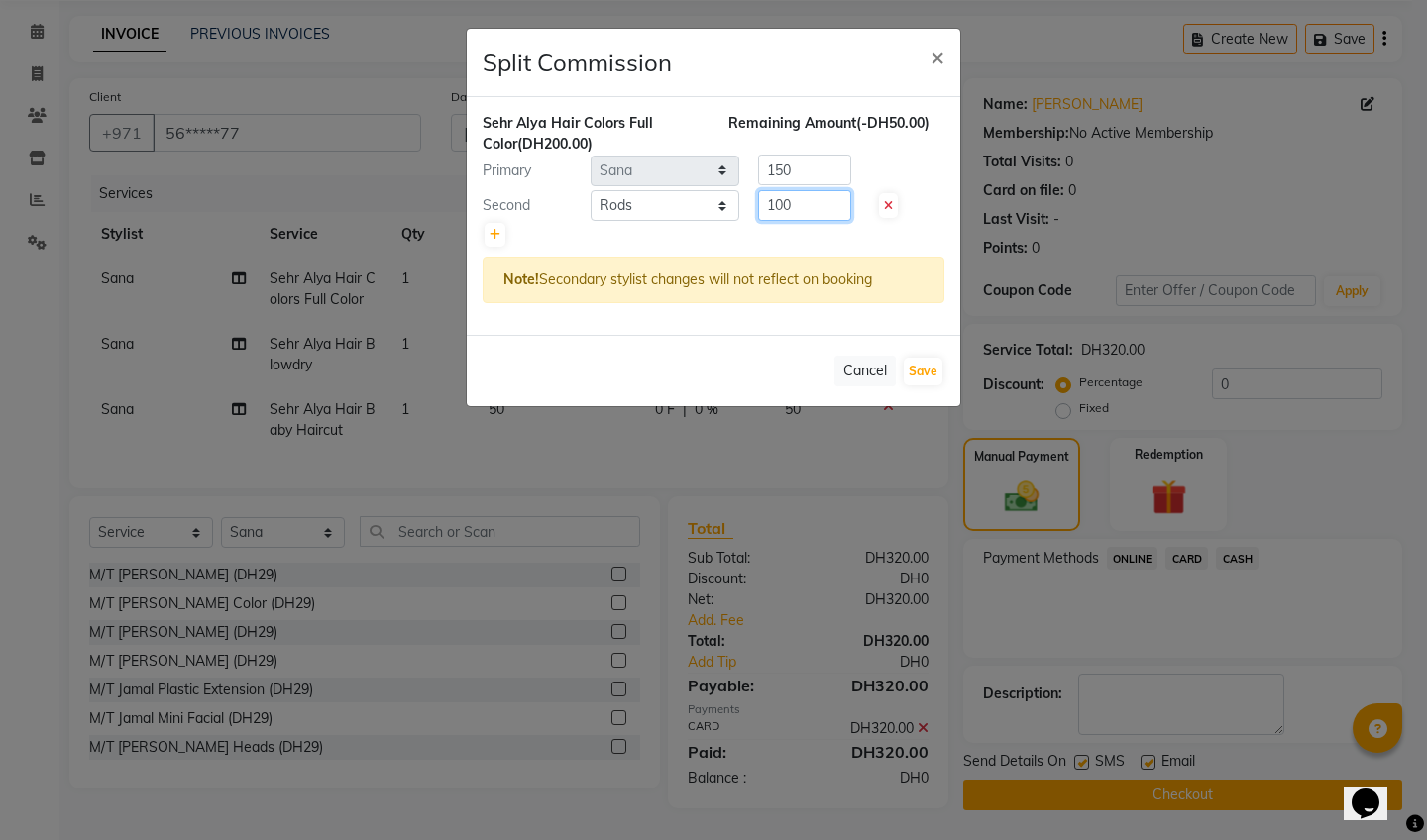 click on "100" 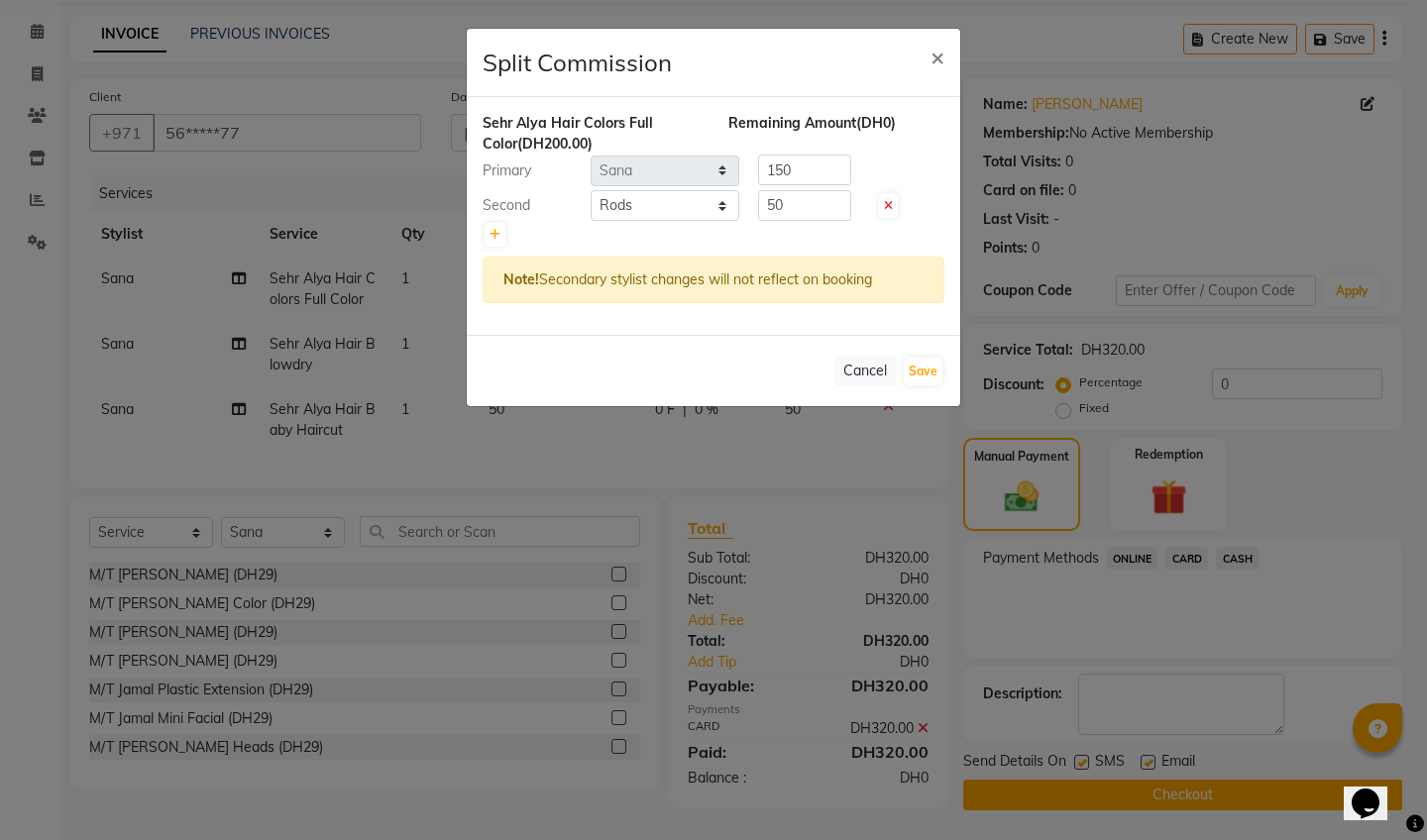click on "Cancel   Save" 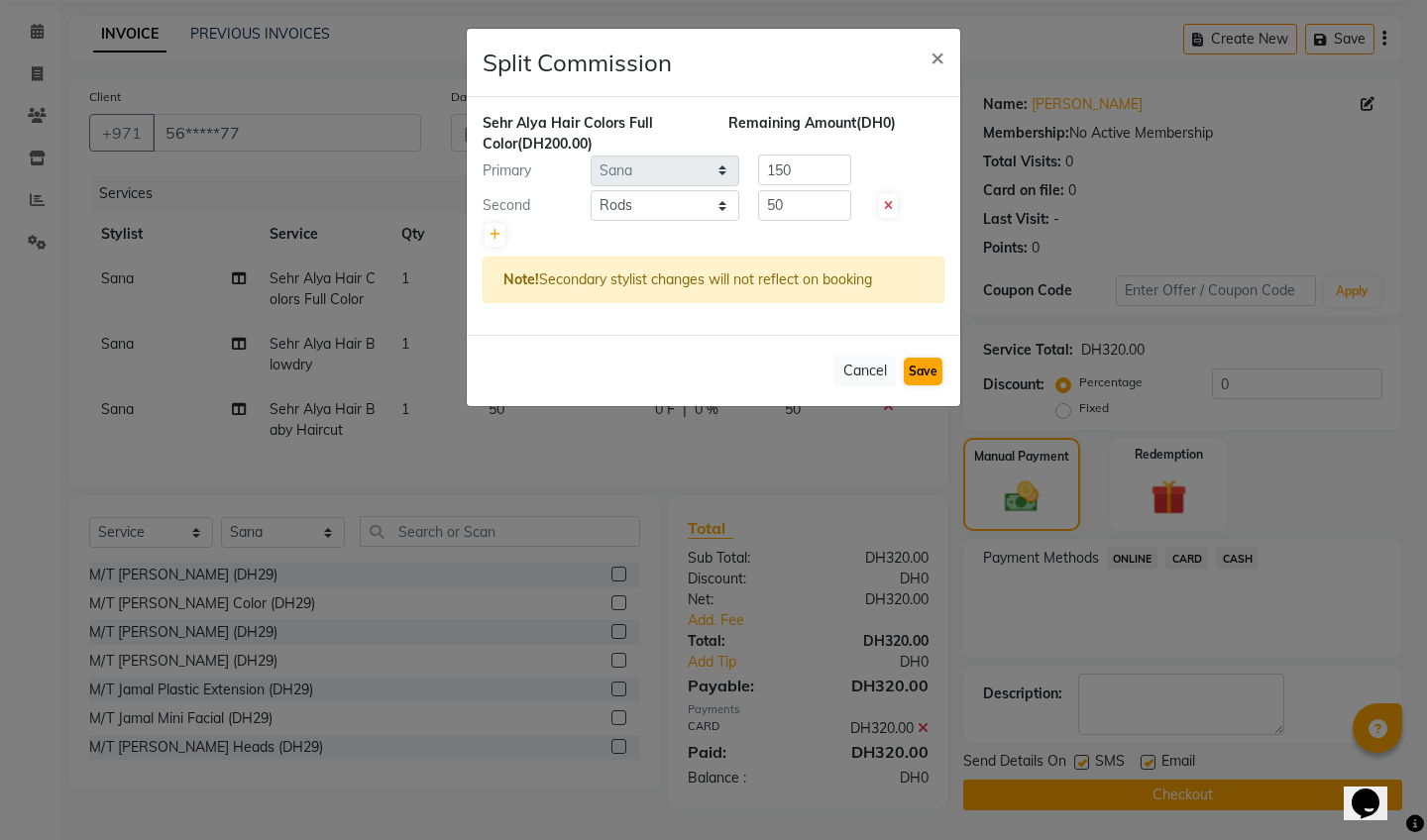click on "Save" 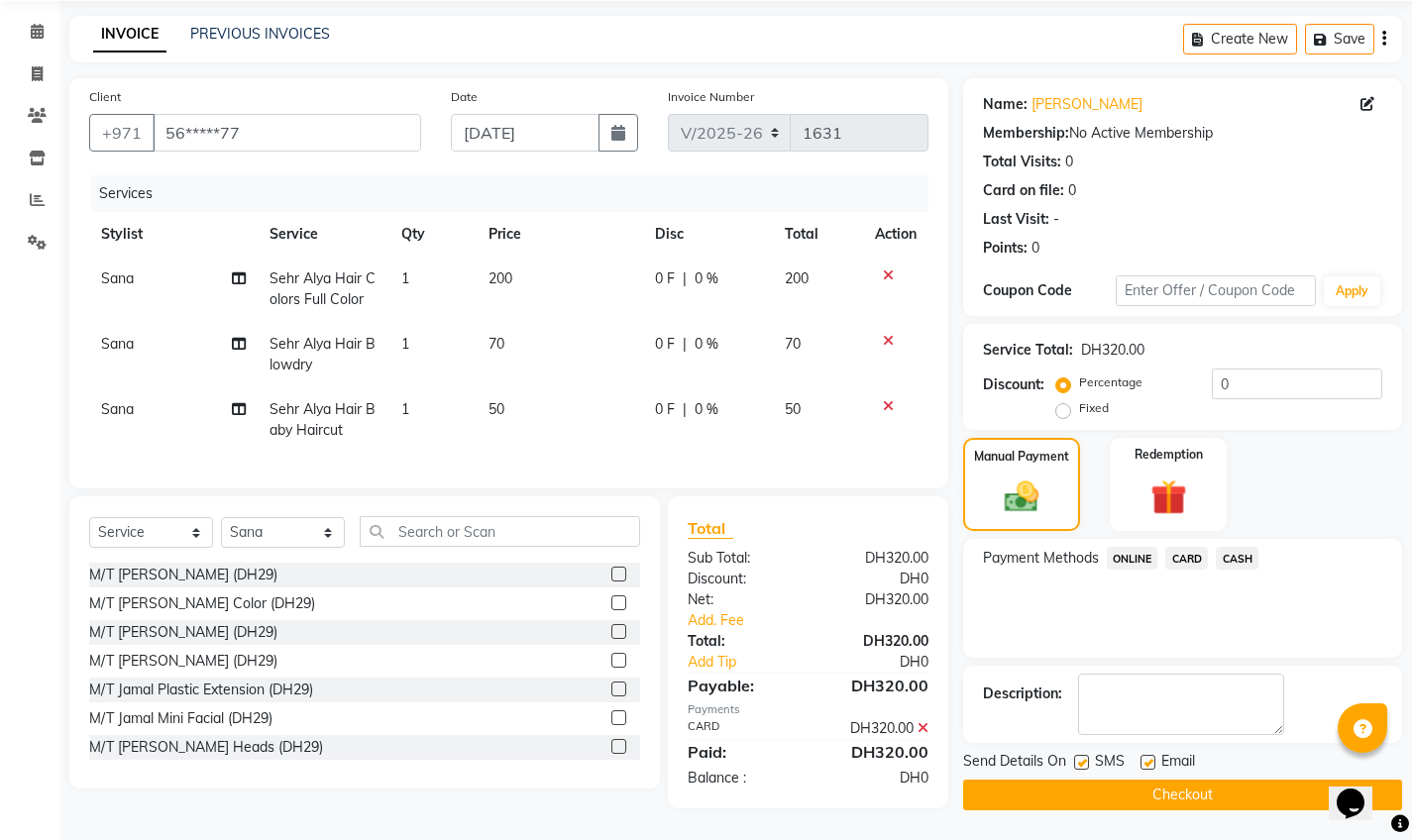click on "CARD" 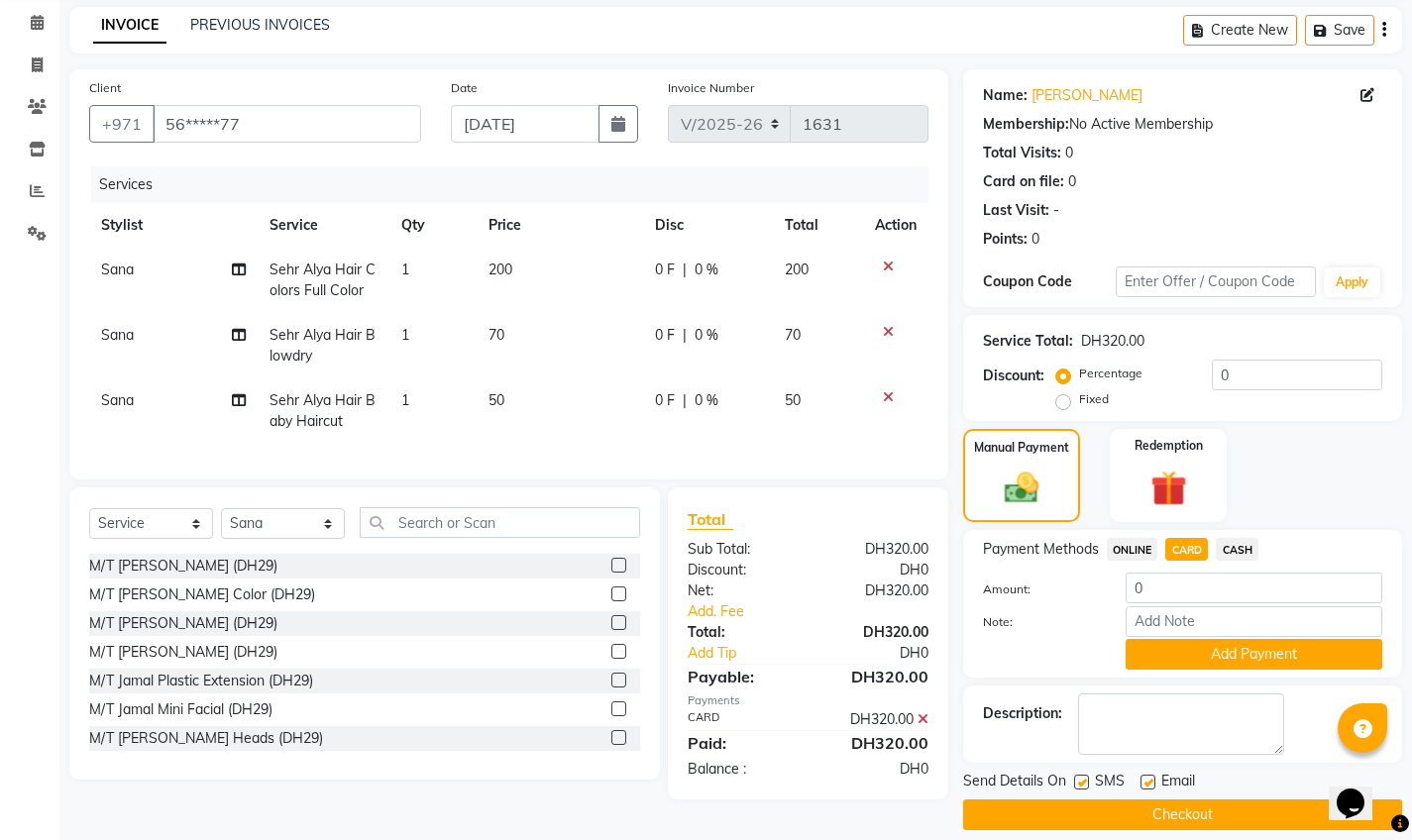 scroll, scrollTop: 0, scrollLeft: 0, axis: both 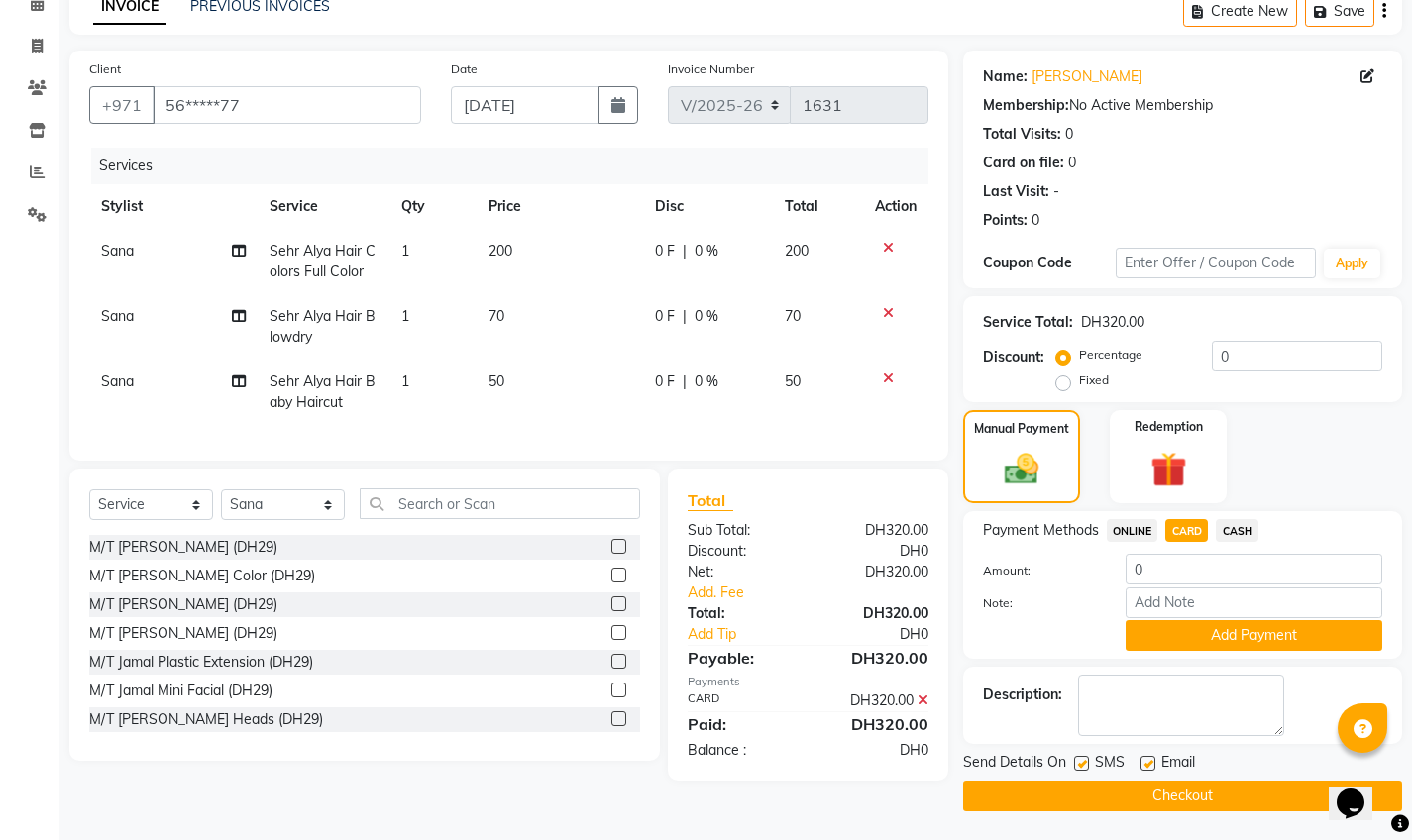 click on "Checkout" 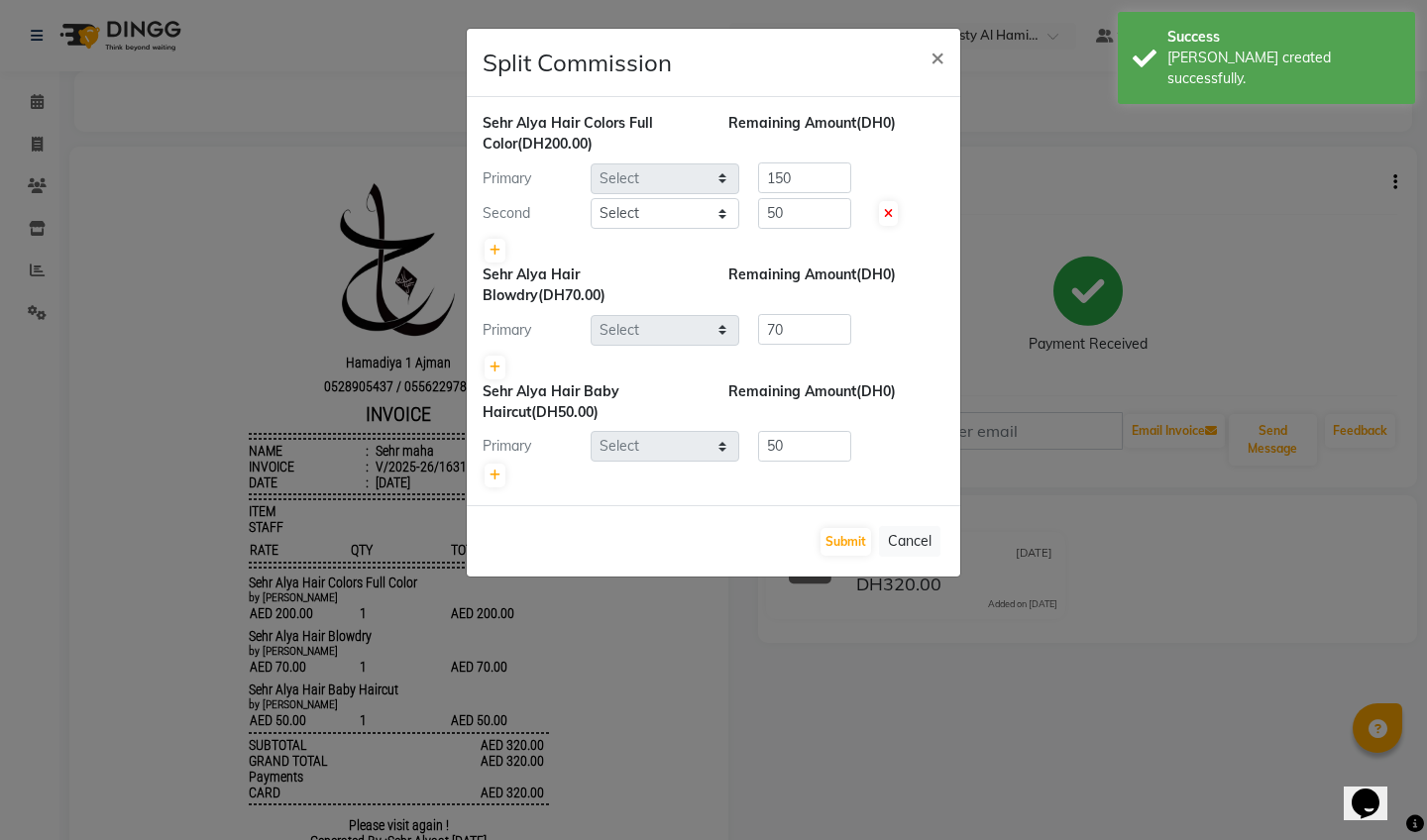 scroll, scrollTop: 0, scrollLeft: 0, axis: both 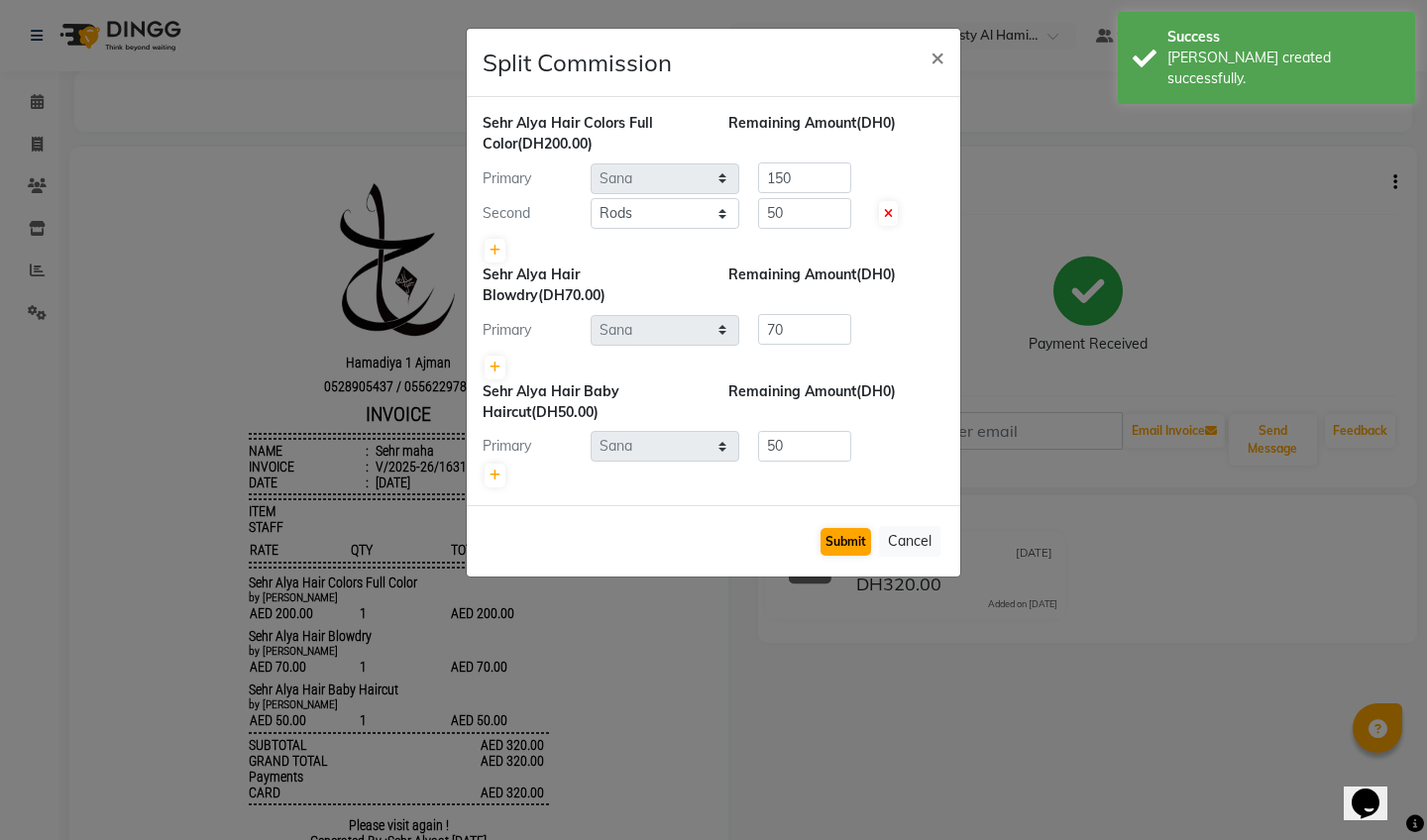 click on "Submit" 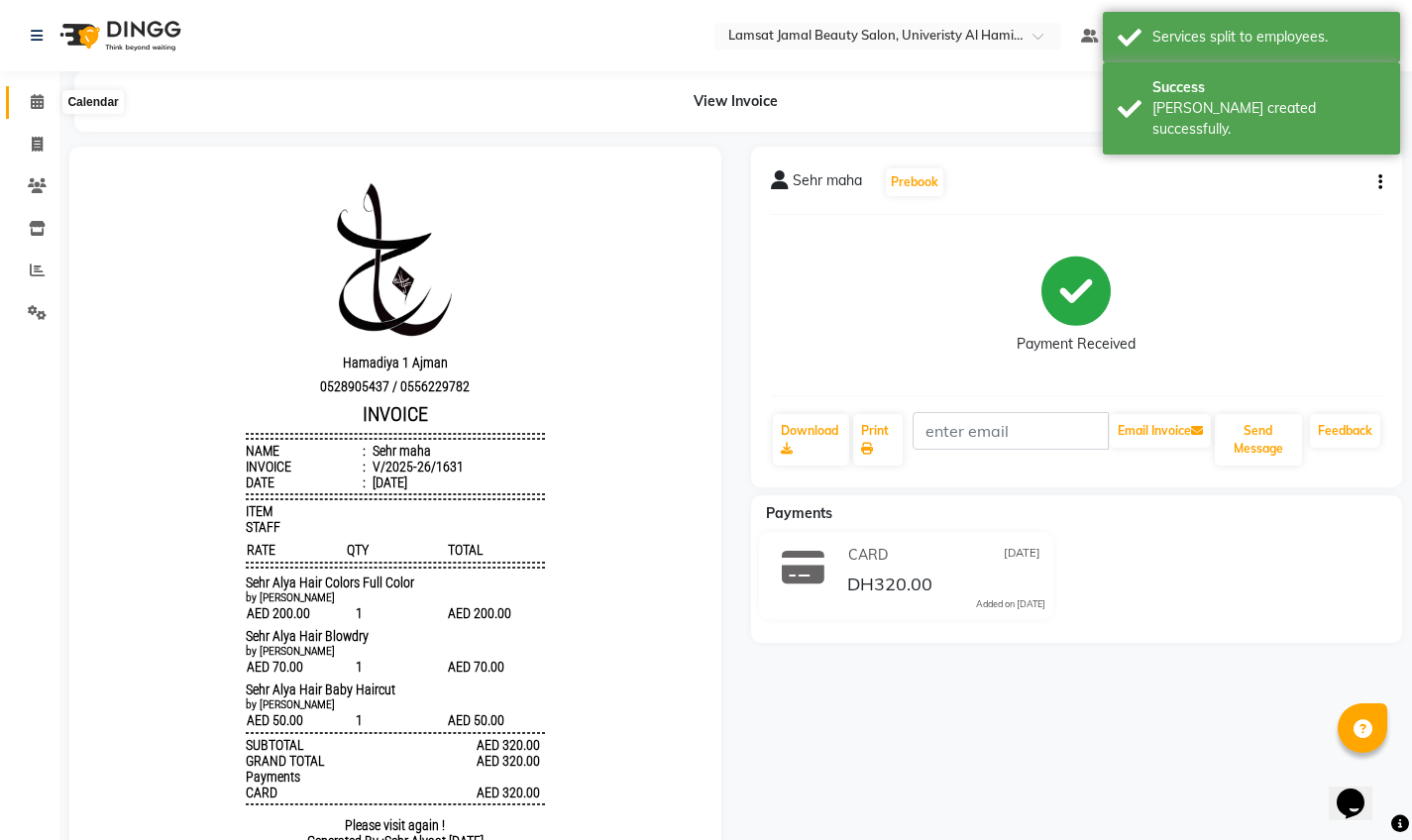 click 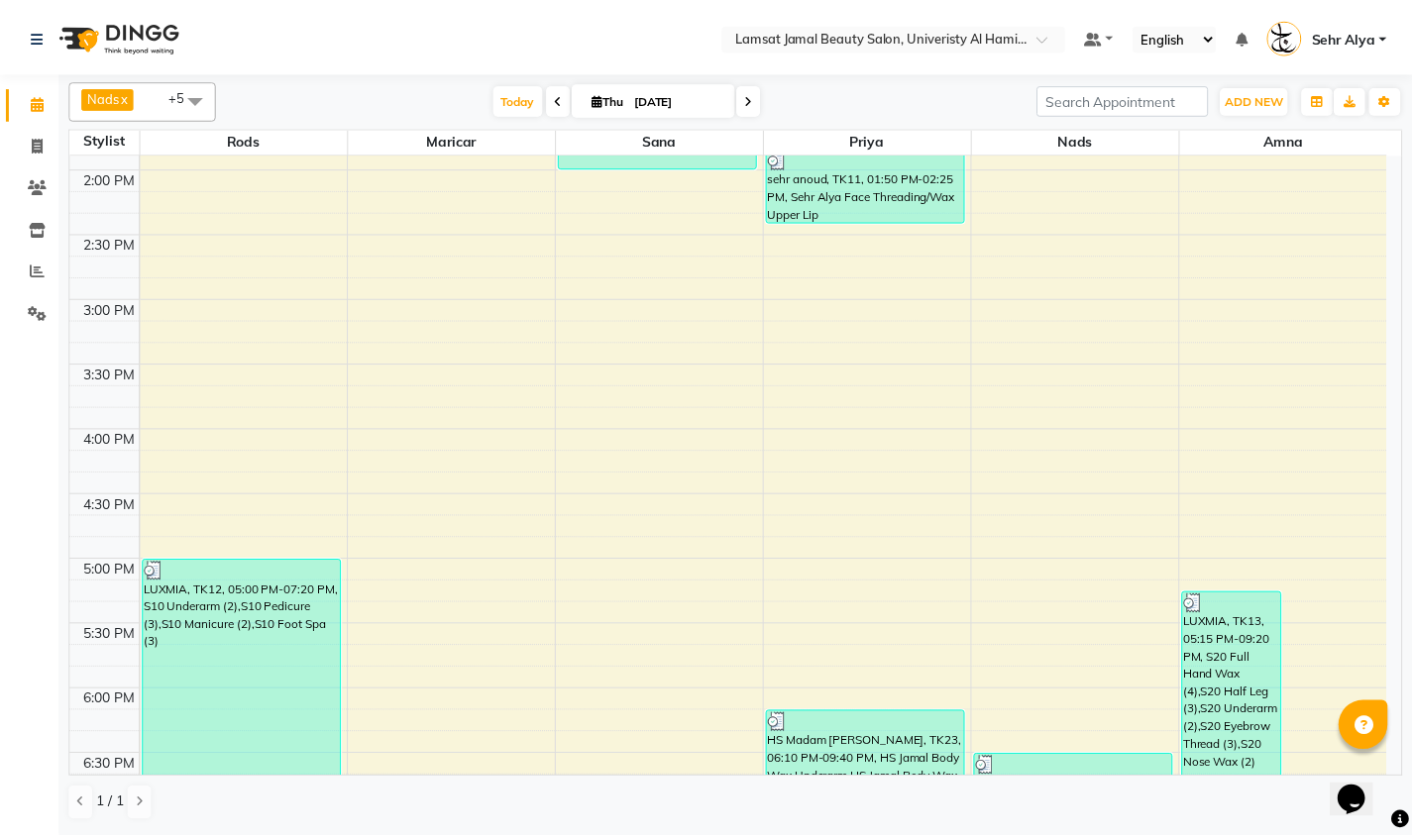 scroll, scrollTop: 803, scrollLeft: 0, axis: vertical 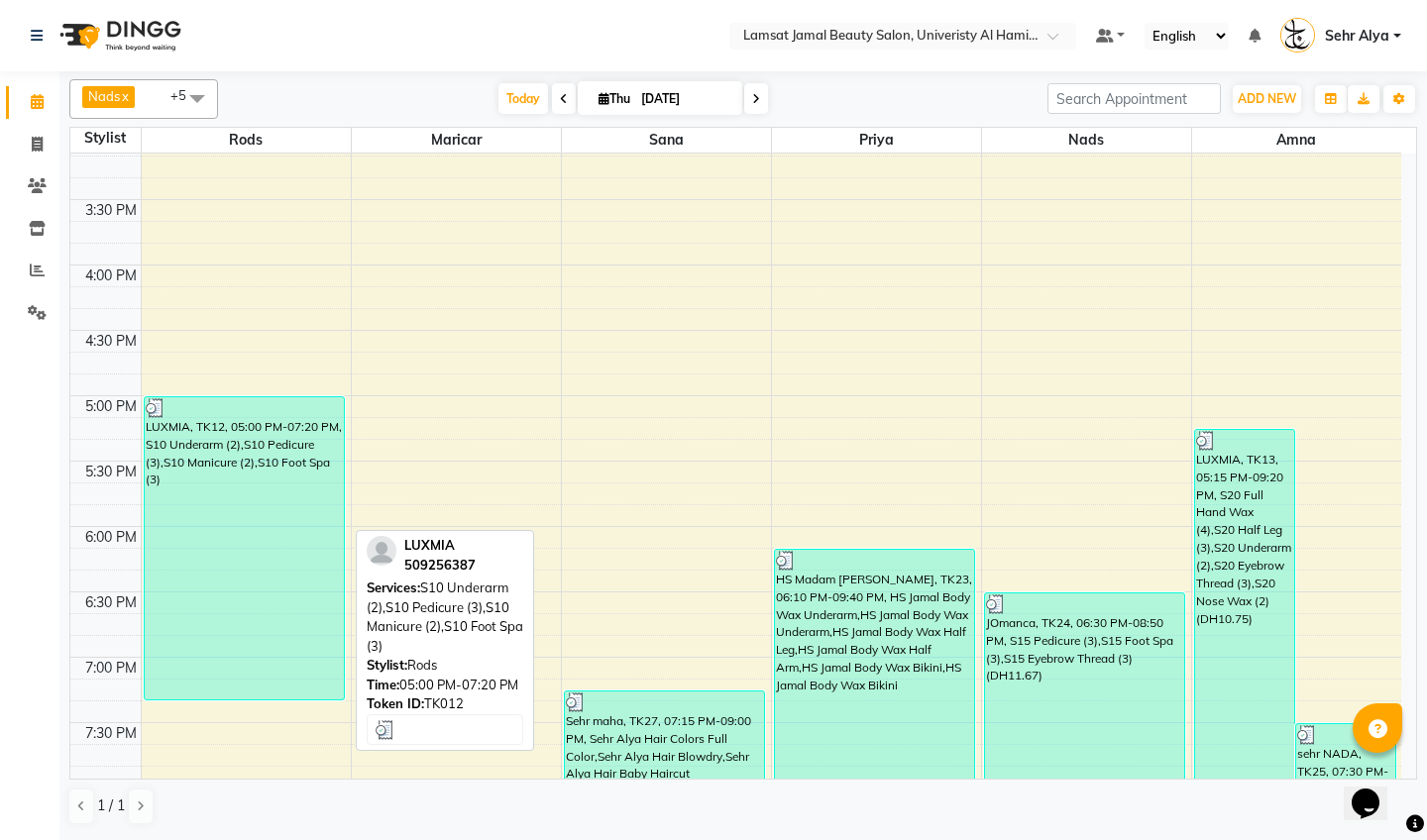 click on "LUXMIA, TK12, 05:00 PM-07:20 PM, S10 Underarm (2),S10 Pedicure (3),S10 Manicure (2),S10 Foot Spa (3)" at bounding box center (245, 548) 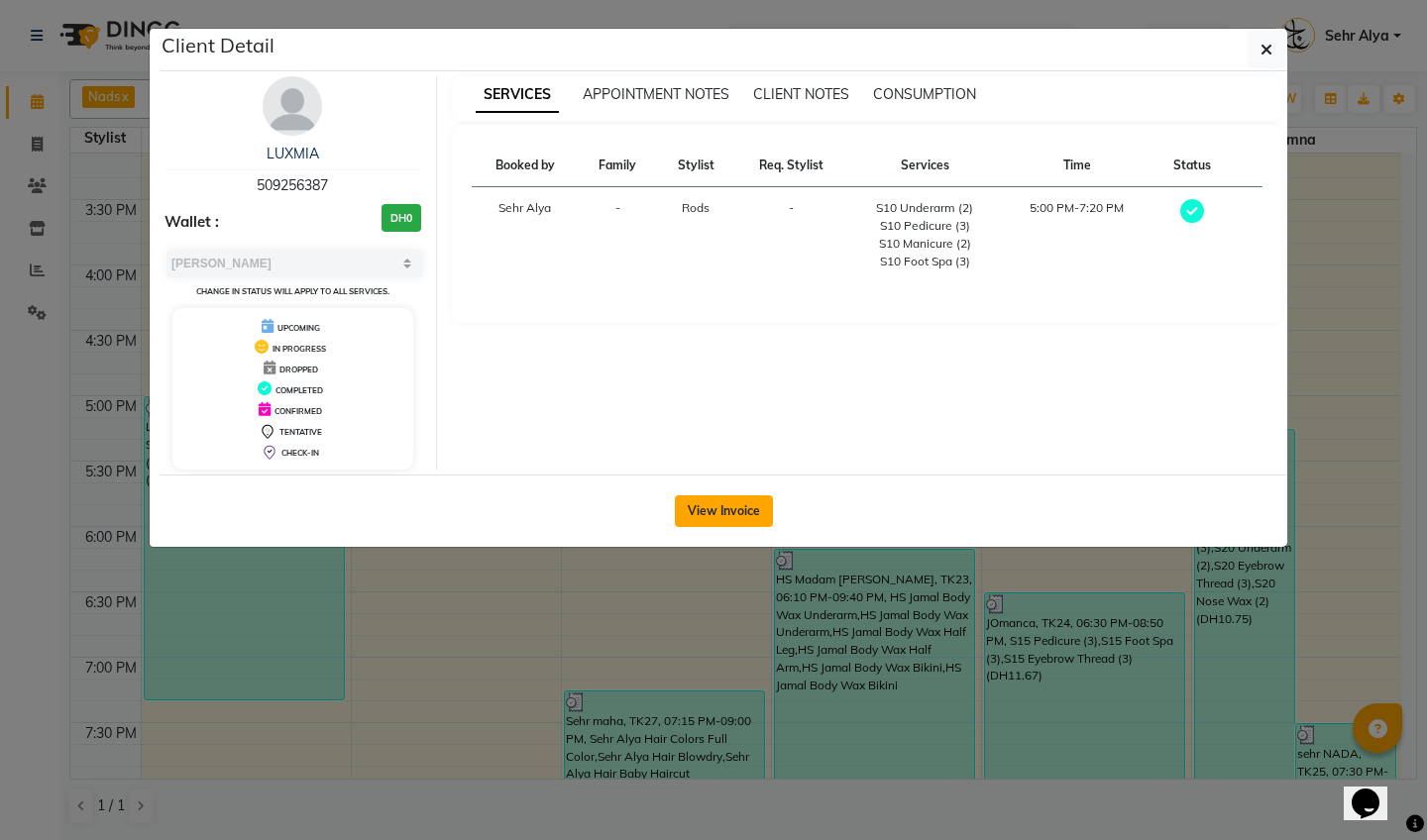 click on "View Invoice" 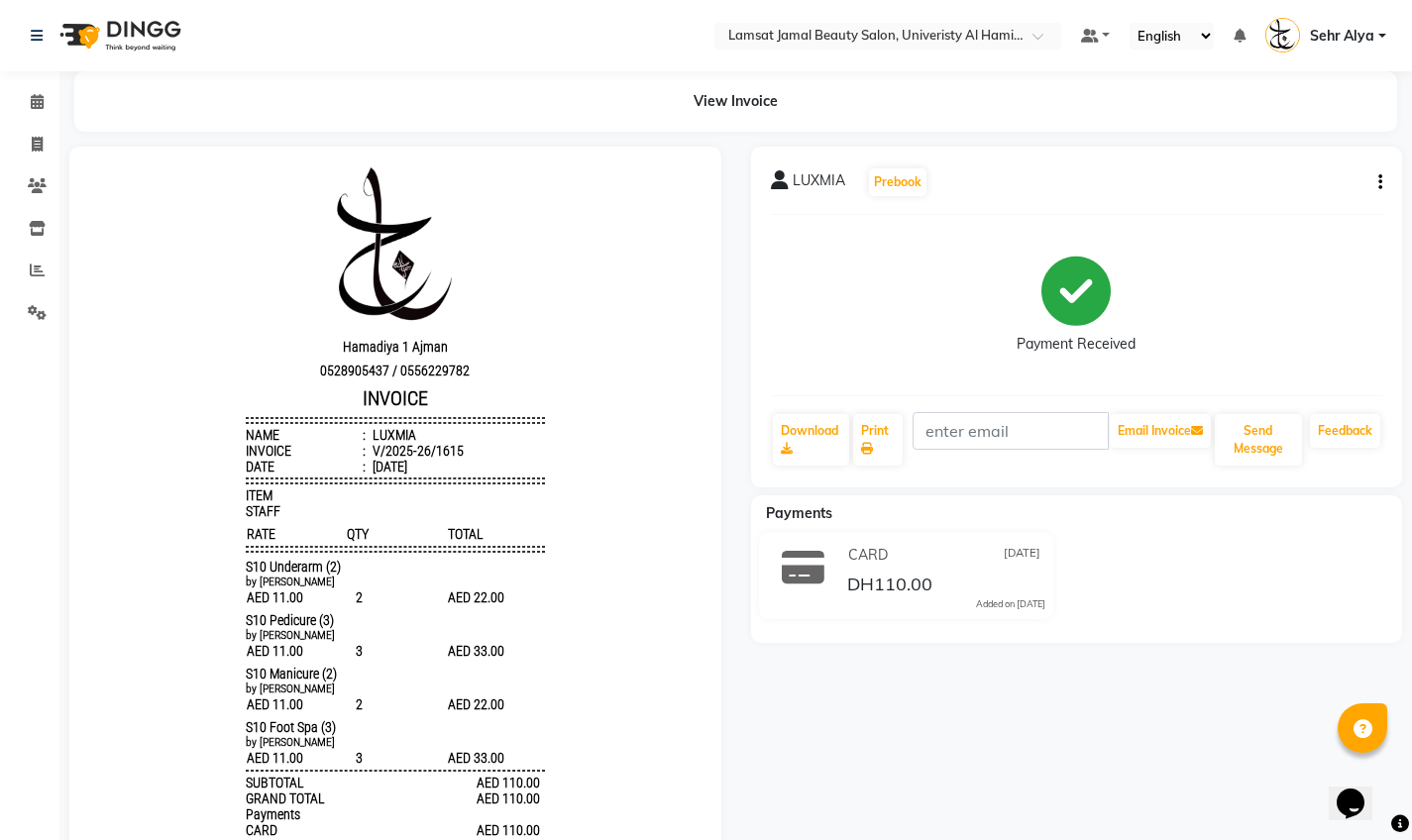 scroll, scrollTop: 89, scrollLeft: 0, axis: vertical 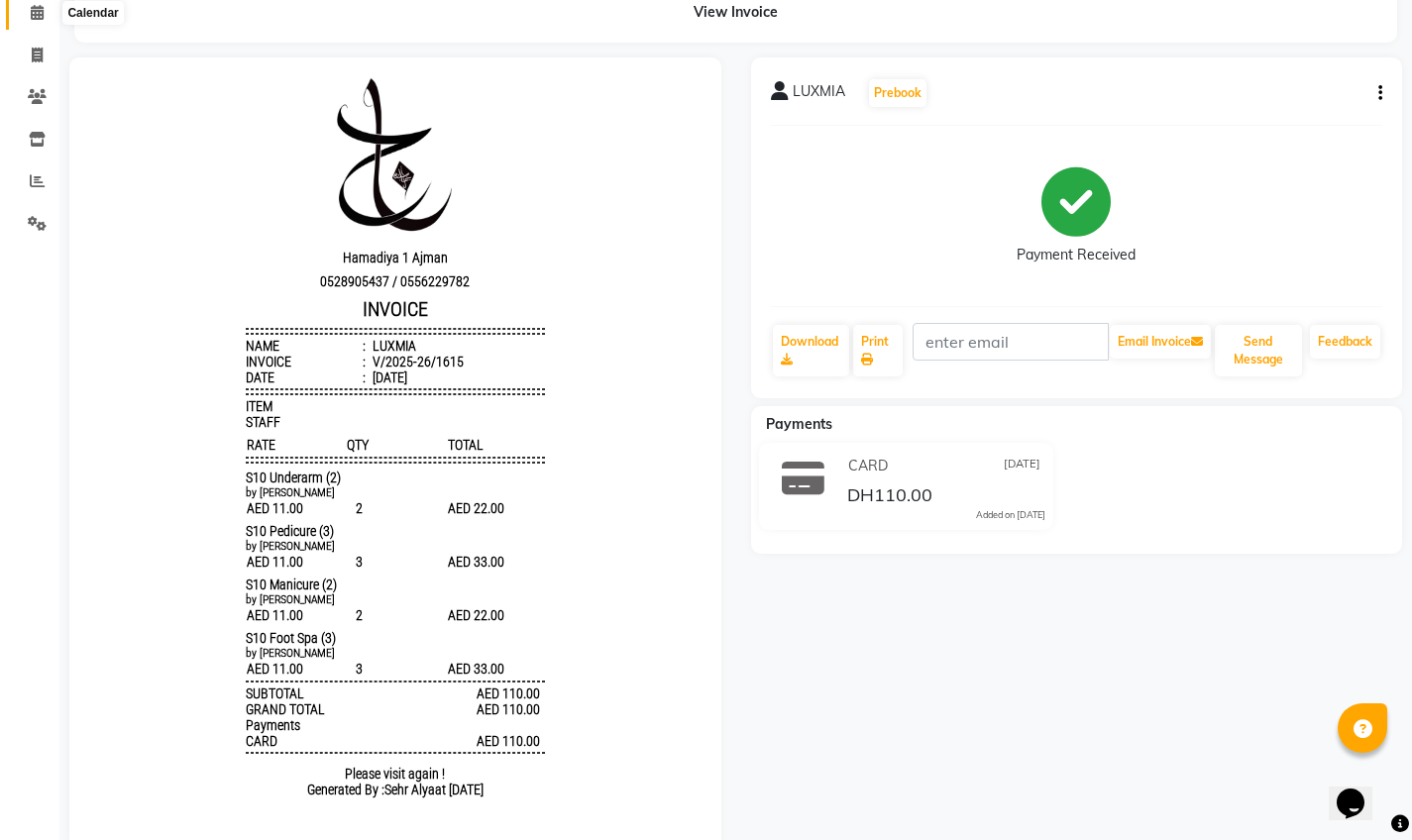 click 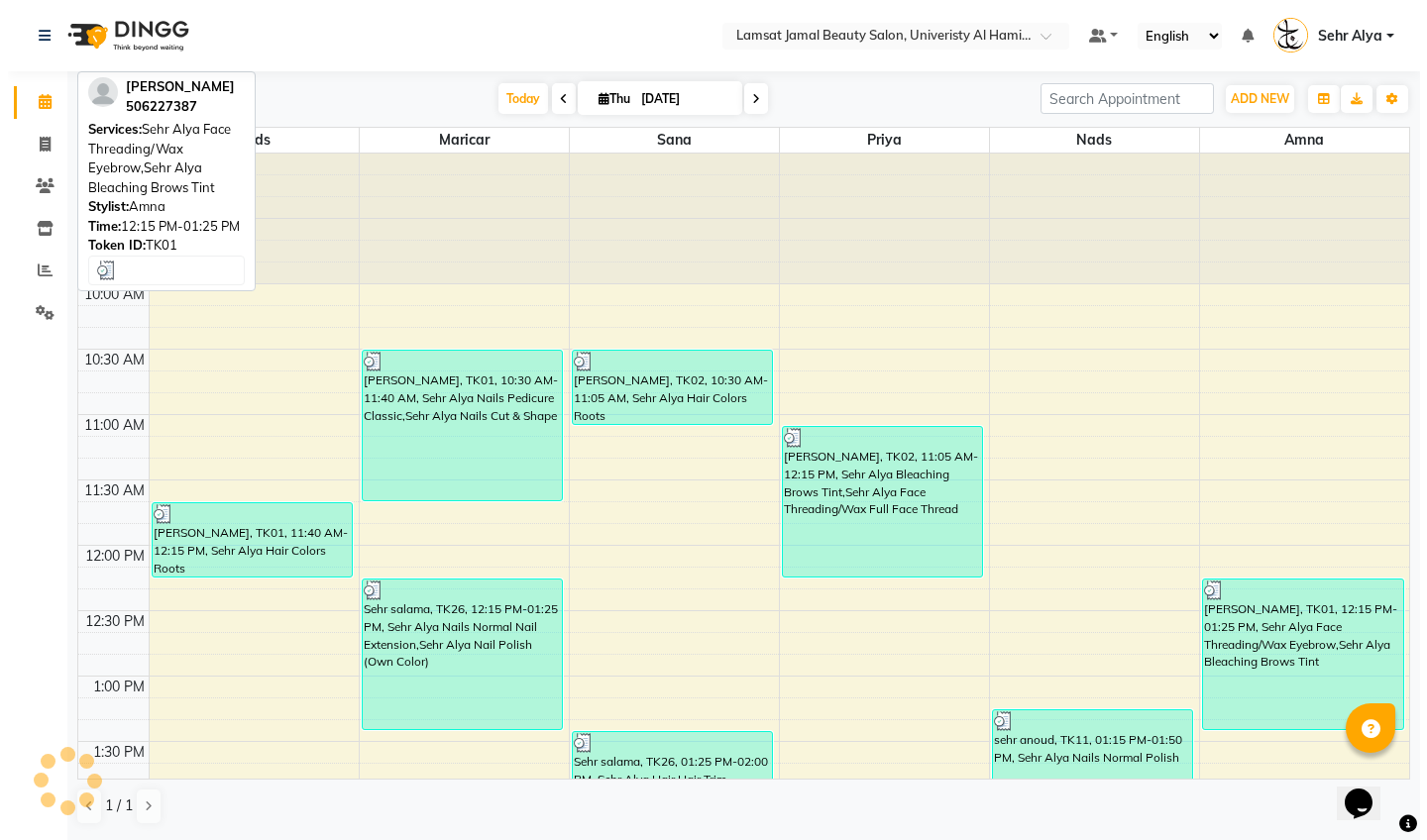 scroll, scrollTop: 0, scrollLeft: 0, axis: both 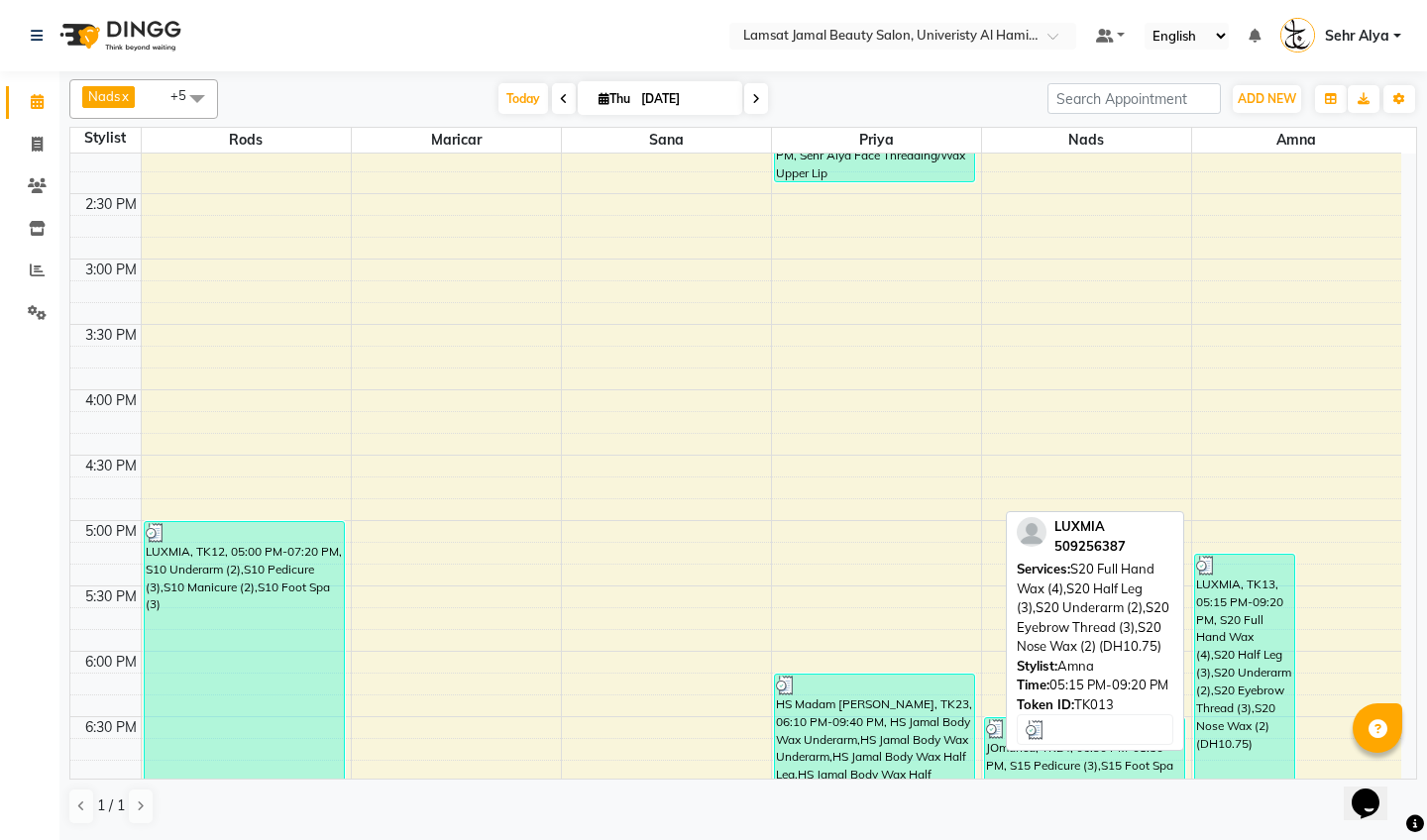 click on "LUXMIA, TK13, 05:15 PM-09:20 PM, S20 Full Hand Wax (4),S20 Half Leg (3),S20 Underarm (2),S20 Eyebrow Thread (3),S20 Nose Wax (2) (DH10.75)" at bounding box center [1245, 820] 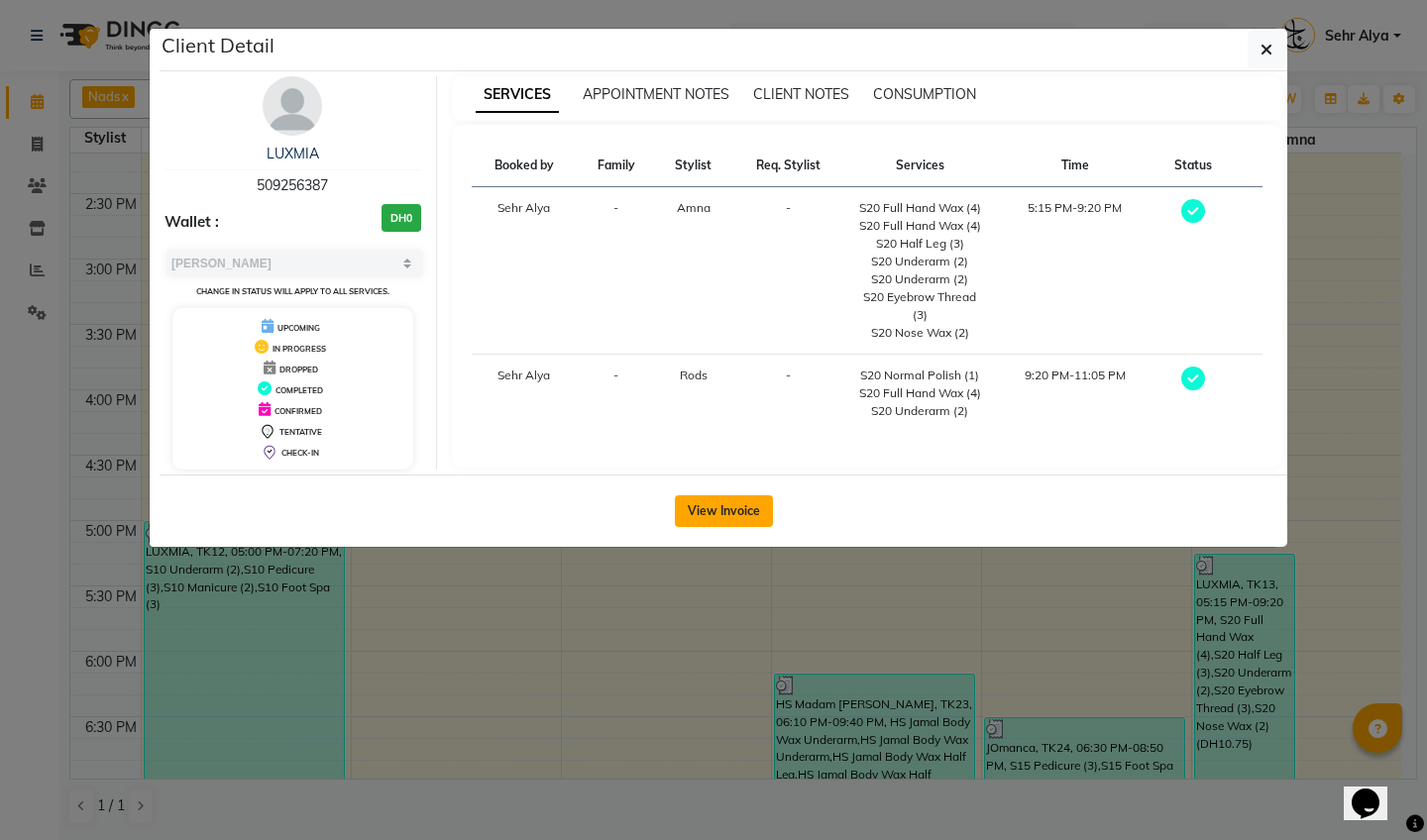 click on "View Invoice" 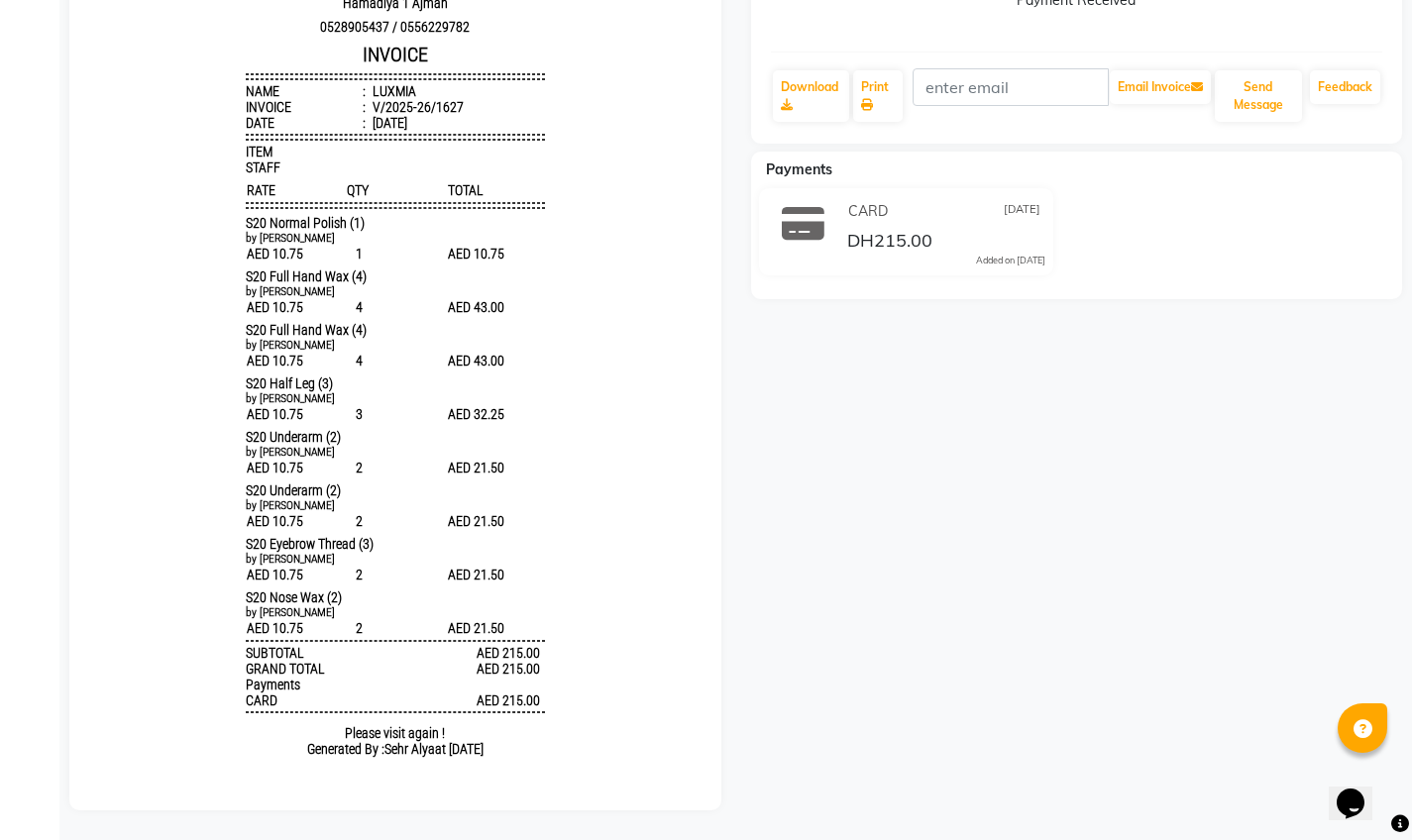 scroll, scrollTop: 0, scrollLeft: 0, axis: both 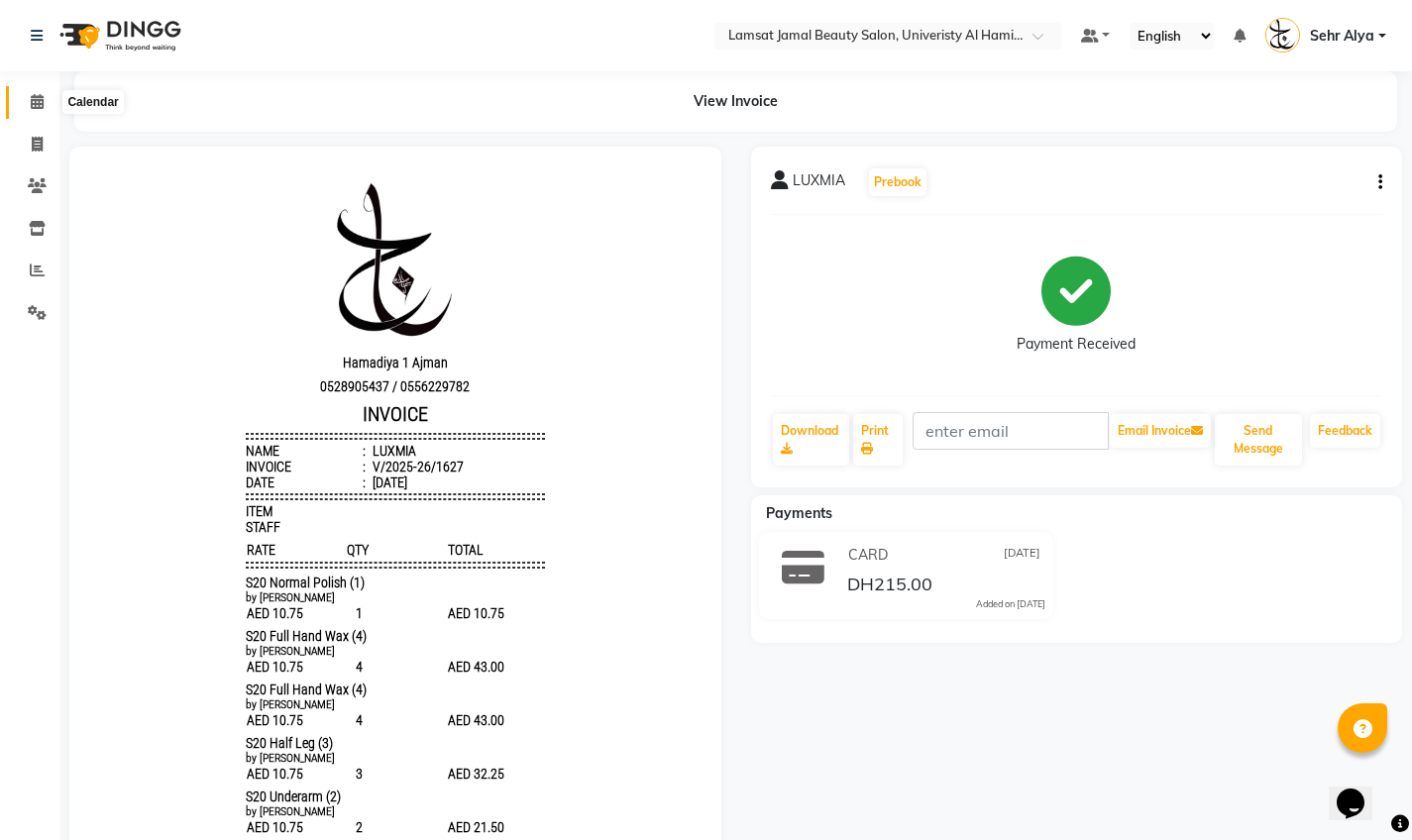 click 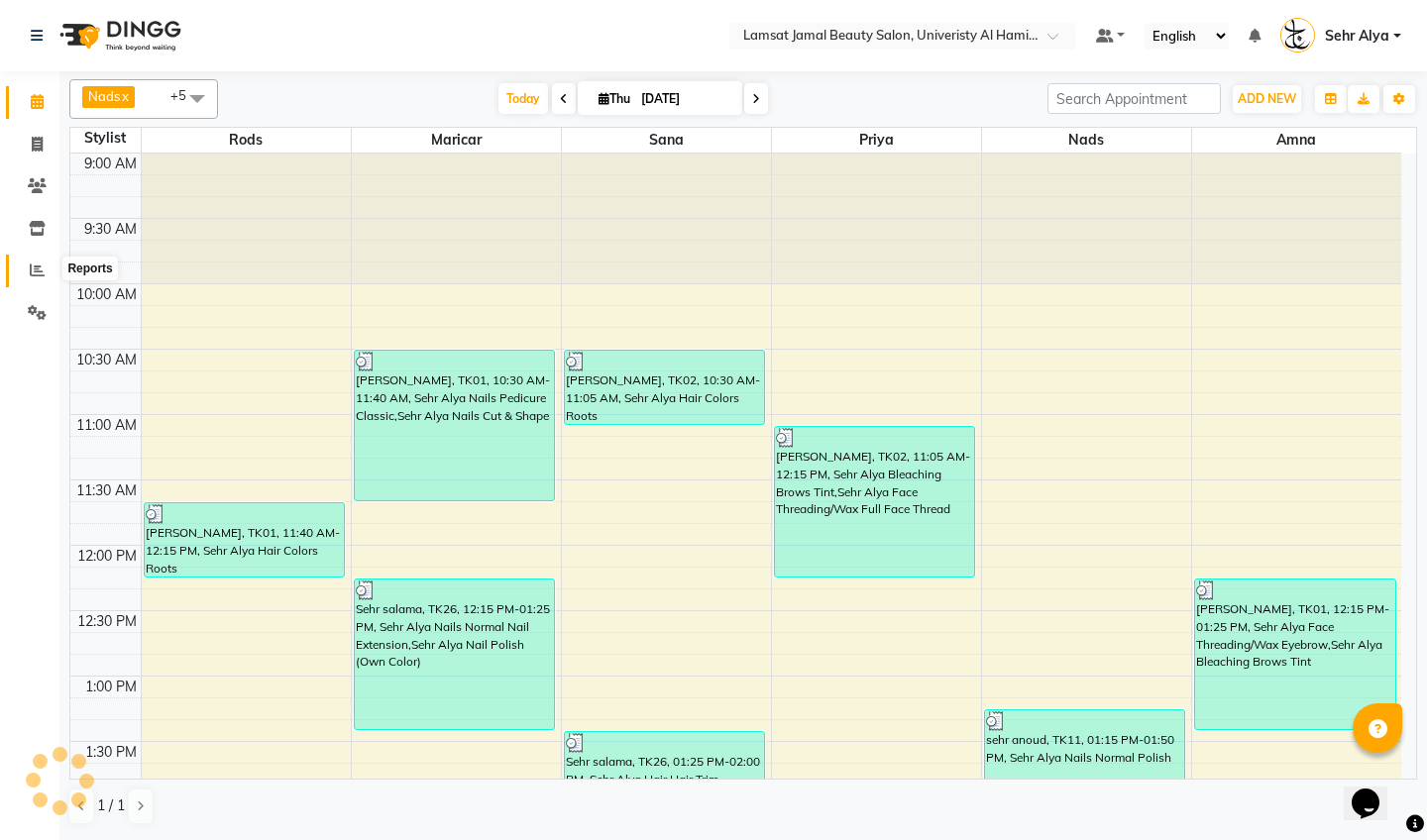 scroll, scrollTop: 0, scrollLeft: 0, axis: both 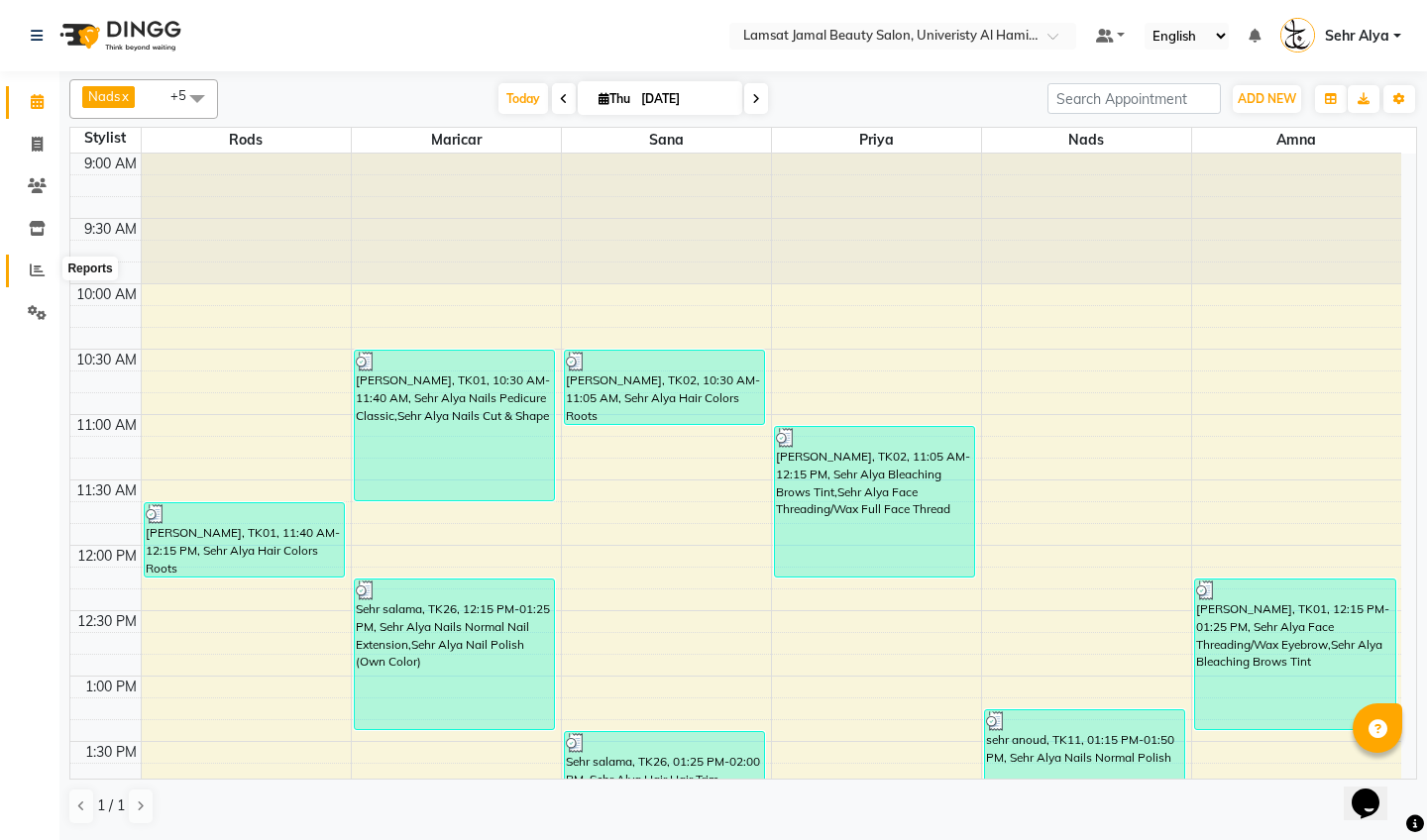 click 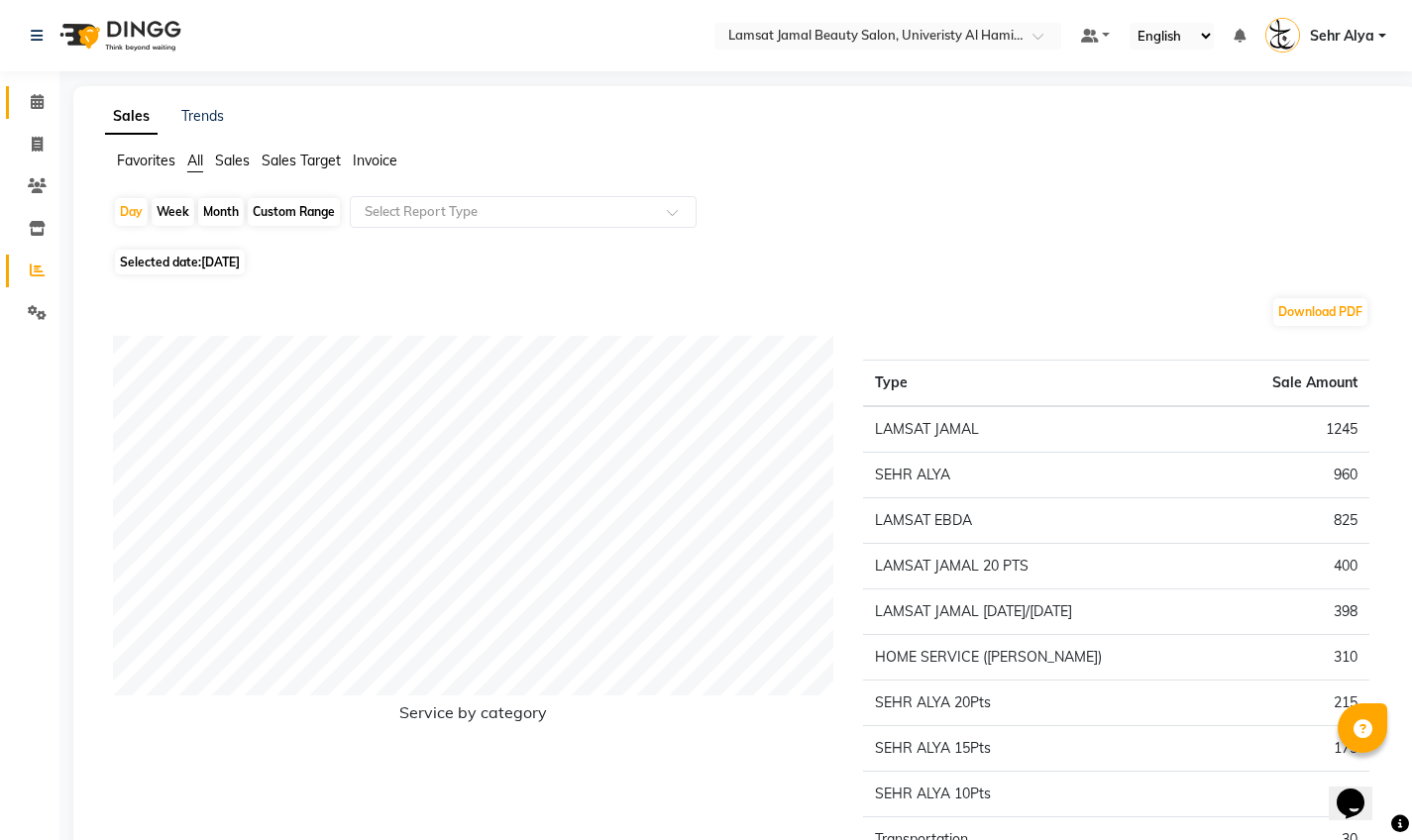 click on "Calendar" 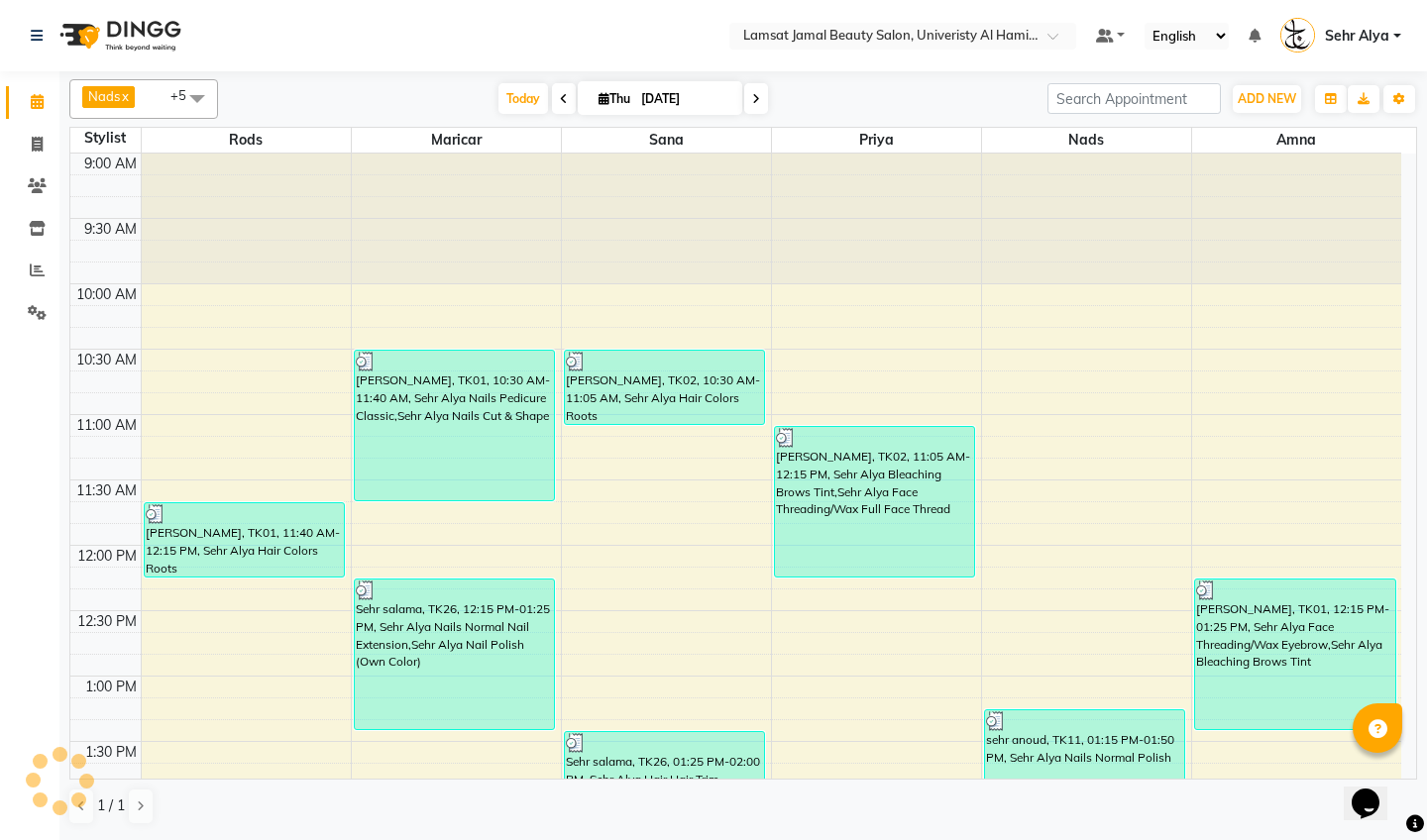 scroll, scrollTop: 0, scrollLeft: 0, axis: both 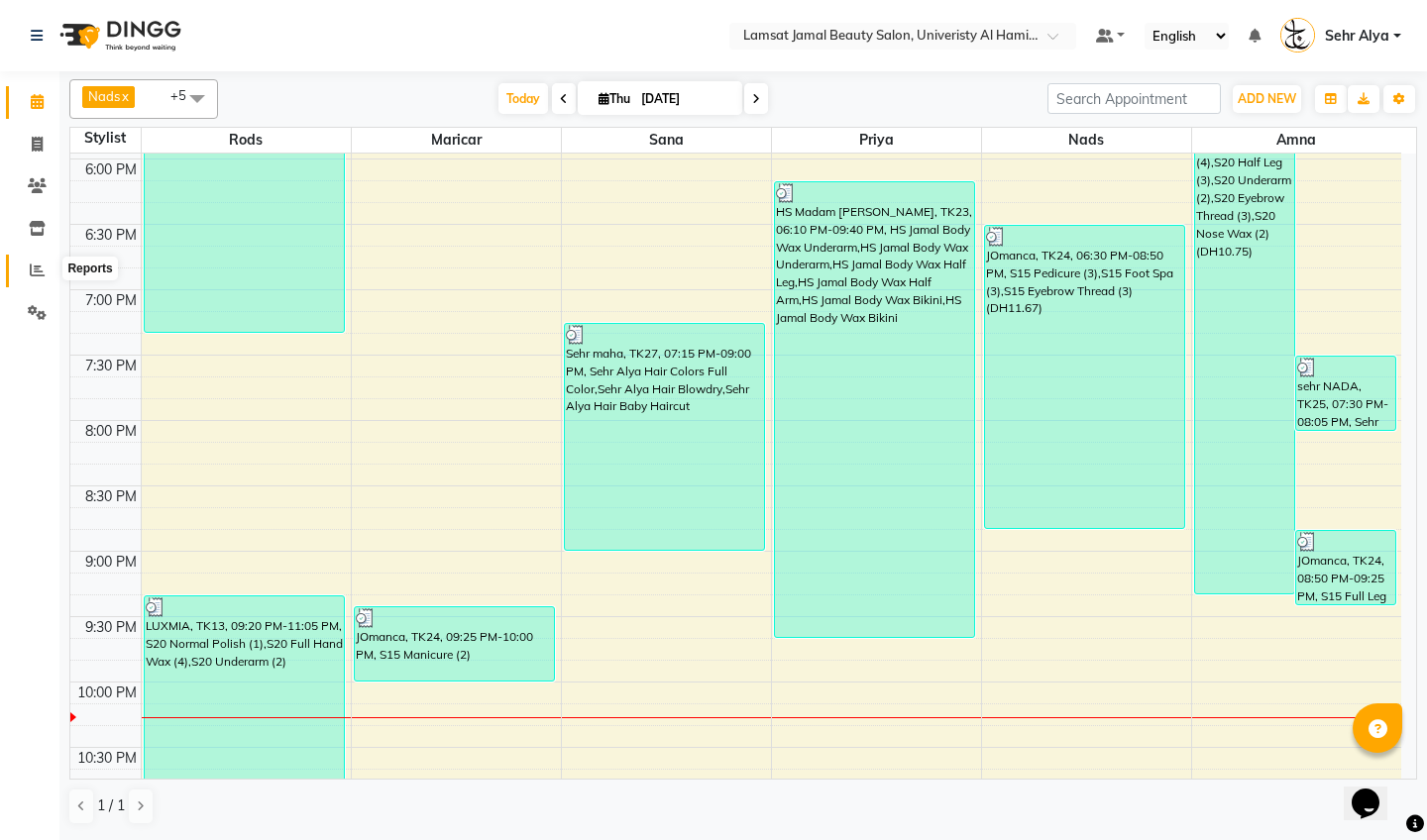 click 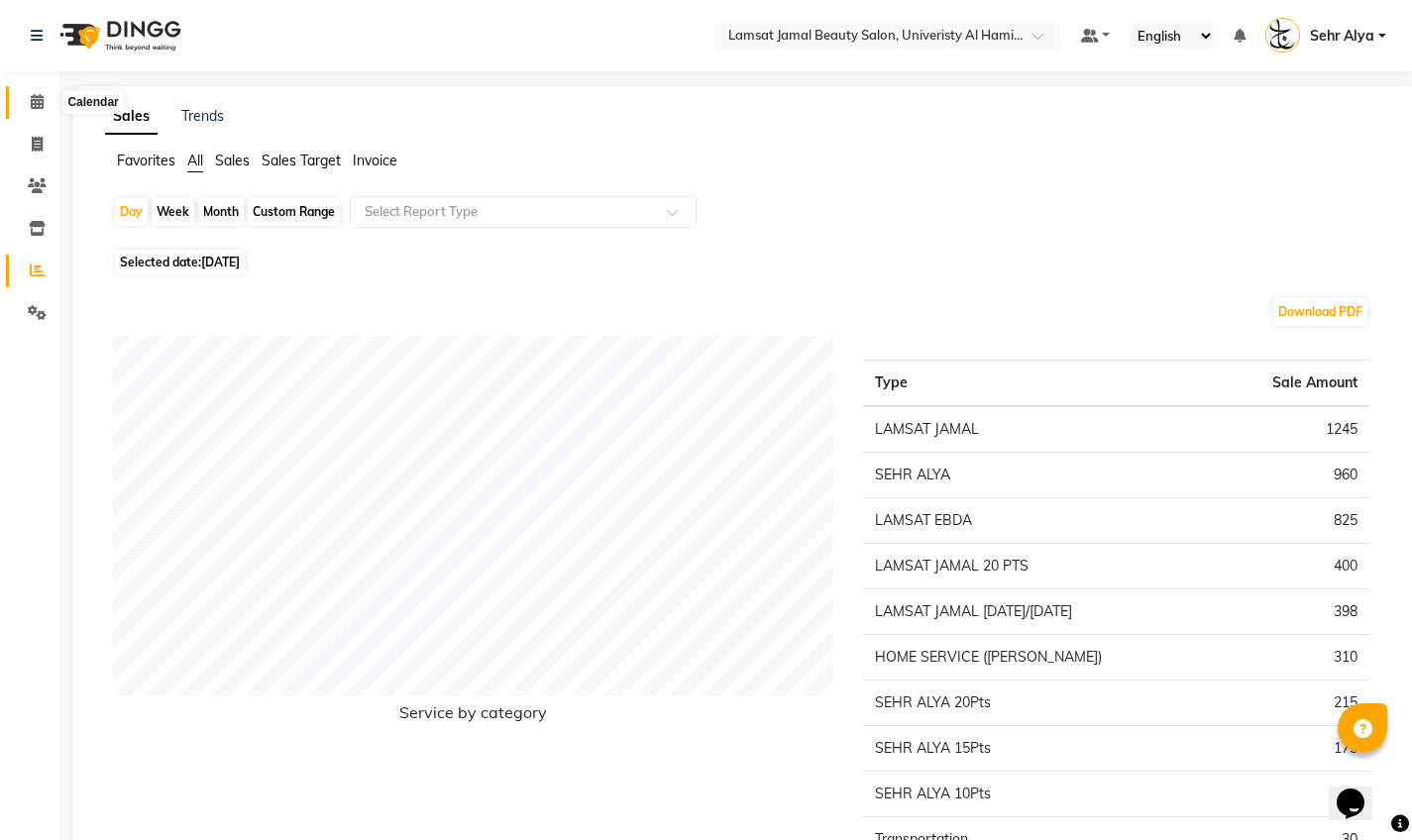 click 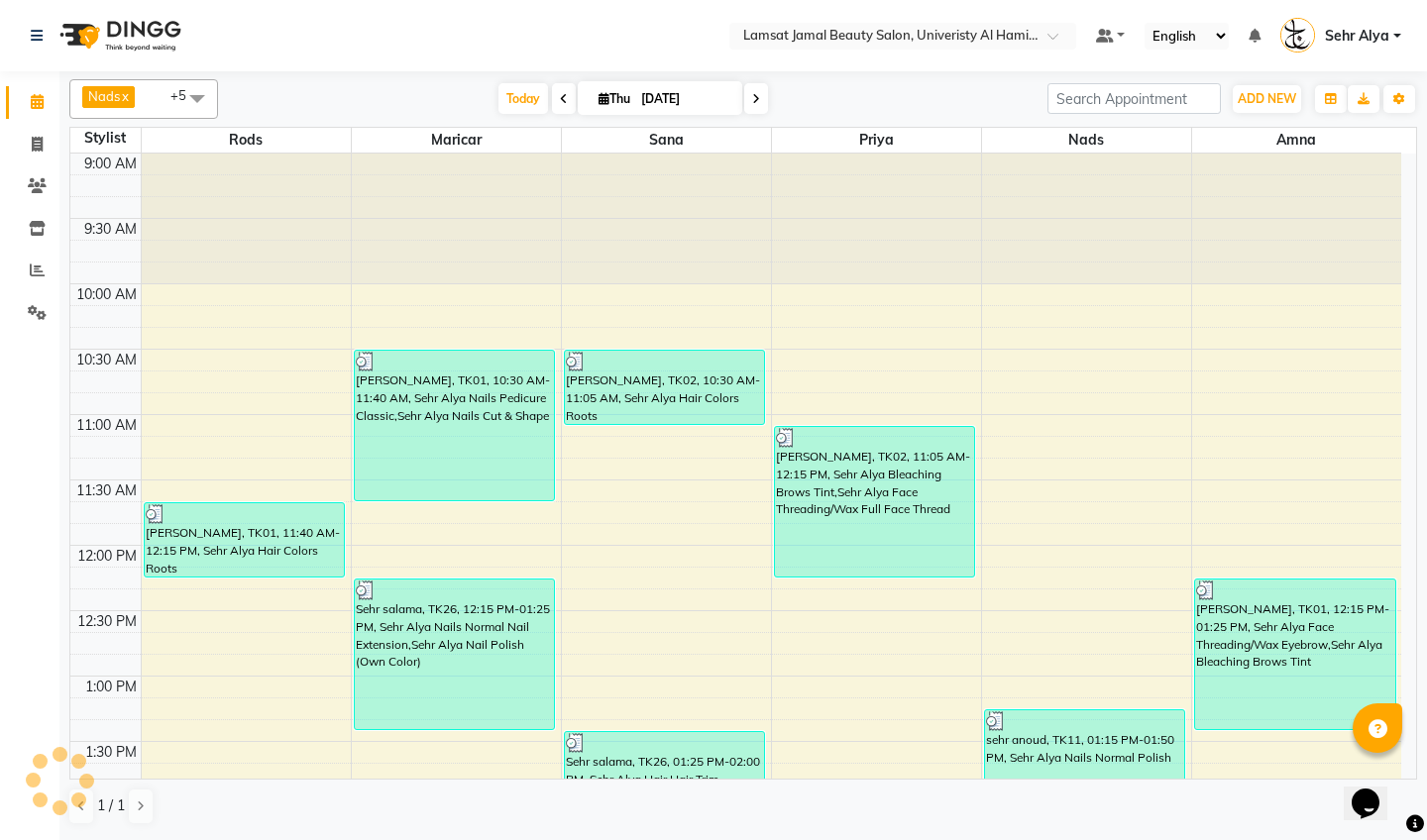scroll, scrollTop: 0, scrollLeft: 0, axis: both 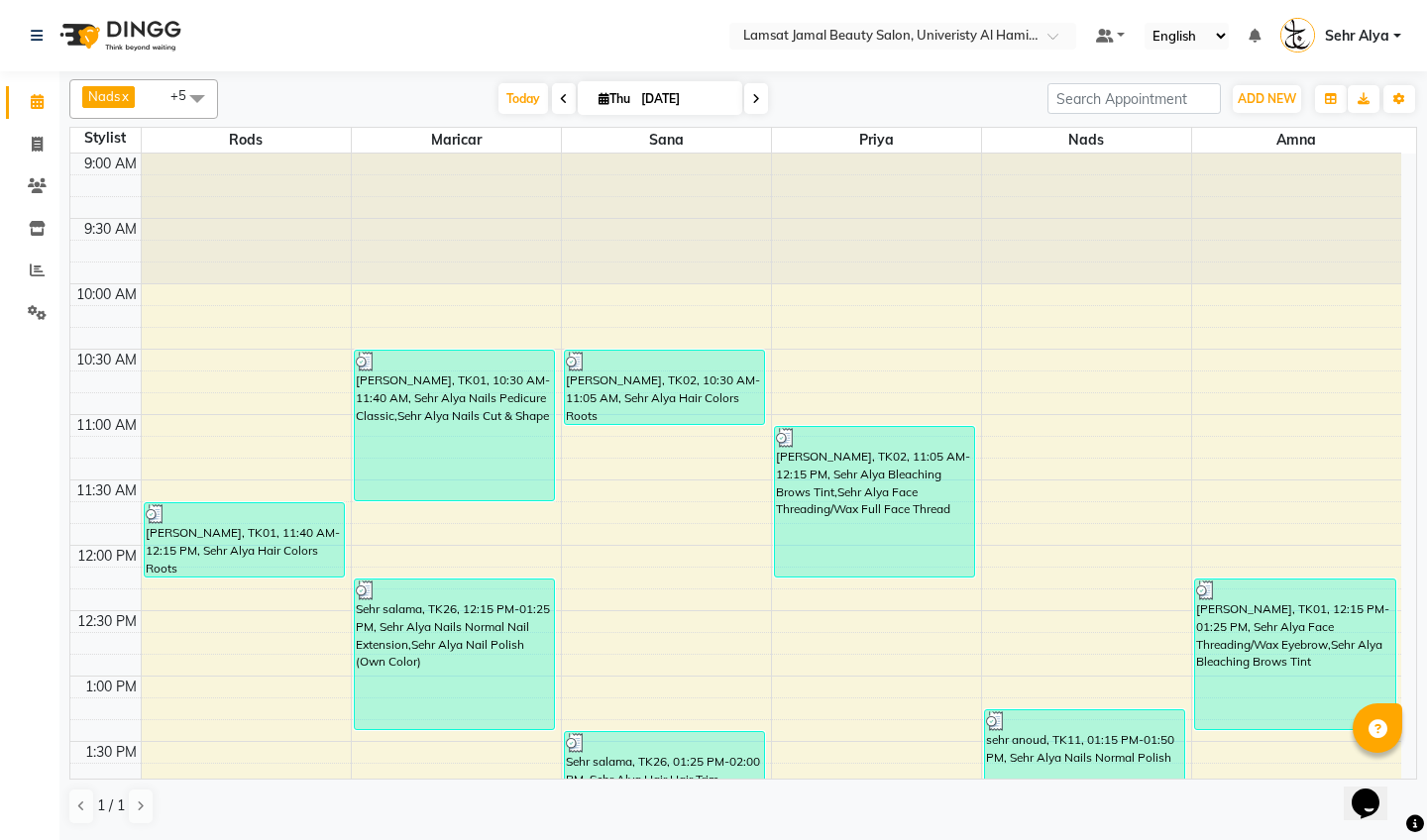 drag, startPoint x: 39, startPoint y: 102, endPoint x: 277, endPoint y: 180, distance: 250.45558 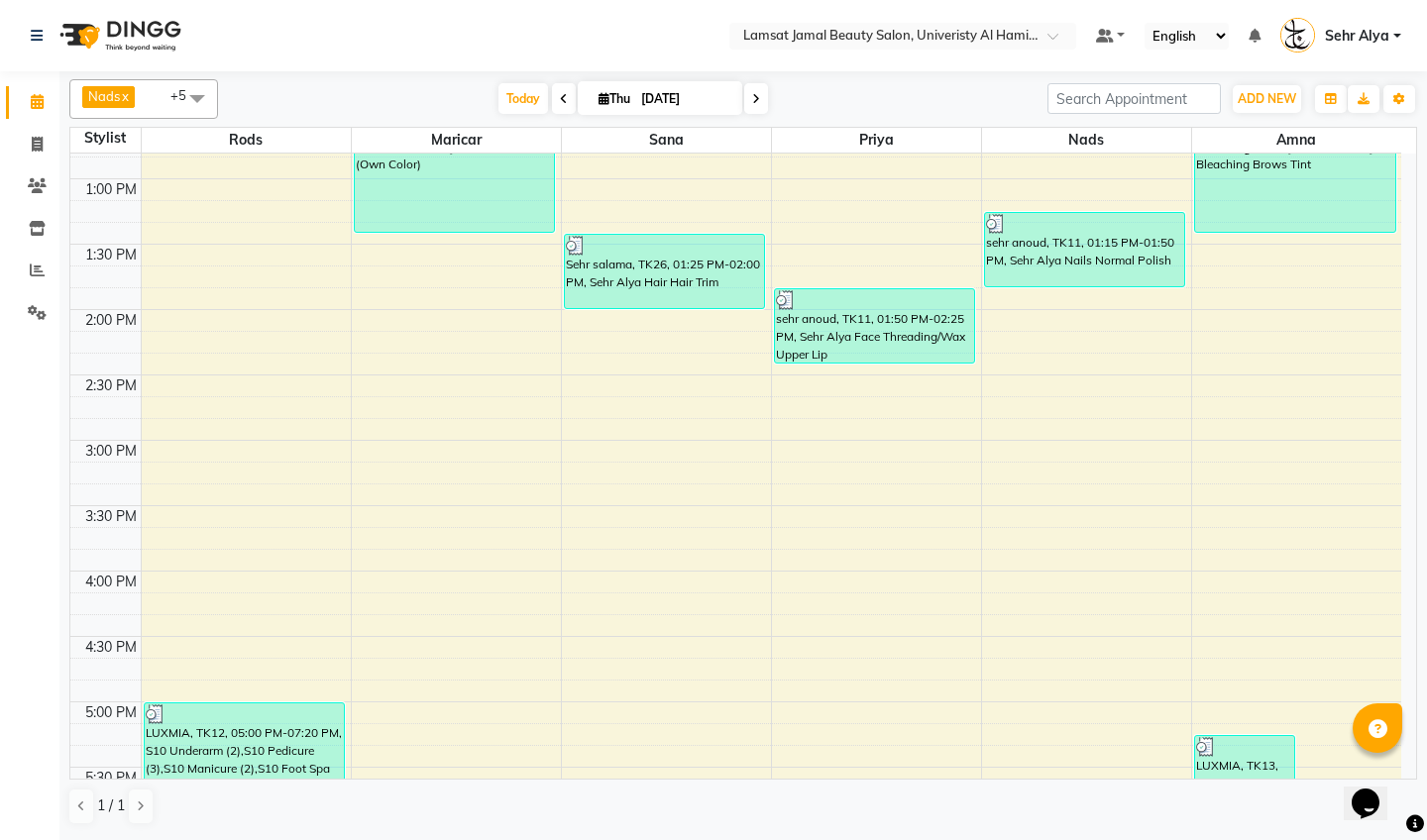 scroll, scrollTop: 585, scrollLeft: 0, axis: vertical 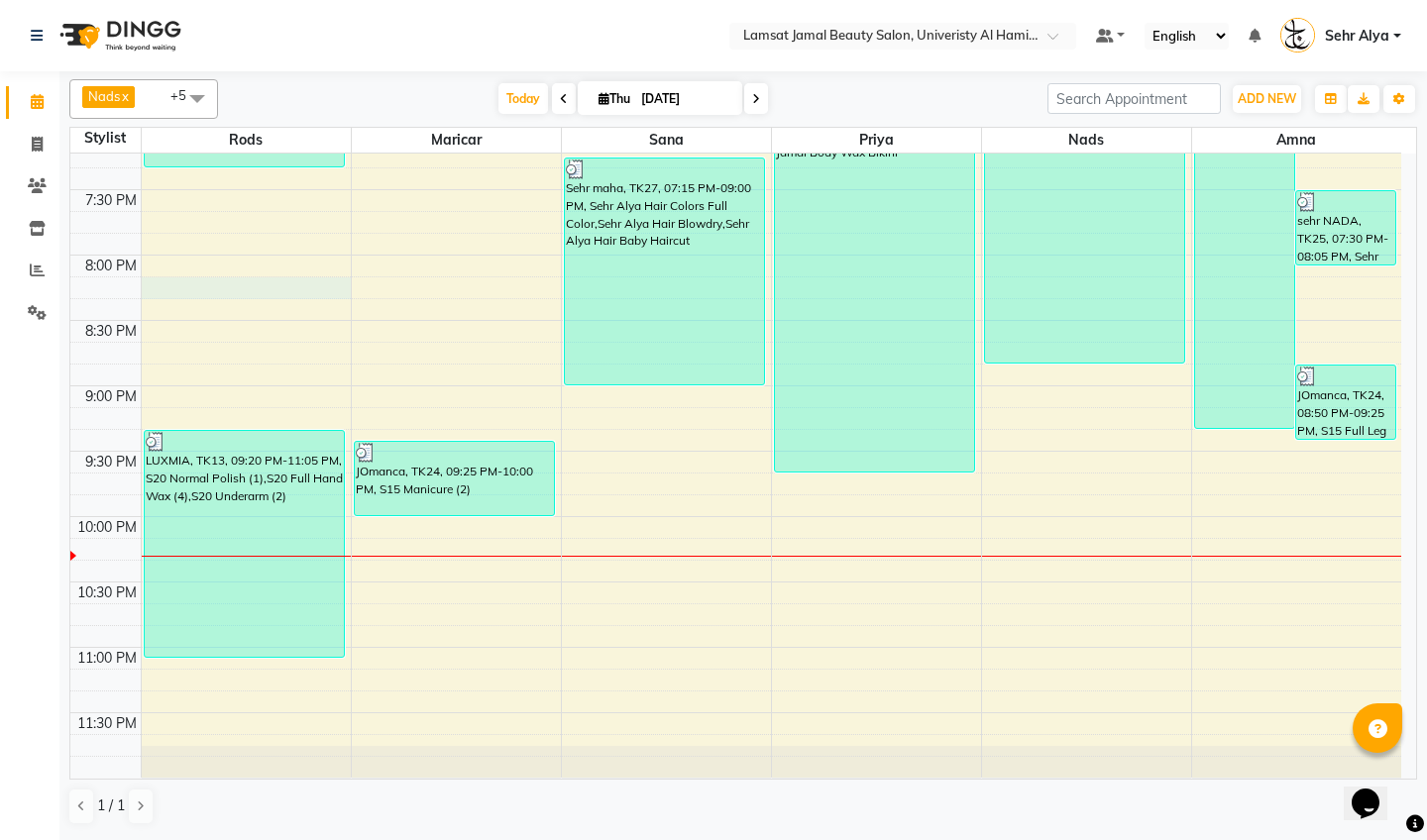 click on "9:00 AM 9:30 AM 10:00 AM 10:30 AM 11:00 AM 11:30 AM 12:00 PM 12:30 PM 1:00 PM 1:30 PM 2:00 PM 2:30 PM 3:00 PM 3:30 PM 4:00 PM 4:30 PM 5:00 PM 5:30 PM 6:00 PM 6:30 PM 7:00 PM 7:30 PM 8:00 PM 8:30 PM 9:00 PM 9:30 PM 10:00 PM 10:30 PM 11:00 PM 11:30 PM     [PERSON_NAME], TK01, 11:40 AM-12:15 PM, Sehr Alya Hair Colors Roots     LUXMIA, TK12, 05:00 PM-07:20 PM, S10 Underarm (2),S10 Pedicure (3),S10 Manicure (2),S10 Foot Spa (3)     LUXMIA, TK13, 09:20 PM-11:05 PM, S20 Normal Polish (1),S20 Full Hand Wax (4),S20 Underarm (2)     Sehr Nadia, TK01, 10:30 AM-11:40 AM, Sehr Alya Nails Pedicure Classic,Sehr Alya Nails Cut & Shape     Sehr salama, TK26, 12:15 PM-01:25 PM, Sehr Alya Nails Normal Nail Extension,Sehr Alya Nail Polish (Own Color)     JOmanca, TK24, 09:25 PM-10:00 PM, S15 Manicure (2)     [PERSON_NAME], TK02, 10:30 AM-11:05 AM, Sehr Alya Hair Colors Roots     Sehr salama, TK26, 01:25 PM-02:00 PM, Sehr Alya Hair Hair Trim             sehr anoud, TK11, 01:50 PM-02:25 PM, Sehr Alya Face Threading/Wax Upper Lip" at bounding box center (735, -203) 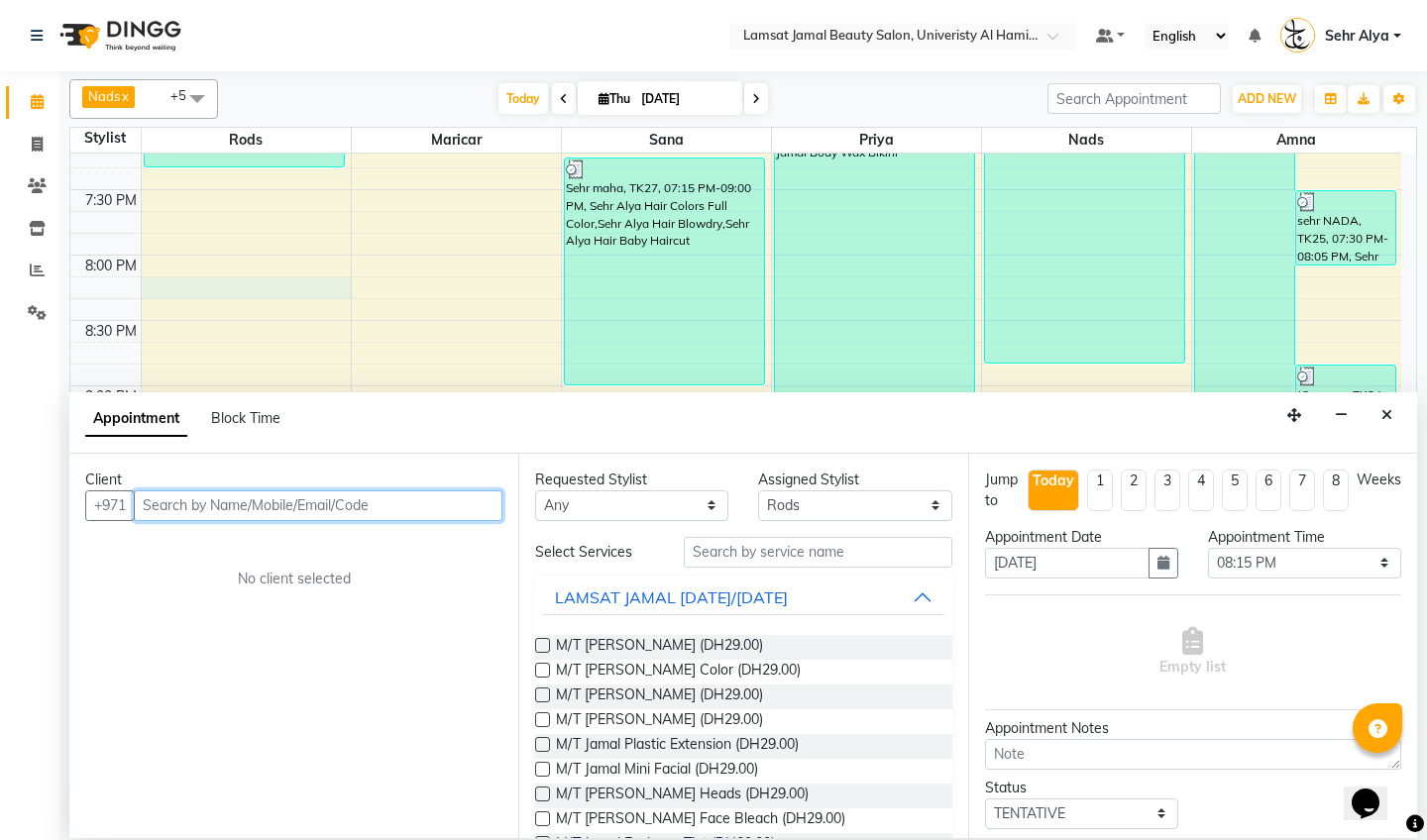 click at bounding box center [318, 505] 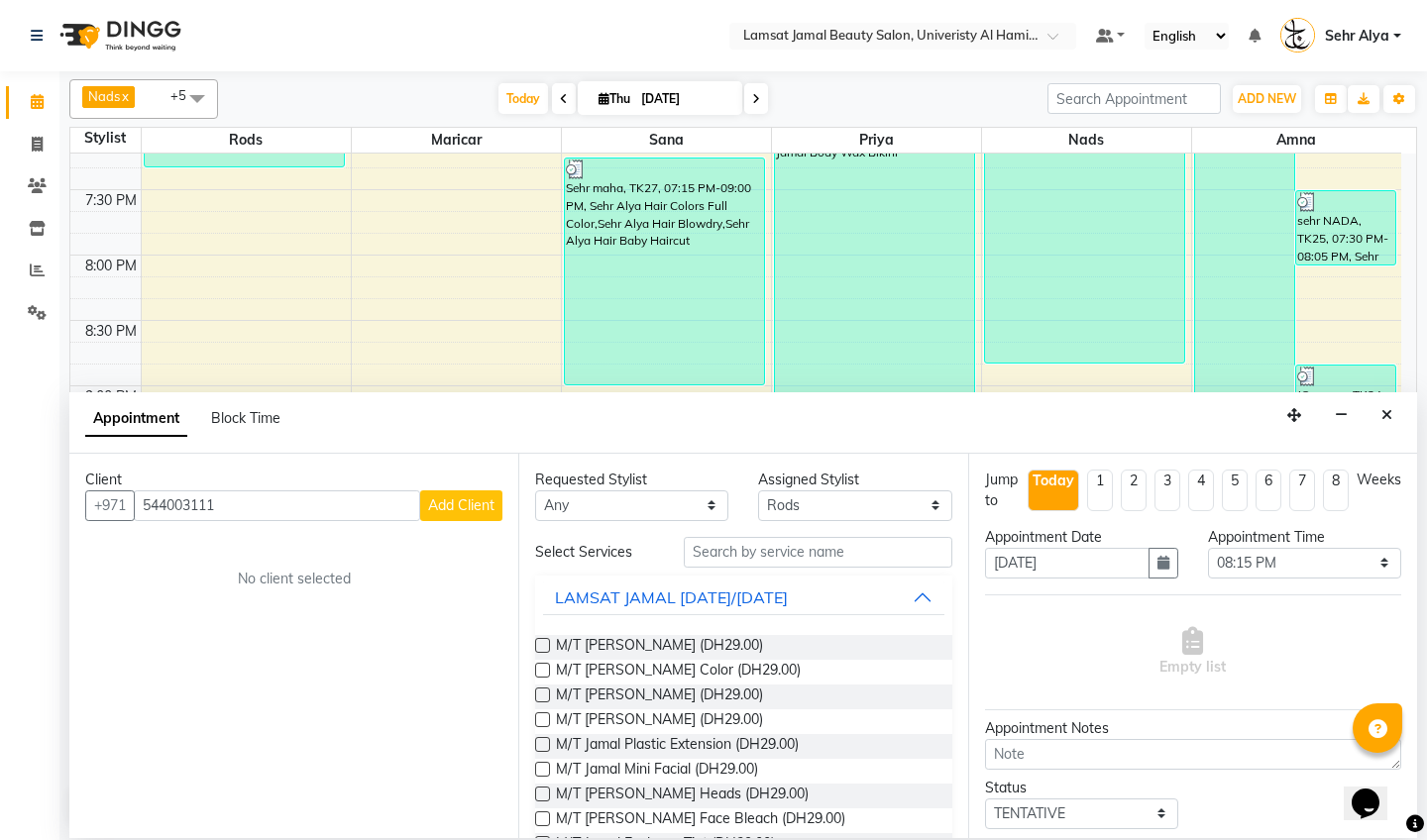 click on "Add Client" at bounding box center (461, 505) 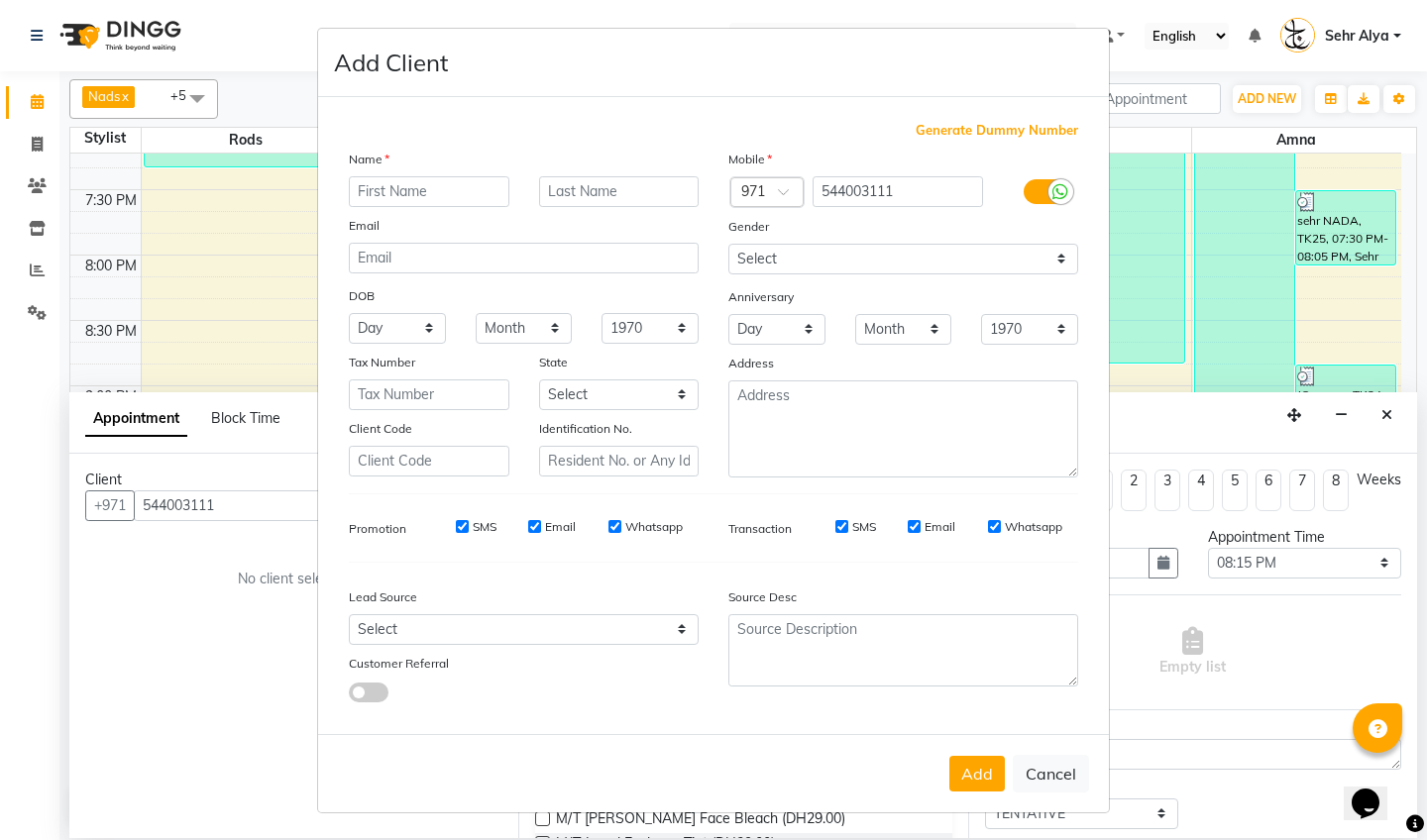 click at bounding box center (429, 191) 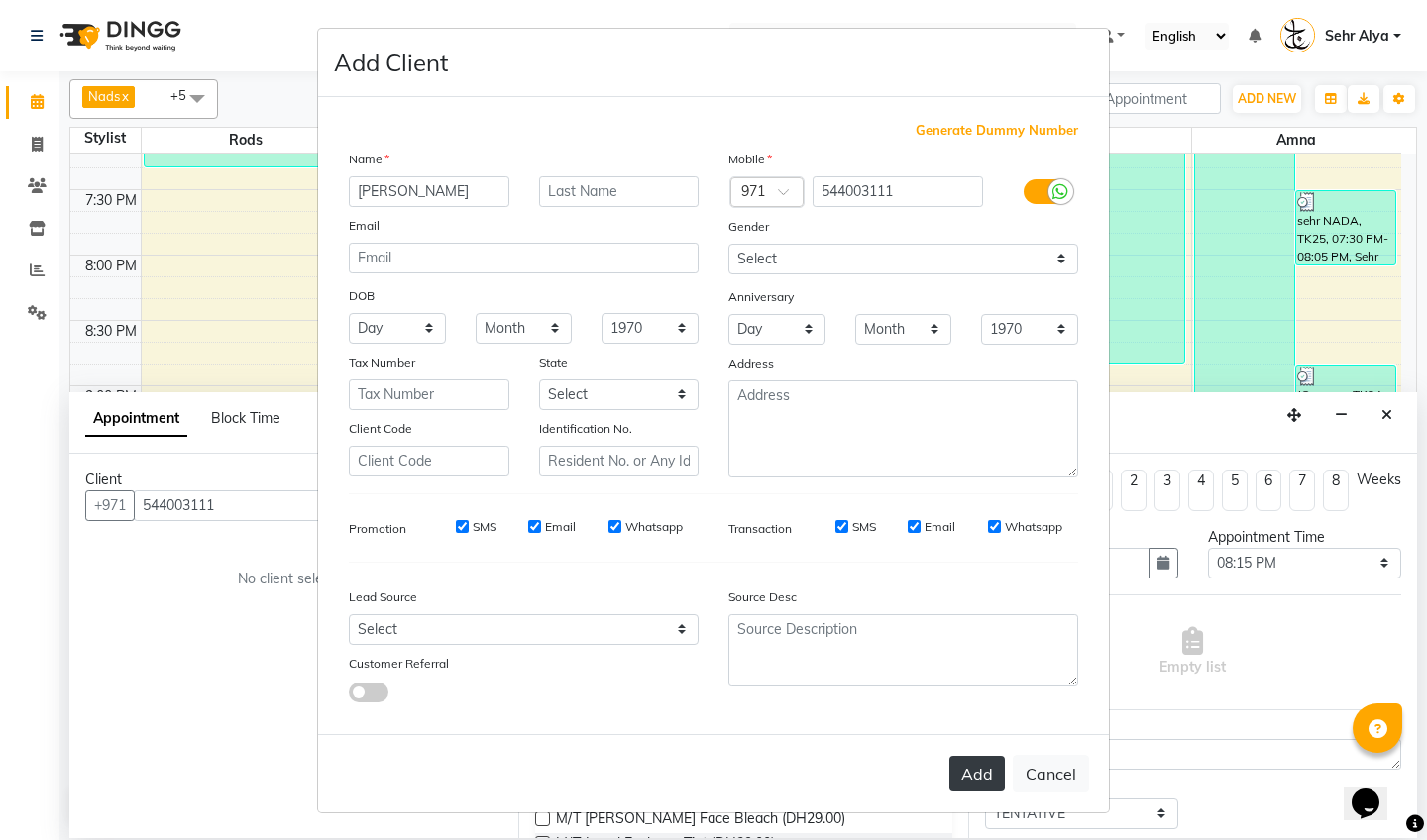 click on "Add" at bounding box center [977, 774] 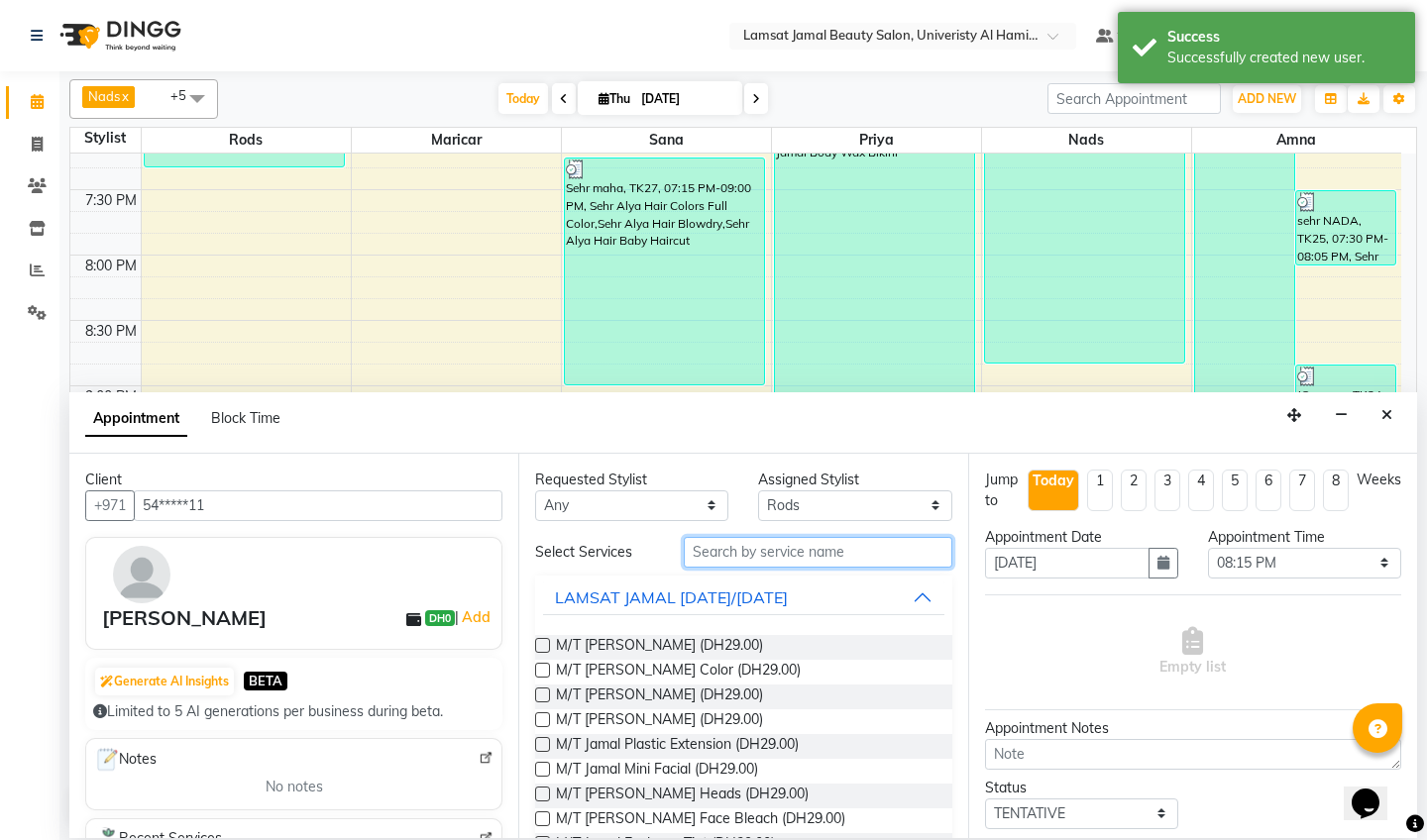 click at bounding box center (818, 552) 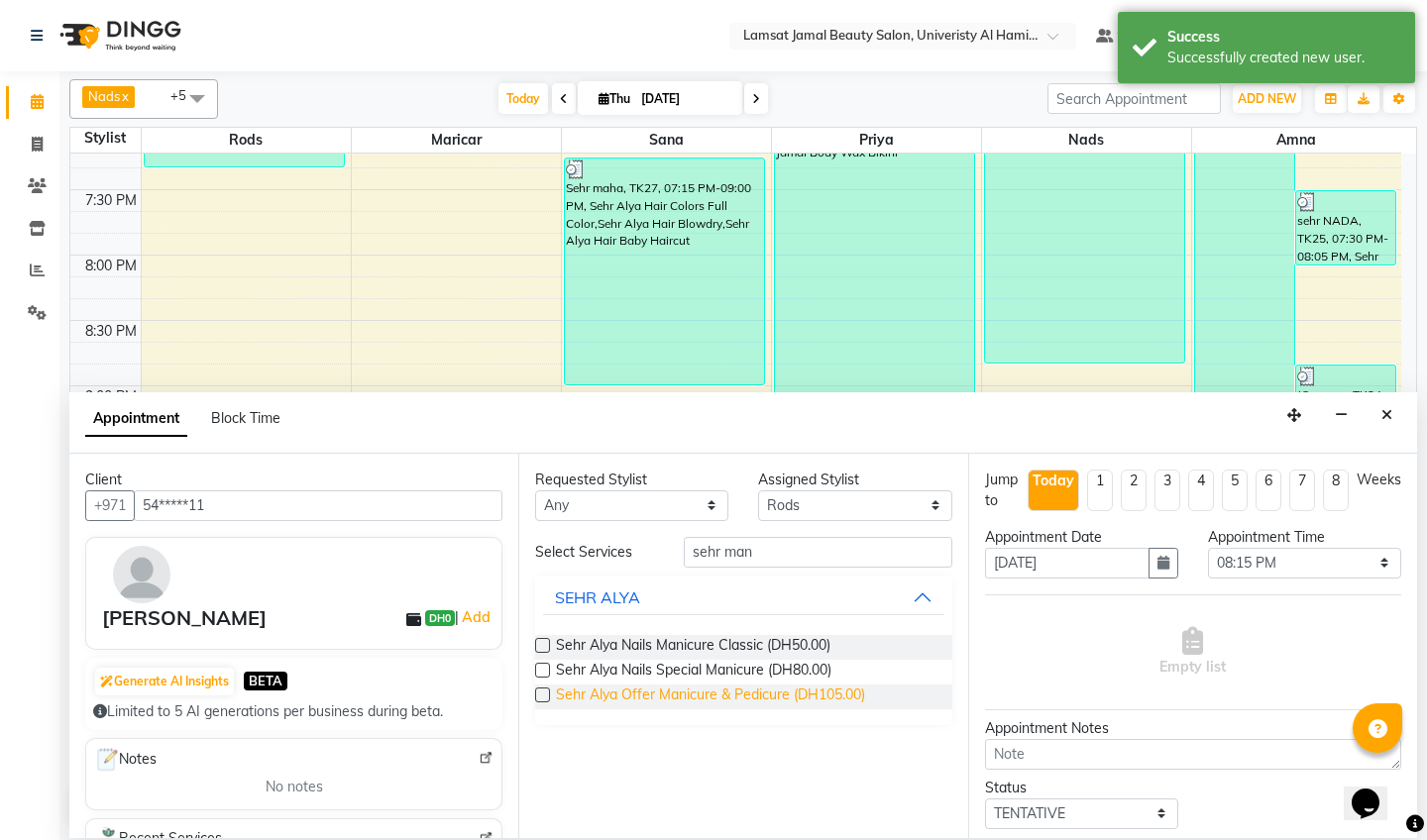 click on "Sehr Alya Offer Manicure & Pedicure (DH105.00)" at bounding box center [711, 696] 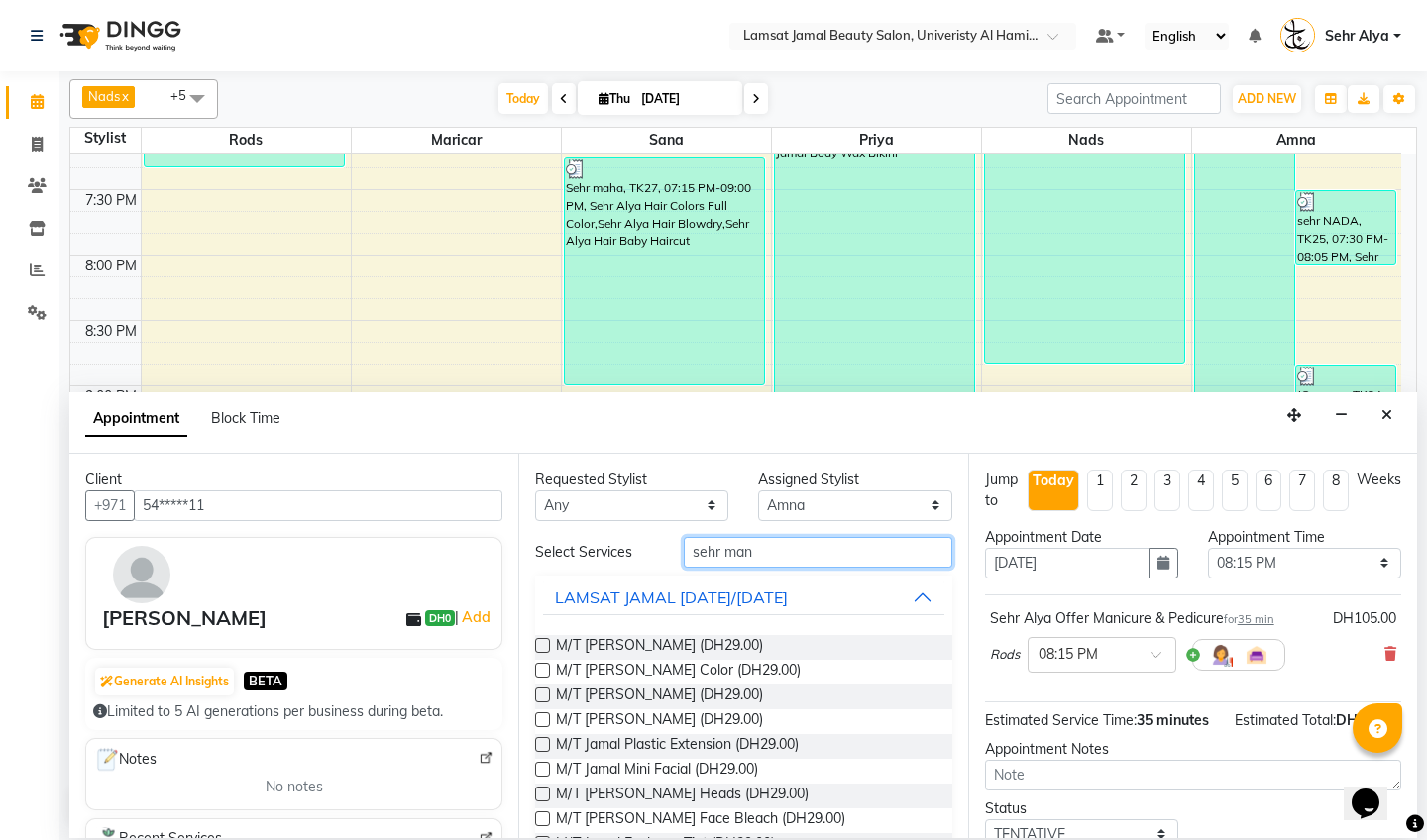 click on "sehr man" at bounding box center [818, 552] 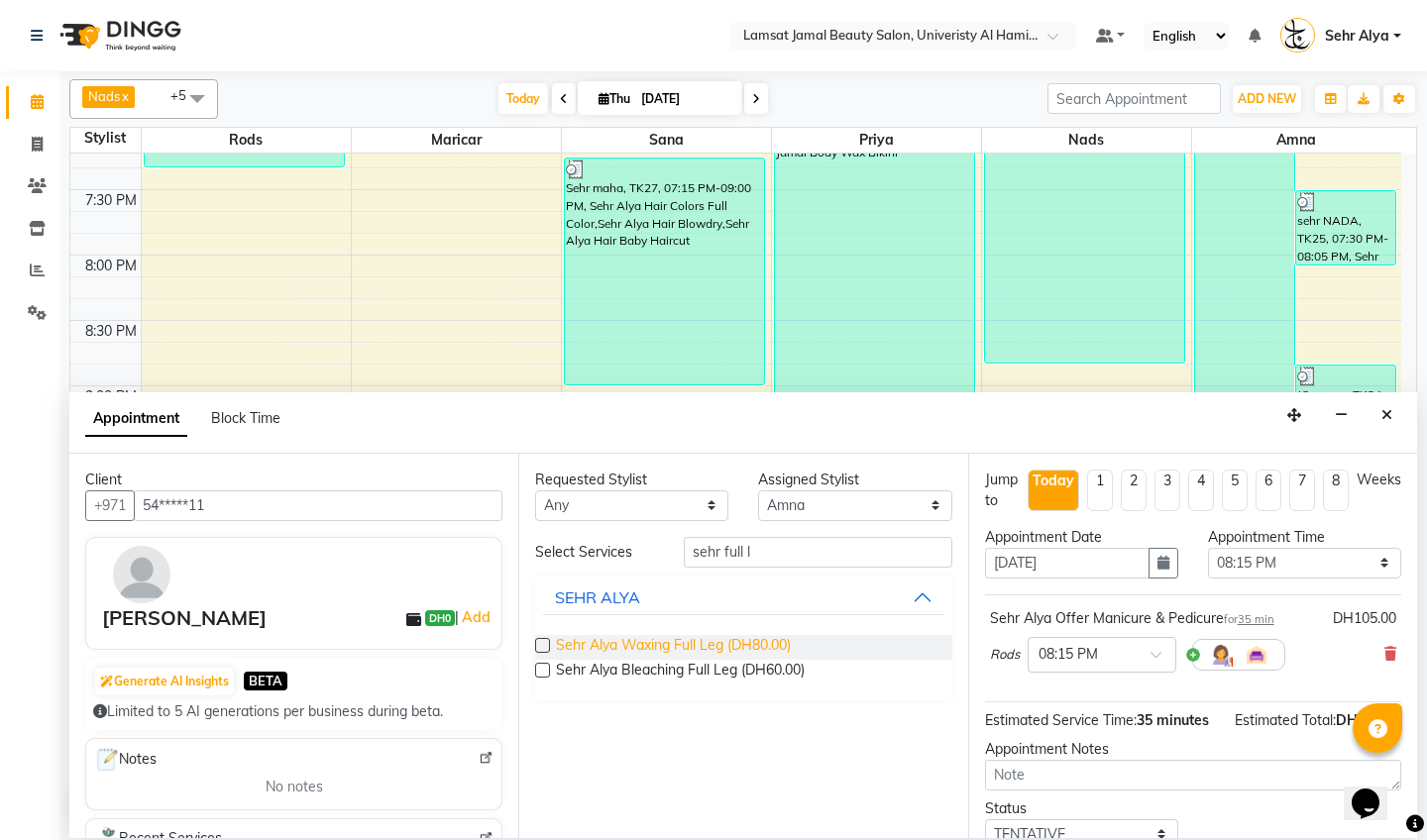 click on "Sehr Alya Waxing Full Leg (DH80.00)" at bounding box center (673, 647) 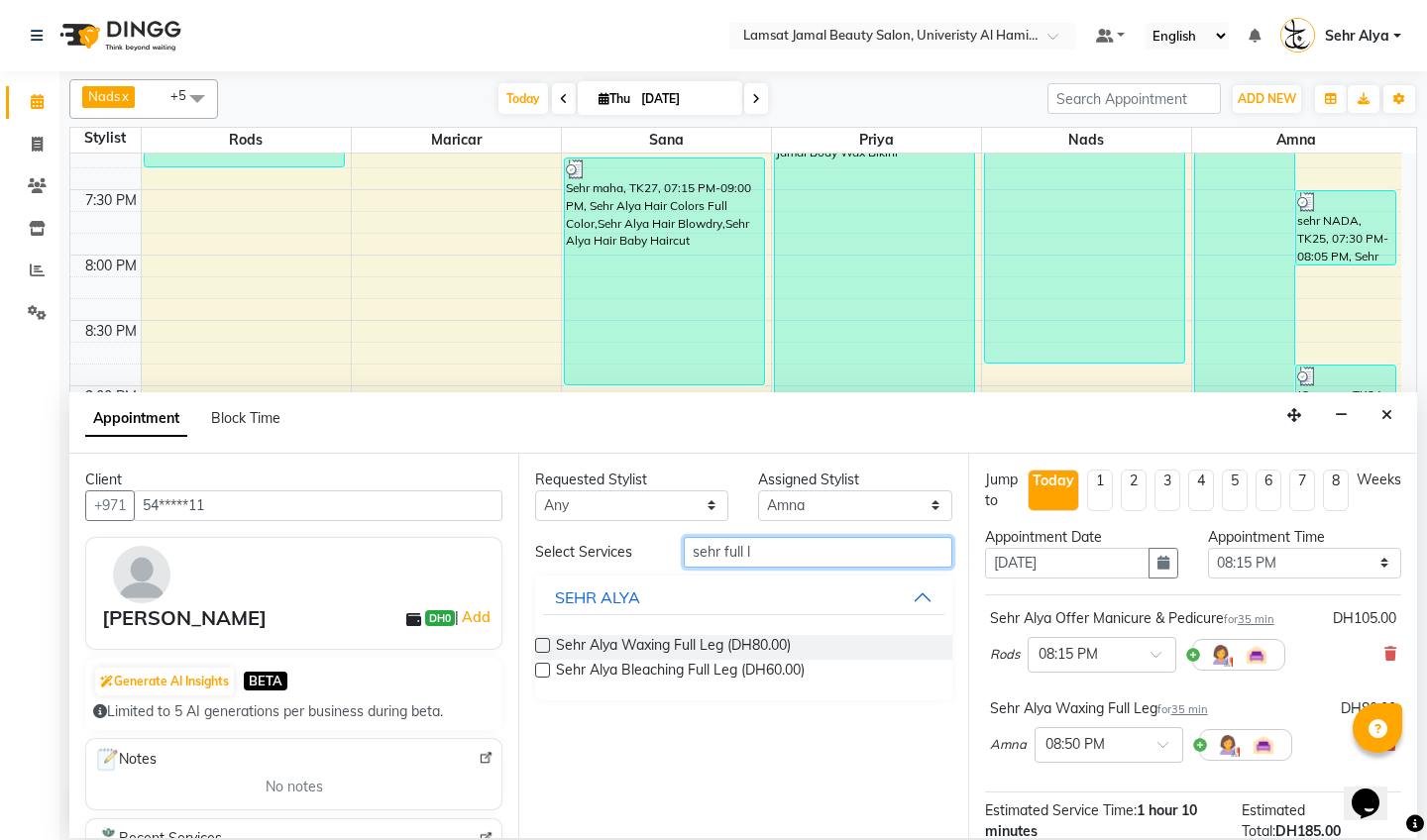click on "sehr full l" at bounding box center [818, 552] 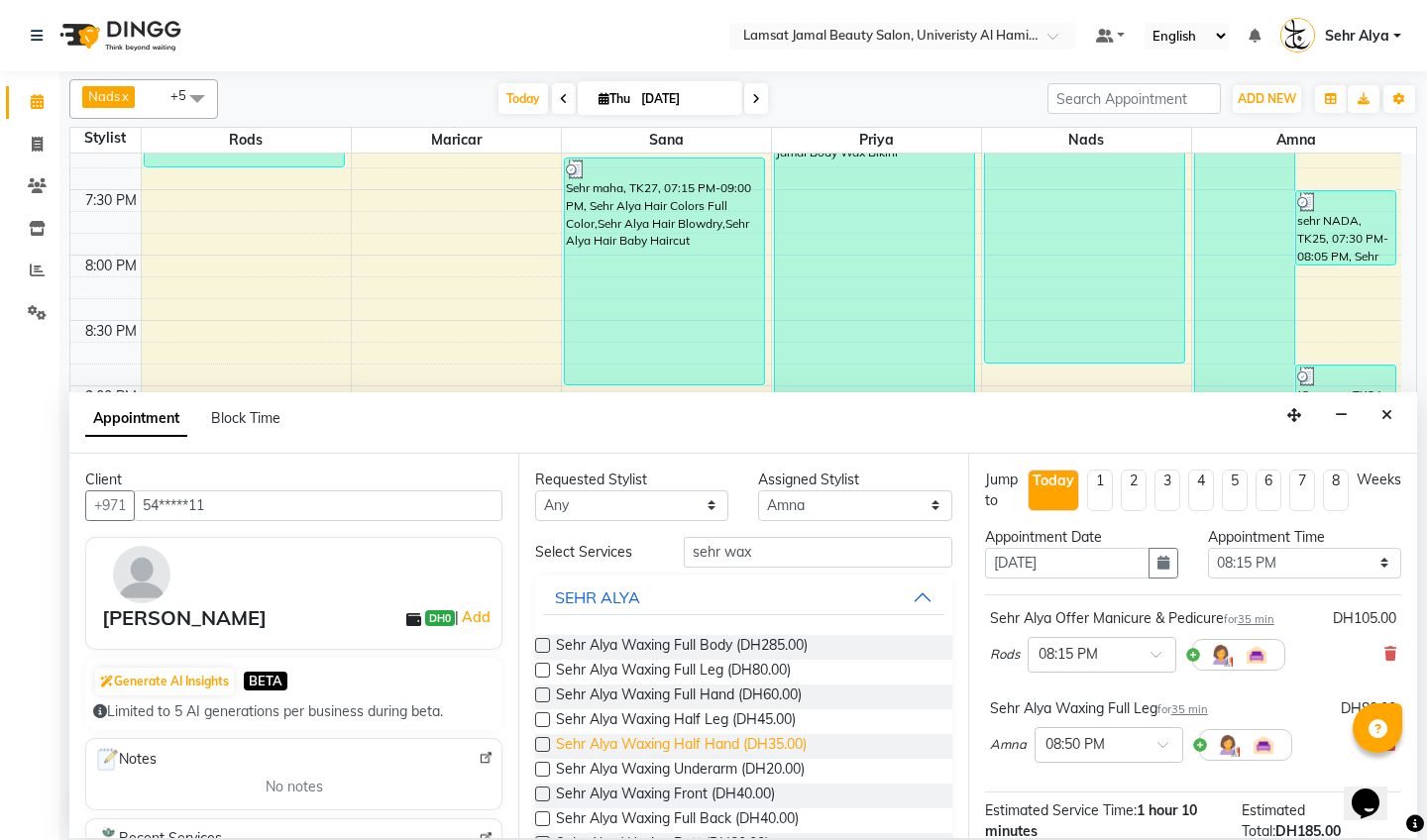 click on "Sehr Alya Waxing Half Hand (DH35.00)" at bounding box center (681, 746) 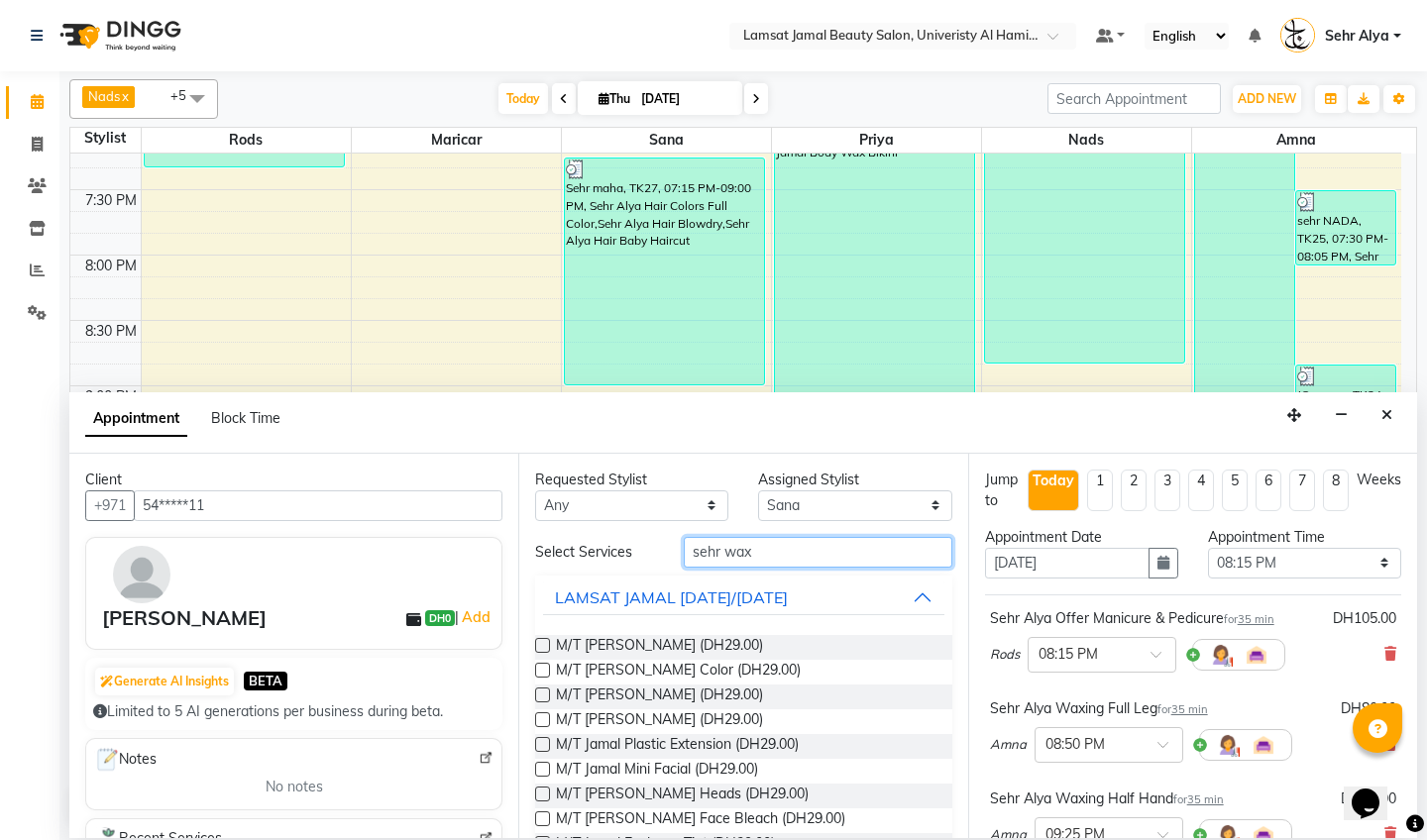 click on "sehr wax" at bounding box center (818, 552) 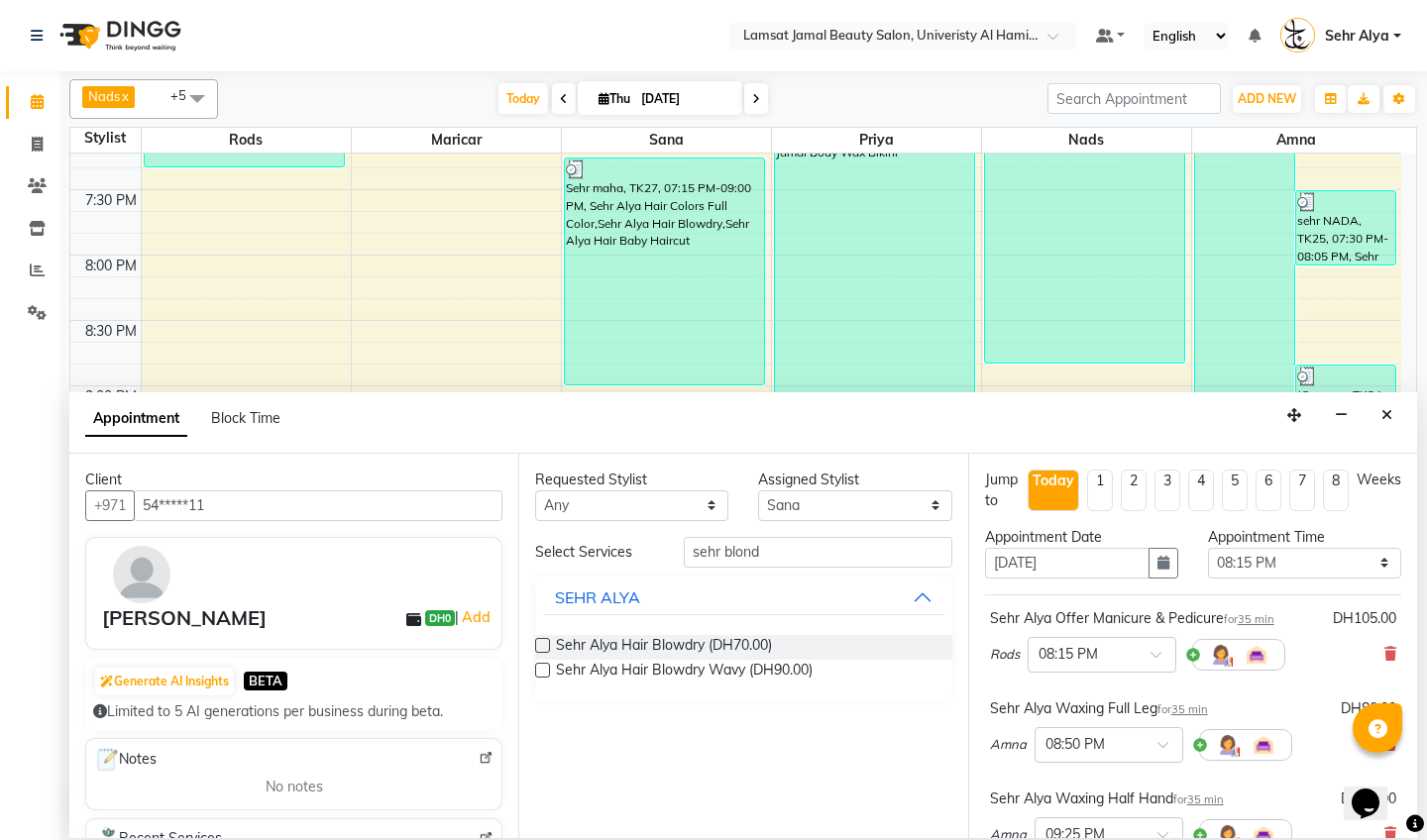 drag, startPoint x: 855, startPoint y: 553, endPoint x: 811, endPoint y: 642, distance: 99.28243 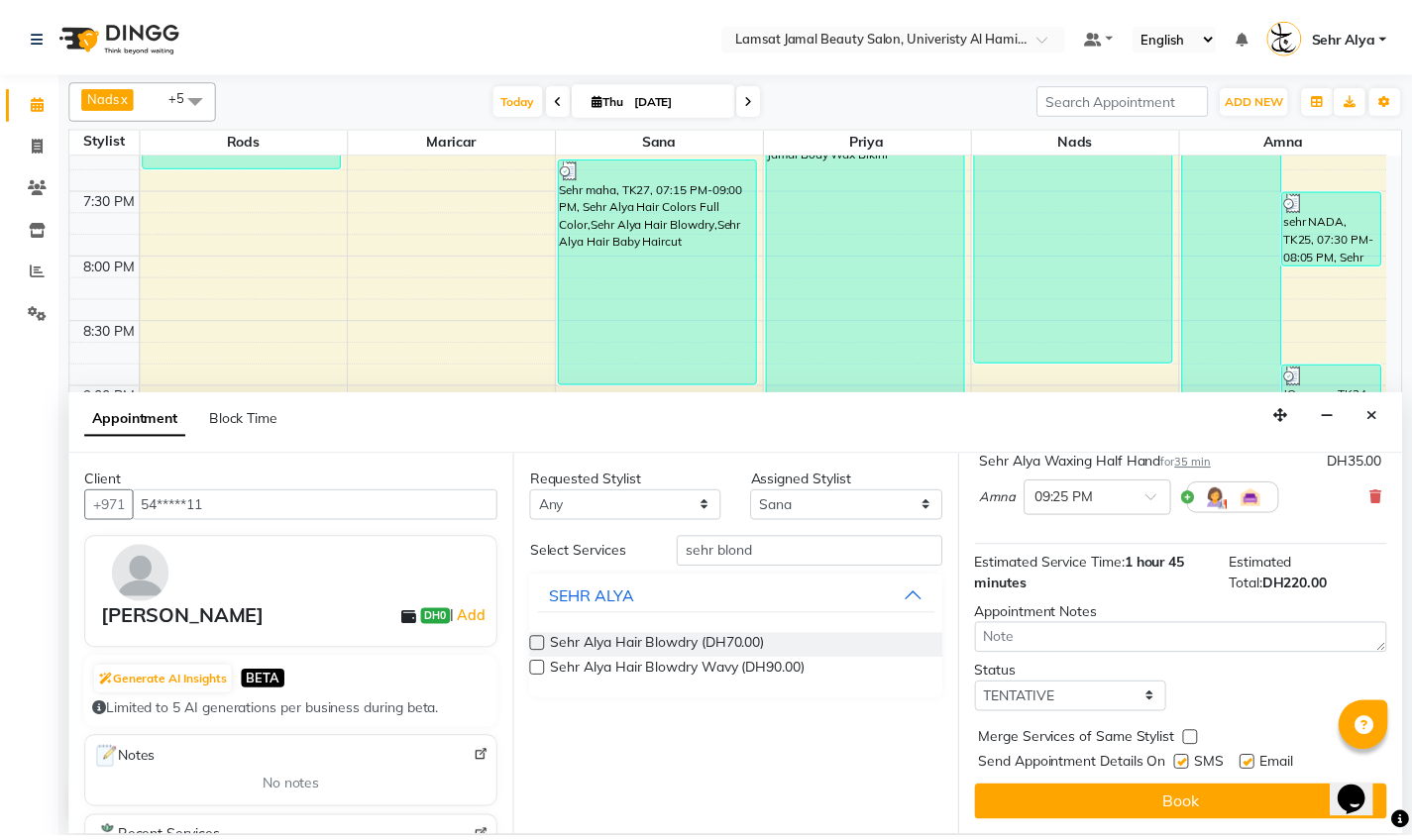 scroll, scrollTop: 338, scrollLeft: 0, axis: vertical 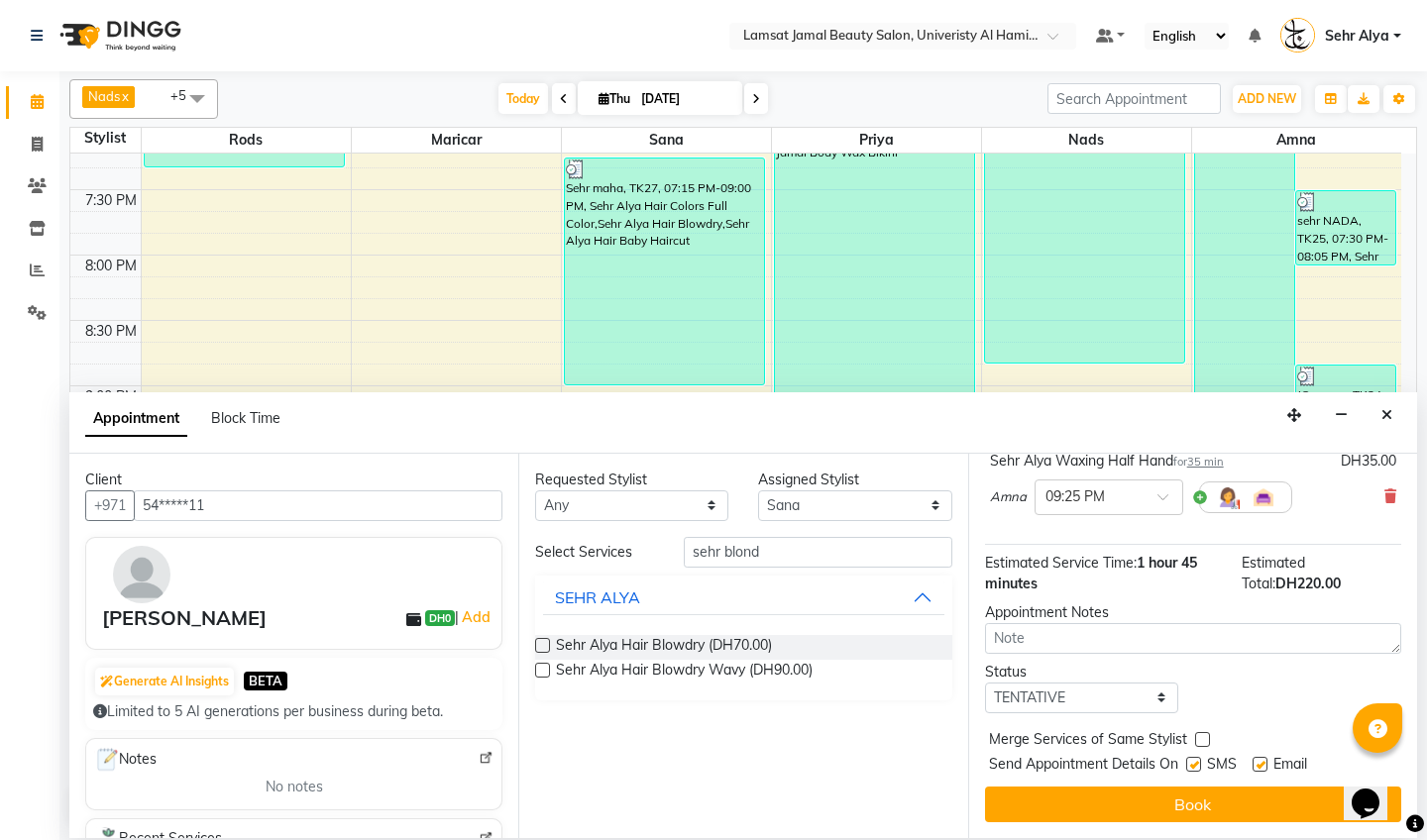drag, startPoint x: 1410, startPoint y: 766, endPoint x: 59, endPoint y: 0, distance: 1553.0476 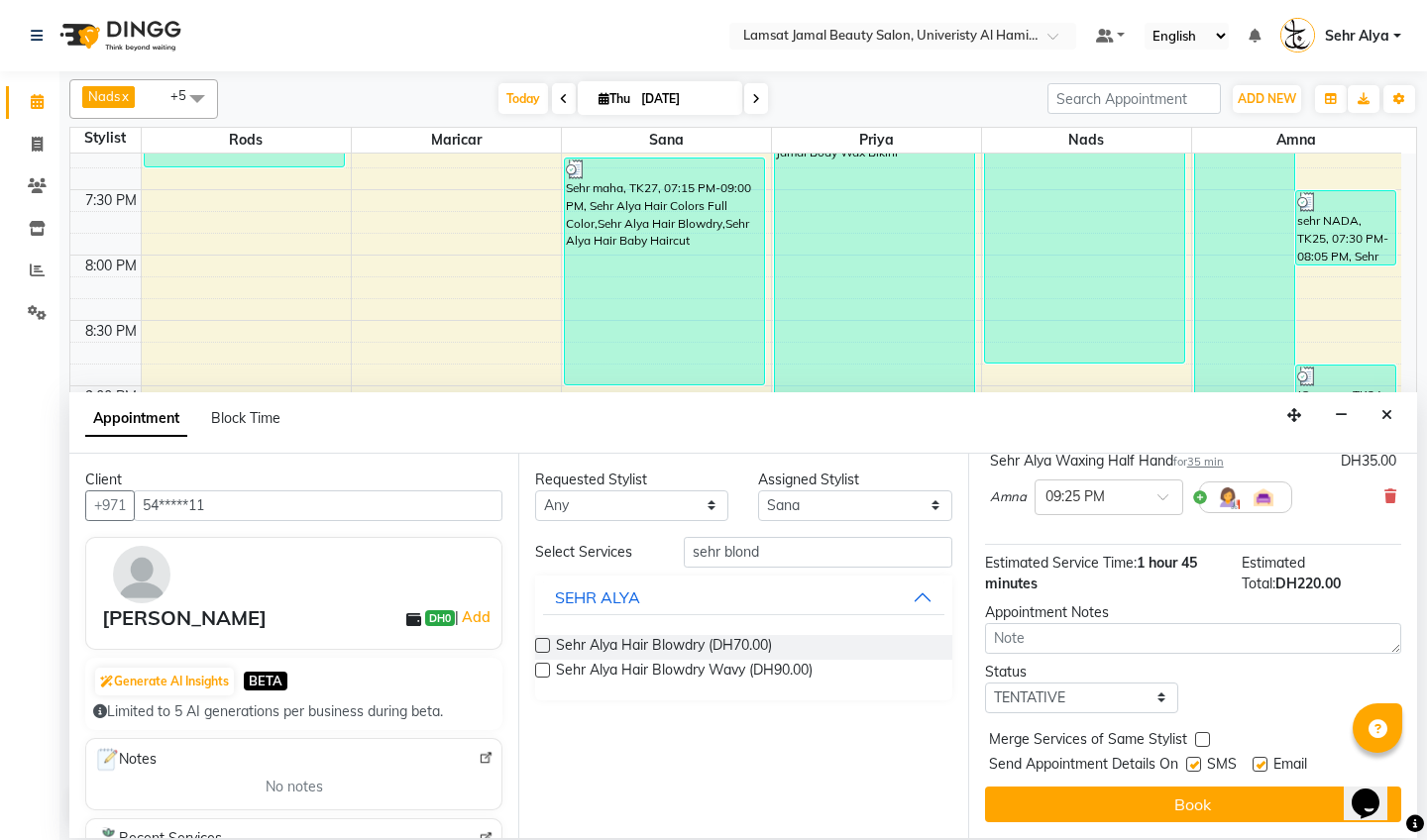 click at bounding box center [1202, 739] 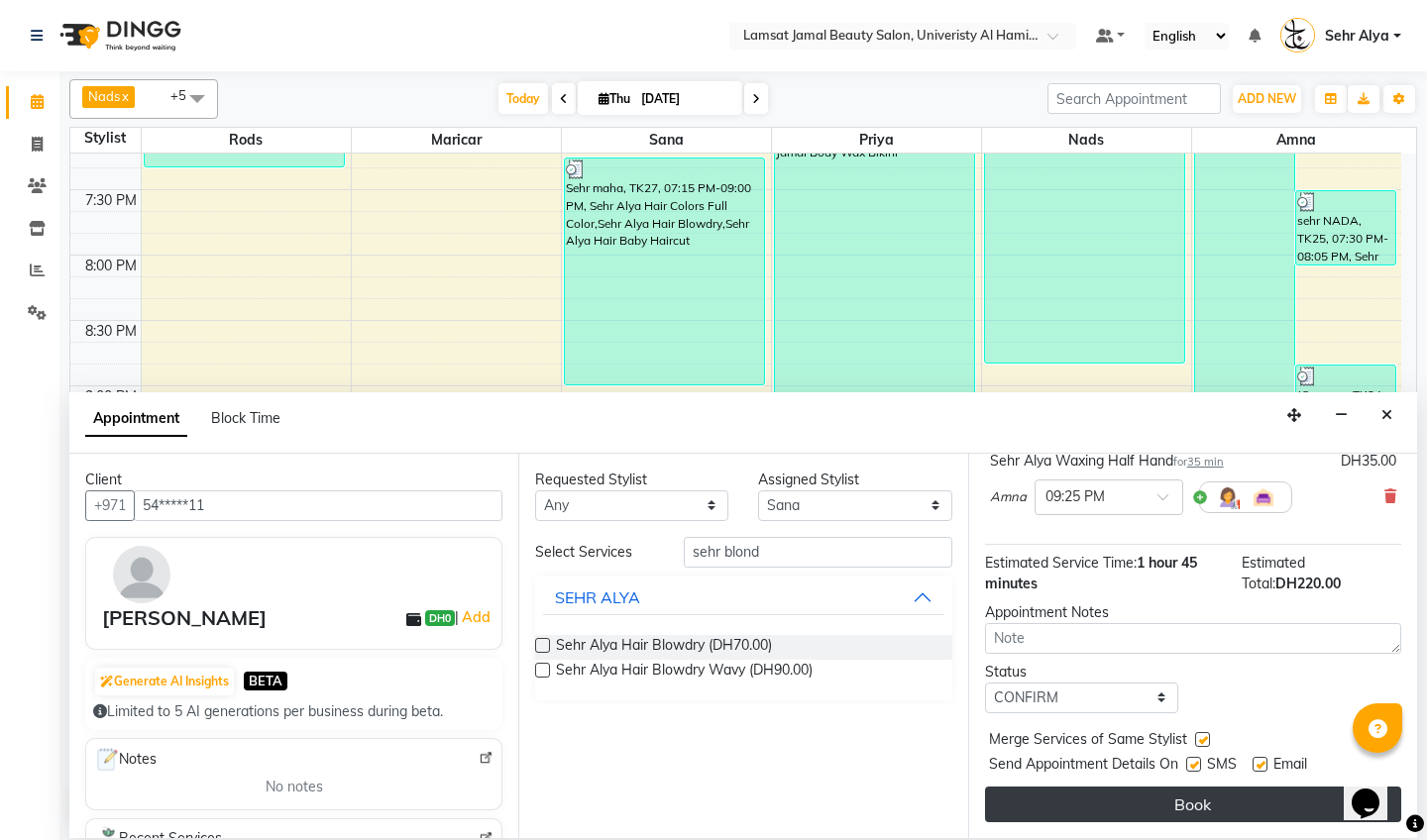 click on "Book" at bounding box center (1193, 804) 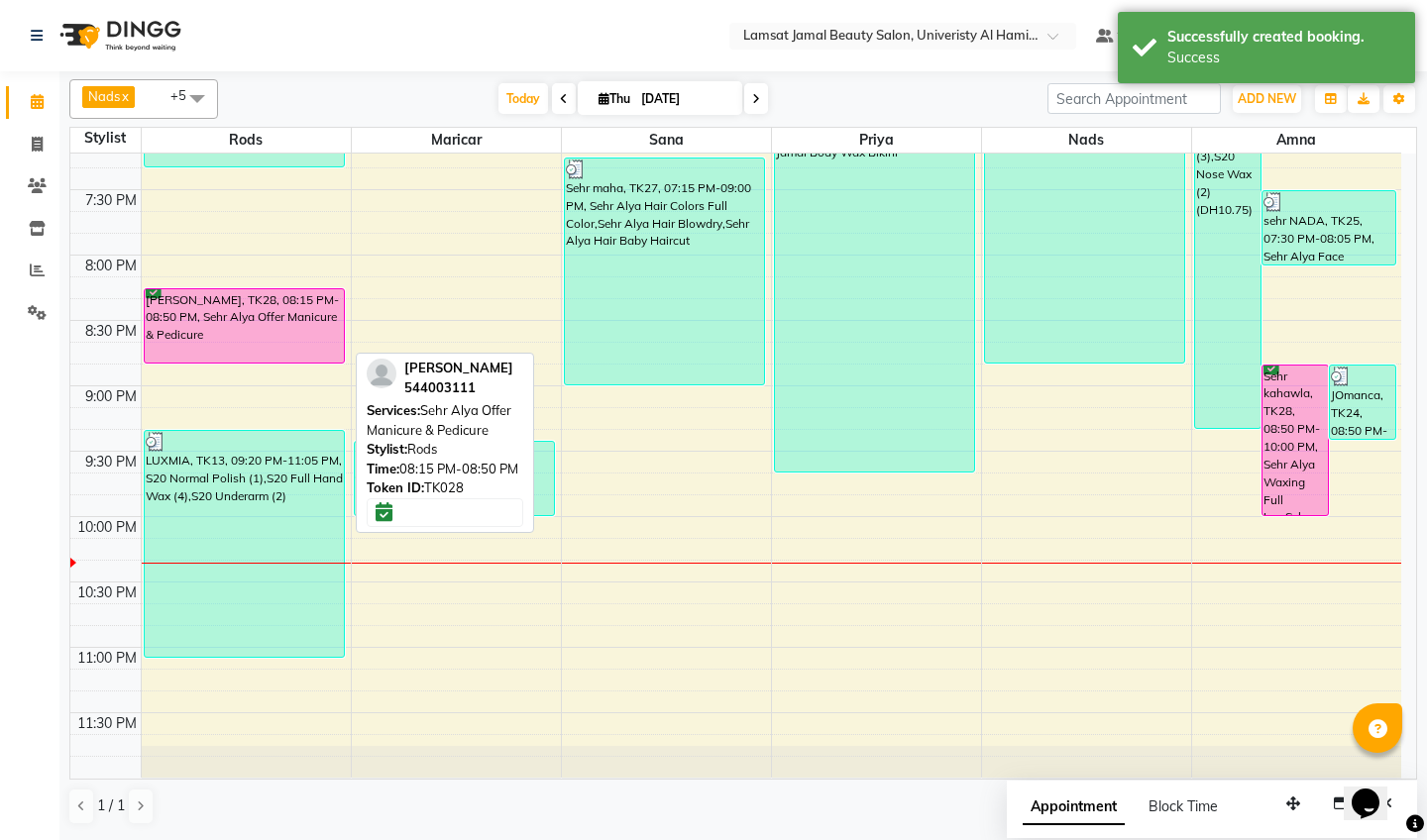 click on "[PERSON_NAME], TK28, 08:15 PM-08:50 PM, Sehr Alya Offer Manicure & Pedicure" at bounding box center [245, 326] 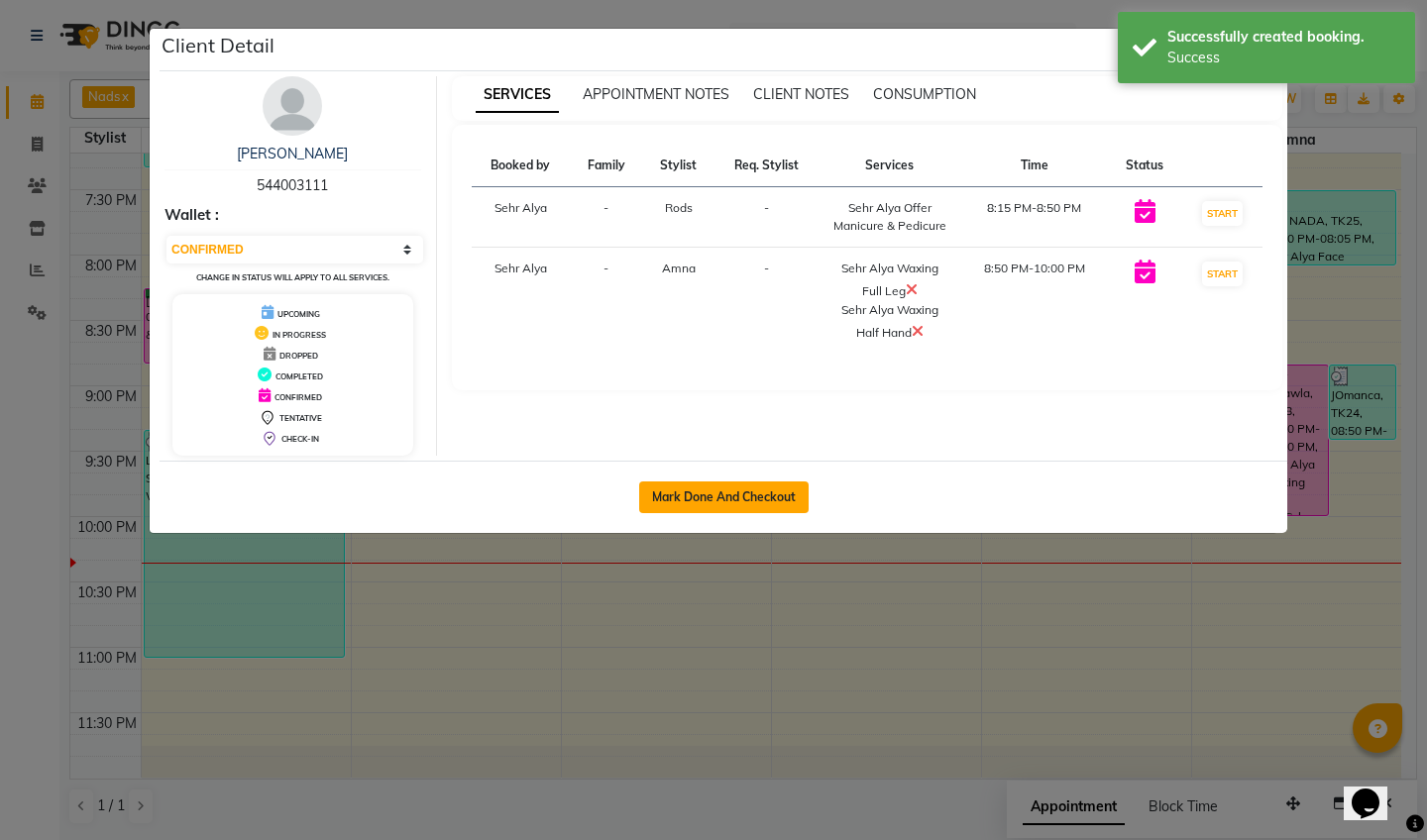 click on "Mark Done And Checkout" 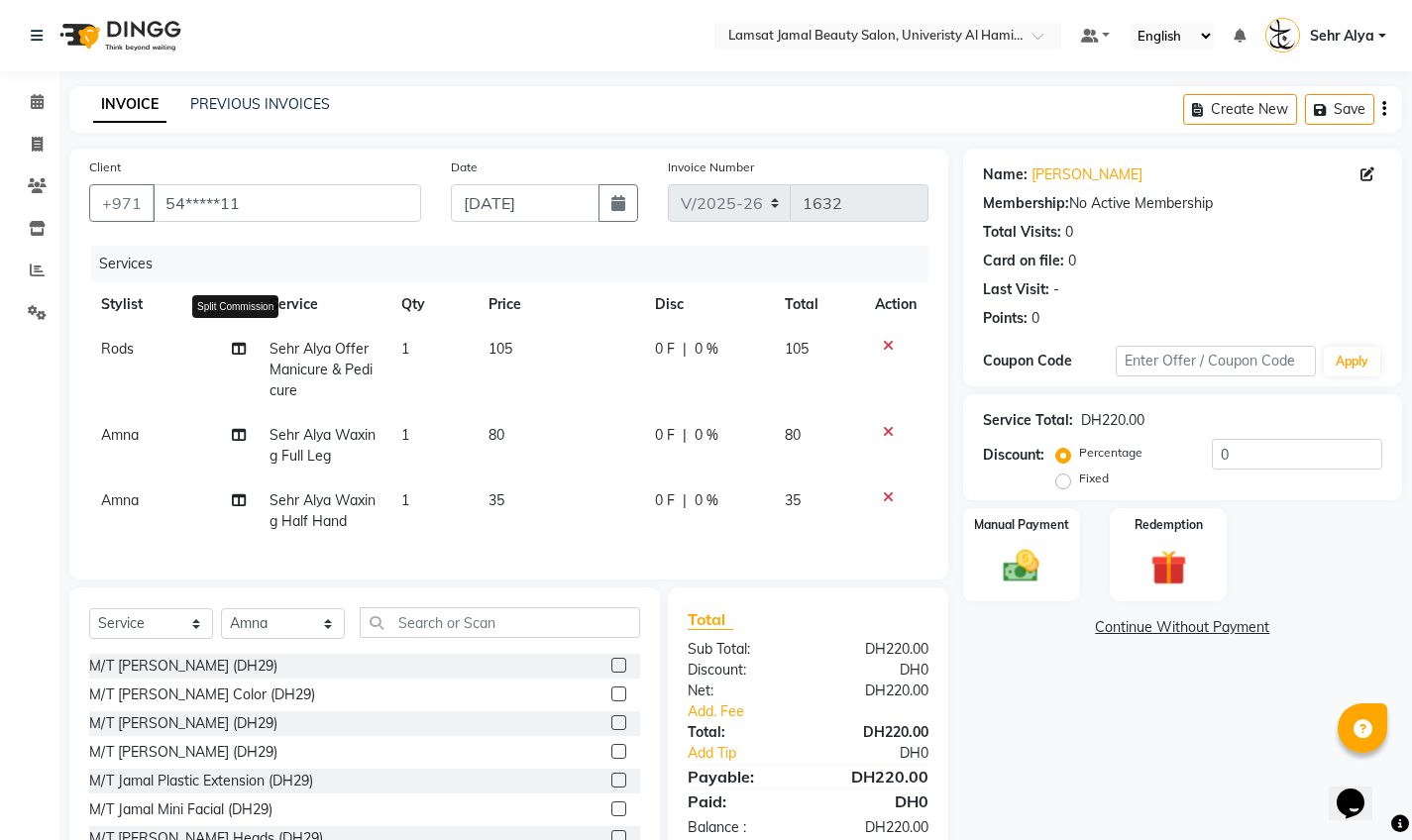 click 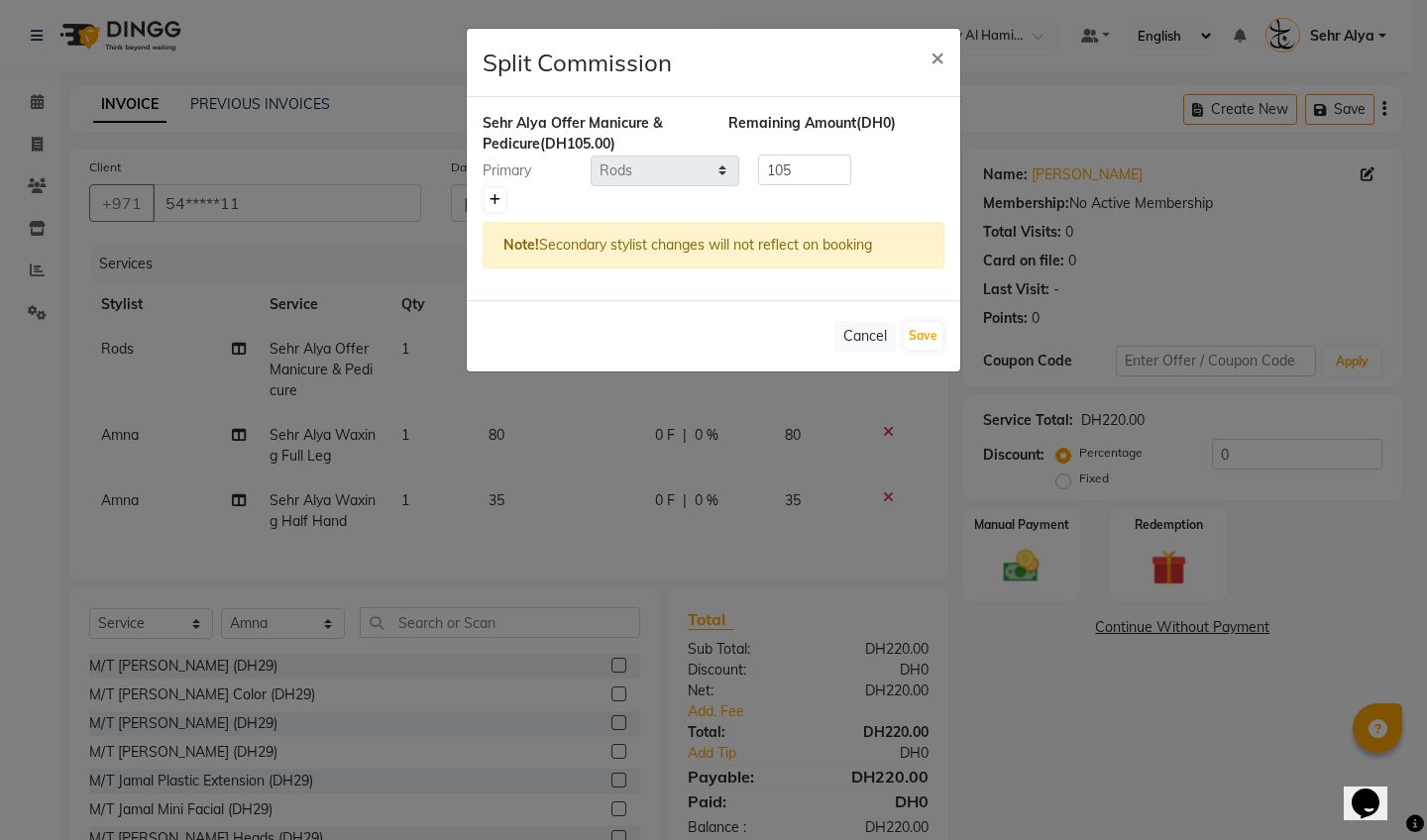 click 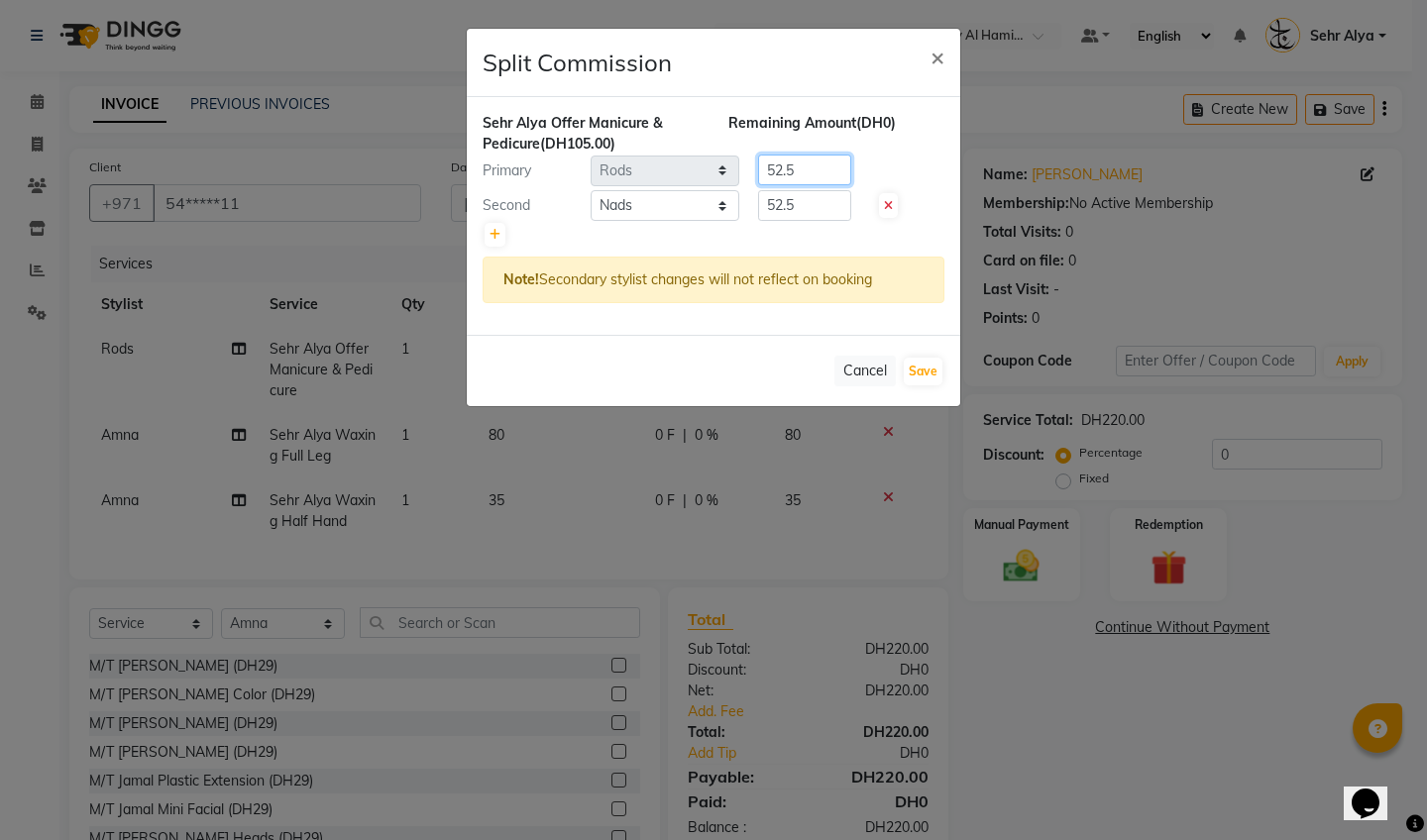 click on "52.5" 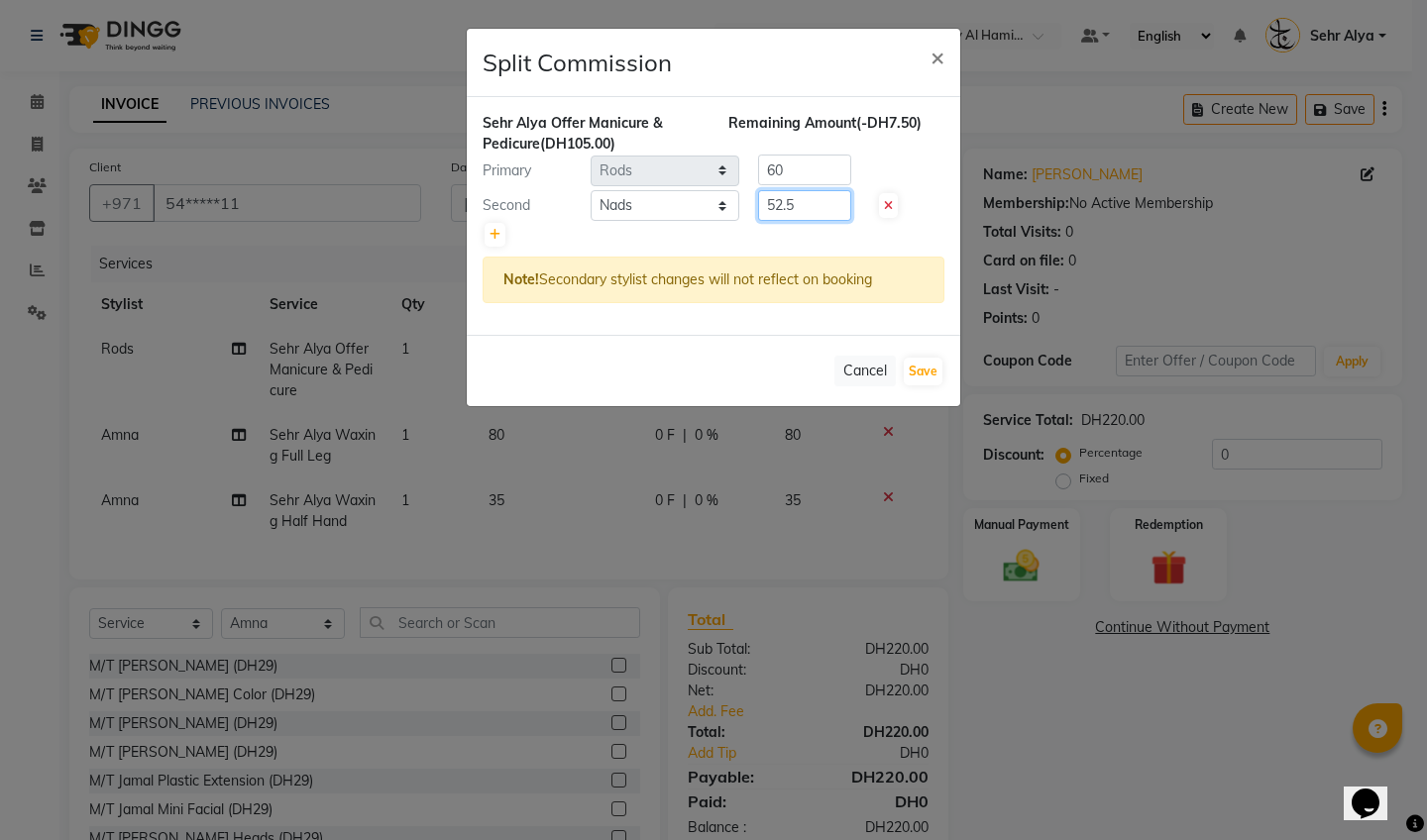 click on "52.5" 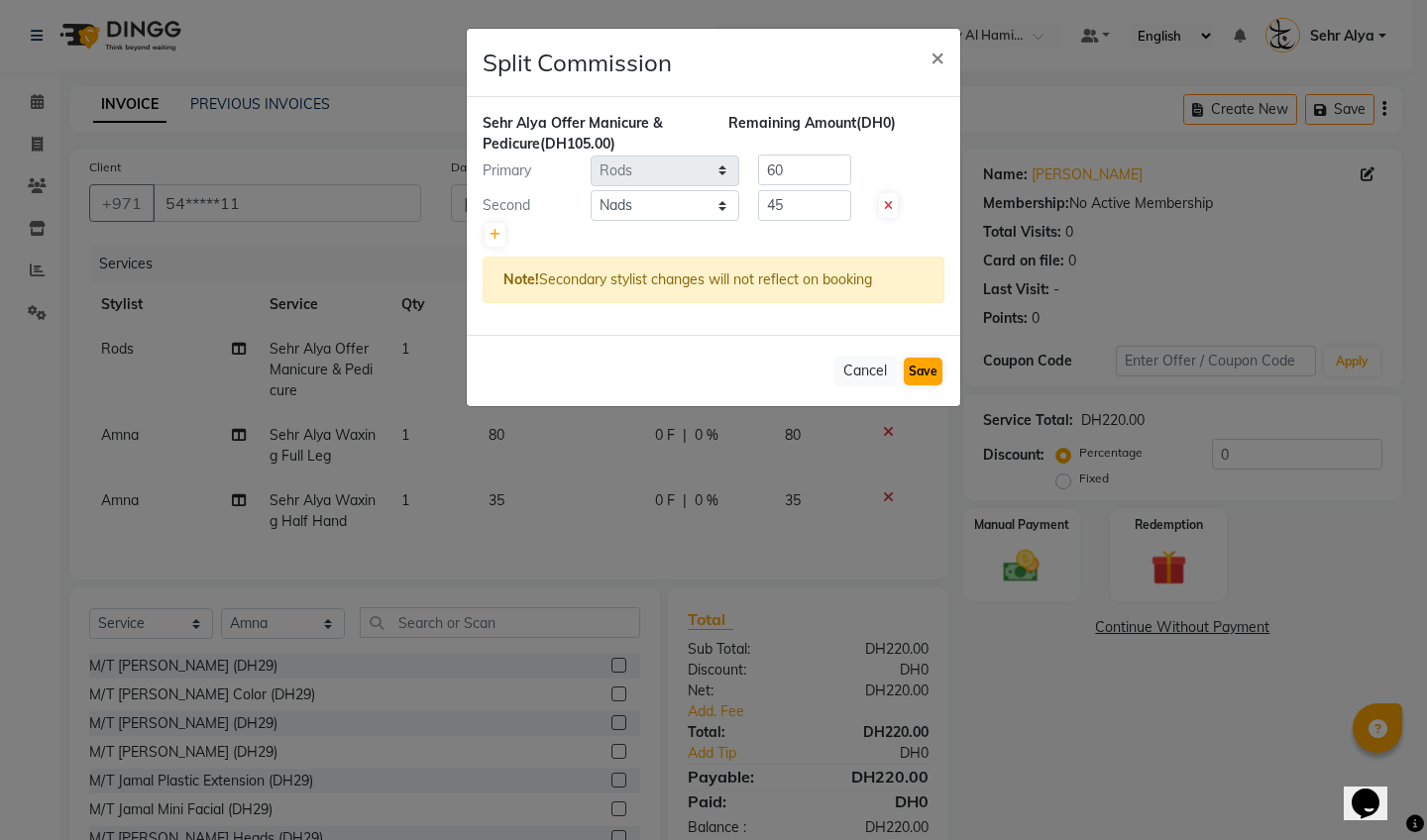 click on "Save" 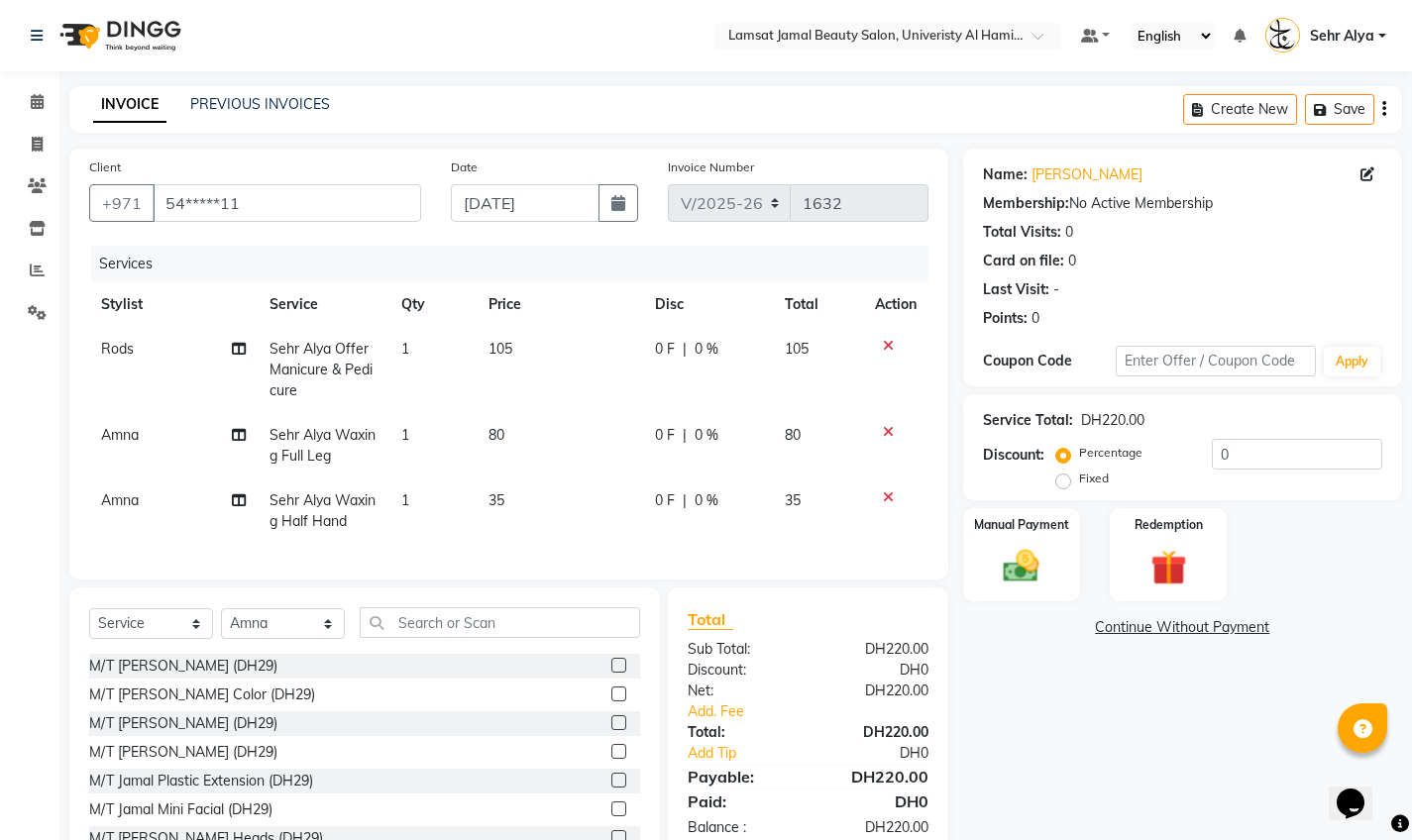 click on "35" 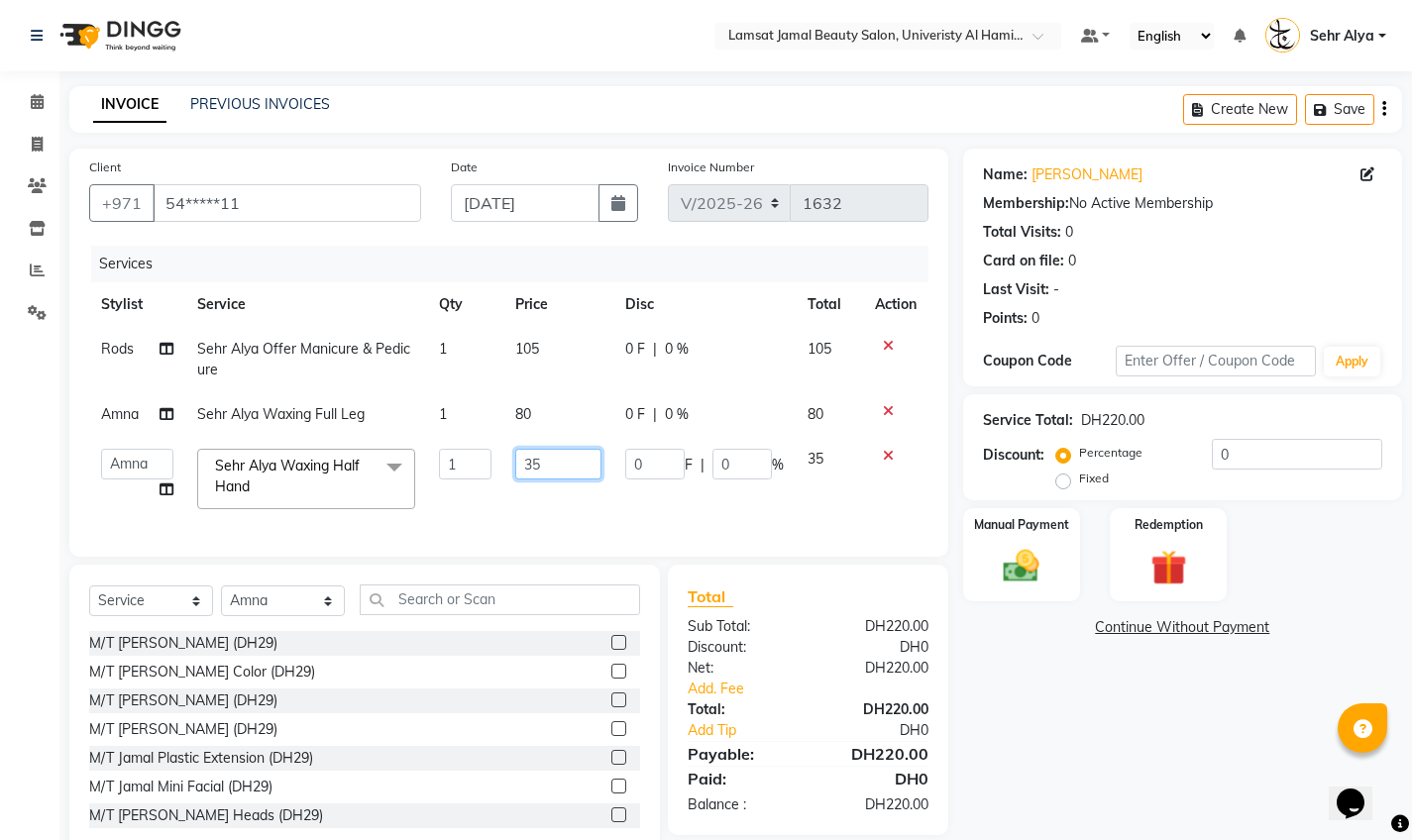 click on "35" 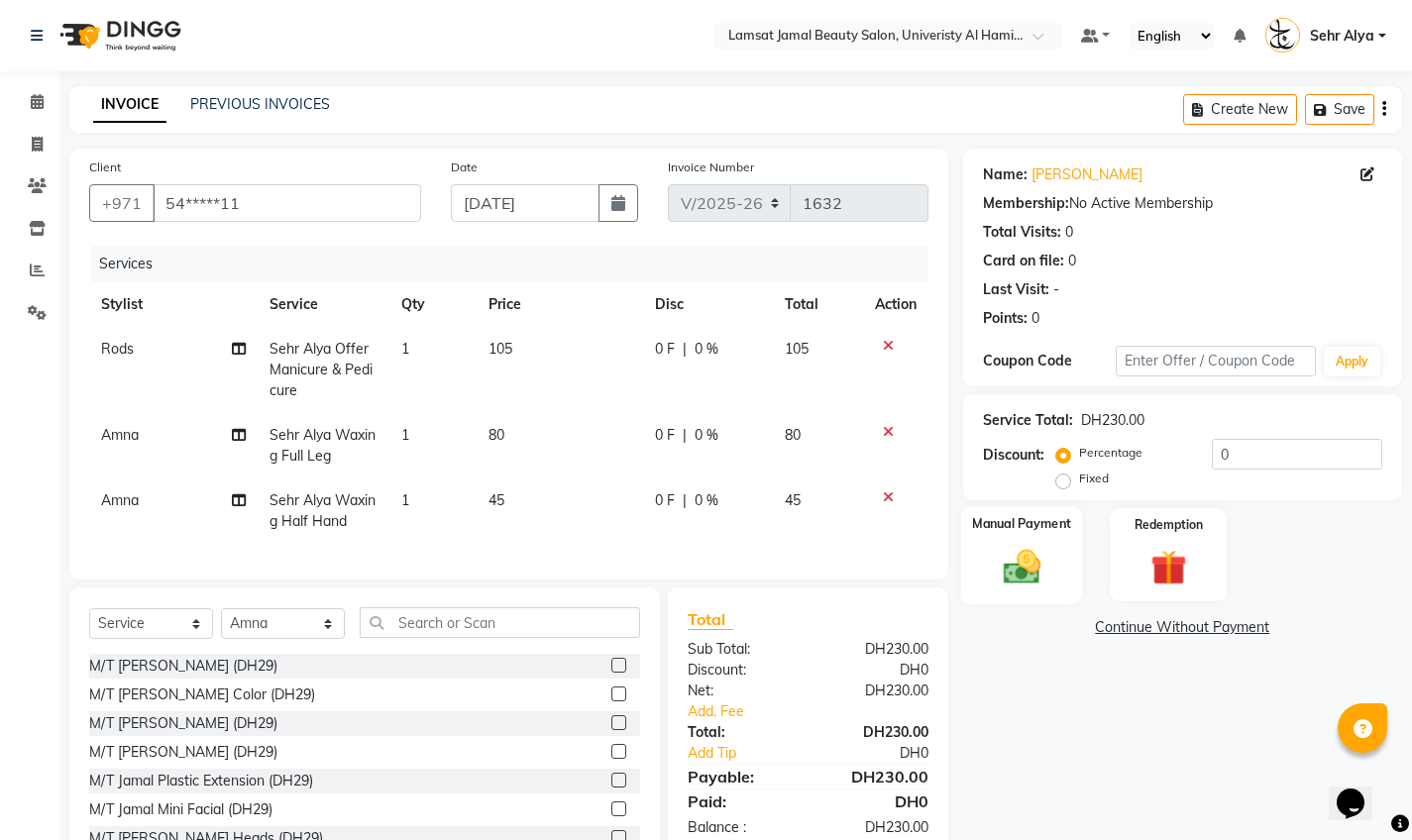 click on "Manual Payment" 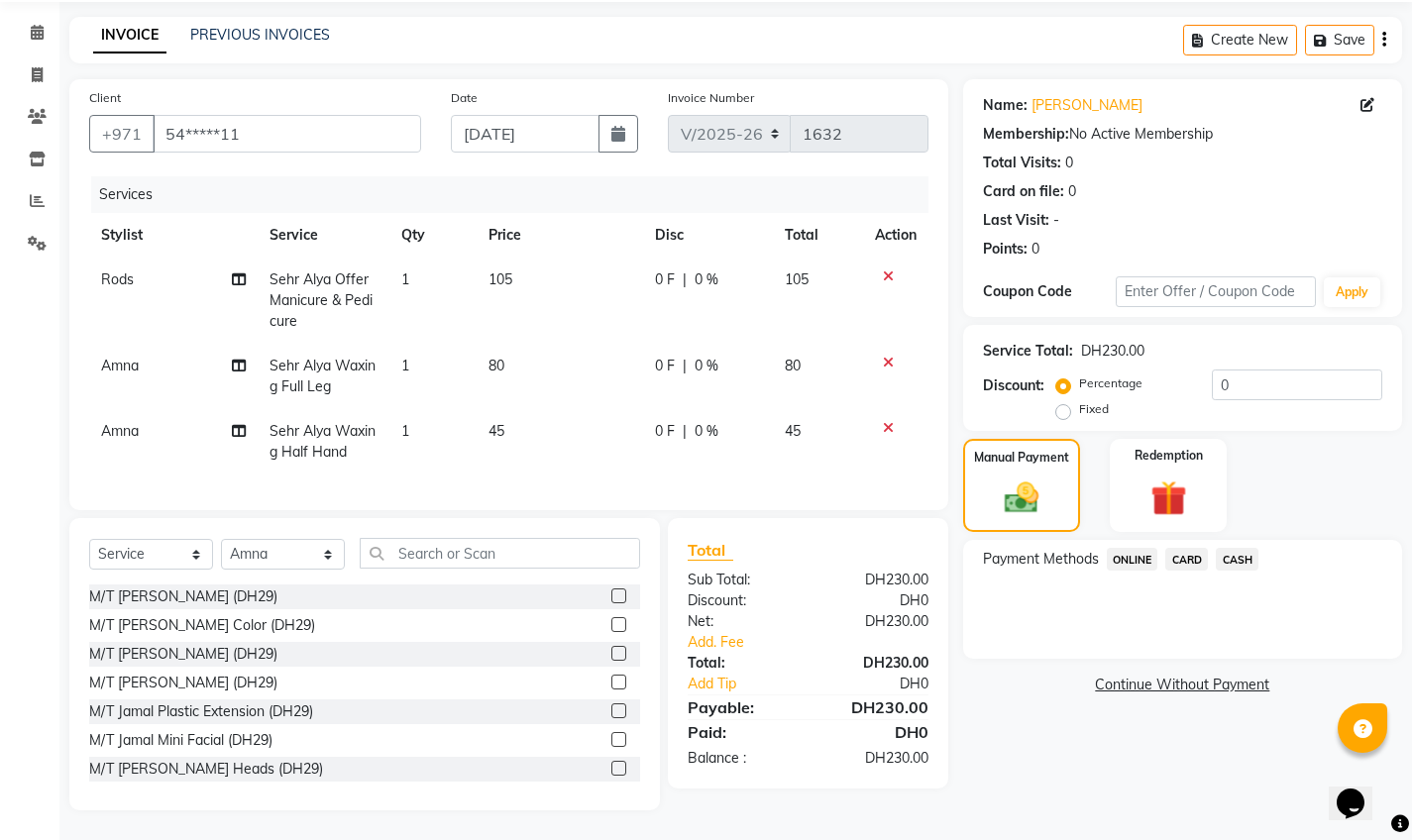 scroll, scrollTop: 80, scrollLeft: 0, axis: vertical 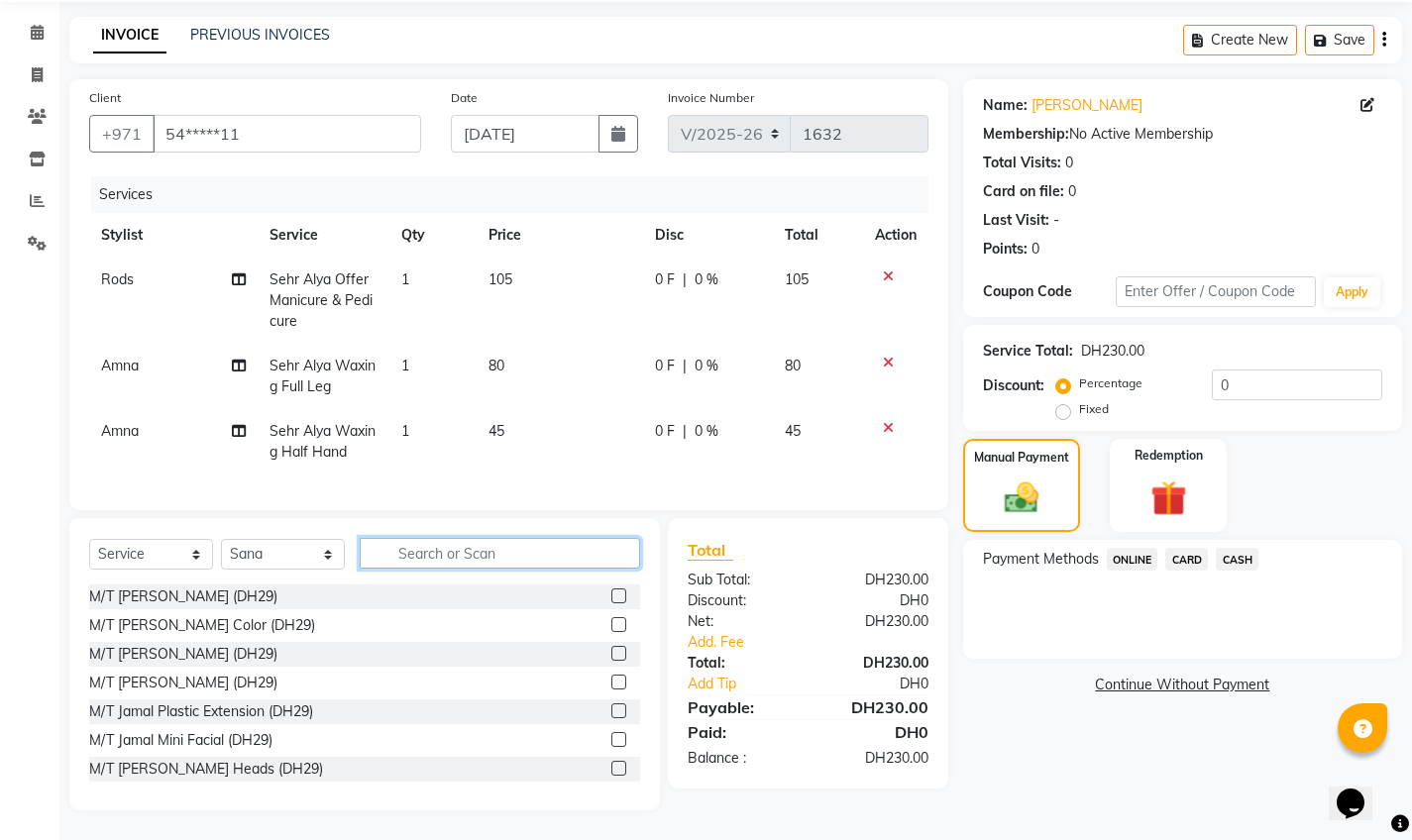 click 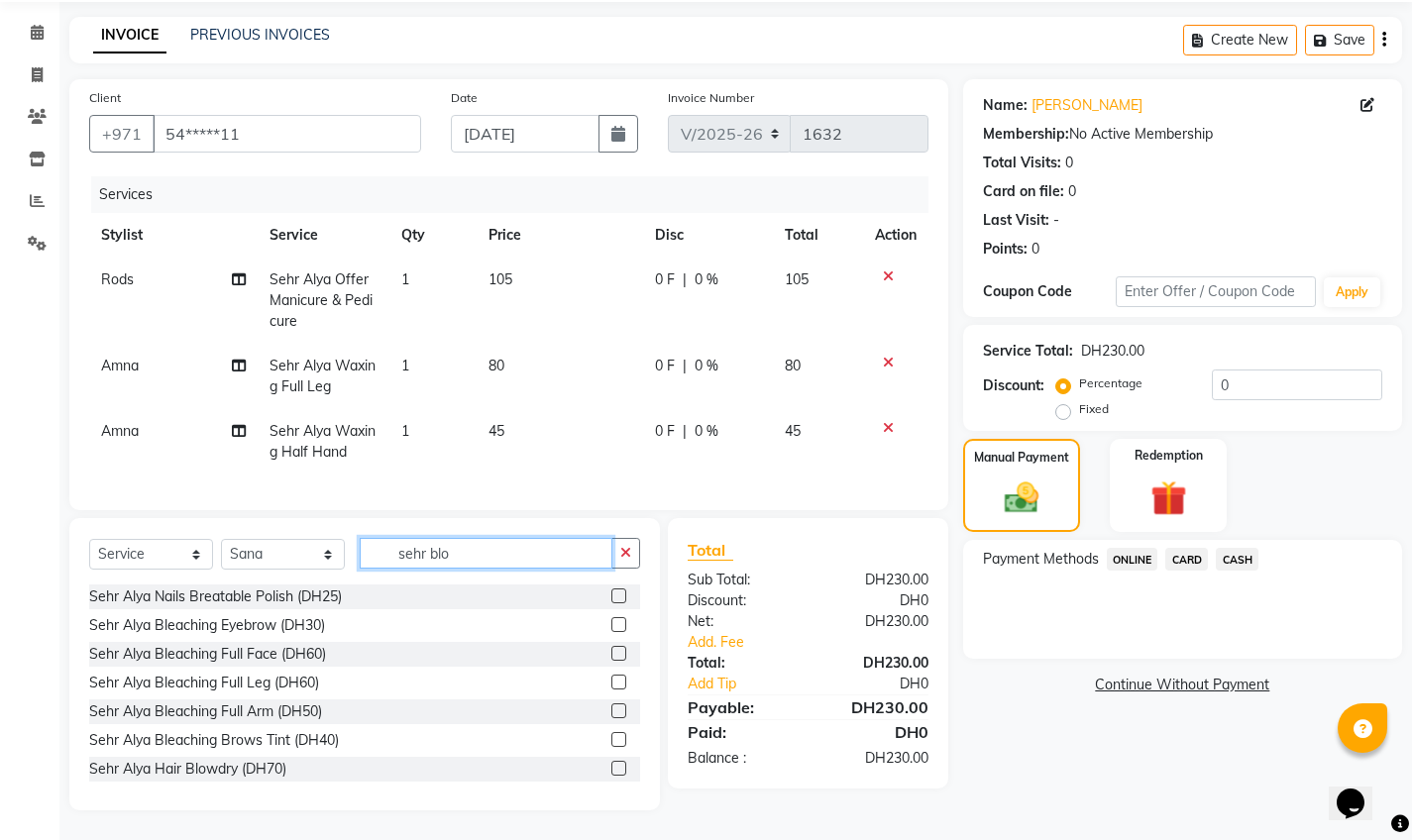 scroll, scrollTop: 62, scrollLeft: 0, axis: vertical 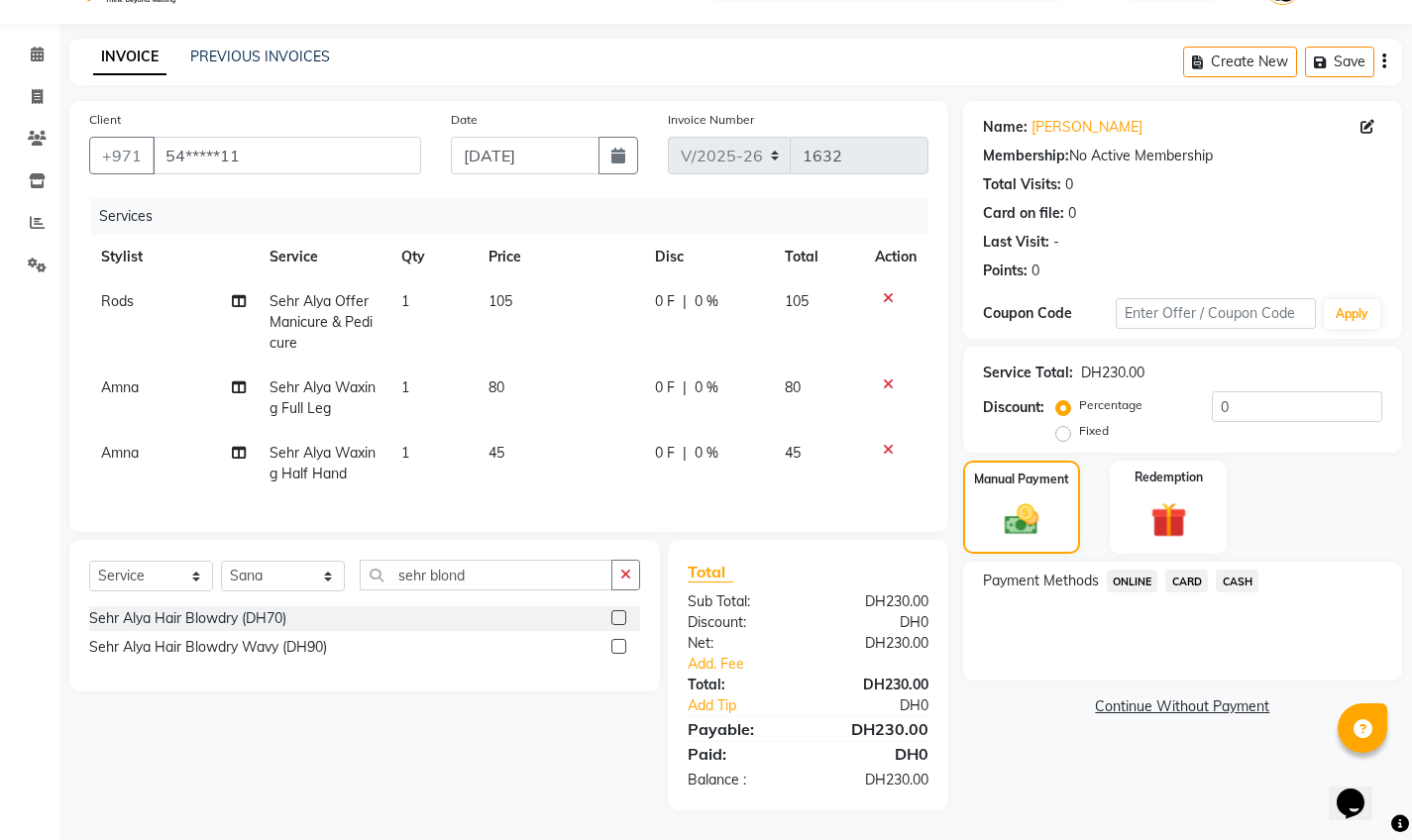 drag, startPoint x: 424, startPoint y: 609, endPoint x: 377, endPoint y: 608, distance: 47.010637 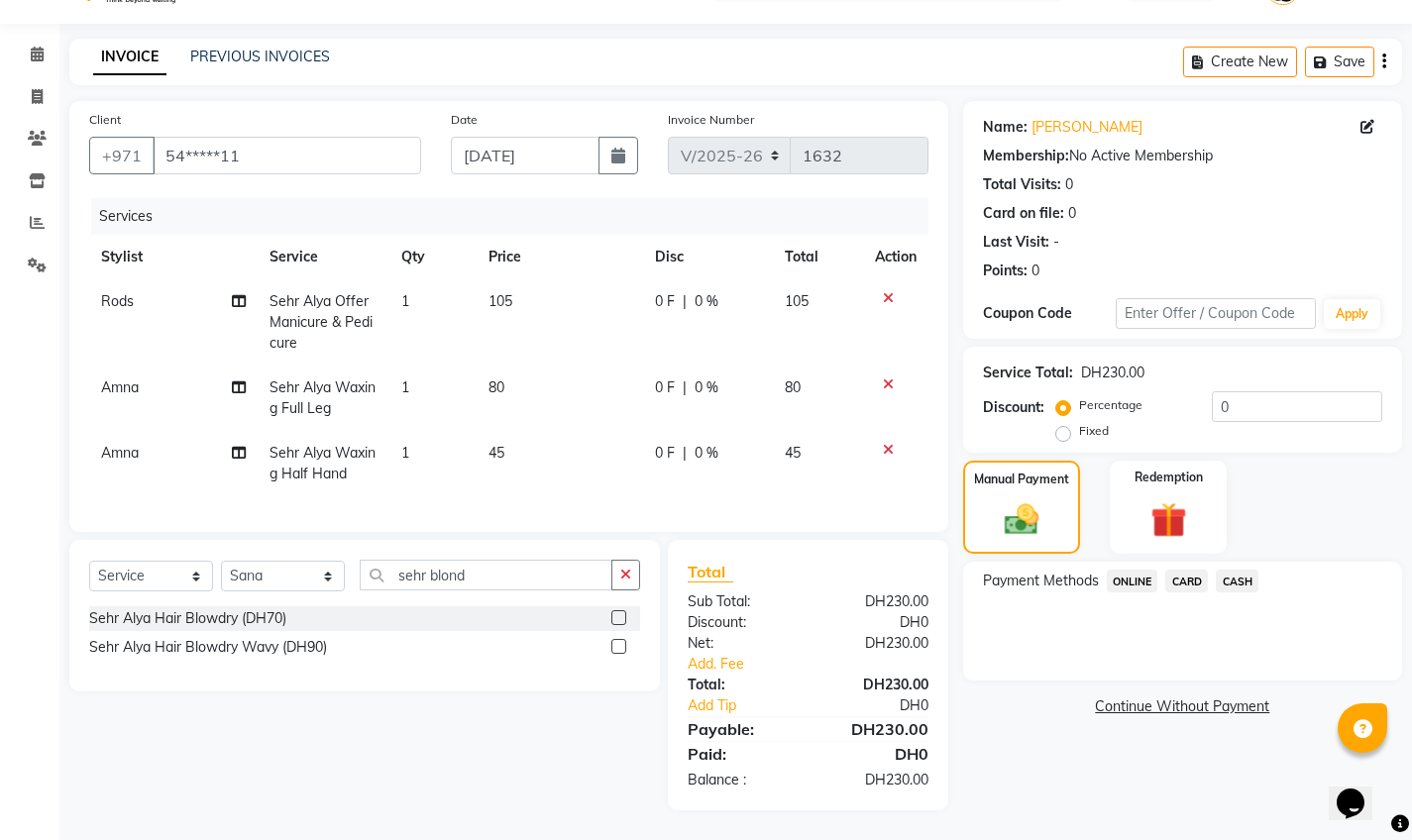 click 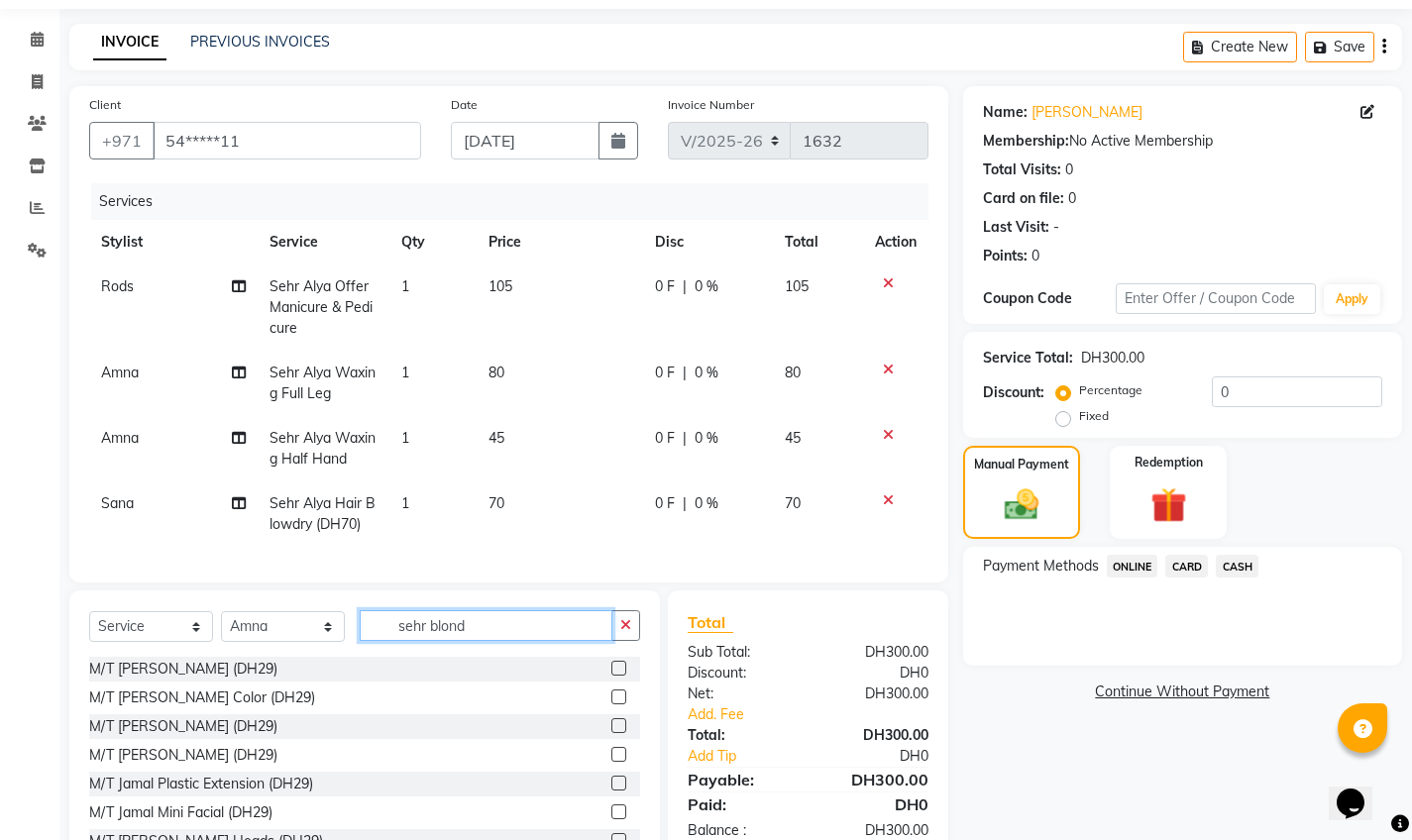 click on "sehr blond" 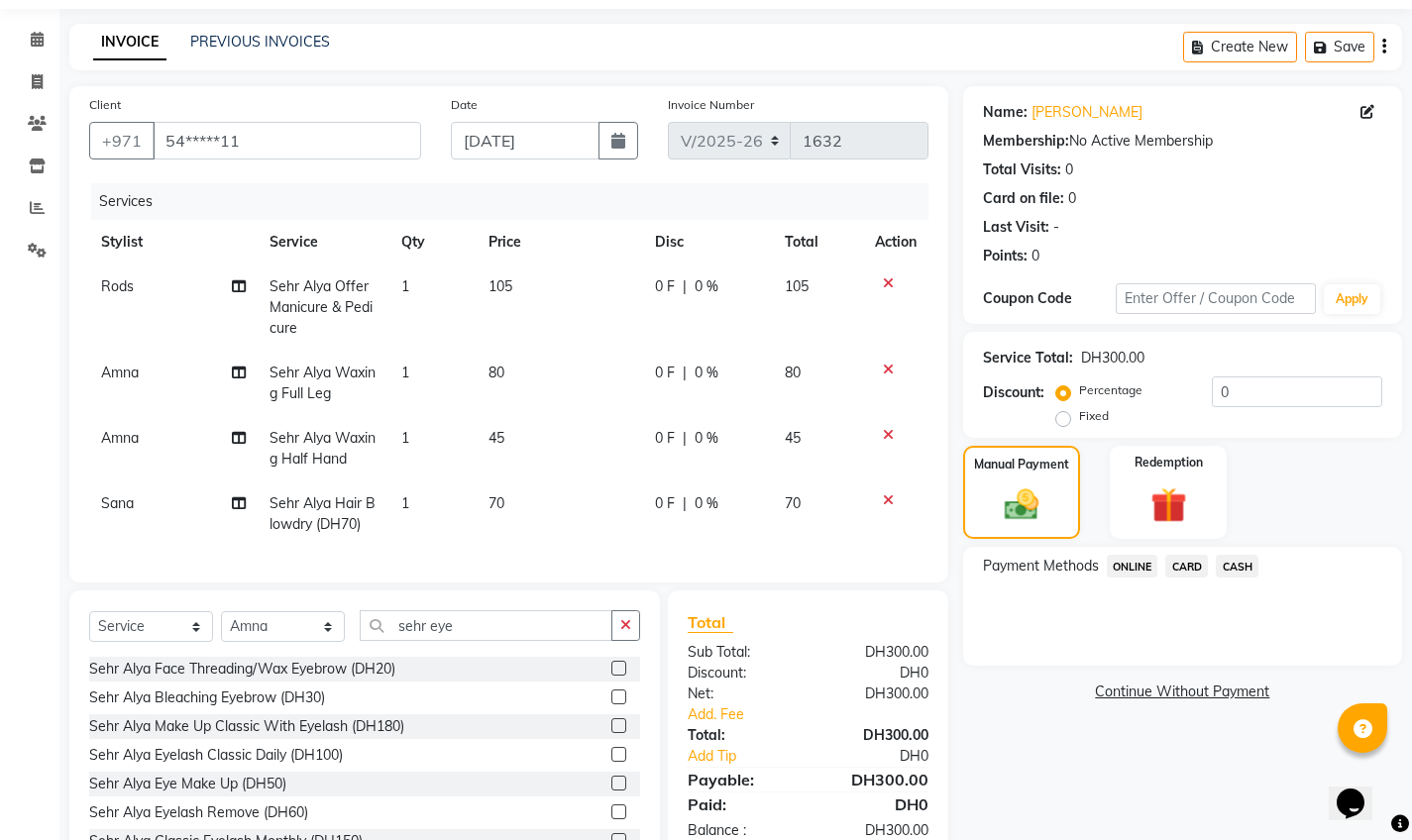 click on "Sehr Alya Face Threading/Wax Eyebrow (DH20)" 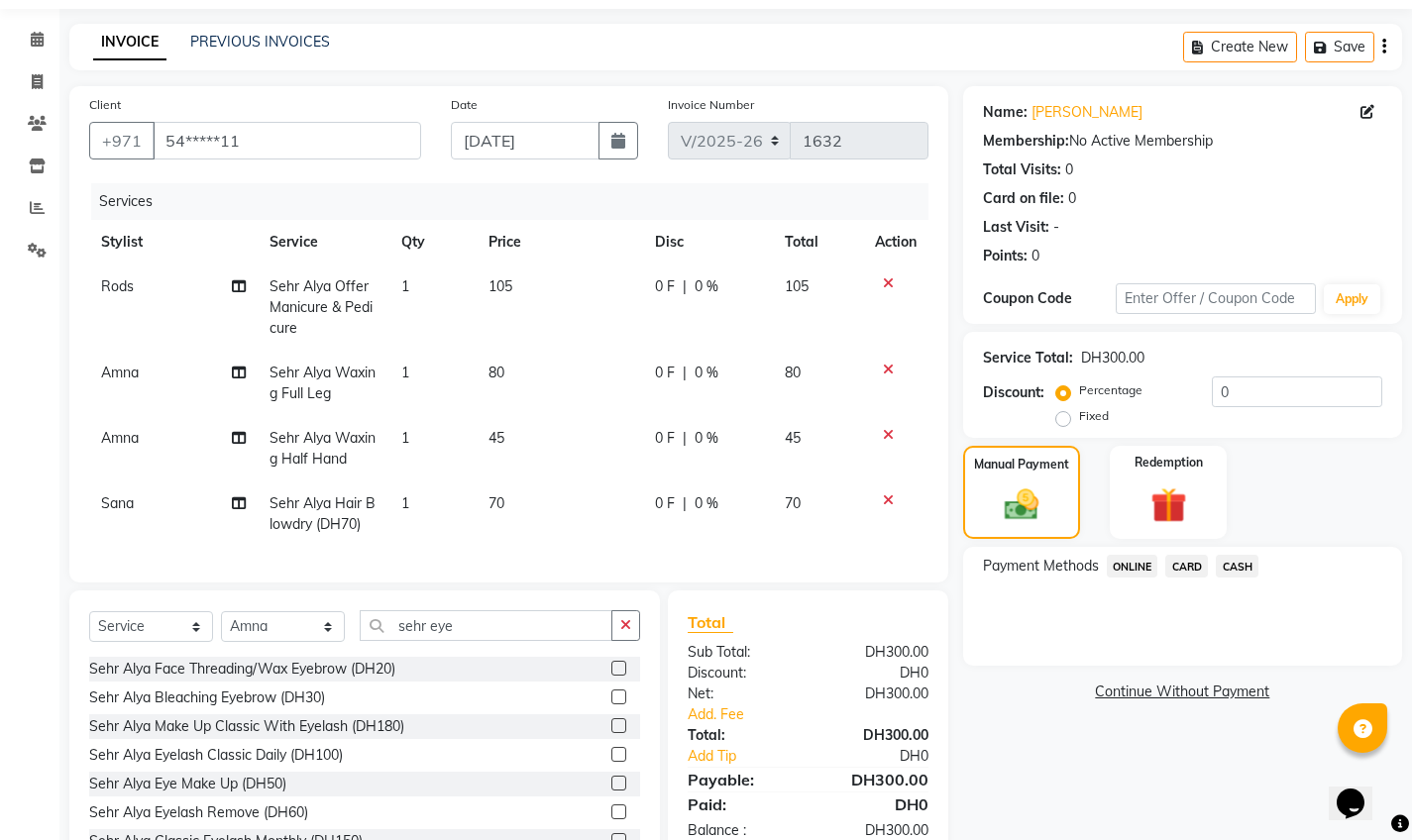 click 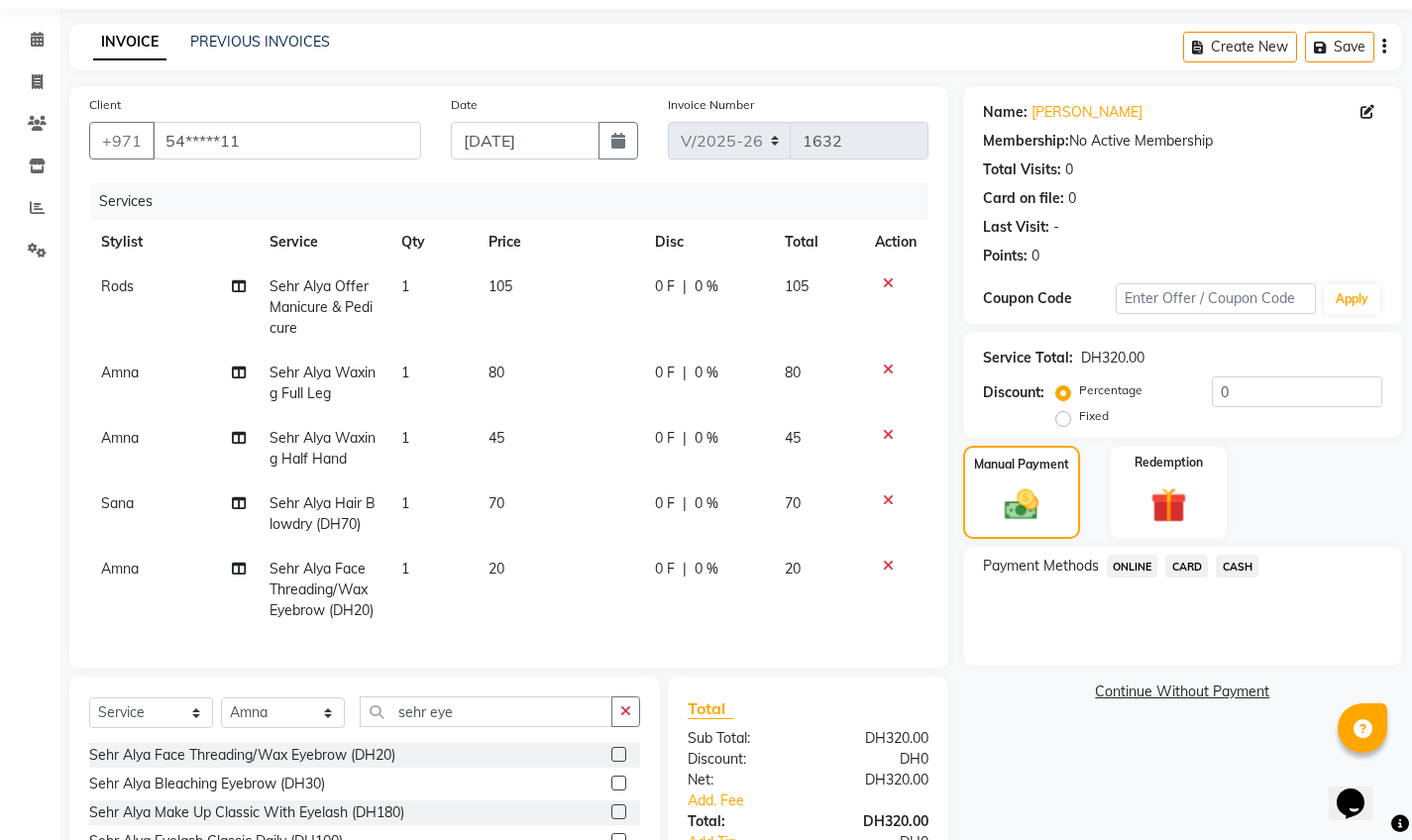 click on "CARD" 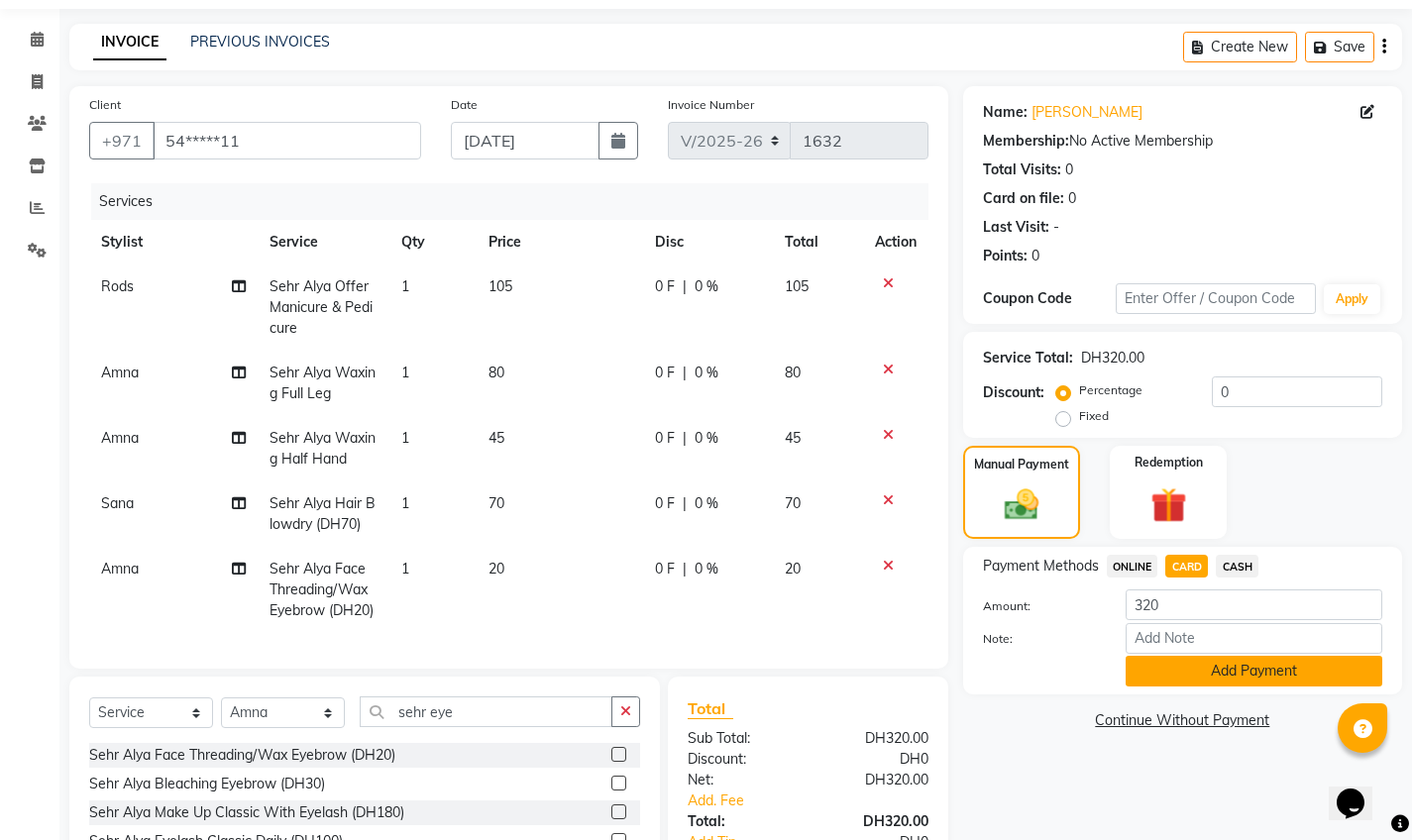 click on "Add Payment" 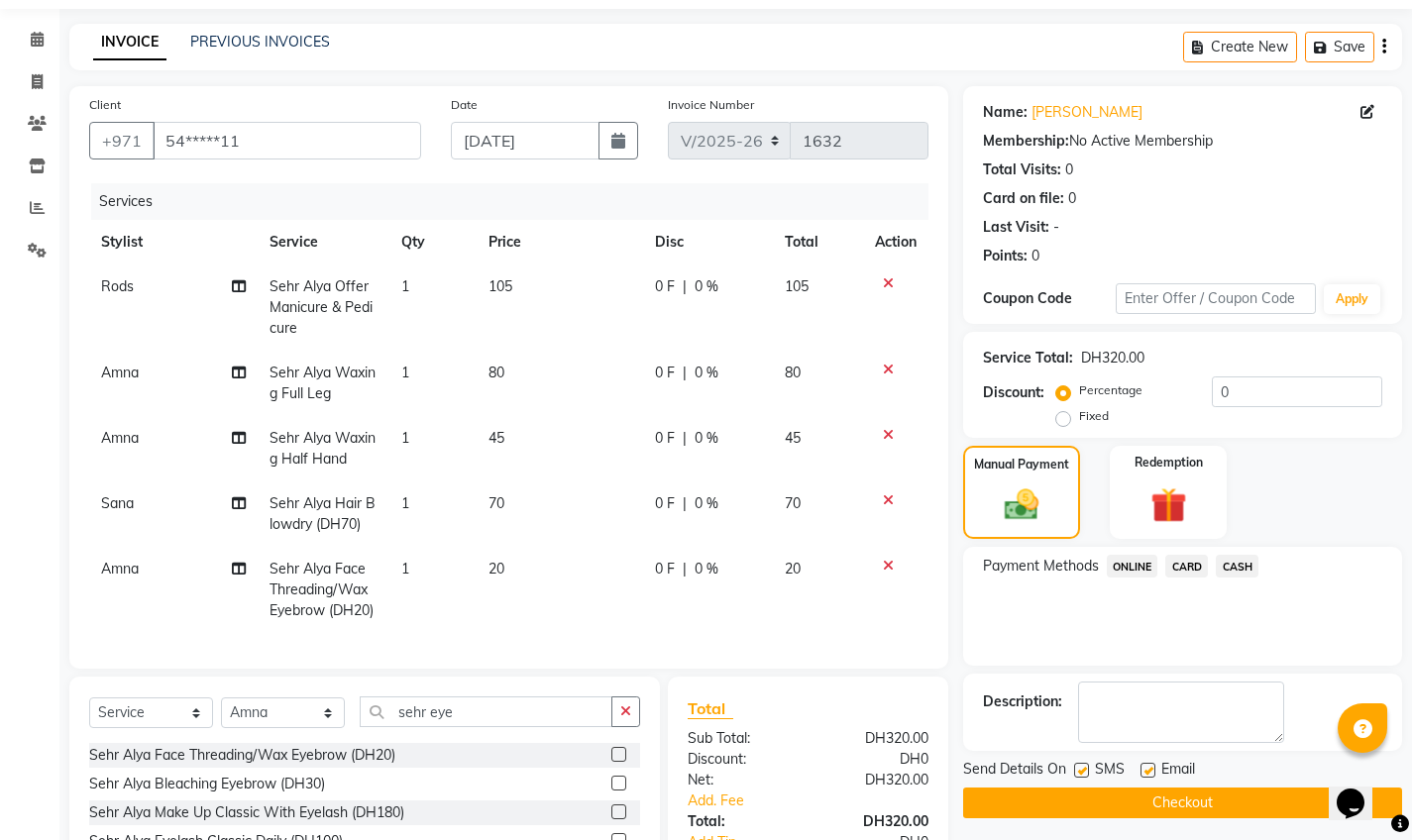 scroll, scrollTop: 255, scrollLeft: 0, axis: vertical 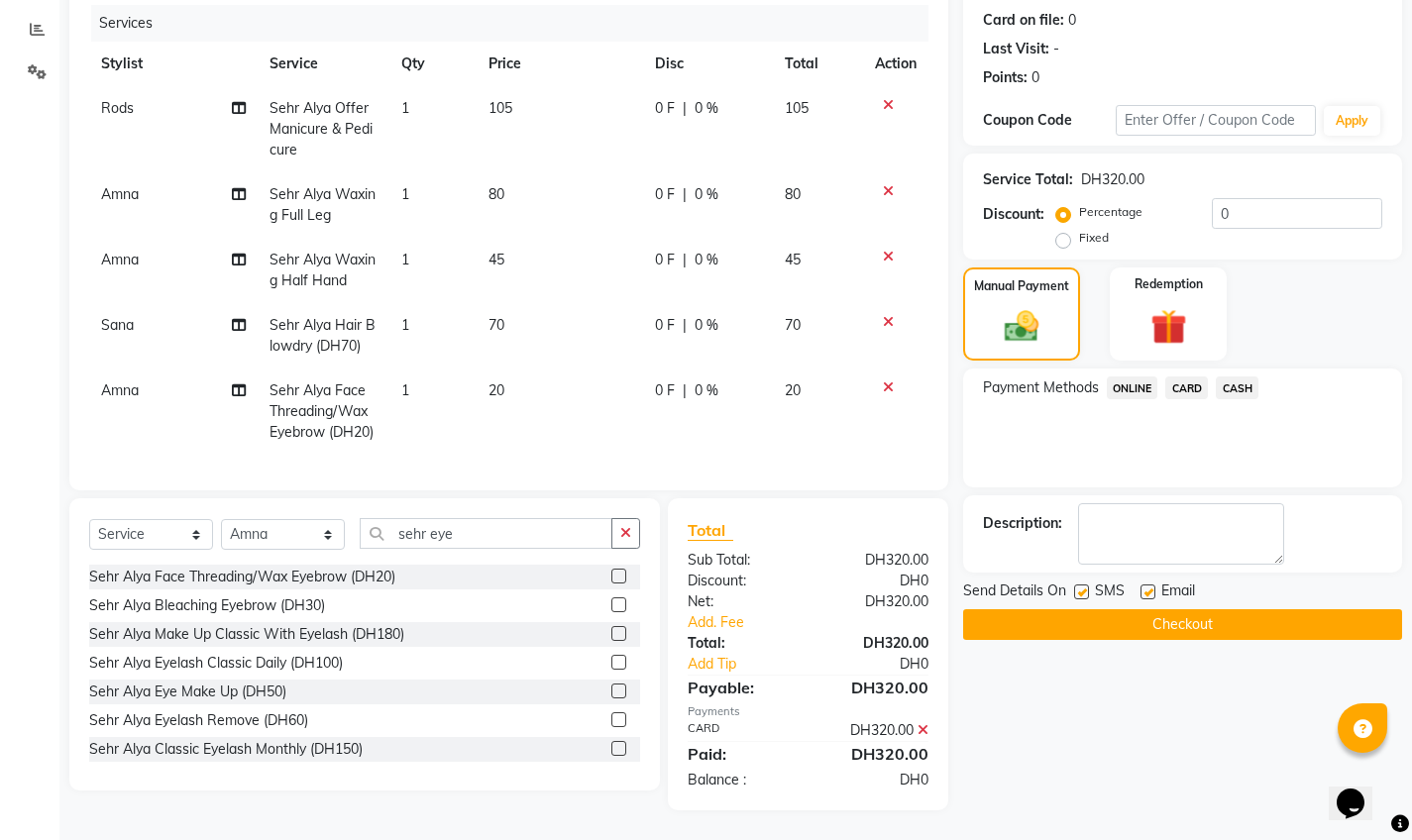 click on "Checkout" 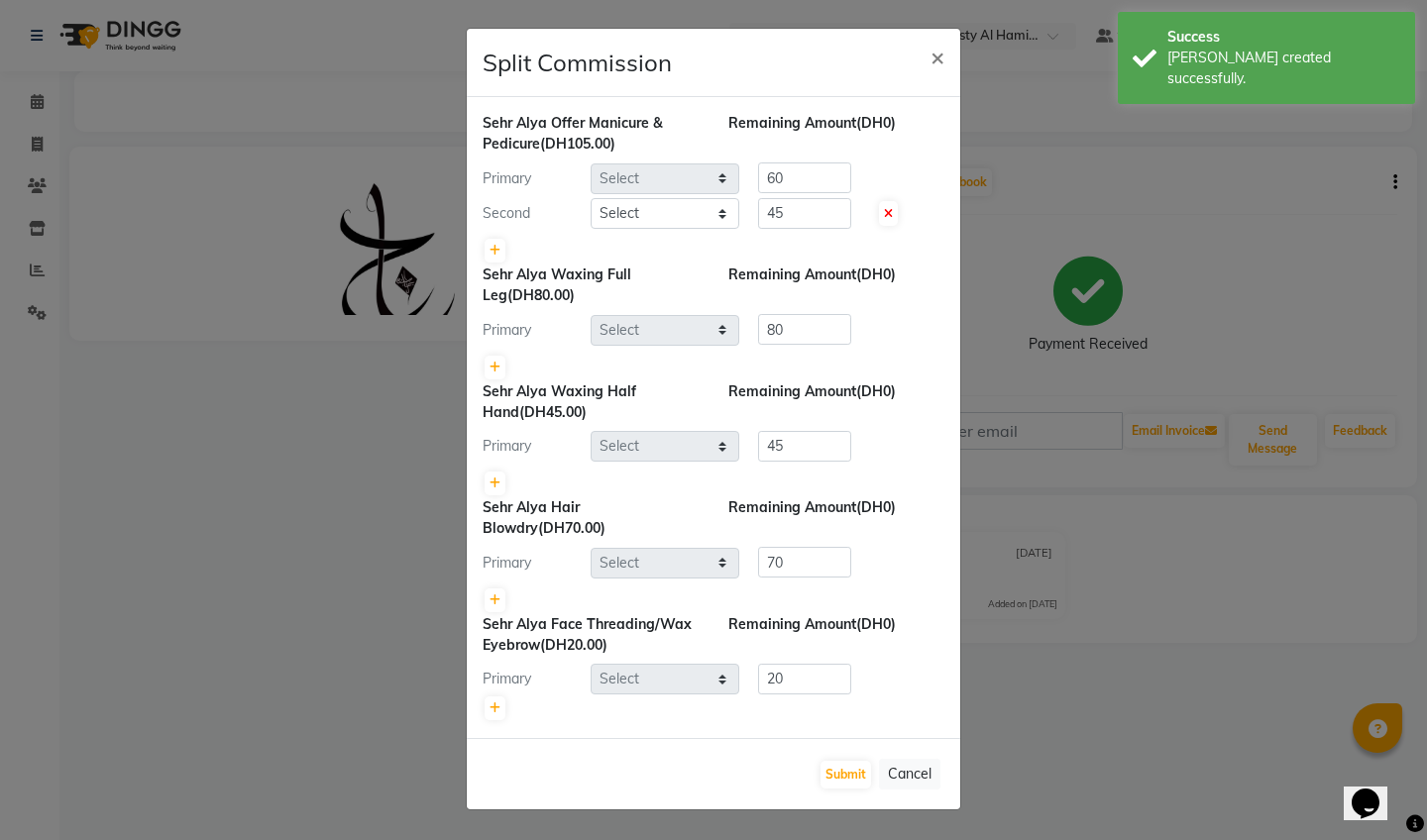 scroll, scrollTop: 0, scrollLeft: 0, axis: both 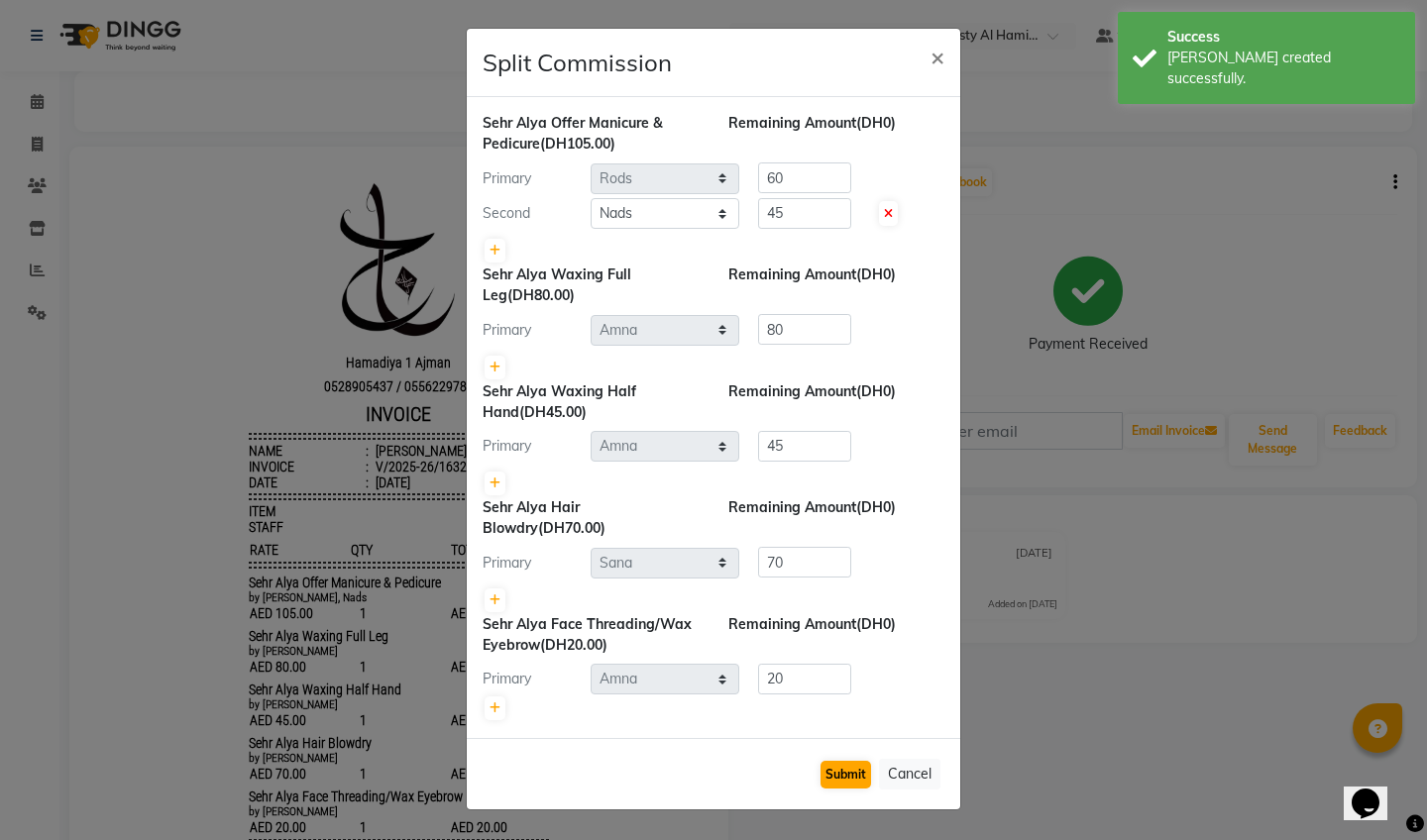 click on "Submit" 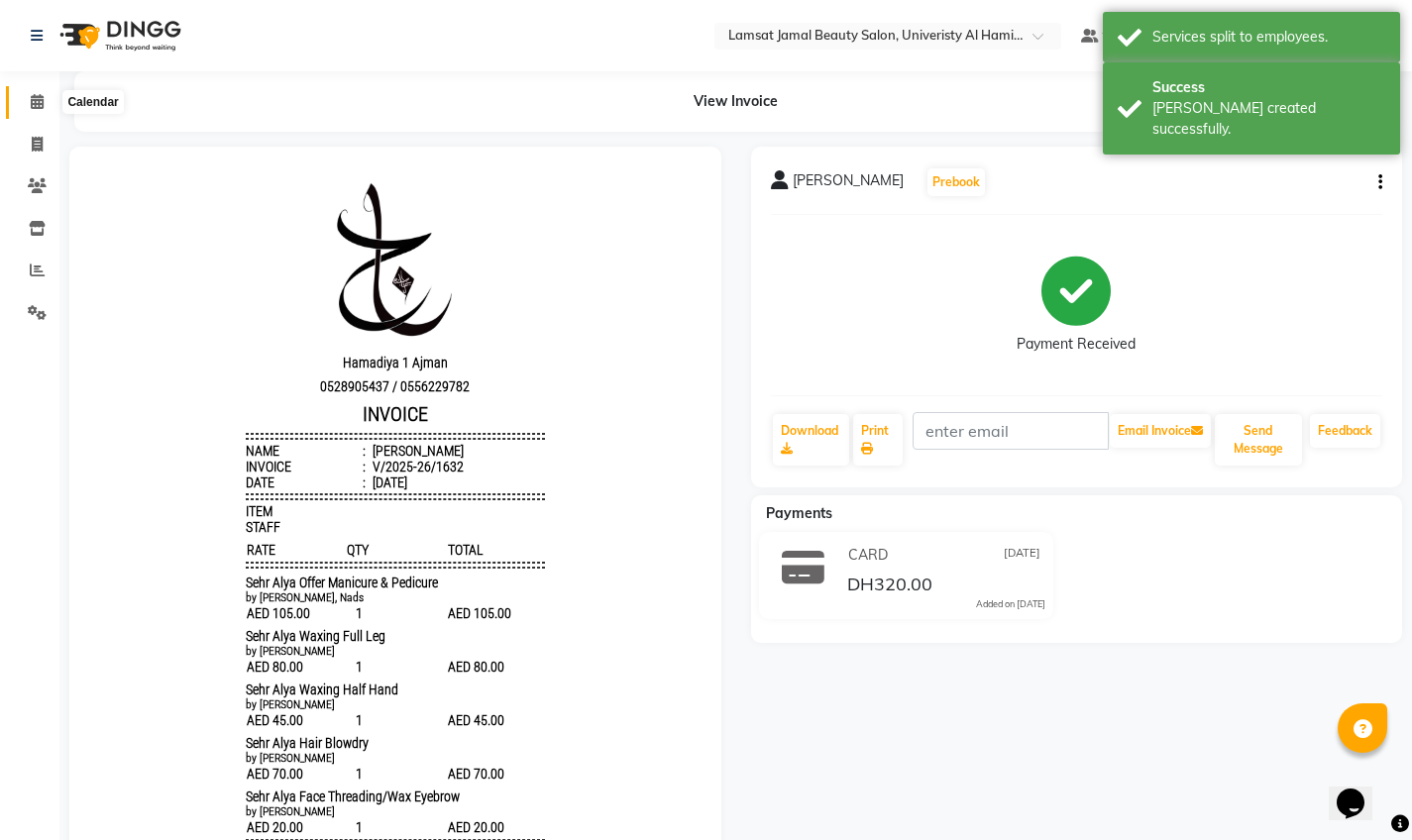 click 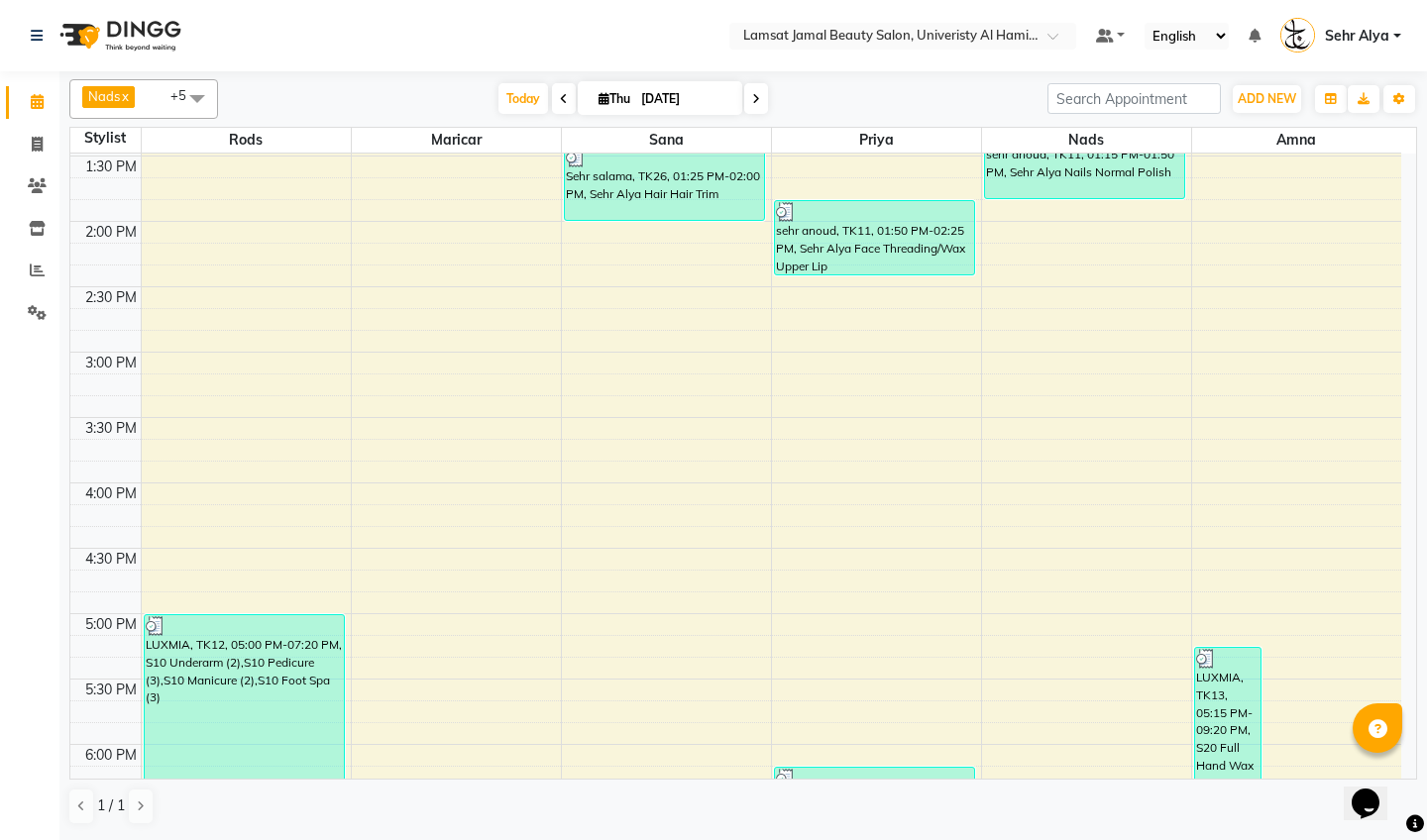 scroll, scrollTop: 1171, scrollLeft: 0, axis: vertical 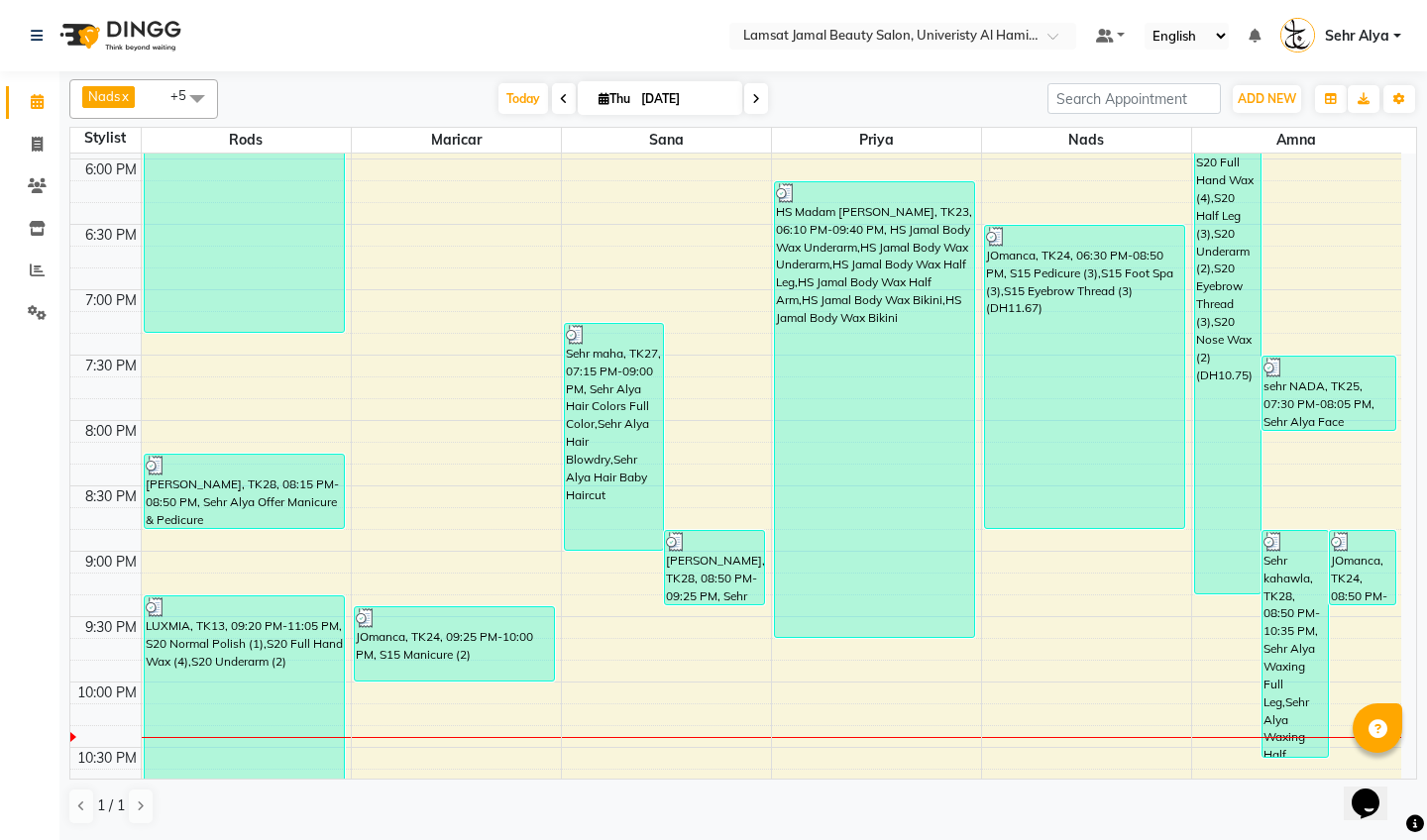 click on "9:00 AM 9:30 AM 10:00 AM 10:30 AM 11:00 AM 11:30 AM 12:00 PM 12:30 PM 1:00 PM 1:30 PM 2:00 PM 2:30 PM 3:00 PM 3:30 PM 4:00 PM 4:30 PM 5:00 PM 5:30 PM 6:00 PM 6:30 PM 7:00 PM 7:30 PM 8:00 PM 8:30 PM 9:00 PM 9:30 PM 10:00 PM 10:30 PM 11:00 PM 11:30 PM     [PERSON_NAME], TK01, 11:40 AM-12:15 PM, Sehr Alya Hair Colors Roots     LUXMIA, TK12, 05:00 PM-07:20 PM, S10 Underarm (2),S10 Pedicure (3),S10 Manicure (2),S10 Foot Spa (3)     Sehr kahawla, TK28, 08:15 PM-08:50 PM, Sehr Alya Offer Manicure & Pedicure     LUXMIA, TK13, 09:20 PM-11:05 PM, S20 Normal Polish (1),S20 Full Hand Wax (4),S20 Underarm (2)     Sehr Nadia, TK01, 10:30 AM-11:40 AM, Sehr Alya Nails Pedicure Classic,Sehr Alya Nails Cut & Shape     Sehr salama, TK26, 12:15 PM-01:25 PM, Sehr Alya Nails Normal Nail Extension,Sehr Alya Nail Polish (Own Color)     JOmanca, TK24, 09:25 PM-10:00 PM, S15 Manicure (2)     Sehr maha, TK27, 07:15 PM-09:00 PM, Sehr Alya Hair Colors Full Color,Sehr Alya Hair Blowdry,Sehr Alya Hair Baby Haircut" at bounding box center [735, -38] 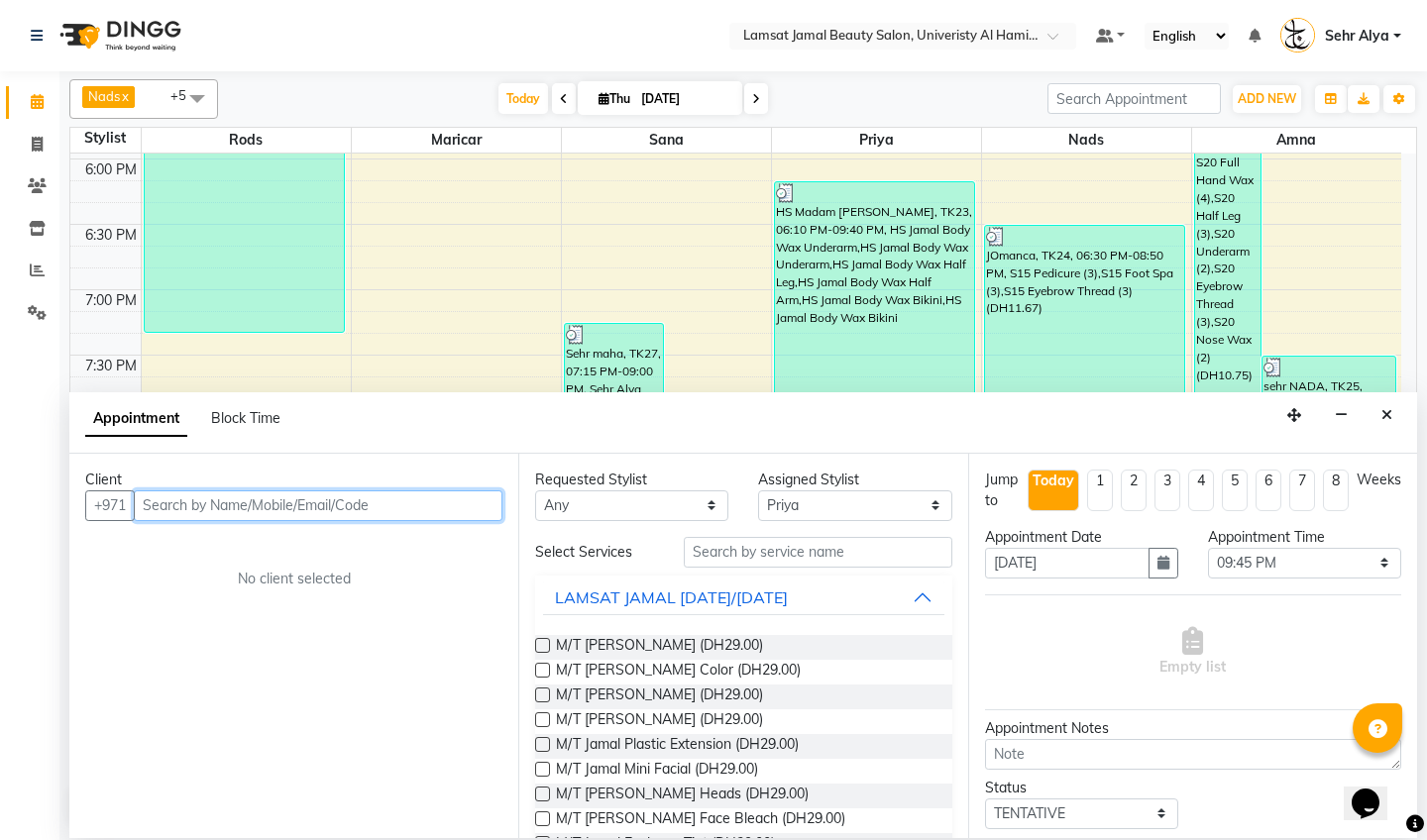 click at bounding box center (318, 505) 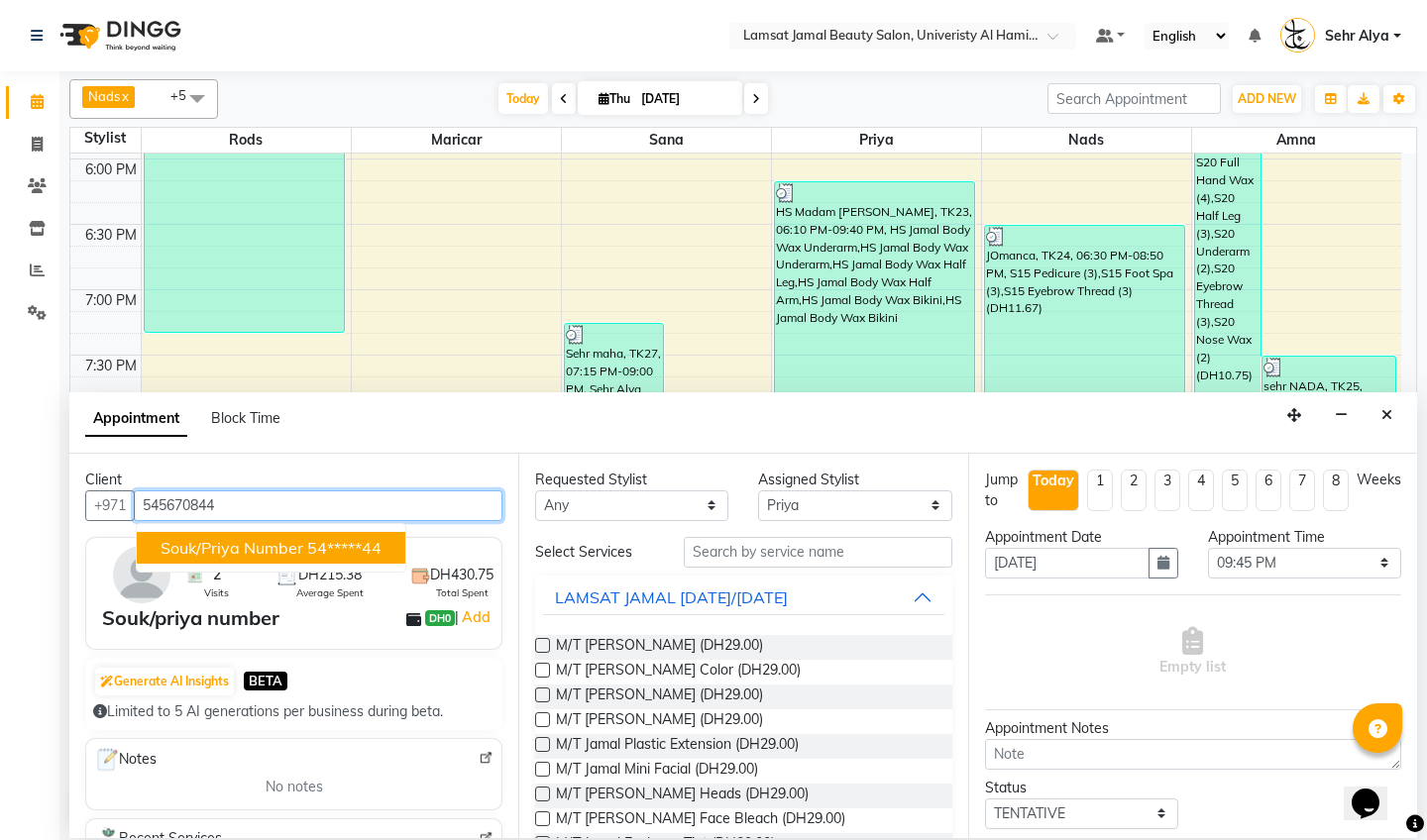 click on "54*****44" at bounding box center (344, 548) 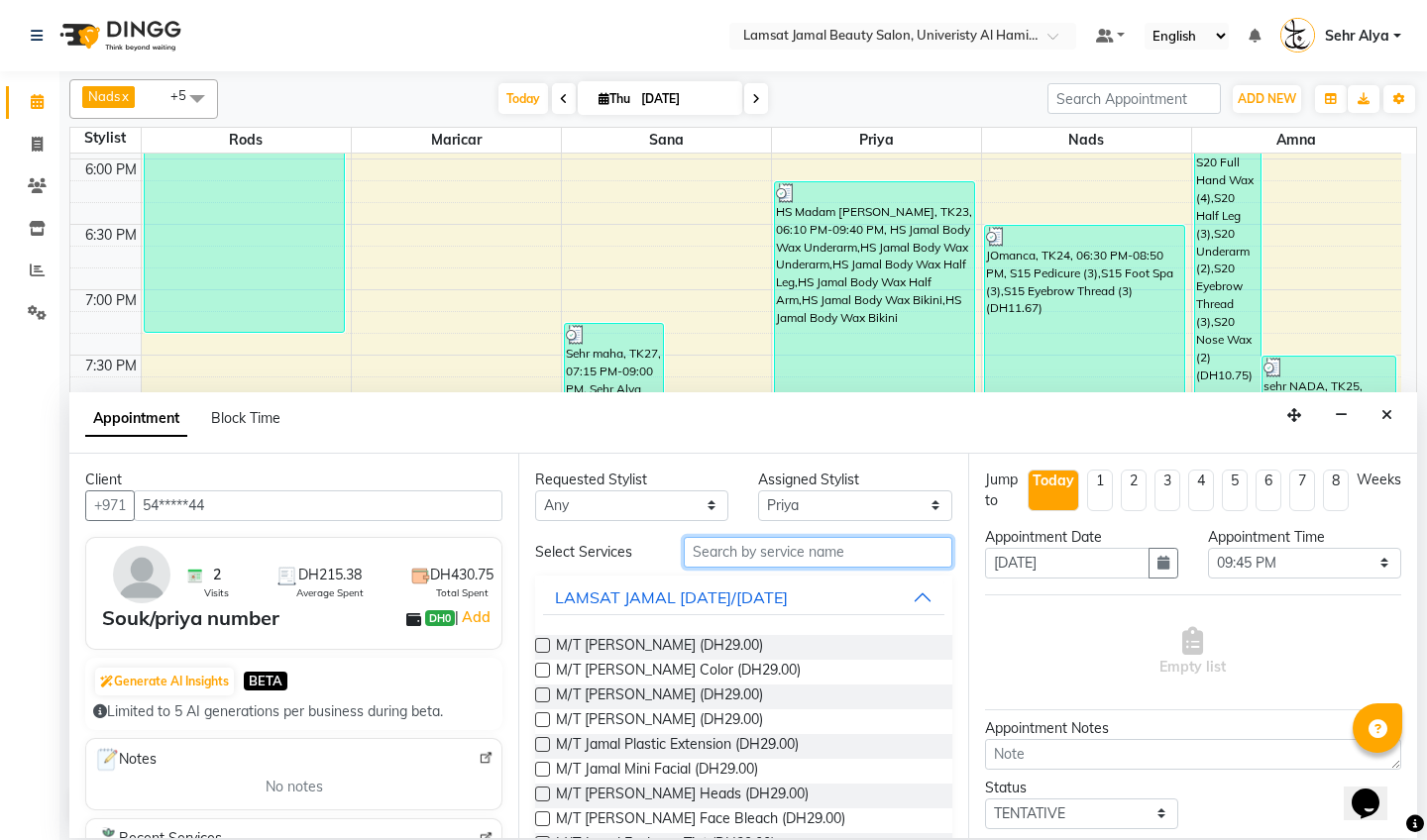 click at bounding box center (818, 552) 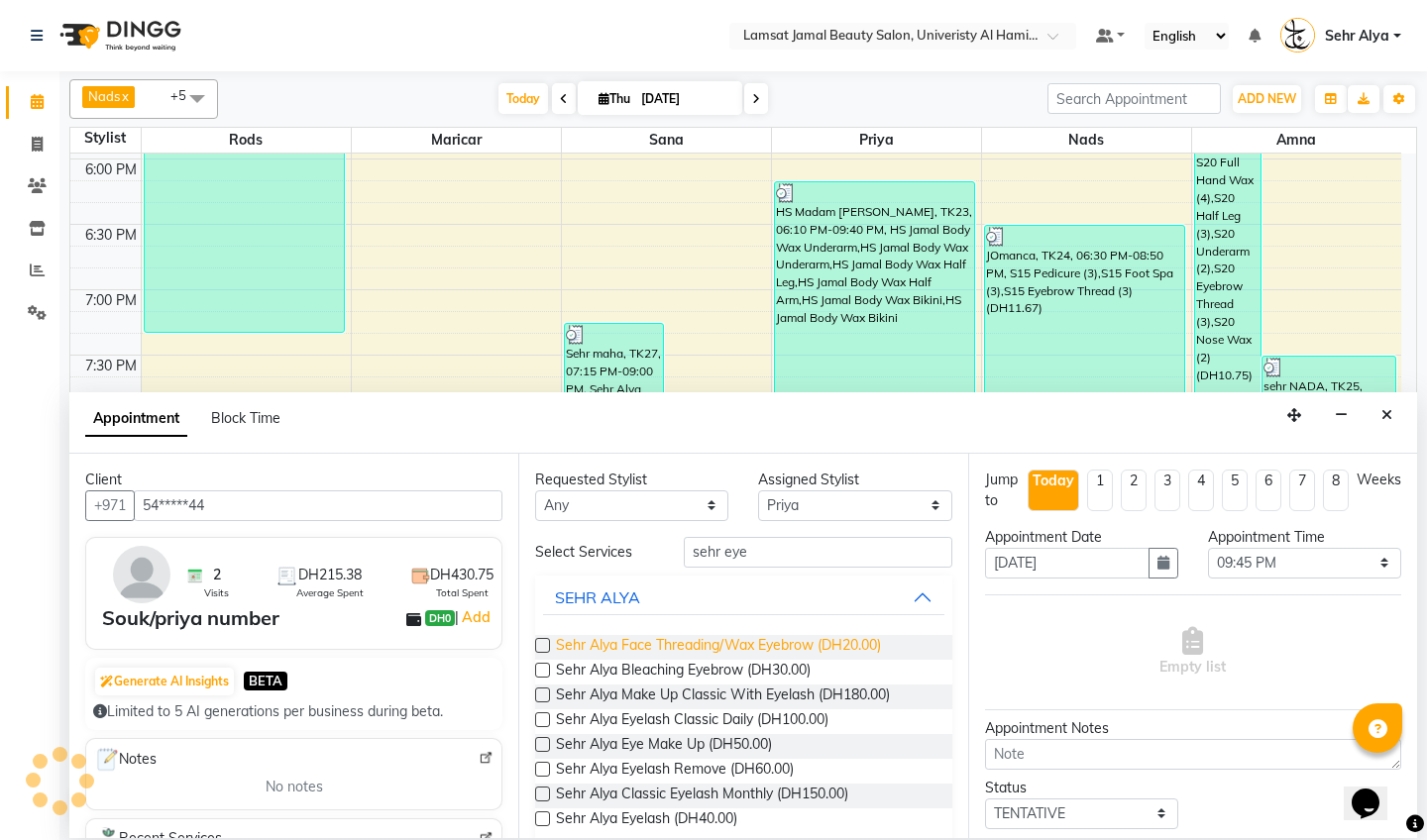 click on "Sehr Alya Face Threading/Wax Eyebrow (DH20.00)" at bounding box center (718, 647) 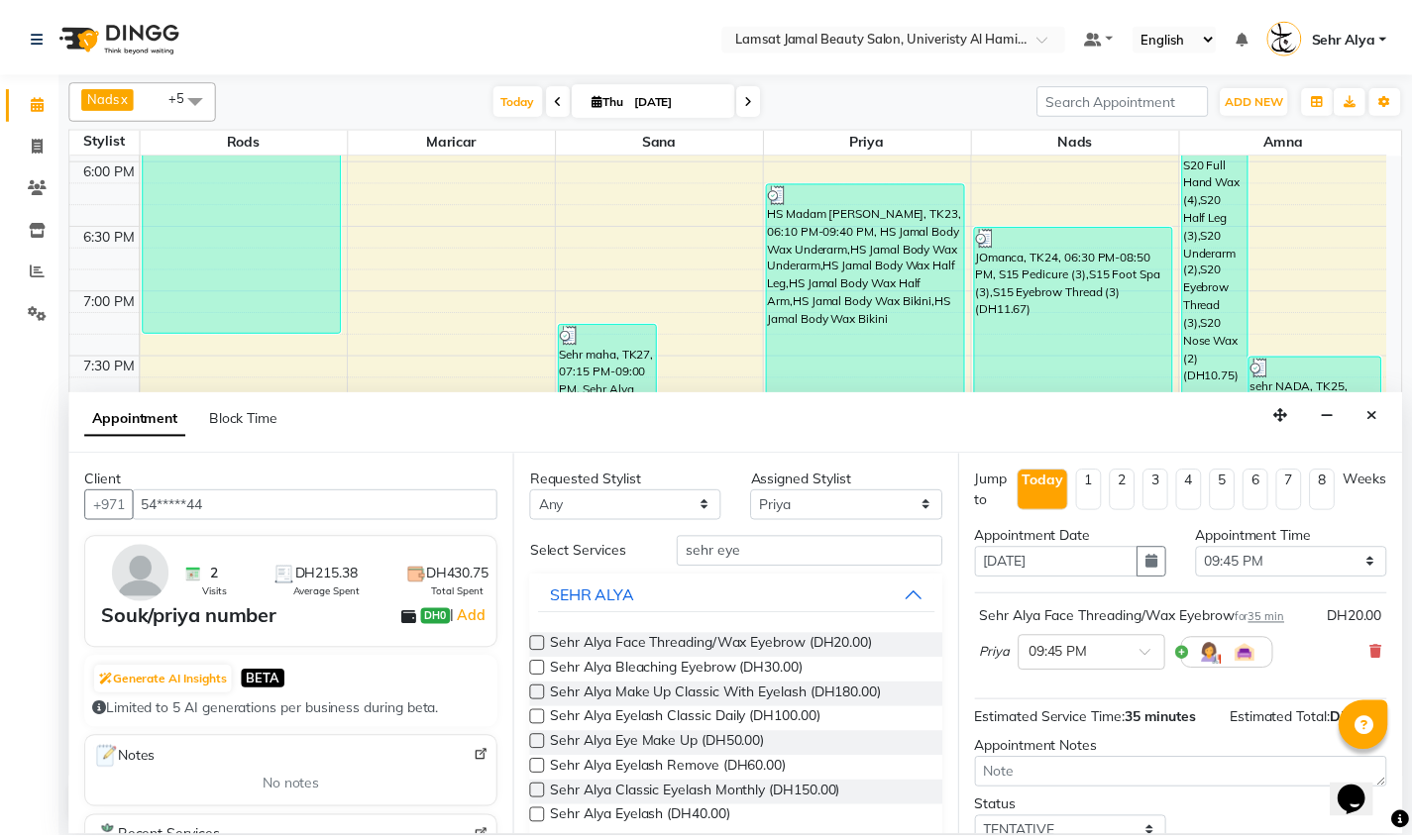 scroll, scrollTop: 137, scrollLeft: 0, axis: vertical 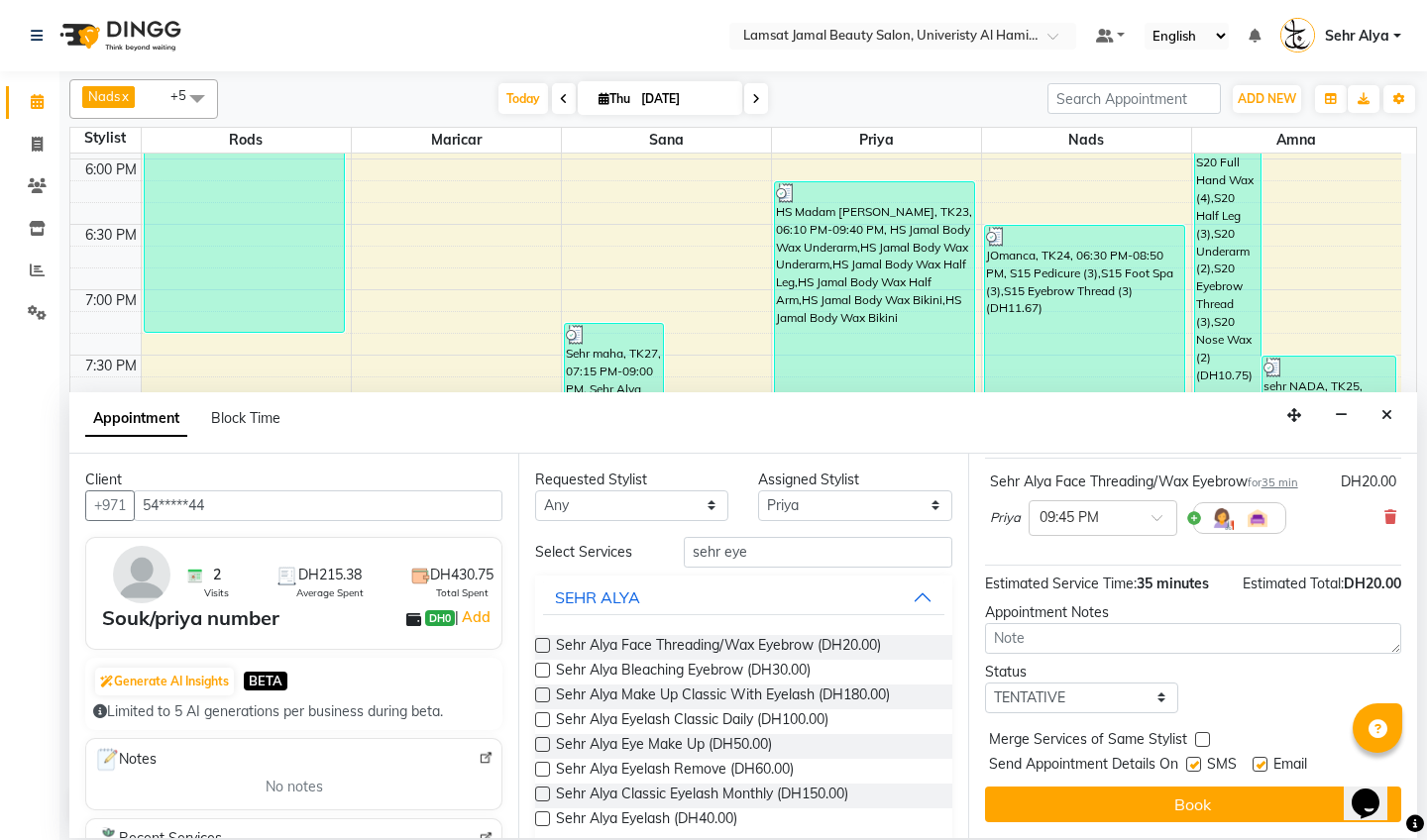 click at bounding box center (1202, 739) 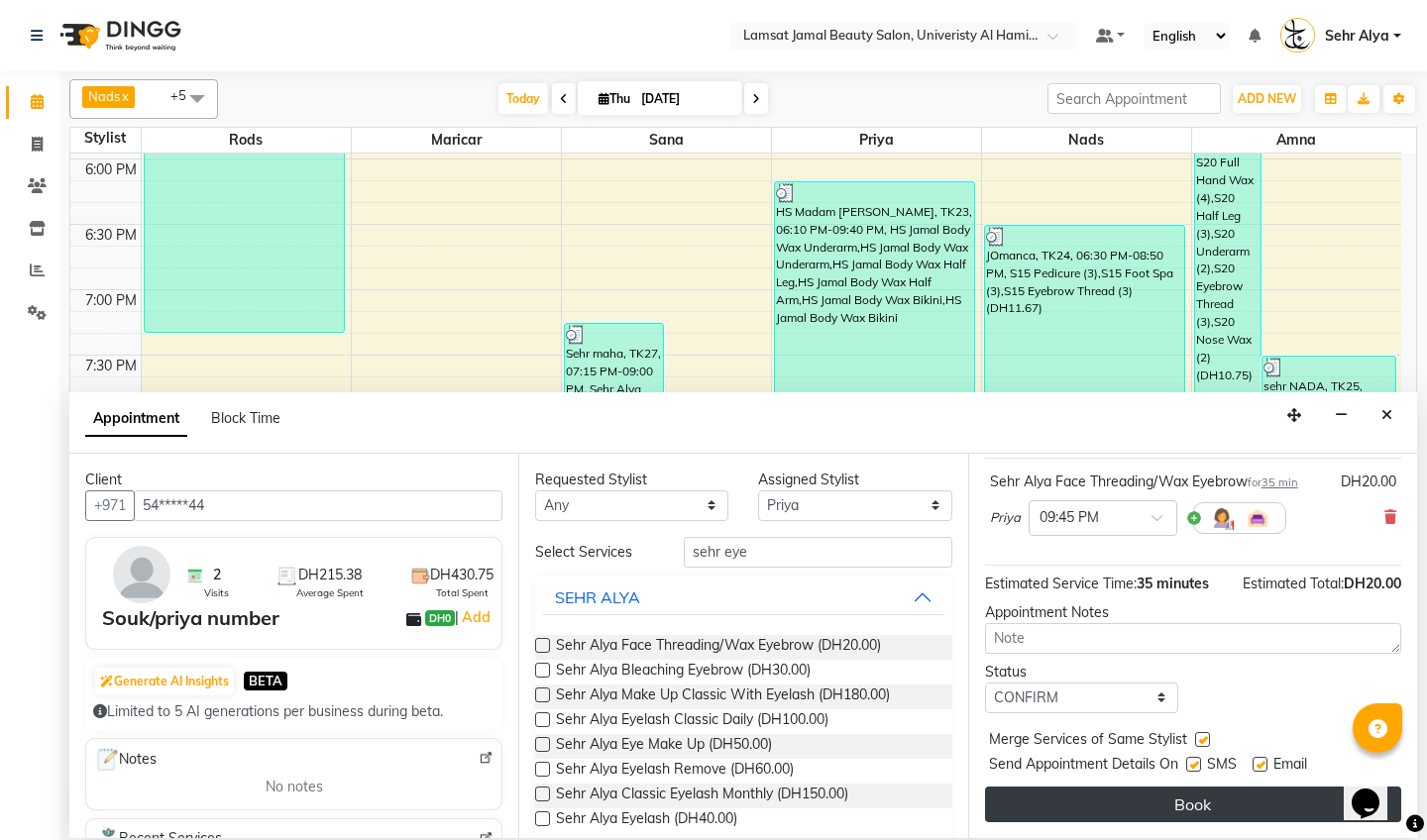 click on "Book" at bounding box center [1193, 804] 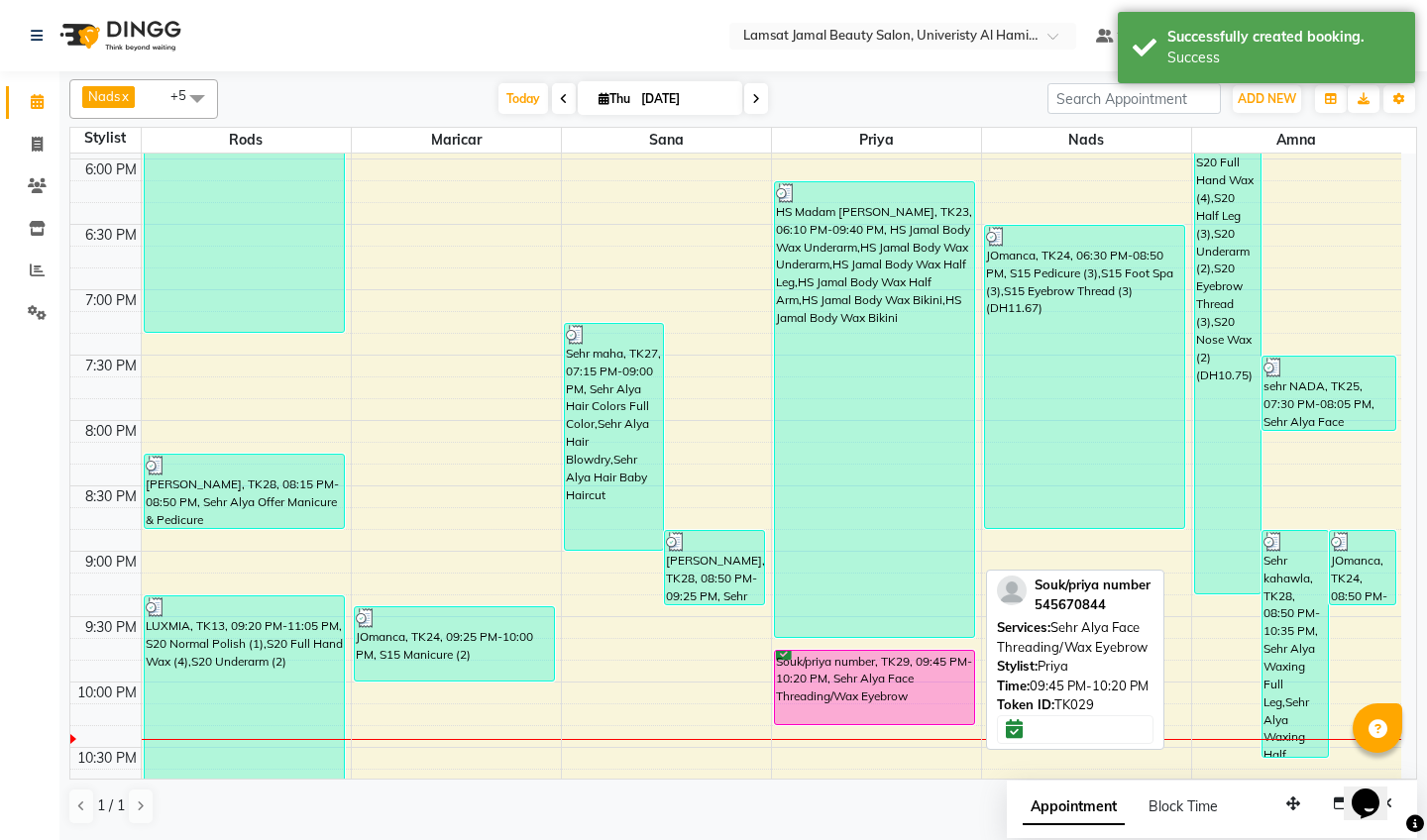 click on "Souk/priya number, TK29, 09:45 PM-10:20 PM, Sehr Alya Face Threading/Wax Eyebrow" at bounding box center (875, 687) 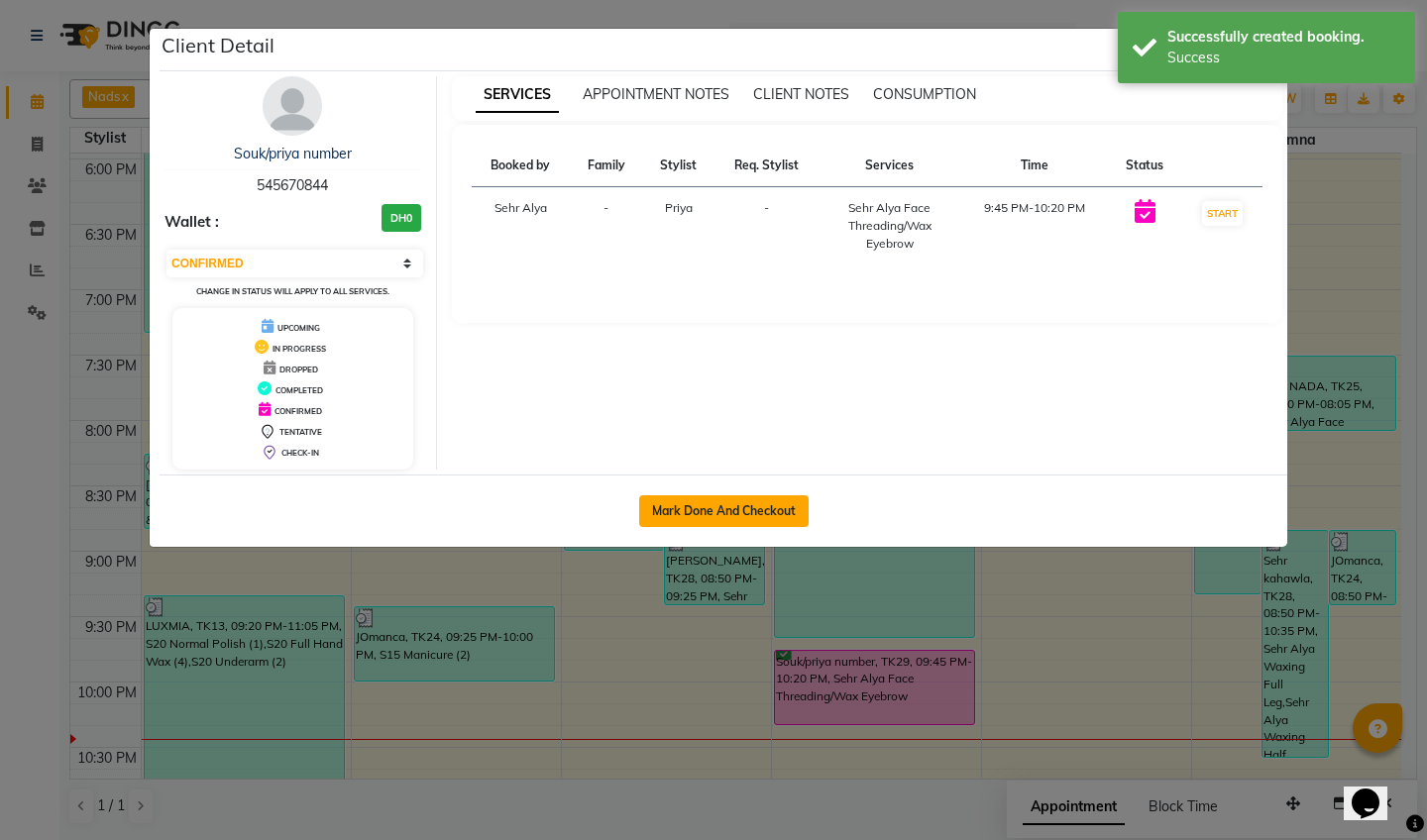 click on "Mark Done And Checkout" 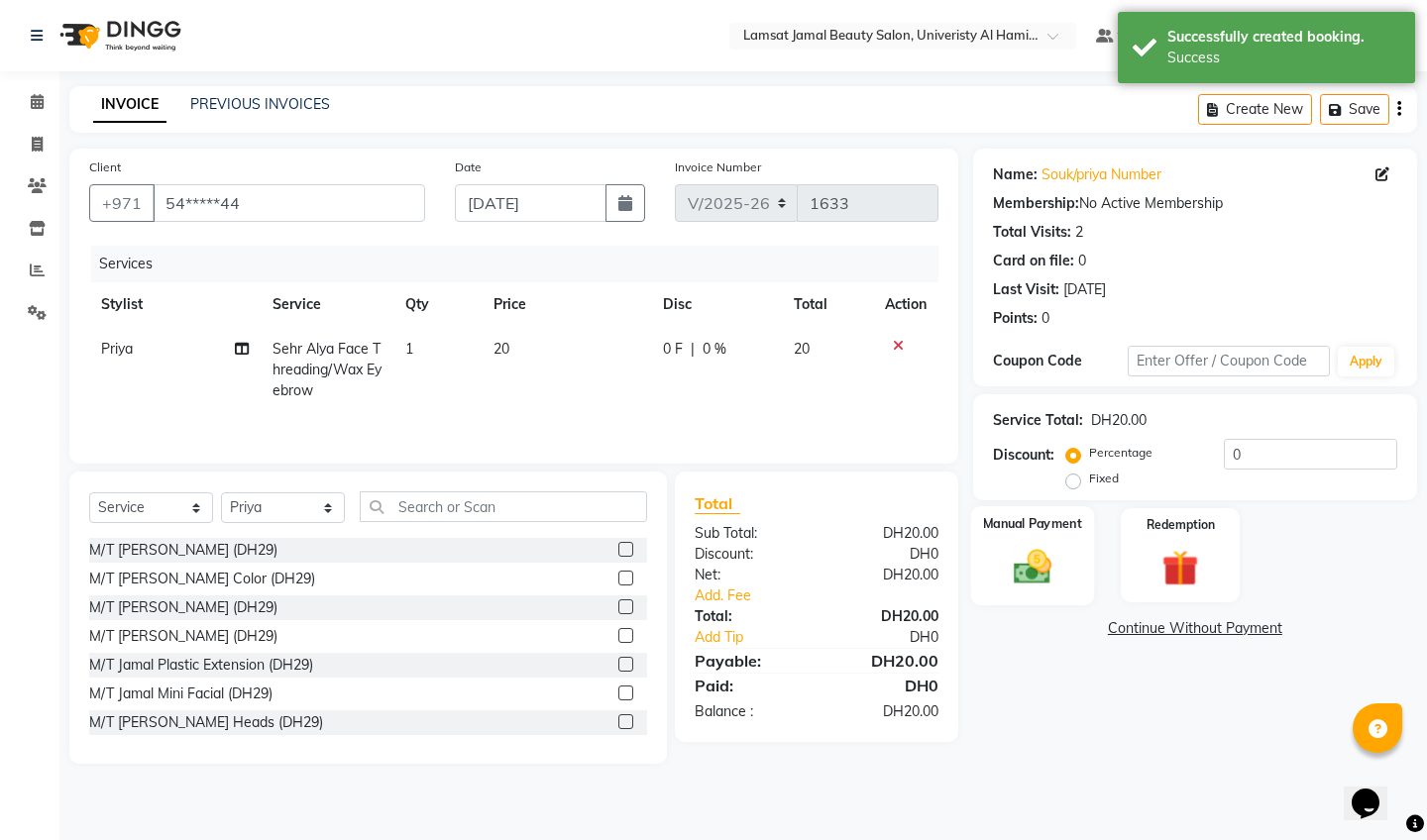 click 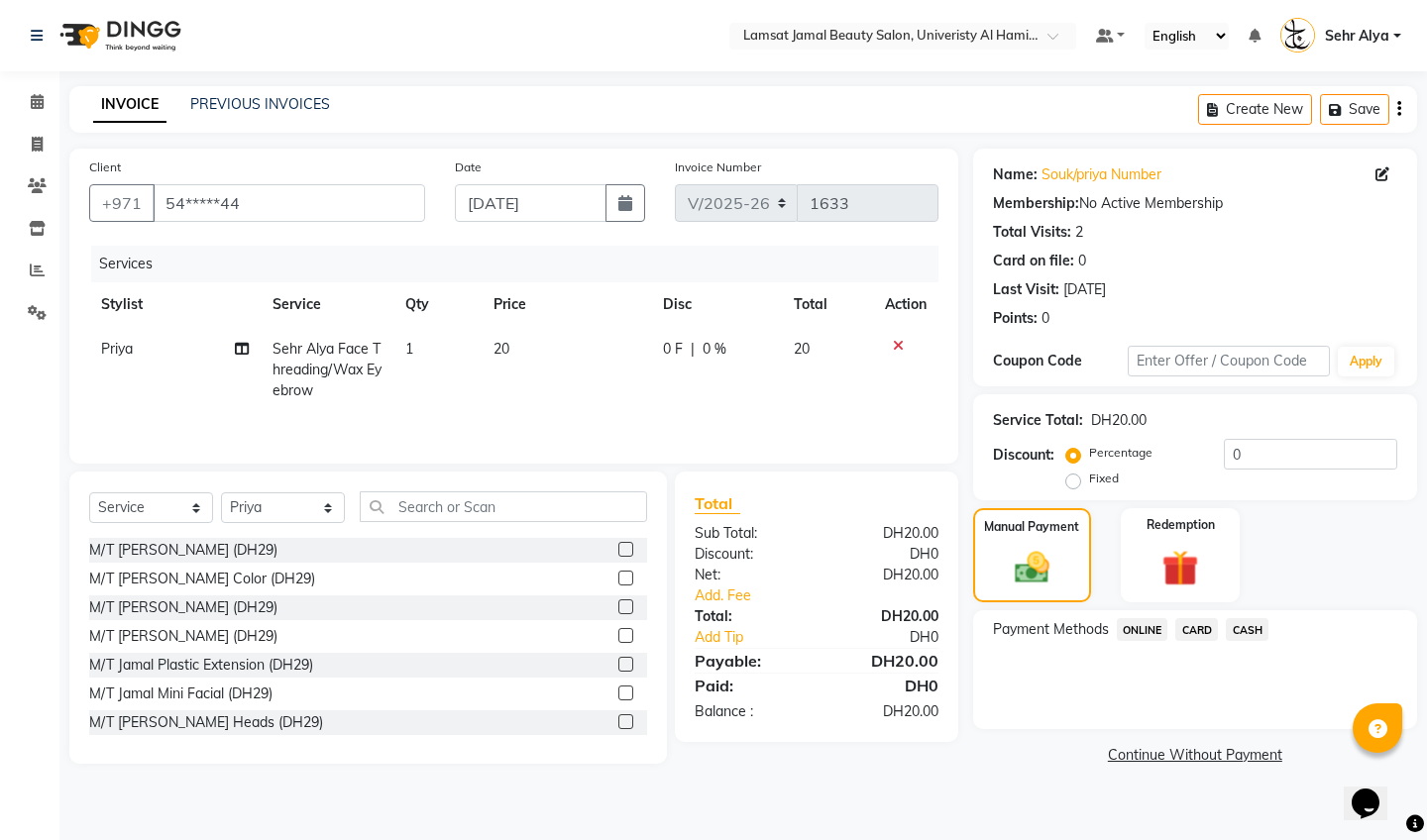 click on "CARD" 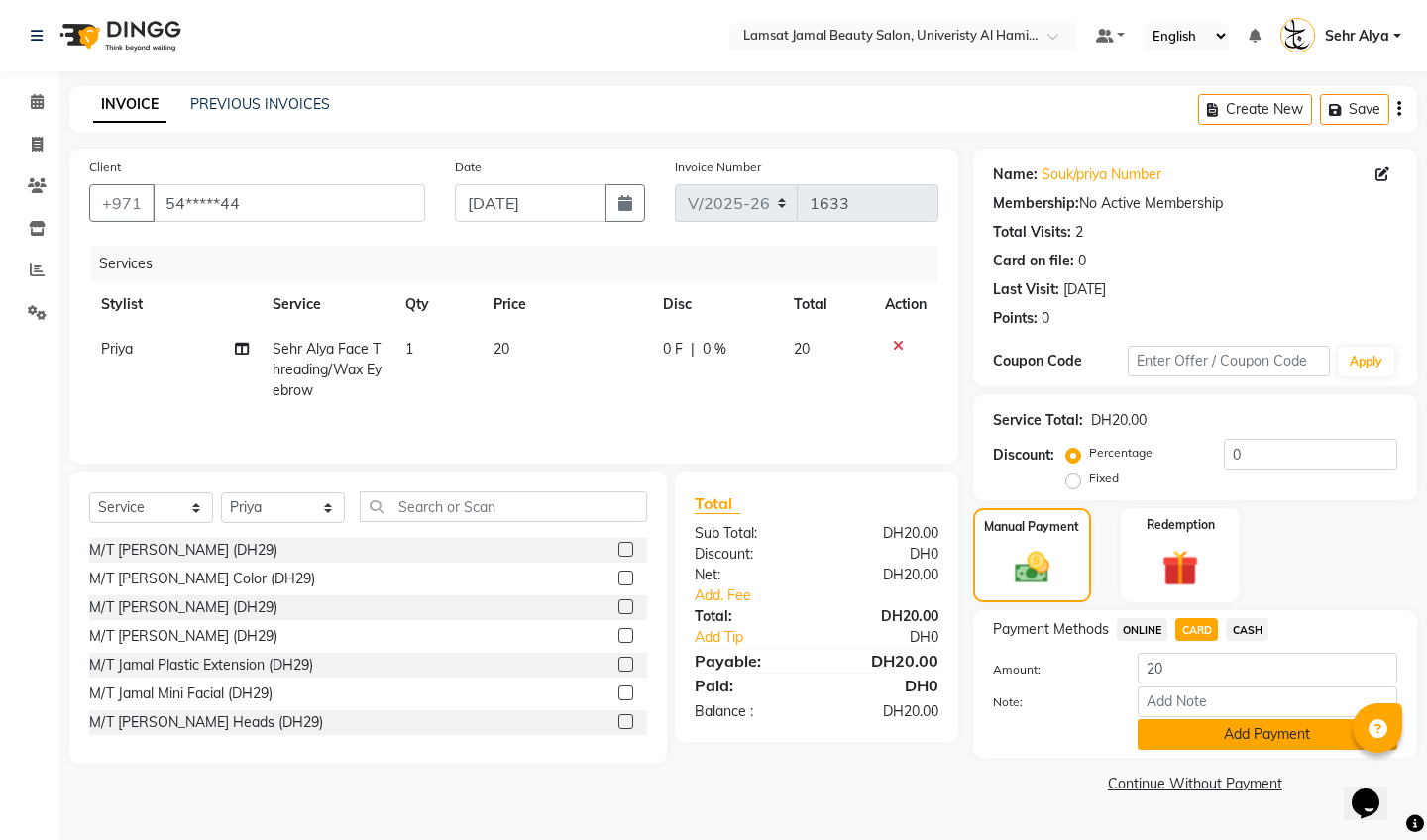 click on "Add Payment" 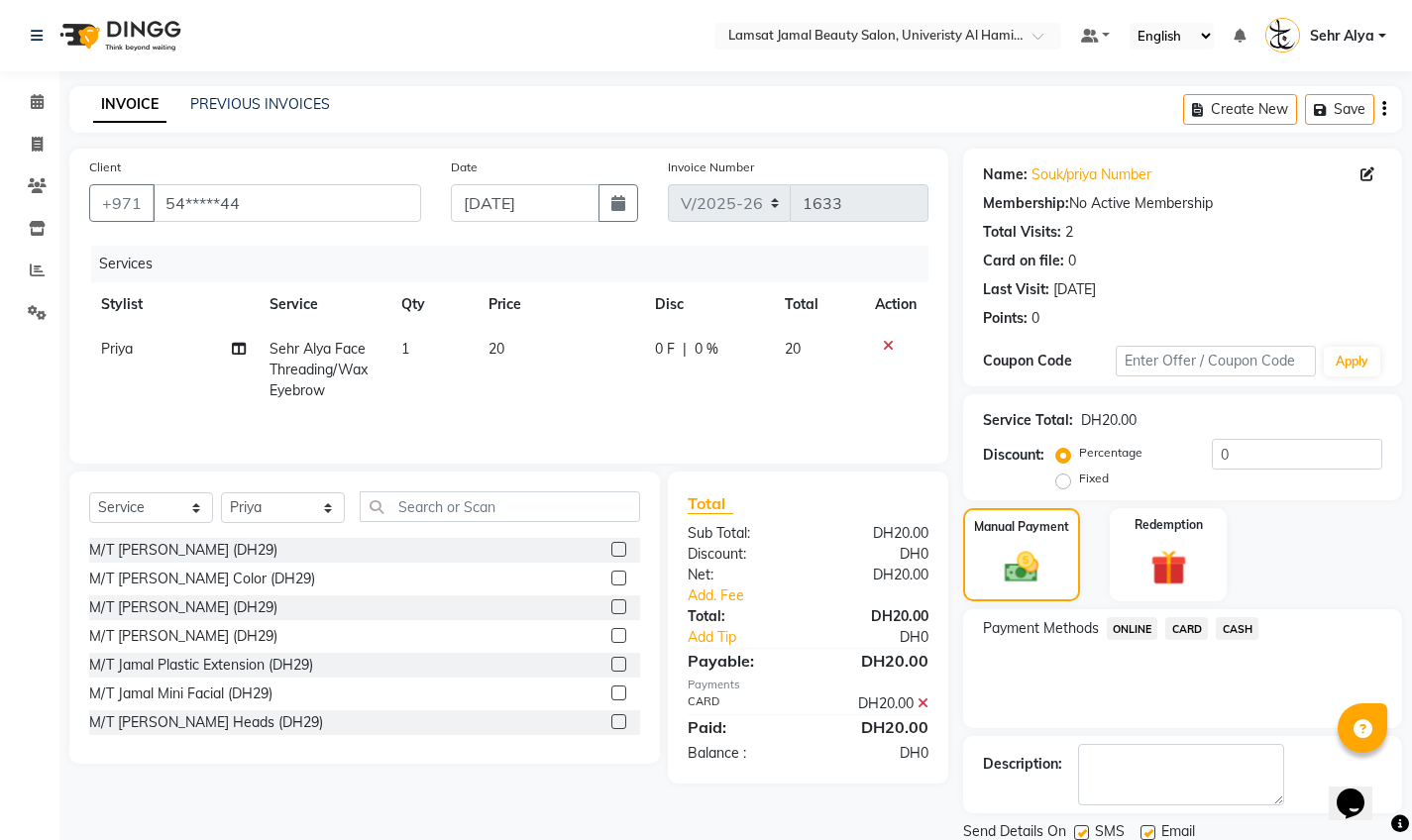scroll, scrollTop: 70, scrollLeft: 0, axis: vertical 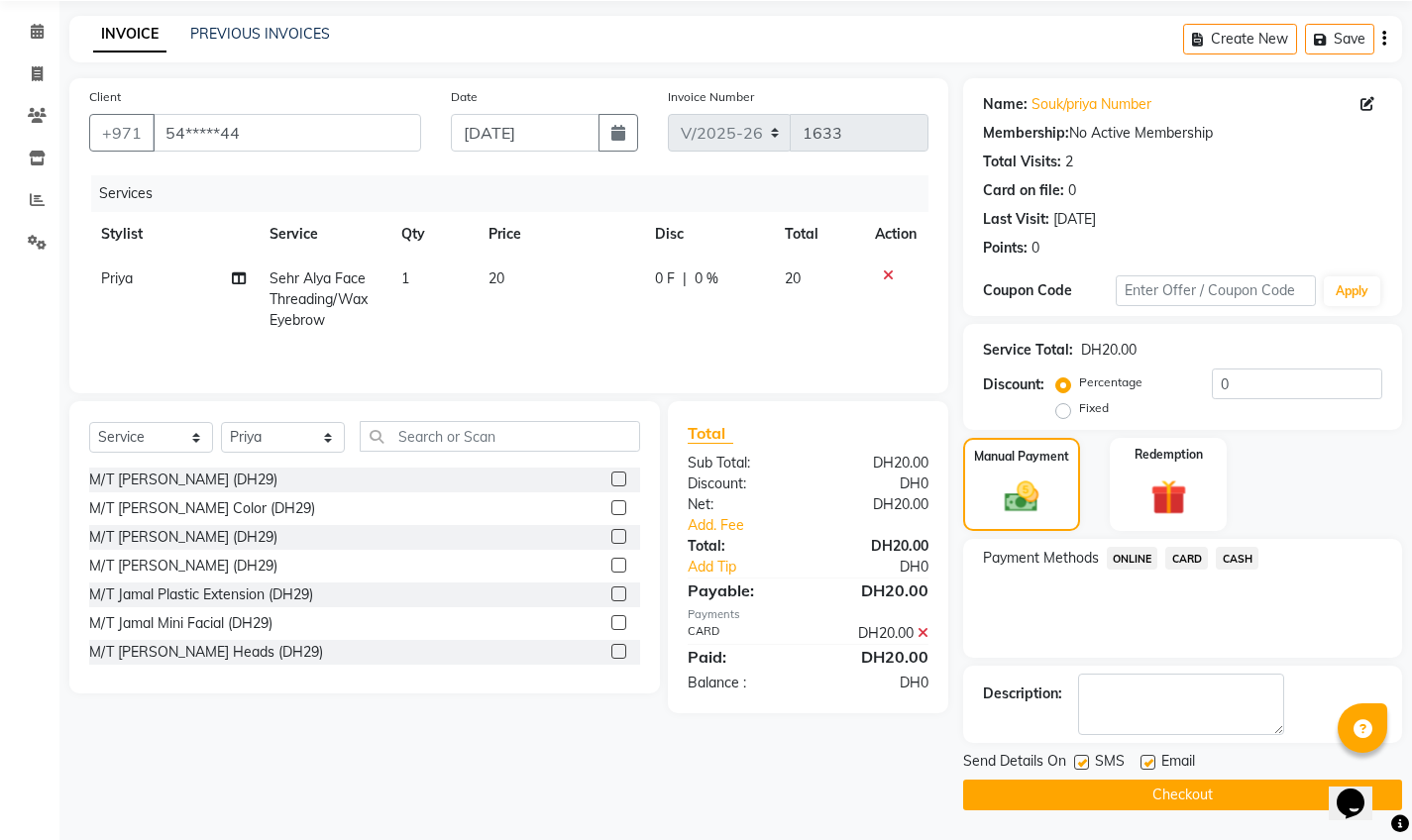 click on "Checkout" 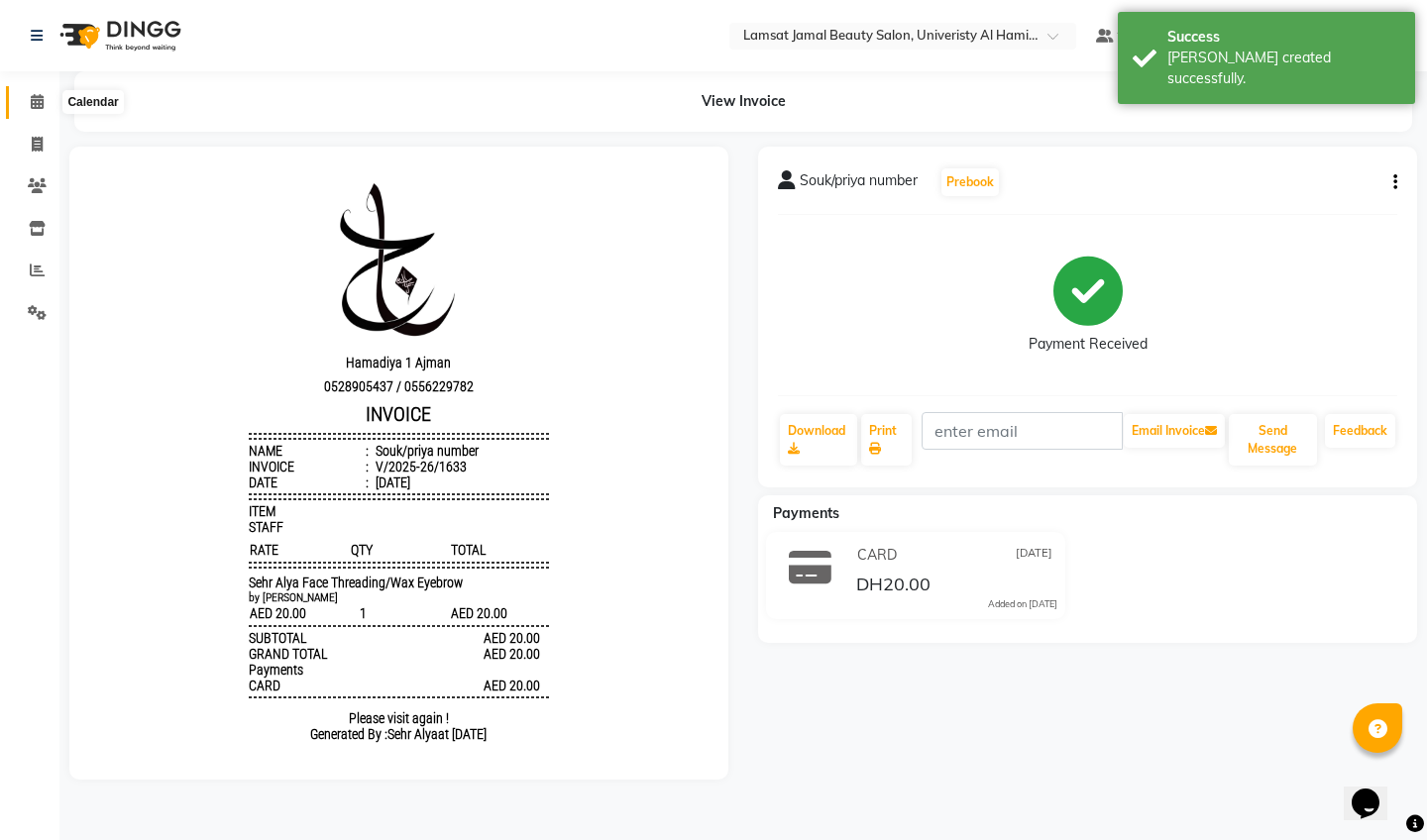 scroll, scrollTop: 0, scrollLeft: 0, axis: both 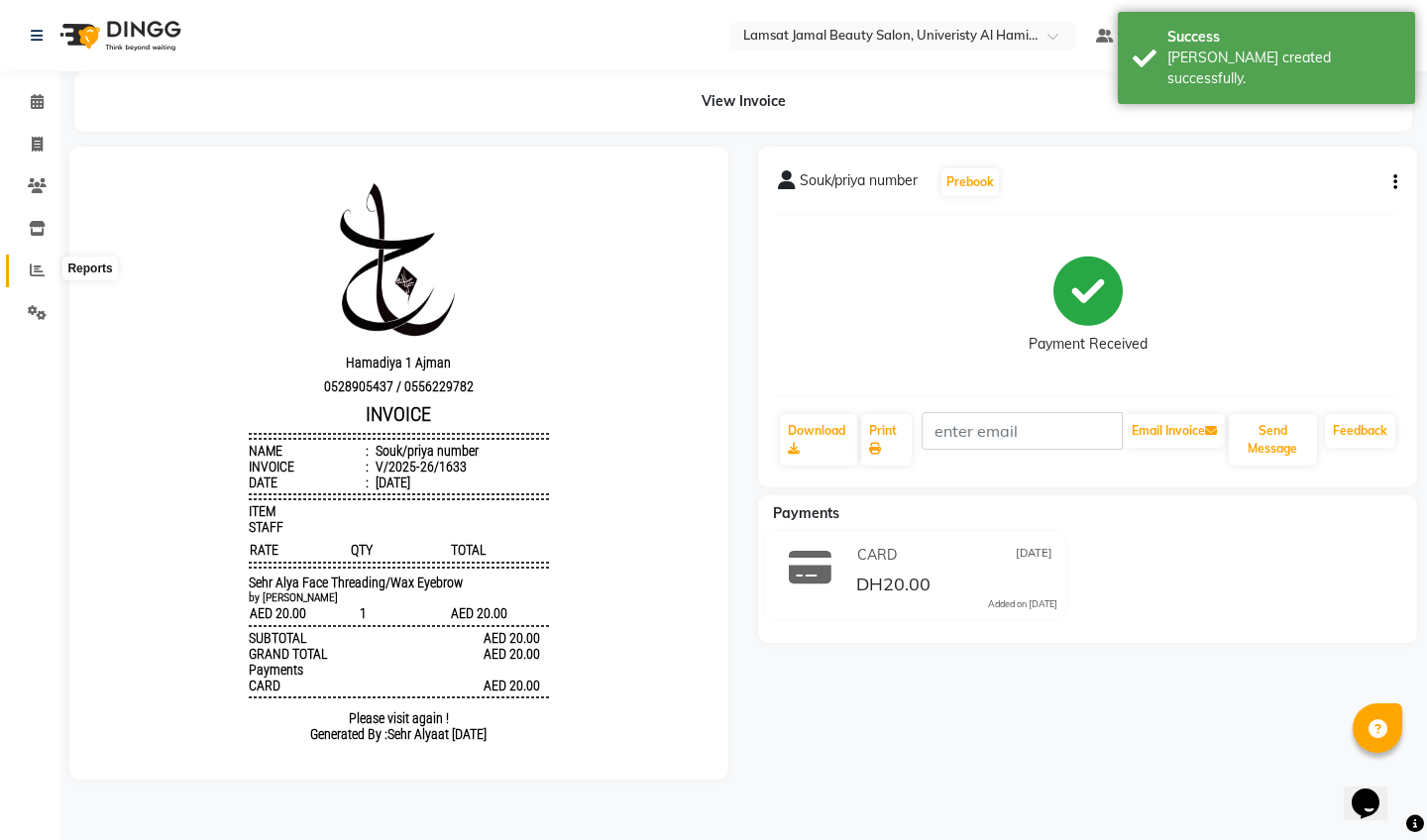 click 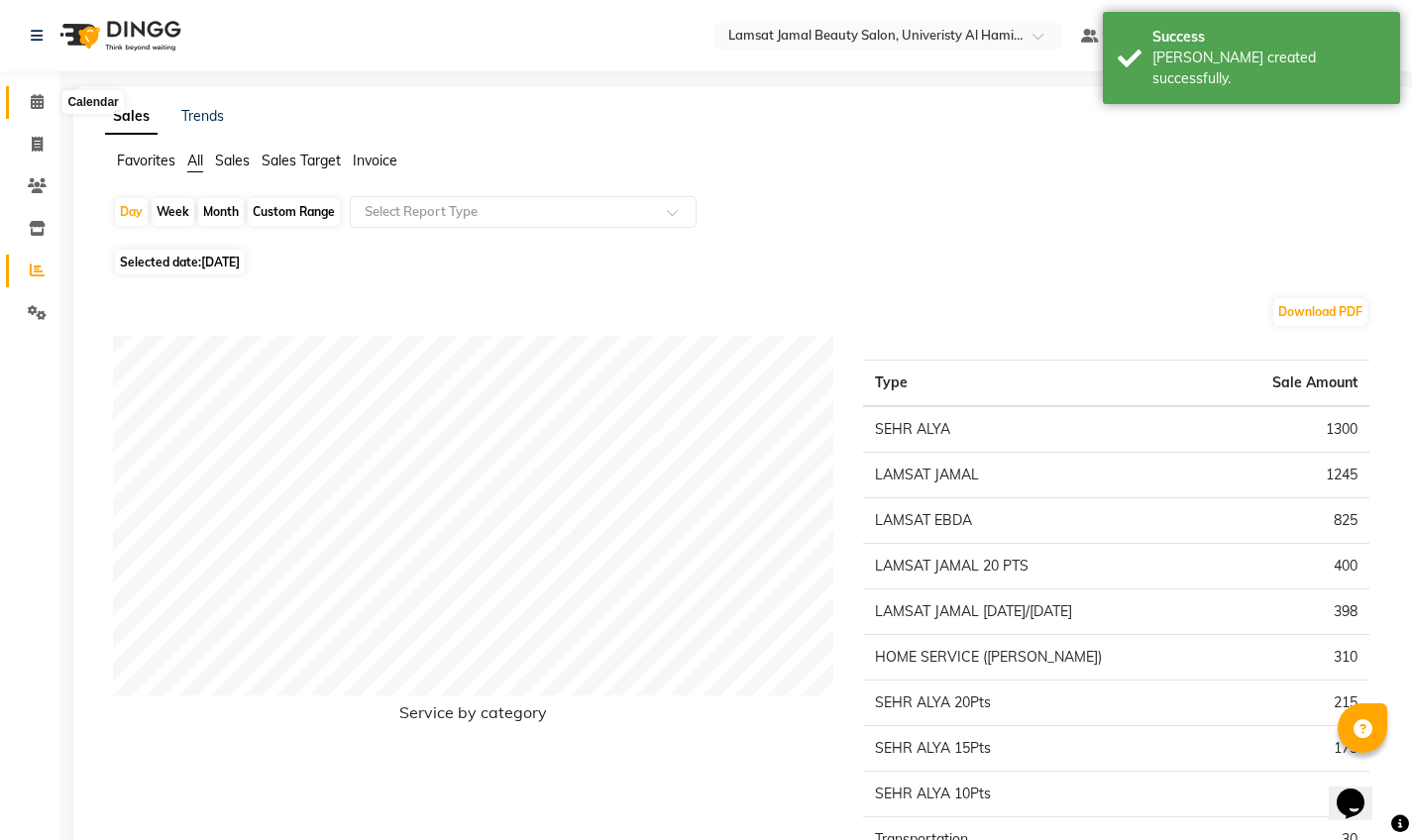 click 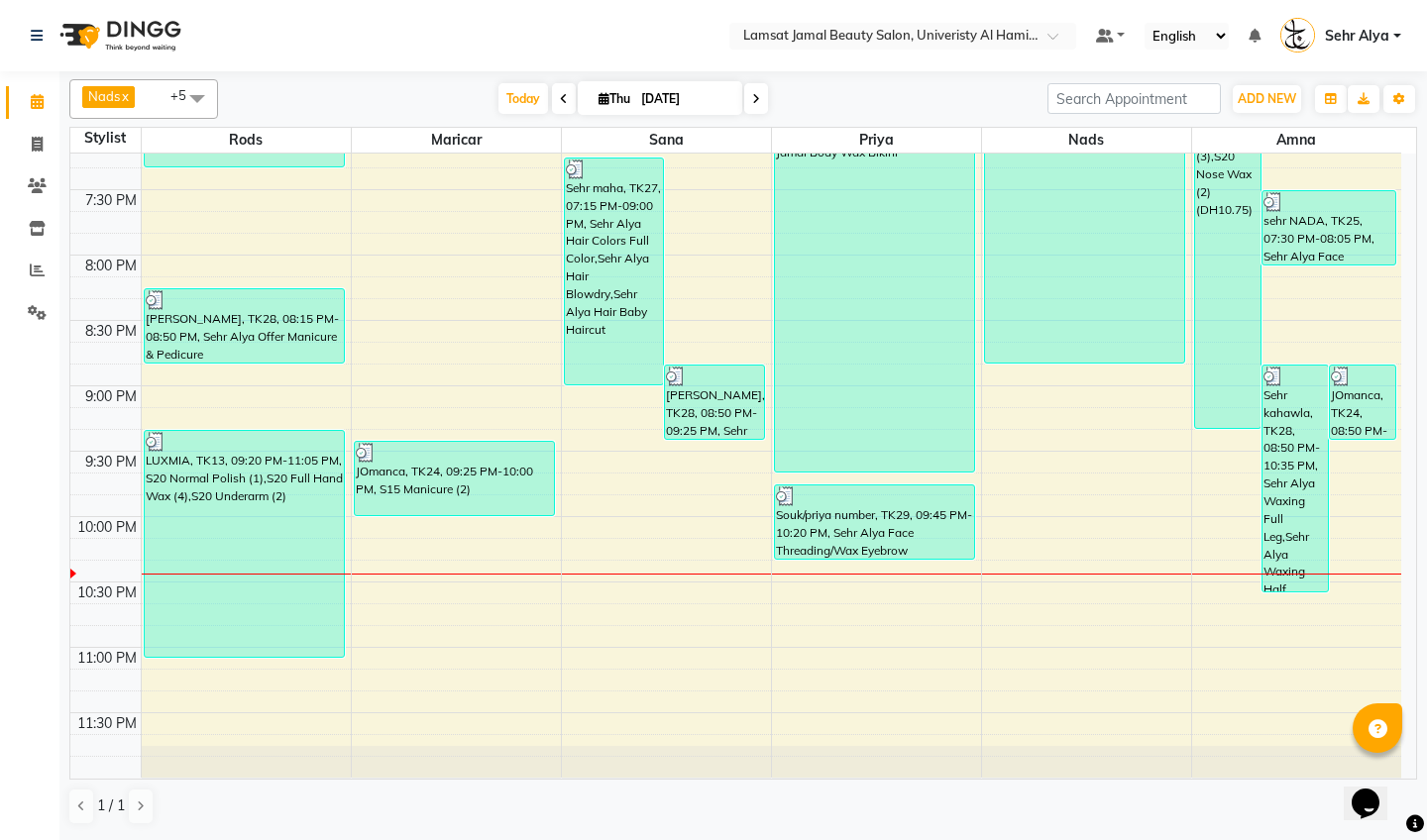 scroll, scrollTop: 0, scrollLeft: 0, axis: both 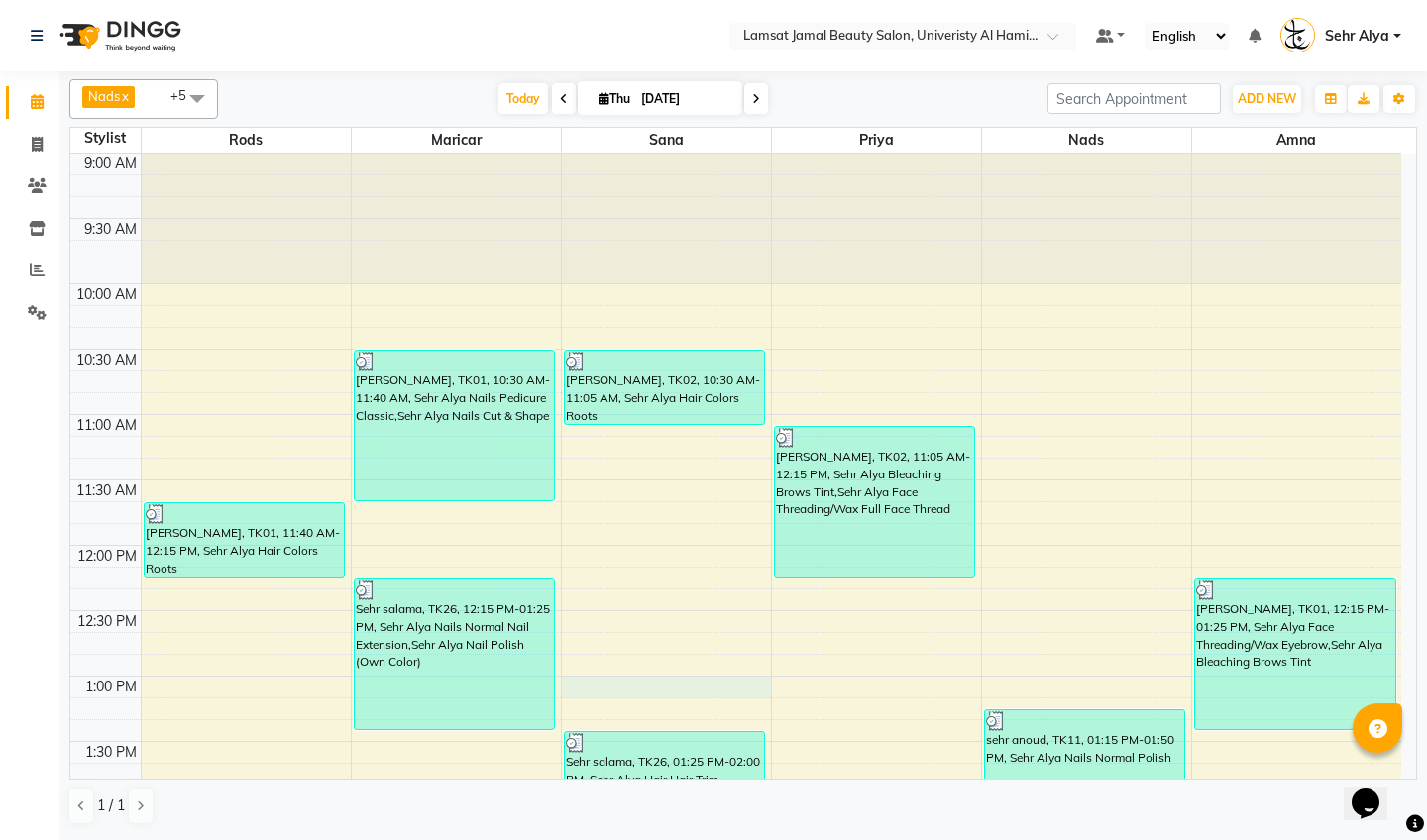 click on "9:00 AM 9:30 AM 10:00 AM 10:30 AM 11:00 AM 11:30 AM 12:00 PM 12:30 PM 1:00 PM 1:30 PM 2:00 PM 2:30 PM 3:00 PM 3:30 PM 4:00 PM 4:30 PM 5:00 PM 5:30 PM 6:00 PM 6:30 PM 7:00 PM 7:30 PM 8:00 PM 8:30 PM 9:00 PM 9:30 PM 10:00 PM 10:30 PM 11:00 PM 11:30 PM     [PERSON_NAME], TK01, 11:40 AM-12:15 PM, Sehr Alya Hair Colors Roots     LUXMIA, TK12, 05:00 PM-07:20 PM, S10 Underarm (2),S10 Pedicure (3),S10 Manicure (2),S10 Foot Spa (3)     Sehr kahawla, TK28, 08:15 PM-08:50 PM, Sehr Alya Offer Manicure & Pedicure     LUXMIA, TK13, 09:20 PM-11:05 PM, S20 Normal Polish (1),S20 Full Hand Wax (4),S20 Underarm (2)     Sehr Nadia, TK01, 10:30 AM-11:40 AM, Sehr Alya Nails Pedicure Classic,Sehr Alya Nails Cut & Shape     Sehr salama, TK26, 12:15 PM-01:25 PM, Sehr Alya Nails Normal Nail Extension,Sehr Alya Nail Polish (Own Color)     JOmanca, TK24, 09:25 PM-10:00 PM, S15 Manicure (2)     Sehr maha, TK27, 07:15 PM-09:00 PM, Sehr Alya Hair Colors Full Color,Sehr Alya Hair Blowdry,Sehr Alya Hair Baby Haircut" at bounding box center [735, 1133] 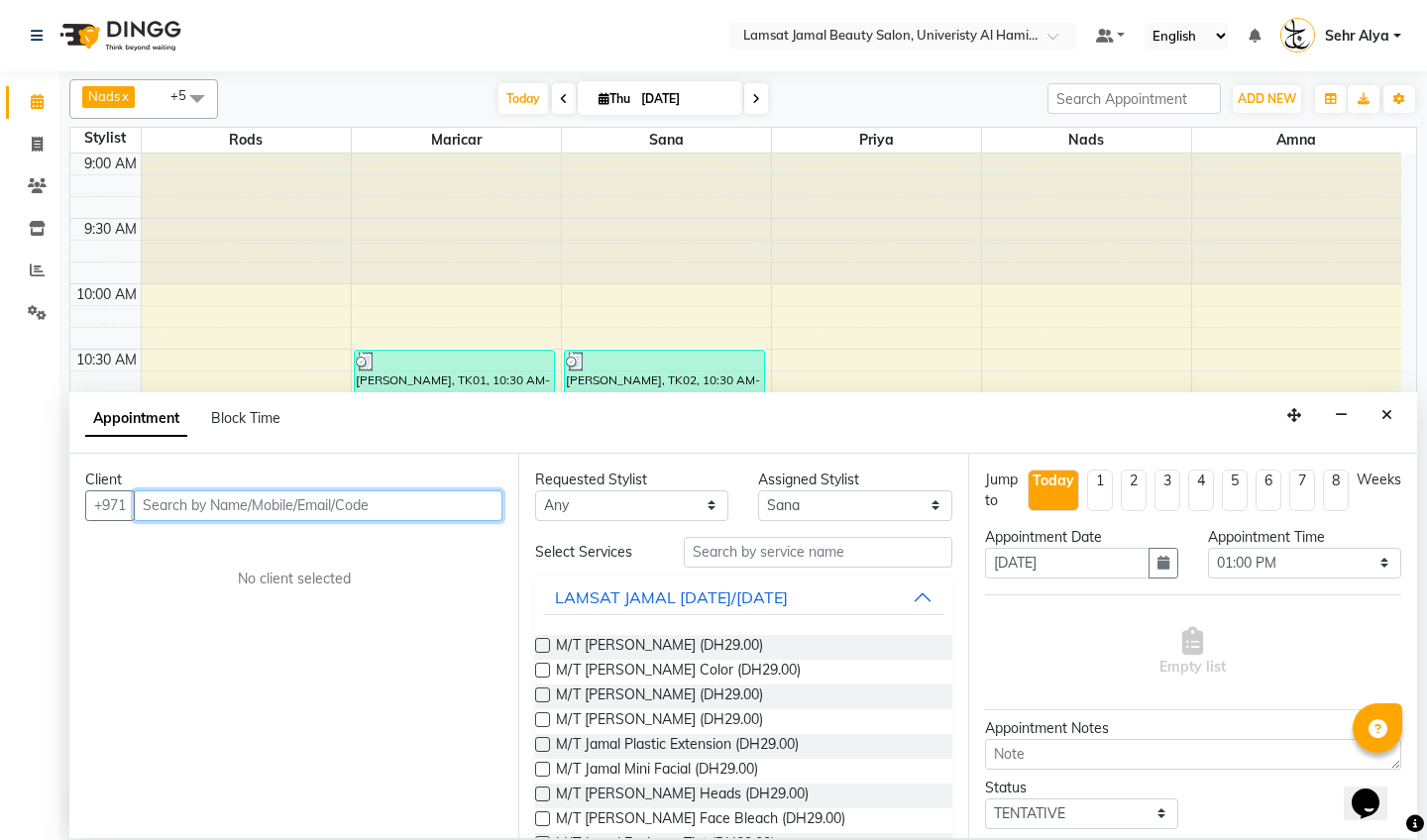 click at bounding box center (318, 505) 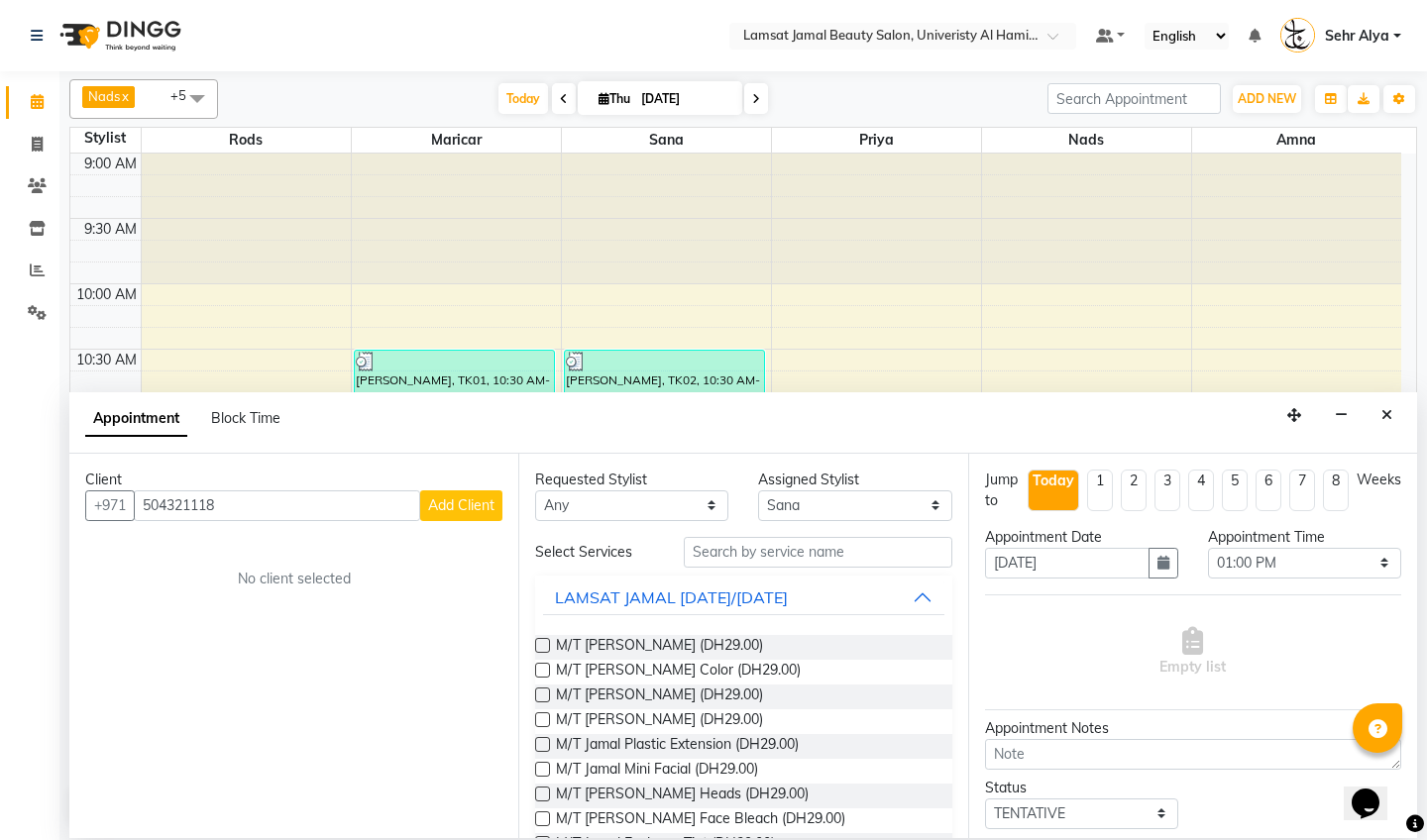 click on "Add Client" at bounding box center (461, 505) 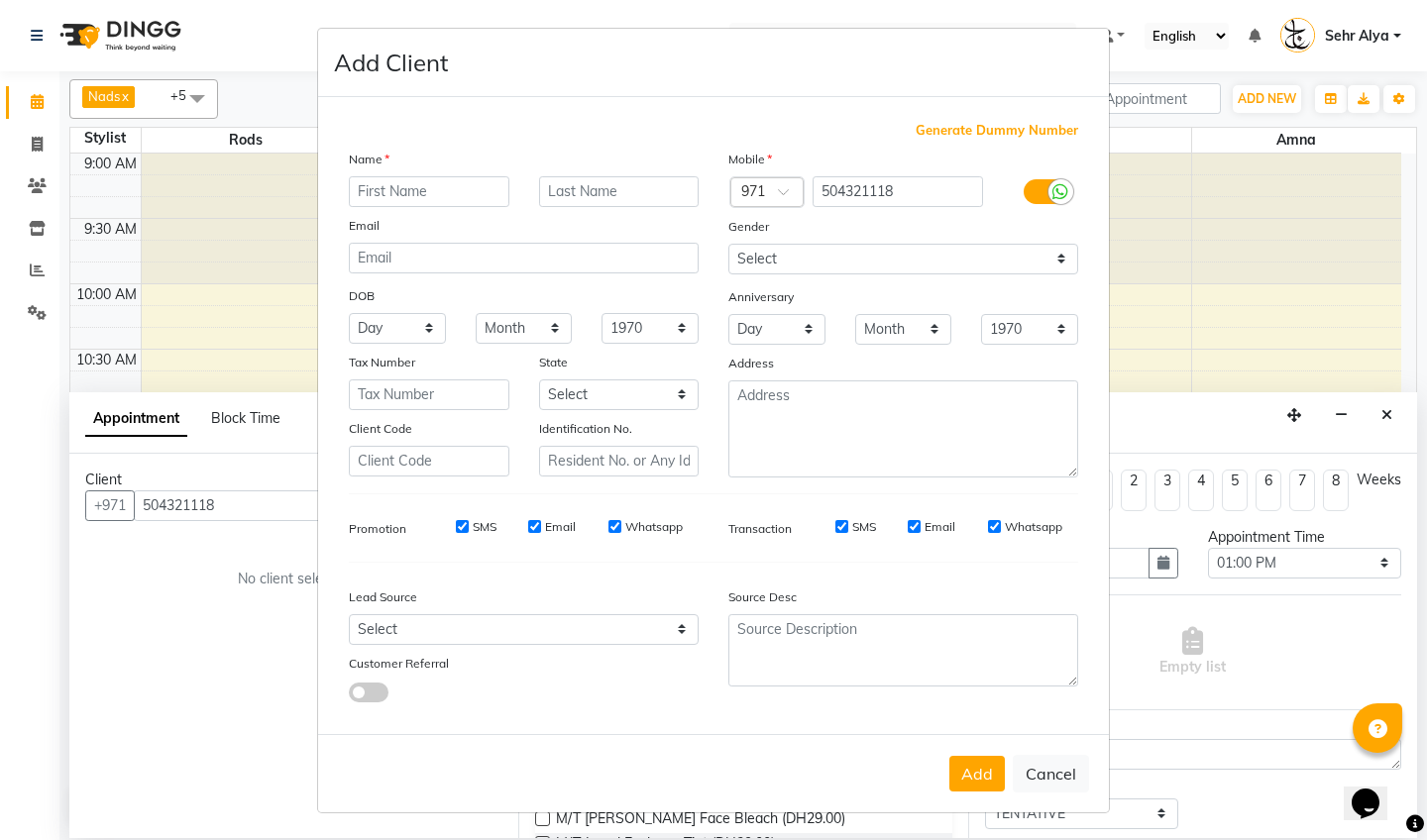 click at bounding box center [429, 191] 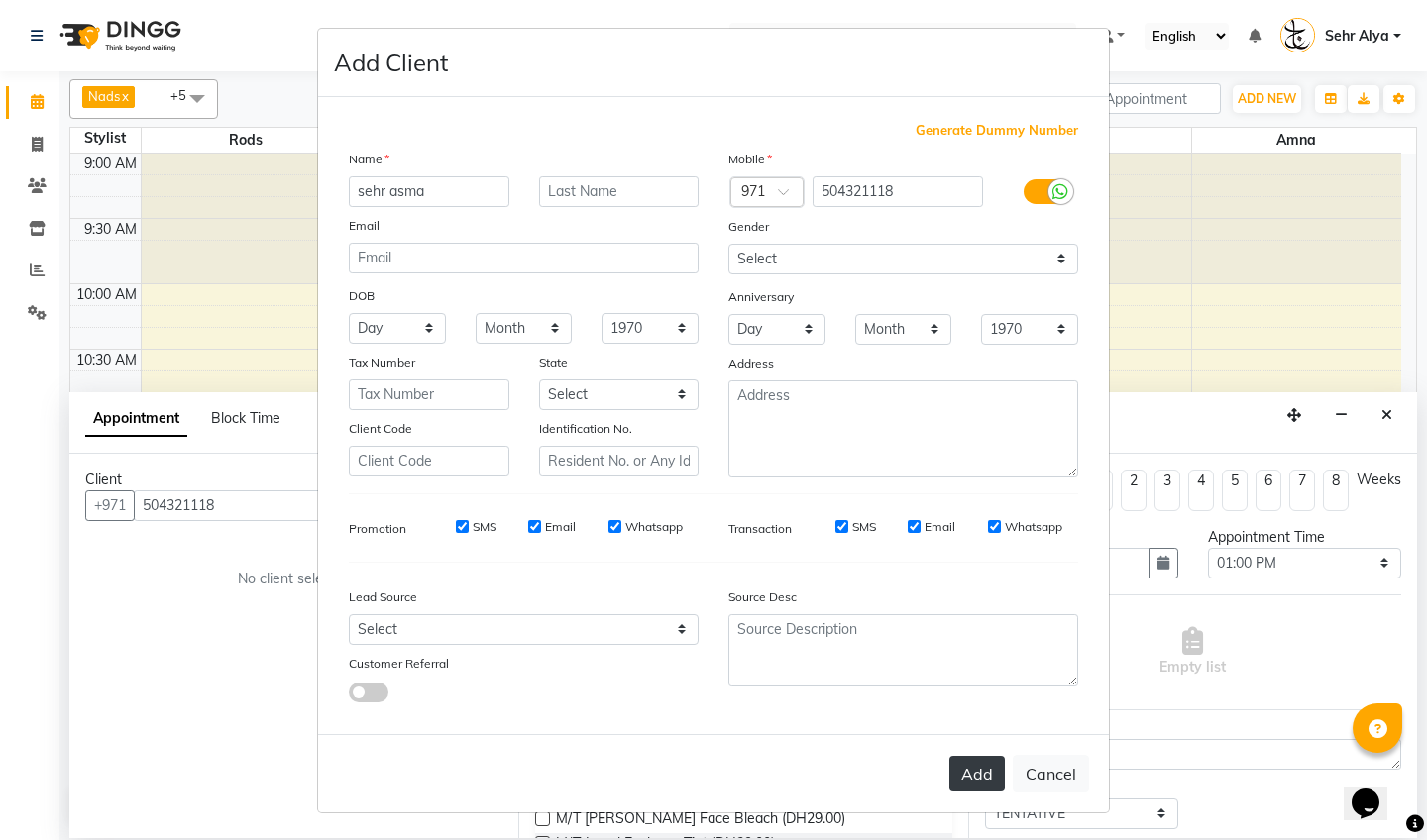 click on "Add" at bounding box center (977, 774) 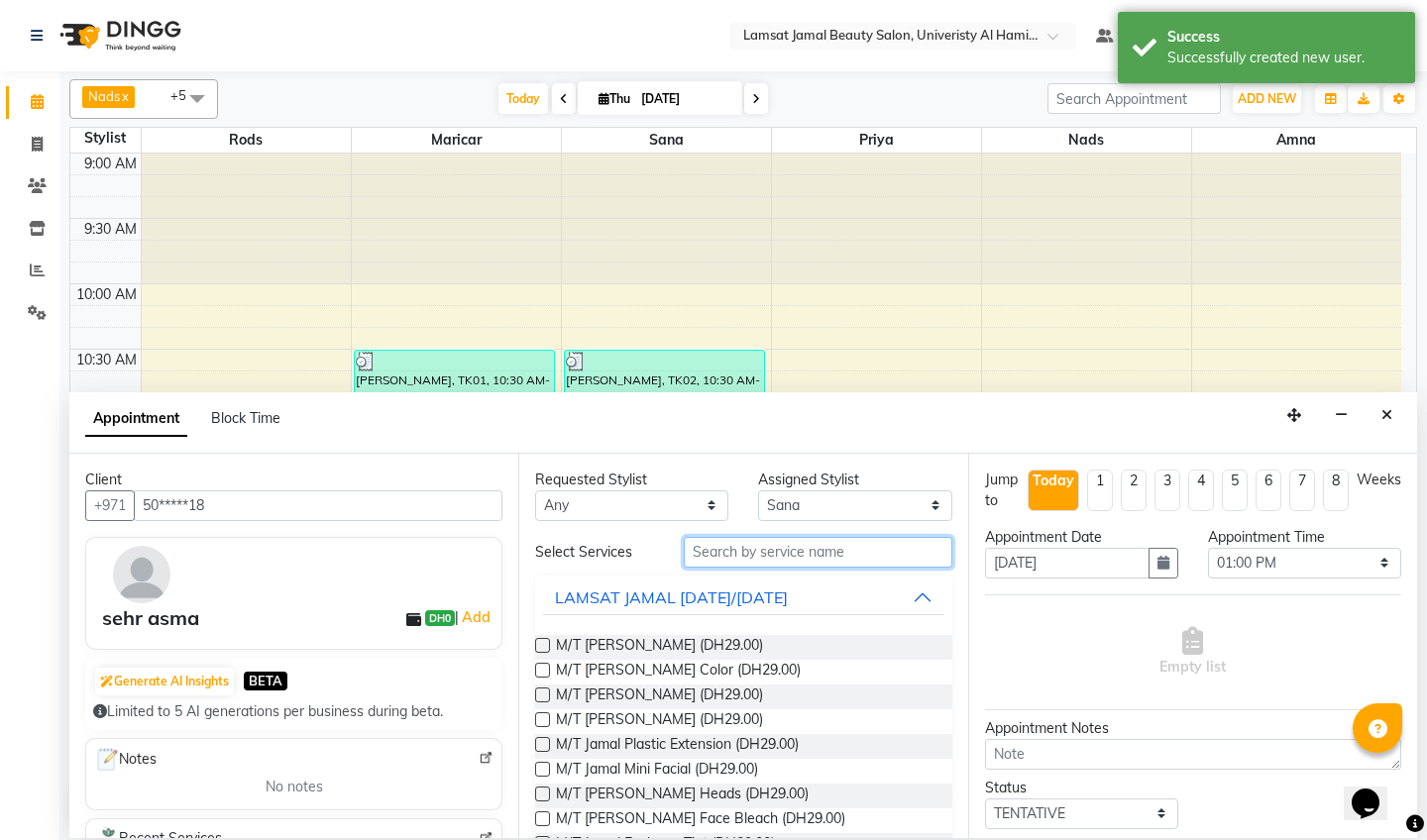click at bounding box center [818, 552] 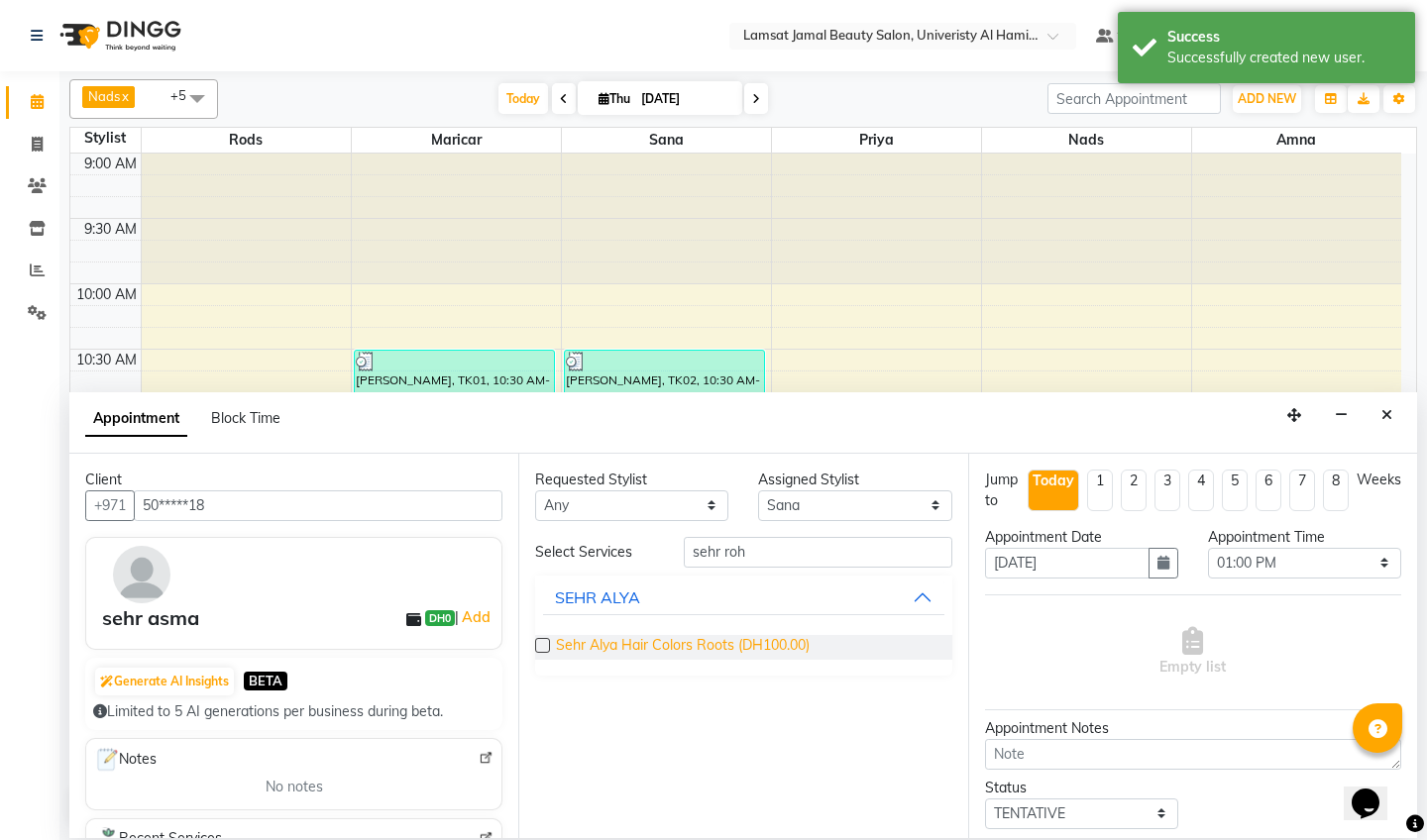 drag, startPoint x: 774, startPoint y: 575, endPoint x: 773, endPoint y: 644, distance: 69.00725 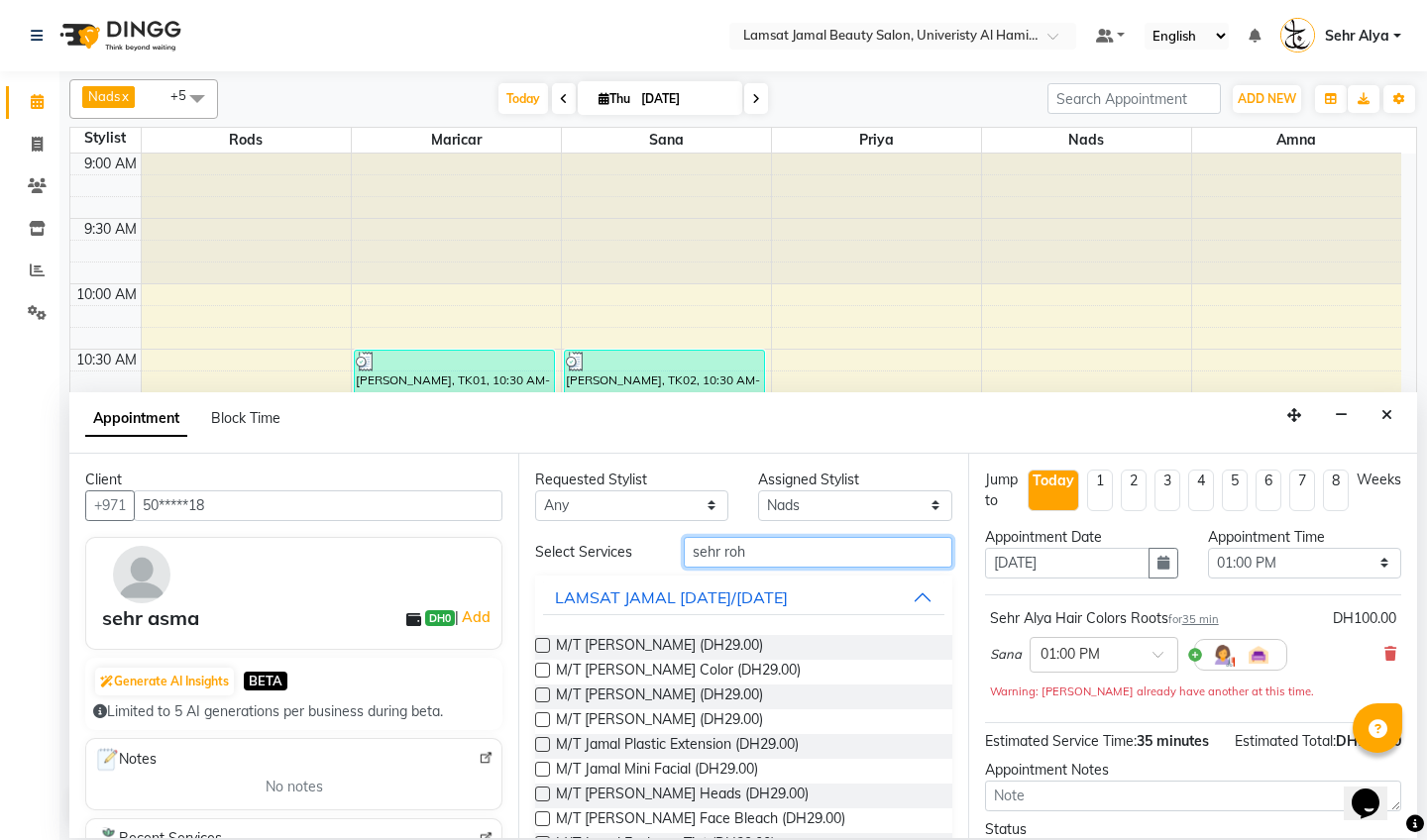 click on "sehr roh" at bounding box center [818, 552] 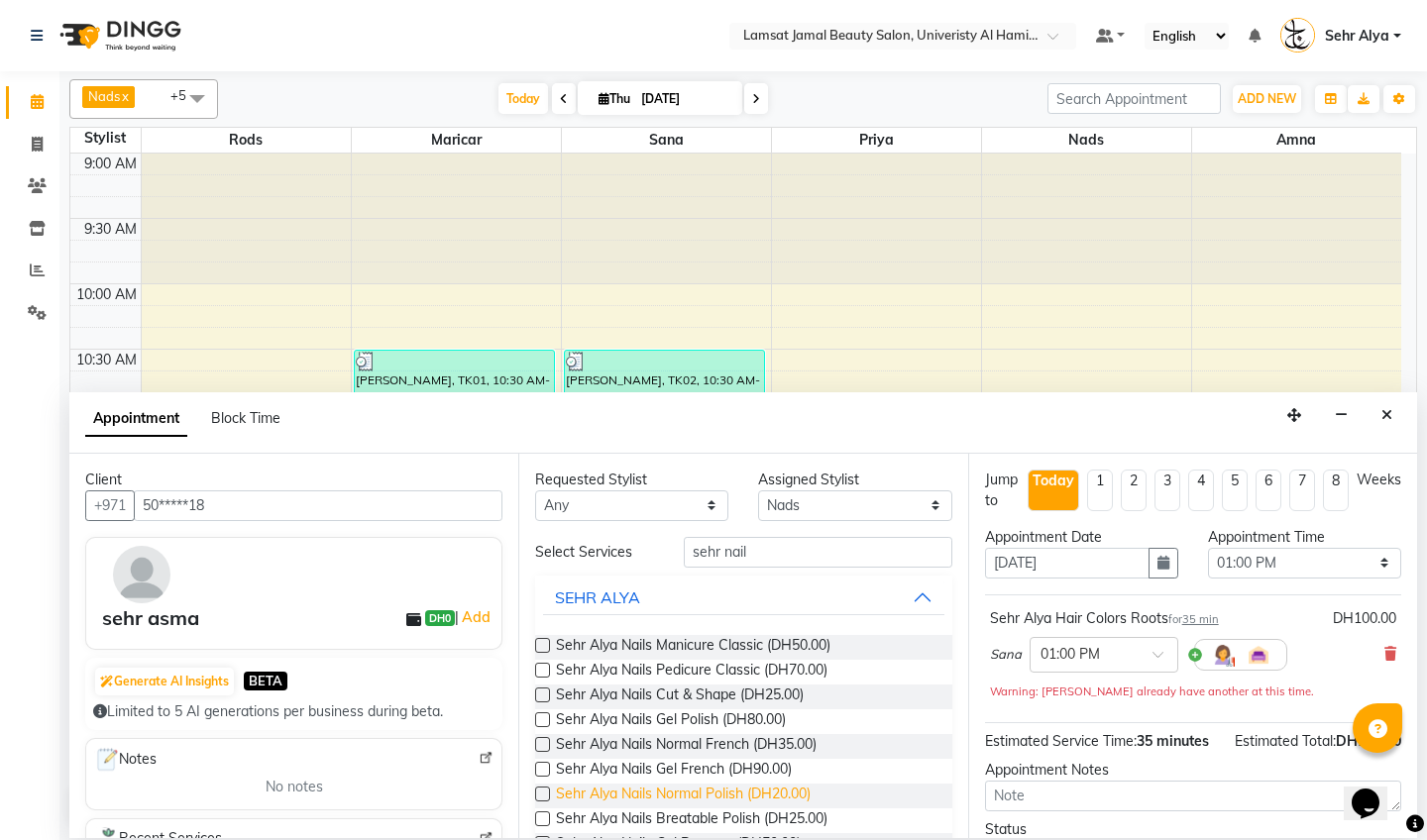 click on "Sehr Alya Nails Normal Polish (DH20.00)" at bounding box center [683, 795] 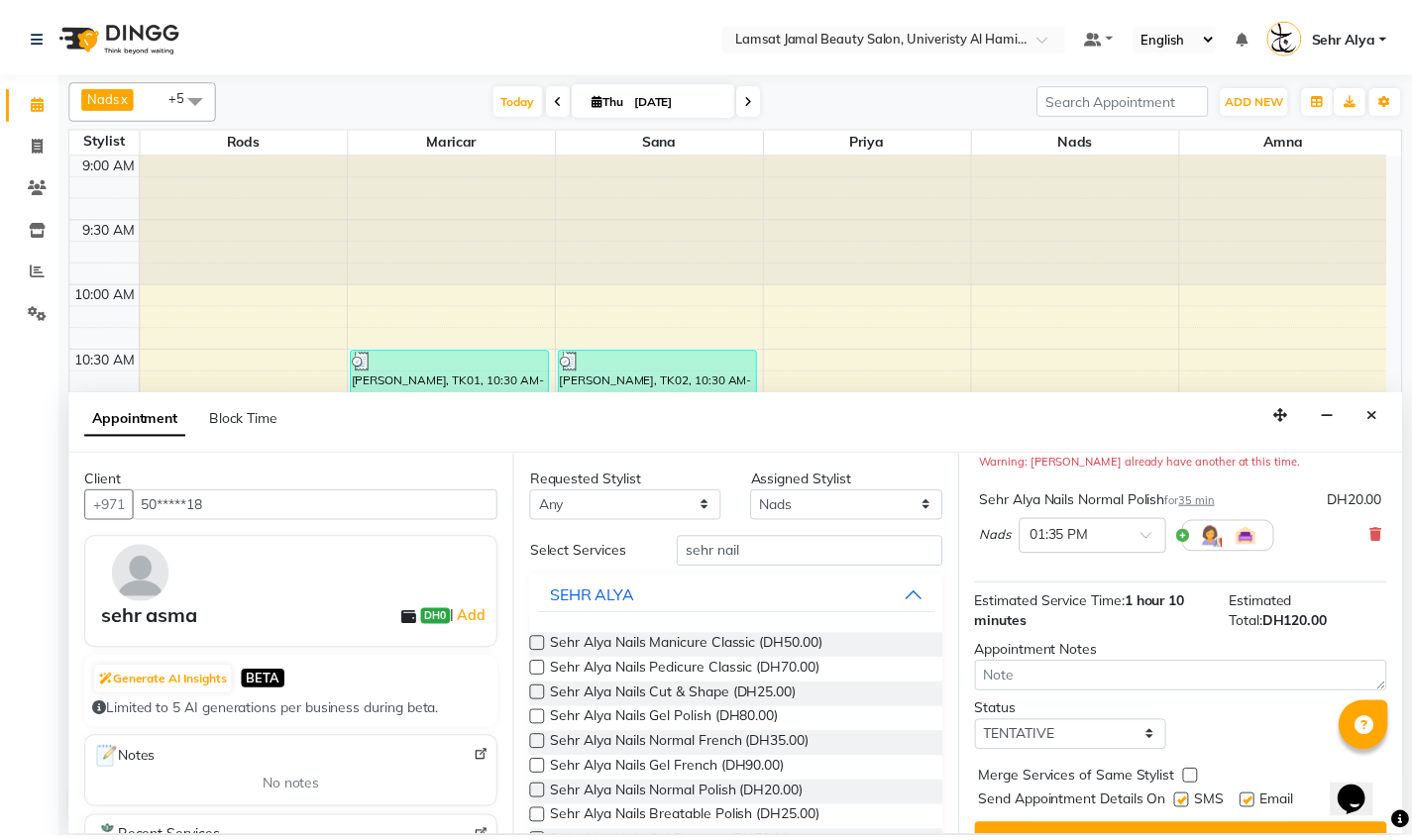 scroll, scrollTop: 268, scrollLeft: 0, axis: vertical 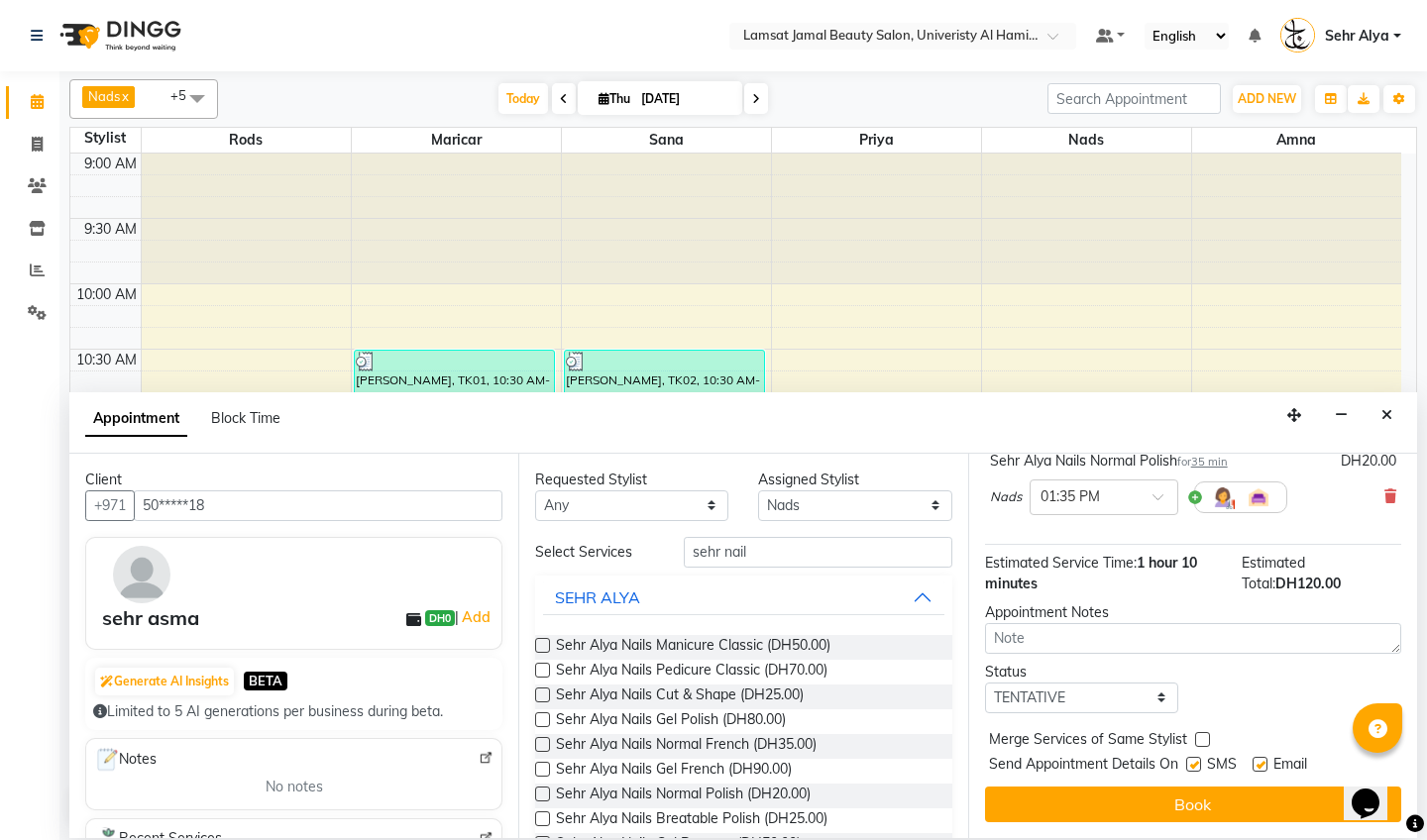 click at bounding box center [1202, 739] 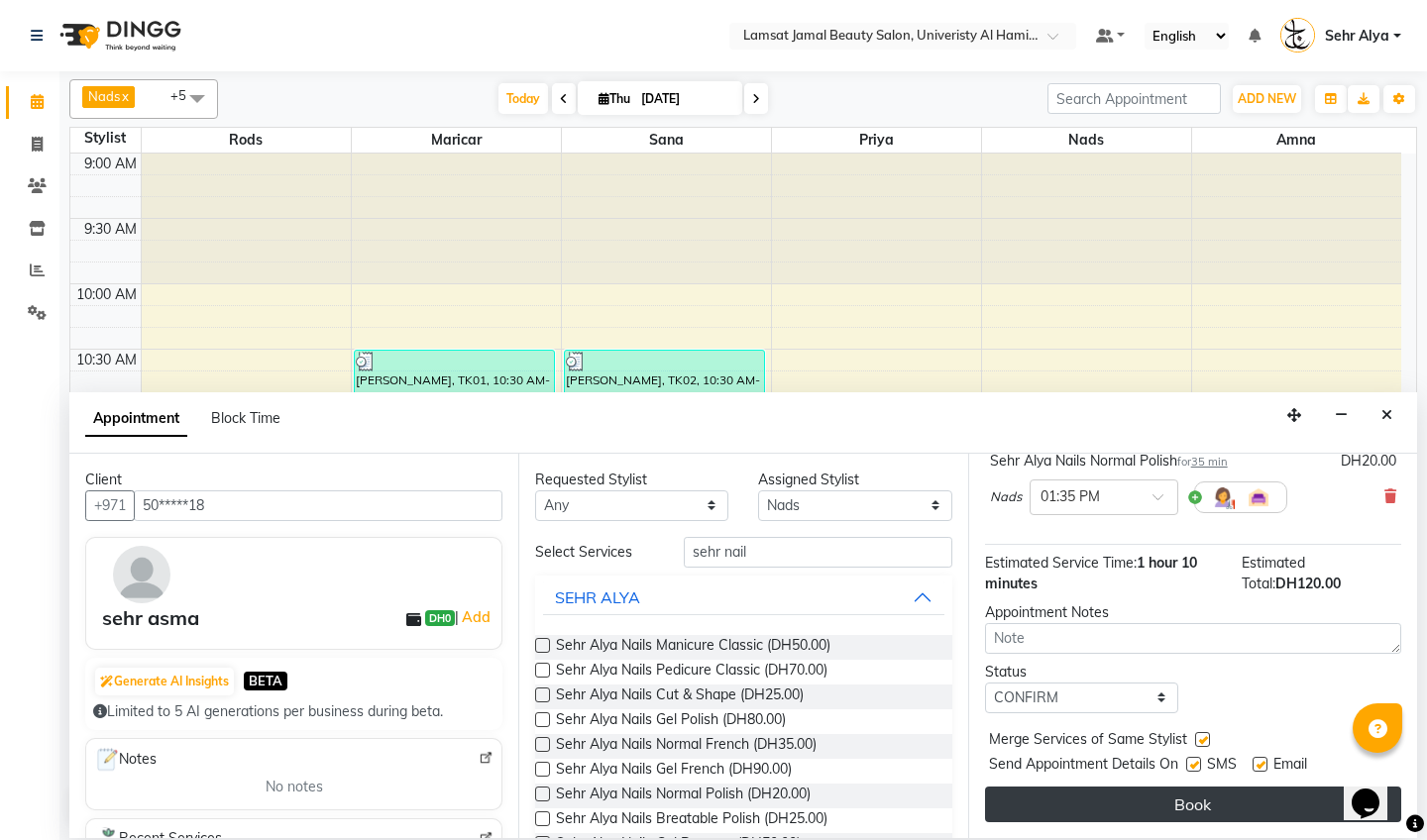 click on "Book" at bounding box center [1193, 804] 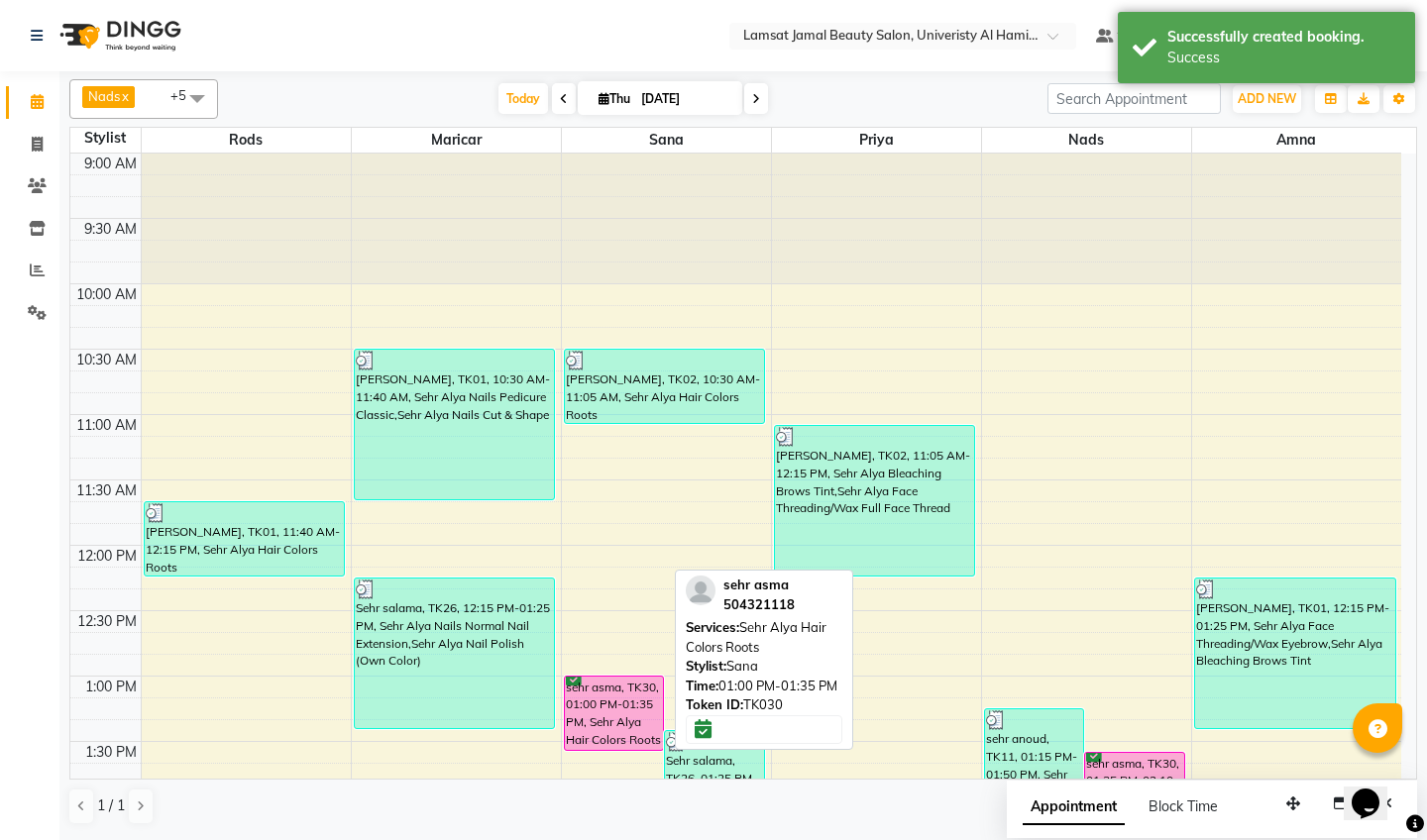 click on "sehr asma, TK30, 01:00 PM-01:35 PM, Sehr Alya Hair Colors Roots" at bounding box center [614, 713] 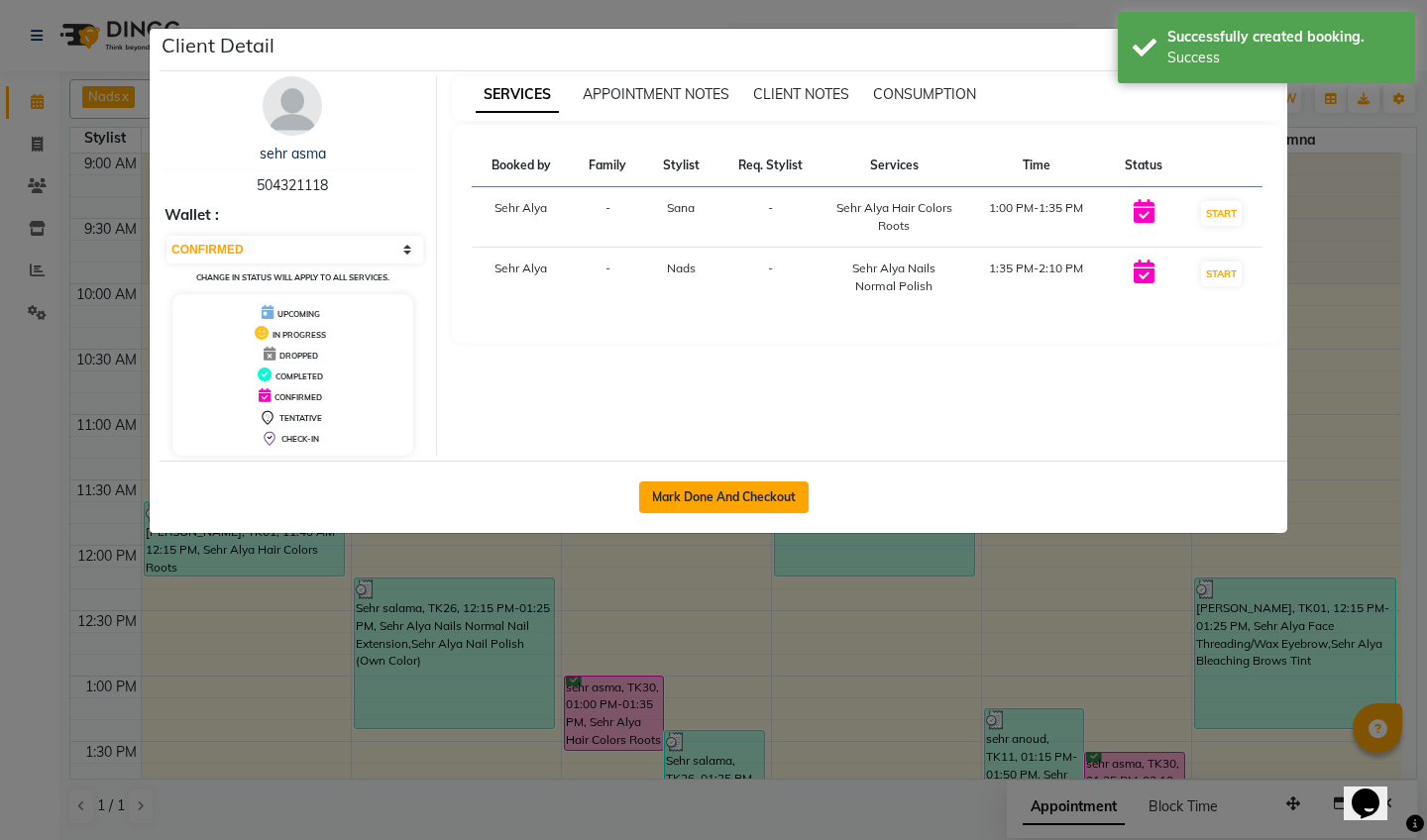 click on "Mark Done And Checkout" 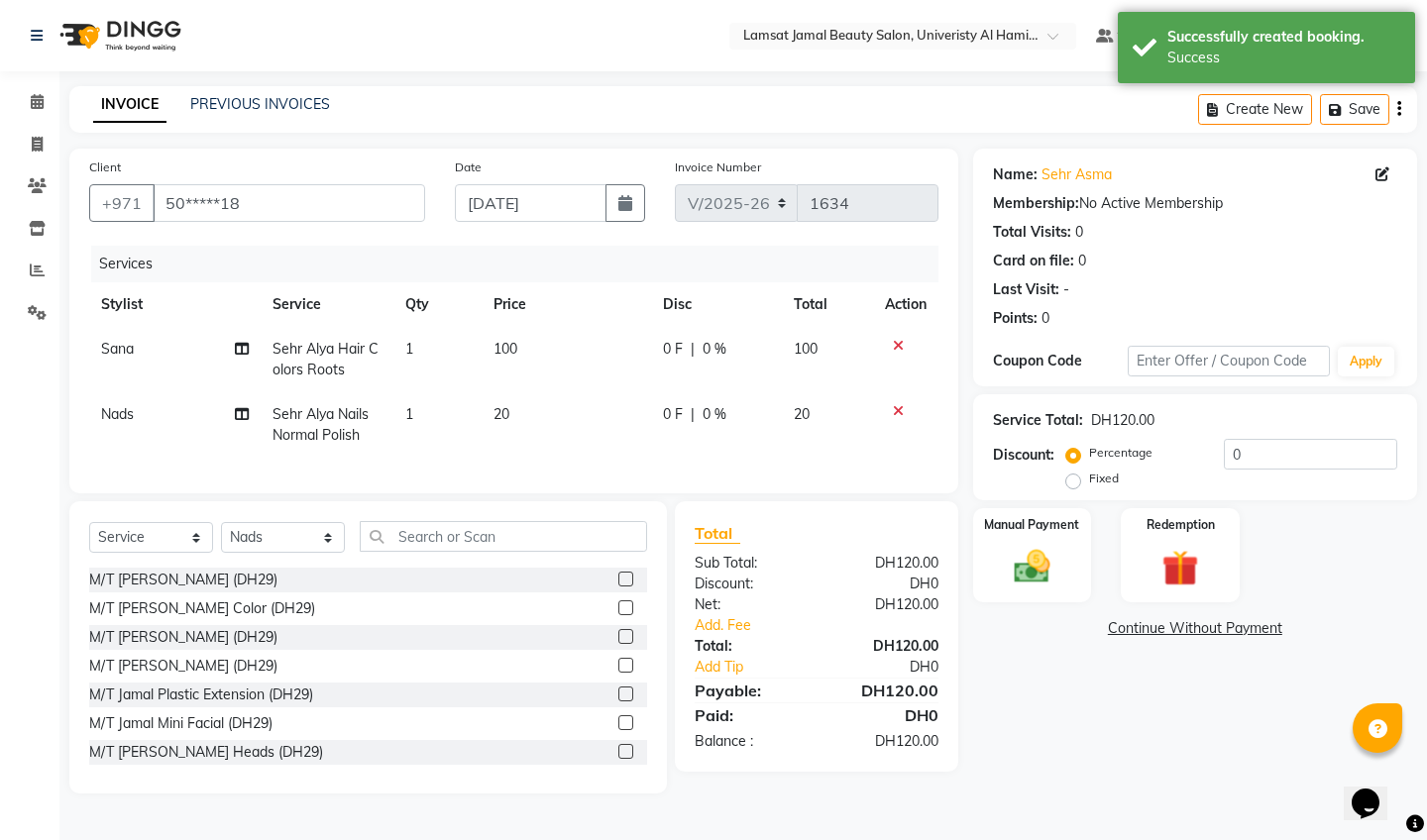 click on "20" 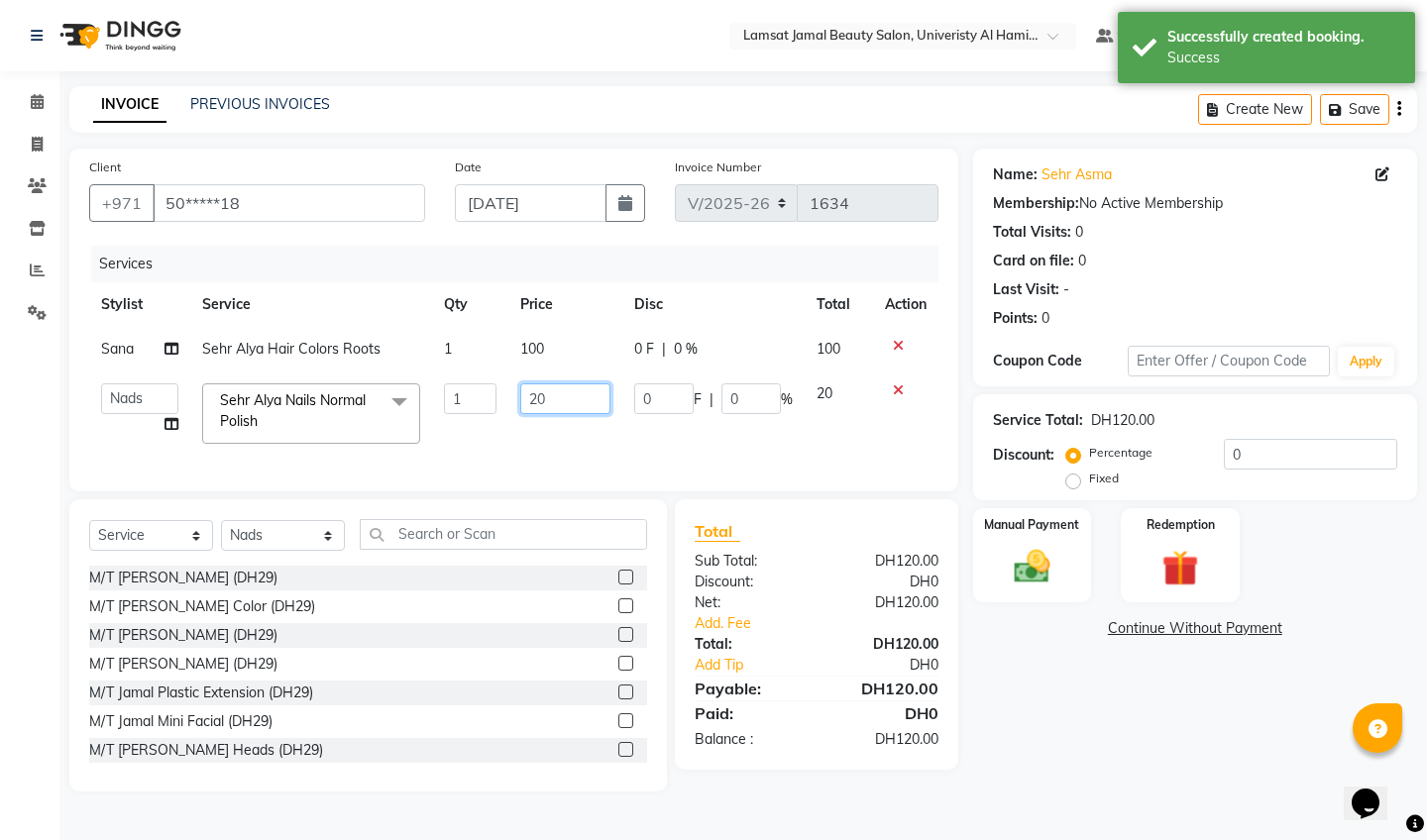 click on "20" 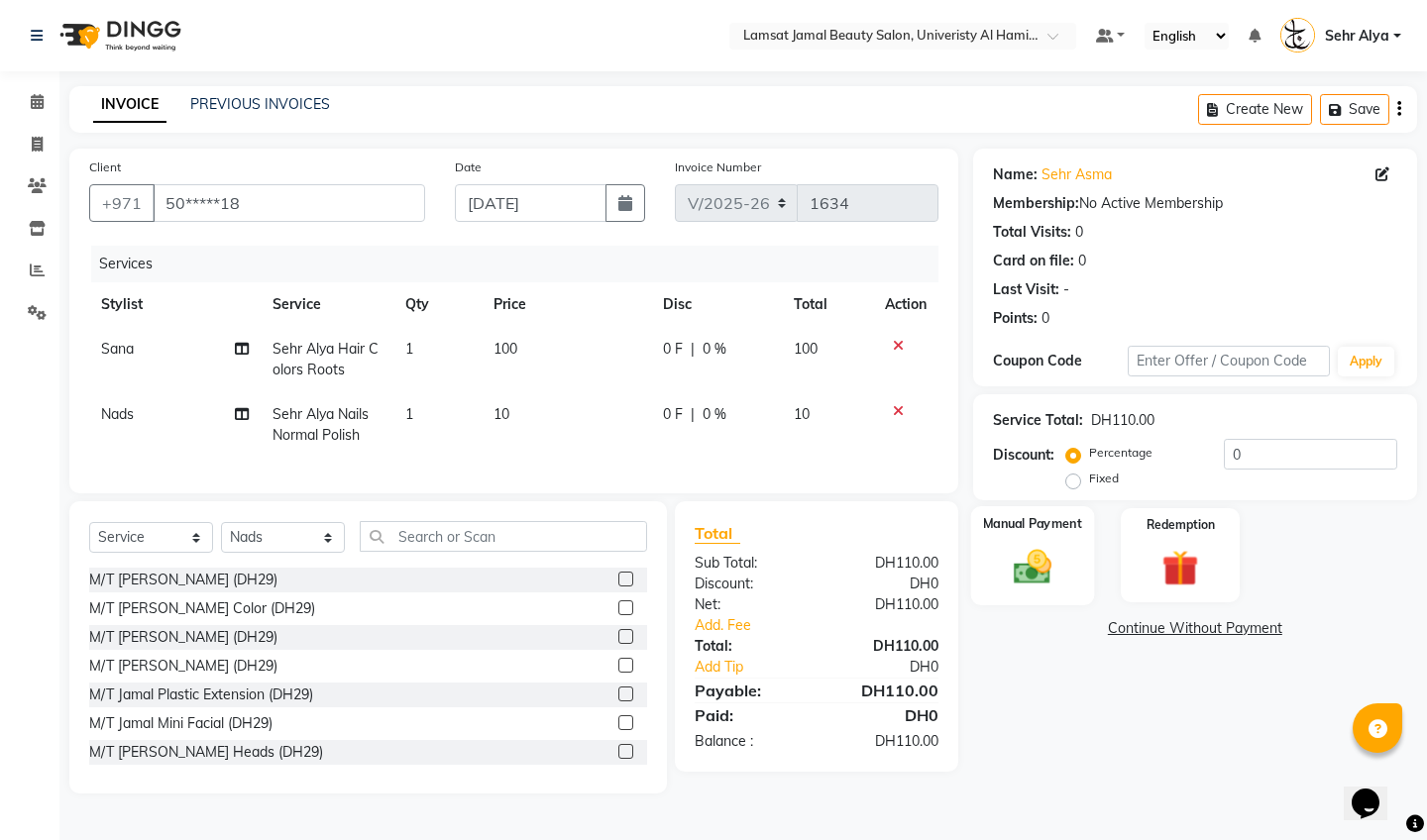 click on "Manual Payment" 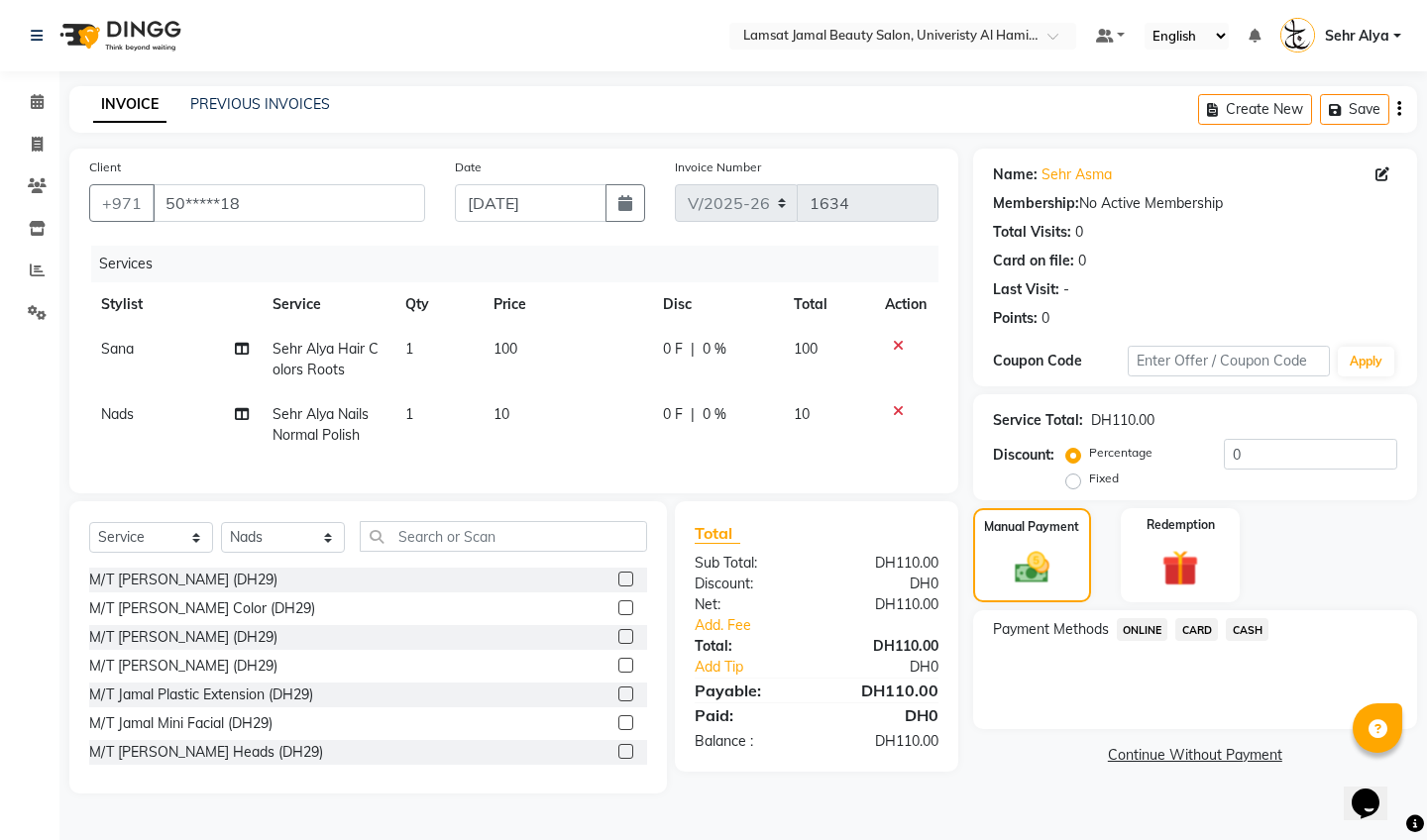 click on "CARD" 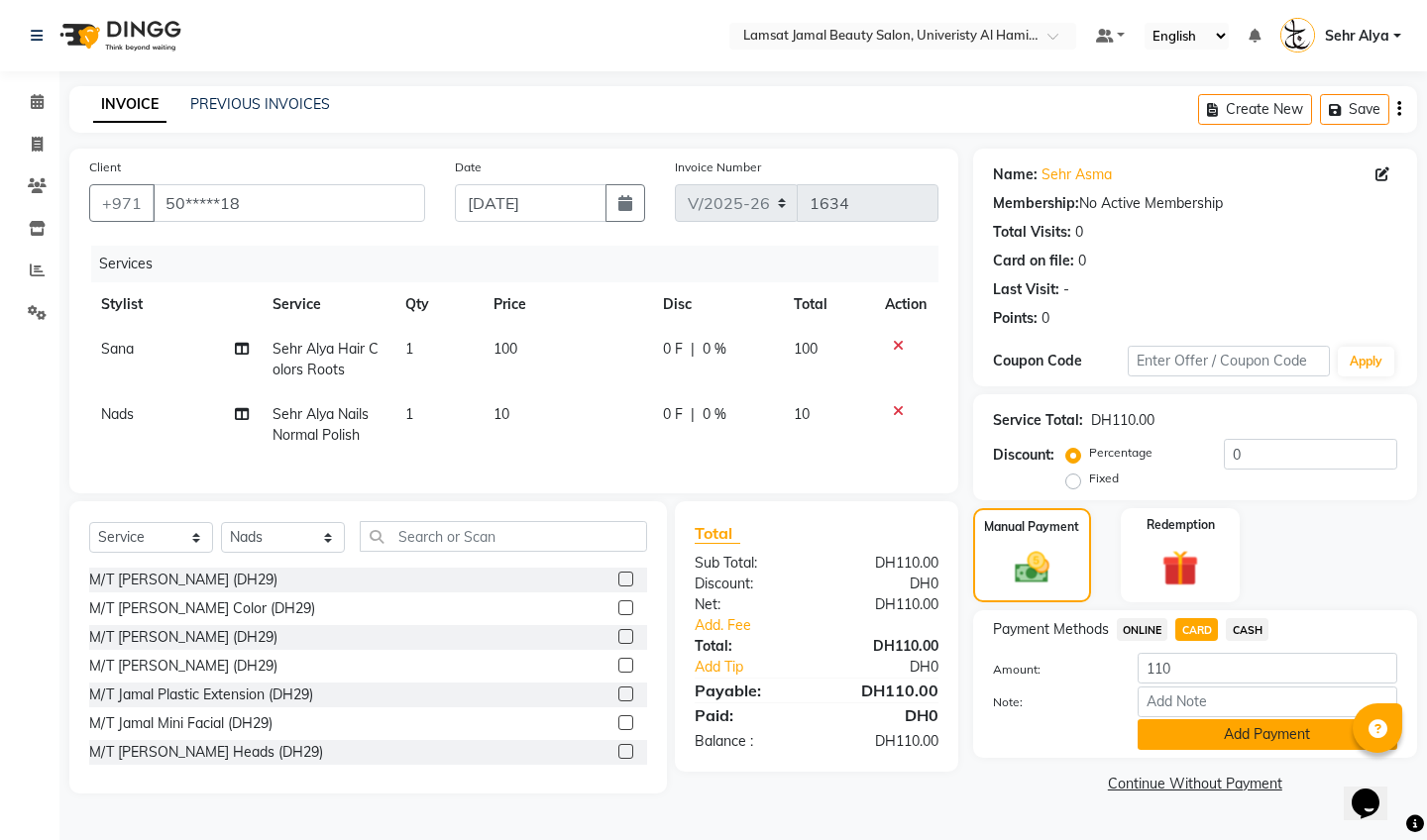 click on "Add Payment" 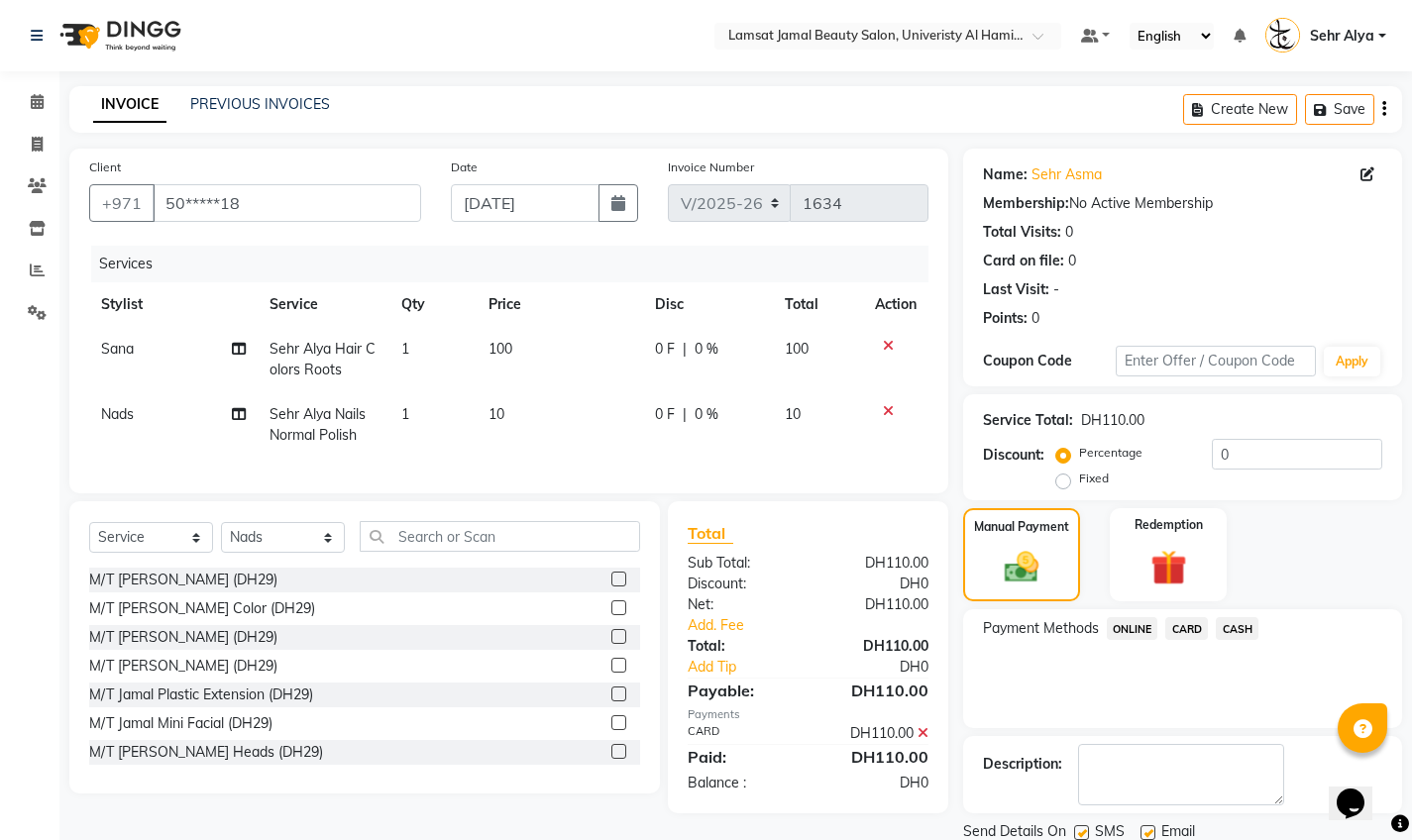 scroll, scrollTop: 70, scrollLeft: 0, axis: vertical 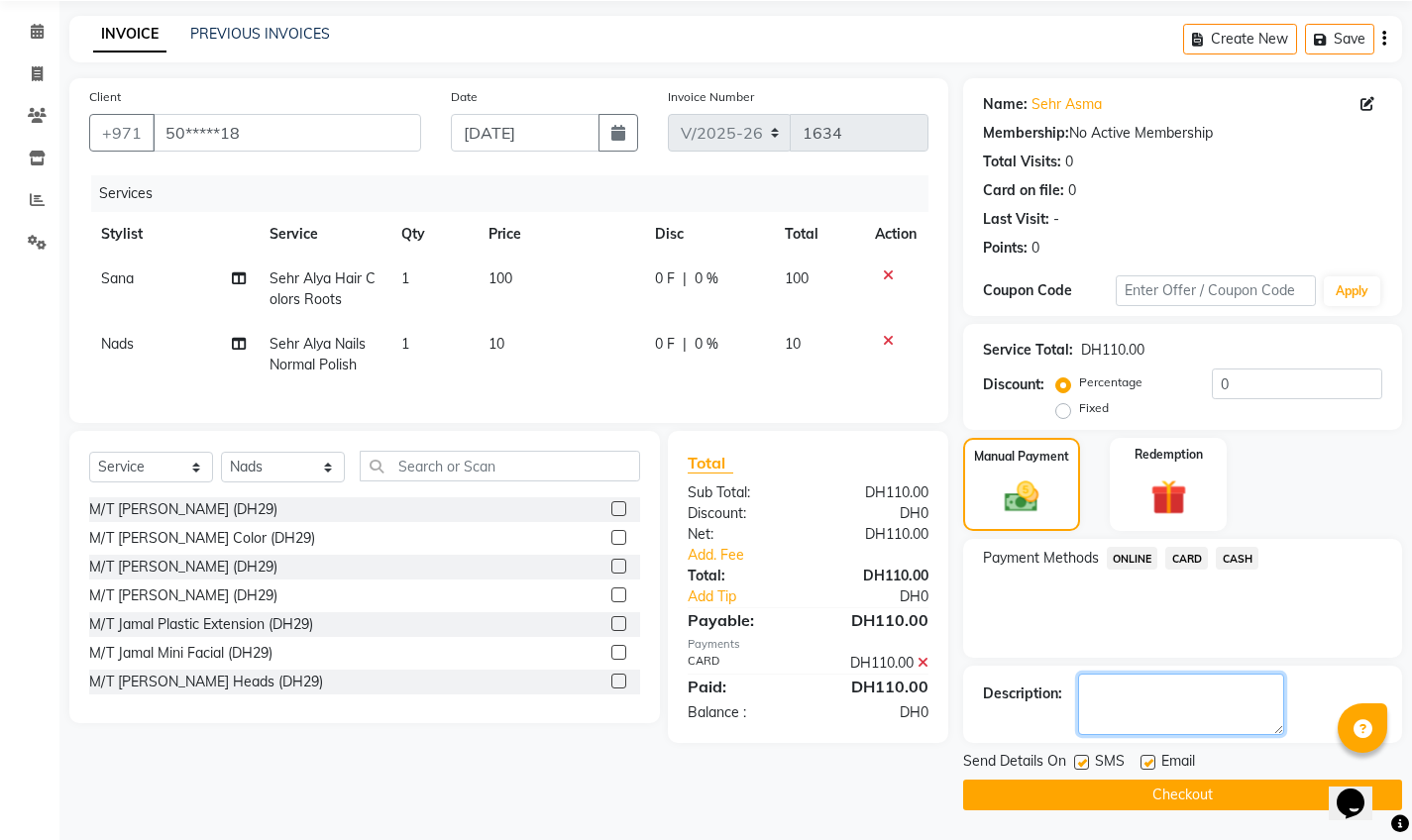 click 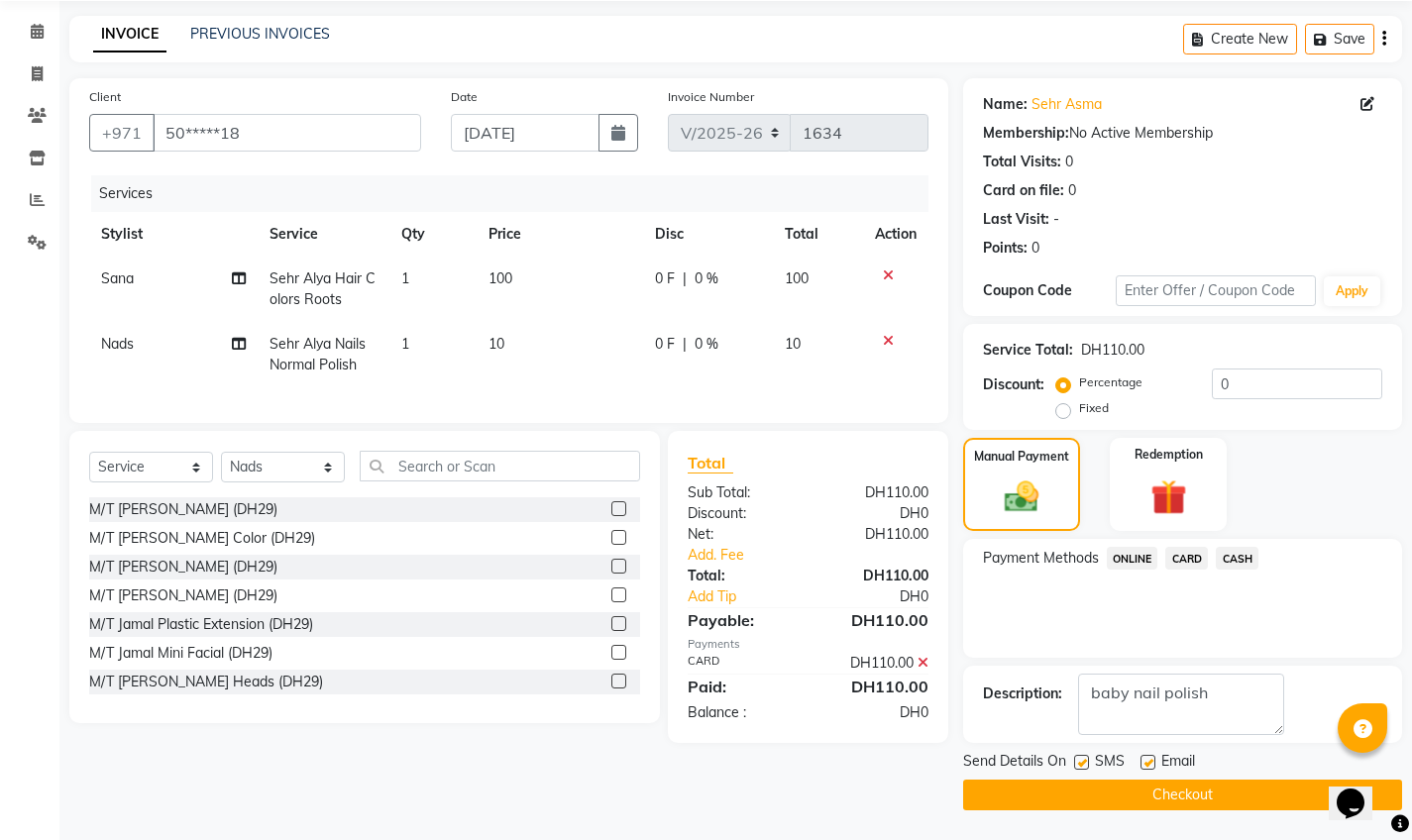 click on "Checkout" 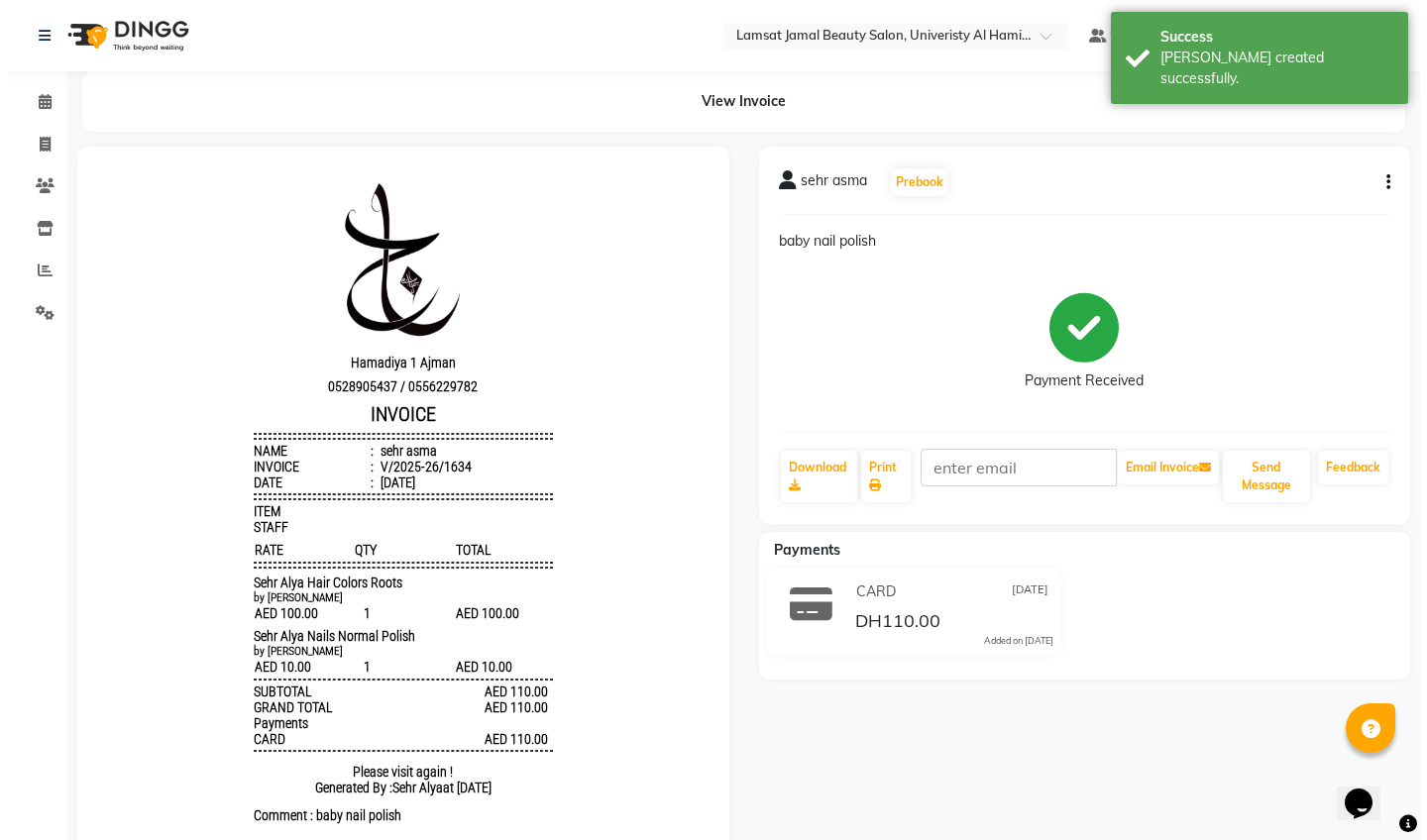 scroll, scrollTop: 0, scrollLeft: 0, axis: both 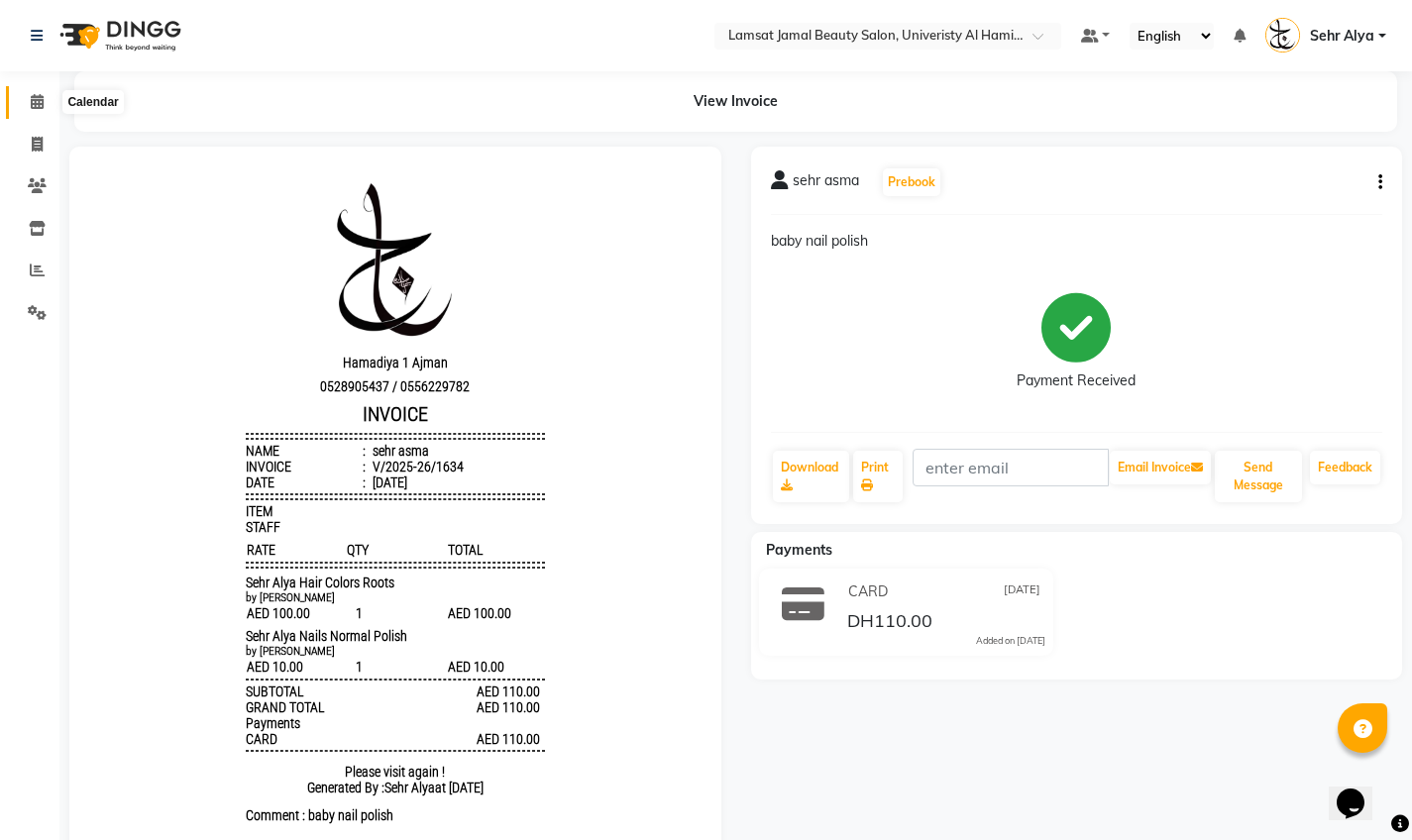 click 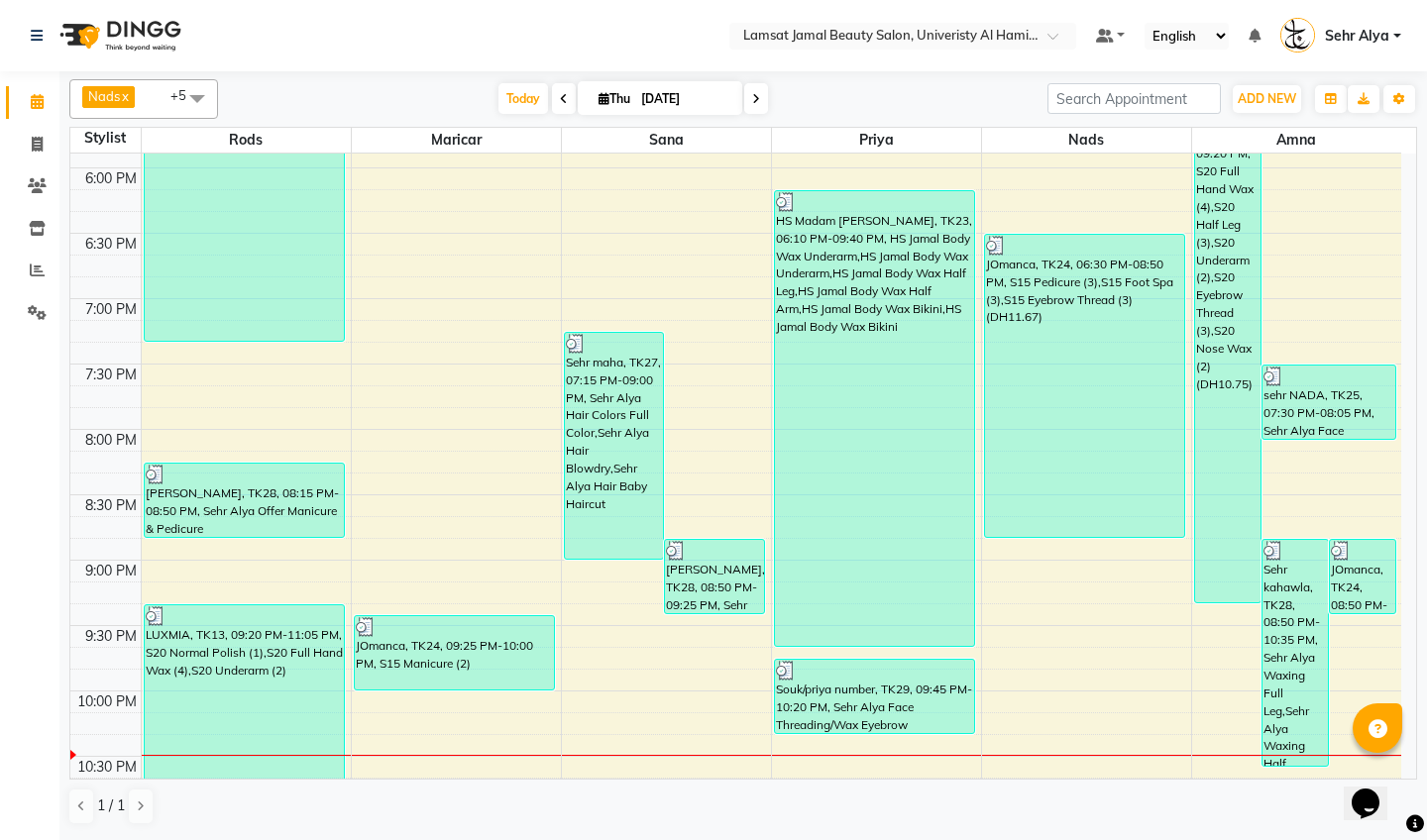 scroll, scrollTop: 709, scrollLeft: 0, axis: vertical 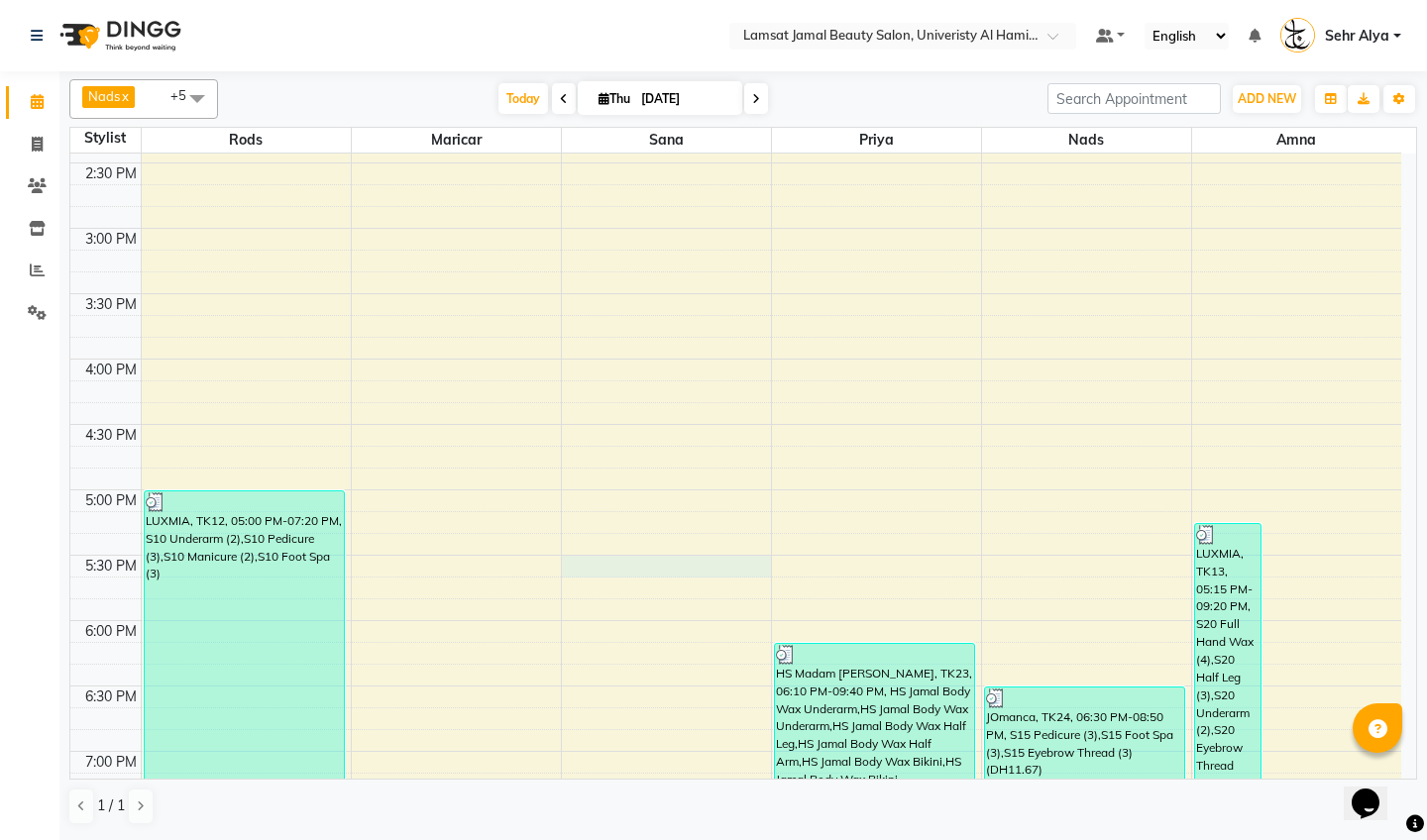 click on "9:00 AM 9:30 AM 10:00 AM 10:30 AM 11:00 AM 11:30 AM 12:00 PM 12:30 PM 1:00 PM 1:30 PM 2:00 PM 2:30 PM 3:00 PM 3:30 PM 4:00 PM 4:30 PM 5:00 PM 5:30 PM 6:00 PM 6:30 PM 7:00 PM 7:30 PM 8:00 PM 8:30 PM 9:00 PM 9:30 PM 10:00 PM 10:30 PM 11:00 PM 11:30 PM     [PERSON_NAME], TK01, 11:40 AM-12:15 PM, Sehr Alya Hair Colors Roots     LUXMIA, TK12, 05:00 PM-07:20 PM, S10 Underarm (2),S10 Pedicure (3),S10 Manicure (2),S10 Foot Spa (3)     Sehr kahawla, TK28, 08:15 PM-08:50 PM, Sehr Alya Offer Manicure & Pedicure     LUXMIA, TK13, 09:20 PM-11:05 PM, S20 Normal Polish (1),S20 Full Hand Wax (4),S20 Underarm (2)     Sehr Nadia, TK01, 10:30 AM-11:40 AM, Sehr Alya Nails Pedicure Classic,Sehr Alya Nails Cut & Shape     Sehr salama, TK26, 12:15 PM-01:25 PM, Sehr Alya Nails Normal Nail Extension,Sehr Alya Nail Polish (Own Color)     JOmanca, TK24, 09:25 PM-10:00 PM, S15 Manicure (2)     sehr asma, TK30, 01:00 PM-01:35 PM, Sehr Alya Hair Colors Roots     Sehr salama, TK26, 01:25 PM-02:00 PM, Sehr Alya Hair Hair Trim" at bounding box center (735, 424) 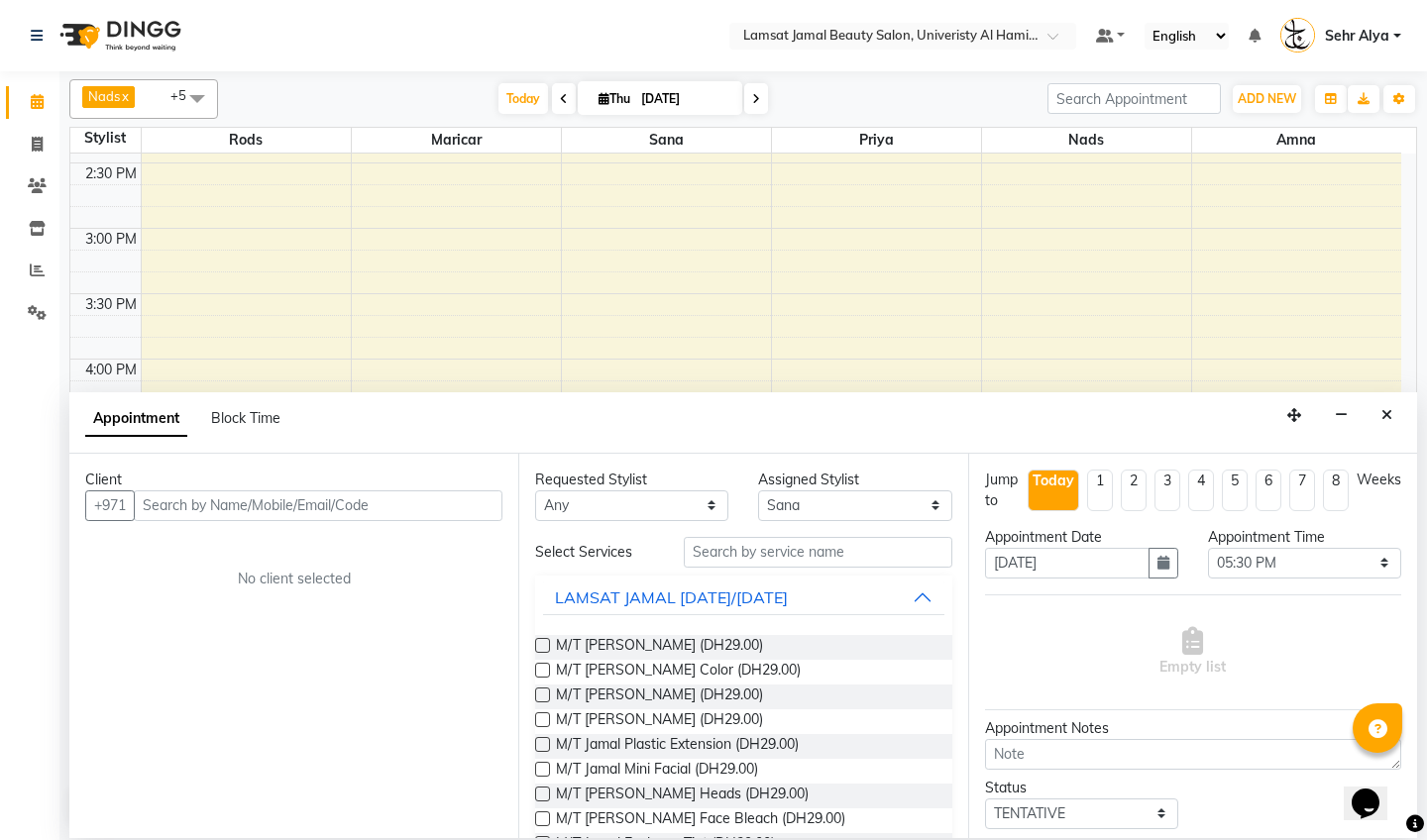 click at bounding box center (318, 505) 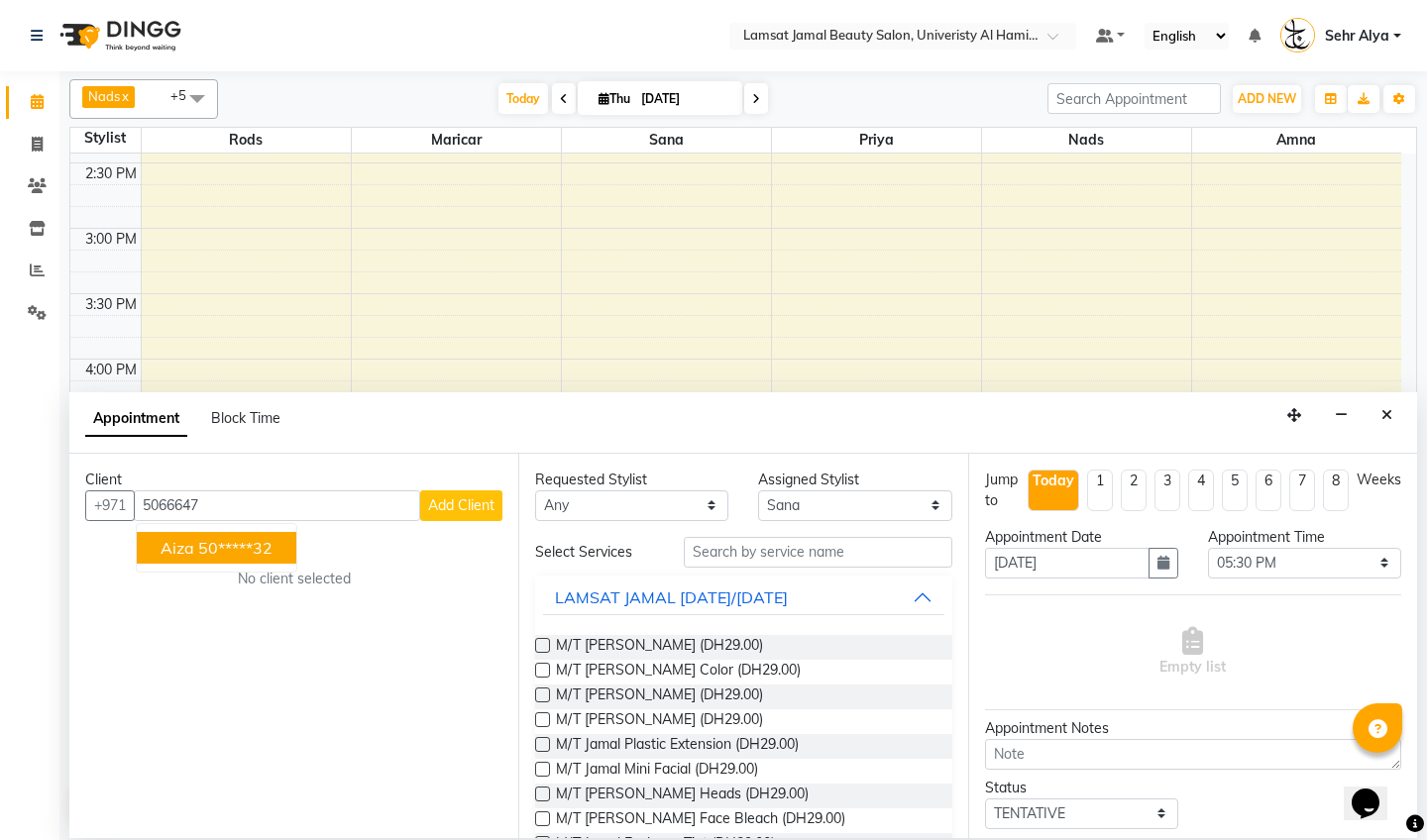 click on "aiza  50*****32" at bounding box center (216, 548) 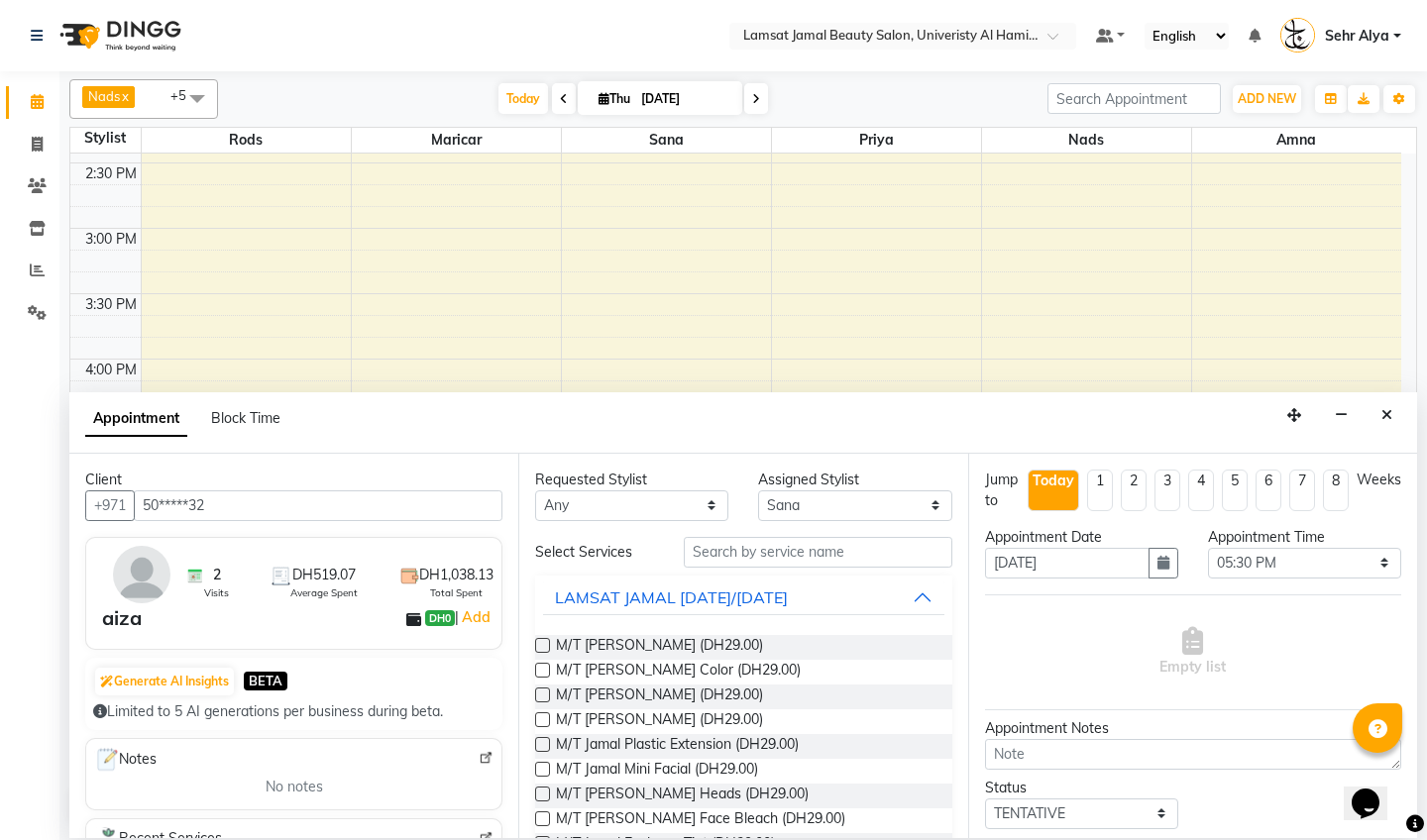scroll, scrollTop: 663, scrollLeft: 0, axis: vertical 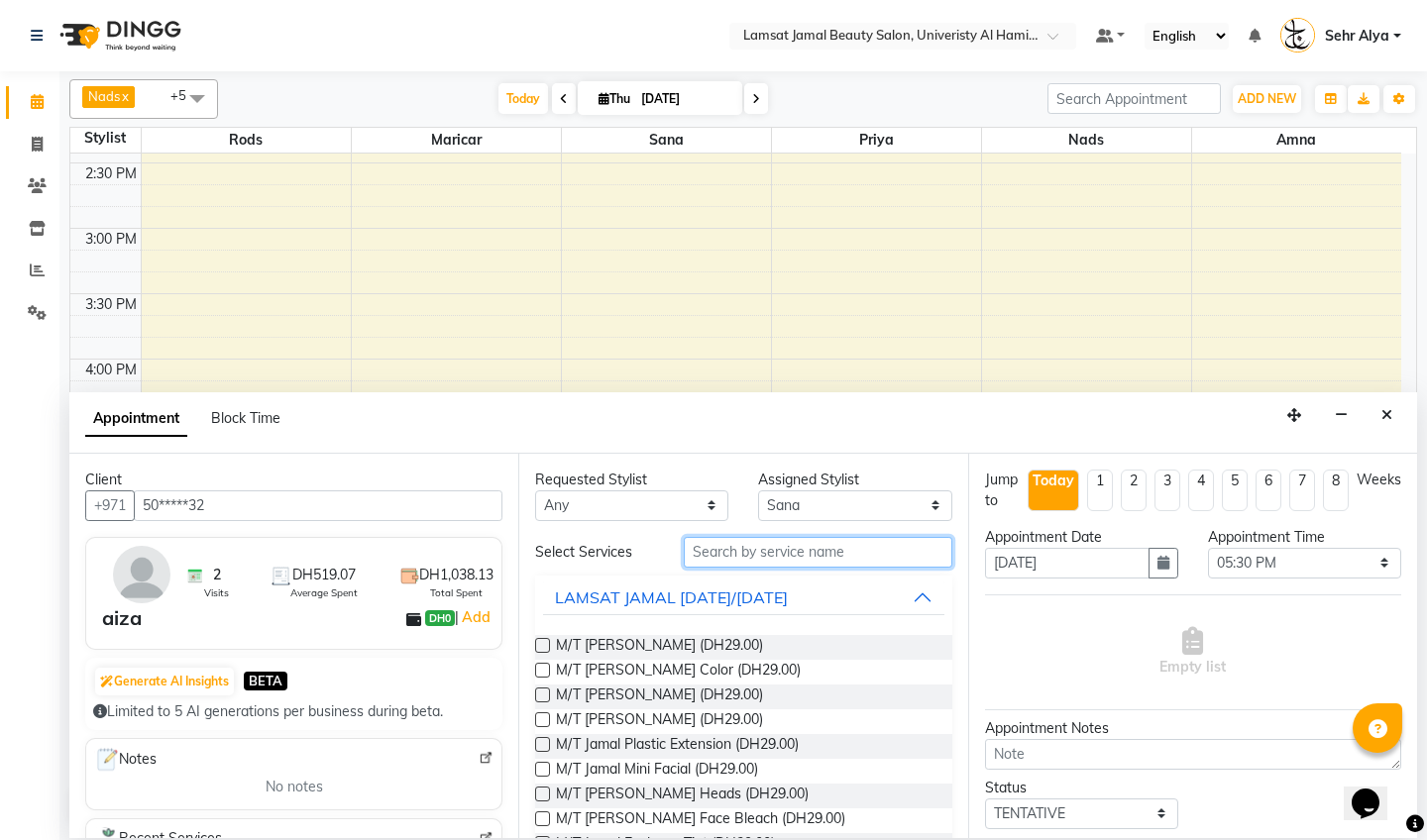 click at bounding box center [818, 552] 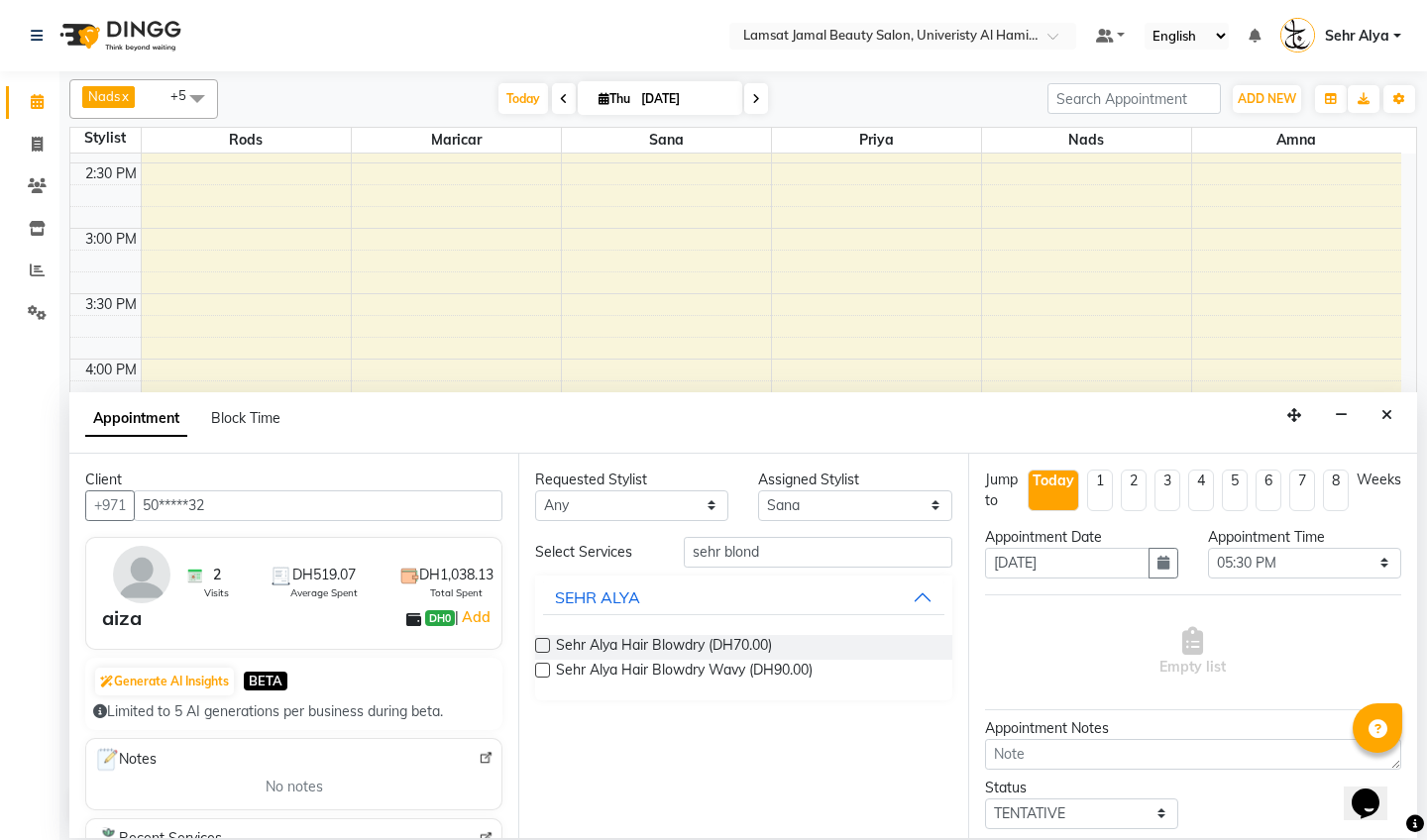 drag, startPoint x: 897, startPoint y: 559, endPoint x: 871, endPoint y: 642, distance: 86.97701 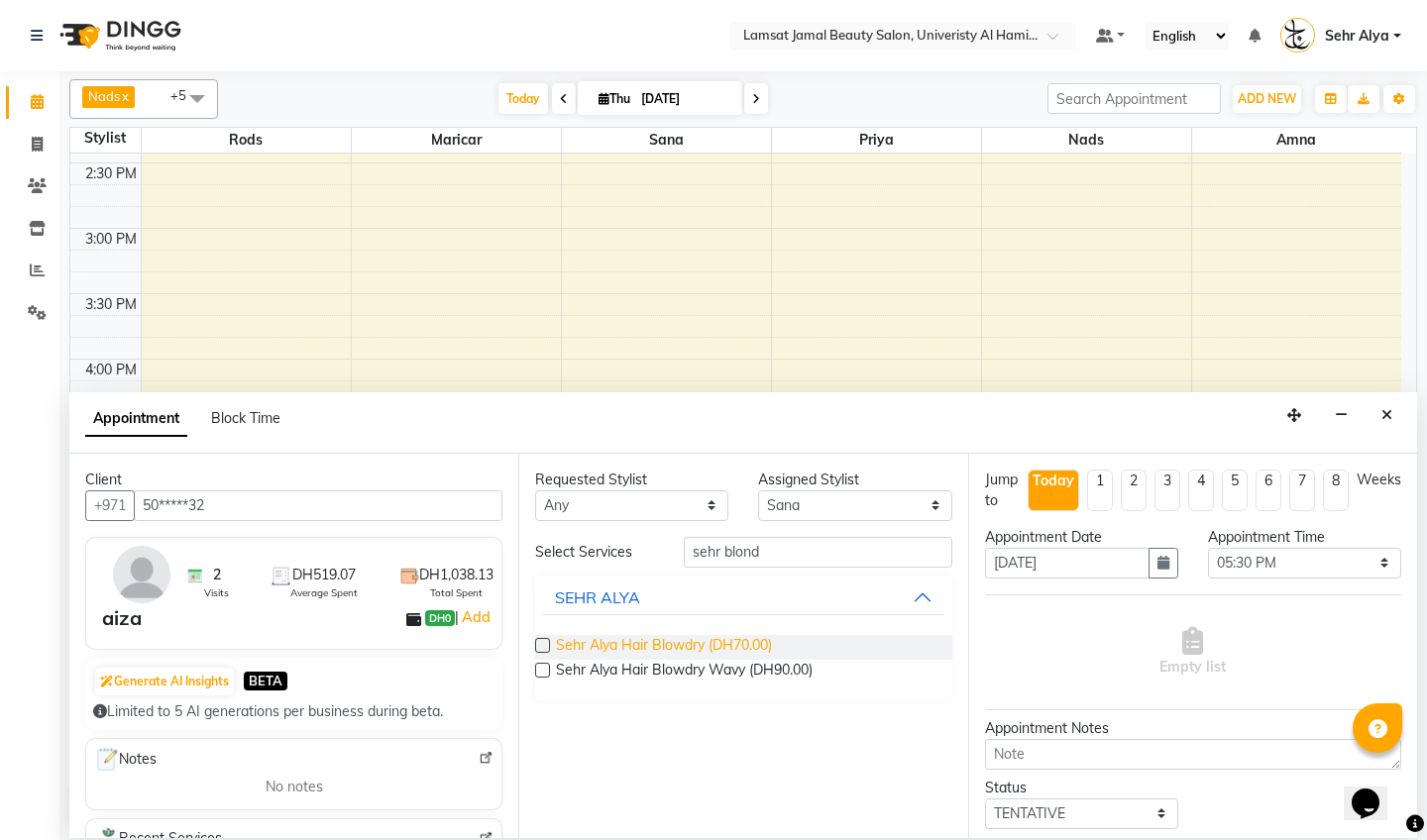 click on "Sehr Alya Hair Blowdry (DH70.00)" at bounding box center [664, 647] 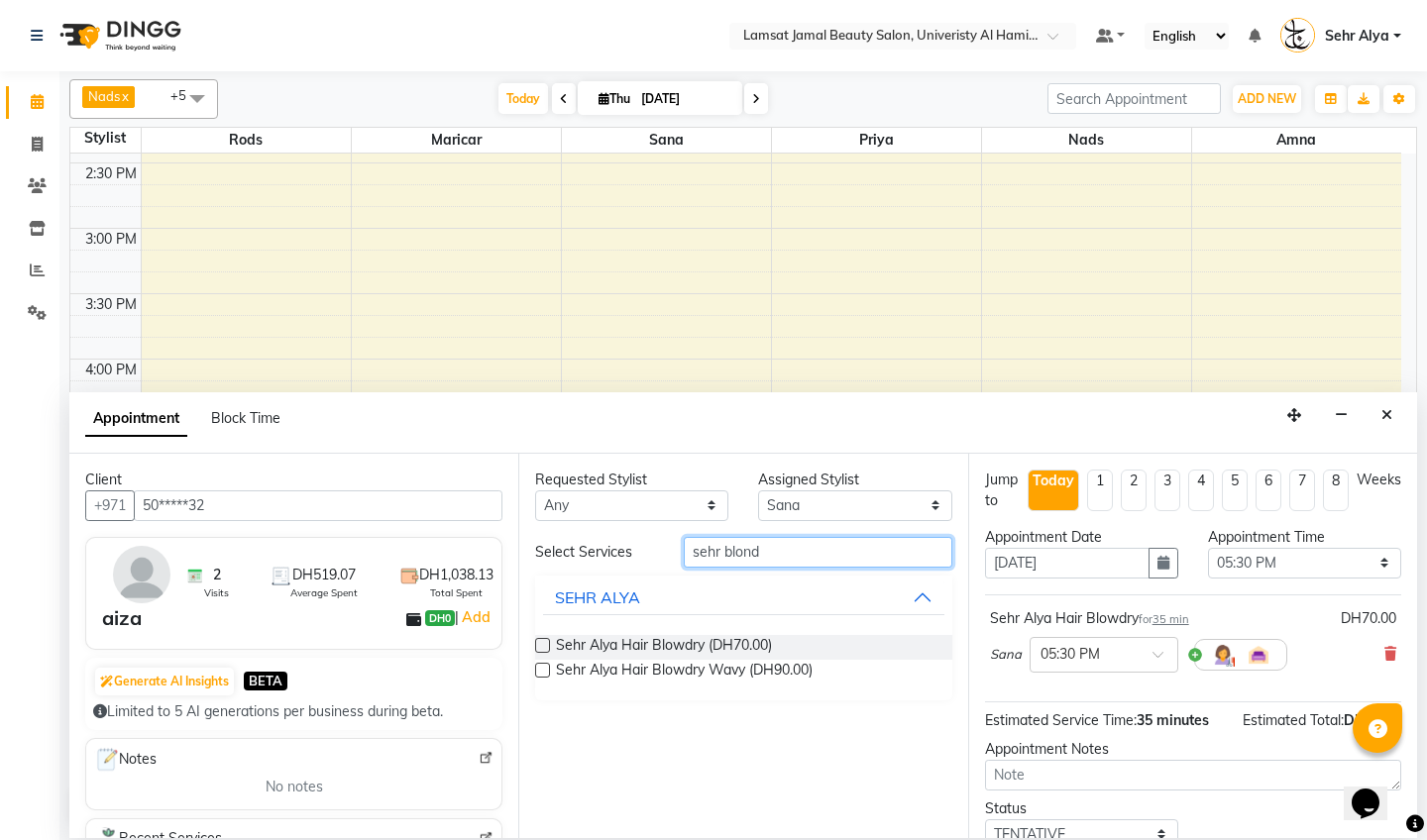 click on "sehr blond" at bounding box center [818, 552] 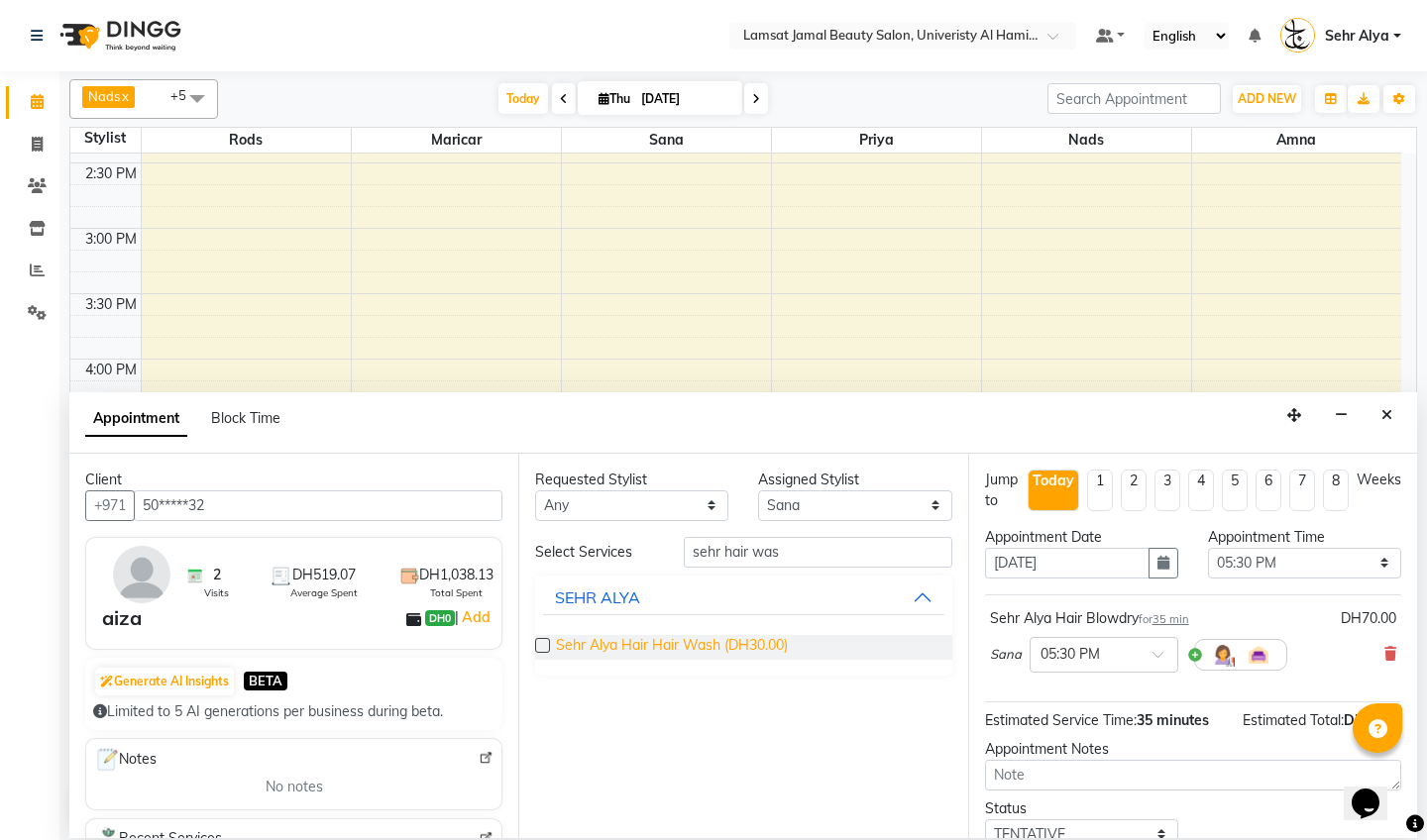 click on "Sehr Alya Hair Hair Wash (DH30.00)" at bounding box center (672, 647) 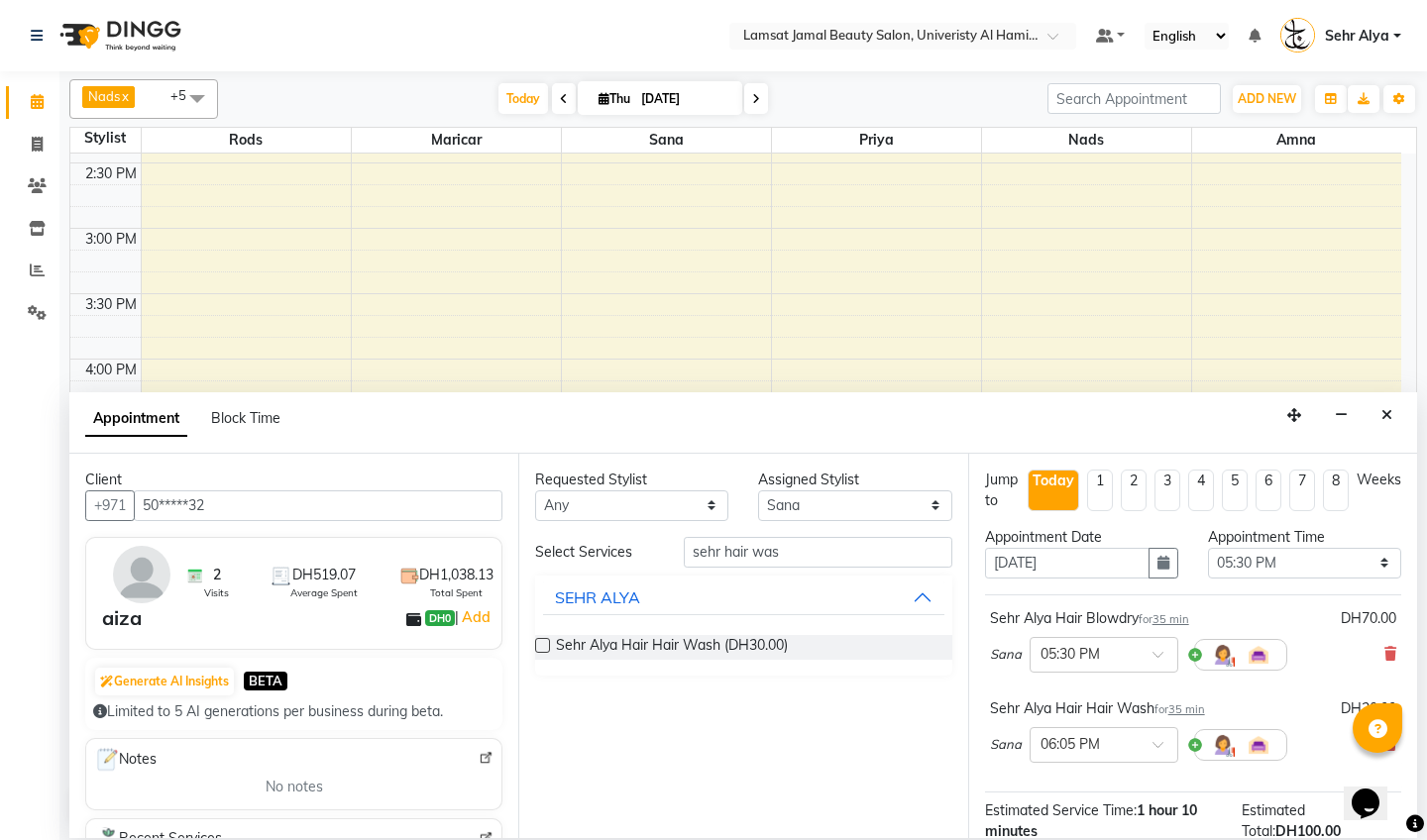 click on "Requested Stylist Any [PERSON_NAME] Amna [PERSON_NAME] [PERSON_NAME] Ebda Lamsat [PERSON_NAME] [PERSON_NAME] [PERSON_NAME] Neha Nhor Owner [PERSON_NAME] Rods [PERSON_NAME] [PERSON_NAME] Assigned Stylist Select Aldie [PERSON_NAME] Amna [PERSON_NAME] Joytie [PERSON_NAME] Ebda Lamsat [PERSON_NAME] [PERSON_NAME] [PERSON_NAME] [PERSON_NAME] Owner [PERSON_NAME] [PERSON_NAME] [PERSON_NAME] Select Services sehr hair was    SEHR [PERSON_NAME] Alya Hair Hair Wash (DH30.00)" at bounding box center (742, 646) 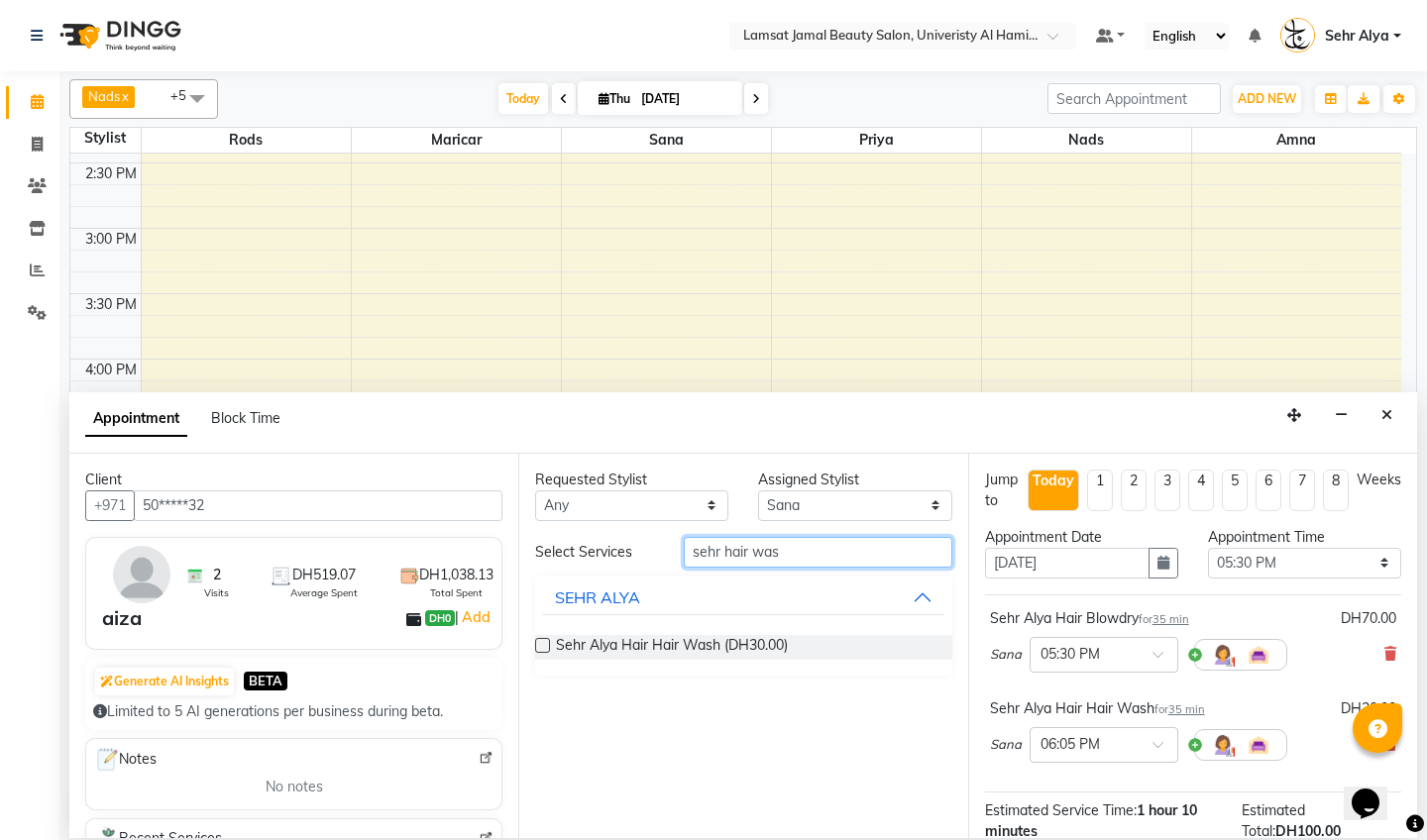 click on "sehr hair was" at bounding box center (818, 552) 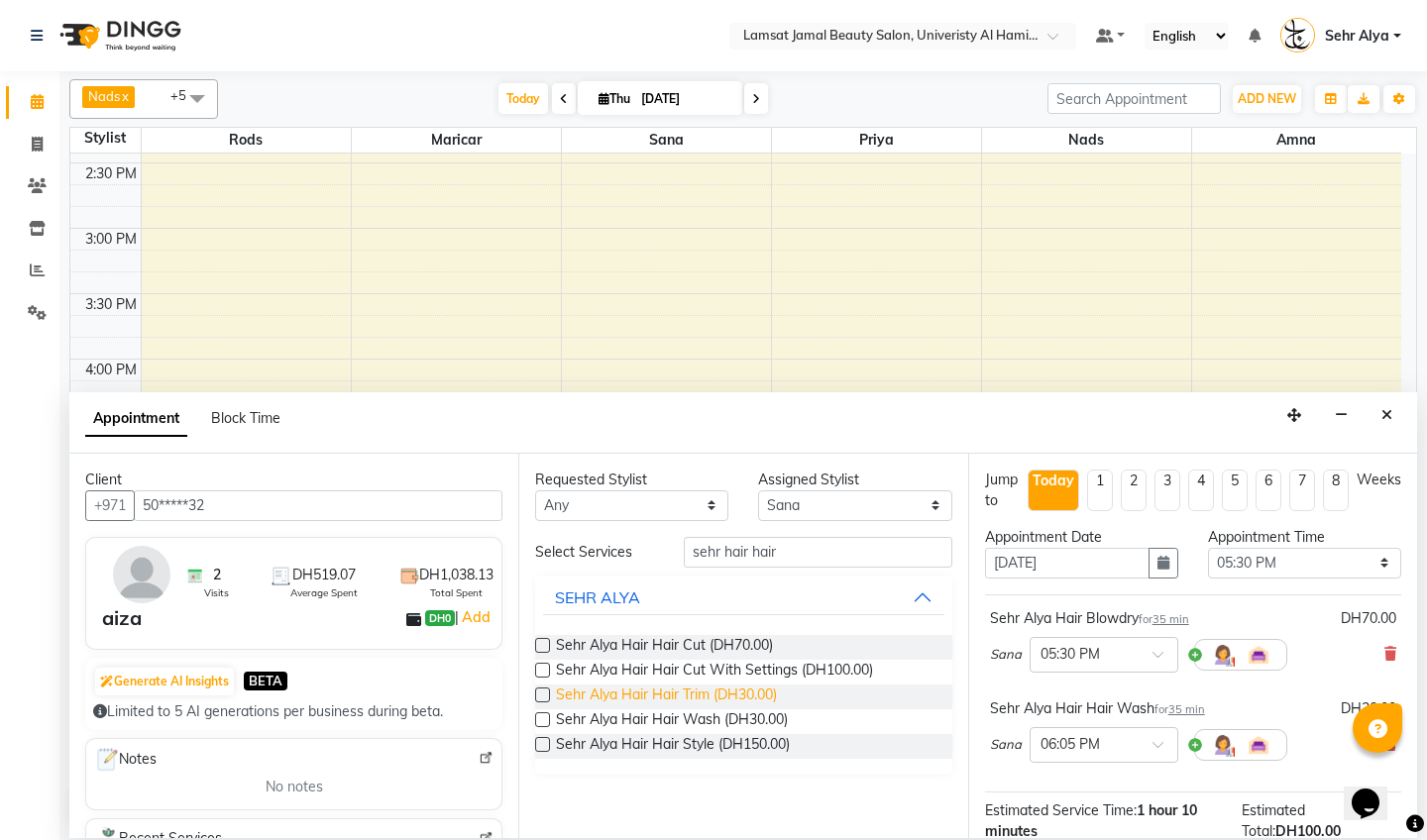 click on "Sehr Alya Hair Hair Trim (DH30.00)" at bounding box center (666, 696) 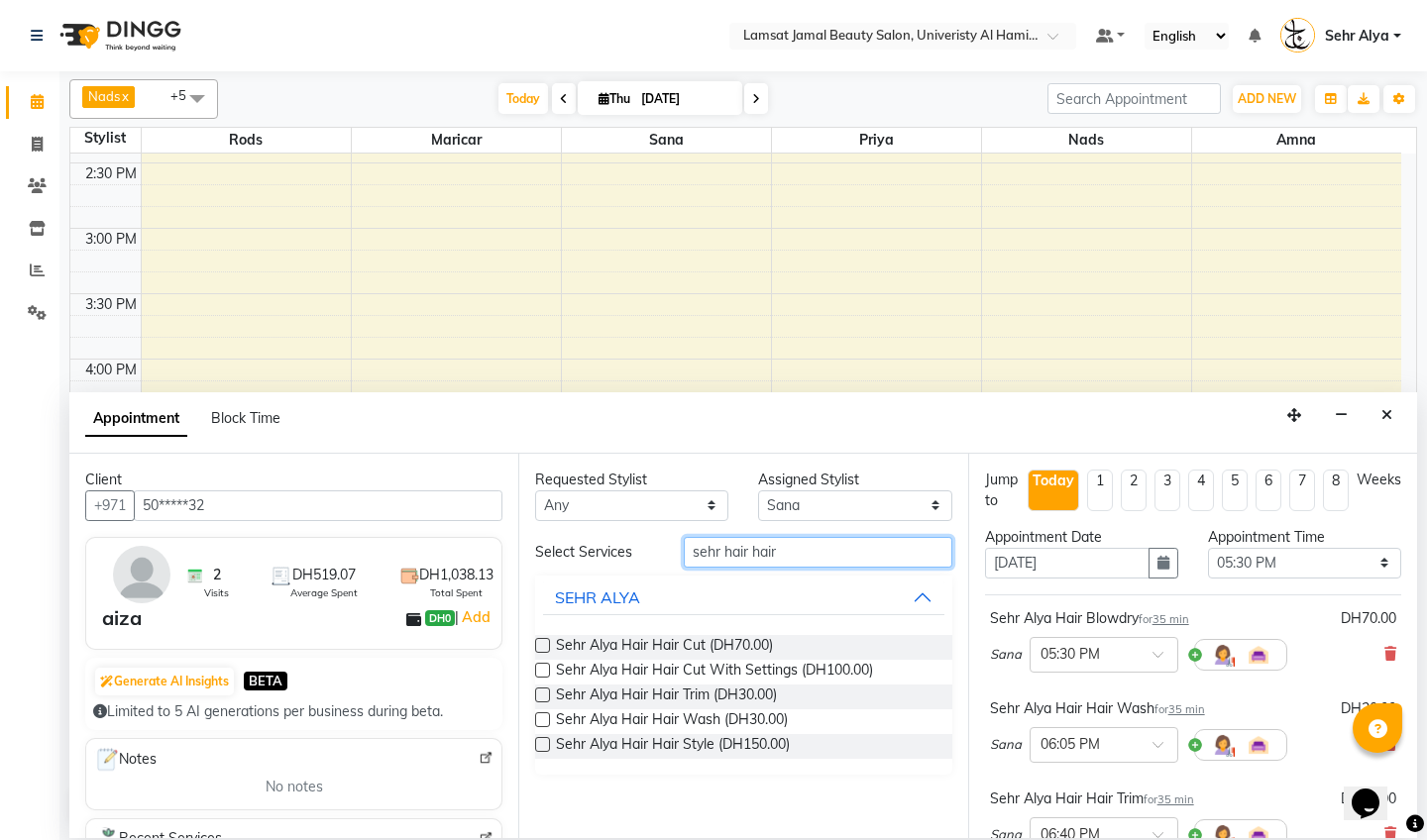 click on "sehr hair hair" at bounding box center (818, 552) 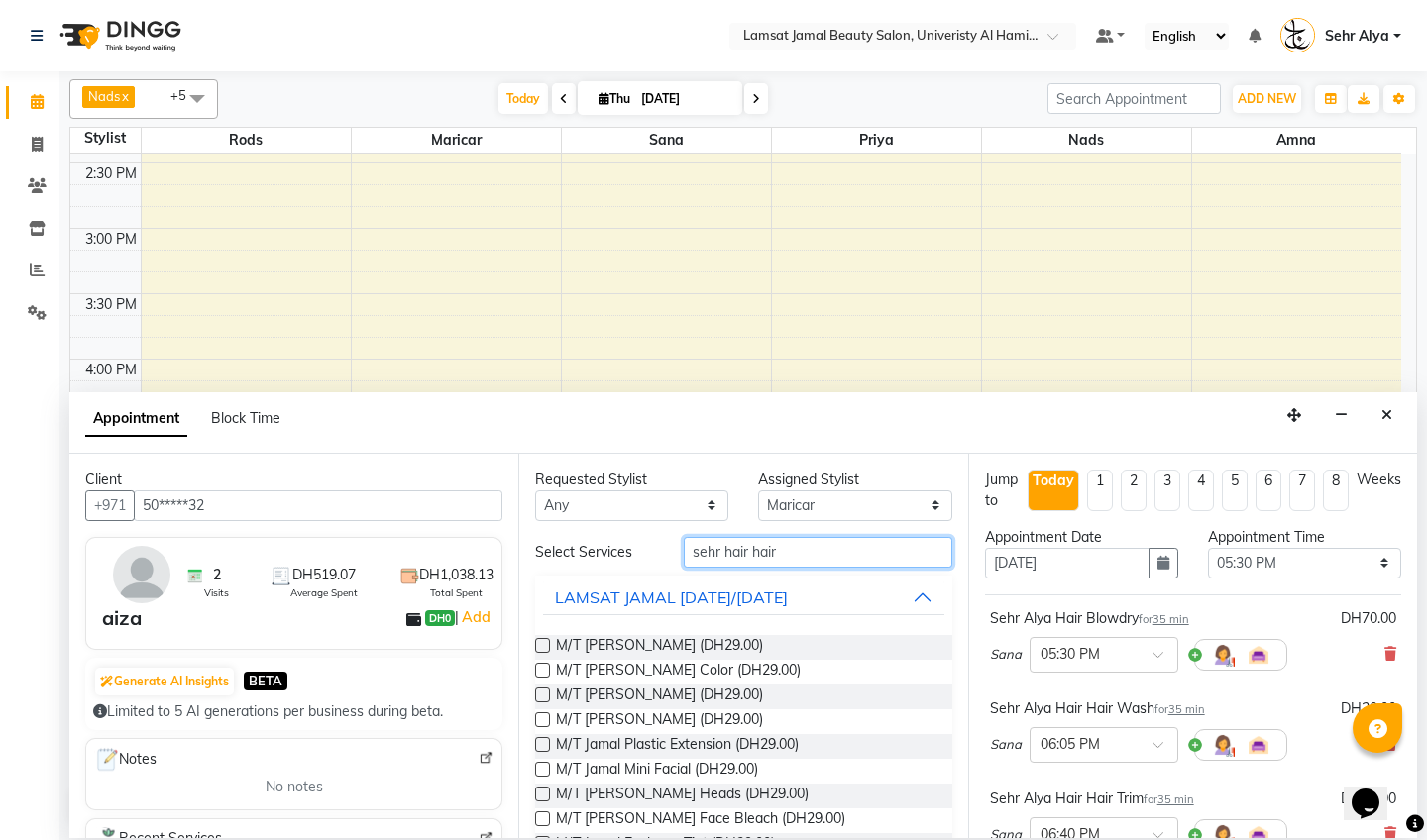 click on "sehr hair hair" at bounding box center (818, 552) 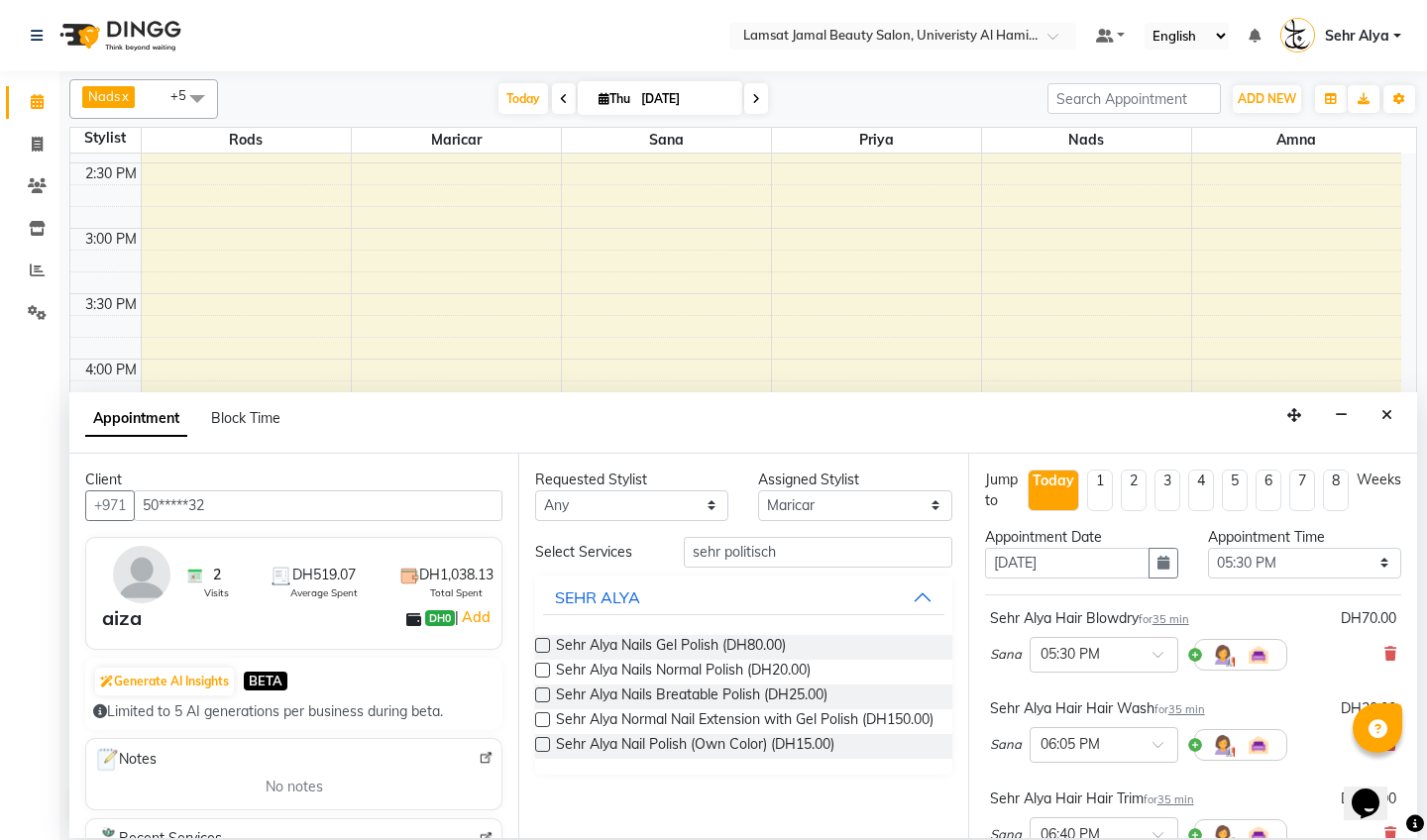 drag, startPoint x: 794, startPoint y: 548, endPoint x: 838, endPoint y: 673, distance: 132.51792 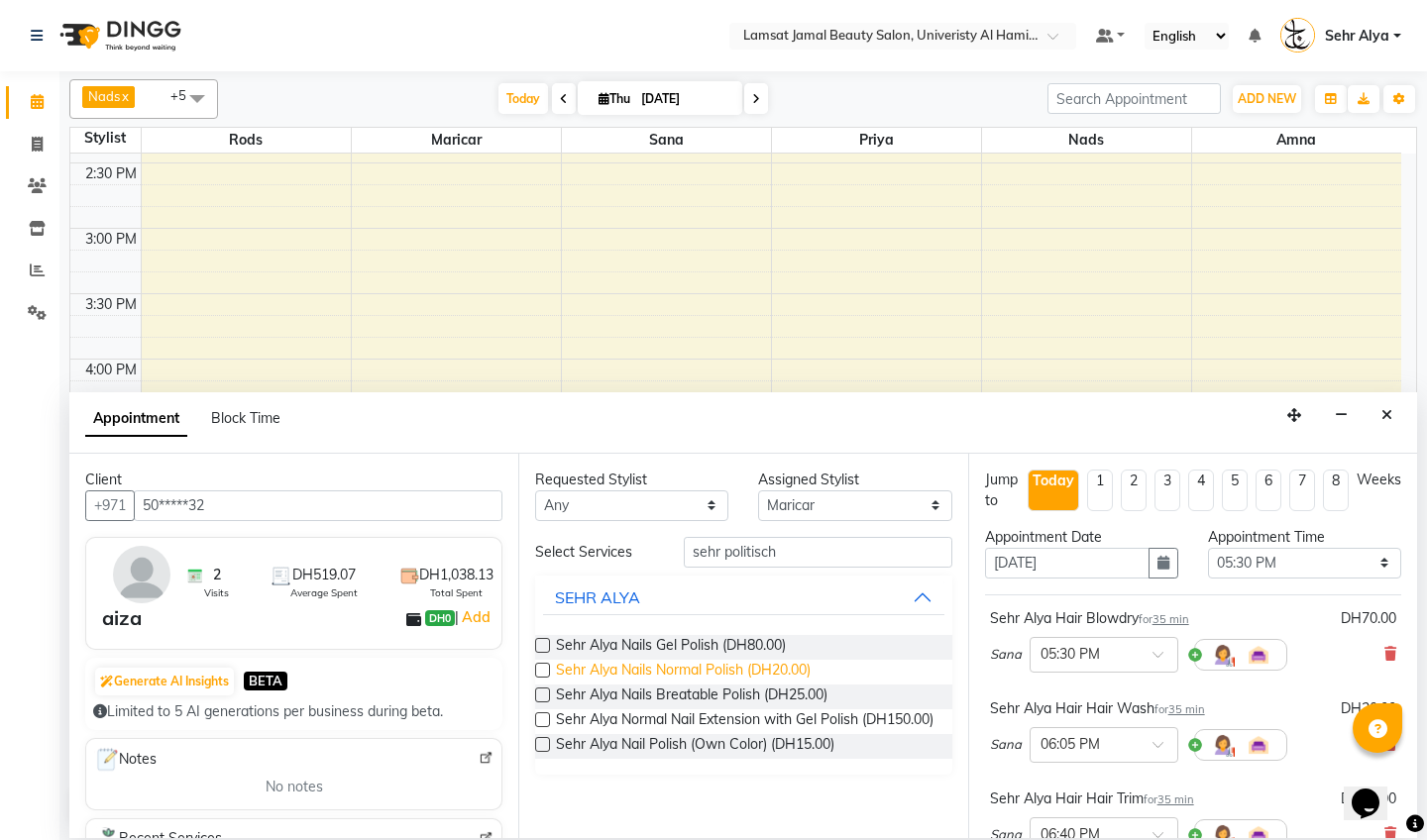 click on "Sehr Alya Nails Normal Polish (DH20.00)" at bounding box center [683, 672] 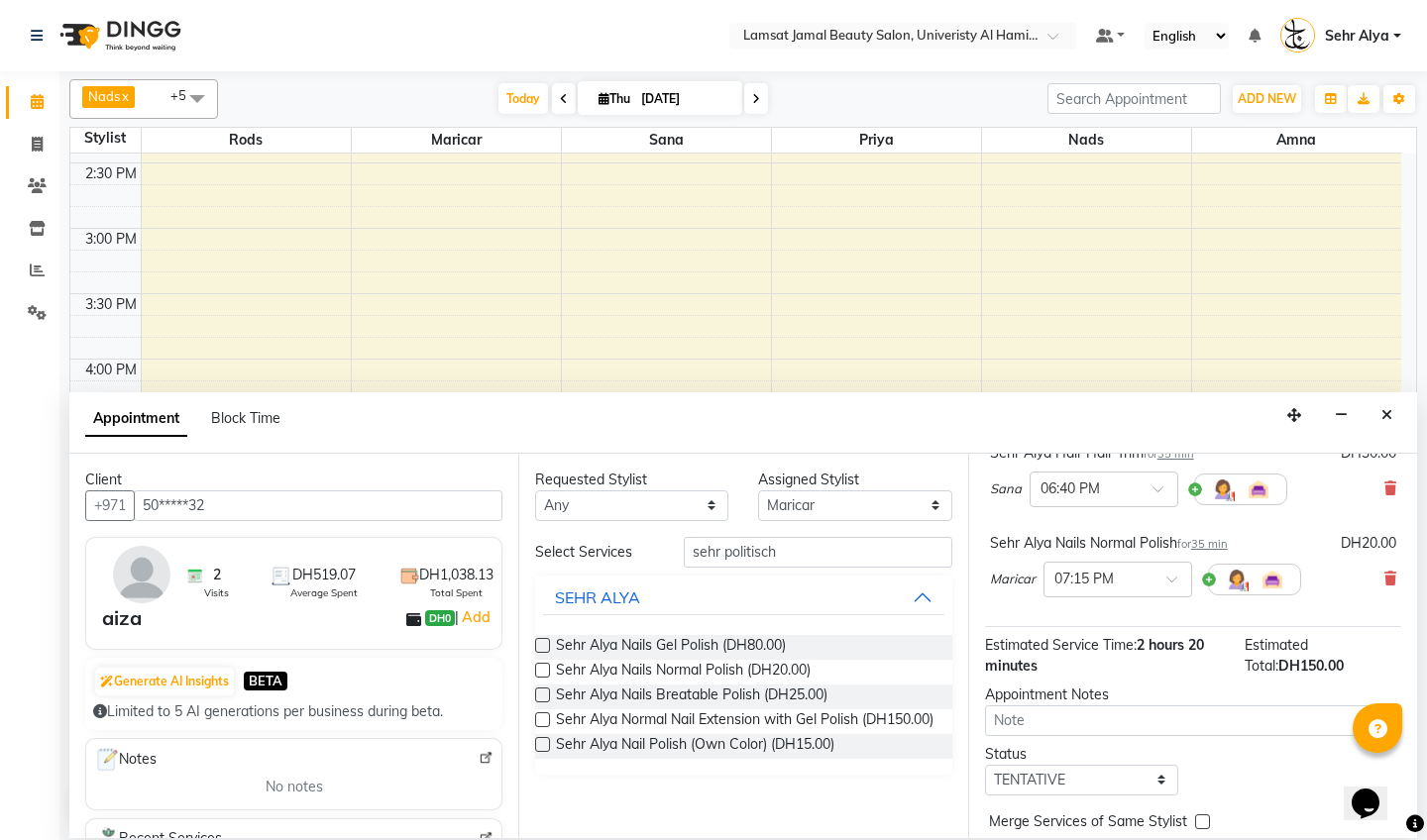 scroll, scrollTop: 428, scrollLeft: 0, axis: vertical 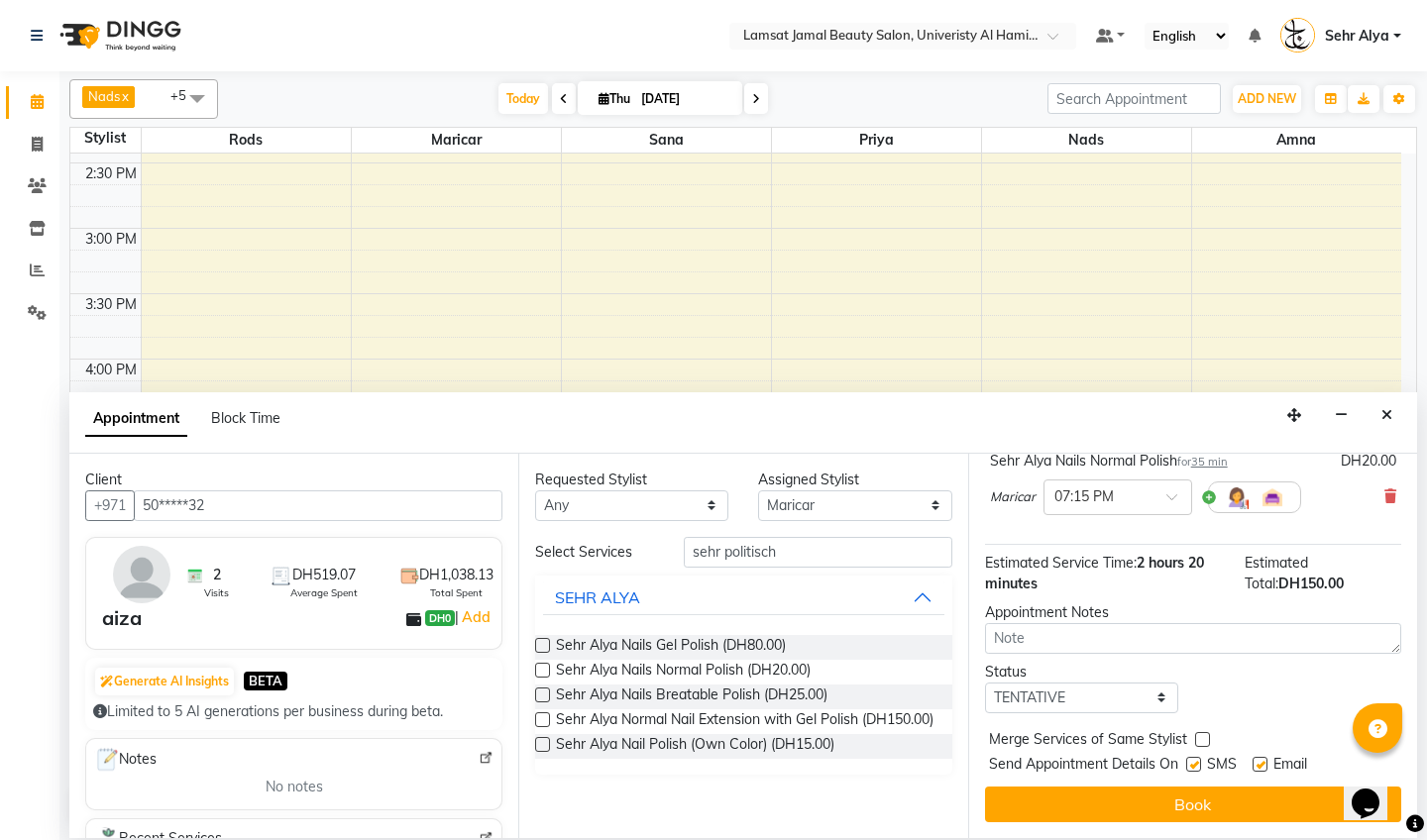 click at bounding box center (1202, 739) 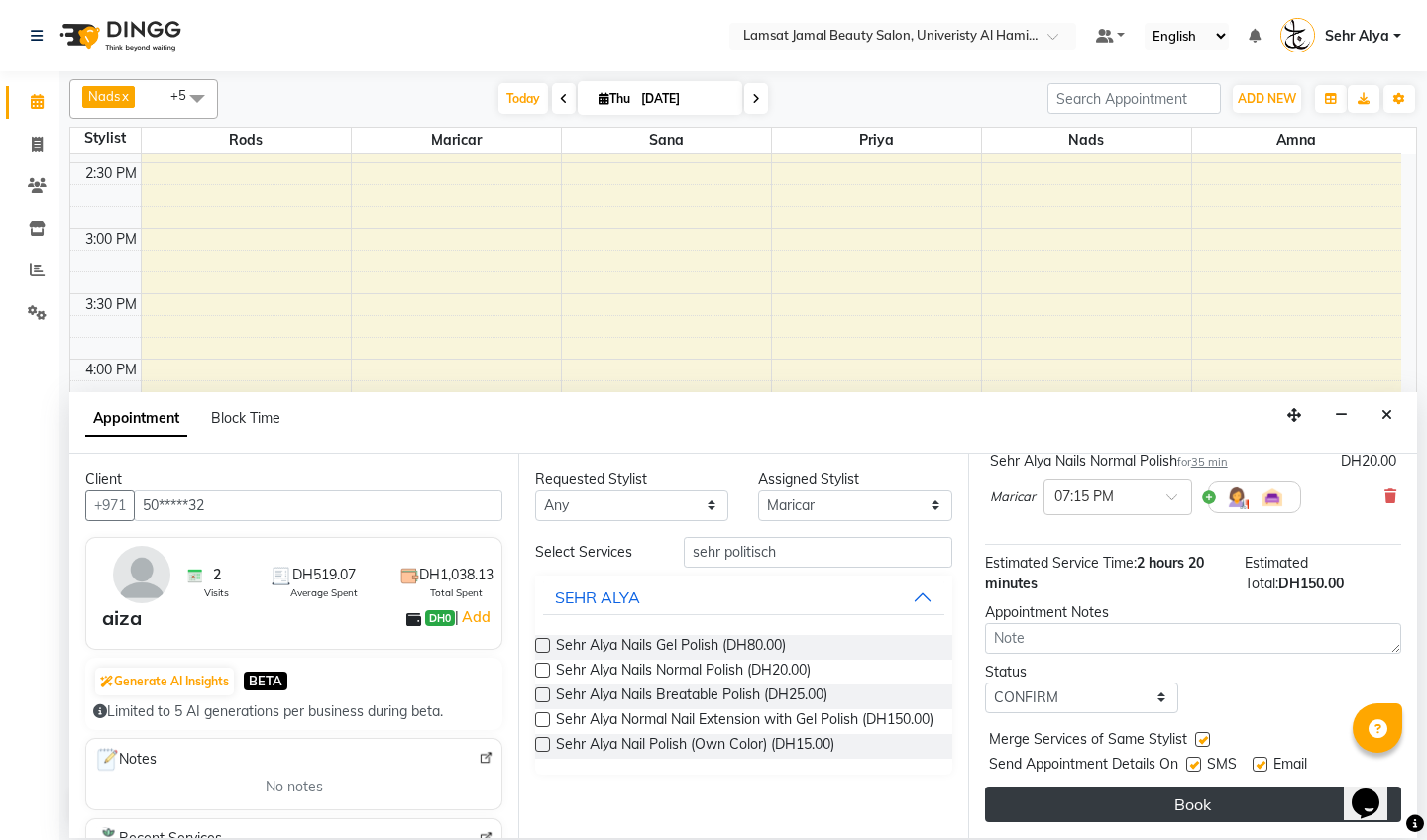 click on "Book" at bounding box center (1193, 804) 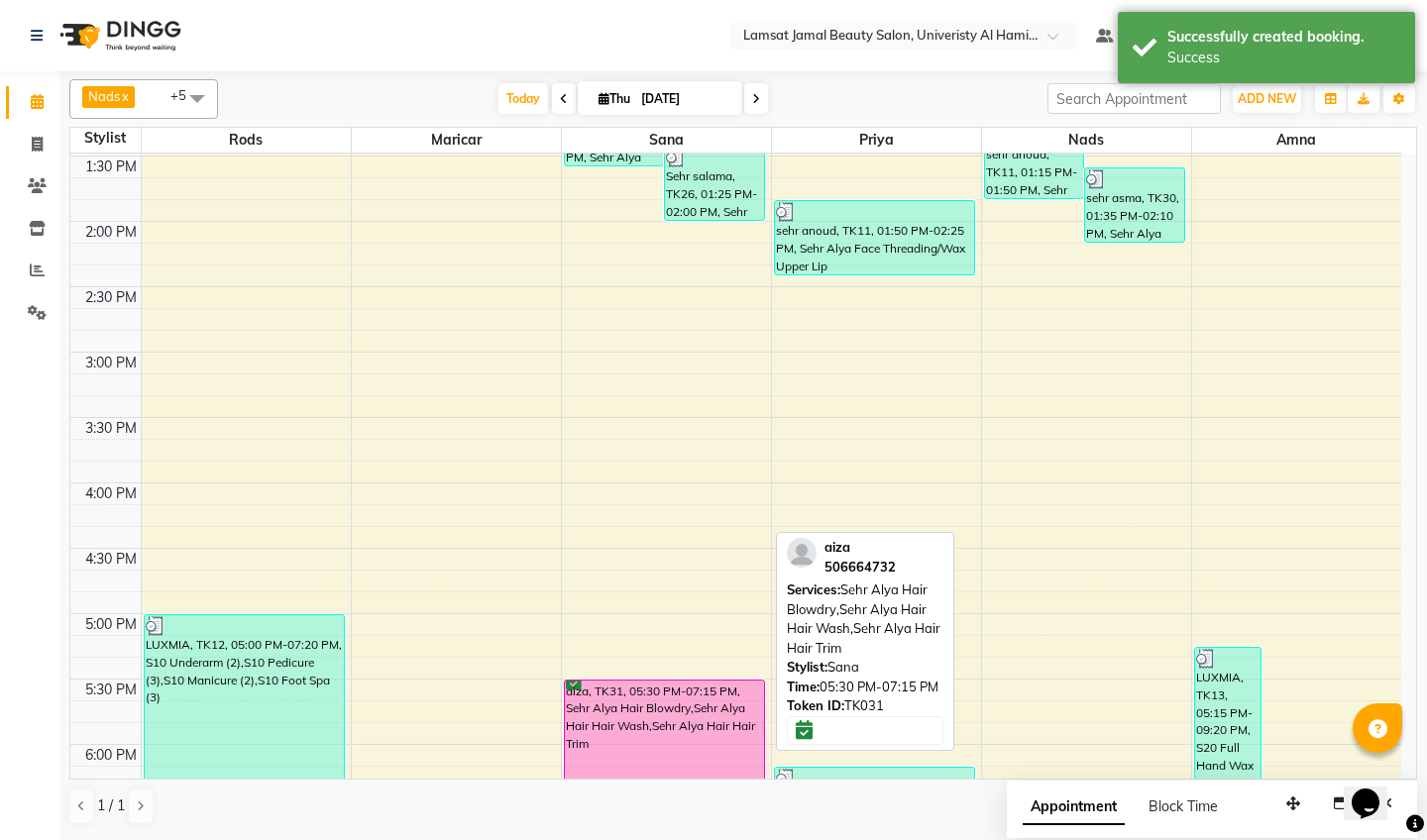 scroll, scrollTop: 703, scrollLeft: 0, axis: vertical 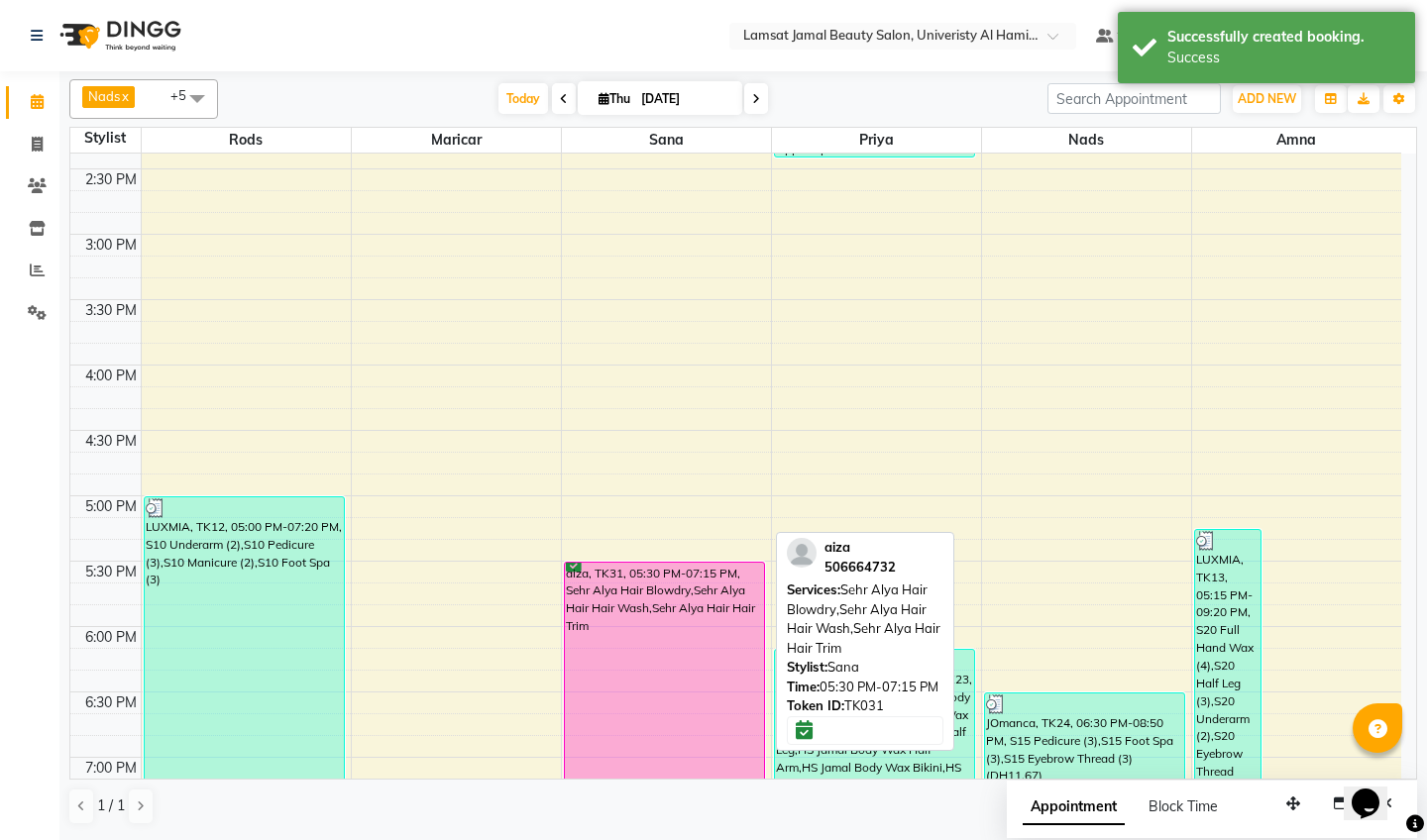 click on "aiza, TK31, 05:30 PM-07:15 PM, Sehr Alya Hair Blowdry,Sehr Alya Hair Hair Wash,Sehr Alya Hair Hair Trim" at bounding box center [665, 676] 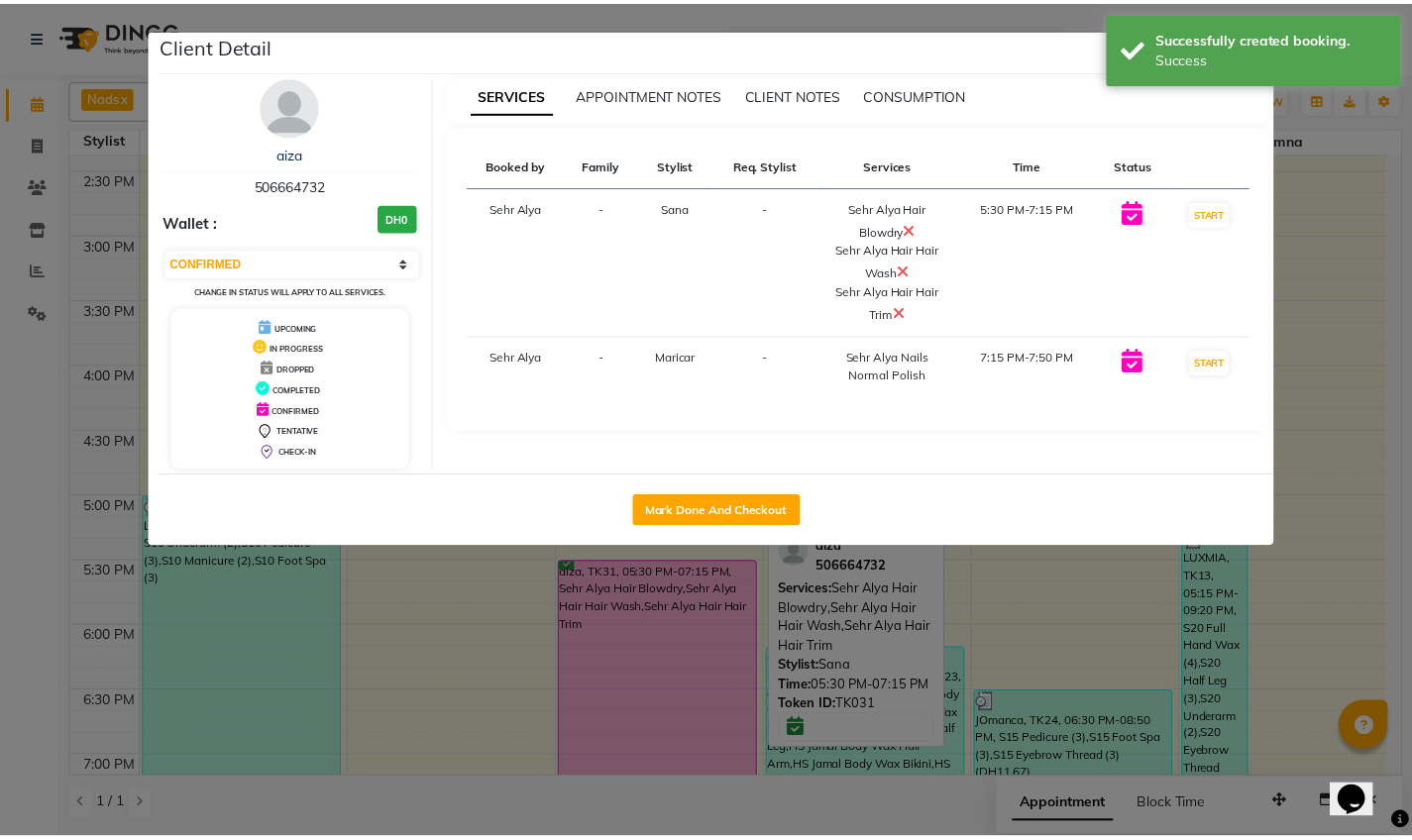 scroll, scrollTop: 707, scrollLeft: 0, axis: vertical 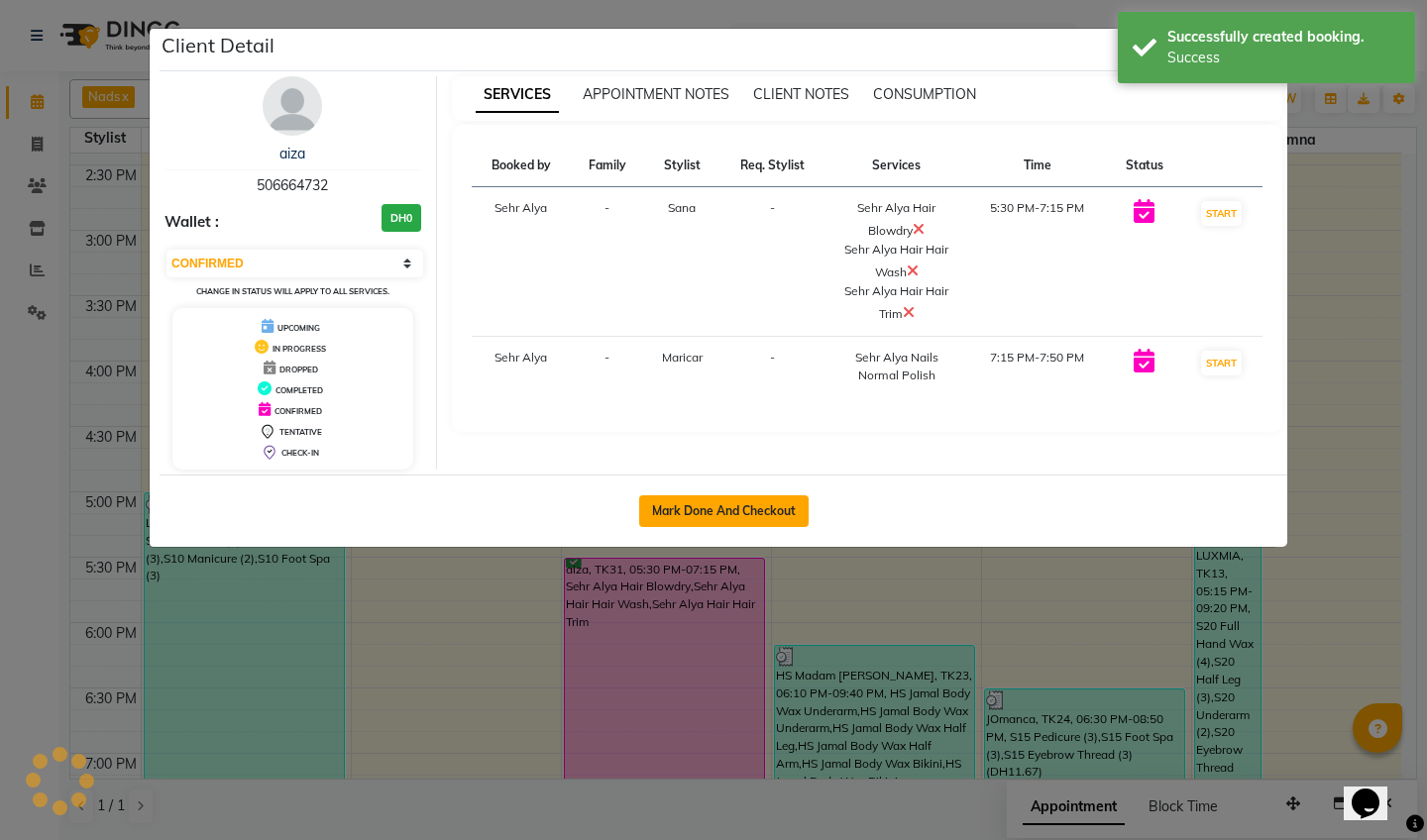 click on "Mark Done And Checkout" 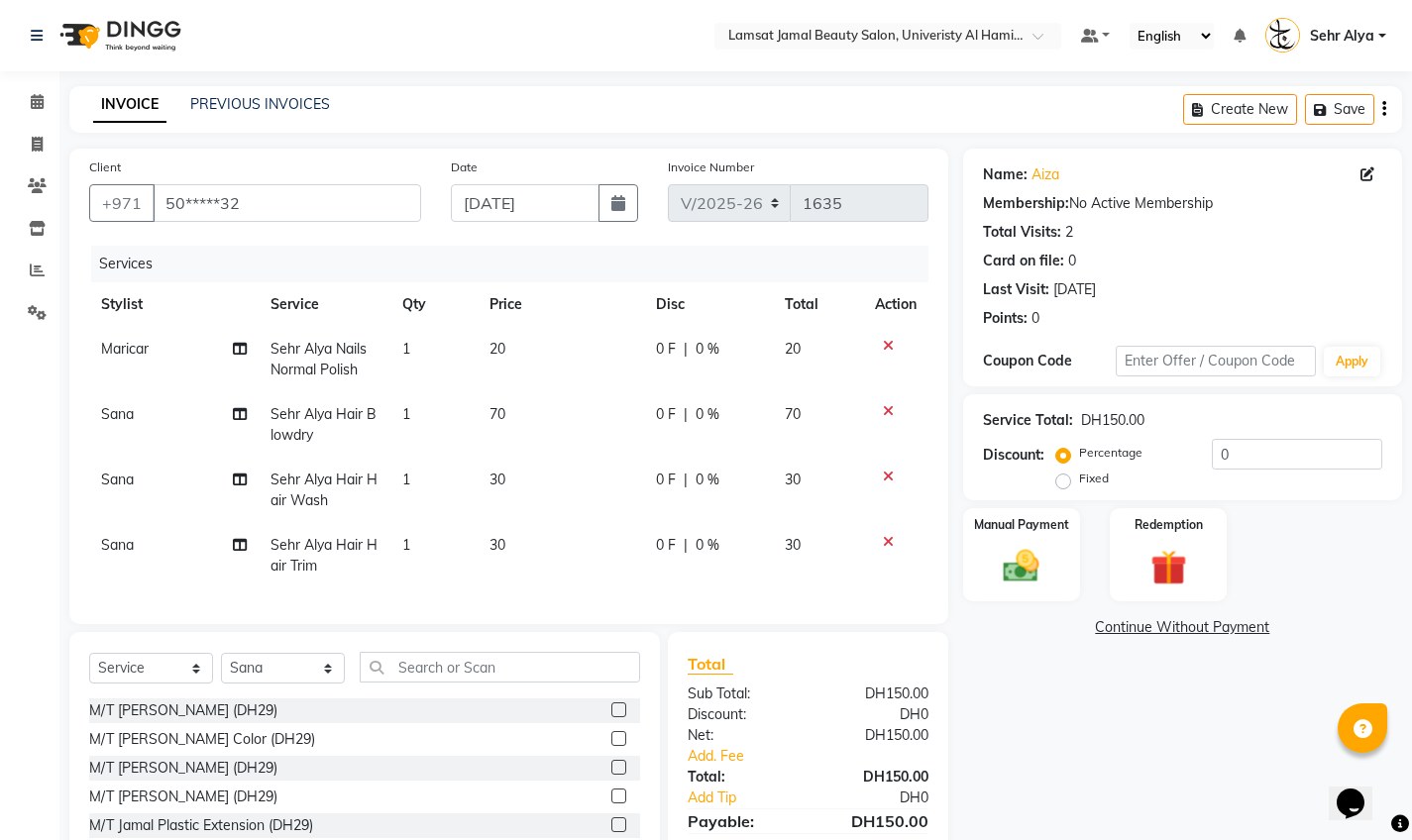 click on "30" 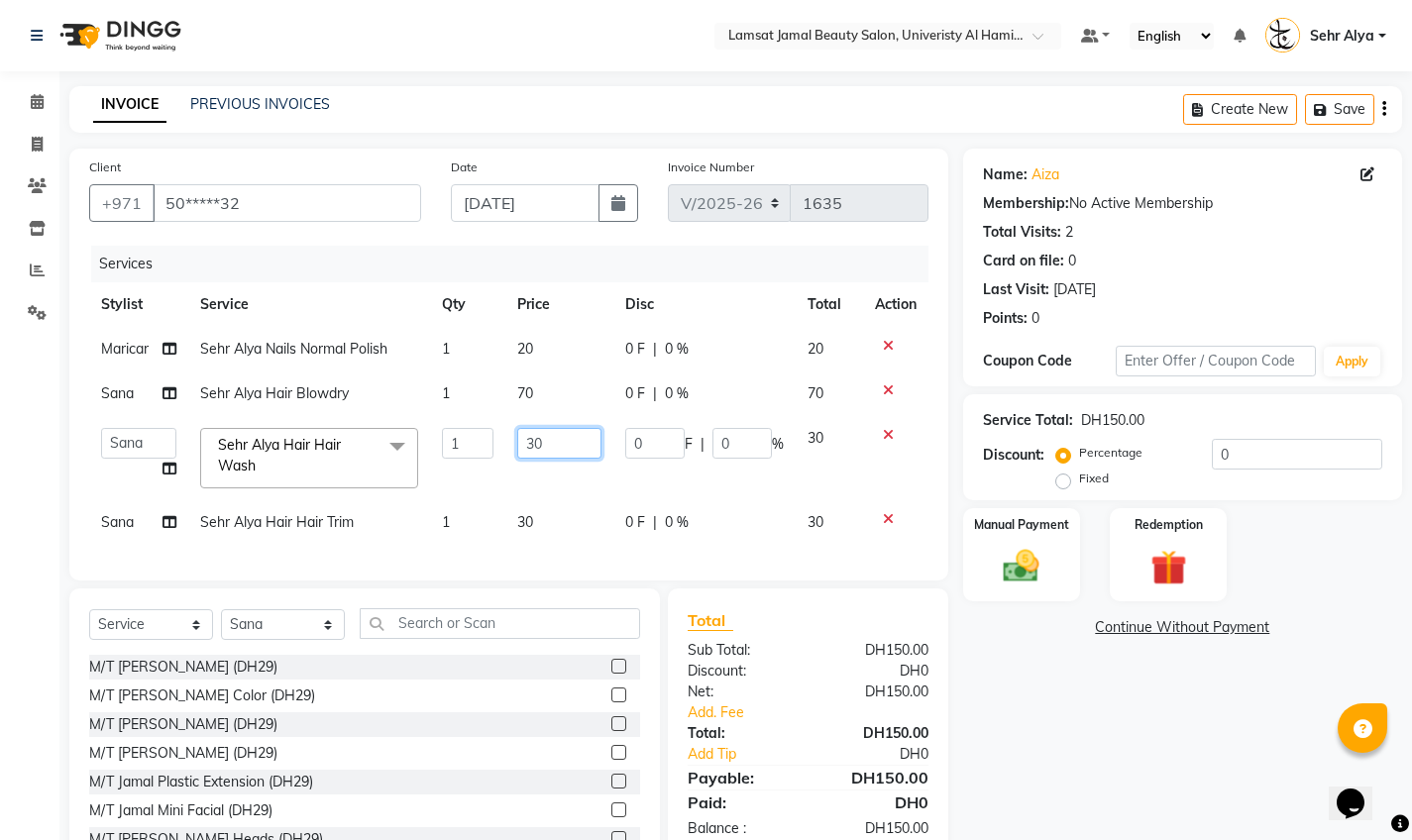 click on "30" 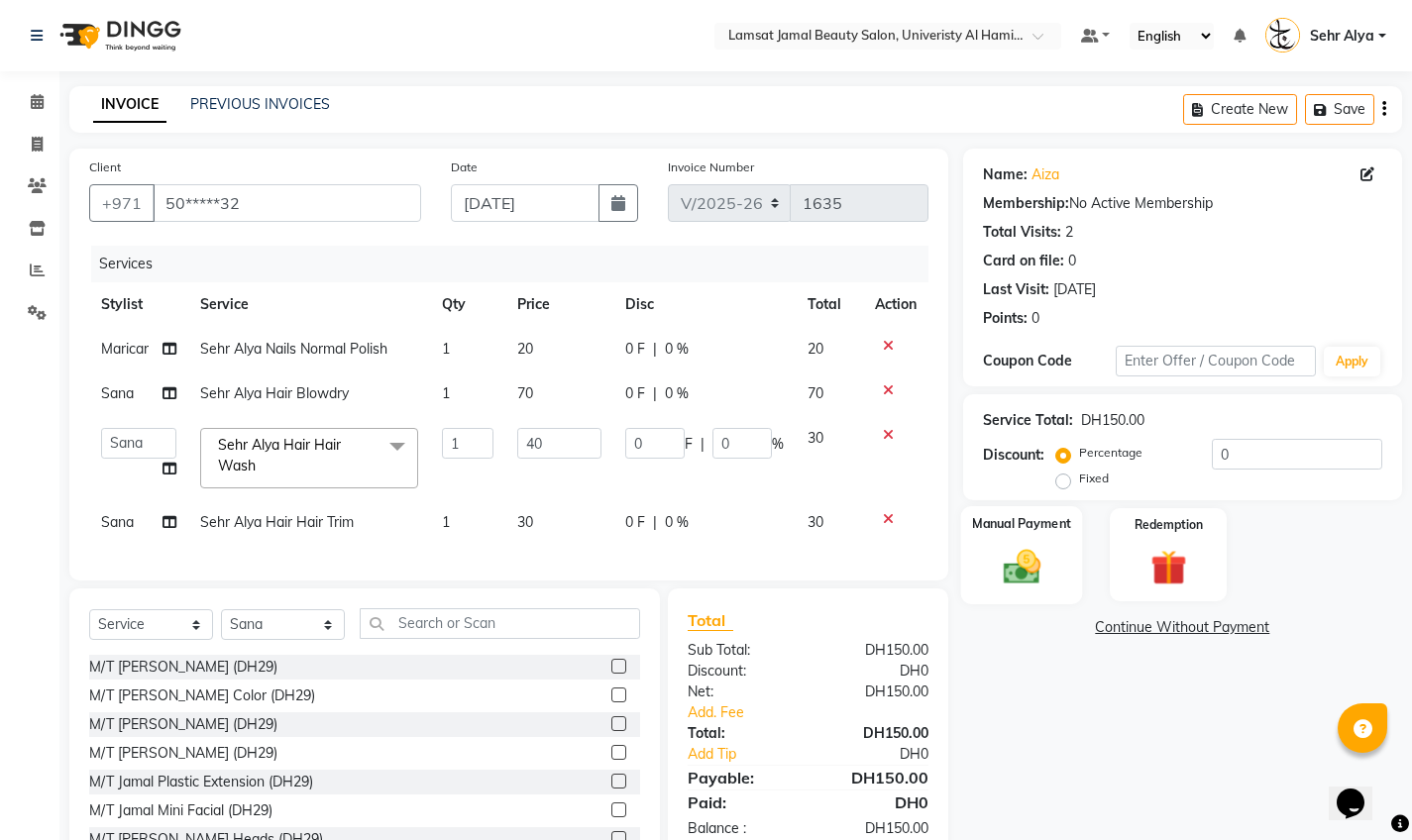 click on "Manual Payment" 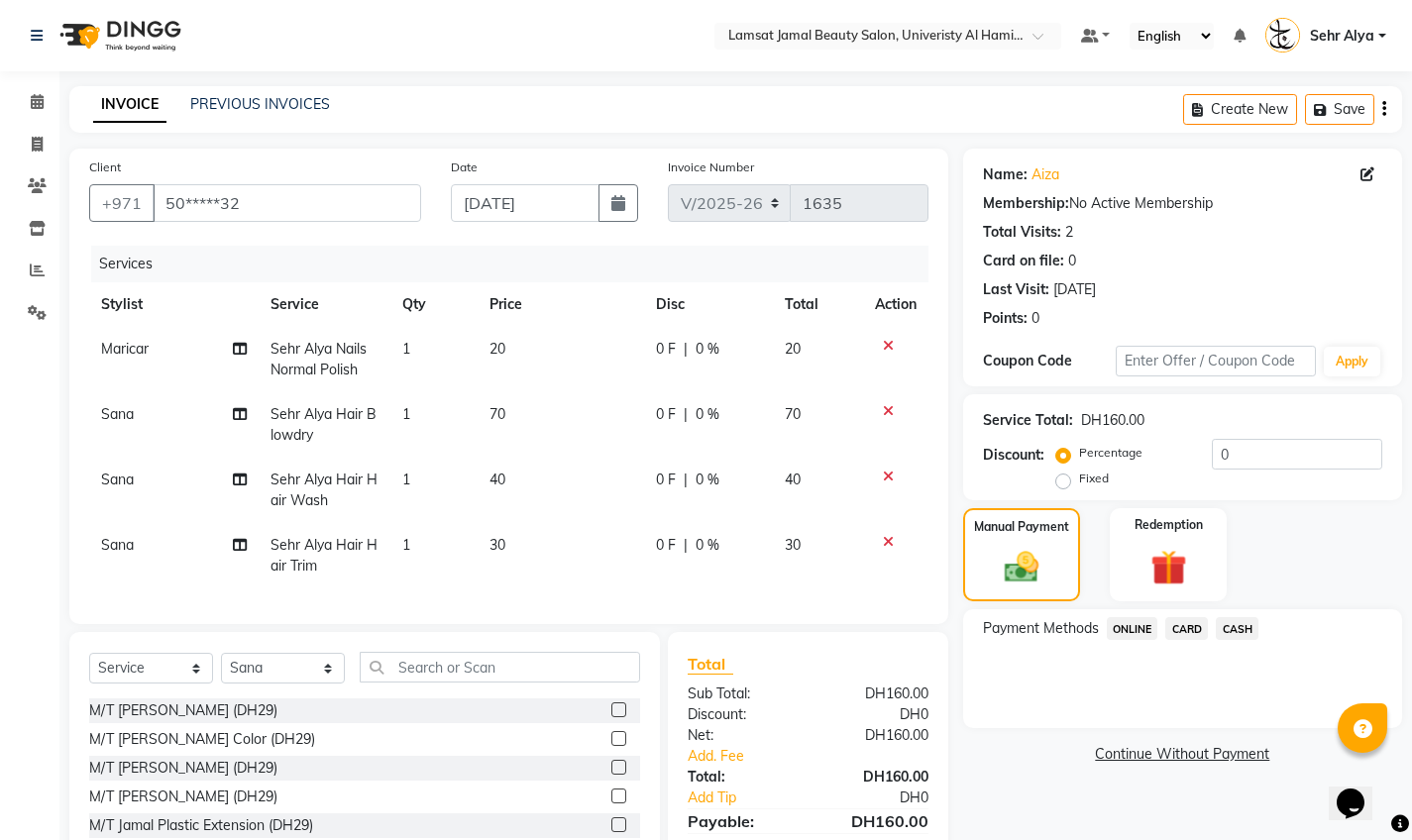 click on "CARD" 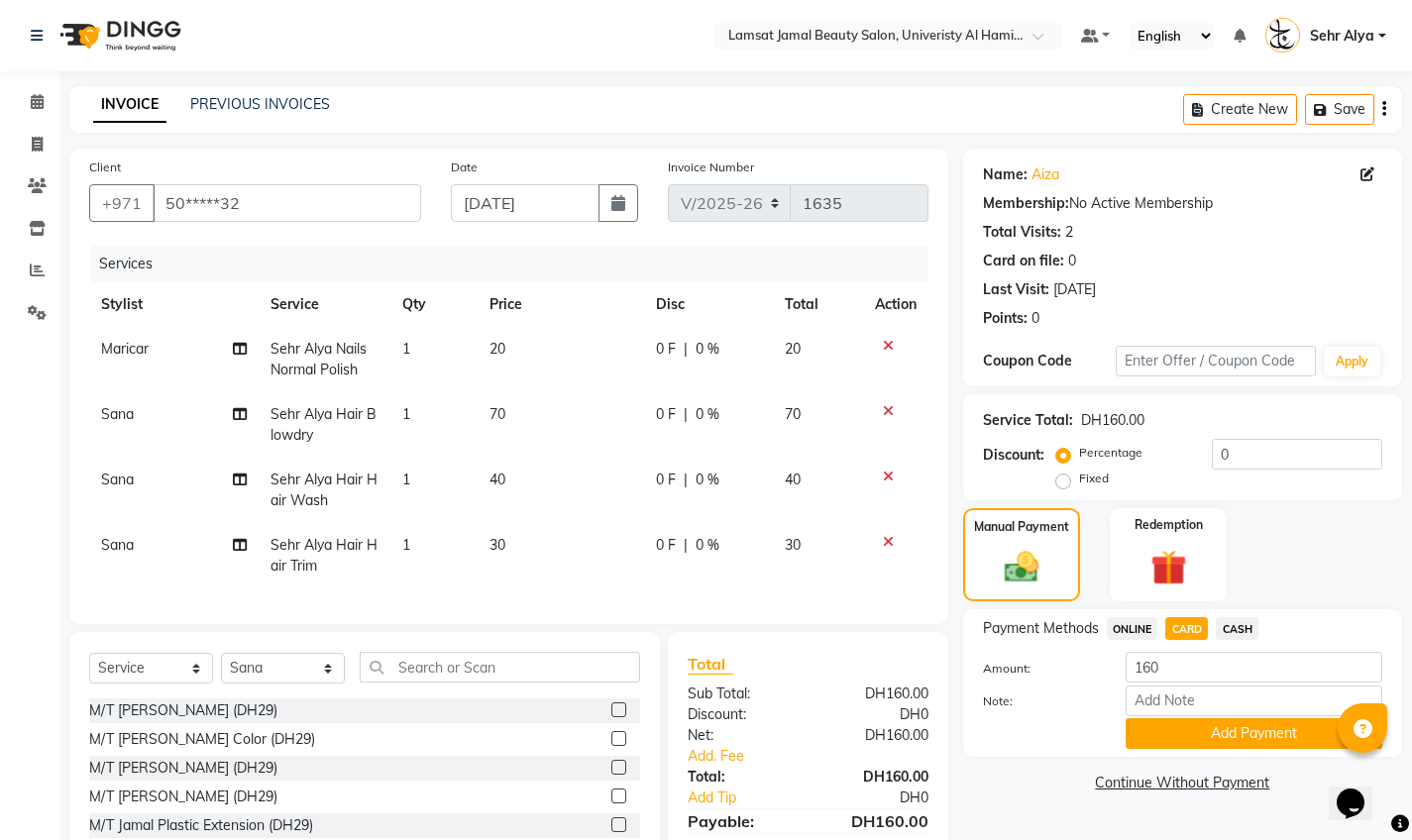 scroll, scrollTop: 129, scrollLeft: 0, axis: vertical 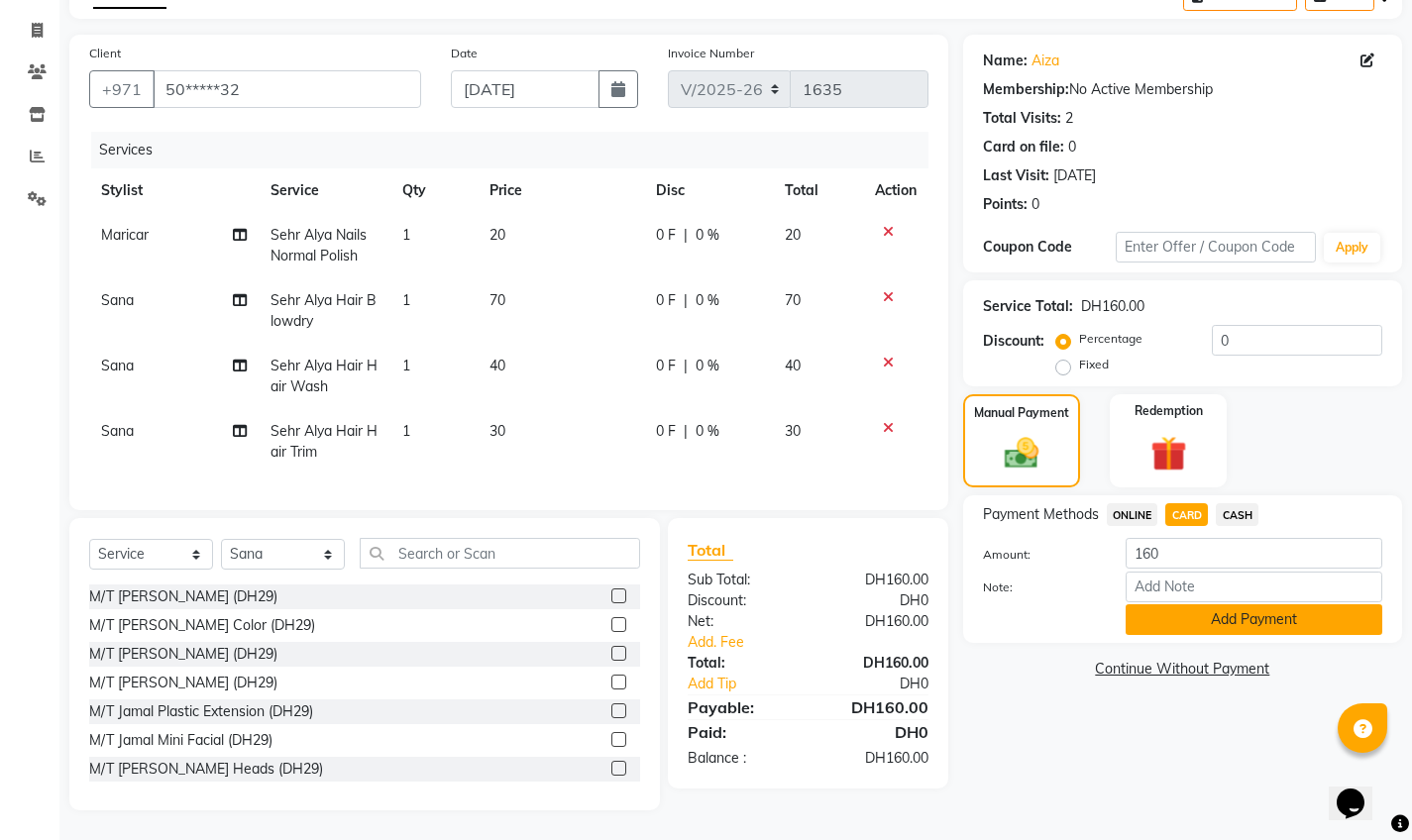 click on "Add Payment" 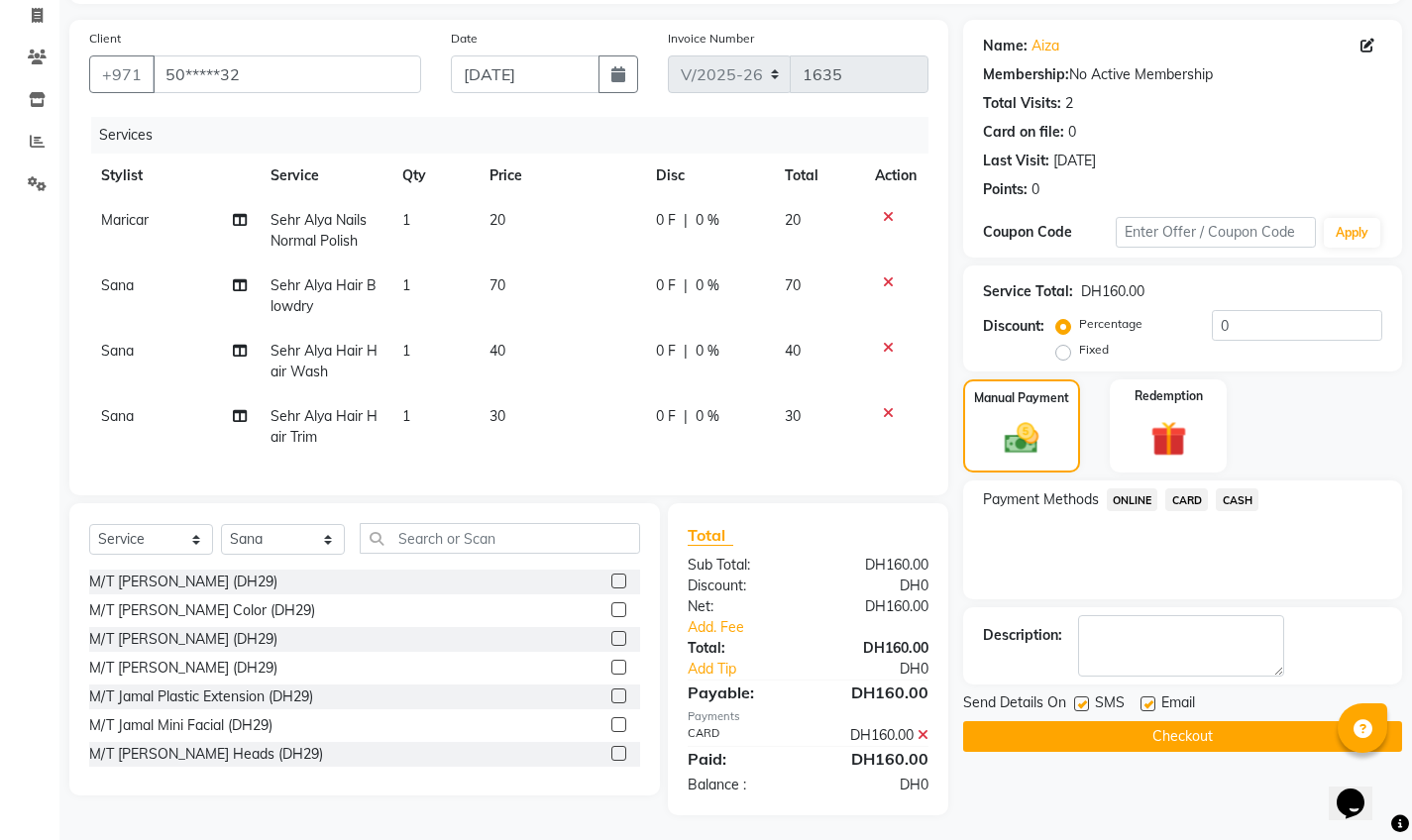 scroll, scrollTop: 148, scrollLeft: 0, axis: vertical 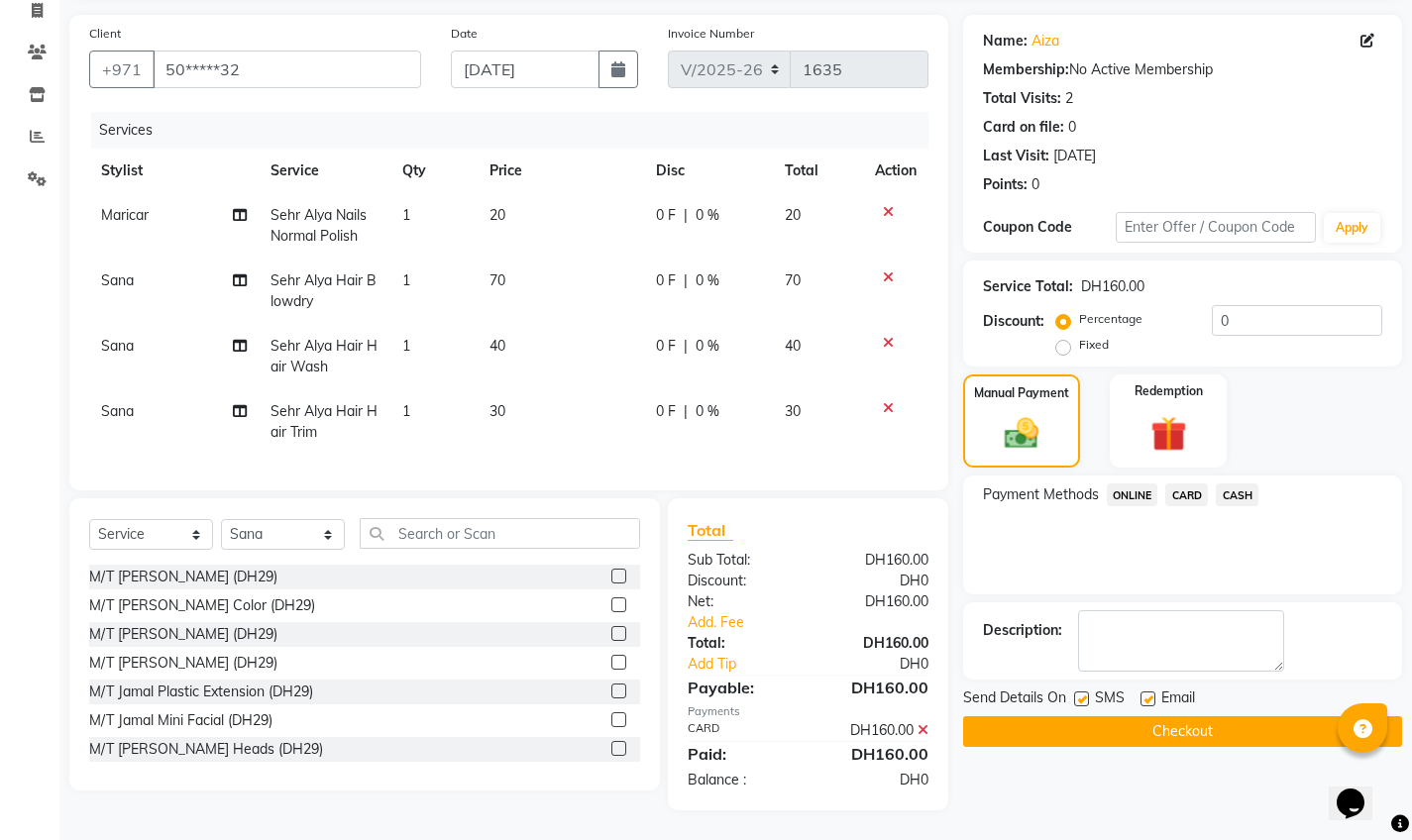 click on "Checkout" 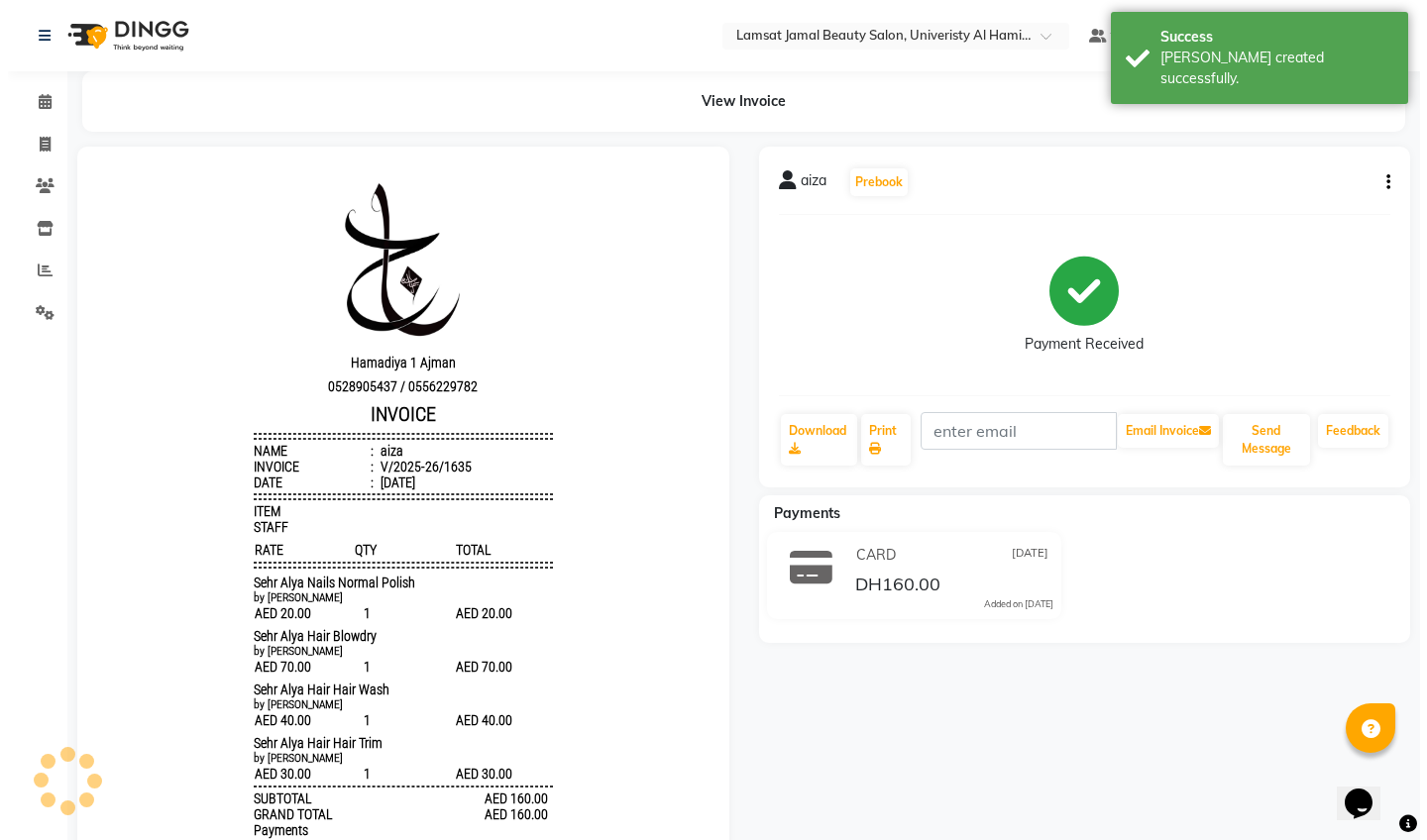 scroll, scrollTop: 0, scrollLeft: 0, axis: both 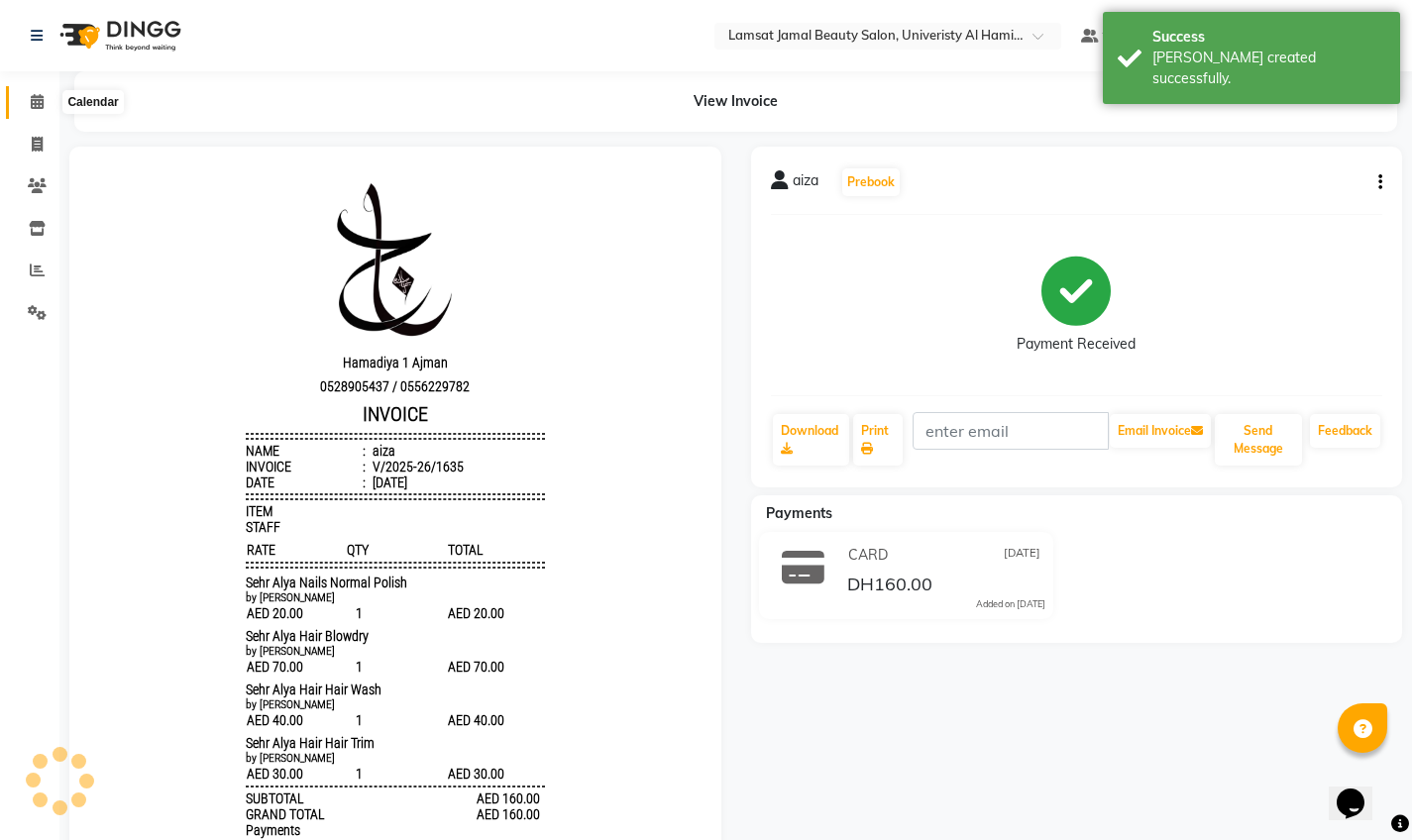 click 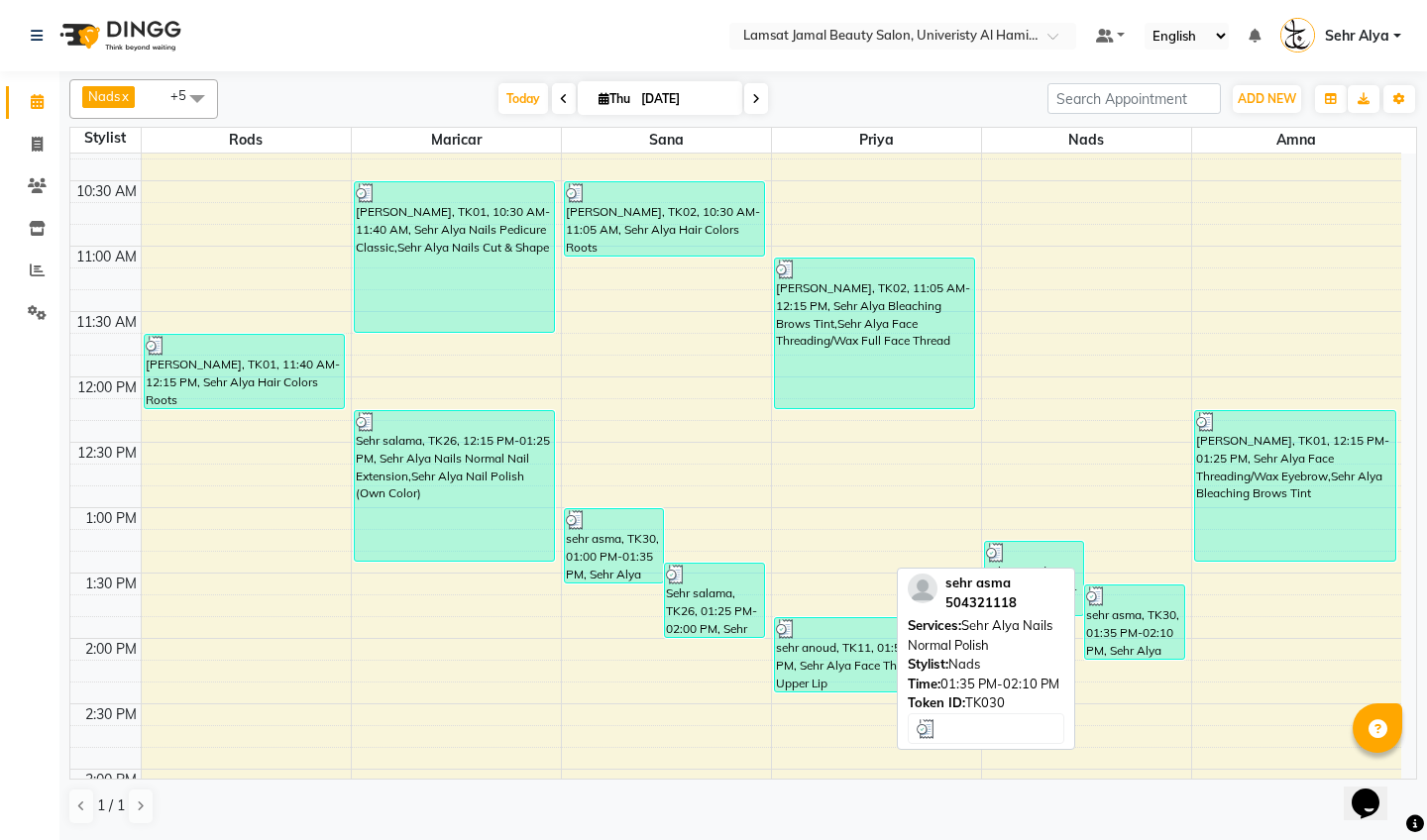 scroll, scrollTop: 258, scrollLeft: 0, axis: vertical 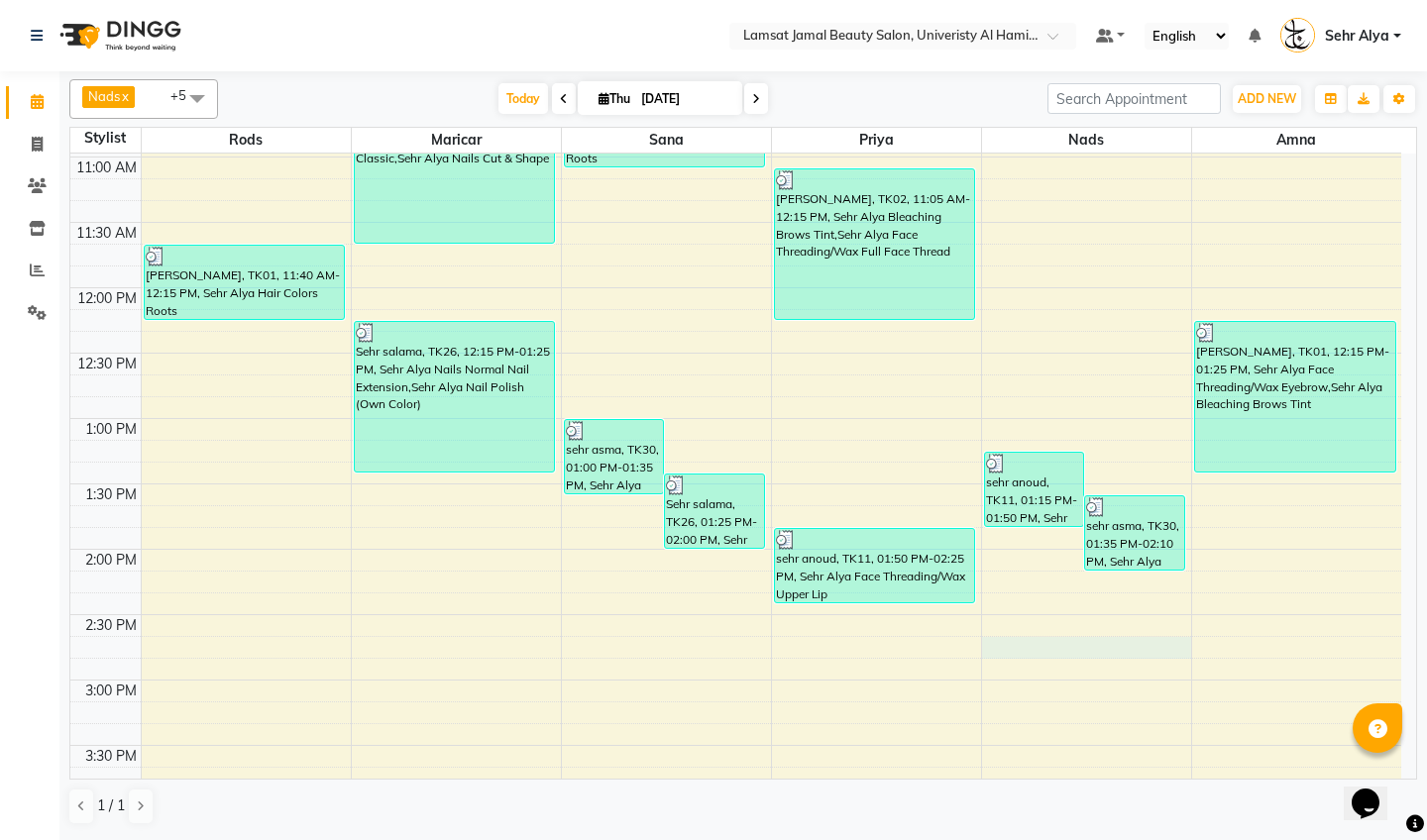 click on "9:00 AM 9:30 AM 10:00 AM 10:30 AM 11:00 AM 11:30 AM 12:00 PM 12:30 PM 1:00 PM 1:30 PM 2:00 PM 2:30 PM 3:00 PM 3:30 PM 4:00 PM 4:30 PM 5:00 PM 5:30 PM 6:00 PM 6:30 PM 7:00 PM 7:30 PM 8:00 PM 8:30 PM 9:00 PM 9:30 PM 10:00 PM 10:30 PM 11:00 PM 11:30 PM     [PERSON_NAME], TK01, 11:40 AM-12:15 PM, Sehr Alya Hair Colors Roots     LUXMIA, TK12, 05:00 PM-07:20 PM, S10 Underarm (2),S10 Pedicure (3),S10 Manicure (2),S10 Foot Spa (3)     Sehr kahawla, TK28, 08:15 PM-08:50 PM, Sehr Alya Offer Manicure & Pedicure     LUXMIA, TK13, 09:20 PM-11:05 PM, S20 Normal Polish (1),S20 Full Hand Wax (4),S20 Underarm (2)     Sehr Nadia, TK01, 10:30 AM-11:40 AM, Sehr Alya Nails Pedicure Classic,Sehr Alya Nails Cut & Shape     Sehr salama, TK26, 12:15 PM-01:25 PM, Sehr Alya Nails Normal Nail Extension,Sehr Alya Nail Polish (Own Color)     aiza, TK31, 07:15 PM-07:50 PM, Sehr Alya Nails Normal Polish     JOmanca, TK24, 09:25 PM-10:00 PM, S15 Manicure (2)     sehr asma, TK30, 01:00 PM-01:35 PM, Sehr Alya Hair Colors Roots" at bounding box center [735, 876] 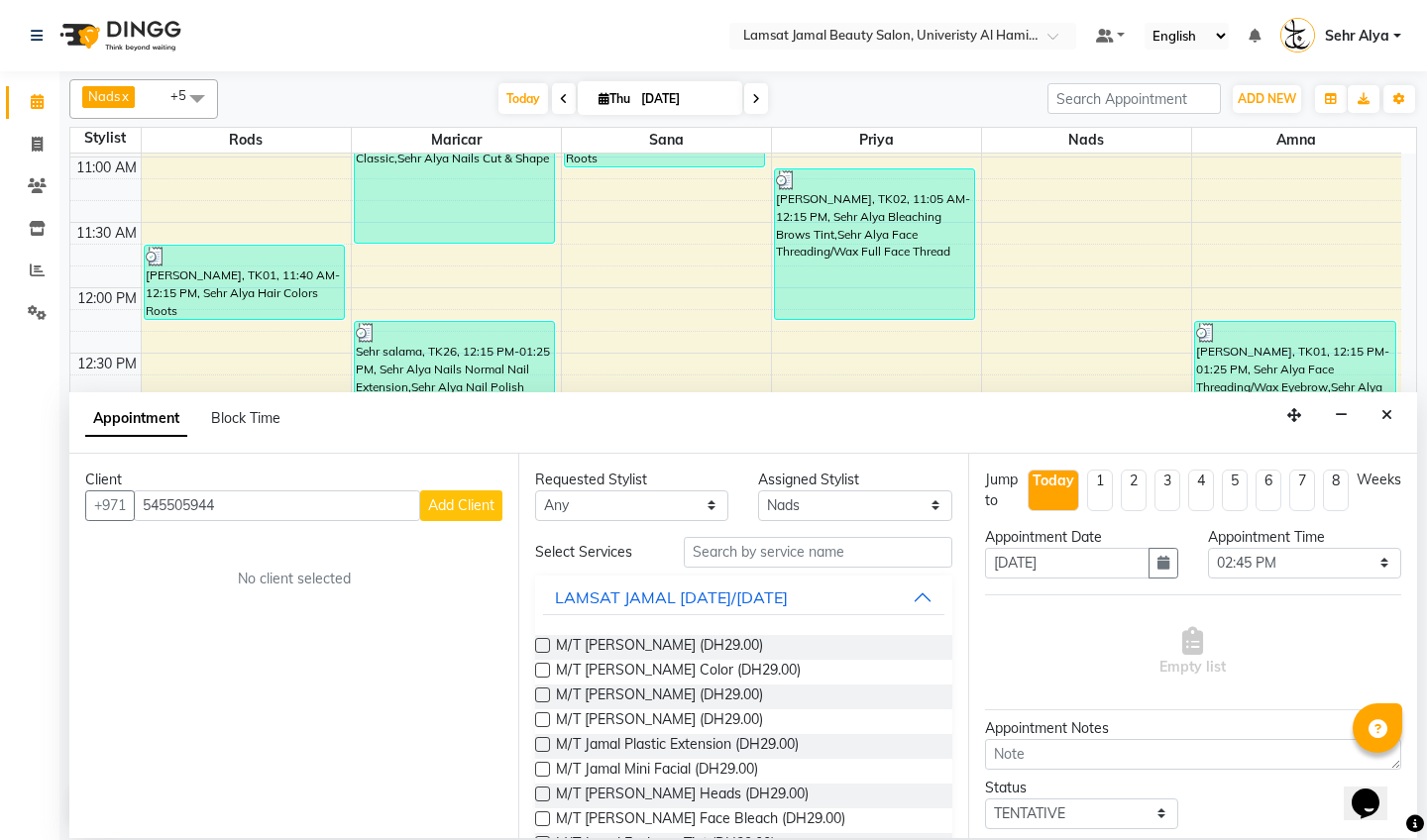 click on "Add Client" at bounding box center [461, 505] 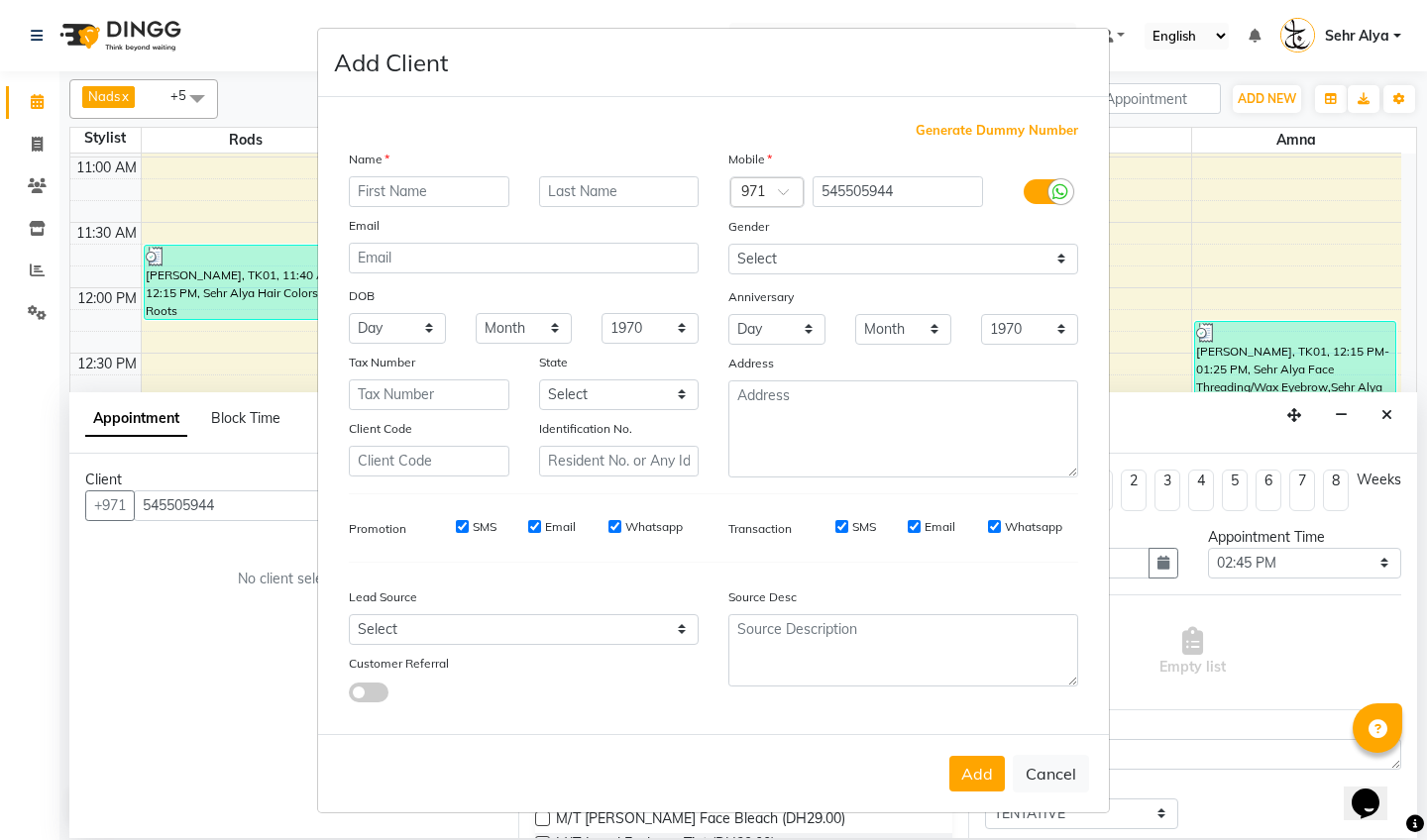 click at bounding box center (429, 191) 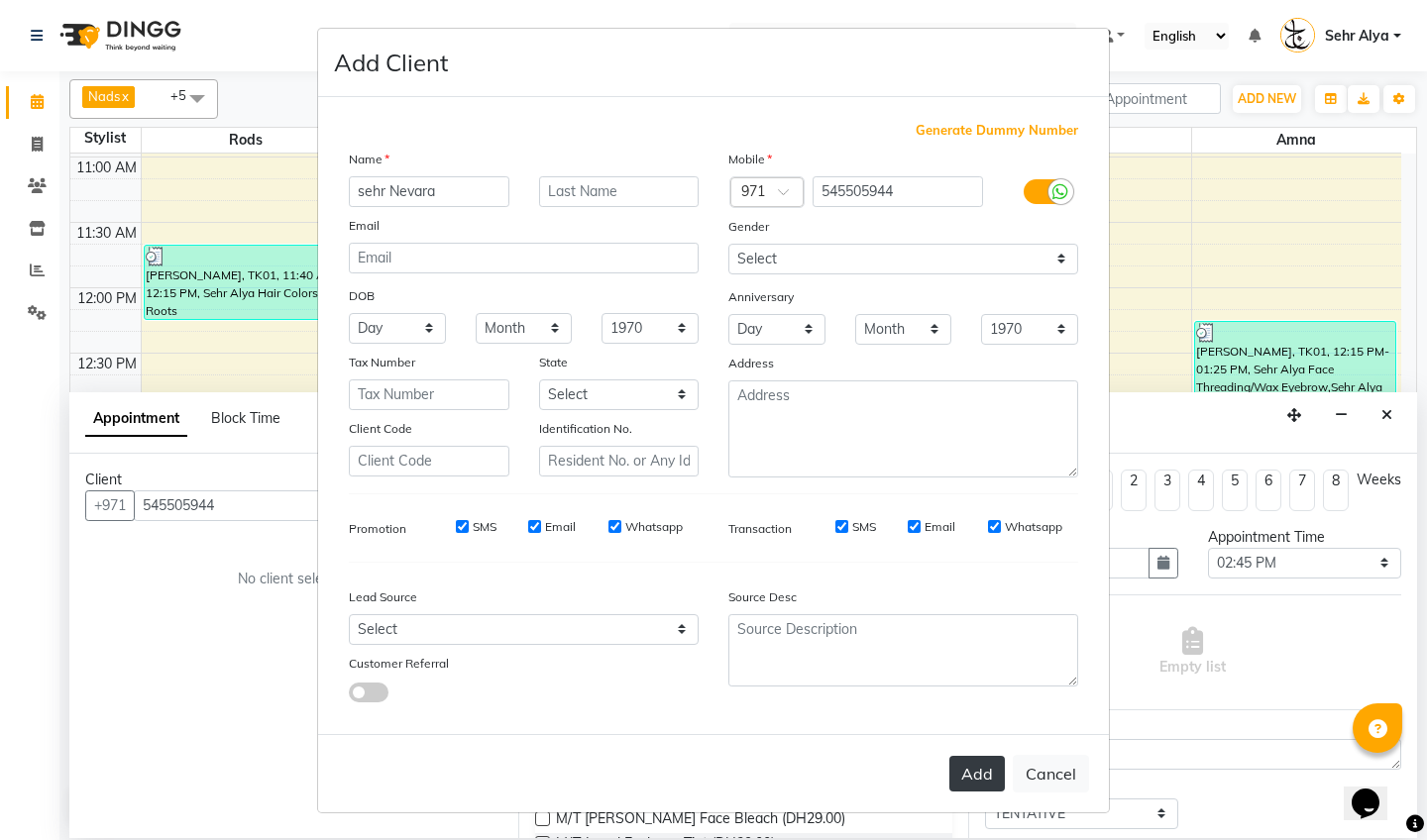 click on "Add" at bounding box center [977, 774] 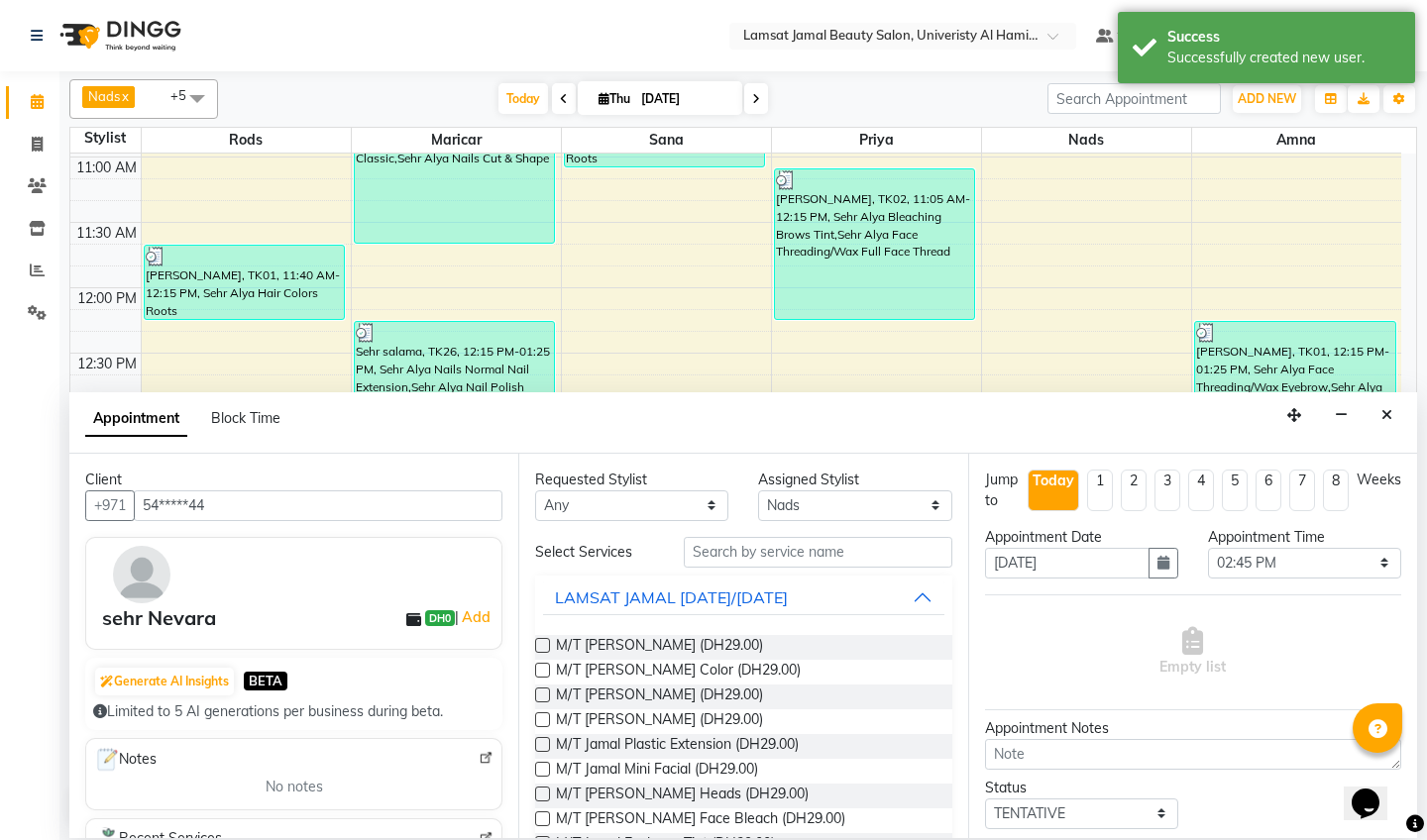 scroll, scrollTop: 118, scrollLeft: 0, axis: vertical 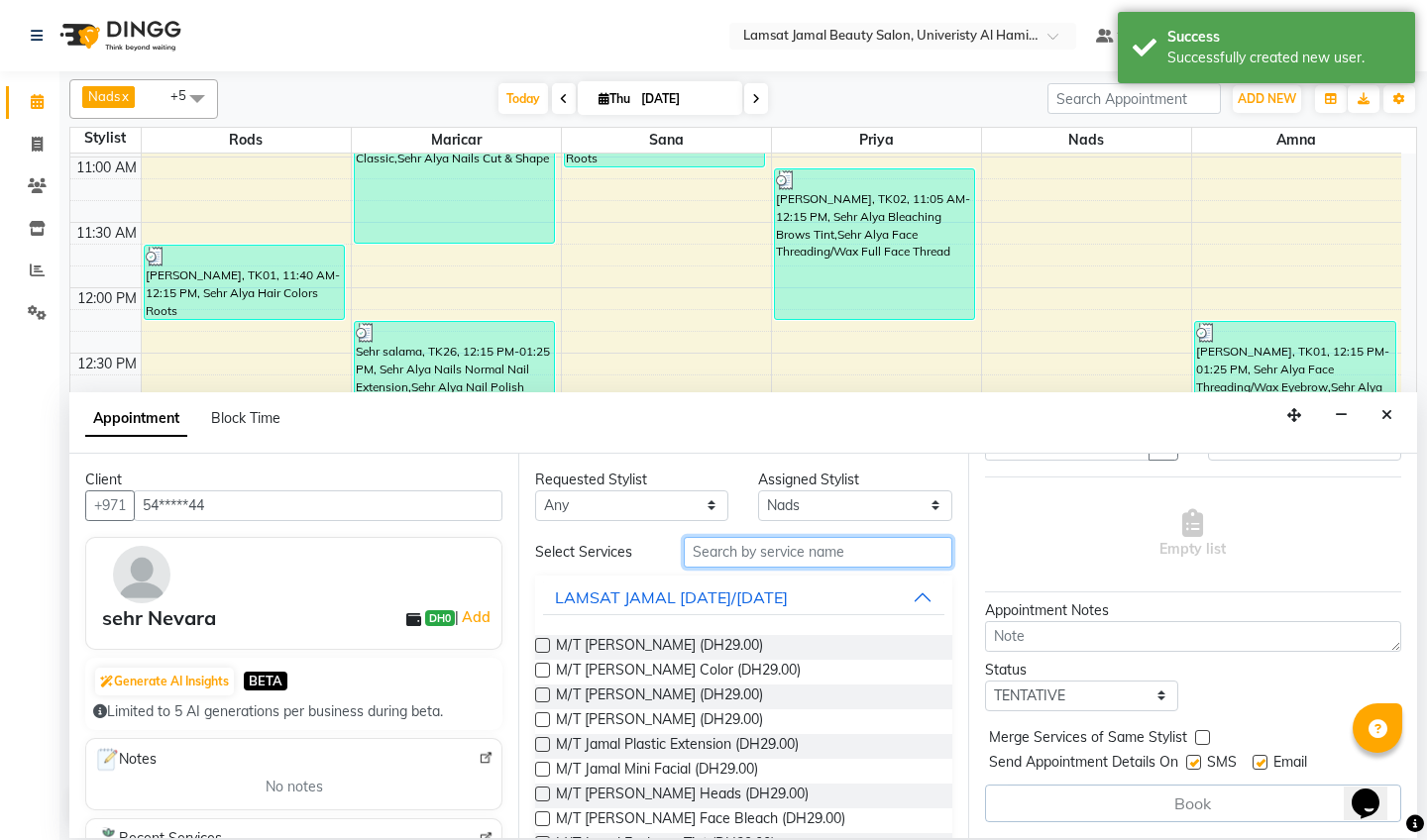 click at bounding box center (818, 552) 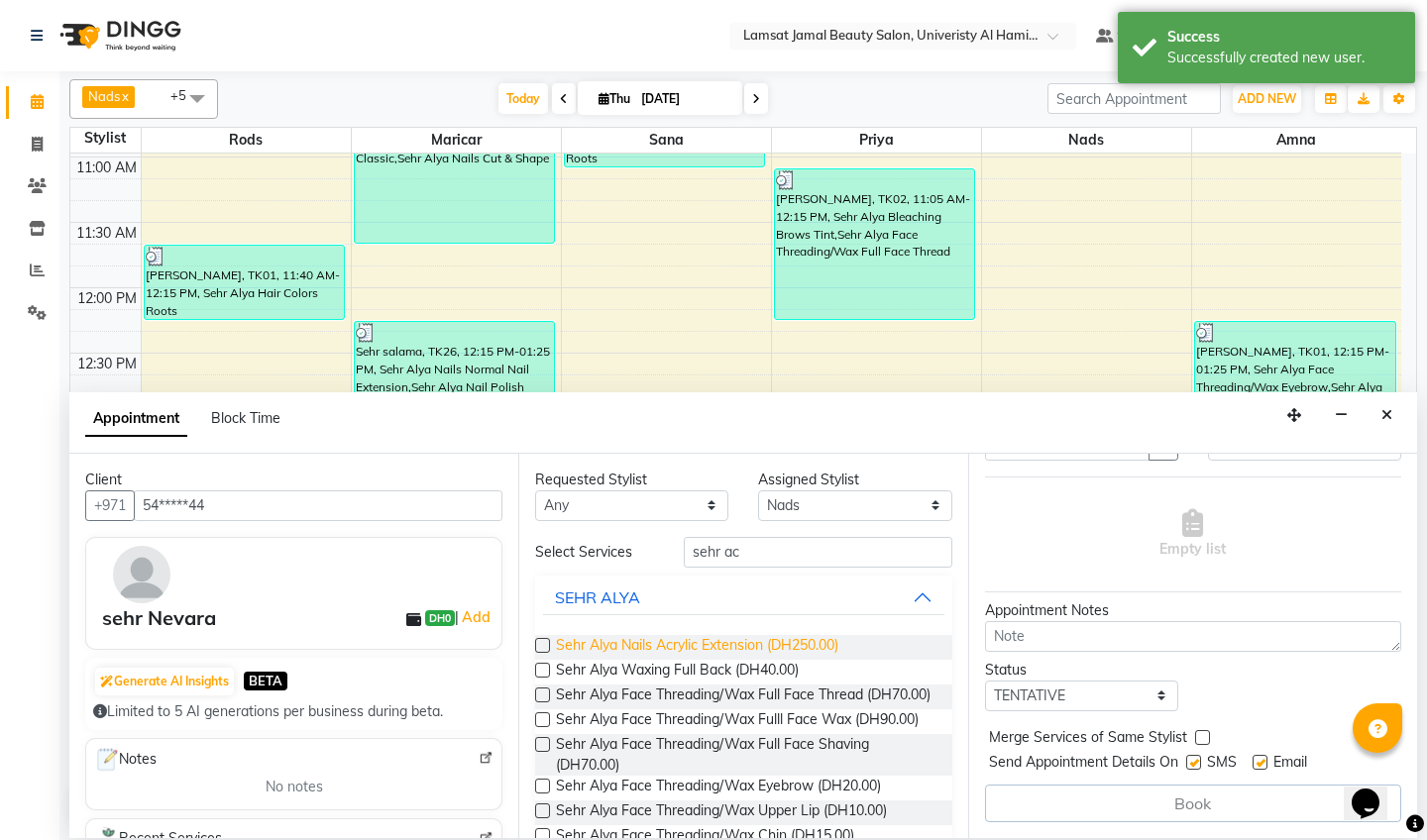 click on "Sehr Alya Nails Acrylic Extension (DH250.00)" at bounding box center (697, 647) 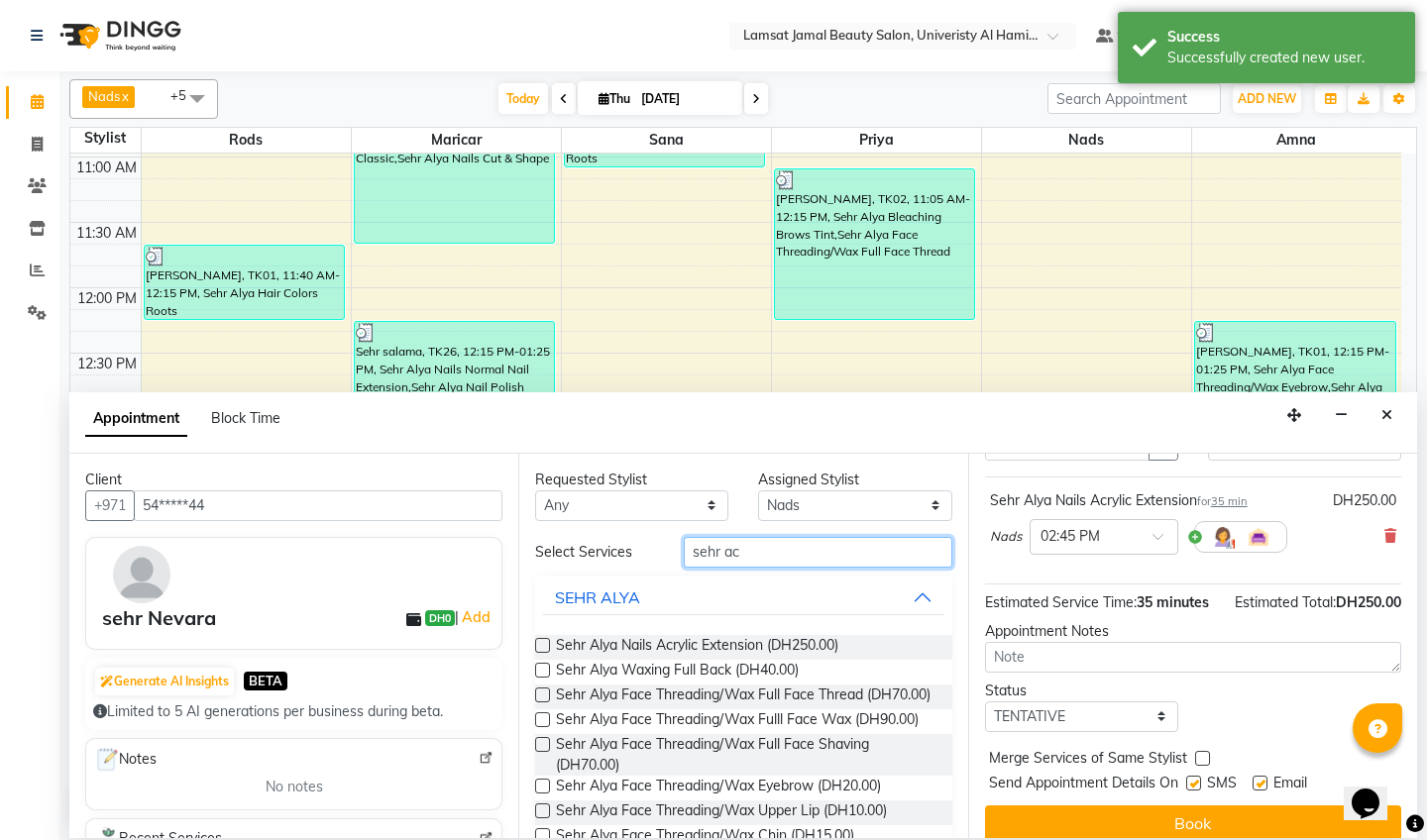 click on "sehr ac" at bounding box center (818, 552) 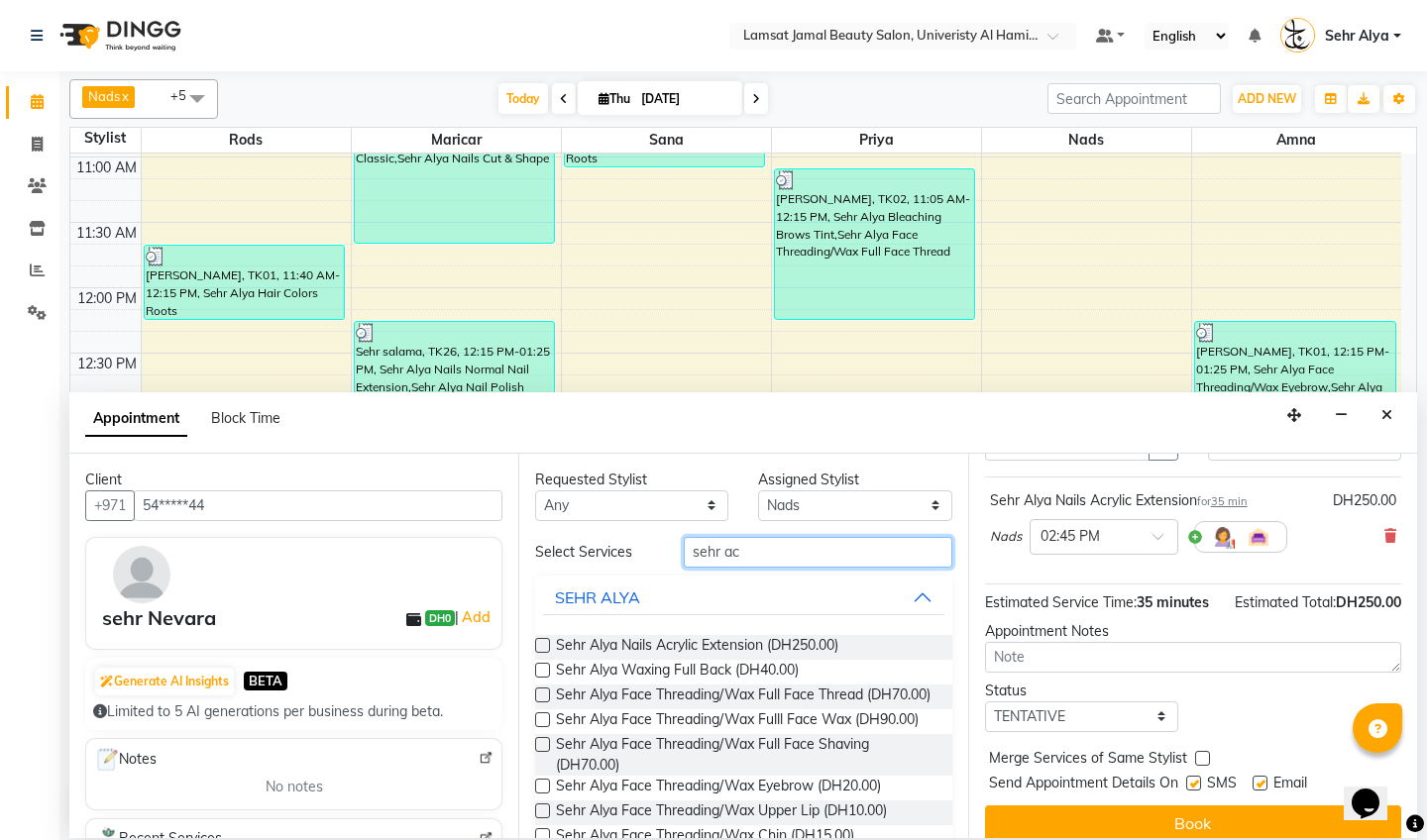 click on "sehr ac" at bounding box center [818, 552] 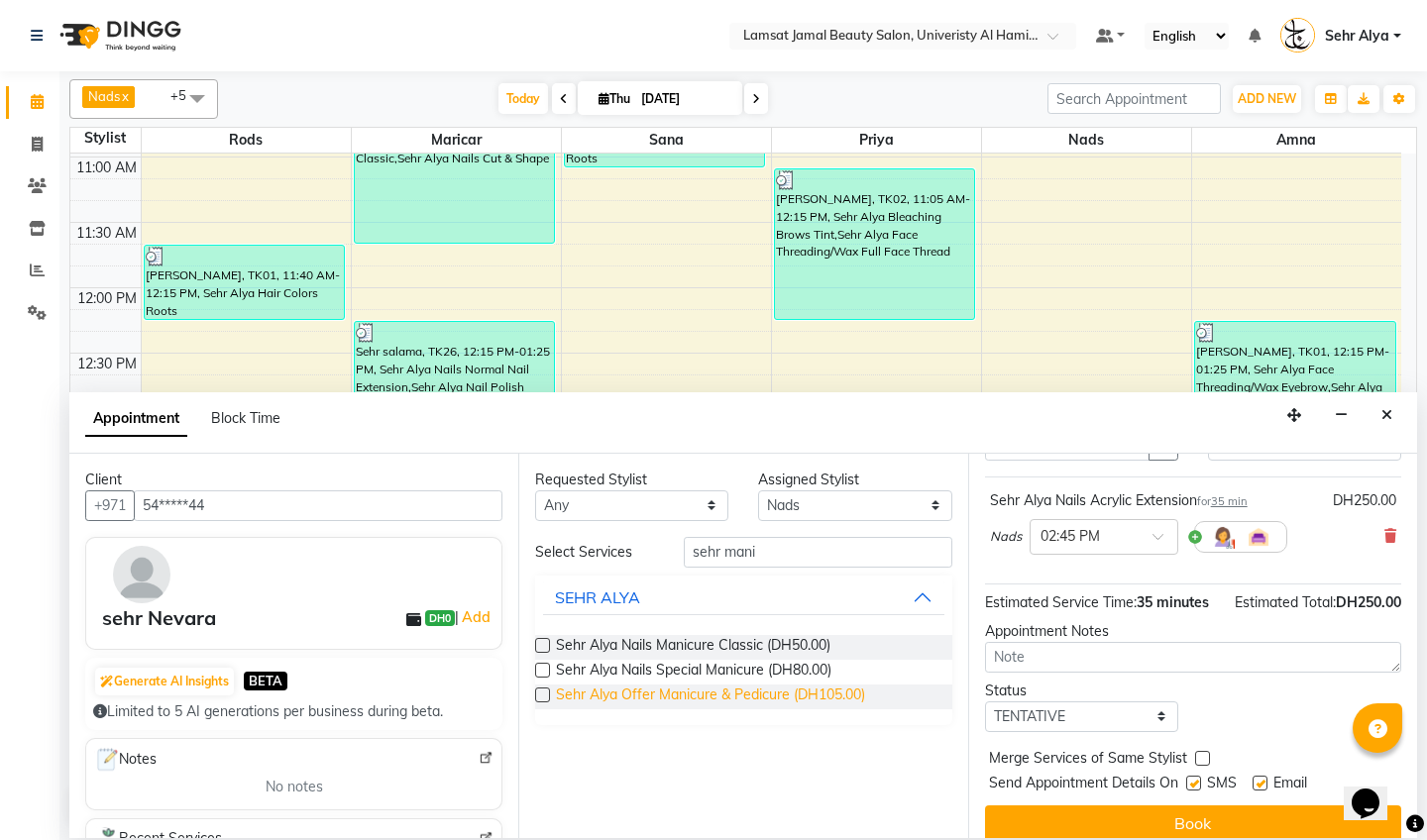 click on "Sehr Alya Offer Manicure & Pedicure (DH105.00)" at bounding box center (711, 696) 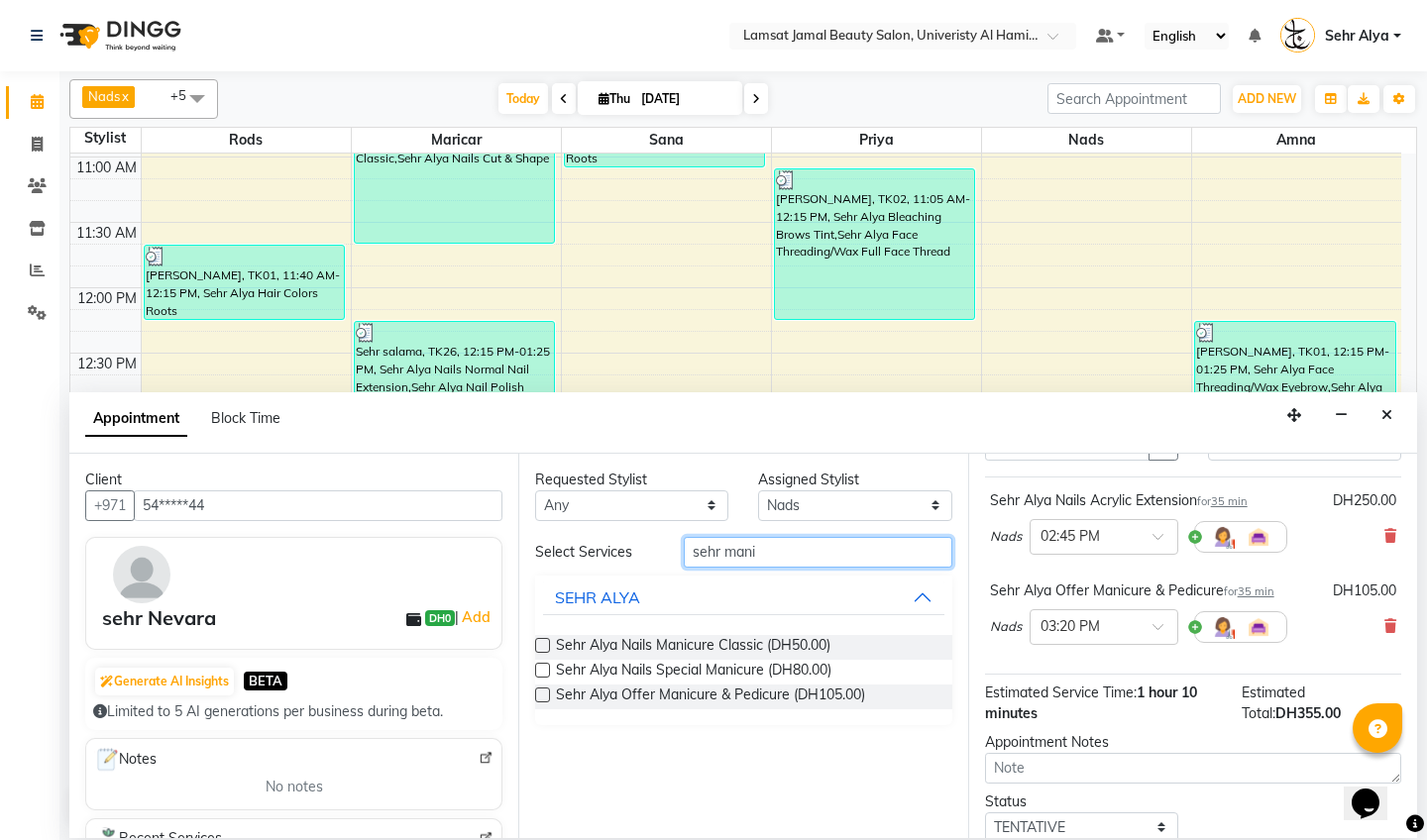 click on "sehr mani" at bounding box center [818, 552] 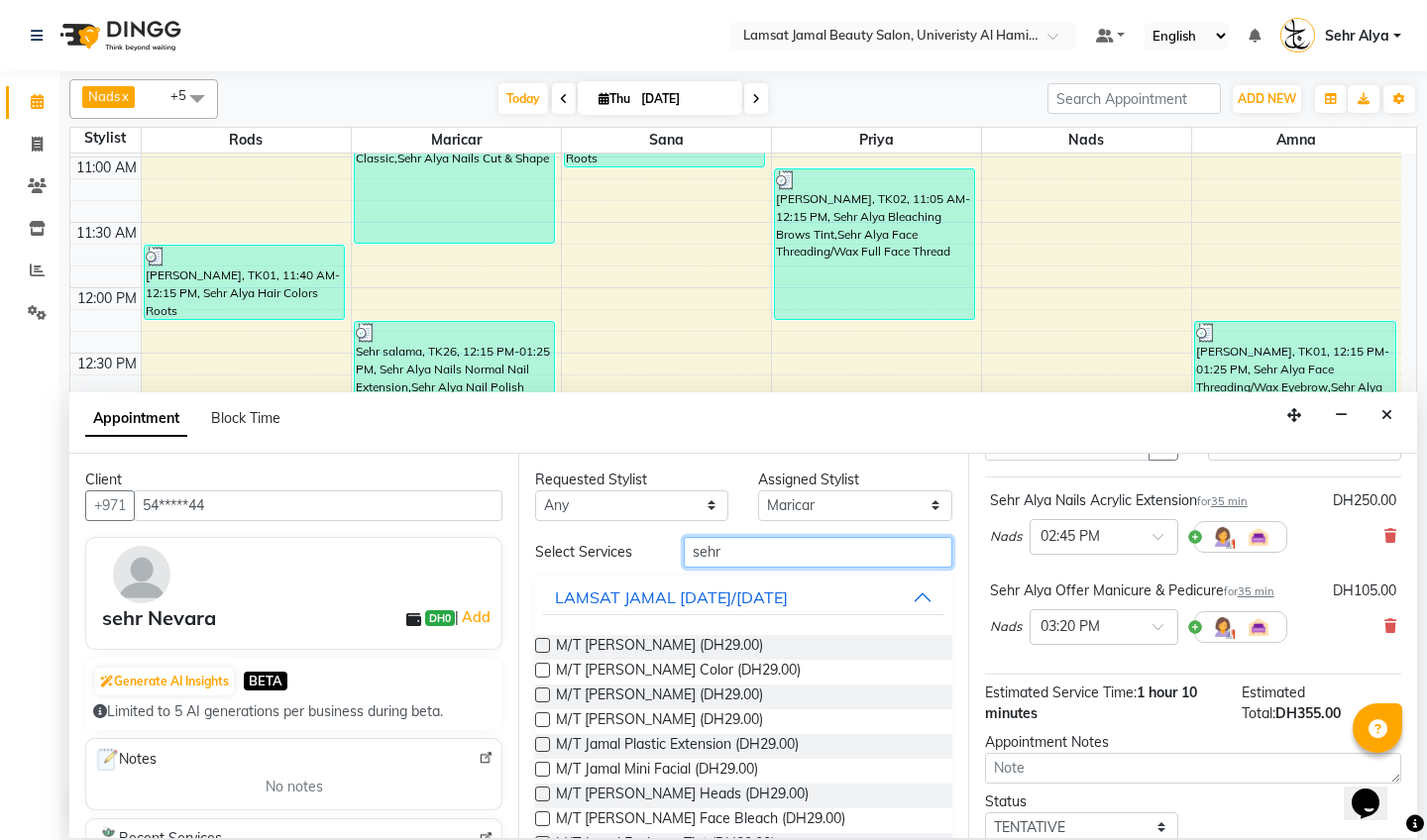 click on "sehr" at bounding box center (818, 552) 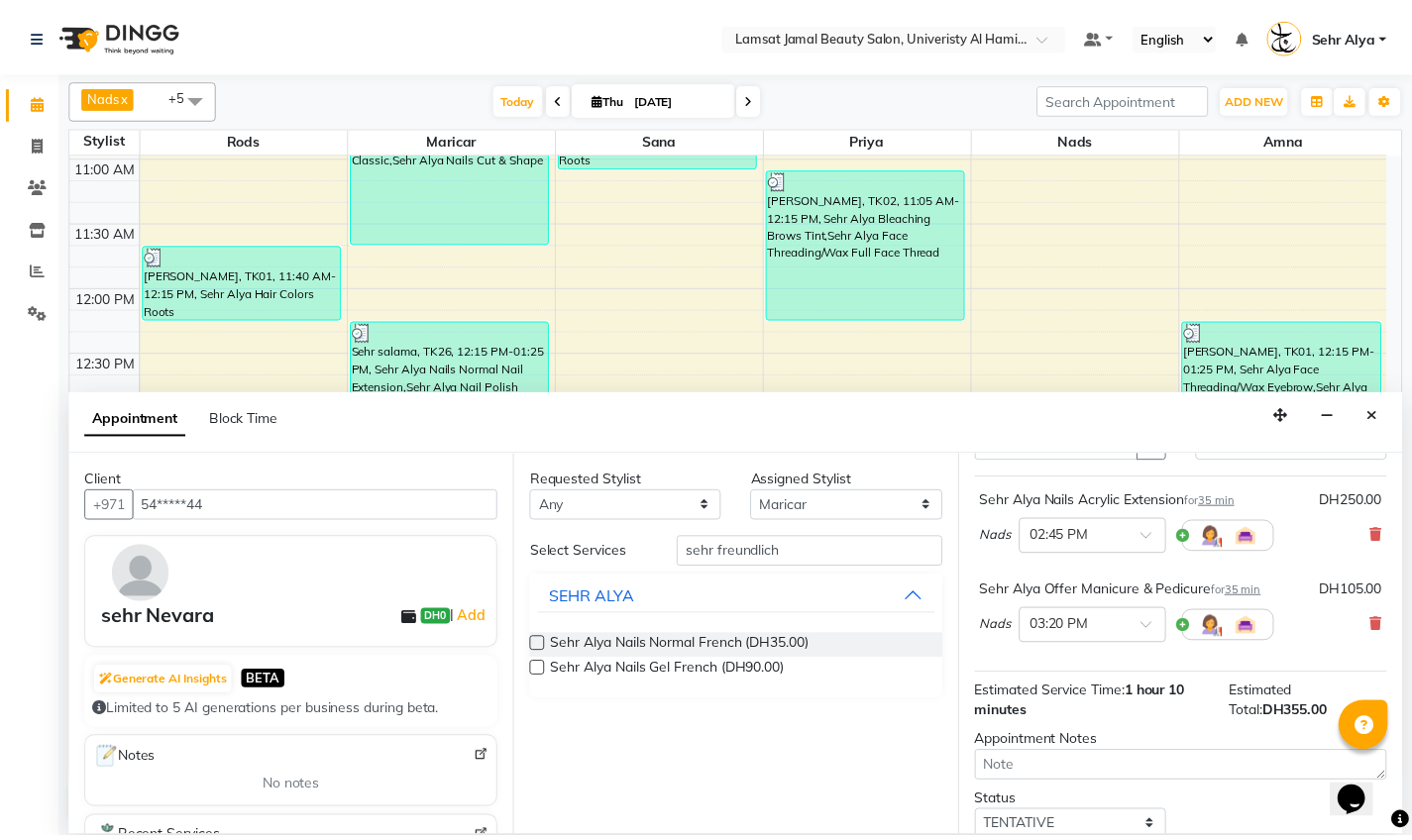 scroll, scrollTop: 248, scrollLeft: 0, axis: vertical 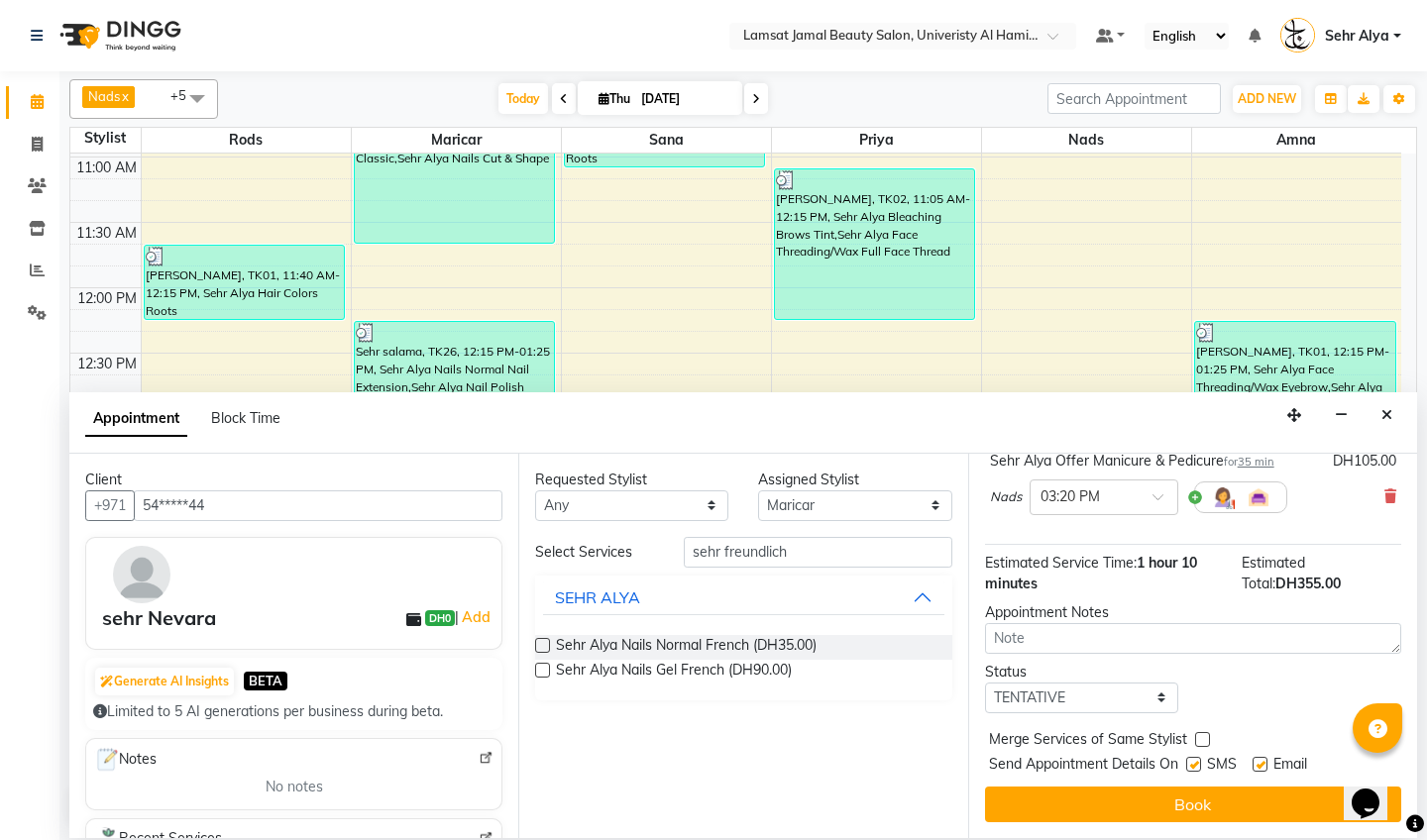 click at bounding box center [1202, 739] 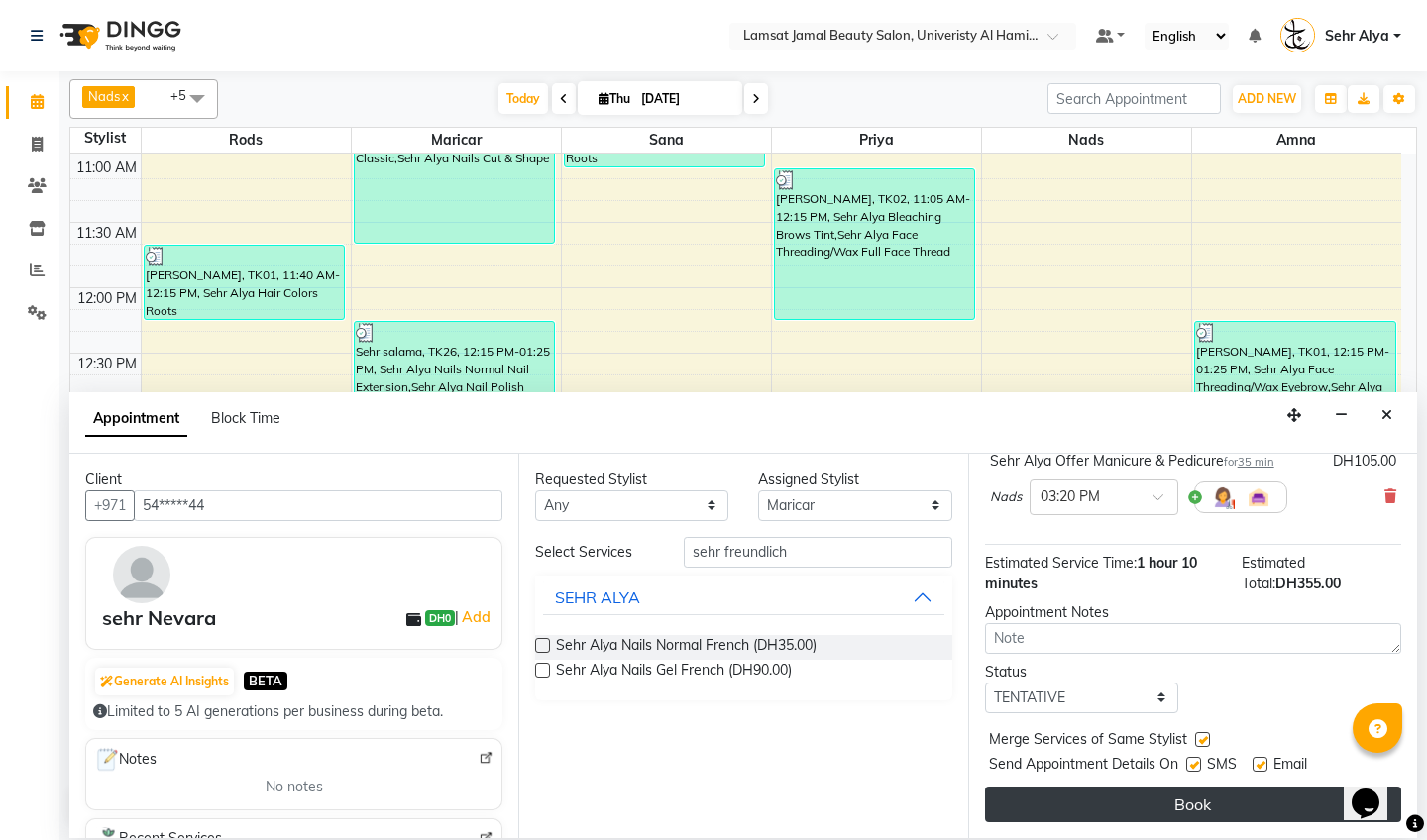 click on "Book" at bounding box center [1193, 804] 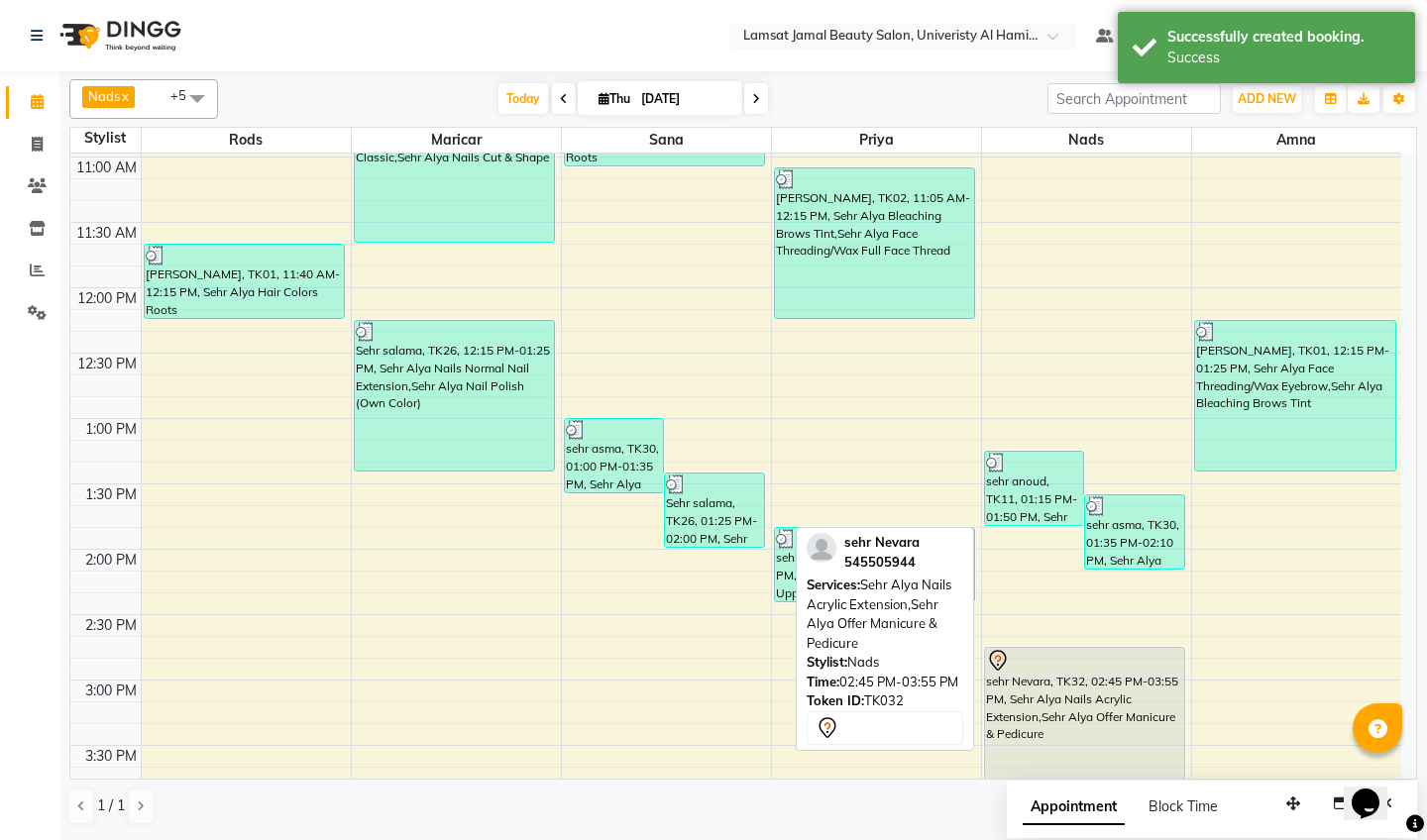 click on "sehr Nevara, TK32, 02:45 PM-03:55 PM, Sehr Alya Nails Acrylic Extension,Sehr Alya Offer Manicure & Pedicure" at bounding box center [1085, 722] 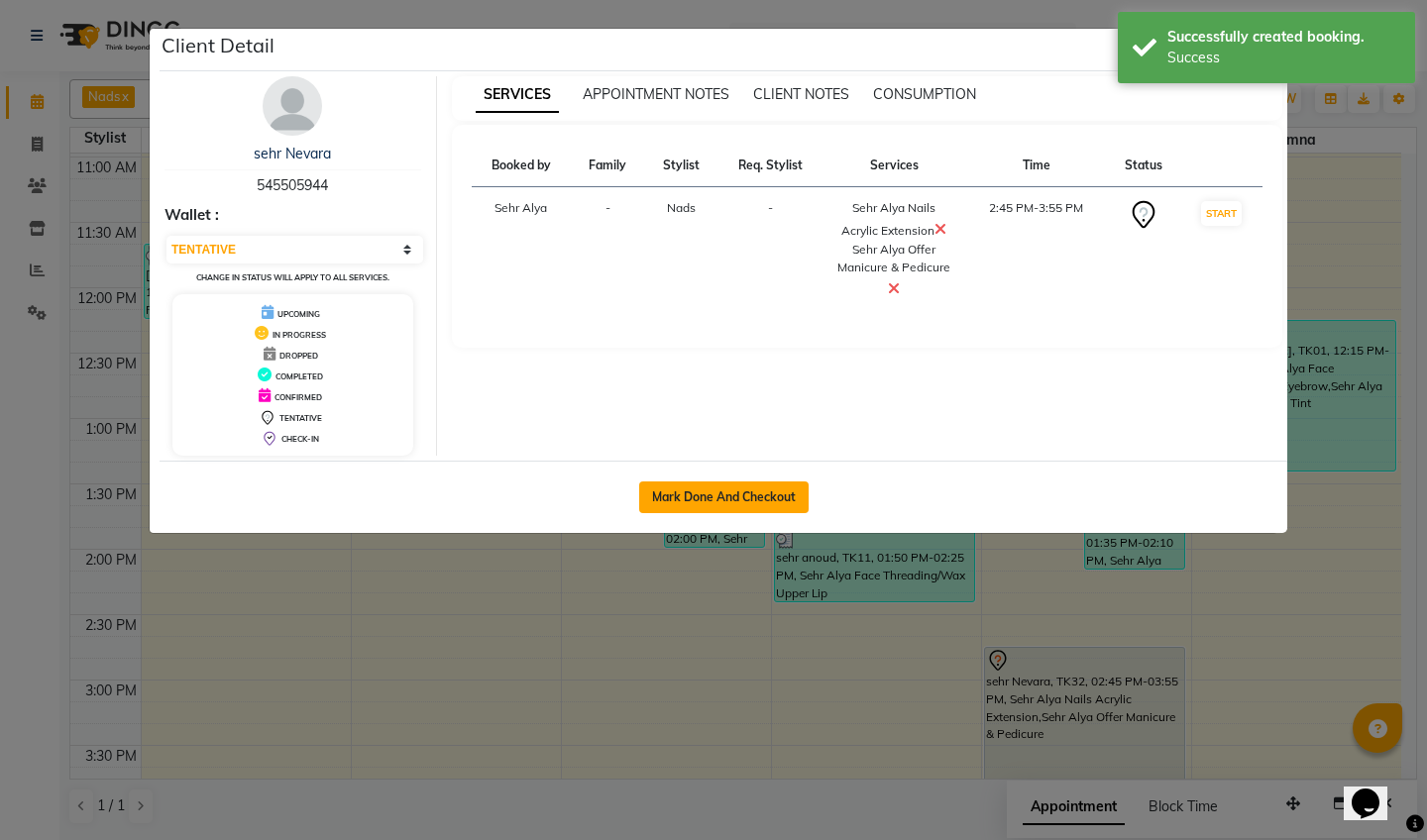 click on "Mark Done And Checkout" 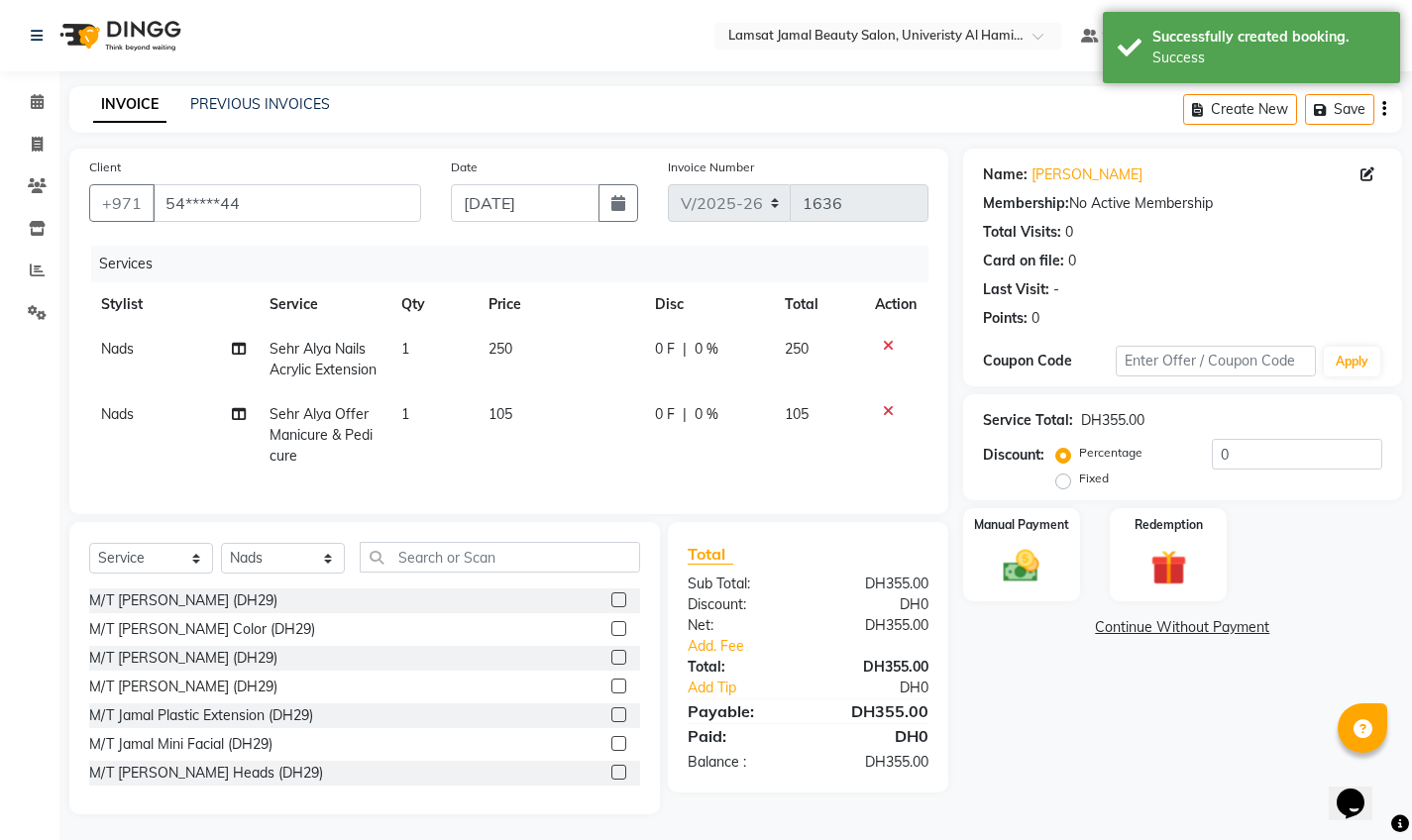 click on "250" 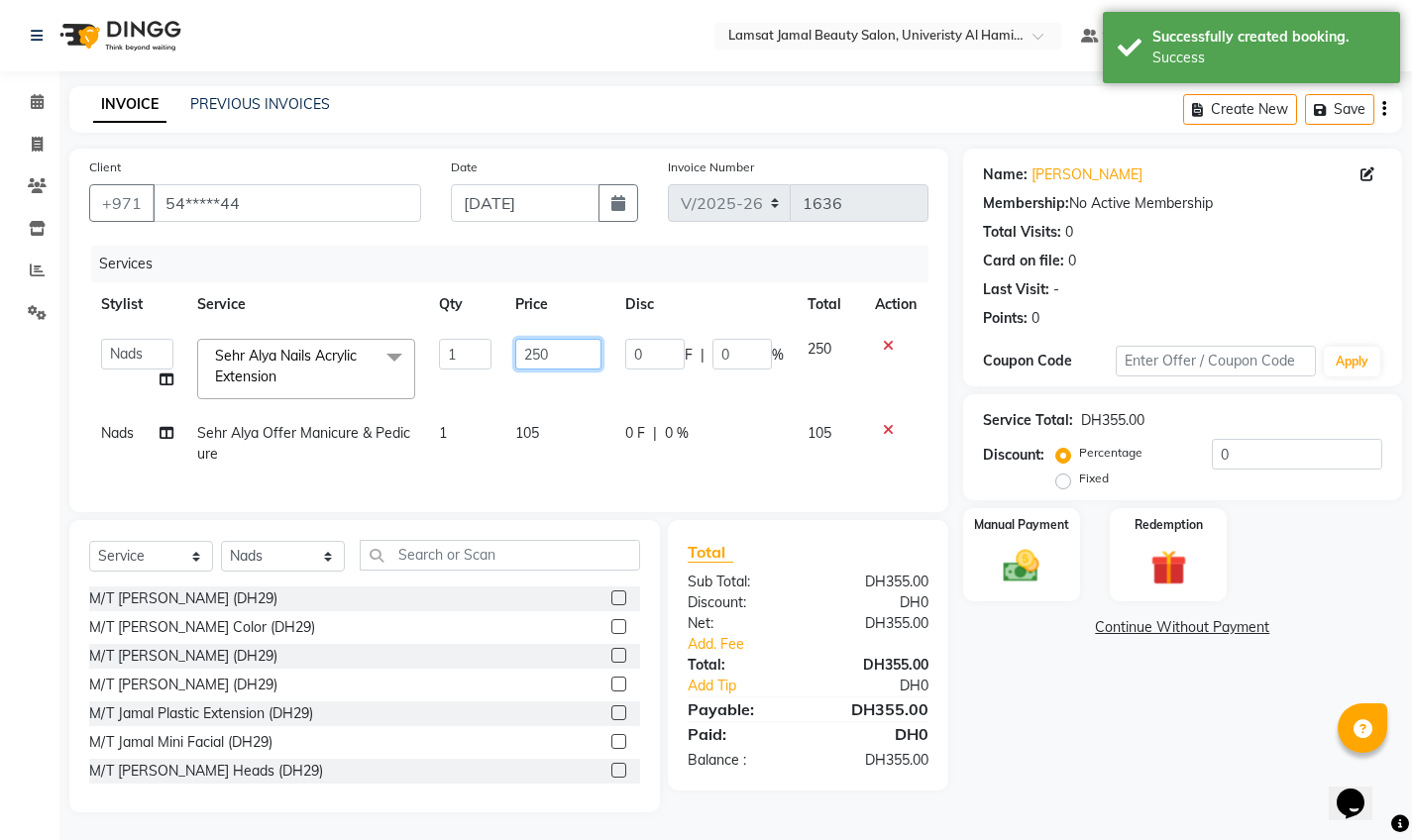 click on "250" 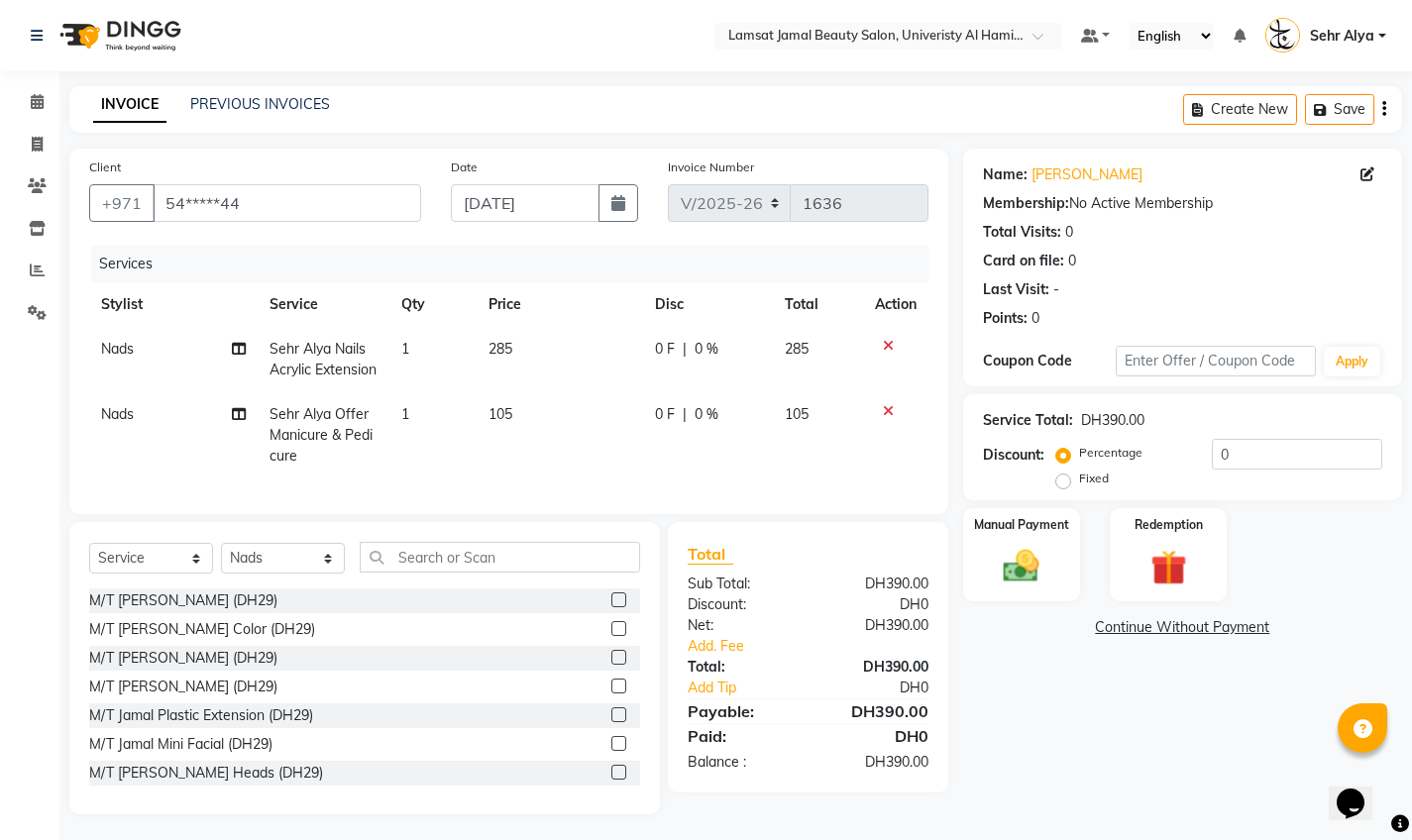 click on "Nads" 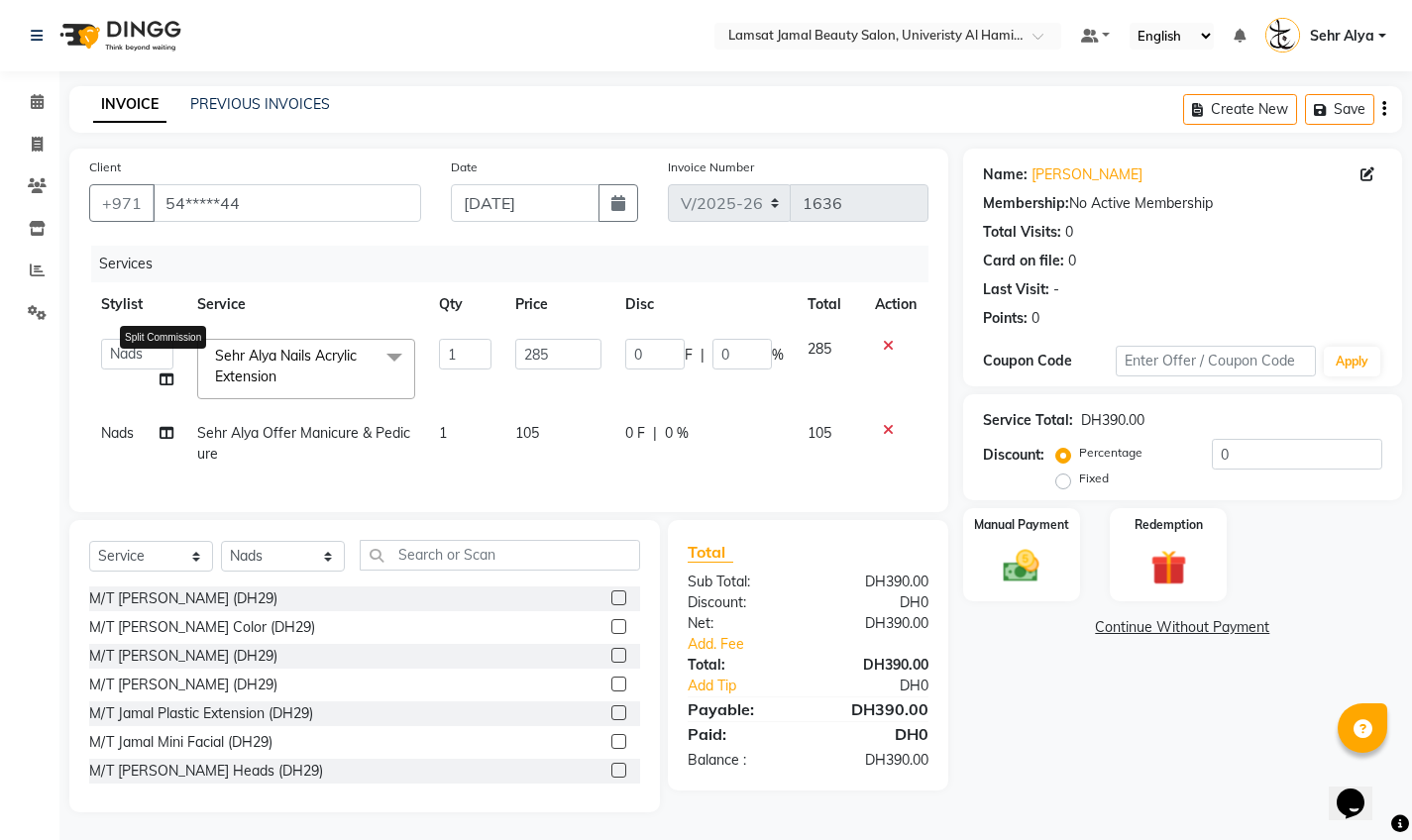 click 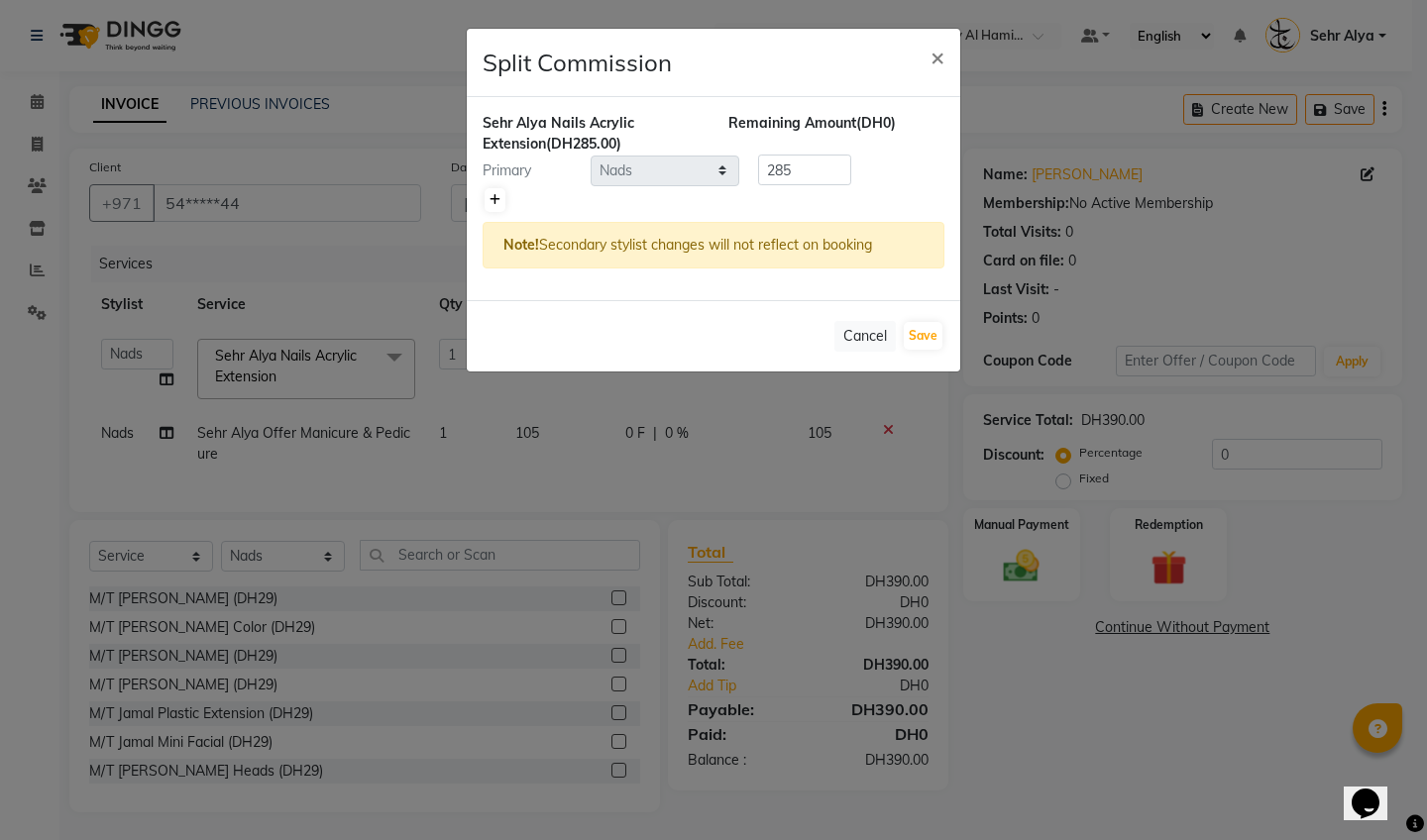 click 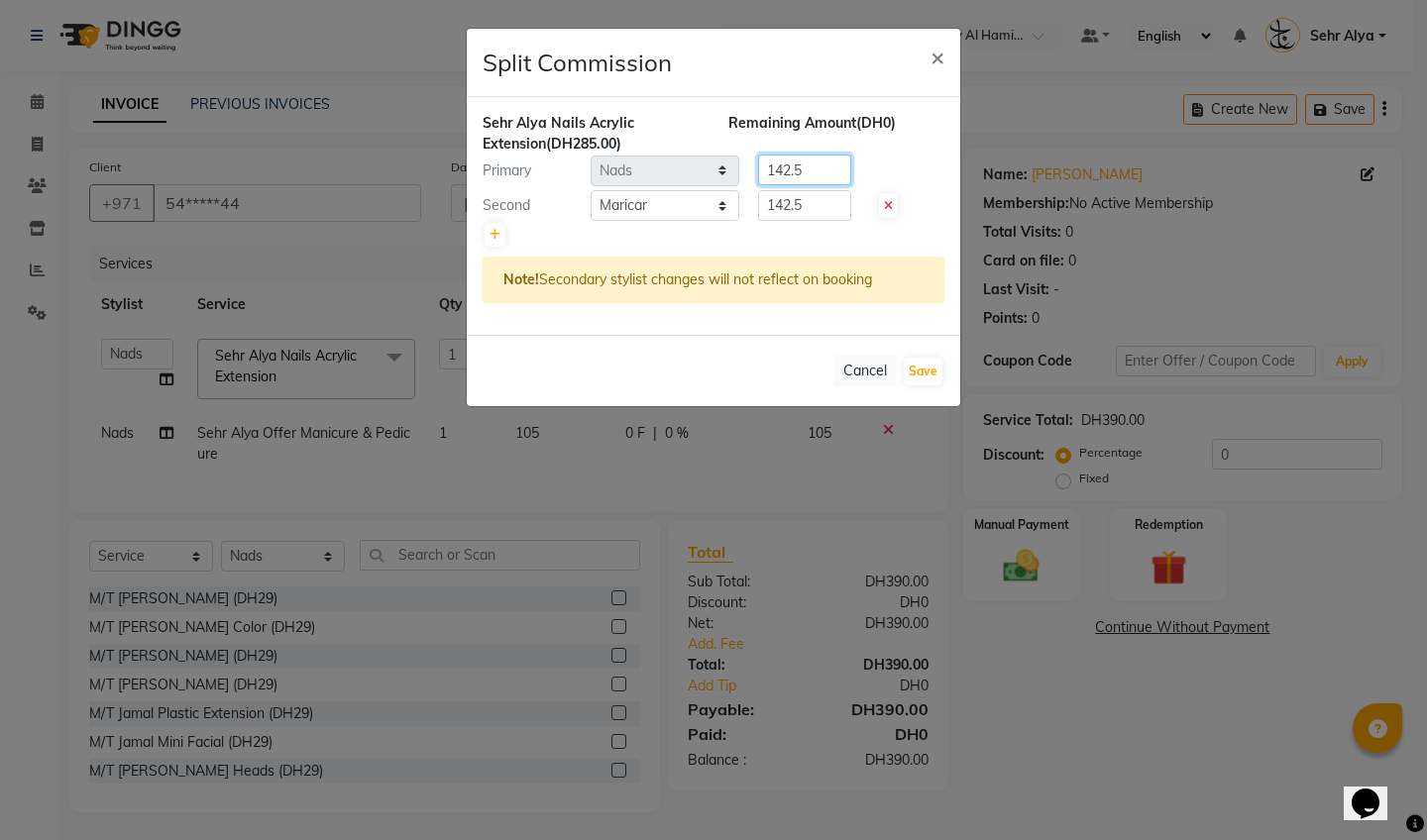 click on "142.5" 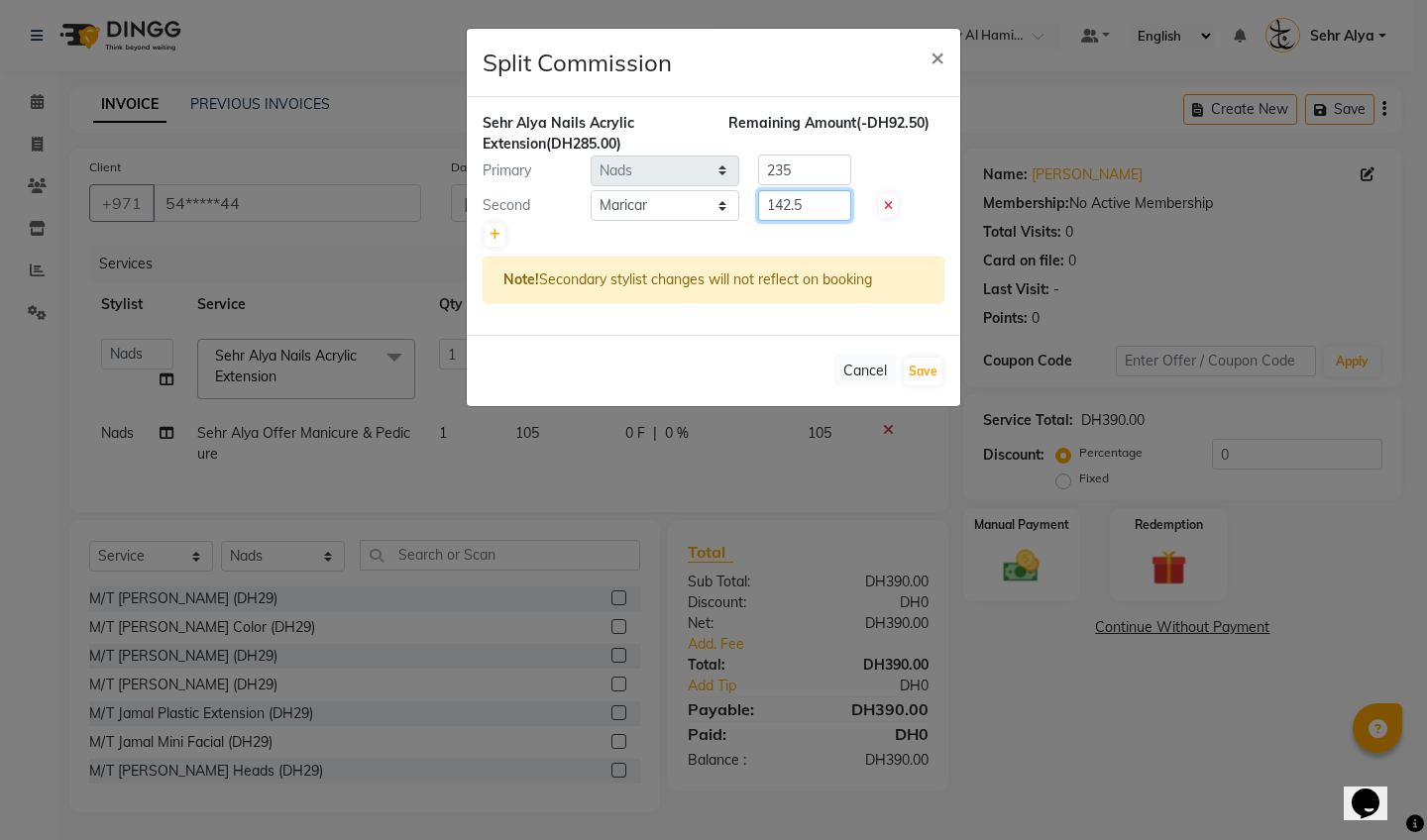 click on "142.5" 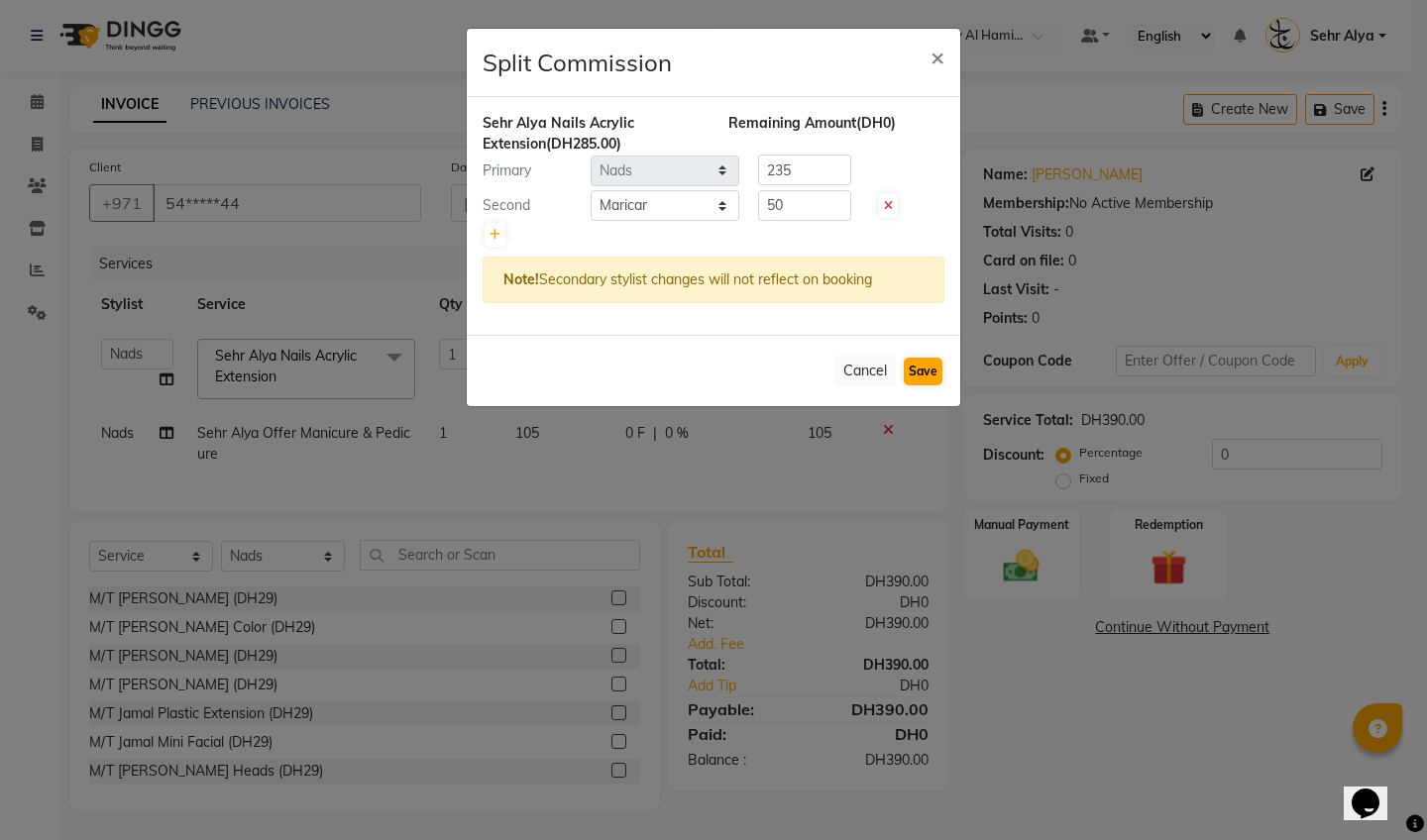 click on "Save" 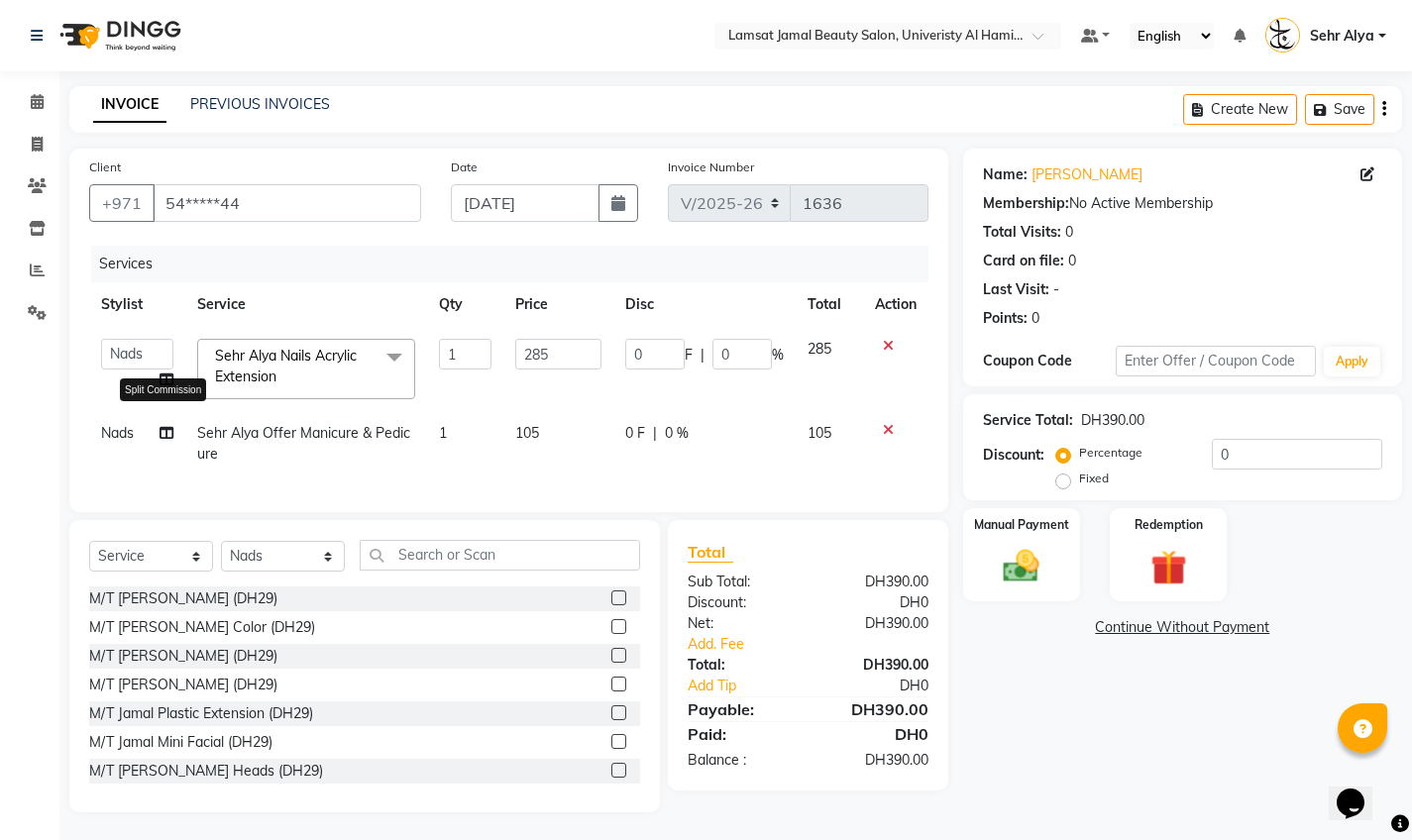 click 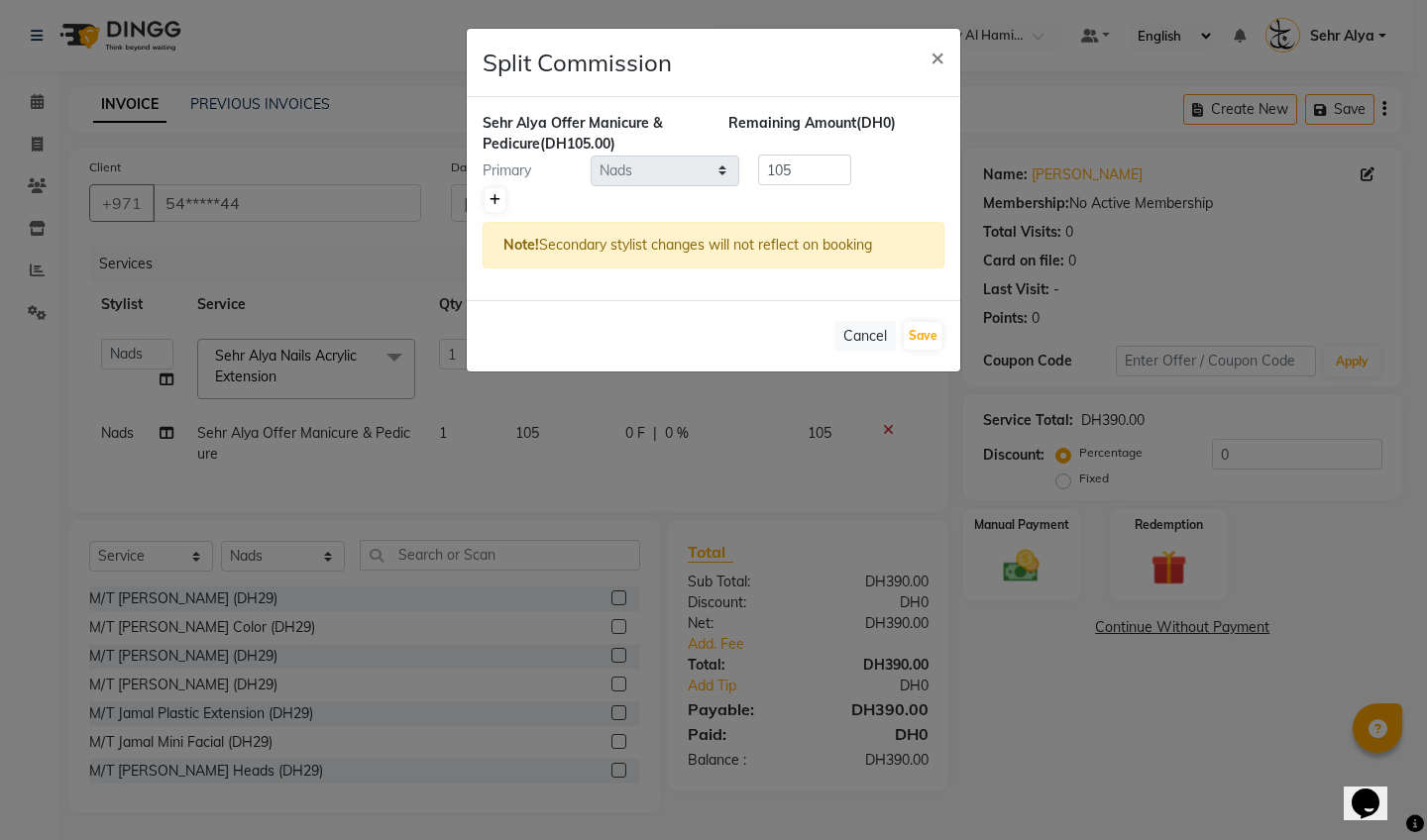 click 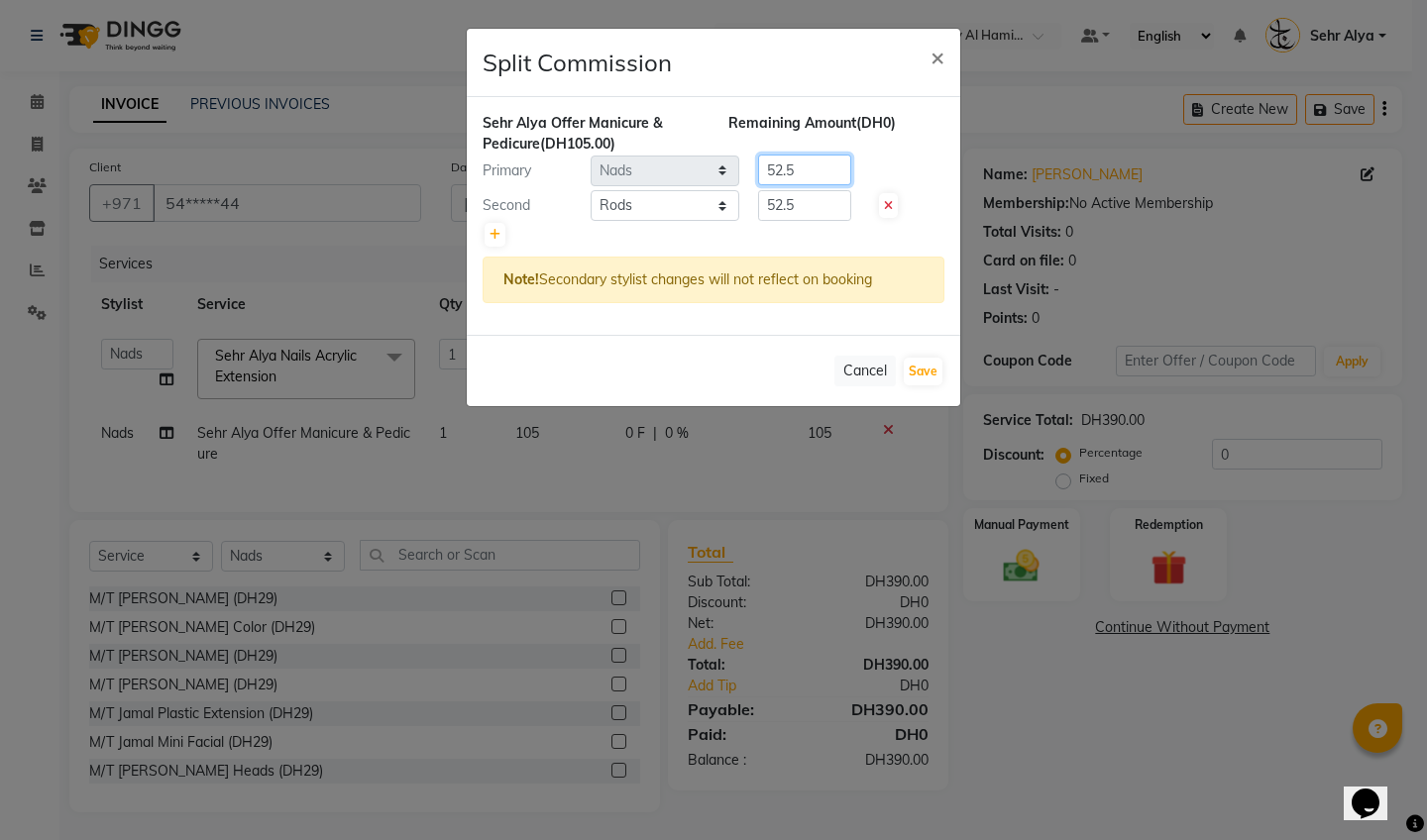 click on "52.5" 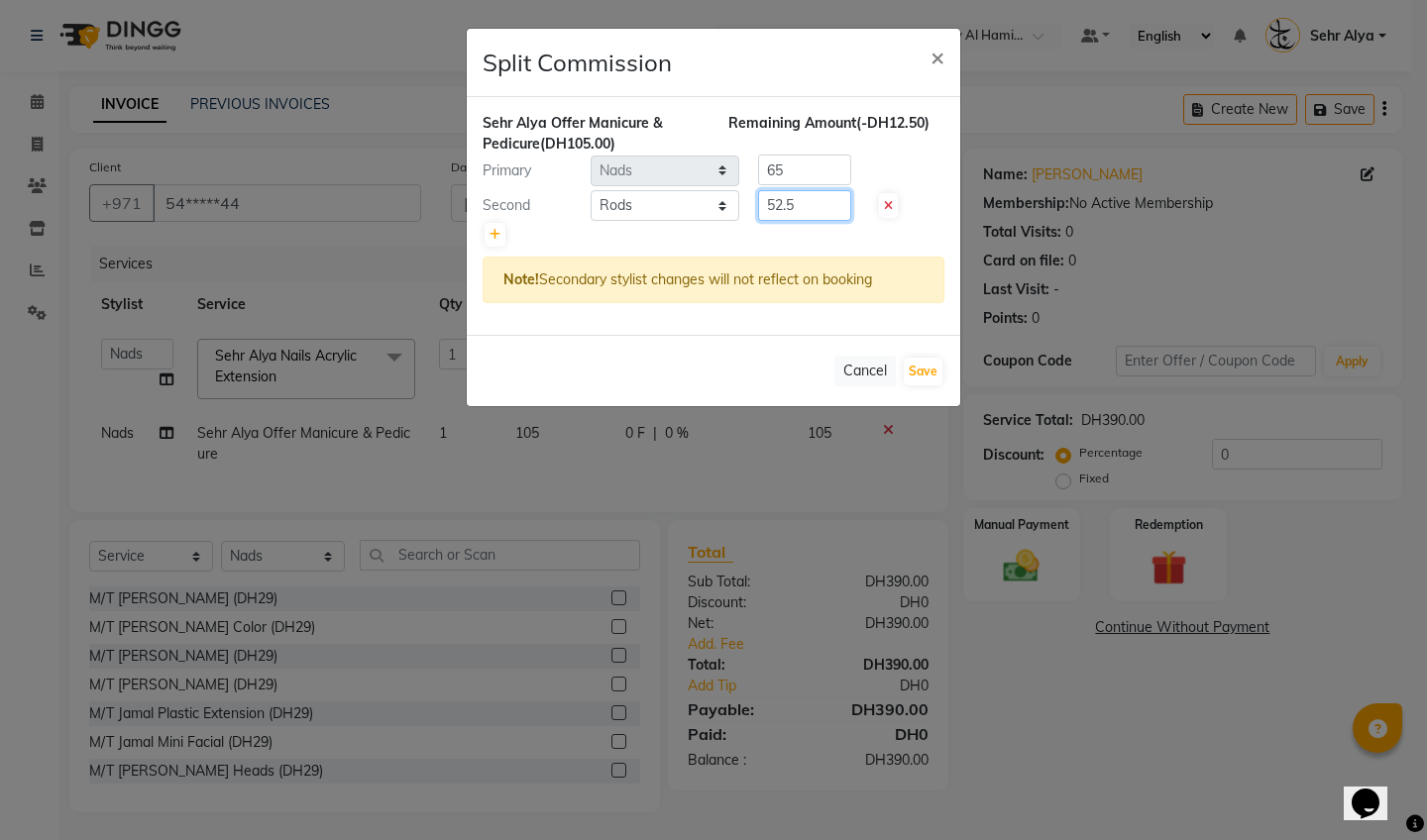 click on "52.5" 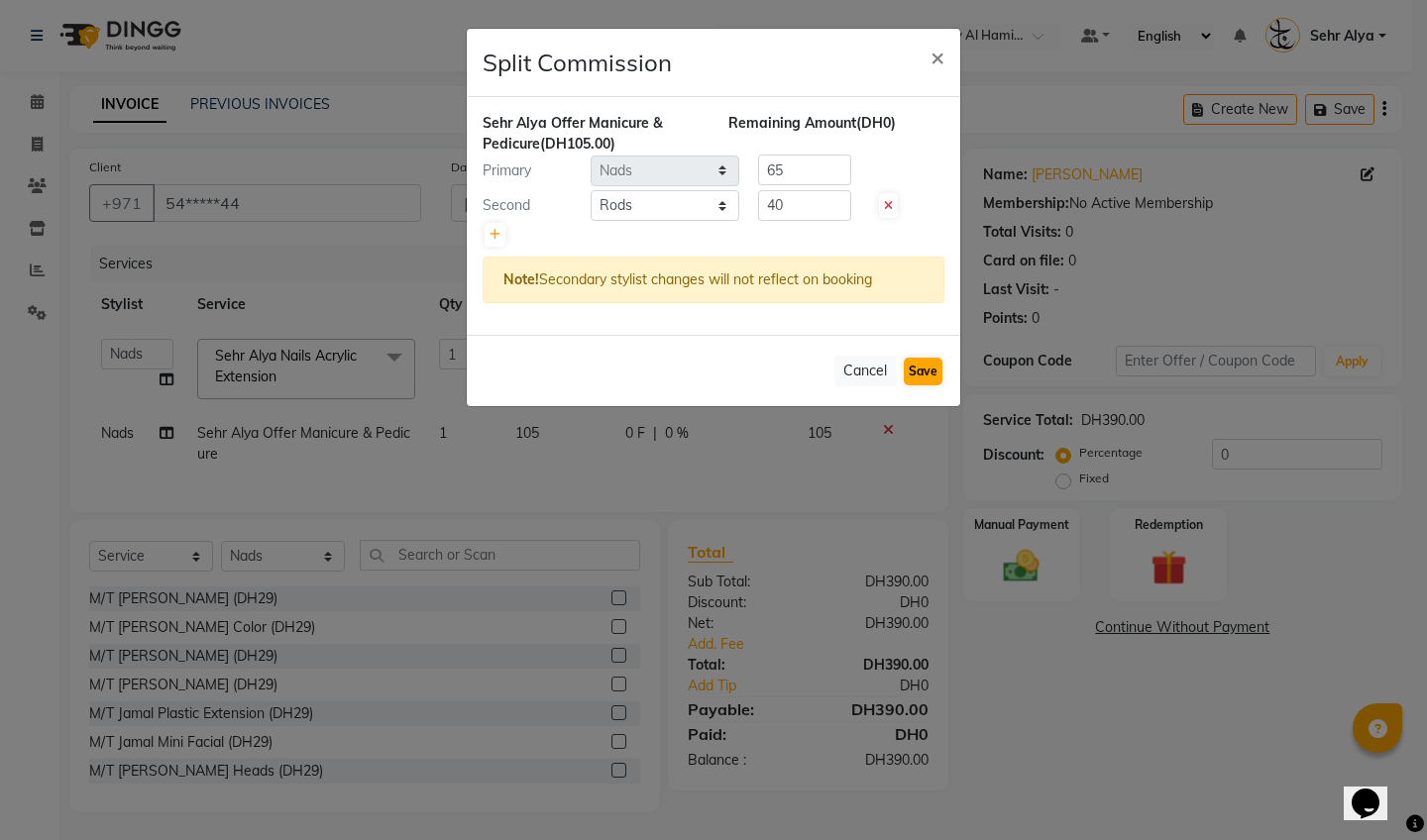 click on "Save" 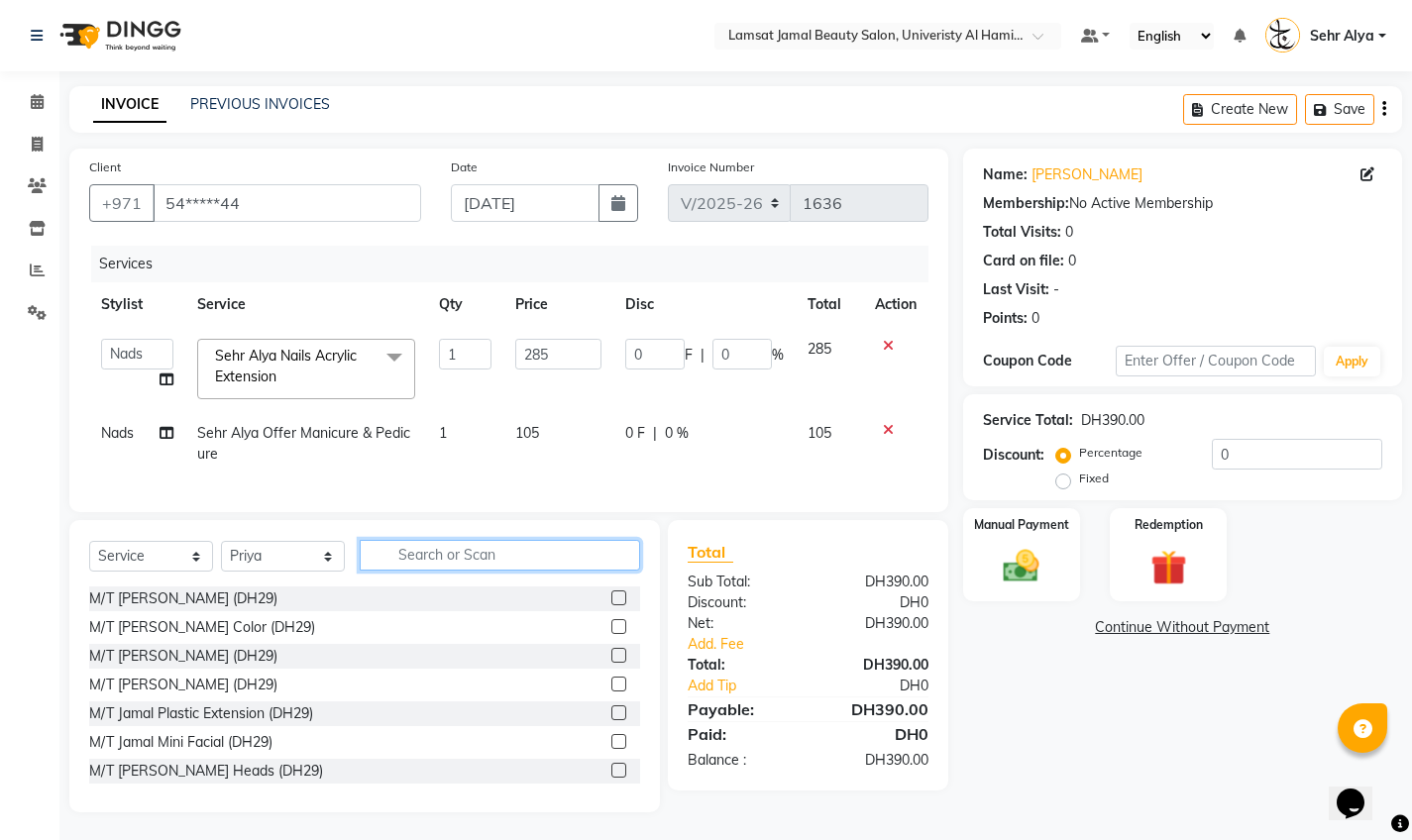 click 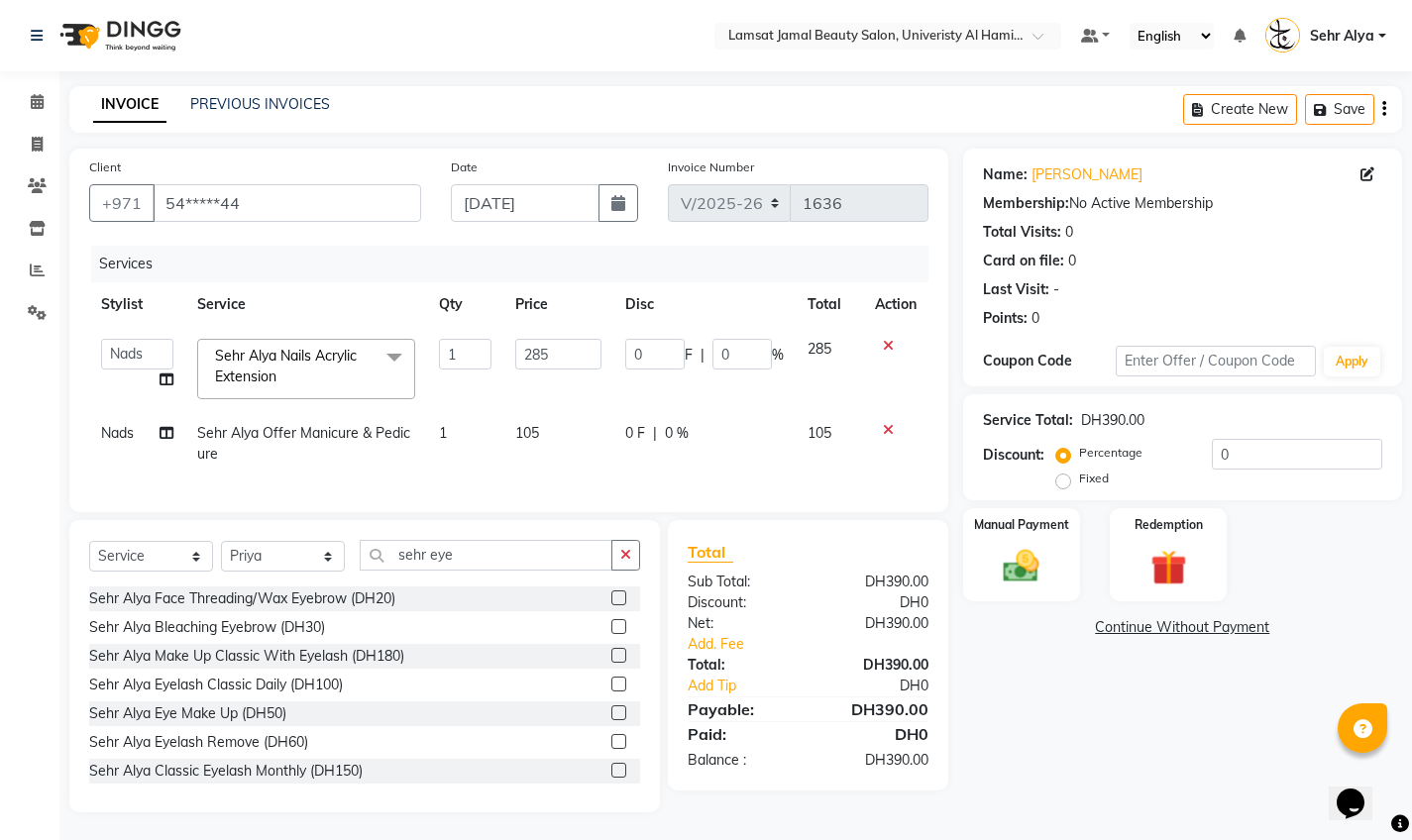 click on "Sehr Alya Face Threading/Wax Eyebrow (DH20)" 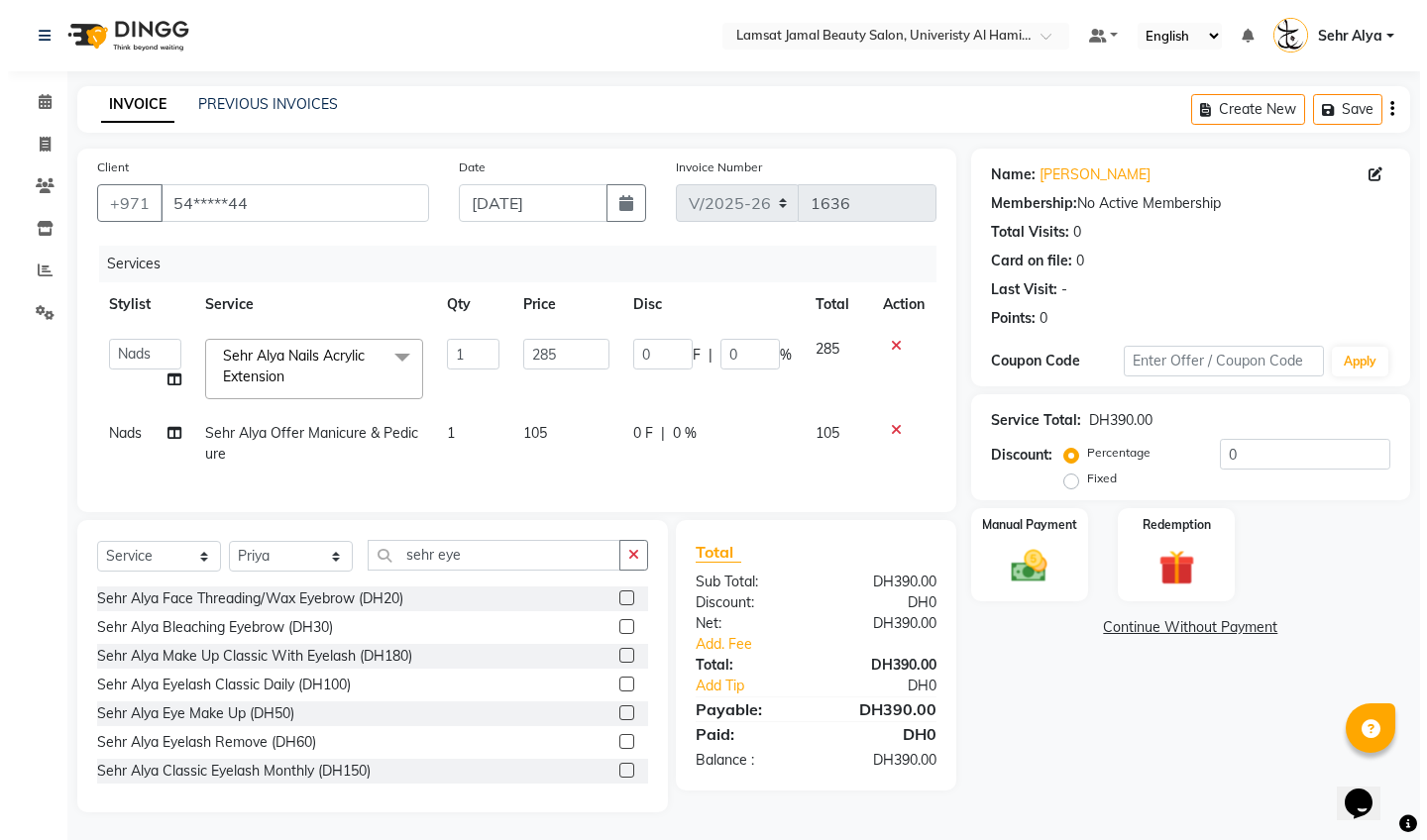 scroll, scrollTop: 32, scrollLeft: 0, axis: vertical 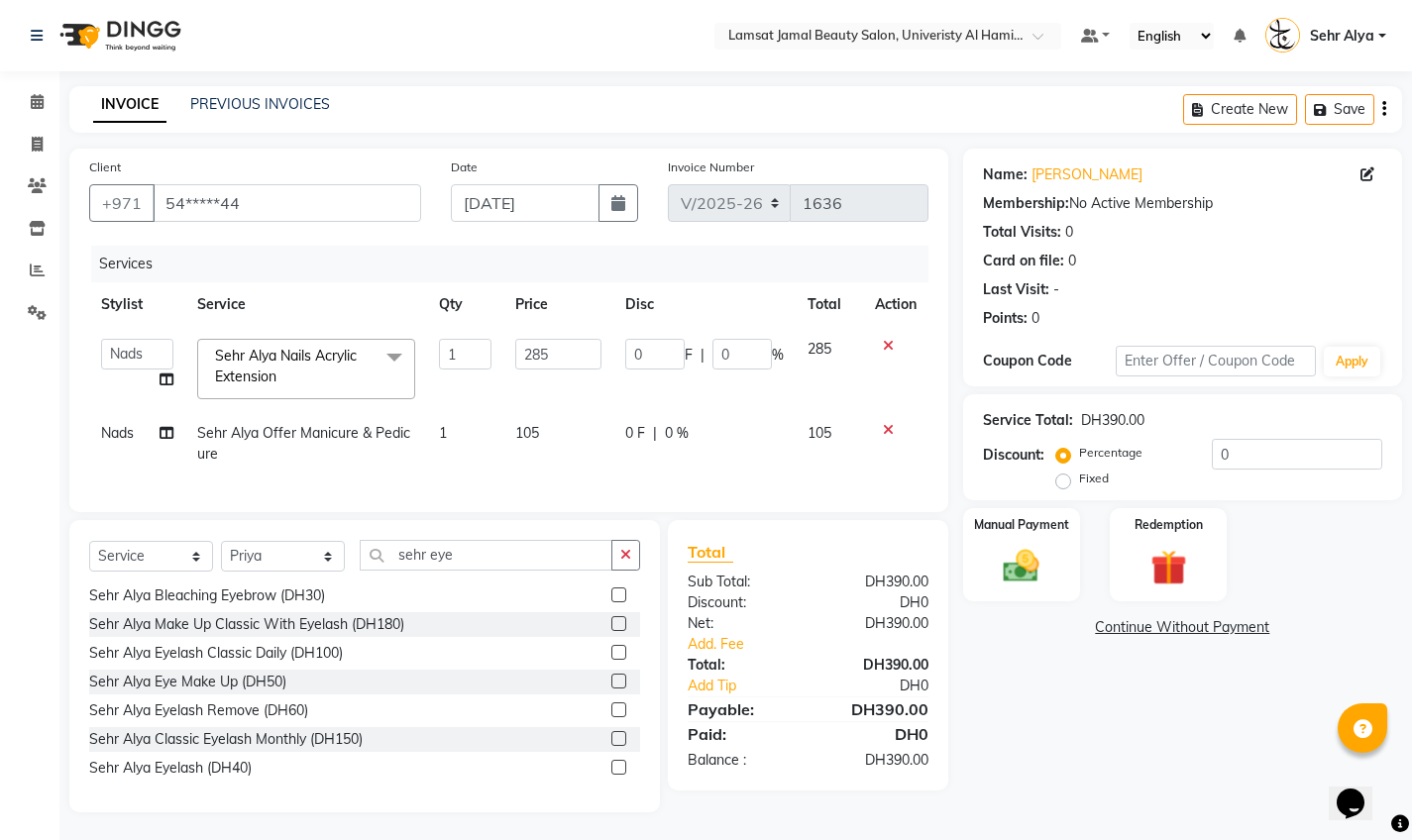 click 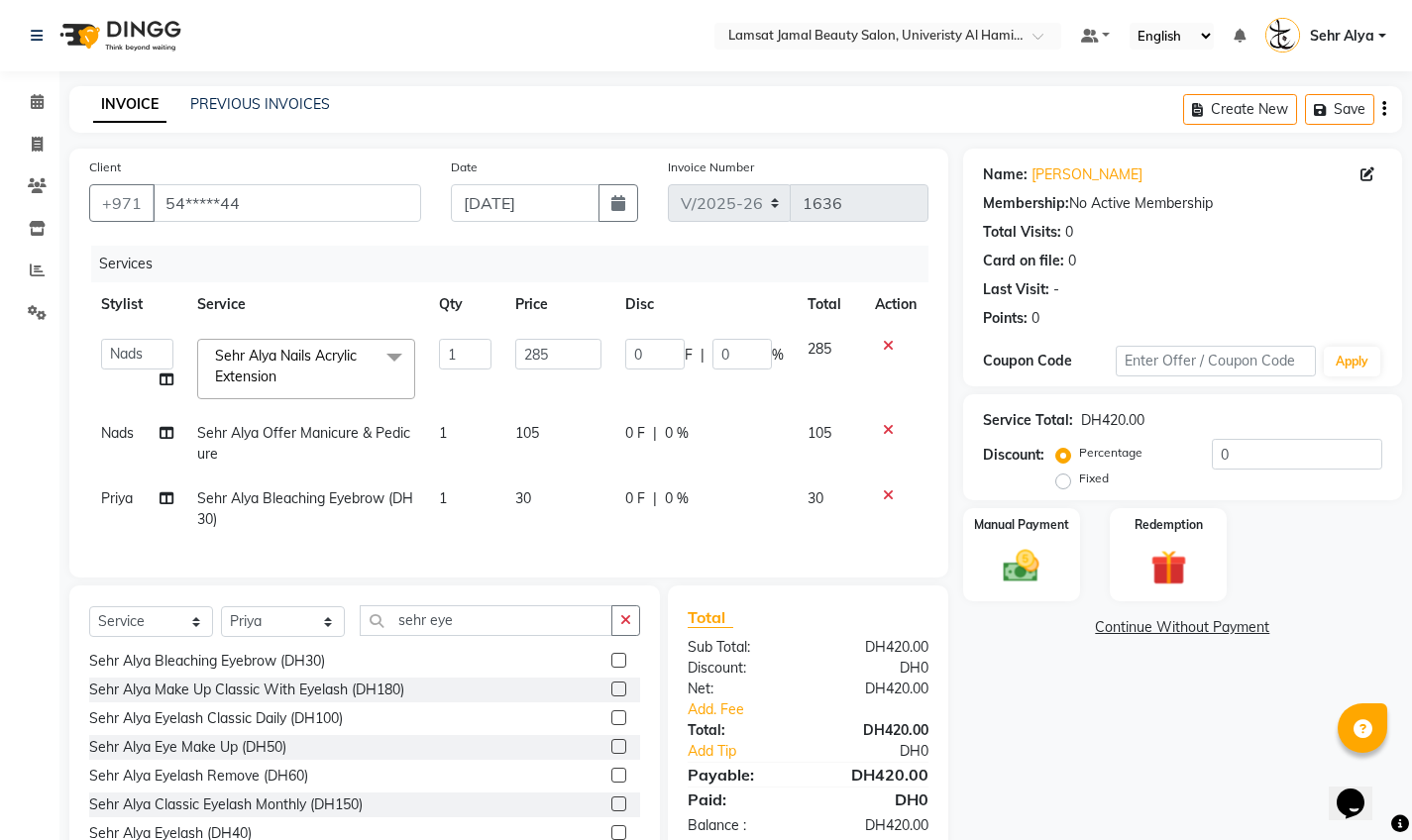 click 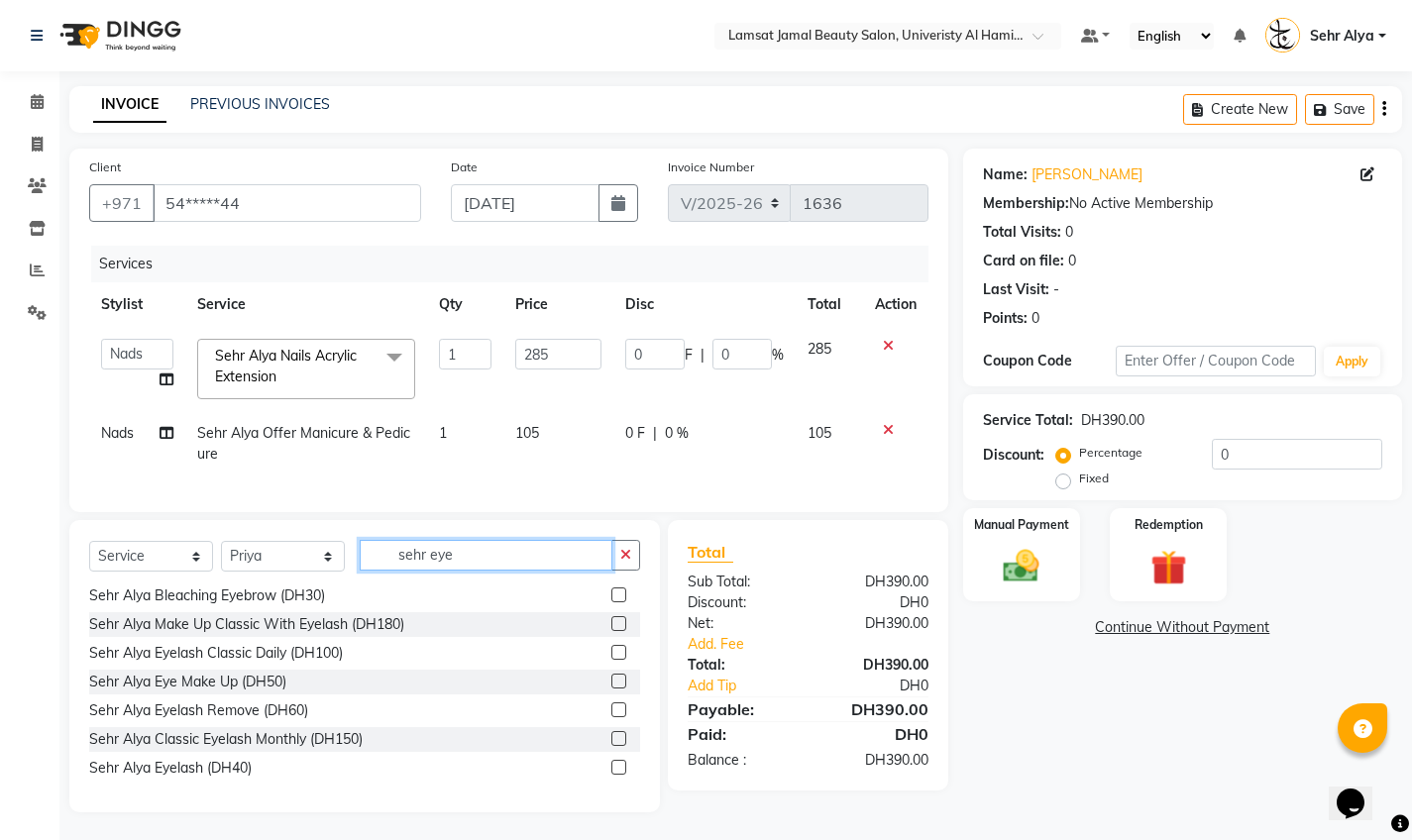 click on "sehr eye" 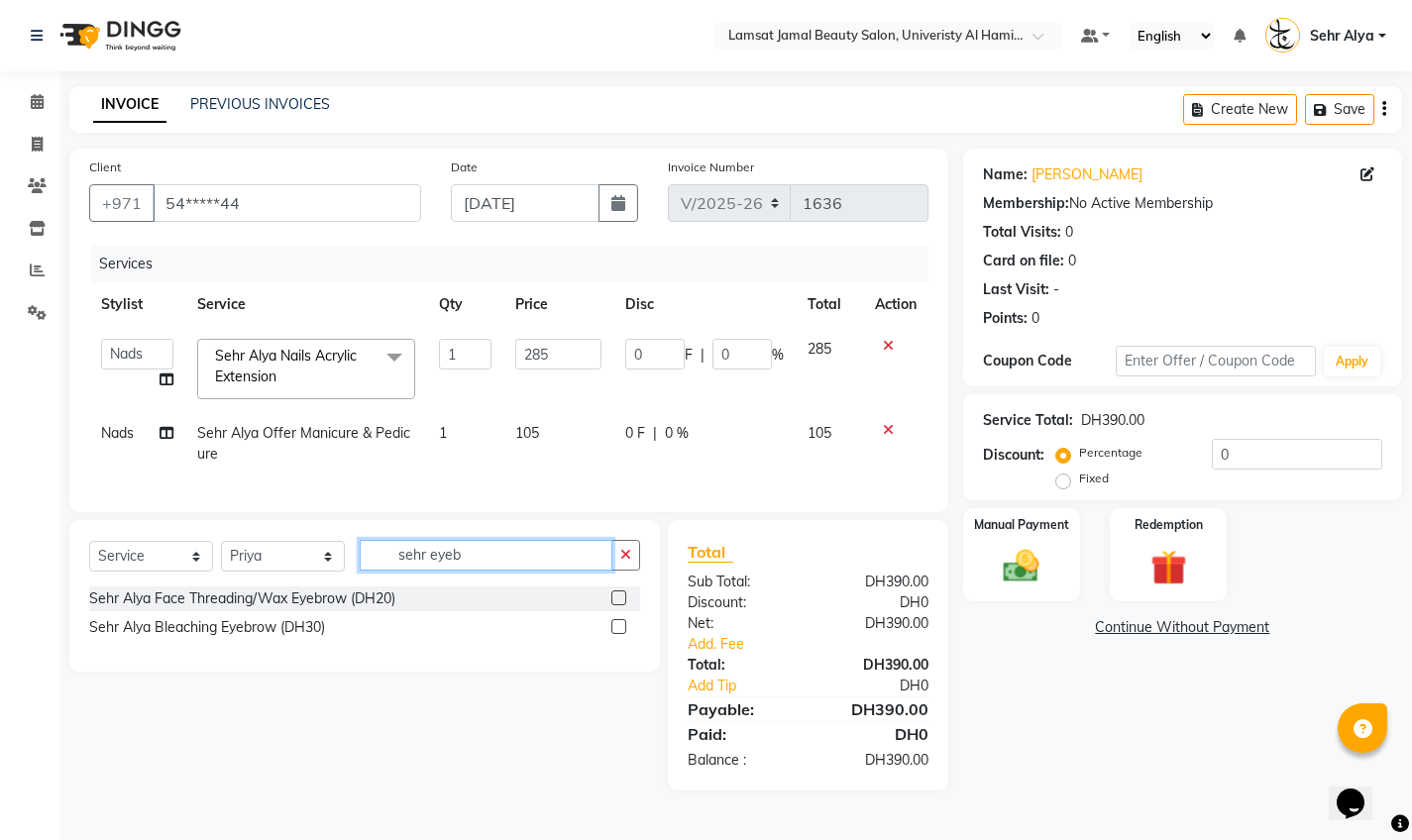 scroll, scrollTop: 0, scrollLeft: 0, axis: both 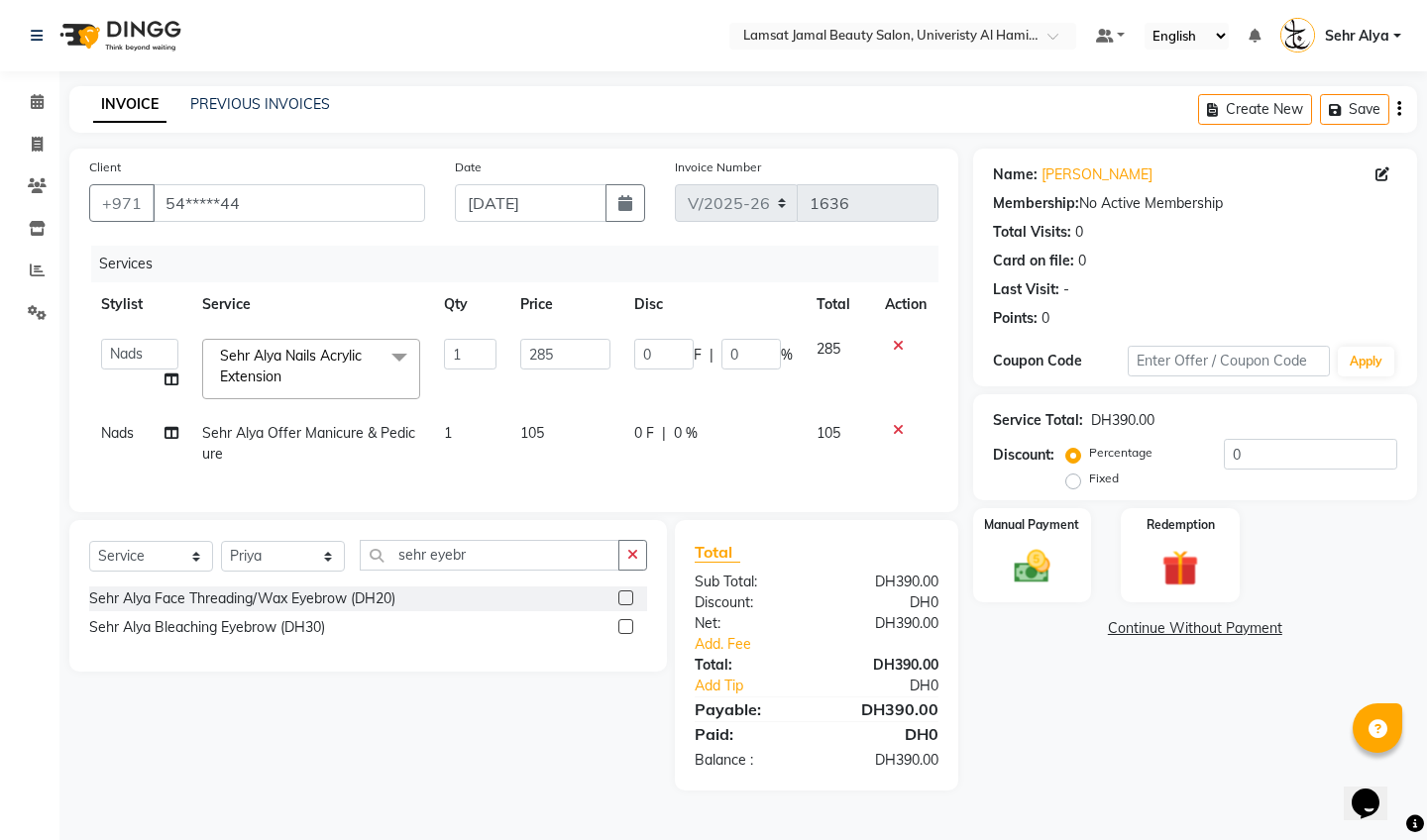 click on "Sehr Alya Face Threading/Wax Eyebrow (DH20)" 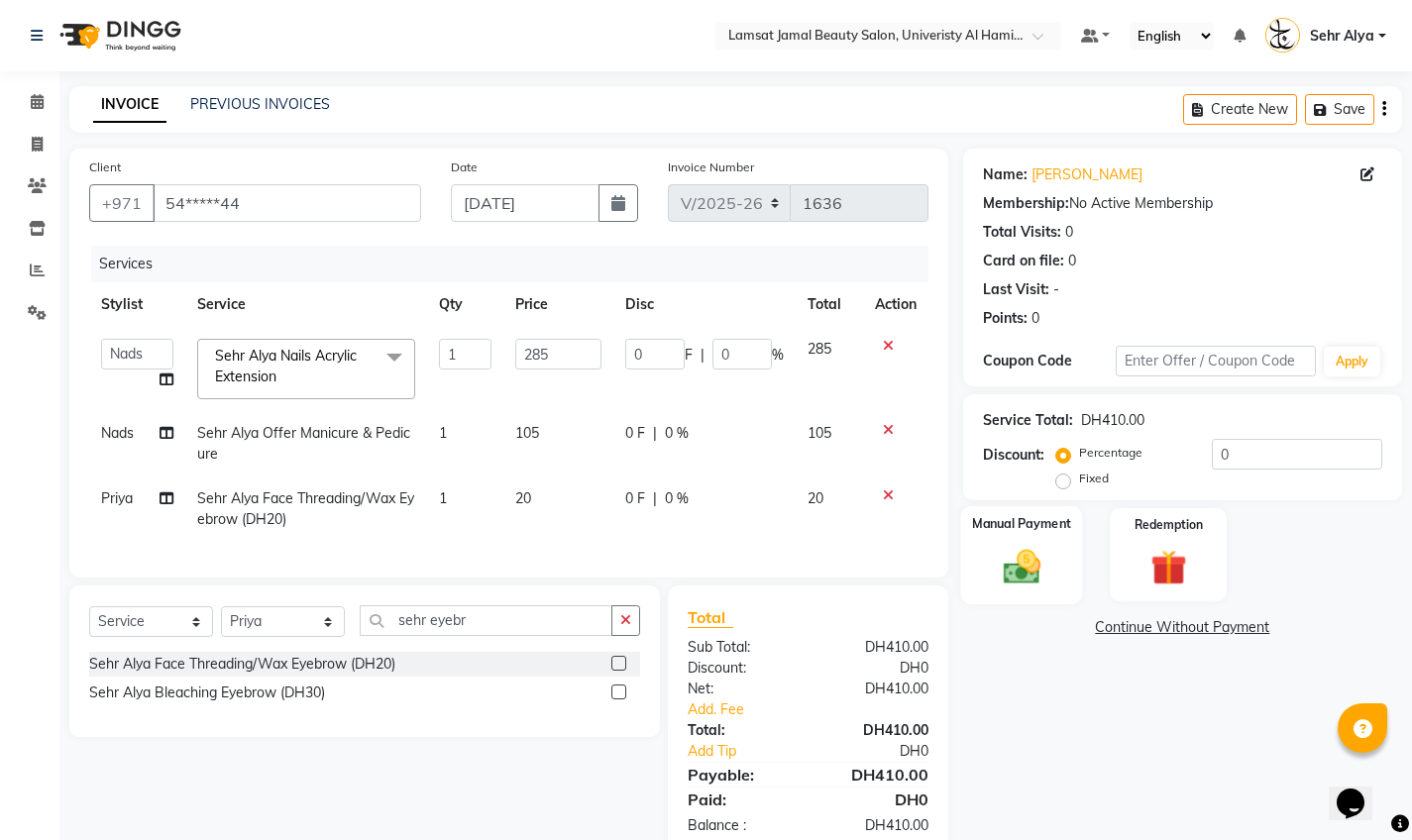 click 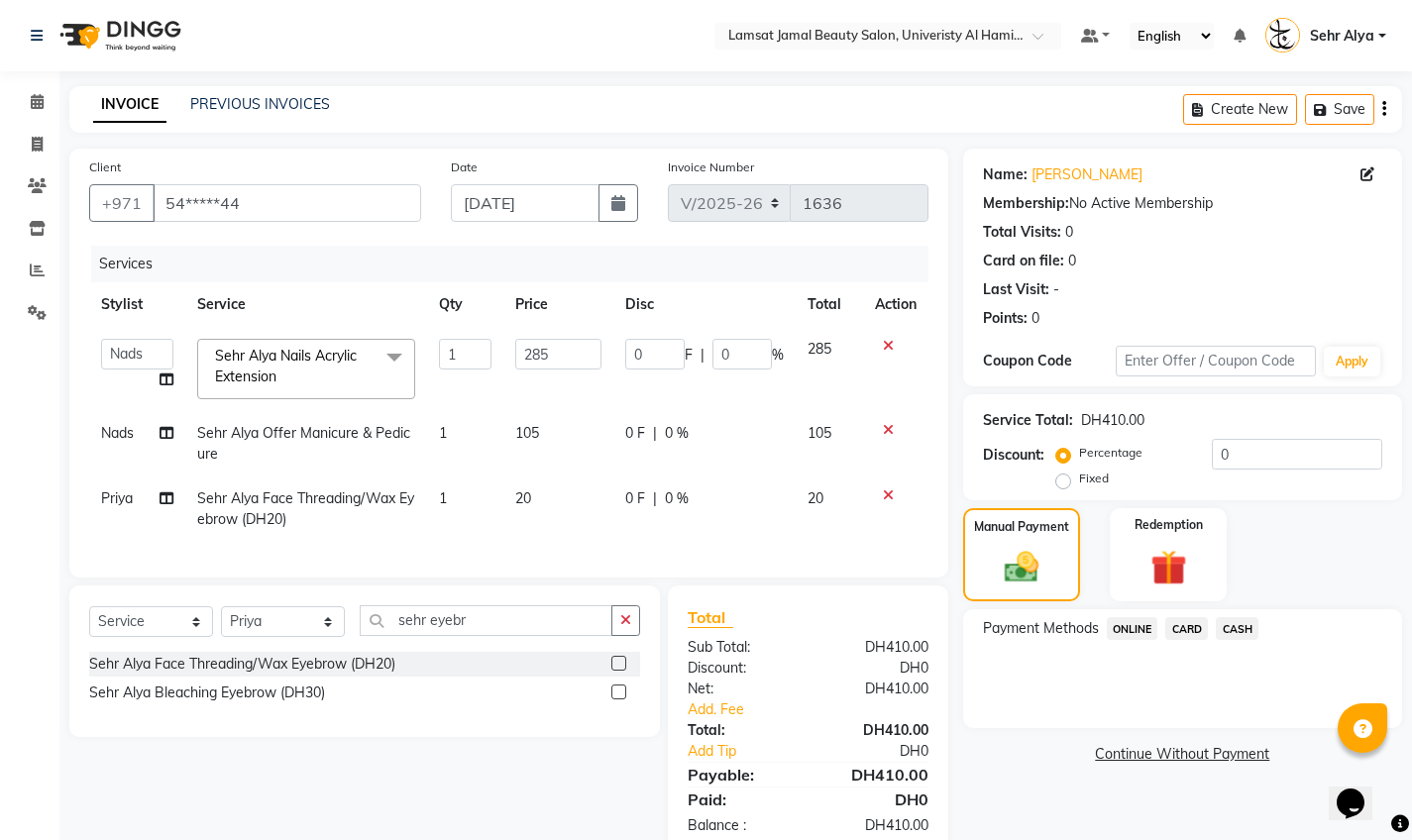 click on "CARD" 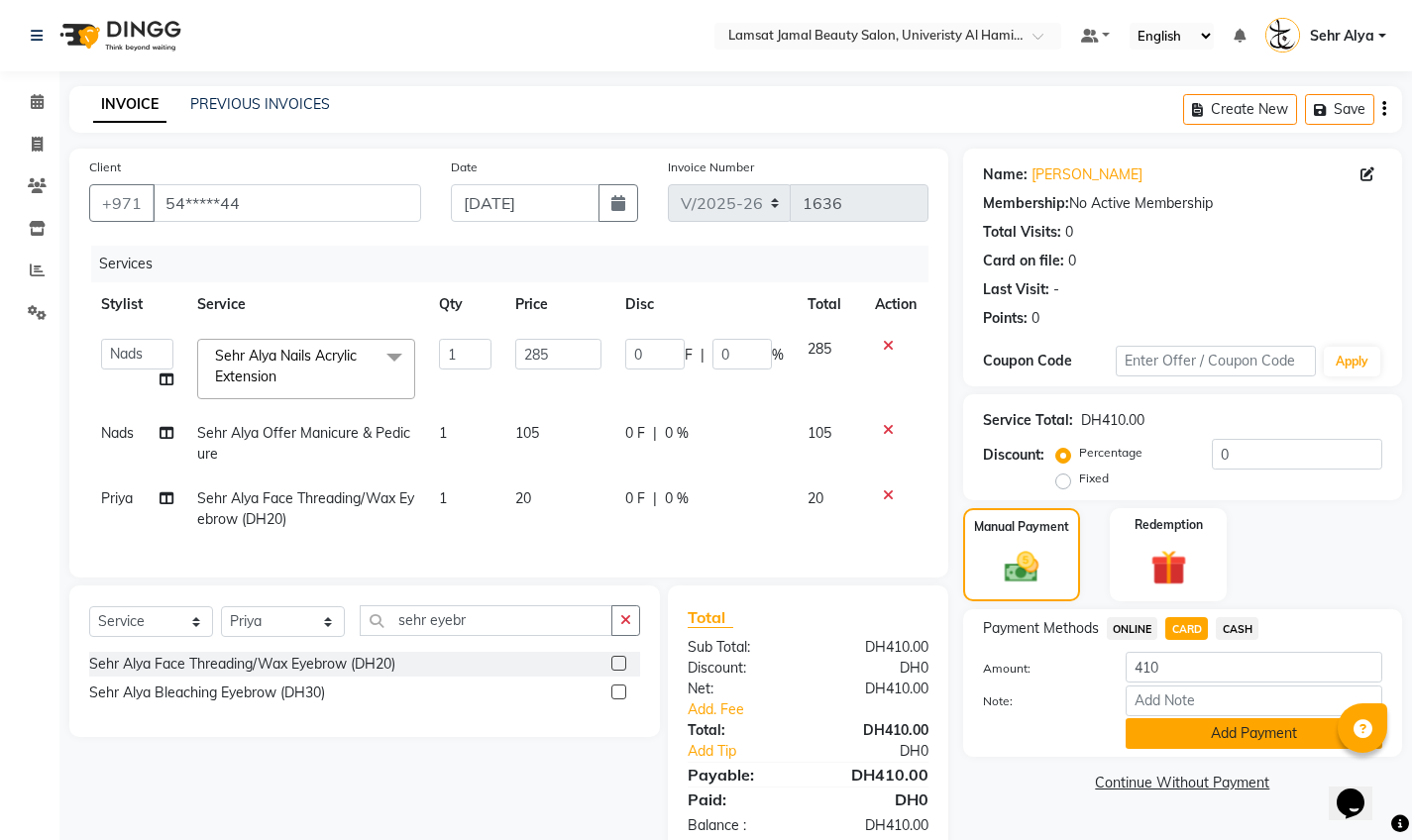 click on "Add Payment" 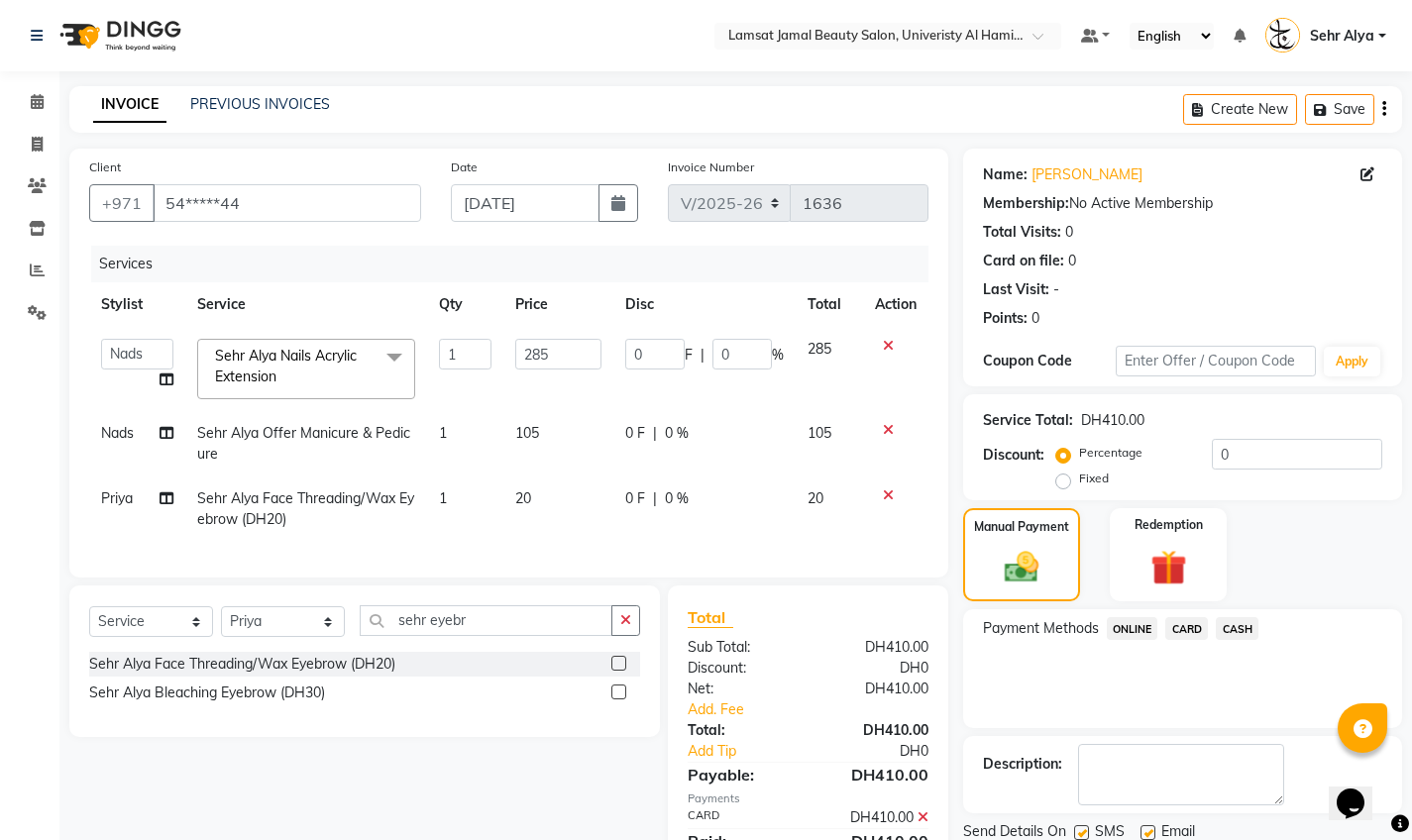 scroll, scrollTop: 100, scrollLeft: 0, axis: vertical 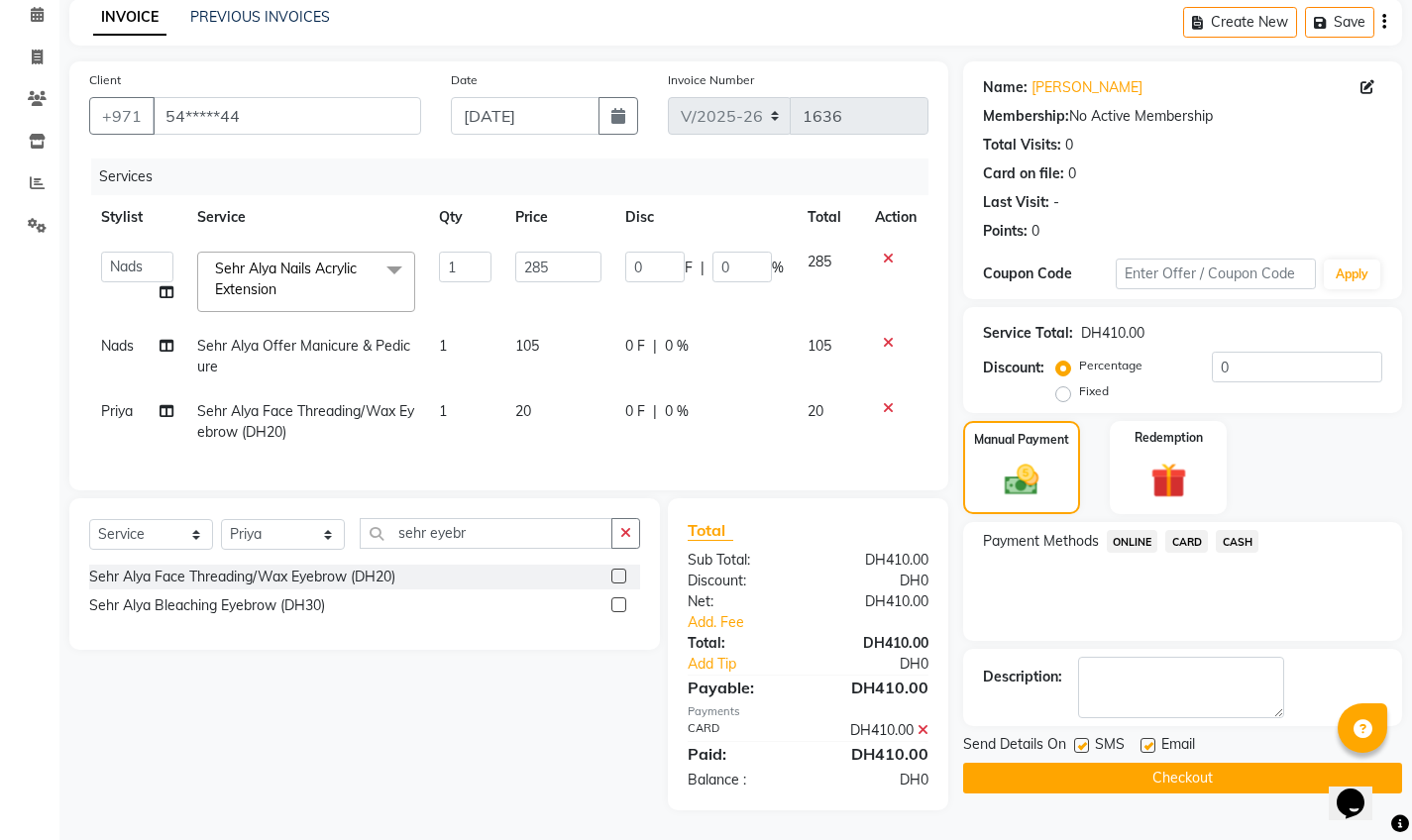 click on "Checkout" 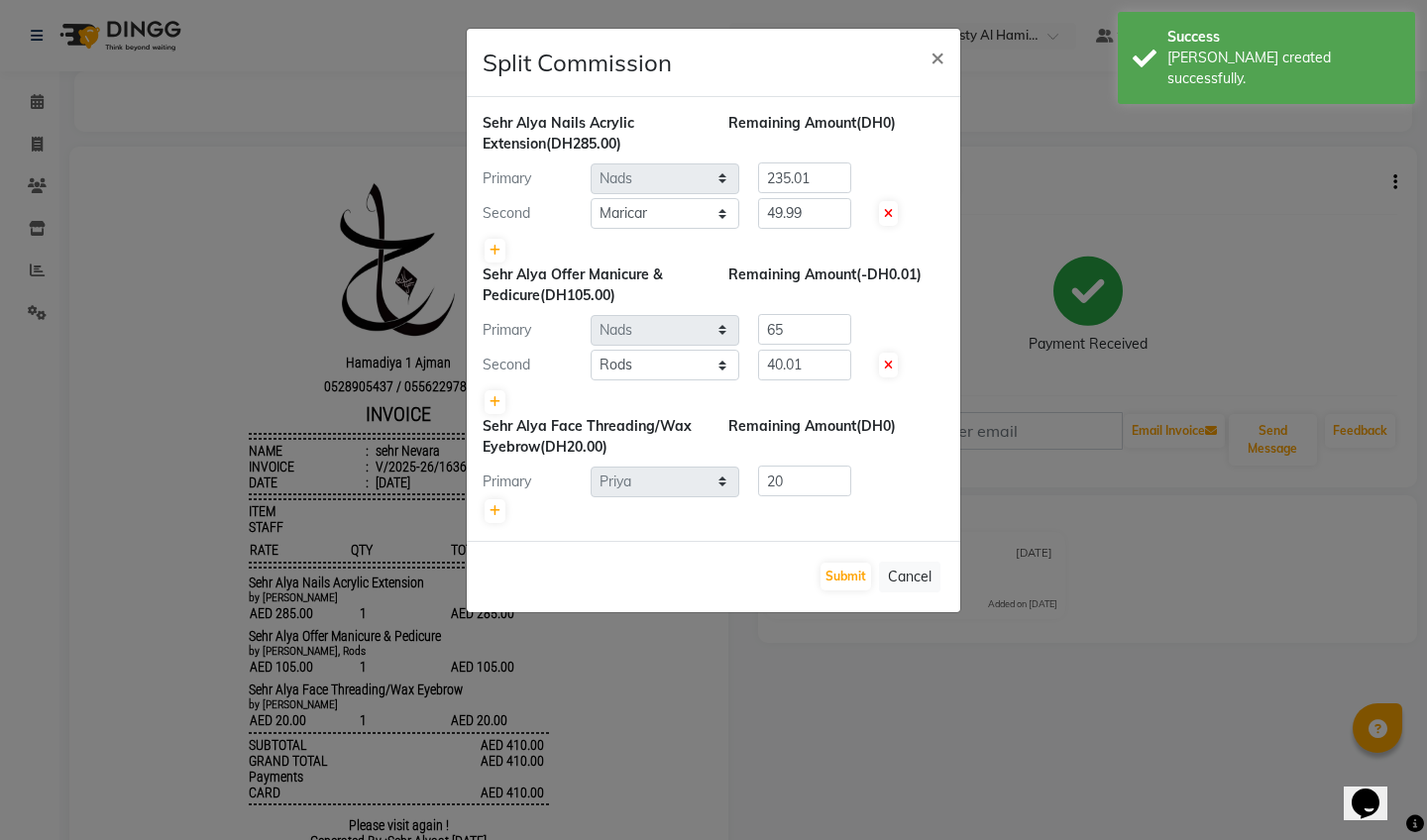 scroll, scrollTop: 0, scrollLeft: 0, axis: both 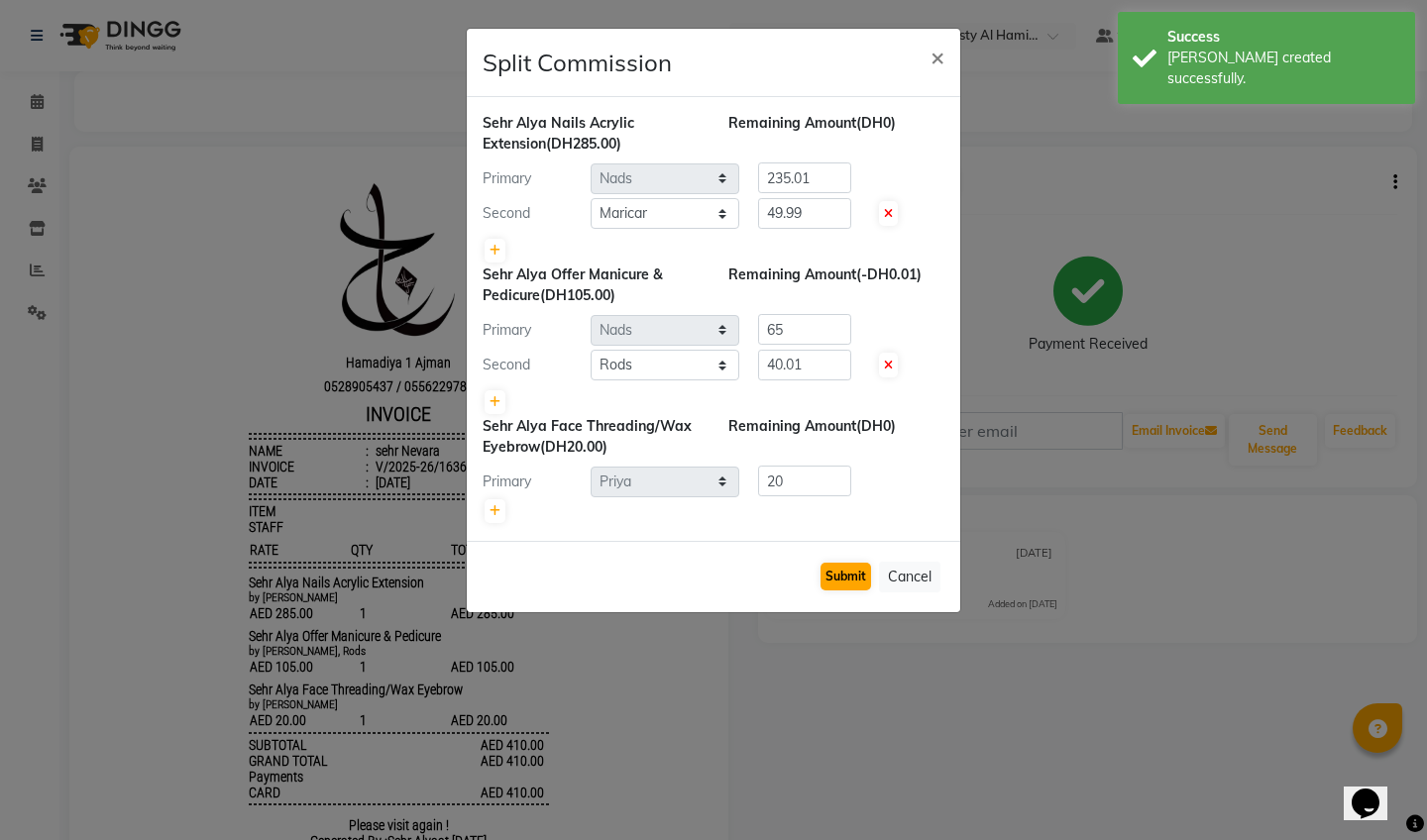 click on "Submit" 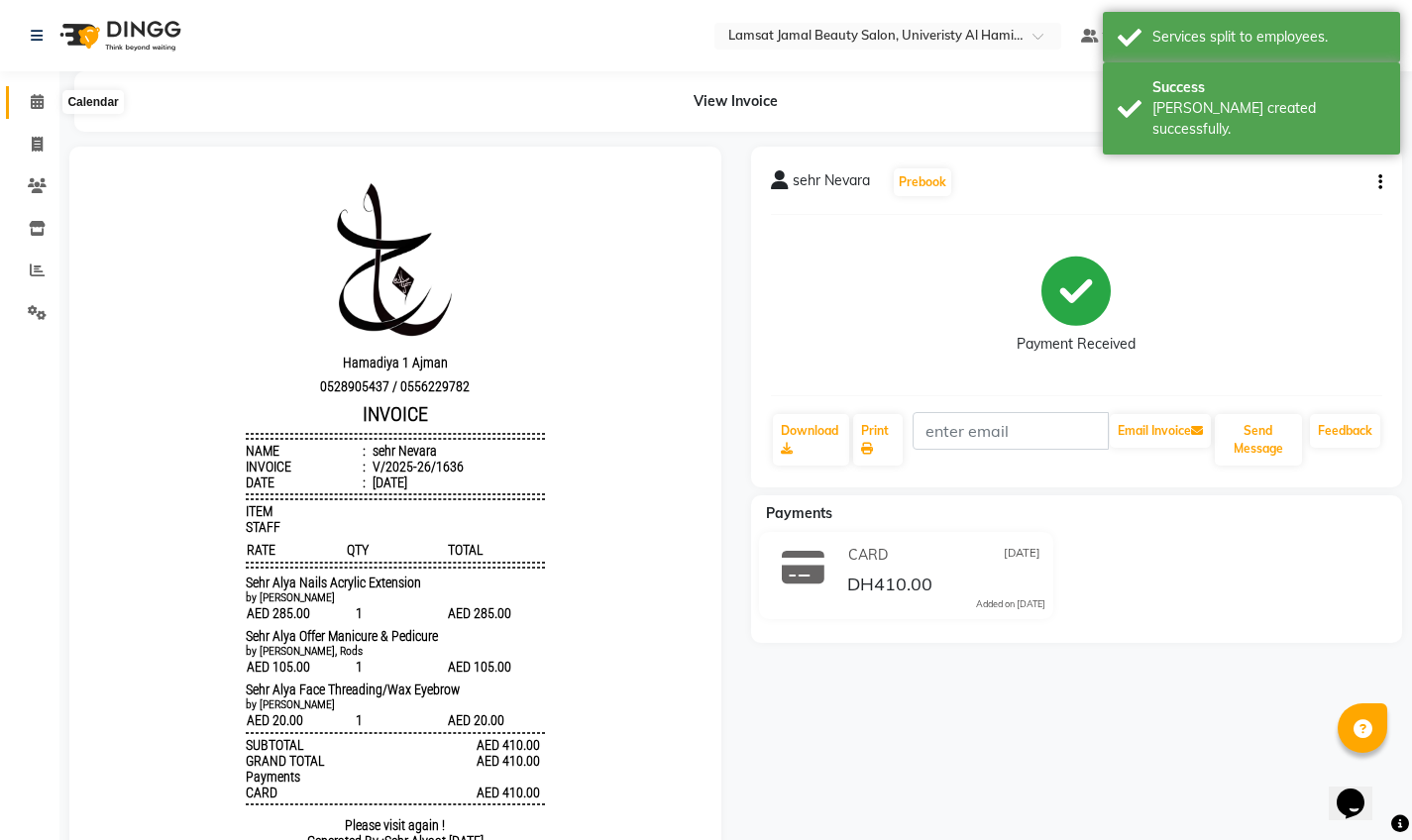 click 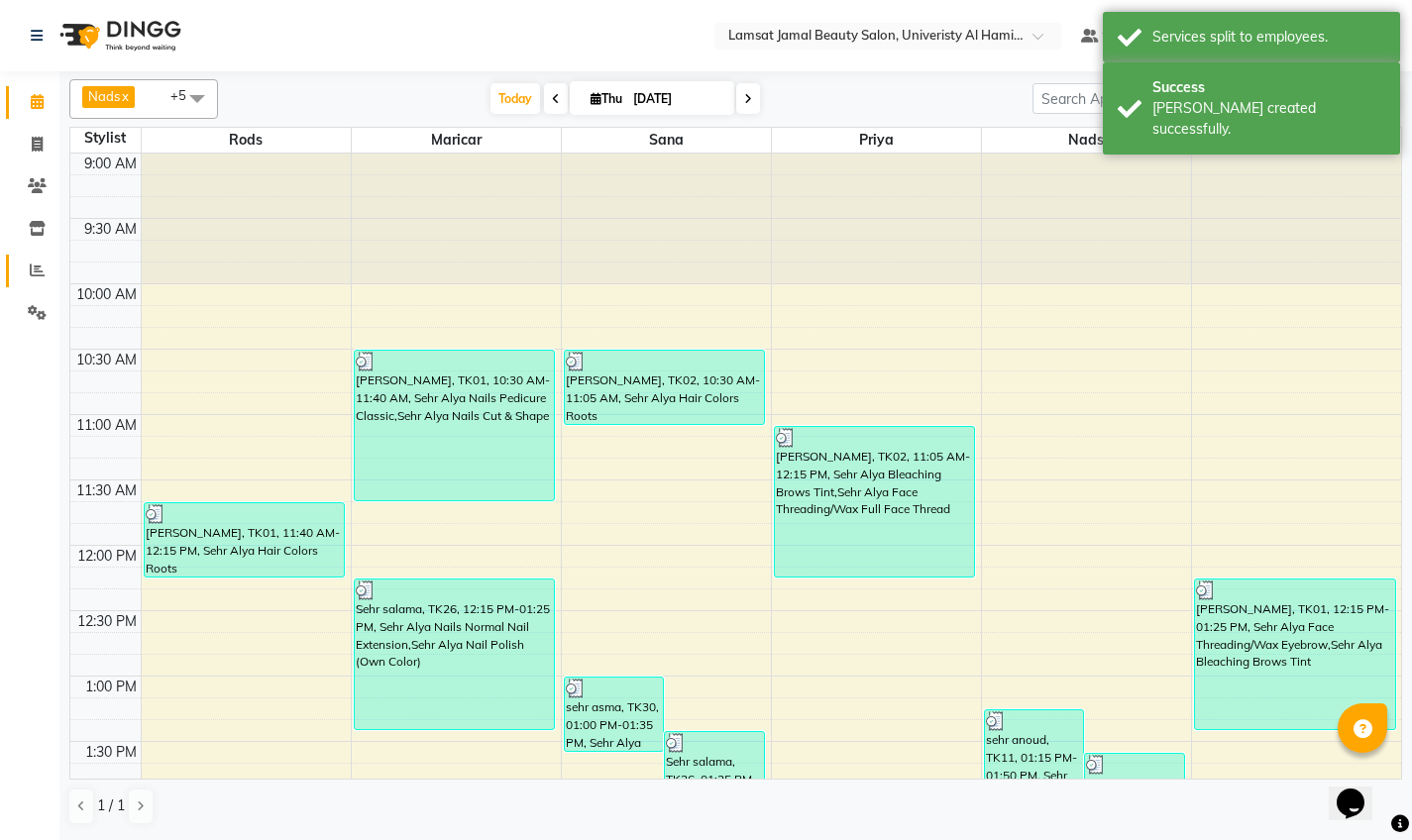 scroll, scrollTop: 0, scrollLeft: 0, axis: both 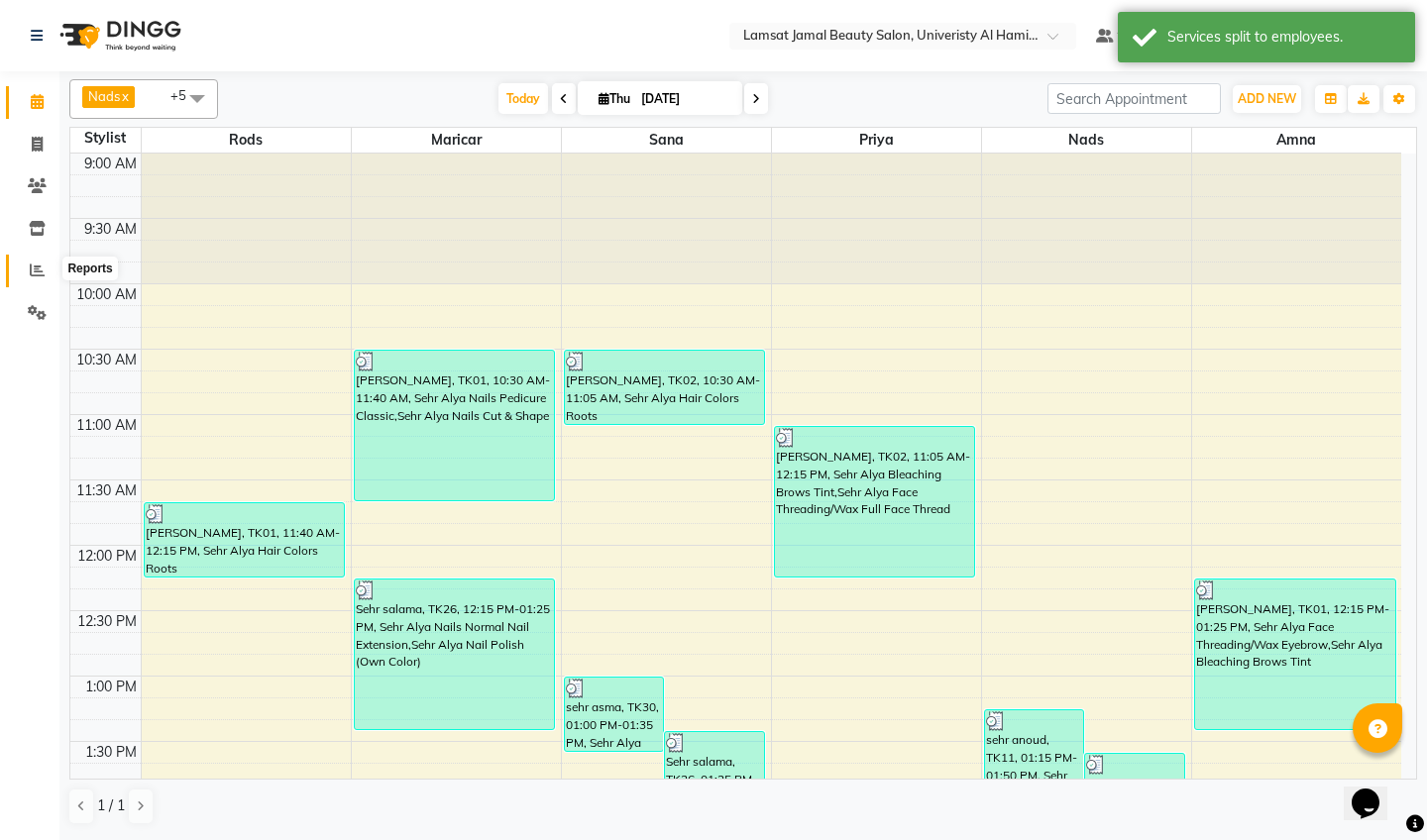 click 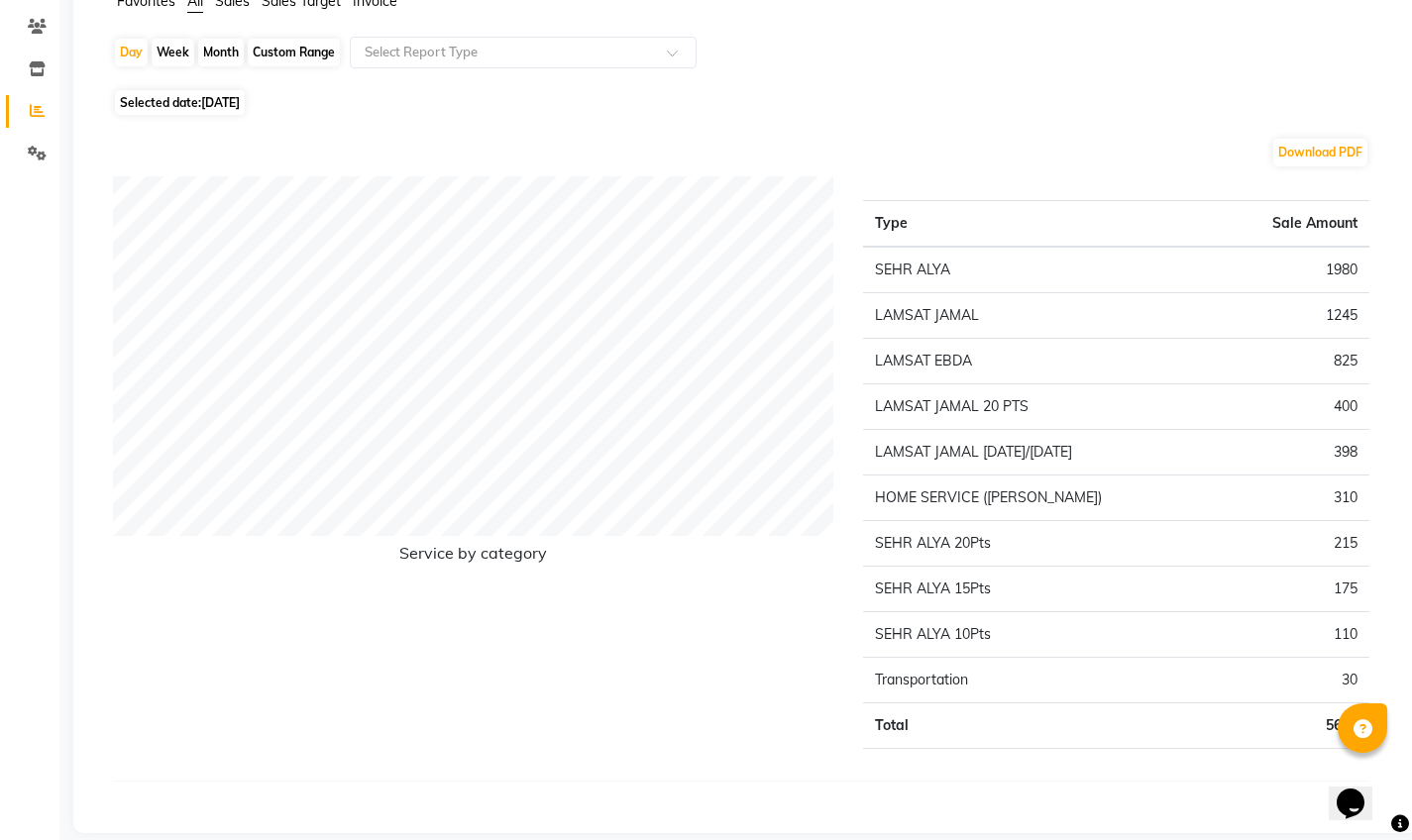 scroll, scrollTop: 155, scrollLeft: 0, axis: vertical 